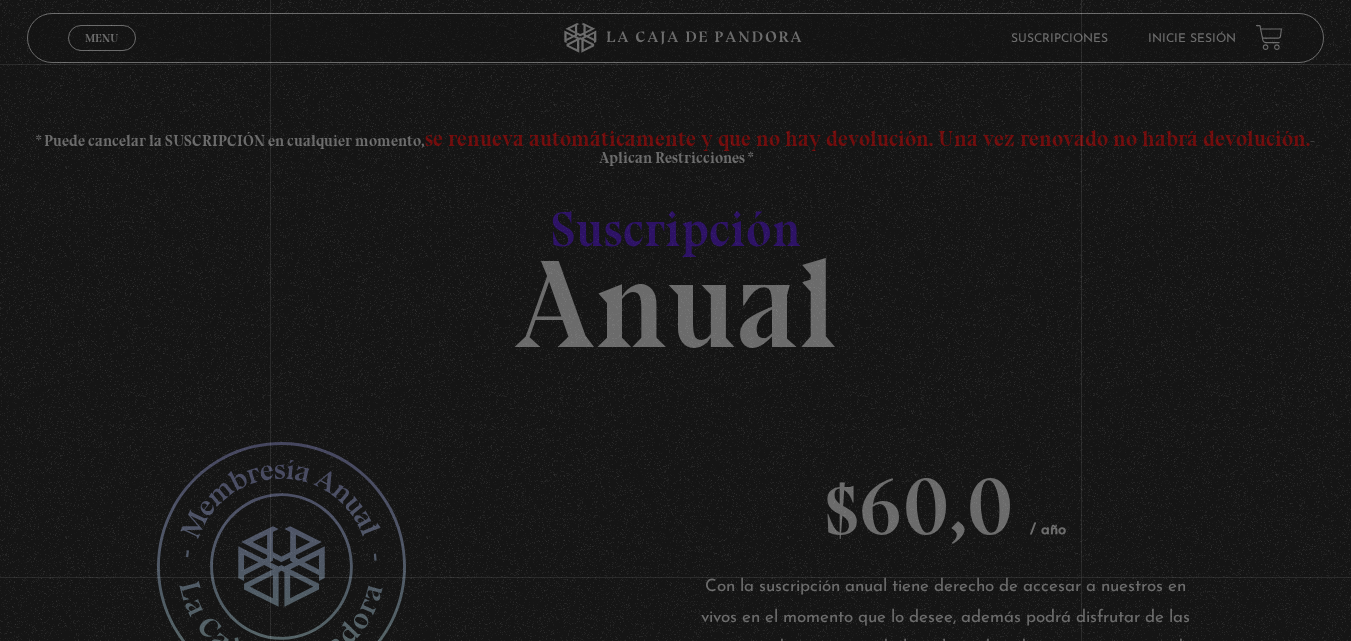 scroll, scrollTop: 0, scrollLeft: 0, axis: both 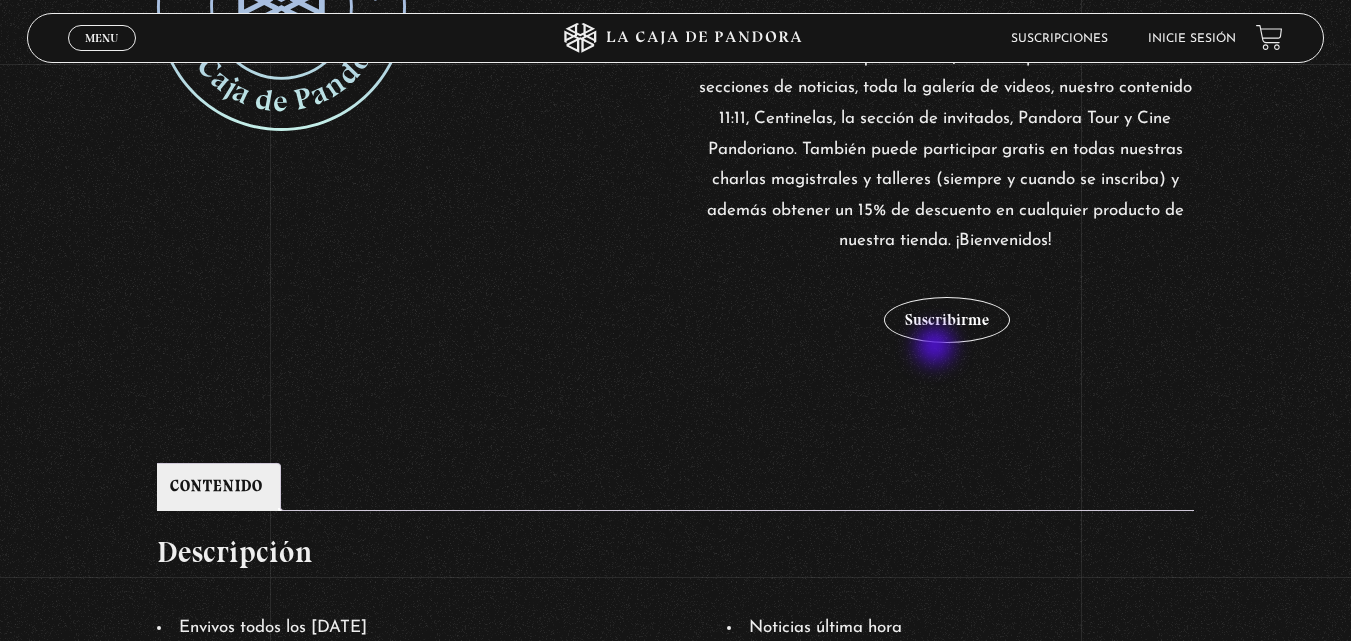 click on "$ 60,0    / año Con la suscripción anual tiene derecho de accesar a nuestros en vivos en el momento que lo desee, además podrá disfrutar de las secciones de noticias, toda la galería de videos, nuestro contenido 11:11, Centinelas, la sección de invitados, Pandora Tour y Cine Pandoriano. También puede participar gratis en todas nuestras charlas magistrales y talleres (siempre y cuando se inscriba) y además obtener un 15% de descuento en cualquier producto de nuestra tienda. ¡Bienvenidos!   Suscripción Anual cantidad     Suscribirme   Categoría:  Membresía" at bounding box center (945, 122) 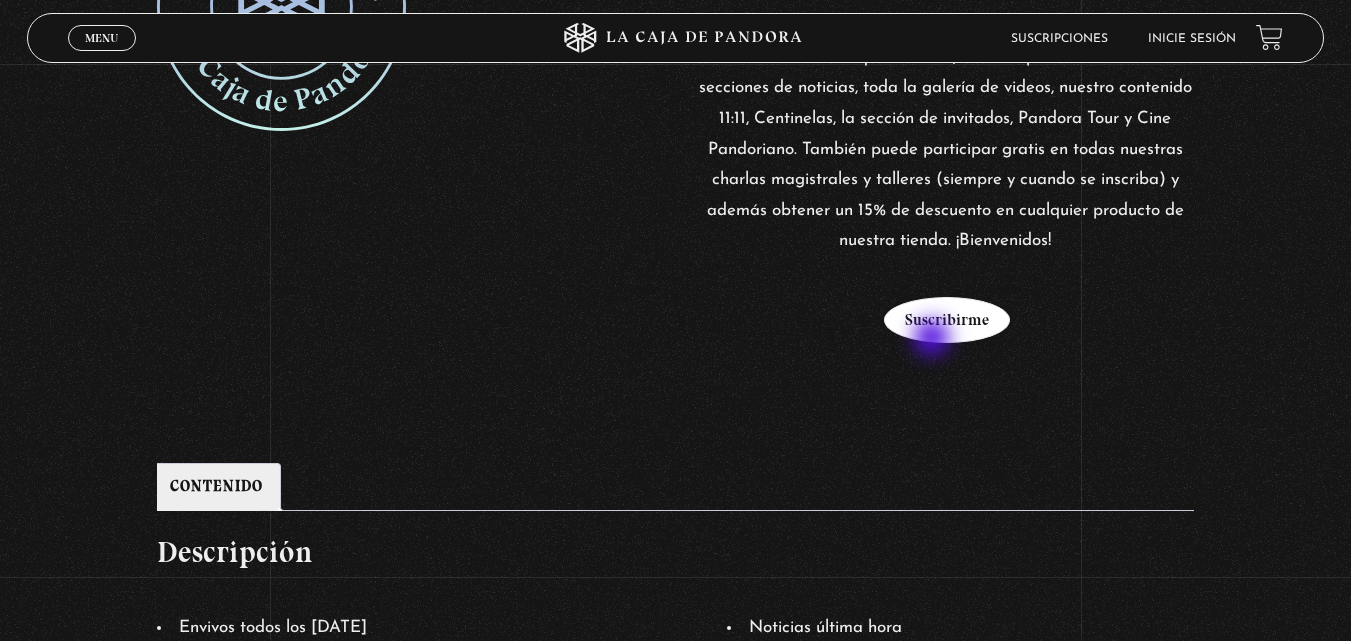 click on "Suscribirme" at bounding box center [947, 320] 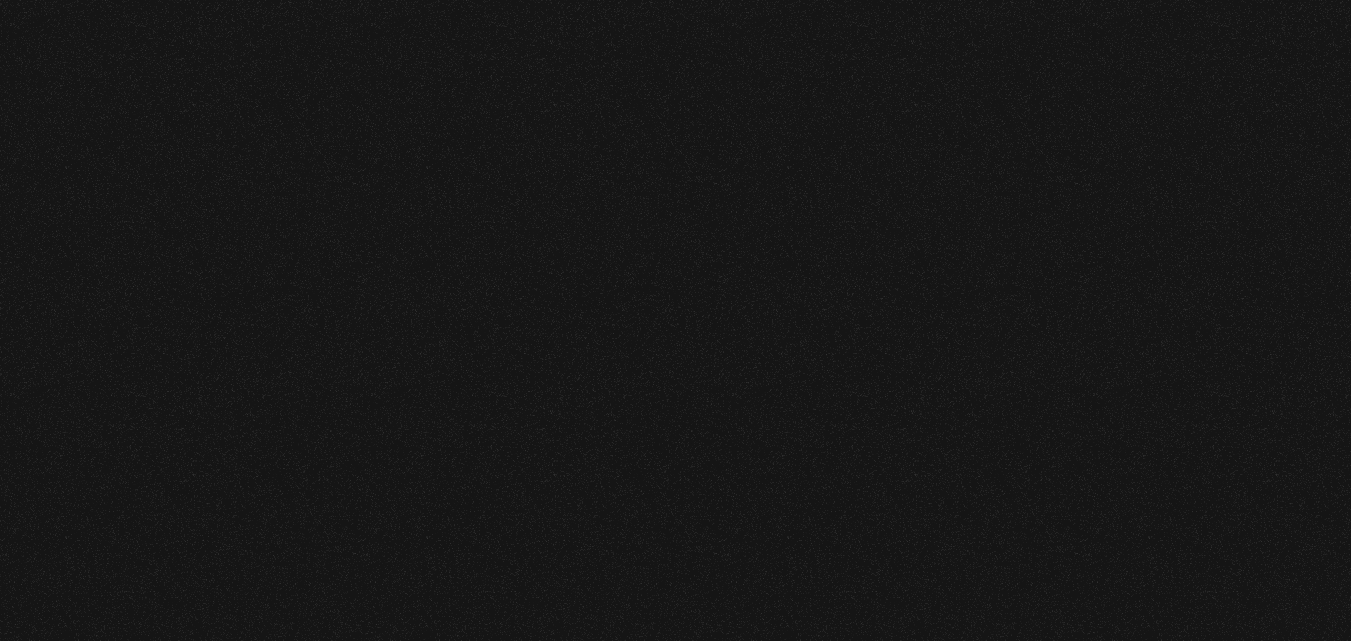 scroll, scrollTop: 0, scrollLeft: 0, axis: both 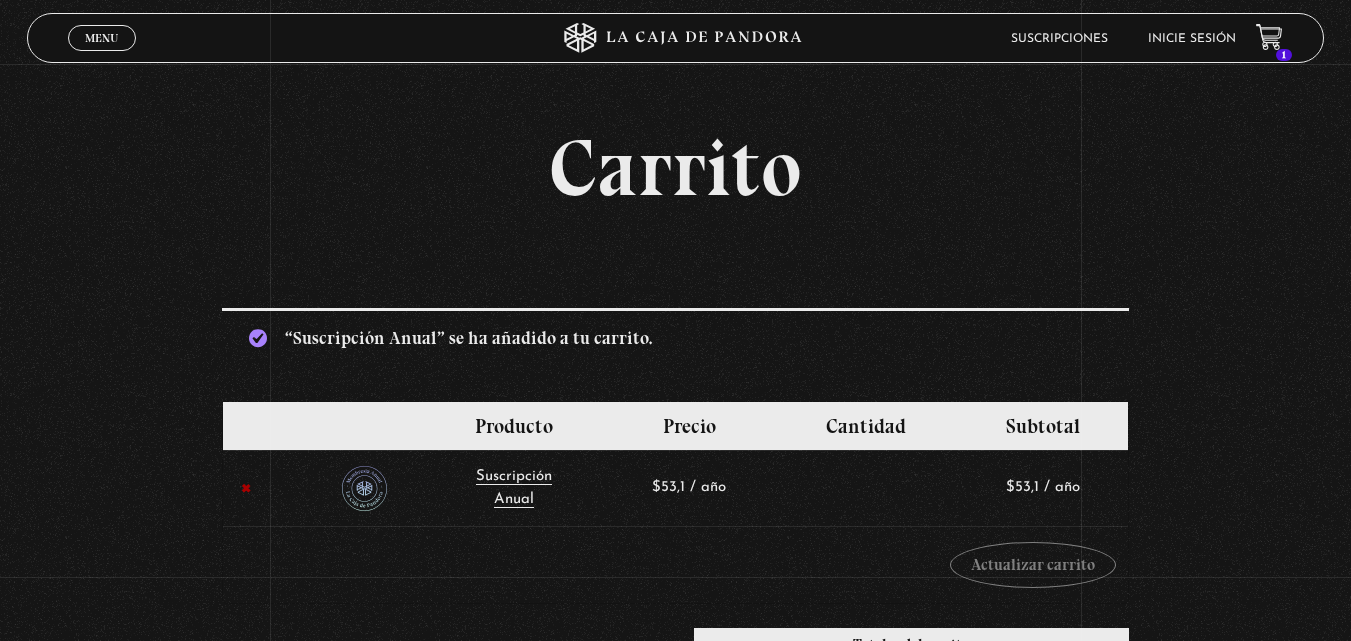 click on "“Suscripción Anual” se ha añadido a tu carrito.  Seguir comprando" at bounding box center (676, 336) 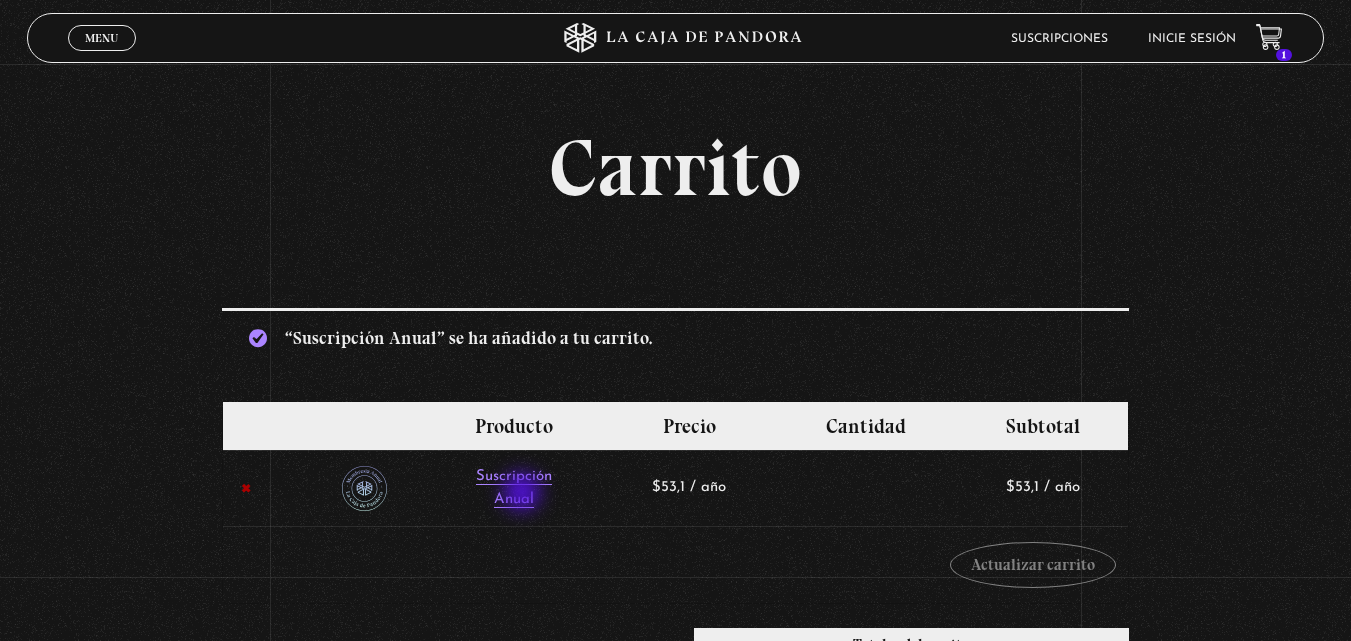 click on "Suscripción   Anual" at bounding box center (514, 488) 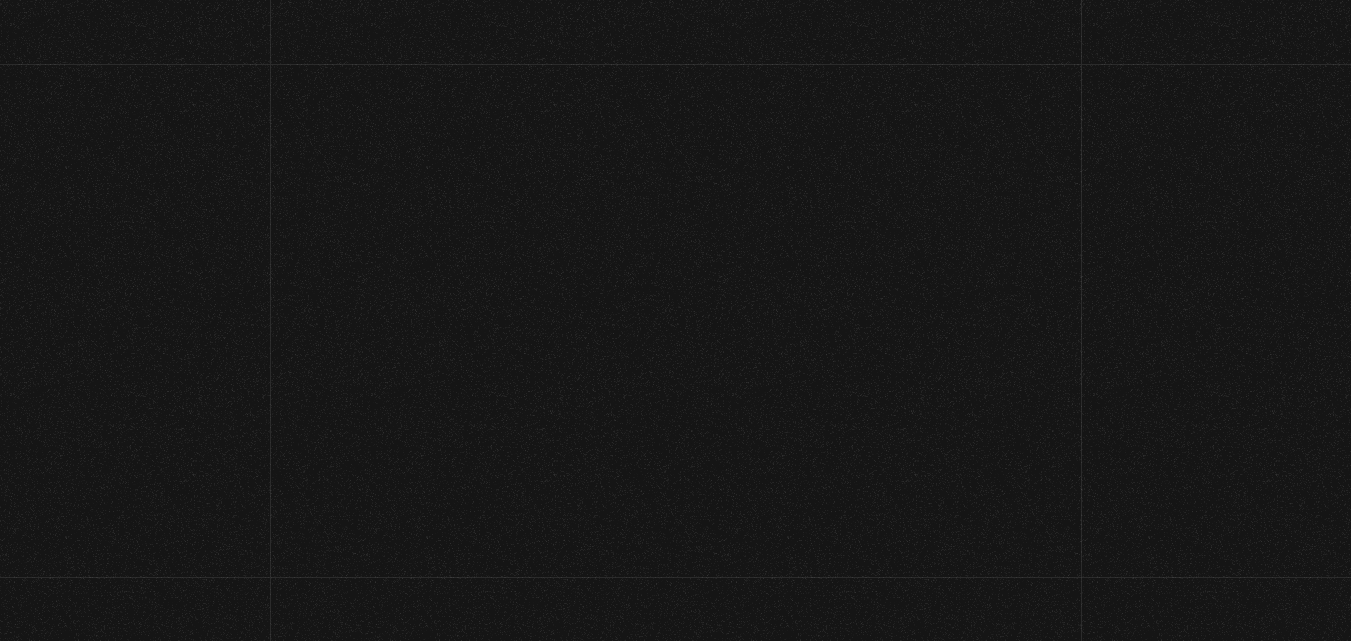 scroll, scrollTop: 0, scrollLeft: 0, axis: both 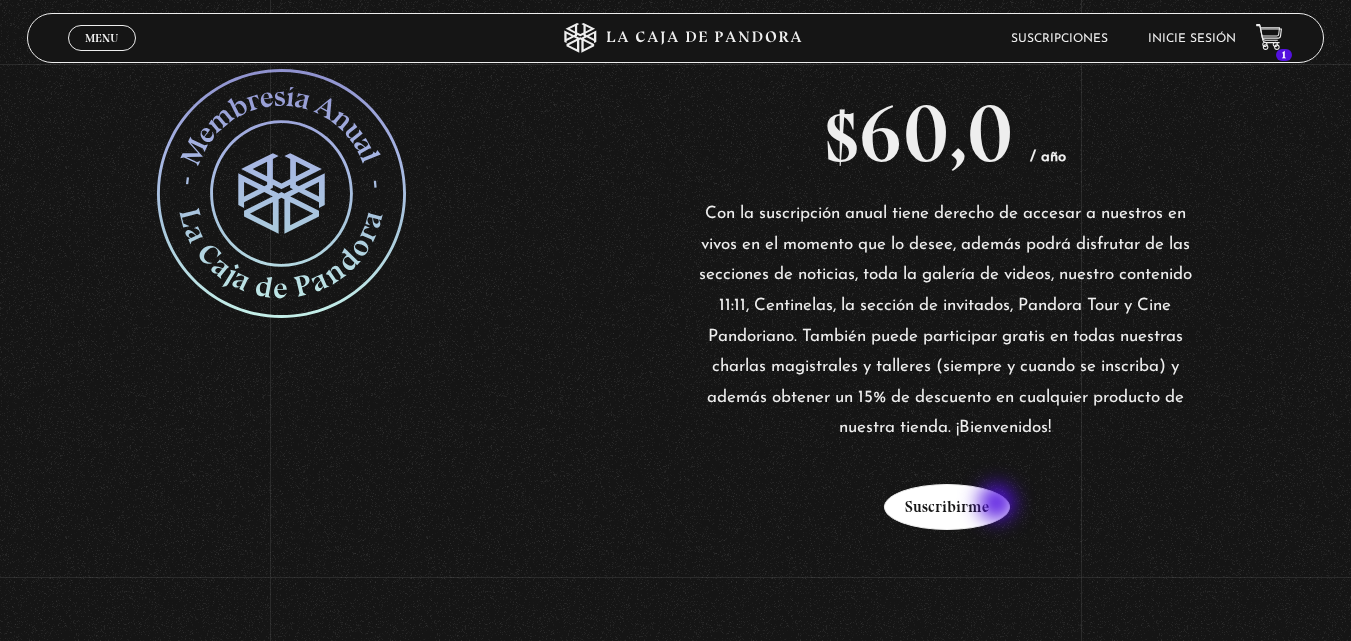 click on "Suscribirme" at bounding box center [947, 507] 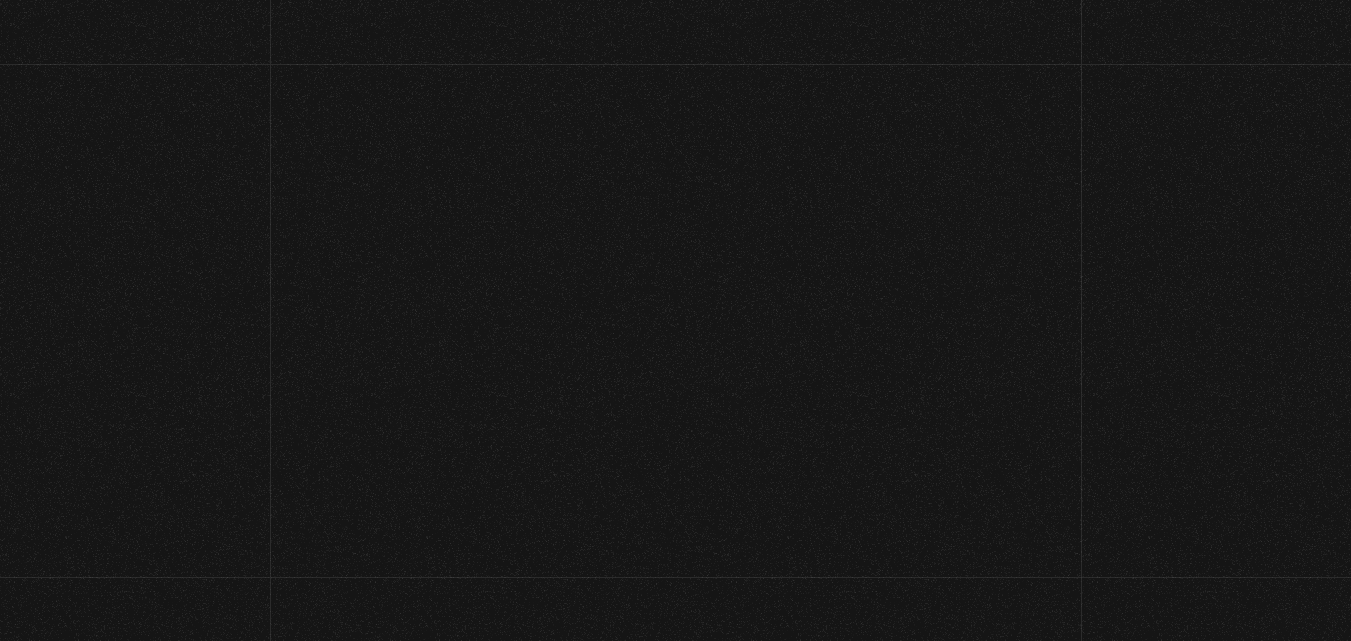scroll, scrollTop: 0, scrollLeft: 0, axis: both 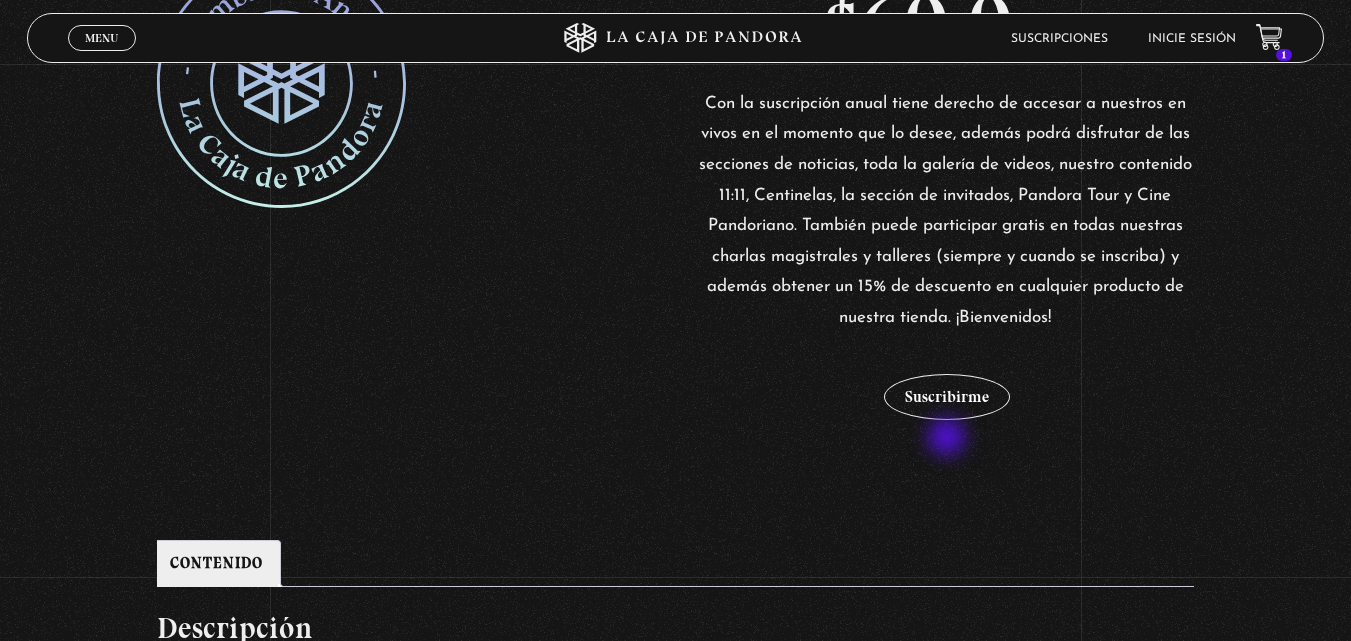 click on "$ 60,0    / año Con la suscripción anual tiene derecho de accesar a nuestros en vivos en el momento que lo desee, además podrá disfrutar de las secciones de noticias, toda la galería de videos, nuestro contenido 11:11, Centinelas, la sección de invitados, Pandora Tour y Cine Pandoriano. También puede participar gratis en todas nuestras charlas magistrales y talleres (siempre y cuando se inscriba) y además obtener un 15% de descuento en cualquier producto de nuestra tienda. ¡Bienvenidos!   Suscripción Anual cantidad     Suscribirme   Categoría:  Membresía" at bounding box center [945, 199] 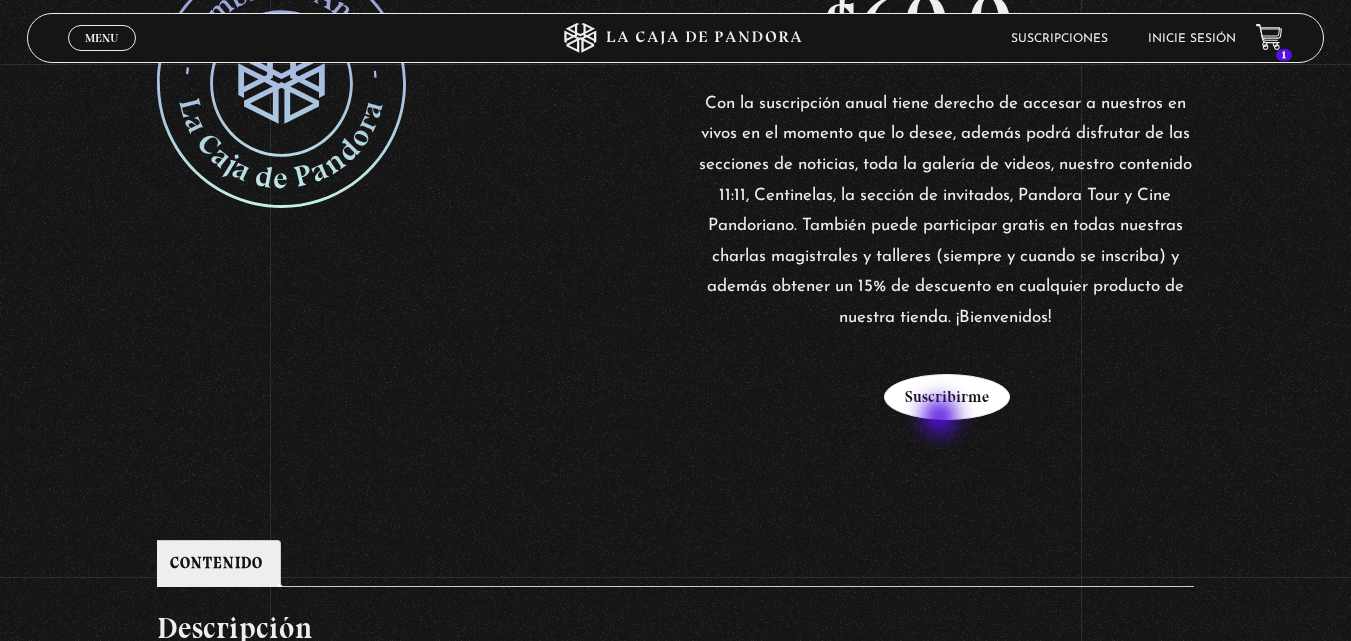 click on "Suscribirme" at bounding box center [947, 397] 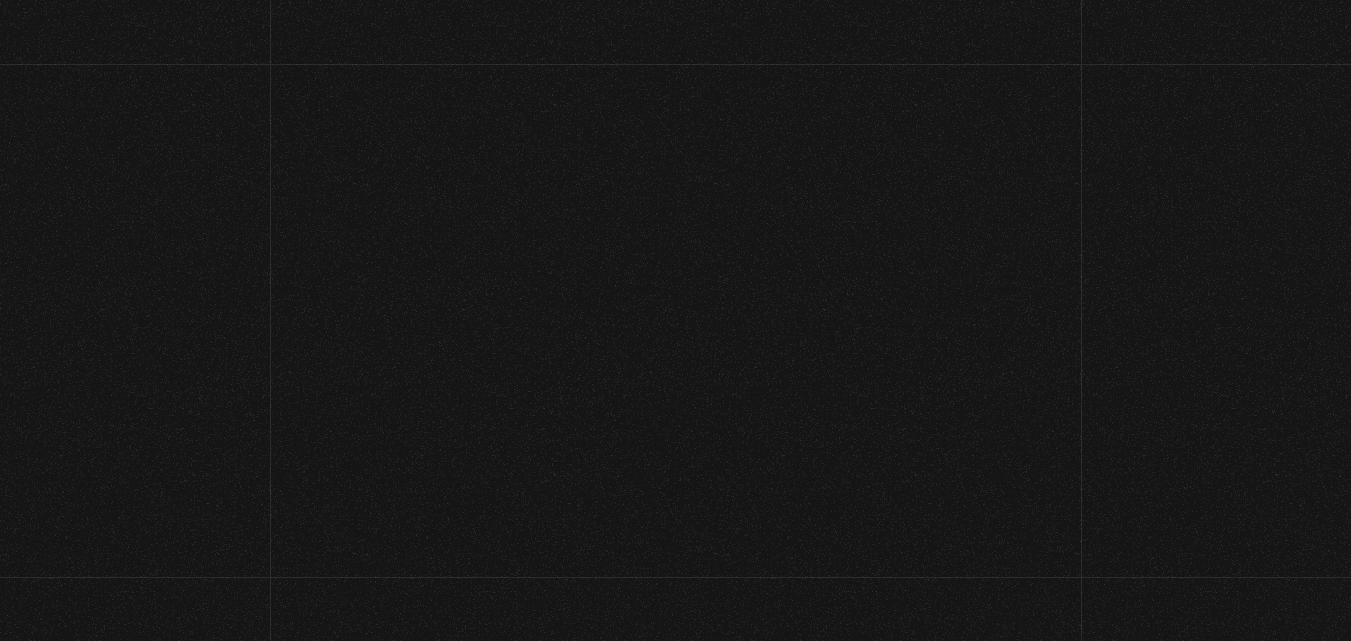 scroll, scrollTop: 0, scrollLeft: 0, axis: both 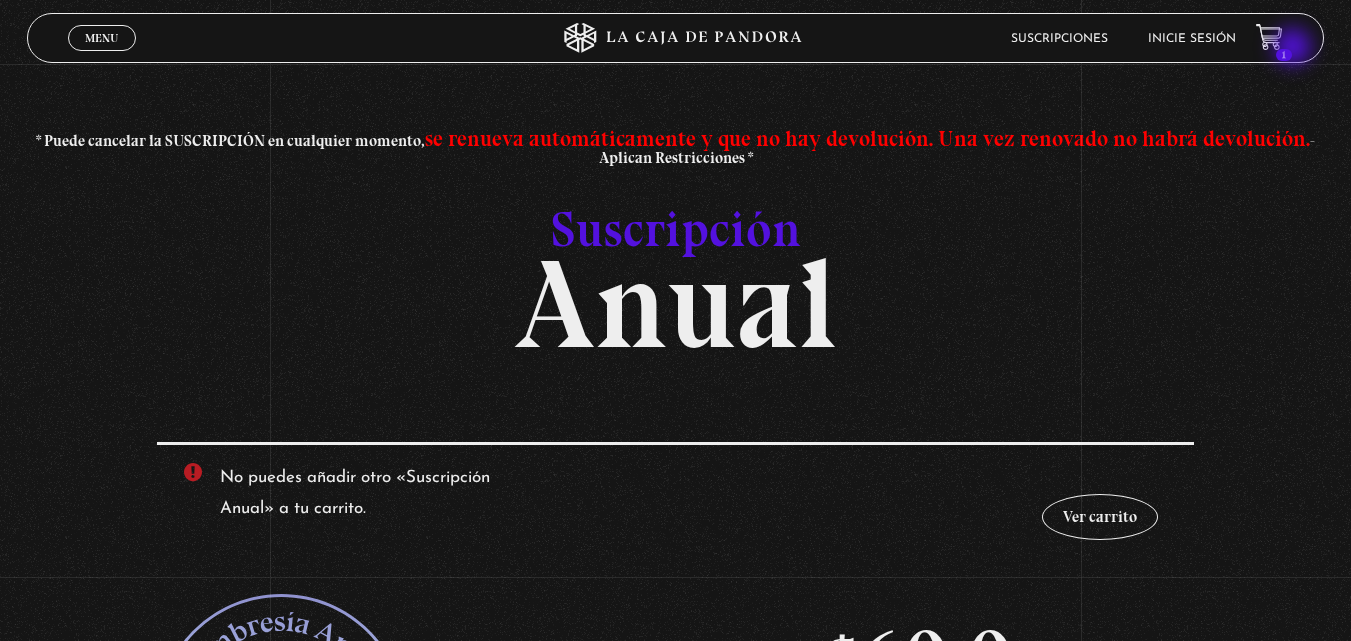 click on "Menu Cerrar             Suscripciones Inicie sesión                 1" at bounding box center [675, 38] 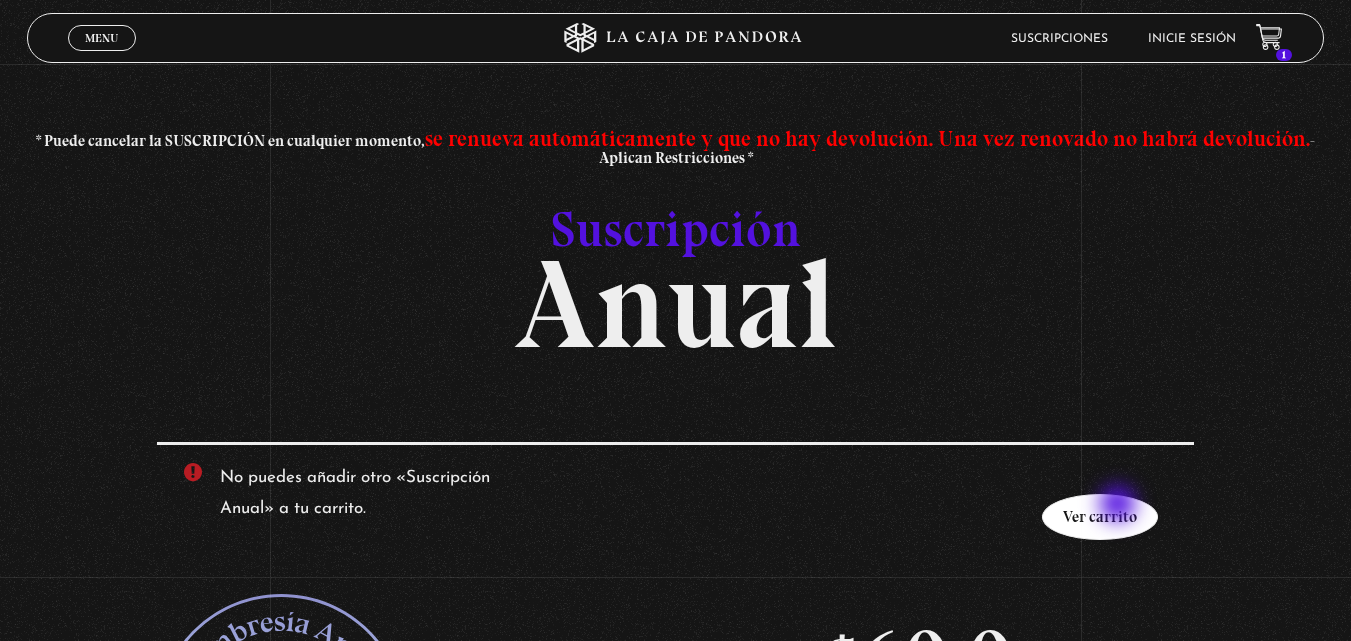 click on "Ver carrito" at bounding box center (1100, 517) 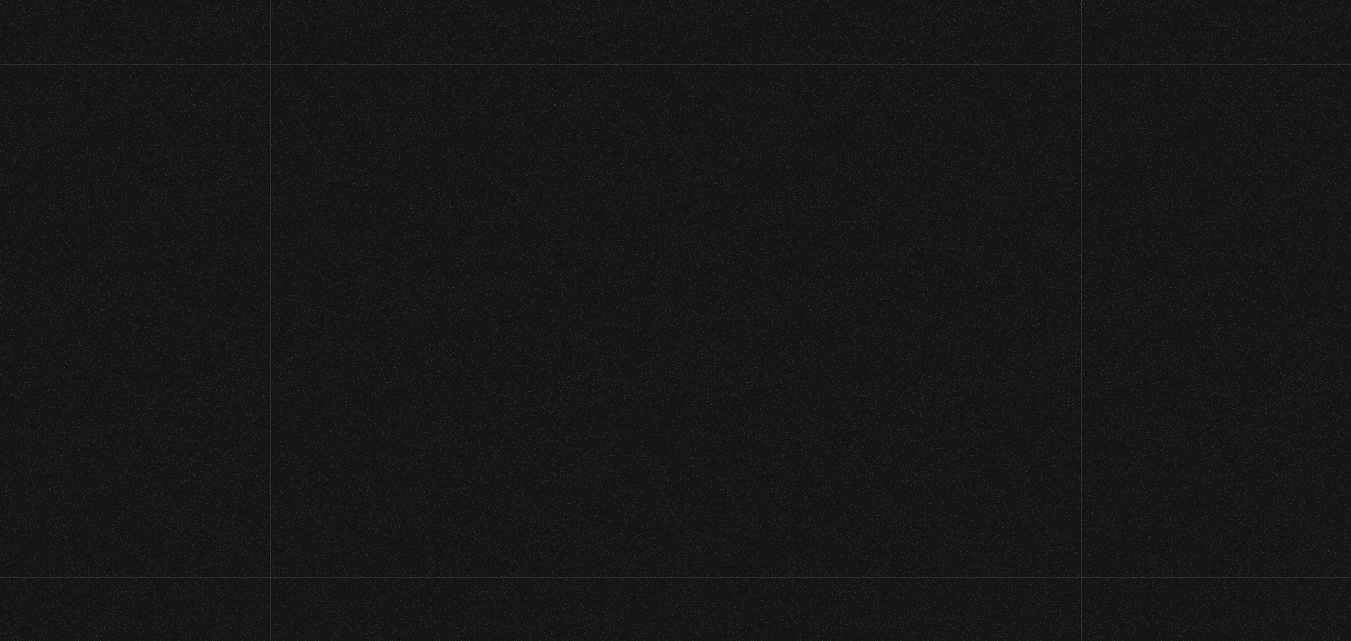 scroll, scrollTop: 0, scrollLeft: 0, axis: both 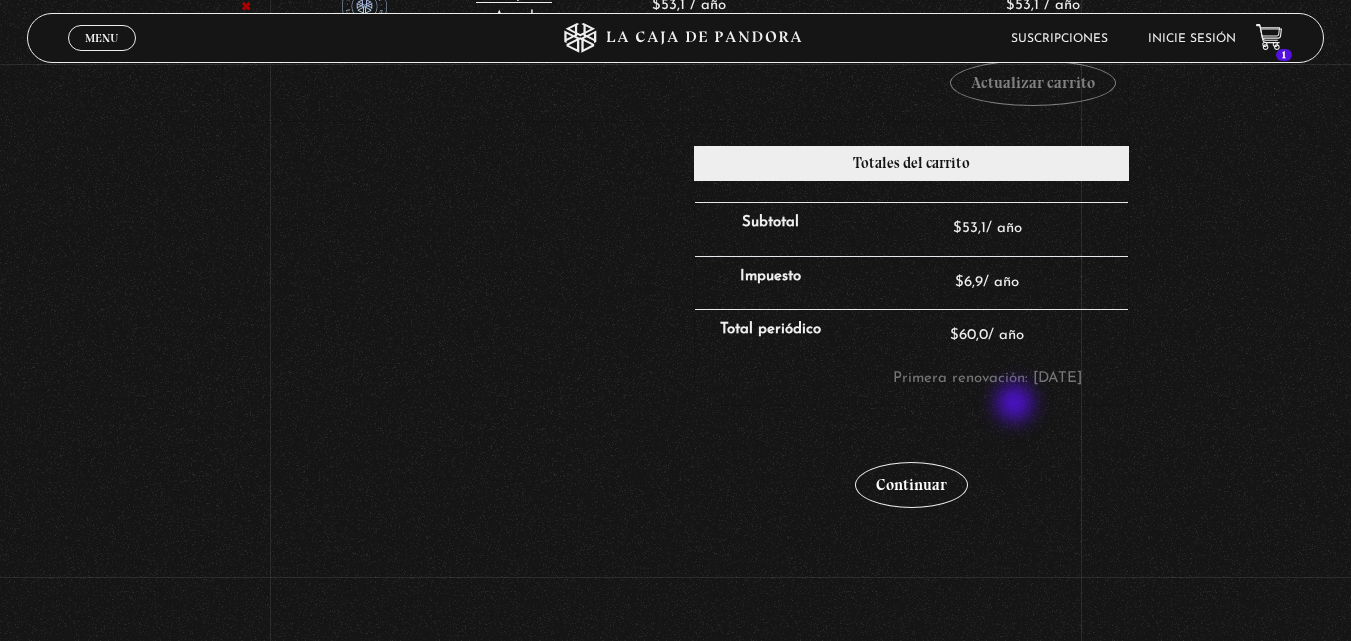 click on "$ 60,0  / año Primera renovación: 14 julio, 2026" at bounding box center [987, 357] 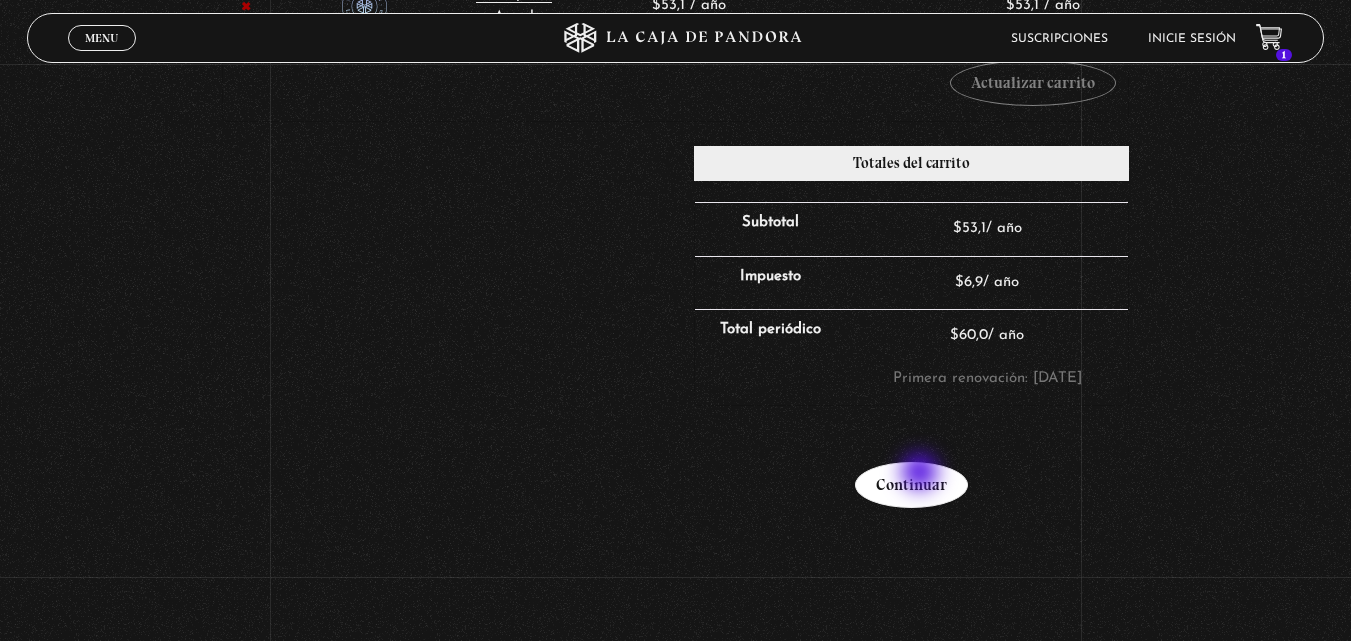 click on "Continuar" at bounding box center (911, 485) 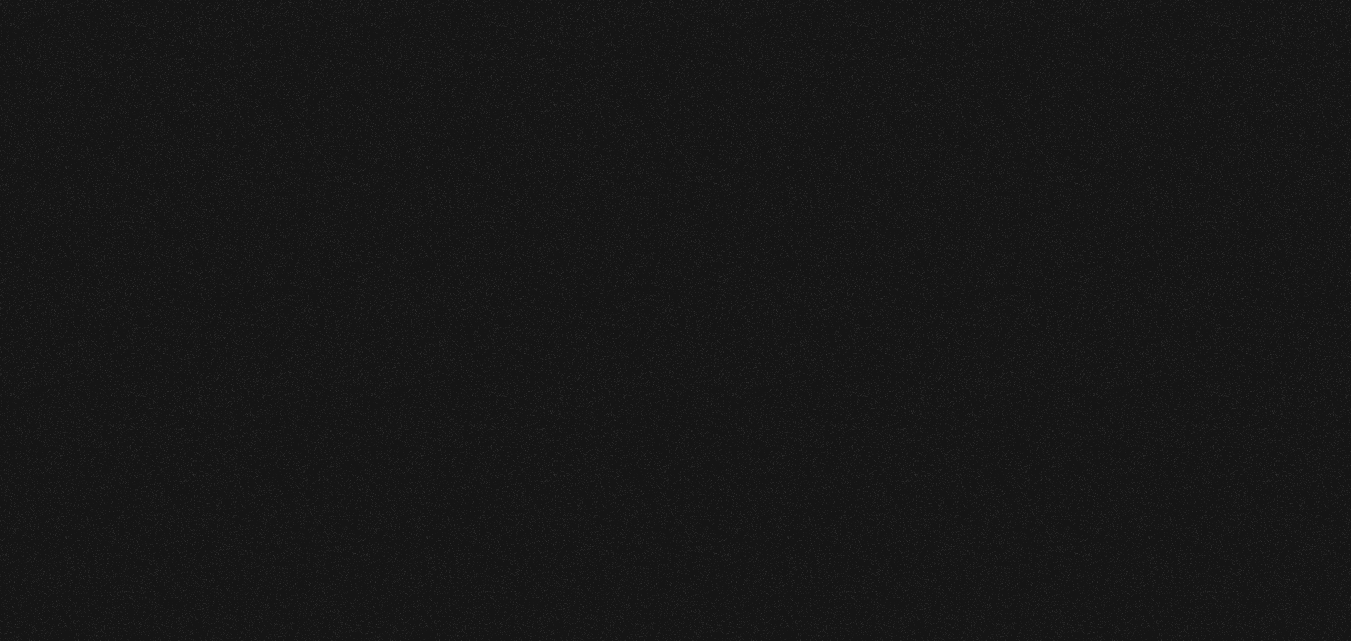 scroll, scrollTop: 0, scrollLeft: 0, axis: both 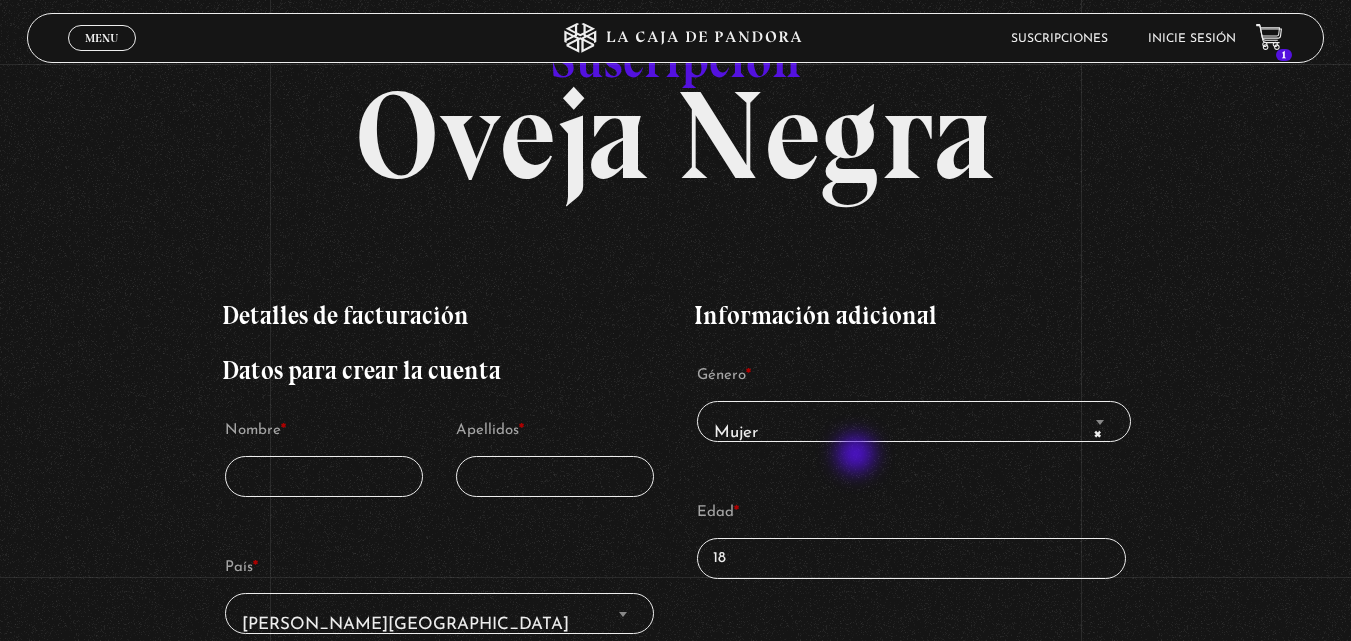 click on "Género  * Mujer Hombre   × Mujer Edad  * 18" at bounding box center (912, 470) 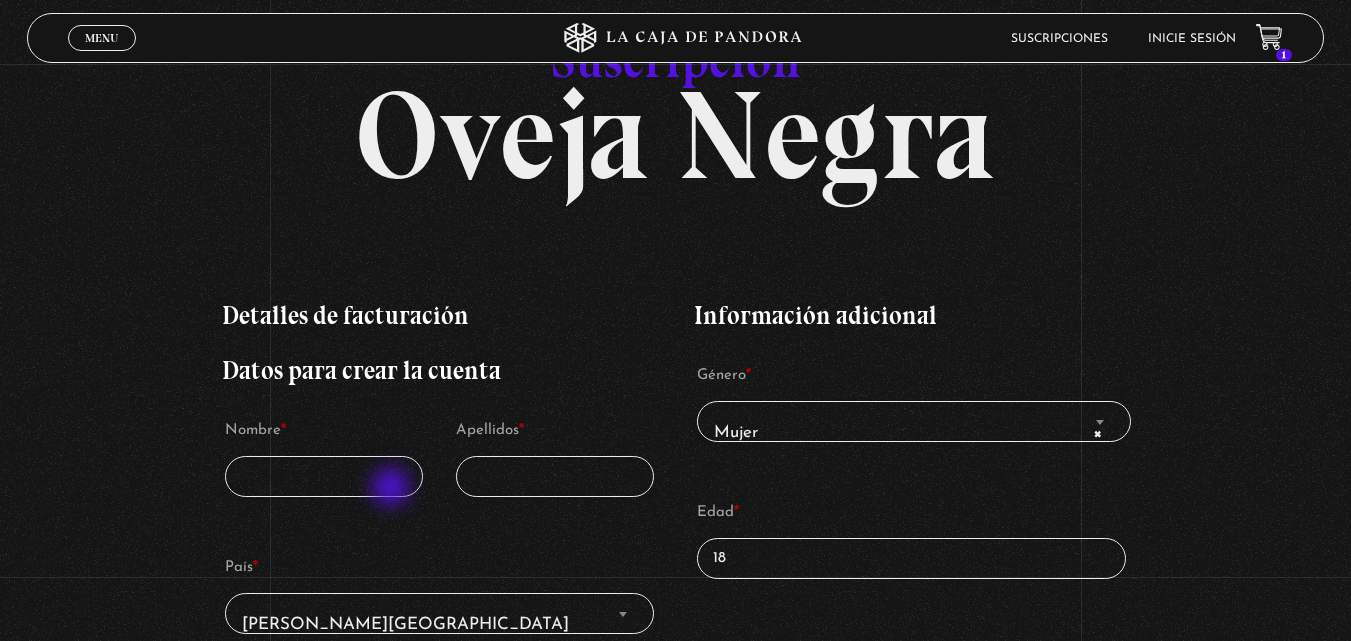 click on "Nombre  *" at bounding box center [324, 476] 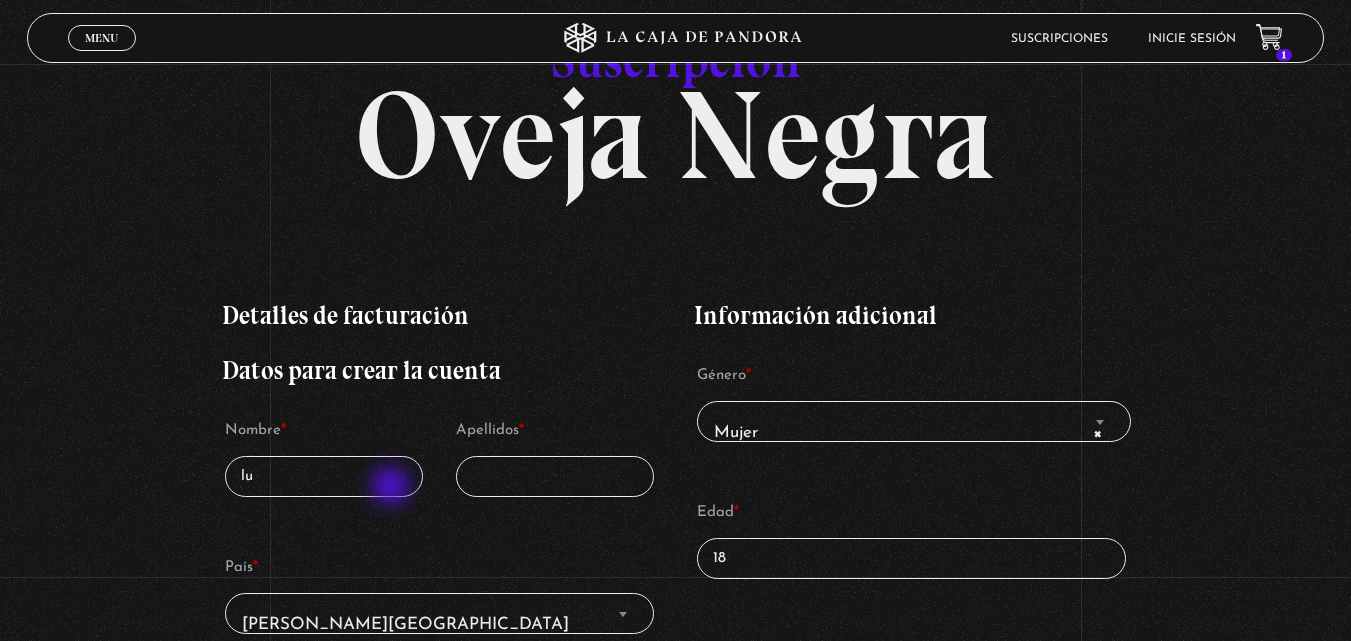 type on "l" 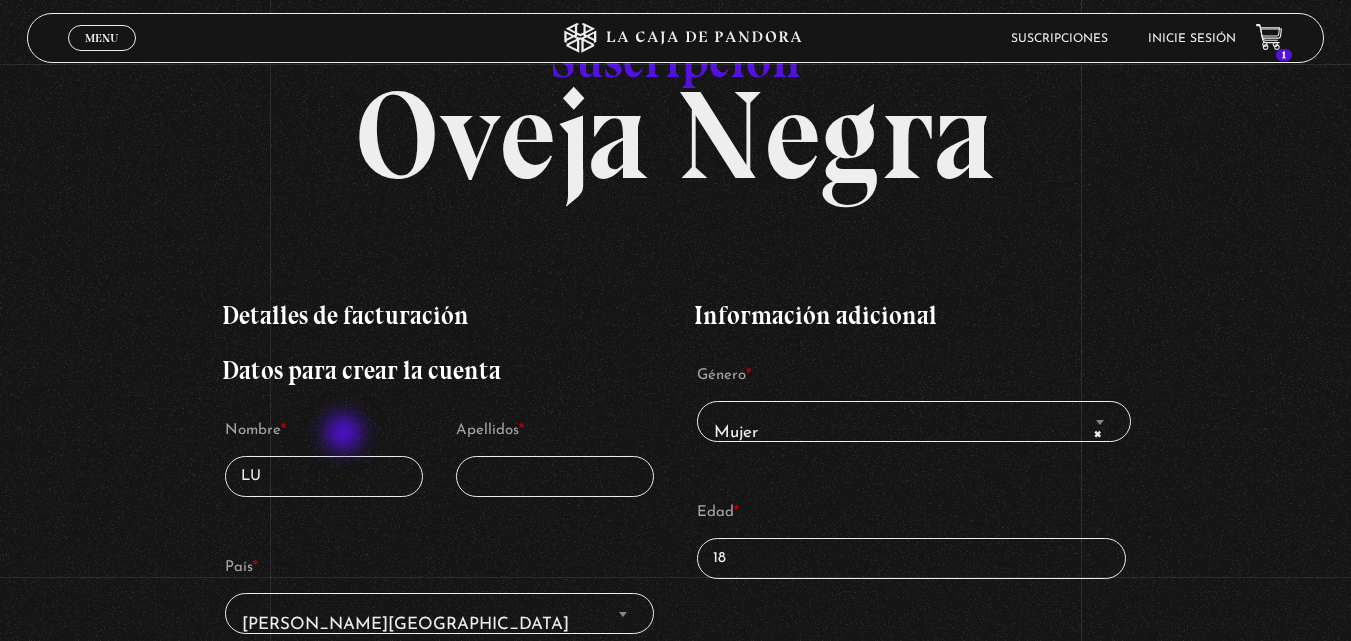 type on "L" 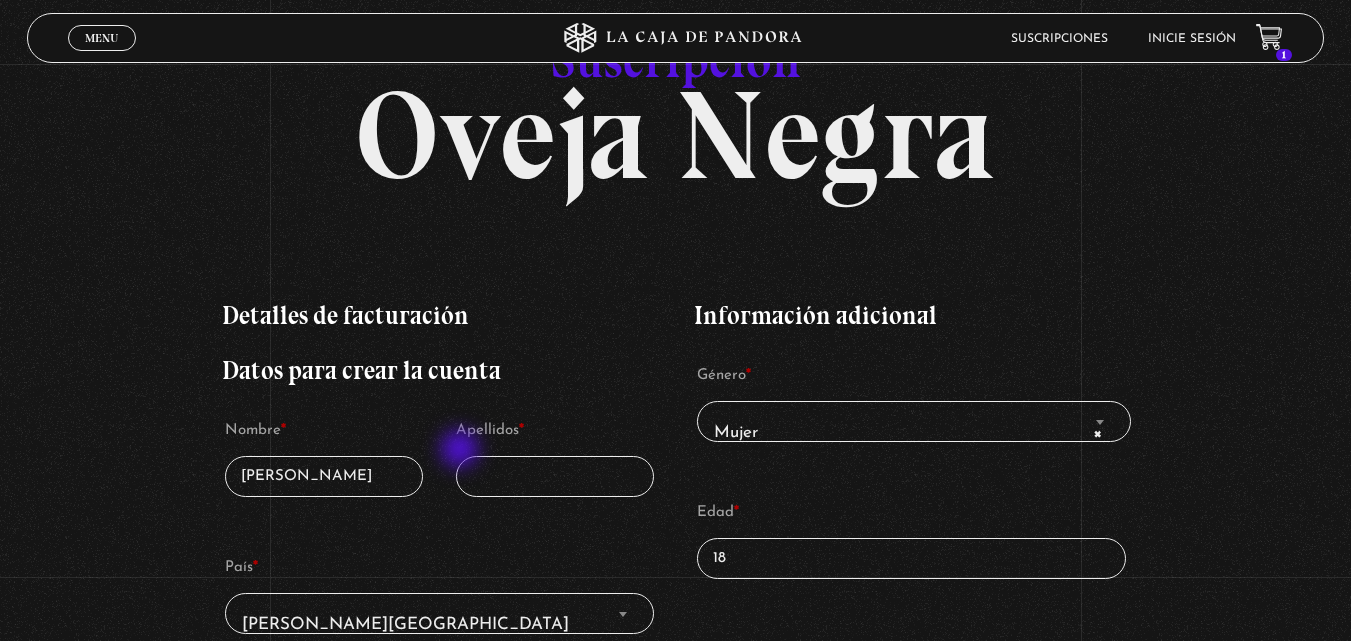 type on "[PERSON_NAME]" 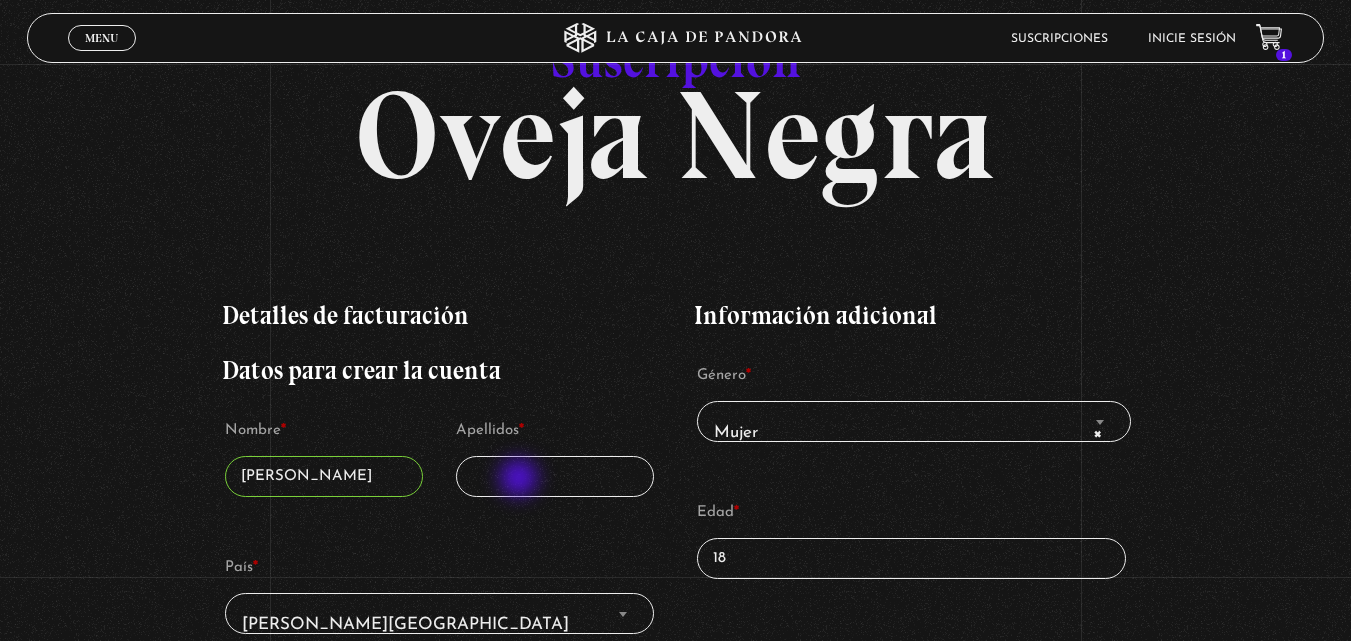 click on "Apellidos  *" at bounding box center (555, 476) 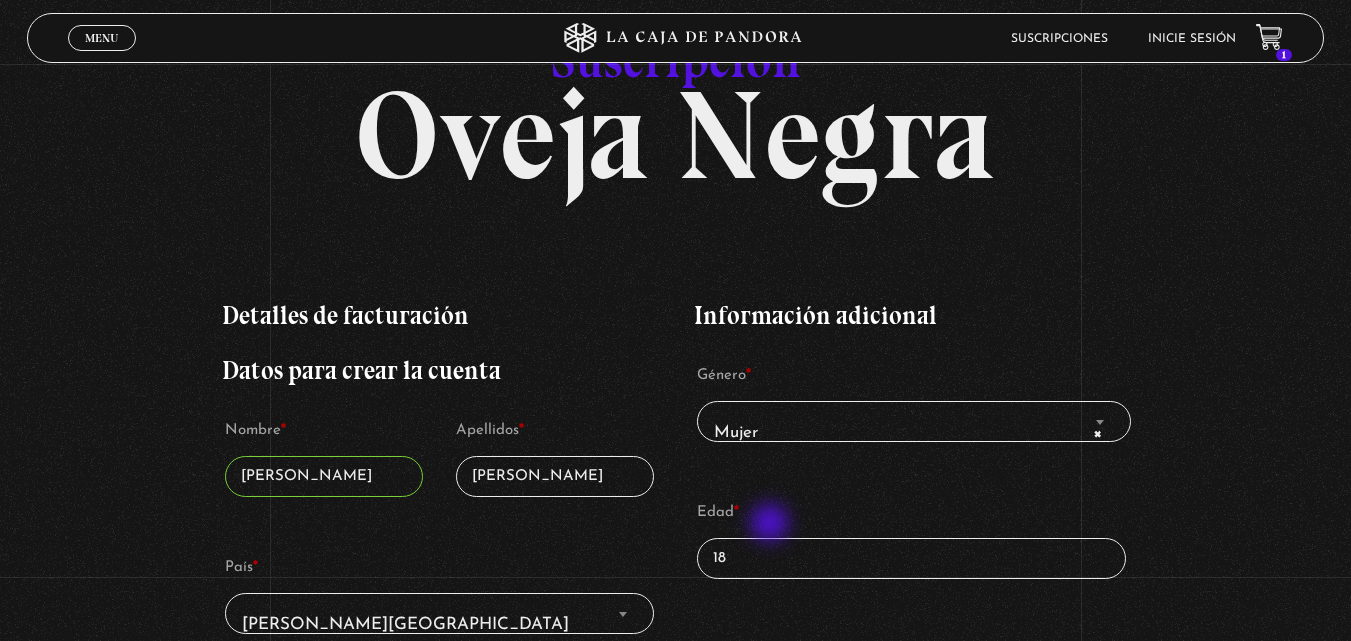 type on "LUCIANO" 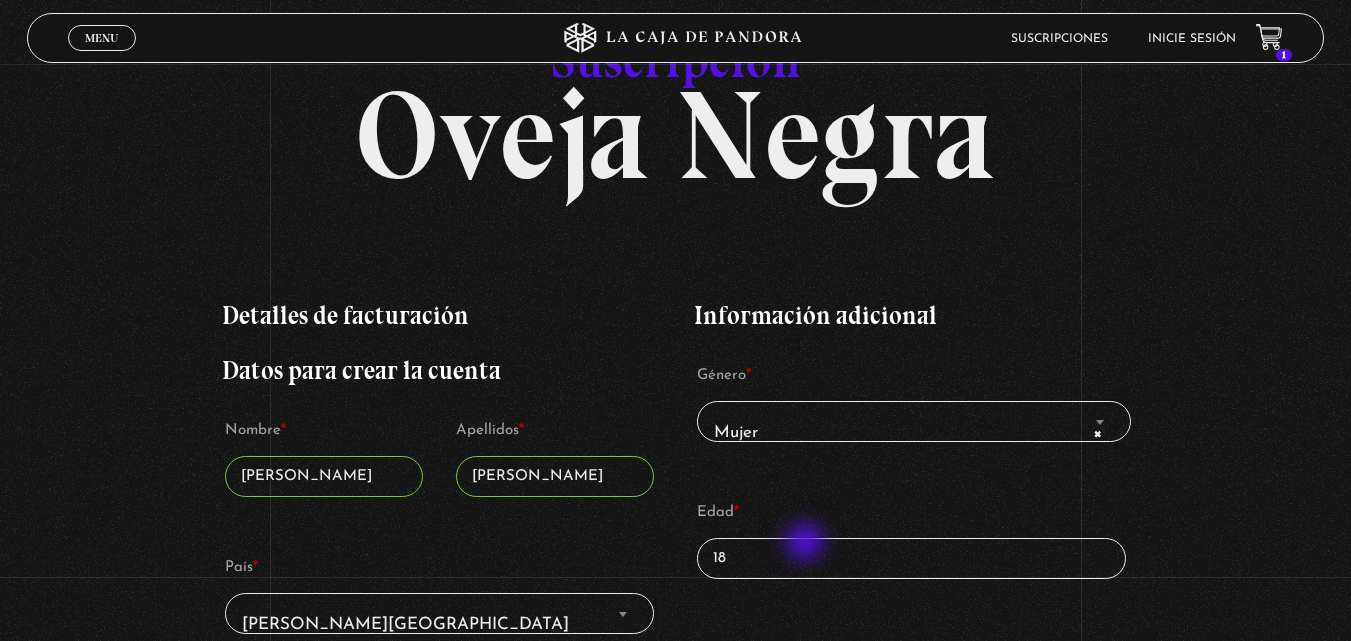 click on "18" at bounding box center [912, 558] 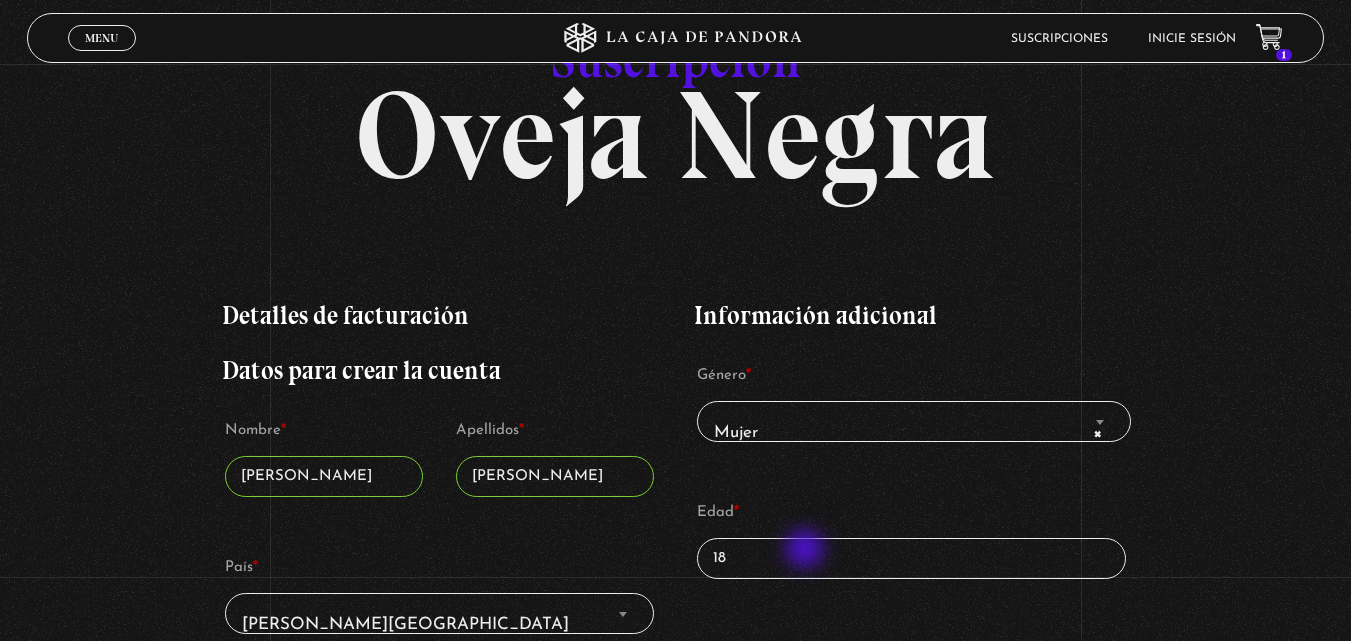 type on "1" 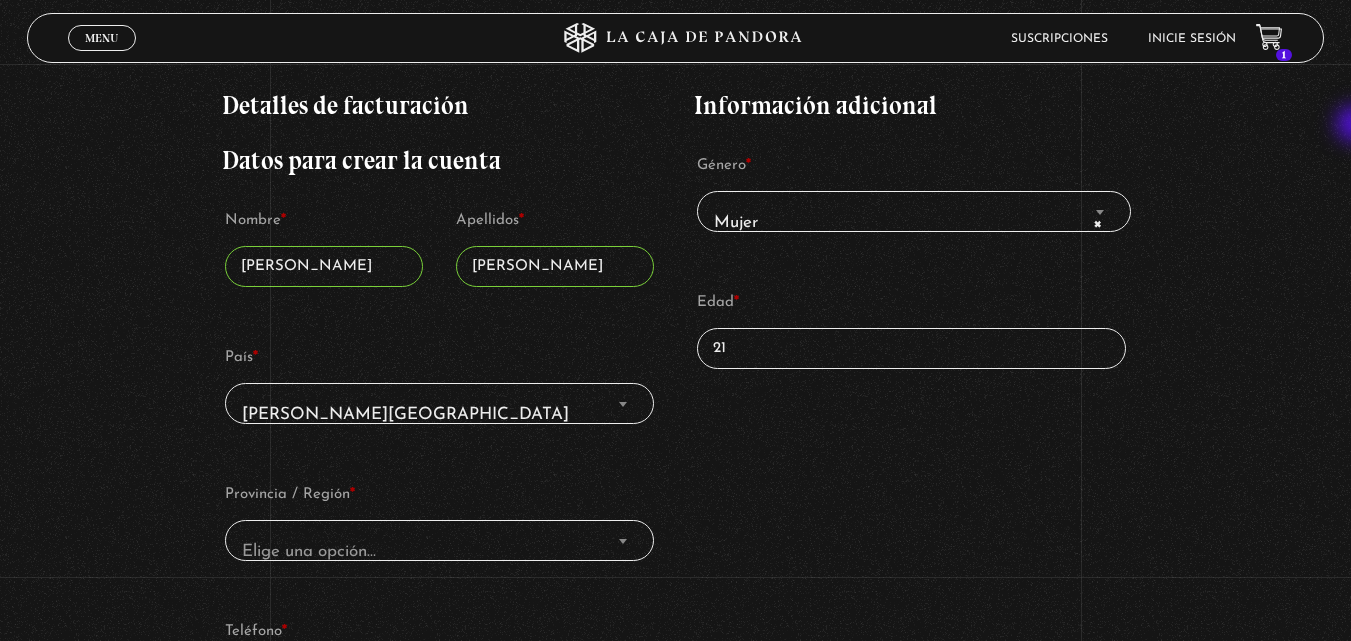 scroll, scrollTop: 365, scrollLeft: 0, axis: vertical 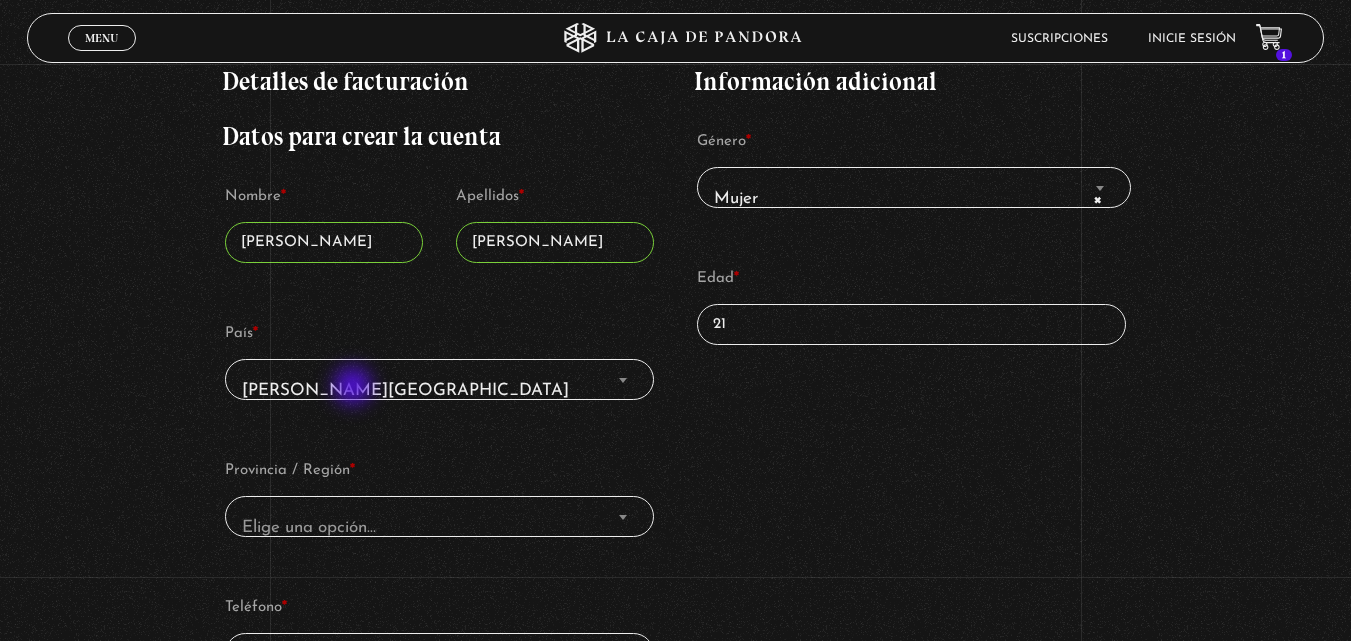 type on "21" 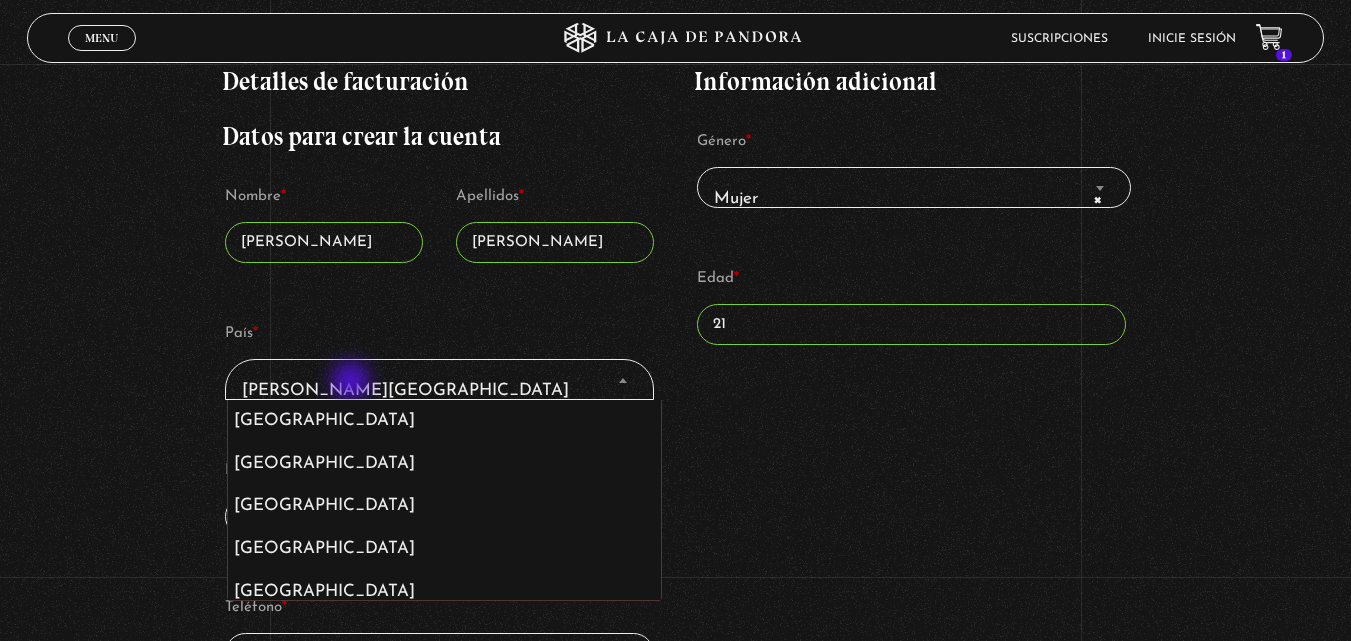 scroll, scrollTop: 2172, scrollLeft: 0, axis: vertical 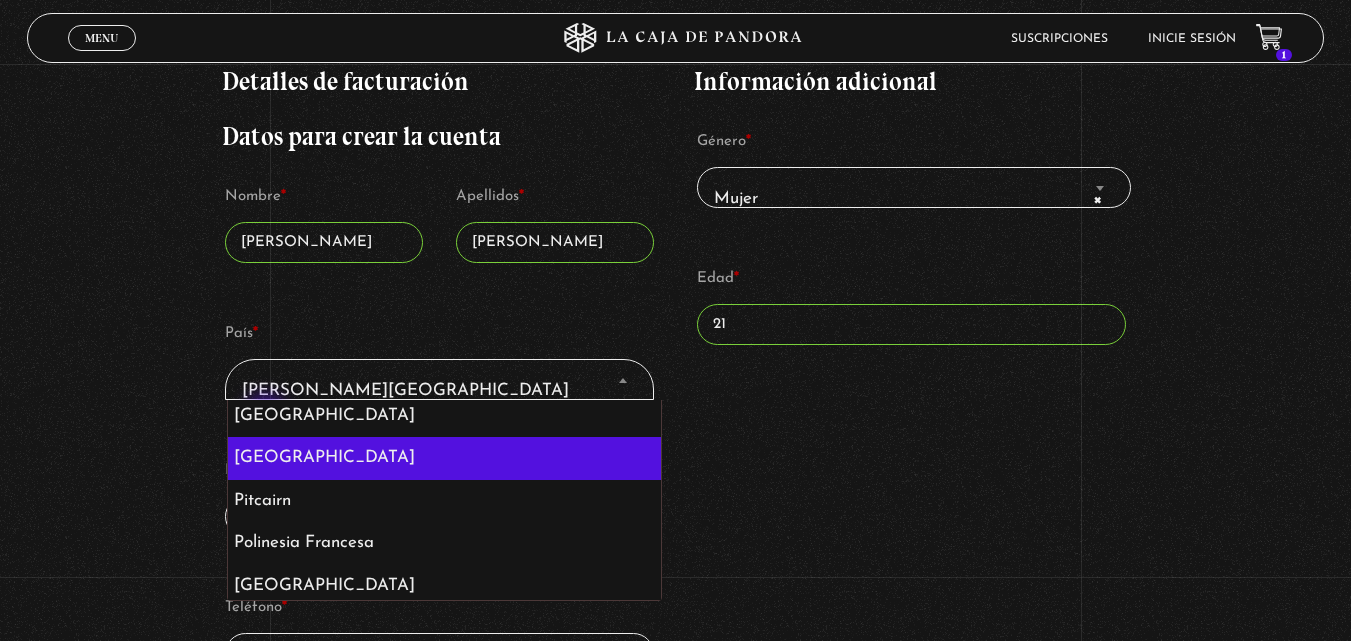 select on "PE" 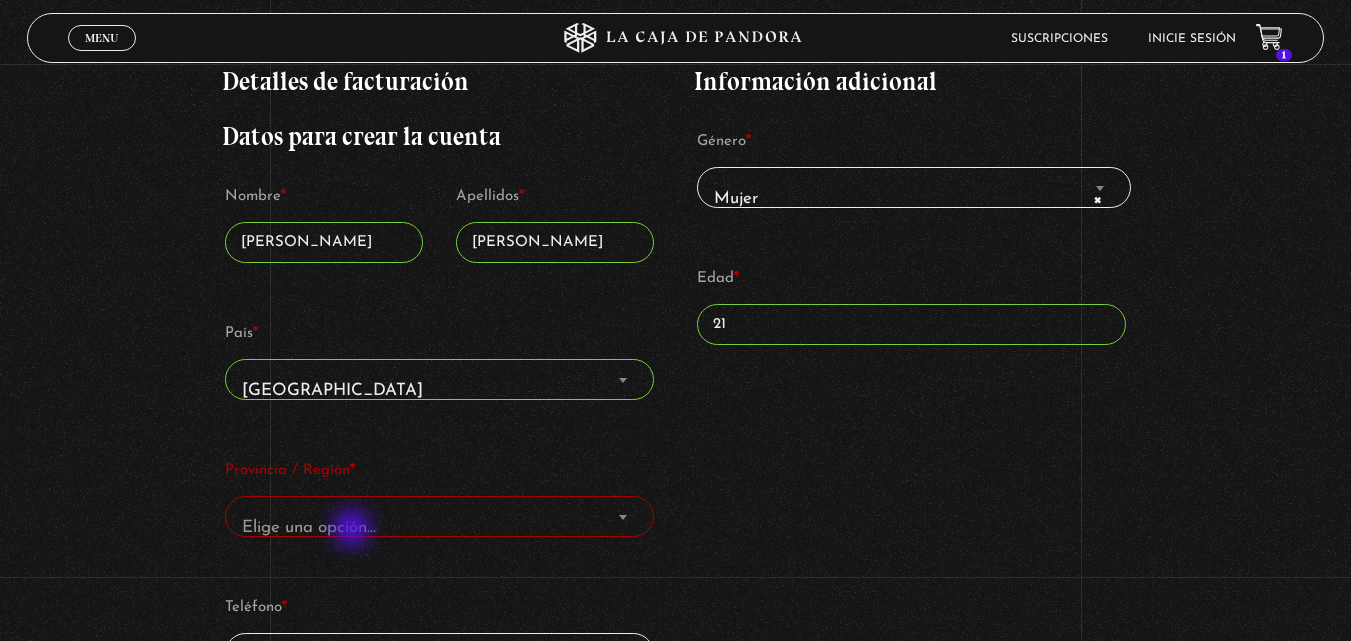 click on "Elige una opción…" at bounding box center [309, 527] 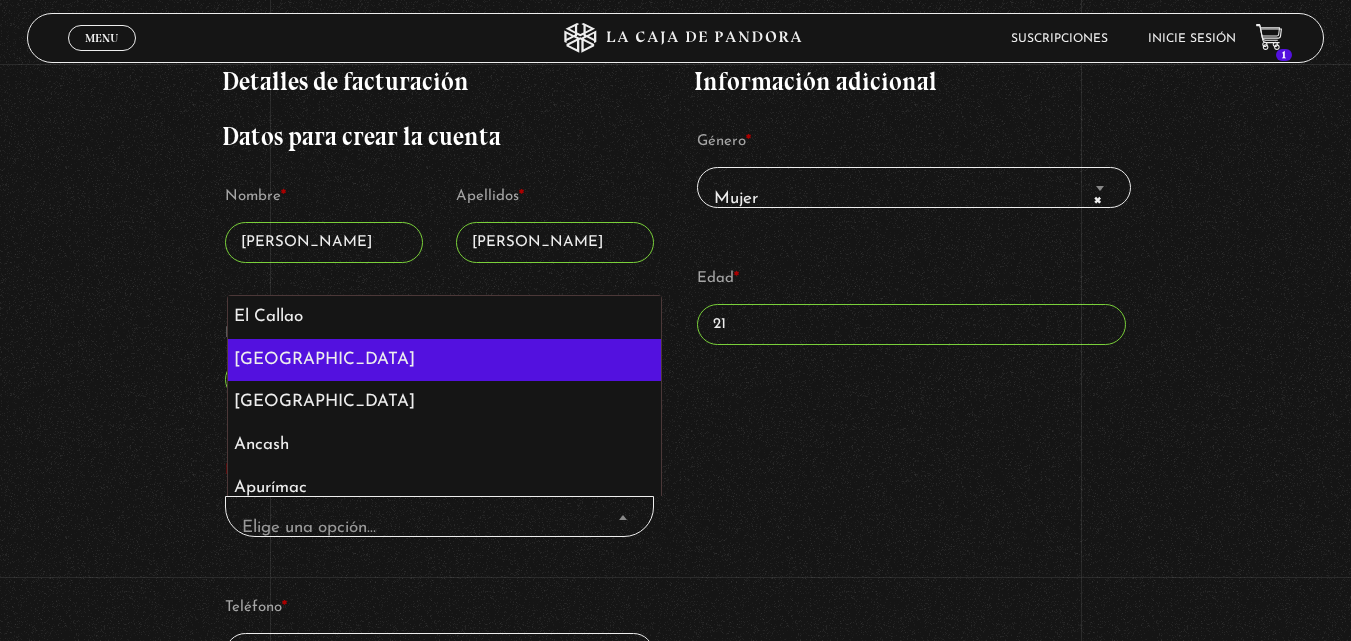 select on "LMA" 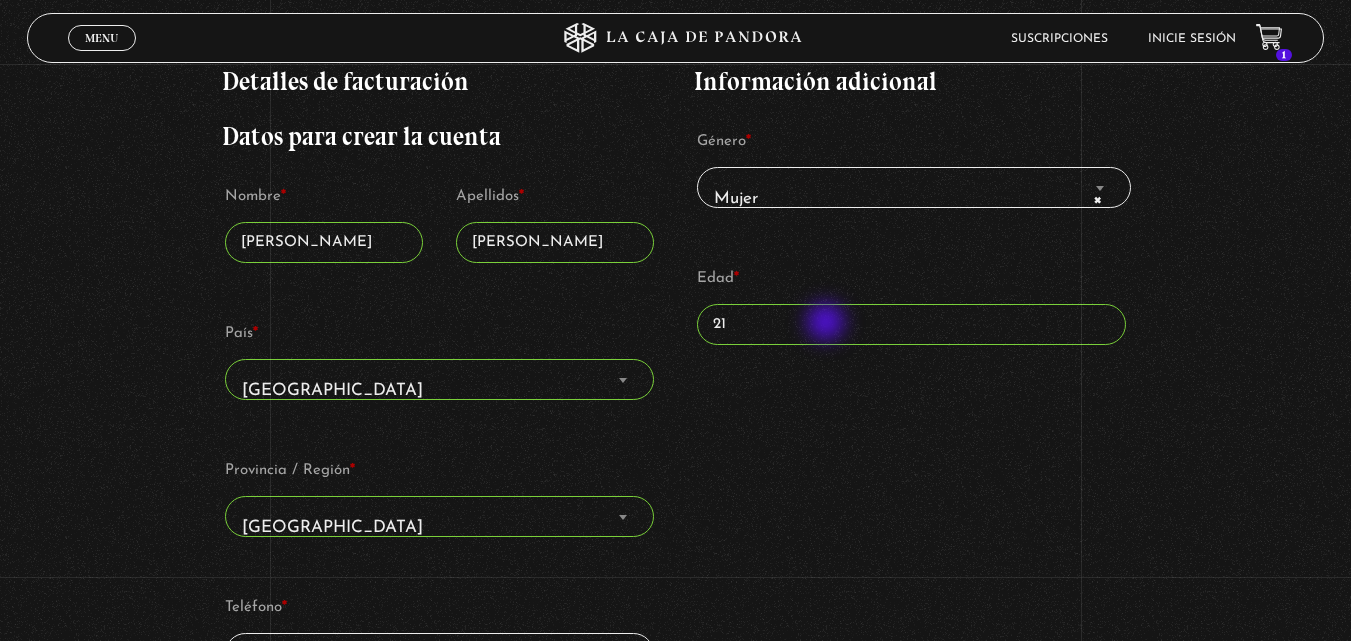 click on "21" at bounding box center [912, 324] 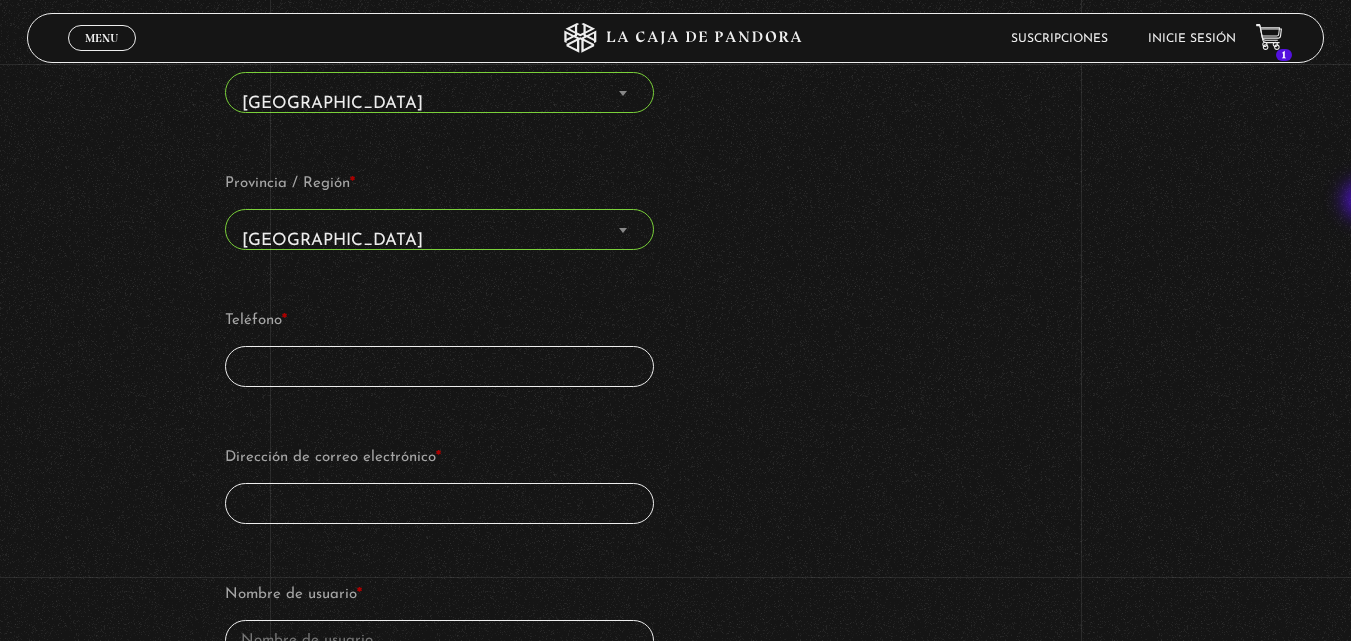 scroll, scrollTop: 682, scrollLeft: 0, axis: vertical 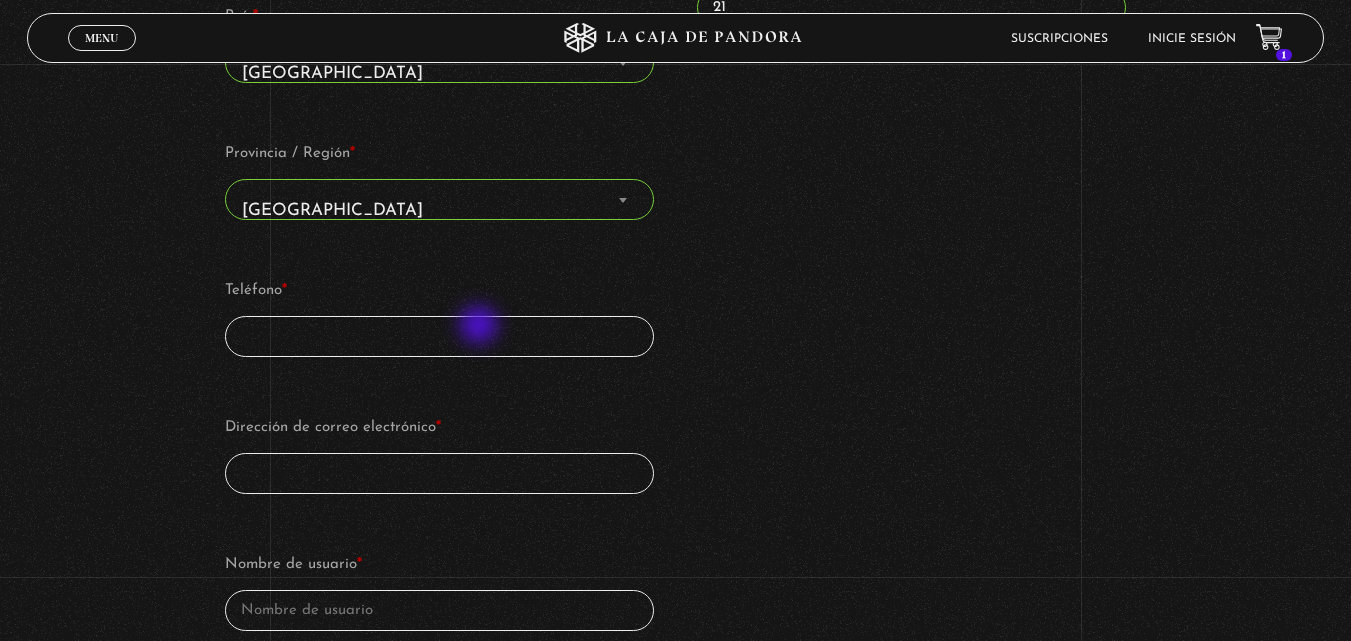 click on "Teléfono  *" at bounding box center (440, 336) 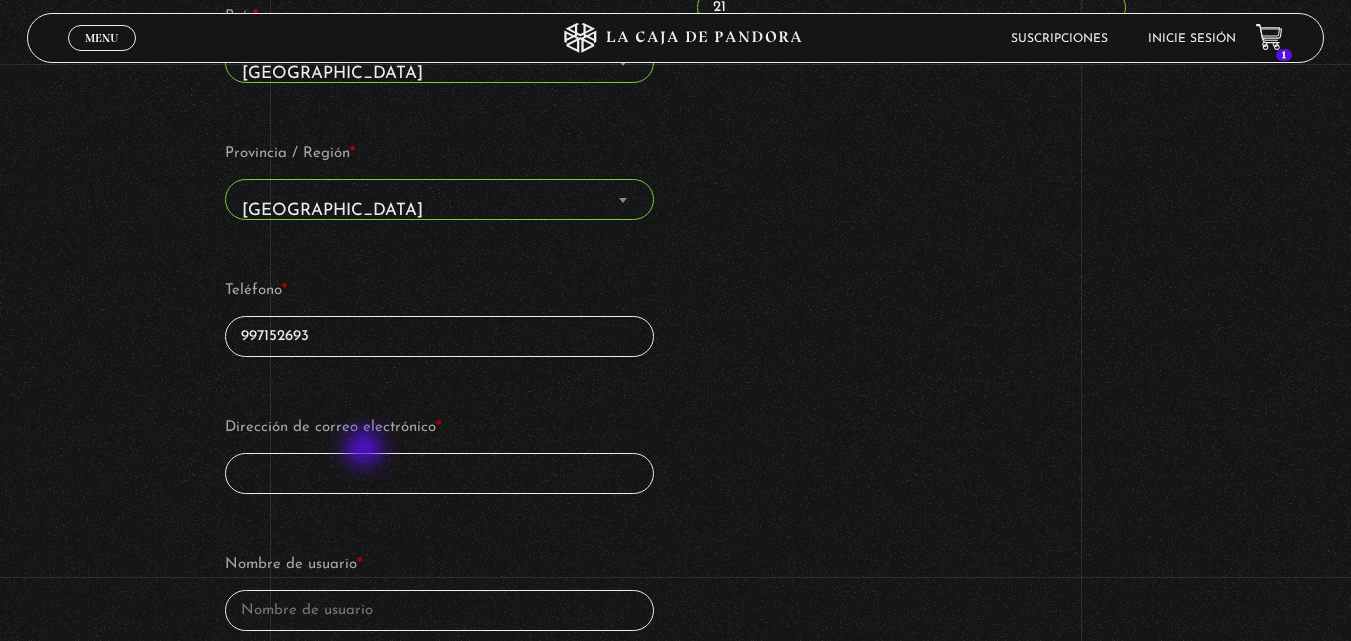 type on "997152693" 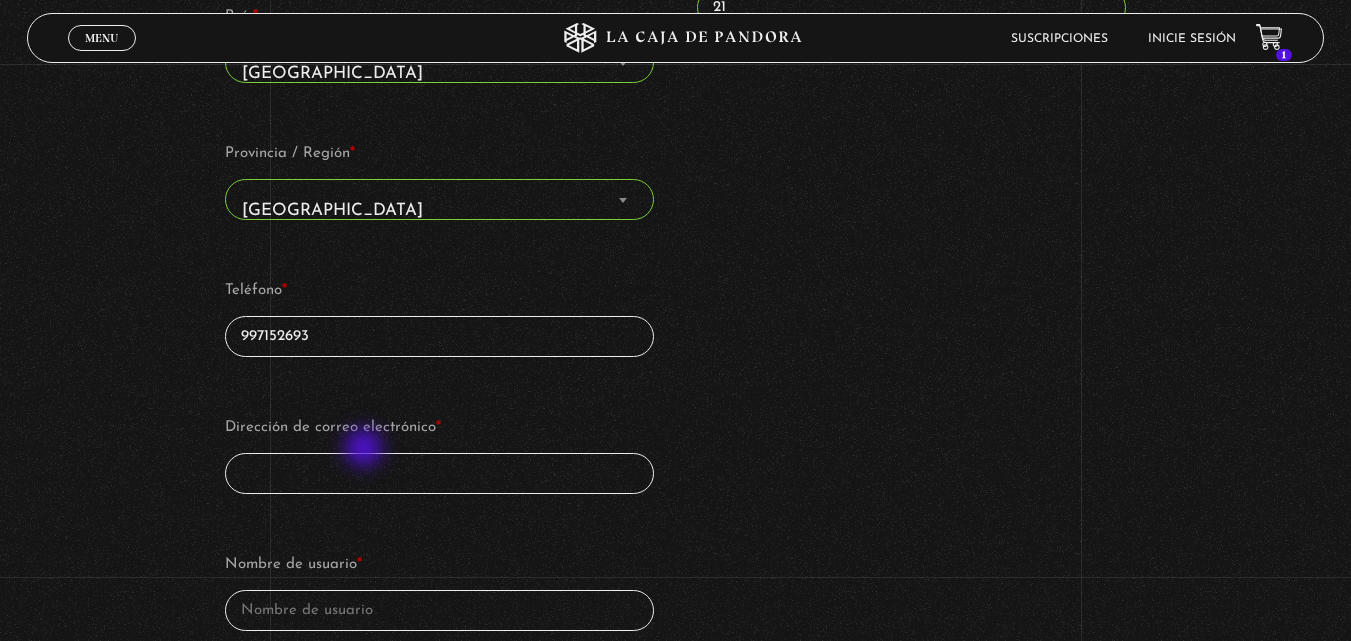 click on "Dirección de correo electrónico  *" at bounding box center [440, 473] 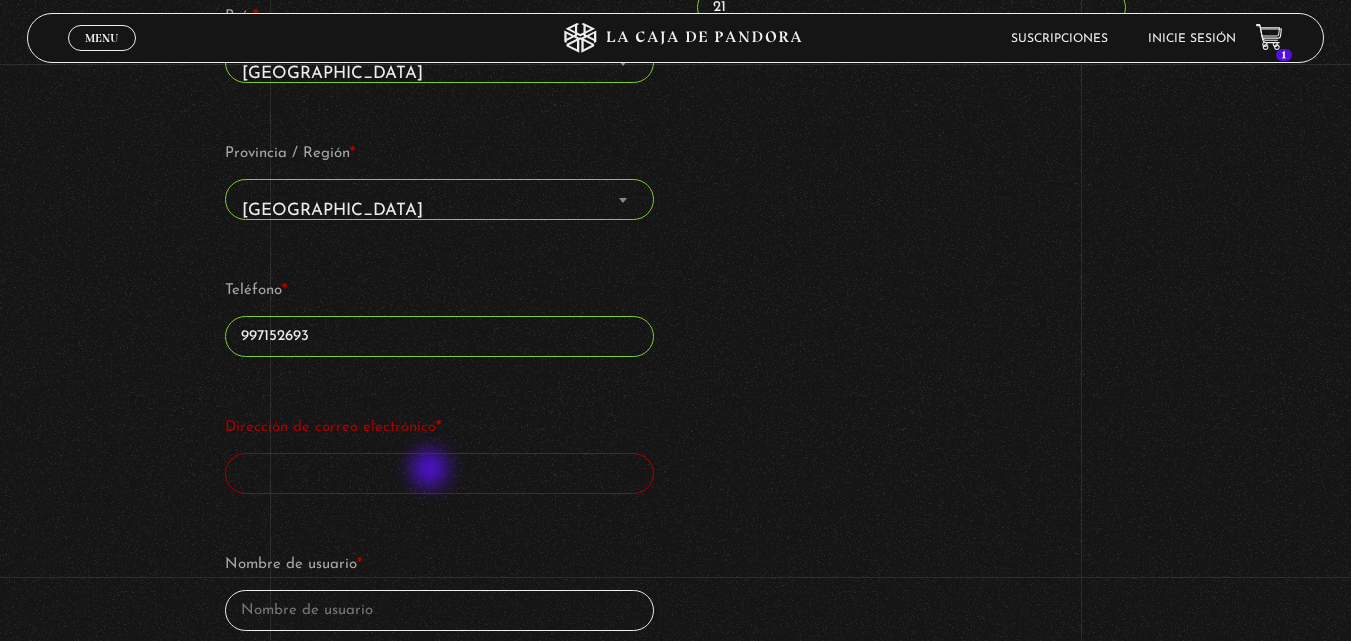 paste on "subliminalsublime11@gmail.com" 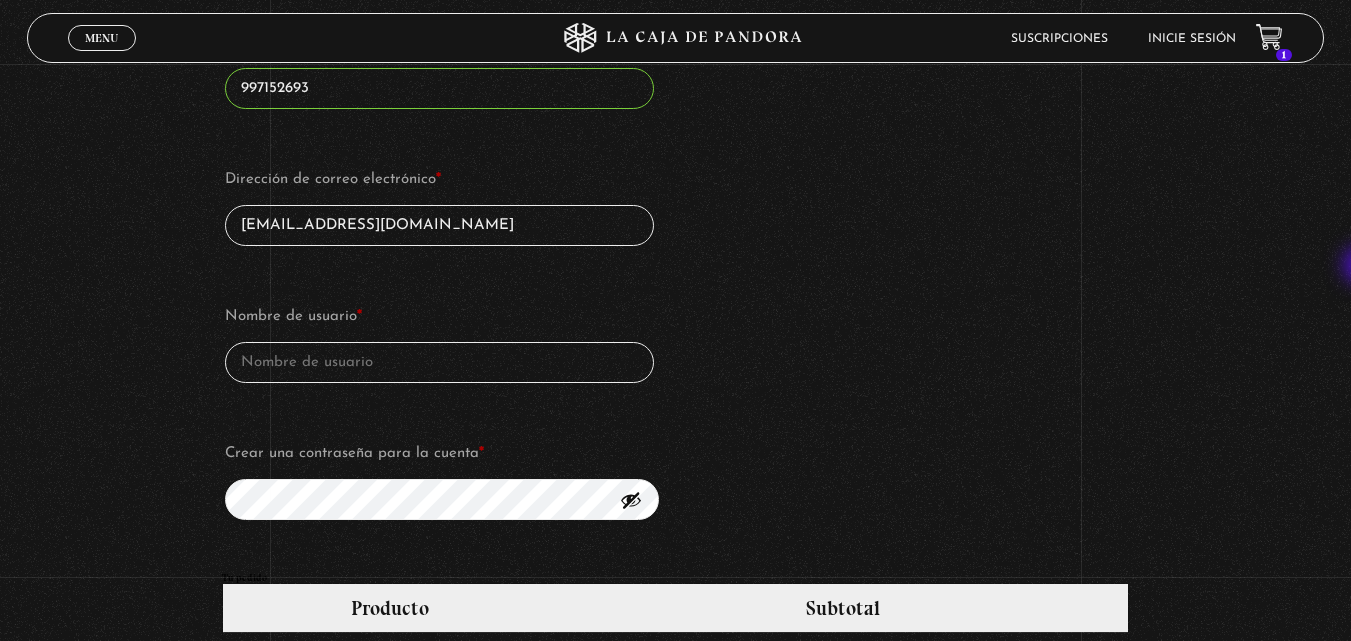 scroll, scrollTop: 940, scrollLeft: 0, axis: vertical 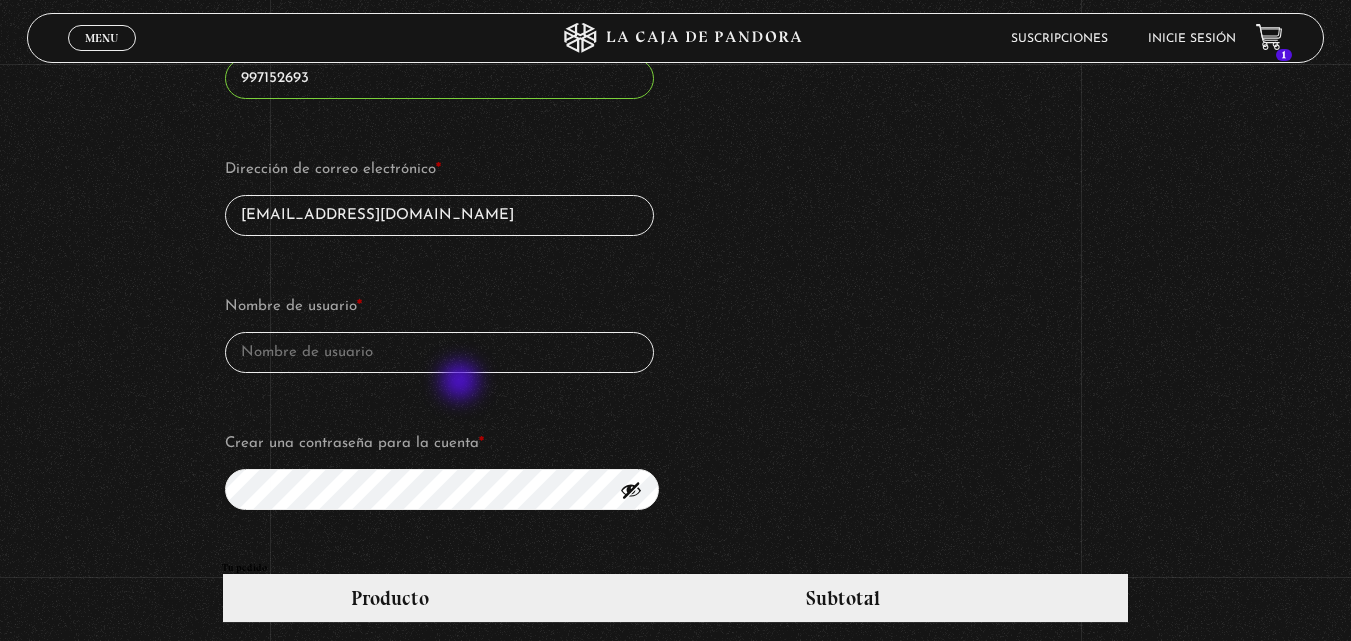 click on "Nombre de usuario  * Crear una contraseña para la cuenta  *" at bounding box center [440, 401] 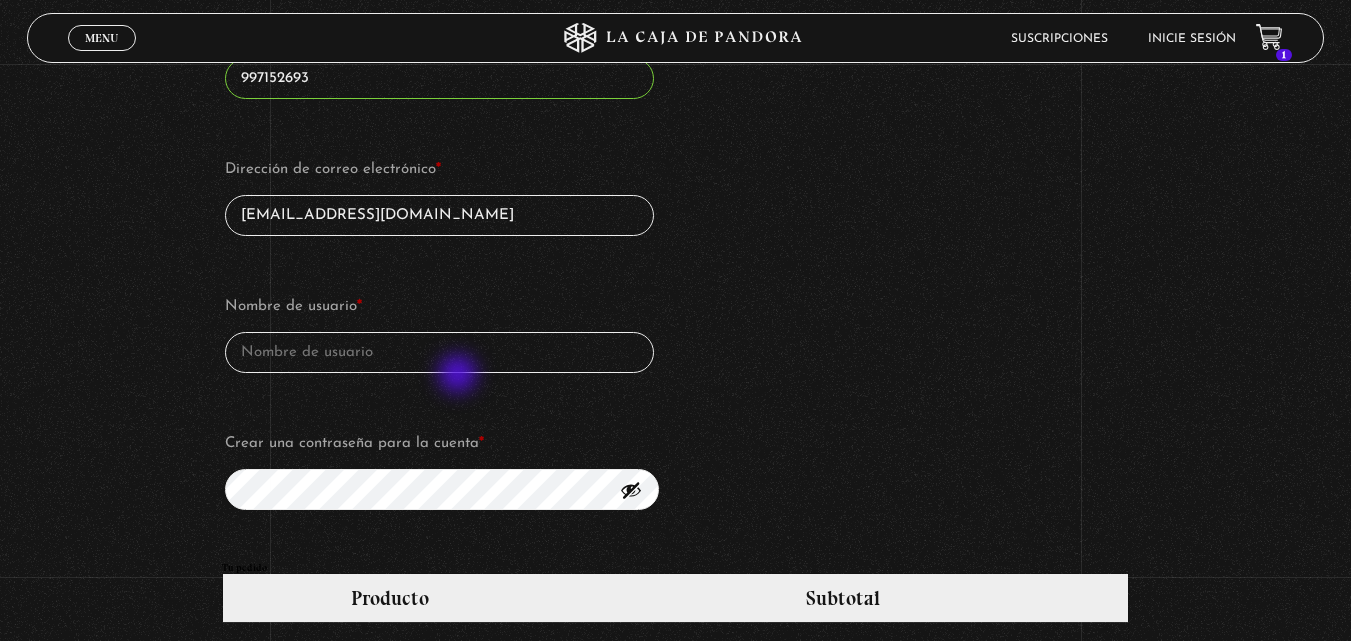 type on "subliminalsublime11@gmail.com" 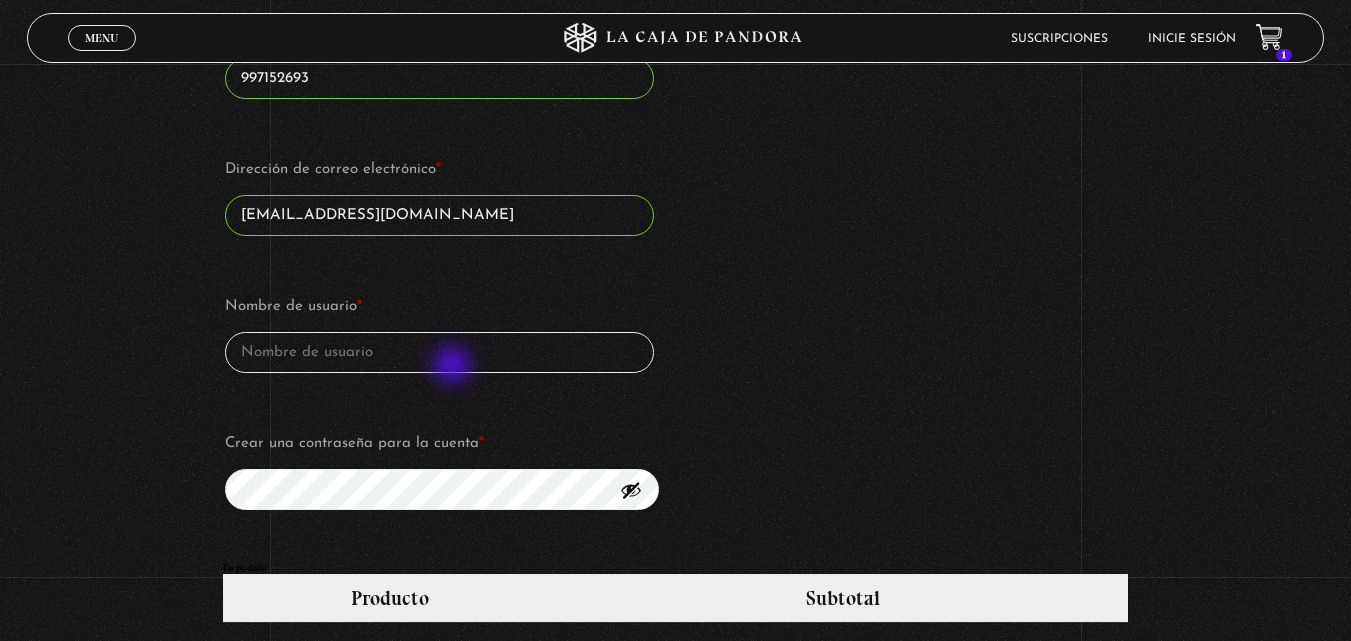 click on "Nombre de usuario  *" at bounding box center [440, 352] 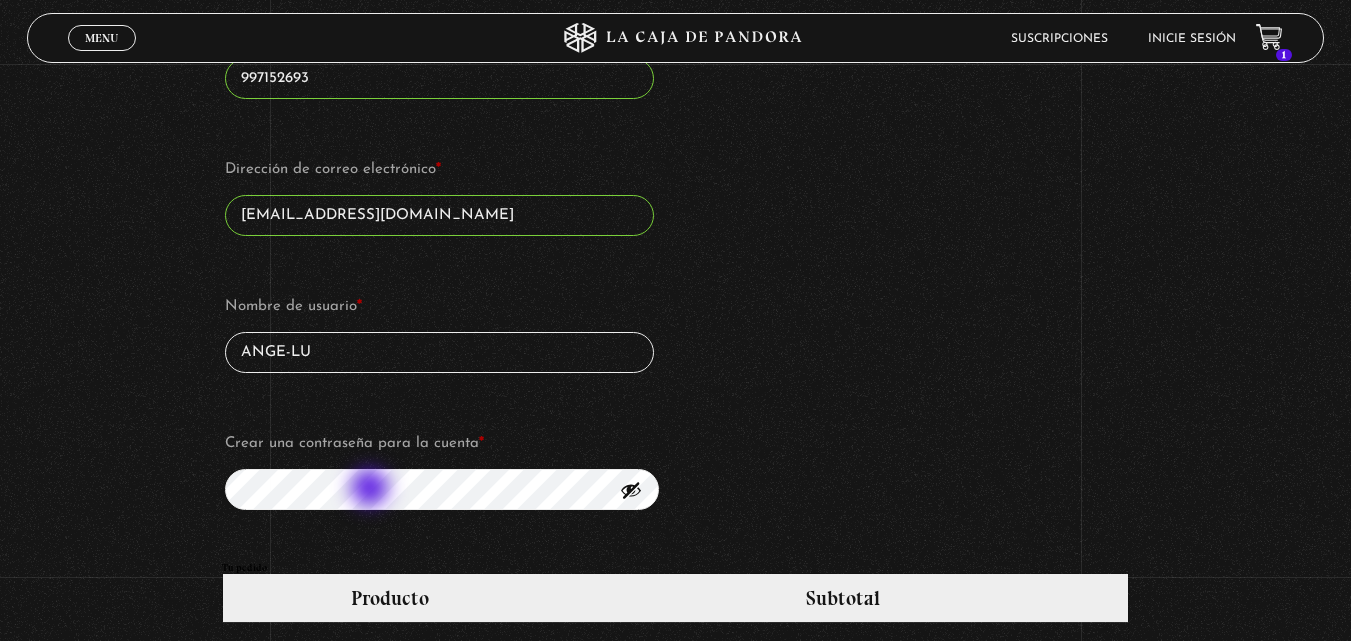 type on "ANGE-LU" 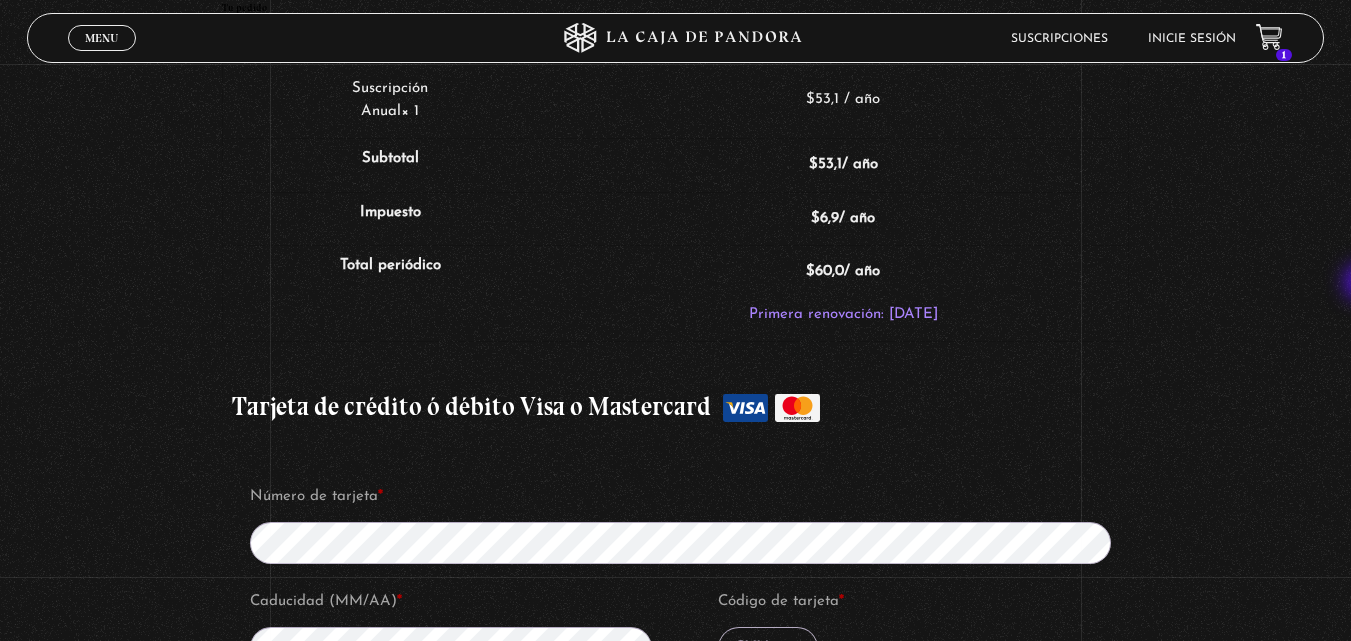 scroll, scrollTop: 940, scrollLeft: 0, axis: vertical 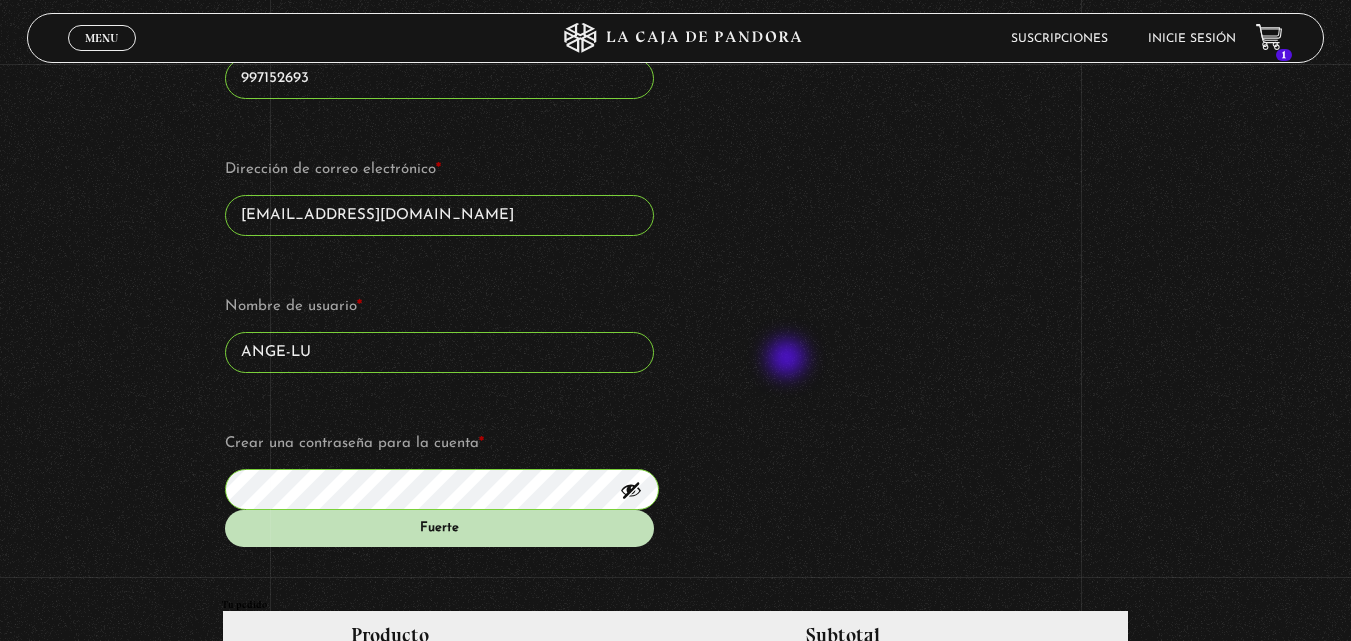 click on "Detalles de facturación Datos para crear la cuenta Nombre  * ANGELA Apellidos  * LUCIANO País  * Selecciona un país/región… Afganistán Albania Alemania Andorra Angola Anguila Antártida Antigua y Barbuda Arabia Saudita Argelia Argentina Armenia Aruba Australia Austria Azerbaijan Bahamas Bahrain Bangladesh Barbados Belau Bélgica Belize Benin Bermuda Bhutan Bielorrusia Birmania Bolivia Bonaire, San Eustaquio y Saba Bosnia y Herzegovina Botswana Brasil Brunéi Bulgaria Burkina Faso Burundi Cabo Verde Camboya Camerún Canadá Chad Chile China Chipre Ciudad del Vaticano Colombia Comoras Congo (Brazzaville) Congo (Kinshasa) Corea del Norte Corea del Sur Costa de Marfil Costa Rica Croacia Cuba Curaçao Dinamarca Djibouti Dominica Ecuador Egipto El Salvador Emiratos Árabes Unidos Eritrea Eslovaquia Eslovenia España Estados Unidos (EEUU) Estonia Esuatini Etiopía Filipinas Finlandia Fiyi Francia Gabón Gambia Georgia Ghana Gibraltar Granada Grecia Groenlandia Guadalupe Guam Guatemala Guayana Francesa Irak" at bounding box center (676, 32) 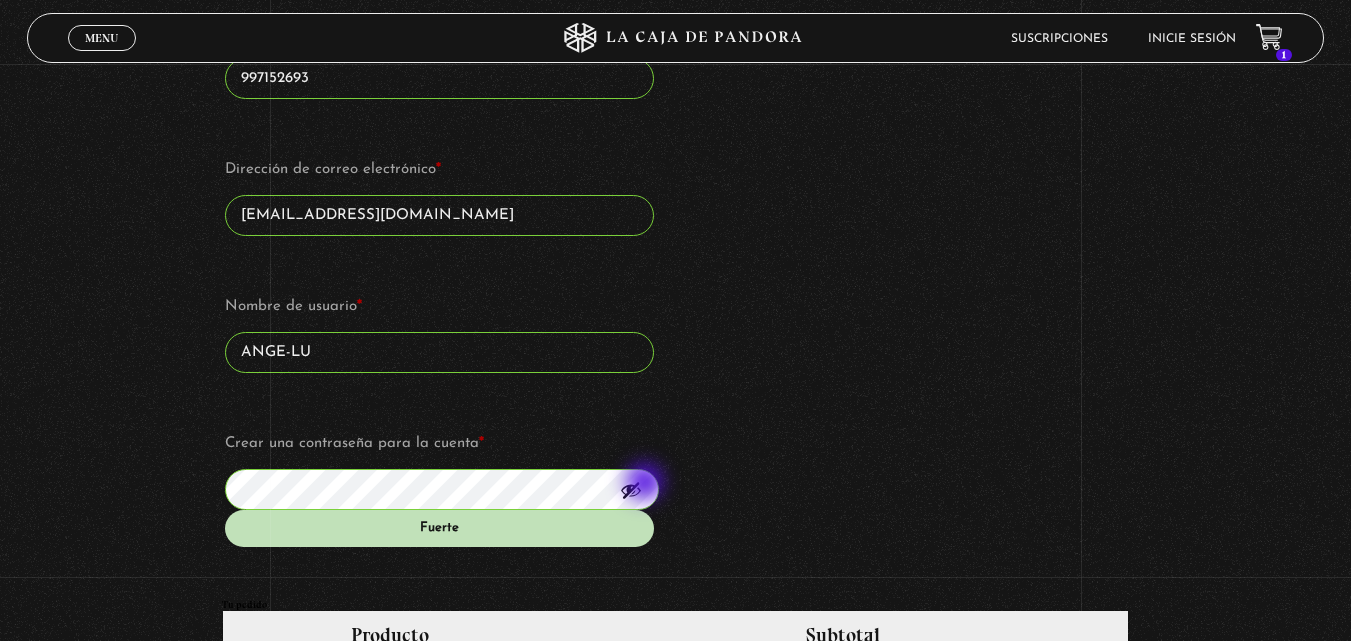 click at bounding box center [631, 490] 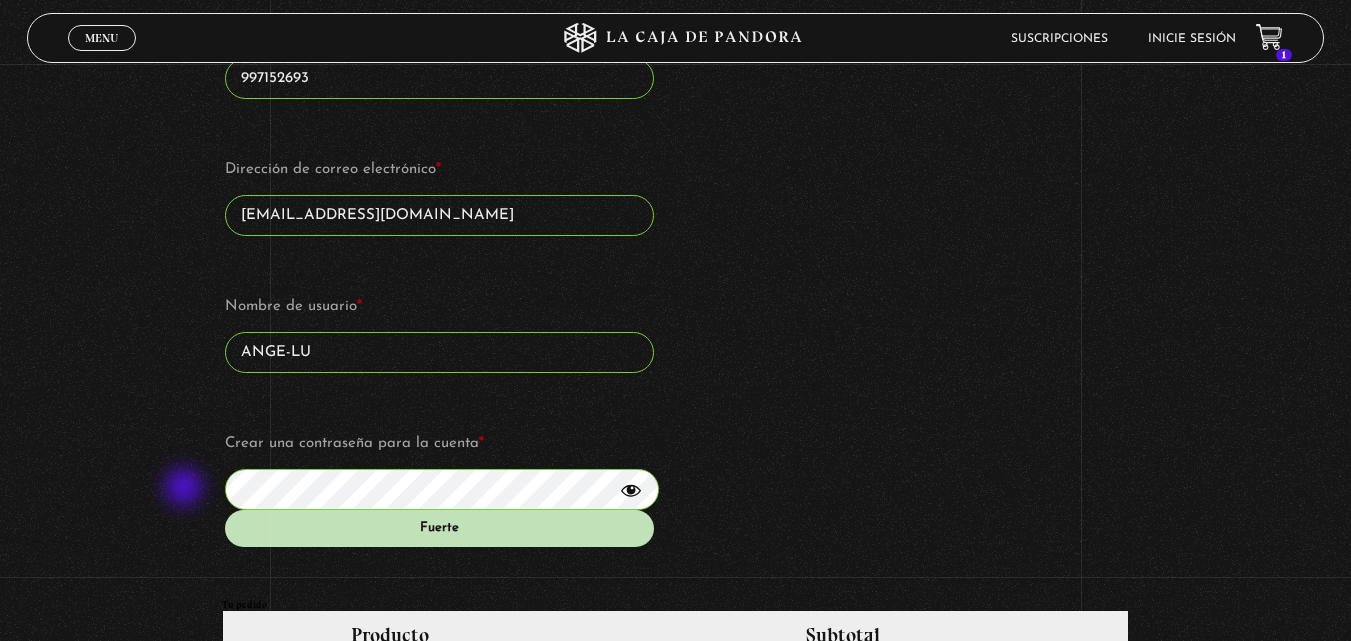 click on "Suscripción    Oveja Negra  ¿Tienes un cupón?  Haz clic aquí para introducir tu código   Cupón:     Aplicar cupón Detalles de facturación Datos para crear la cuenta Nombre  * ANGELA Apellidos  * LUCIANO País  * Selecciona un país/región… Afganistán Albania Alemania Andorra Angola Anguila Antártida Antigua y Barbuda Arabia Saudita Argelia Argentina Armenia Aruba Australia Austria Azerbaijan Bahamas Bahrain Bangladesh Barbados Belau Bélgica Belize Benin Bermuda Bhutan Bielorrusia Birmania Bolivia Bonaire, San Eustaquio y Saba Bosnia y Herzegovina Botswana Brasil Brunéi Bulgaria Burkina Faso Burundi Cabo Verde Camboya Camerún Canadá Chad Chile China Chipre Ciudad del Vaticano Colombia Comoras Congo (Brazzaville) Congo (Kinshasa) Corea del Norte Corea del Sur Costa de Marfil Costa Rica Croacia Cuba Curaçao Dinamarca Djibouti Dominica Ecuador Egipto El Salvador Emiratos Árabes Unidos Eritrea Eslovaquia Eslovenia España Estados Unidos (EEUU) Estonia Esuatini Etiopía Filipinas Finlandia" at bounding box center (675, 449) 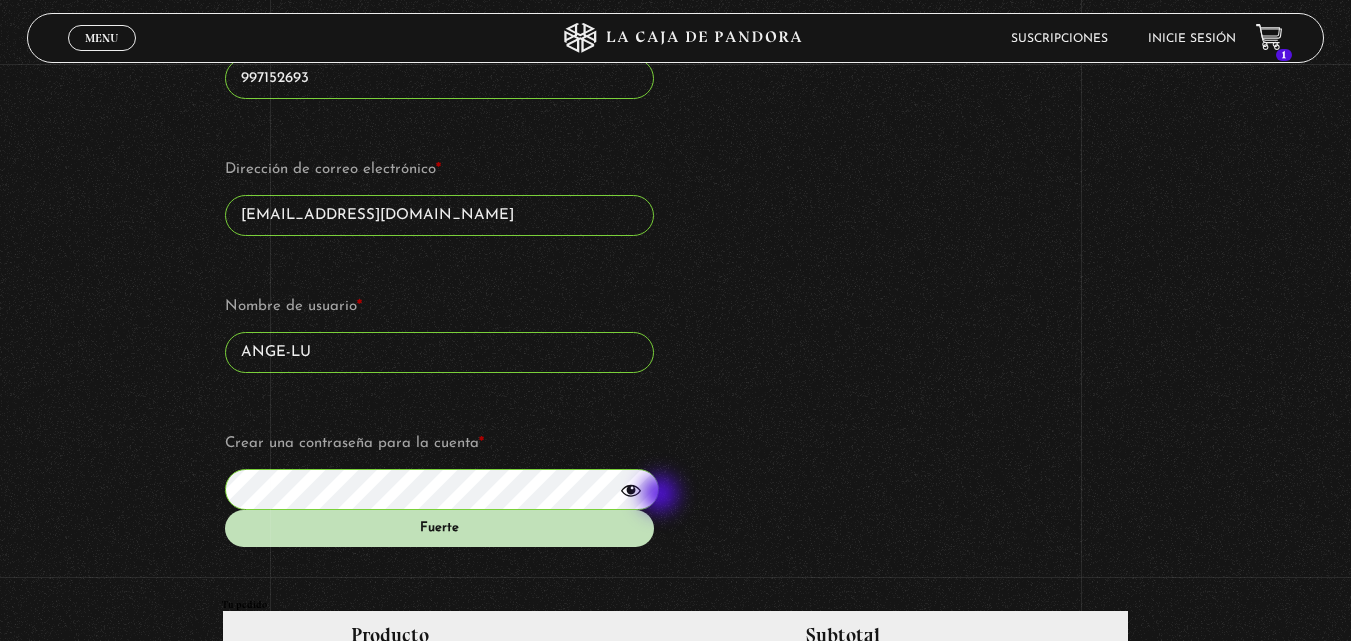 click at bounding box center (631, 490) 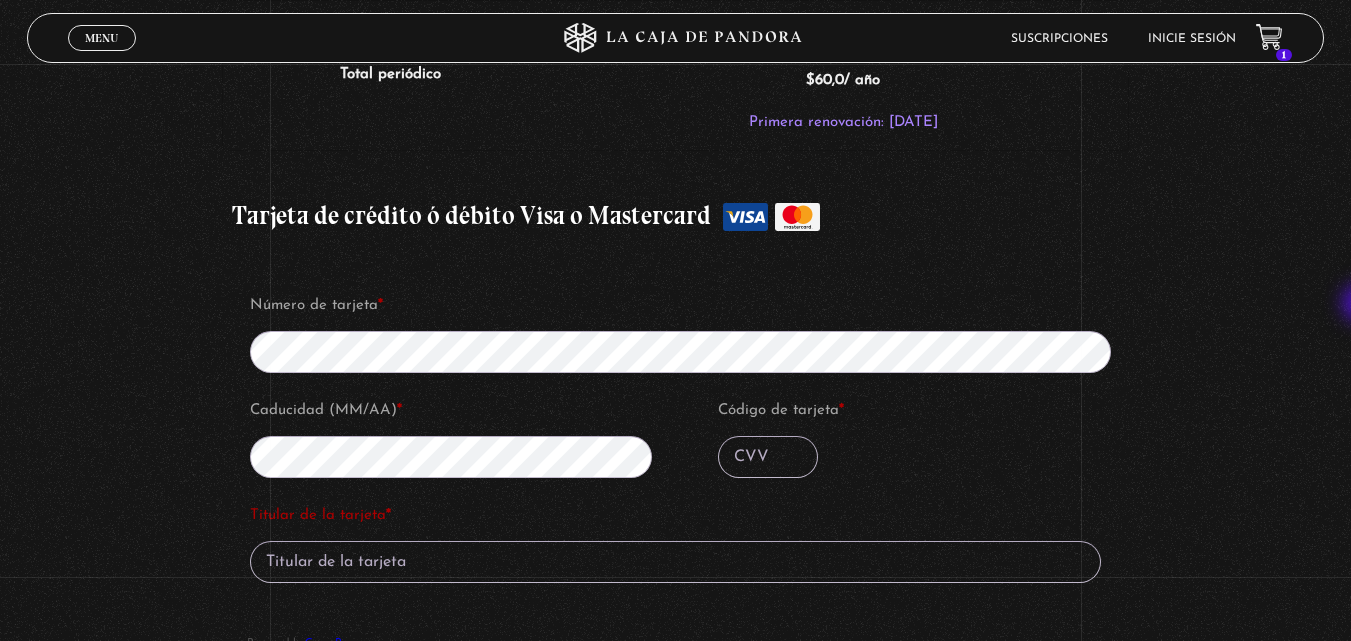 scroll, scrollTop: 1738, scrollLeft: 0, axis: vertical 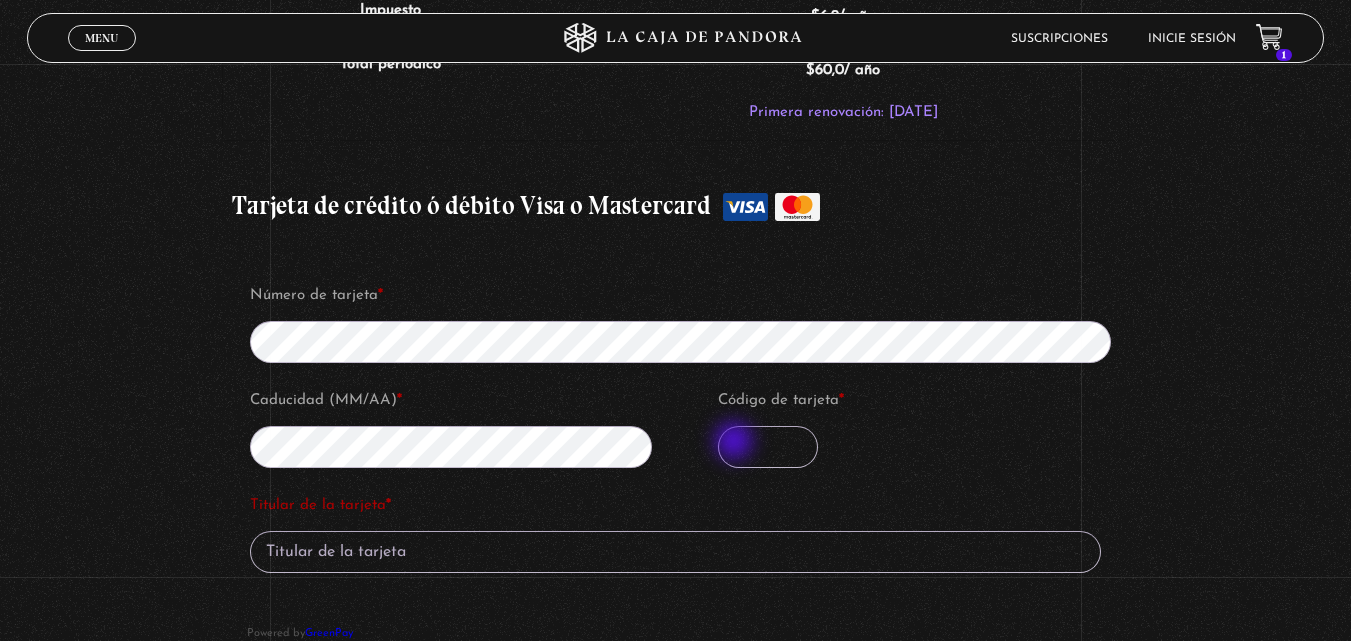 click on "Código de tarjeta  *" at bounding box center (768, 447) 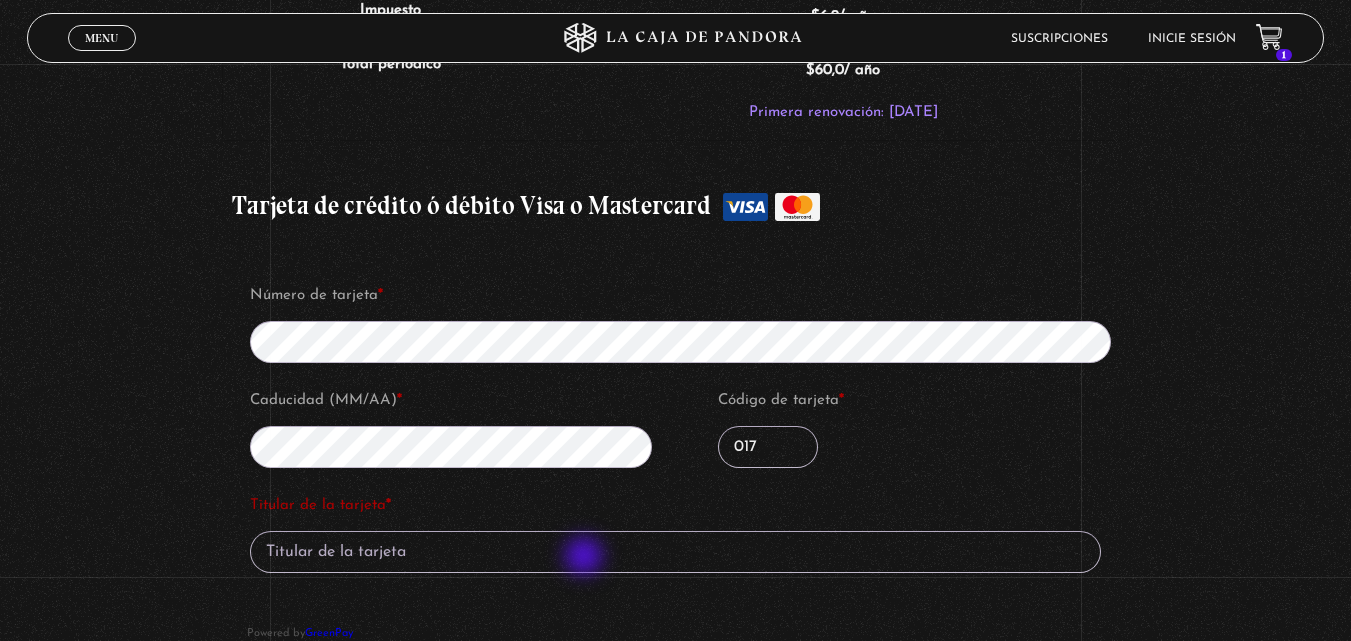 type on "017" 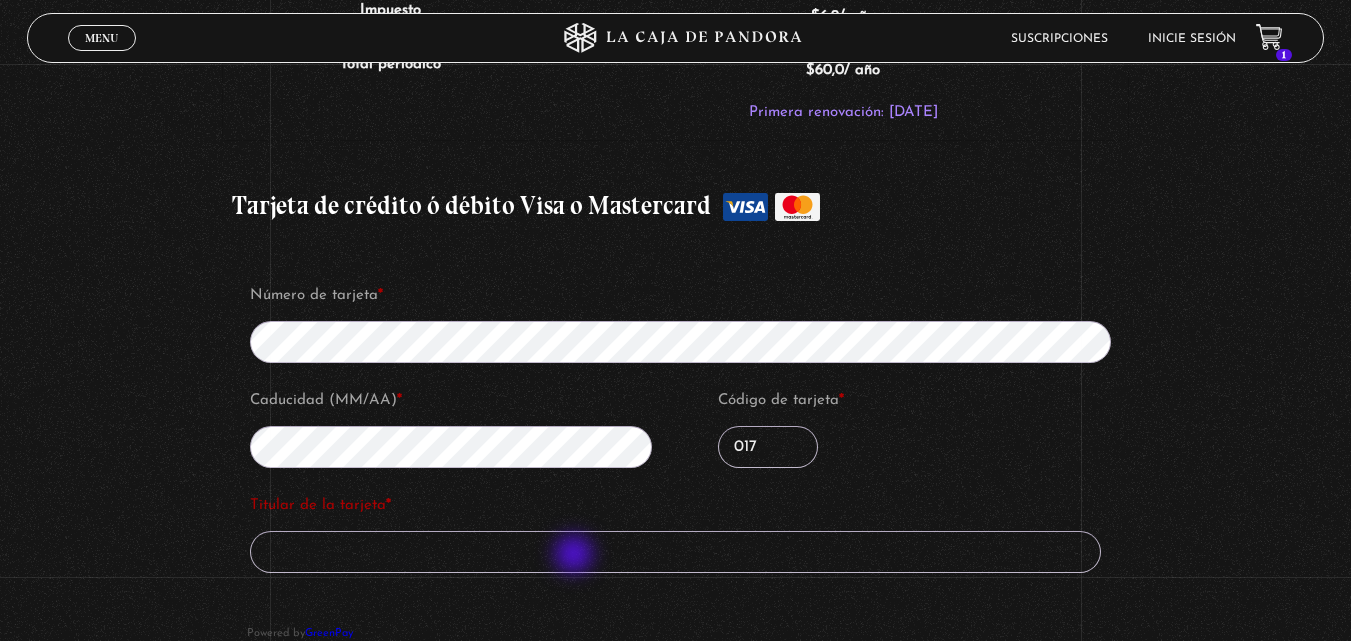 click on "Titular de la tarjeta  *" at bounding box center [675, 552] 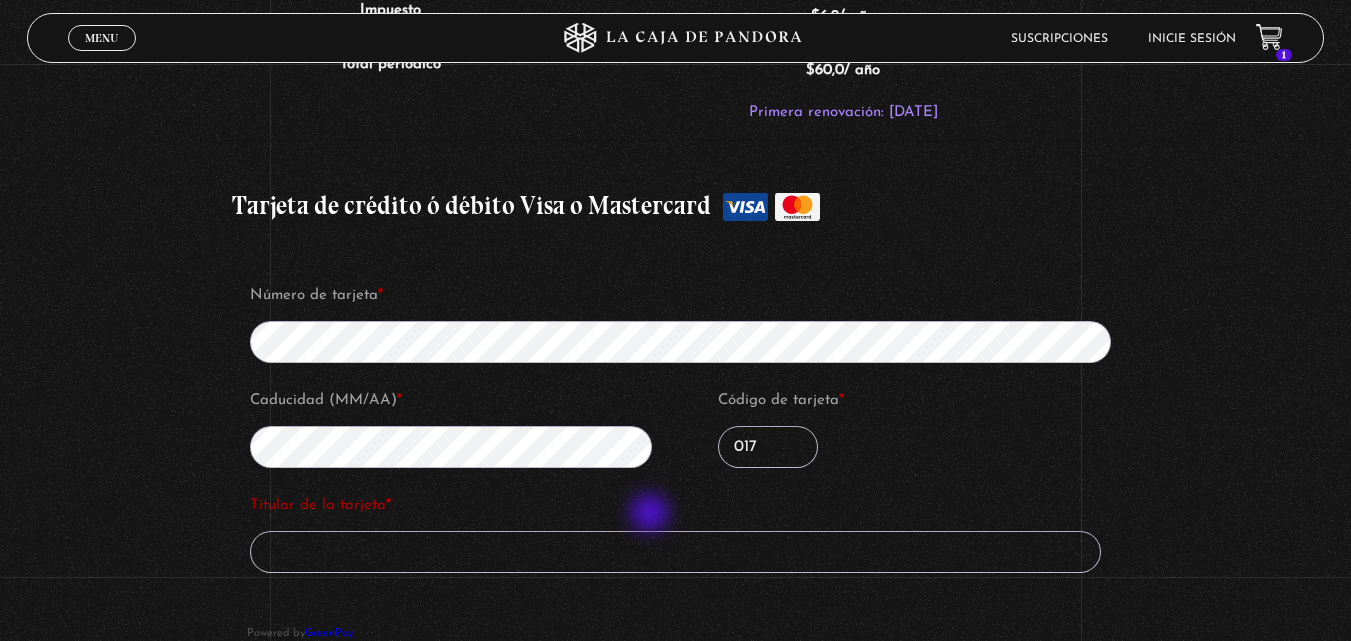 type on "a" 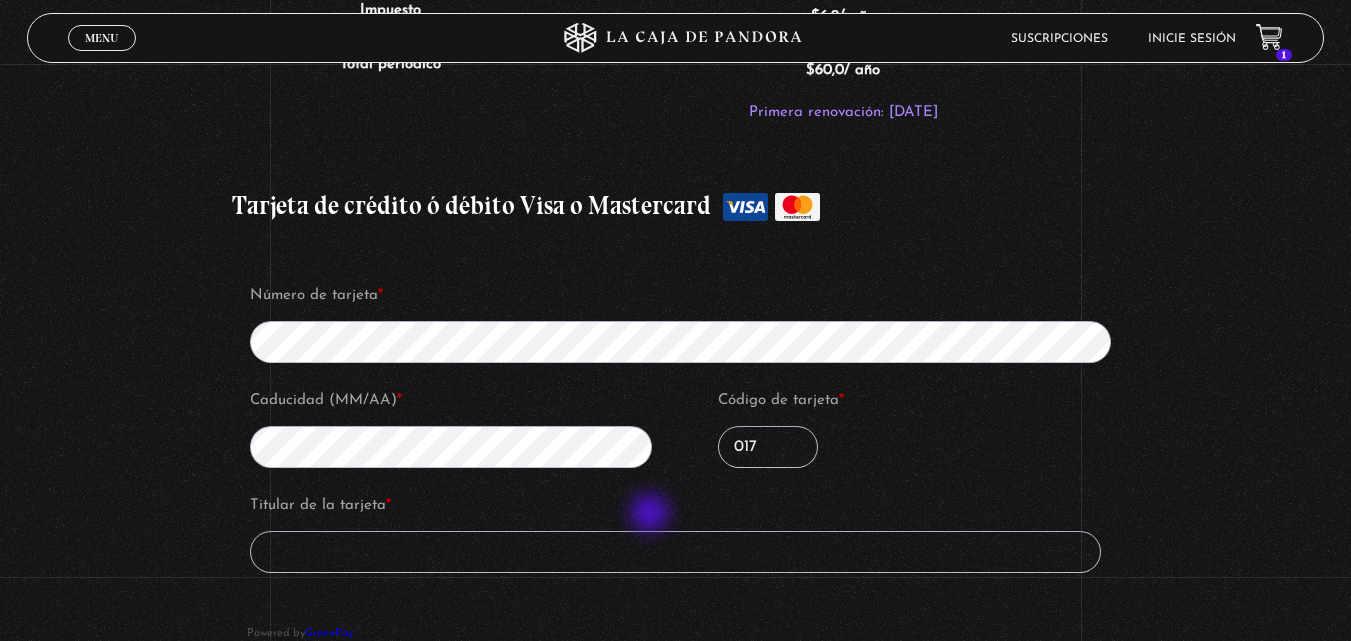 type on "a" 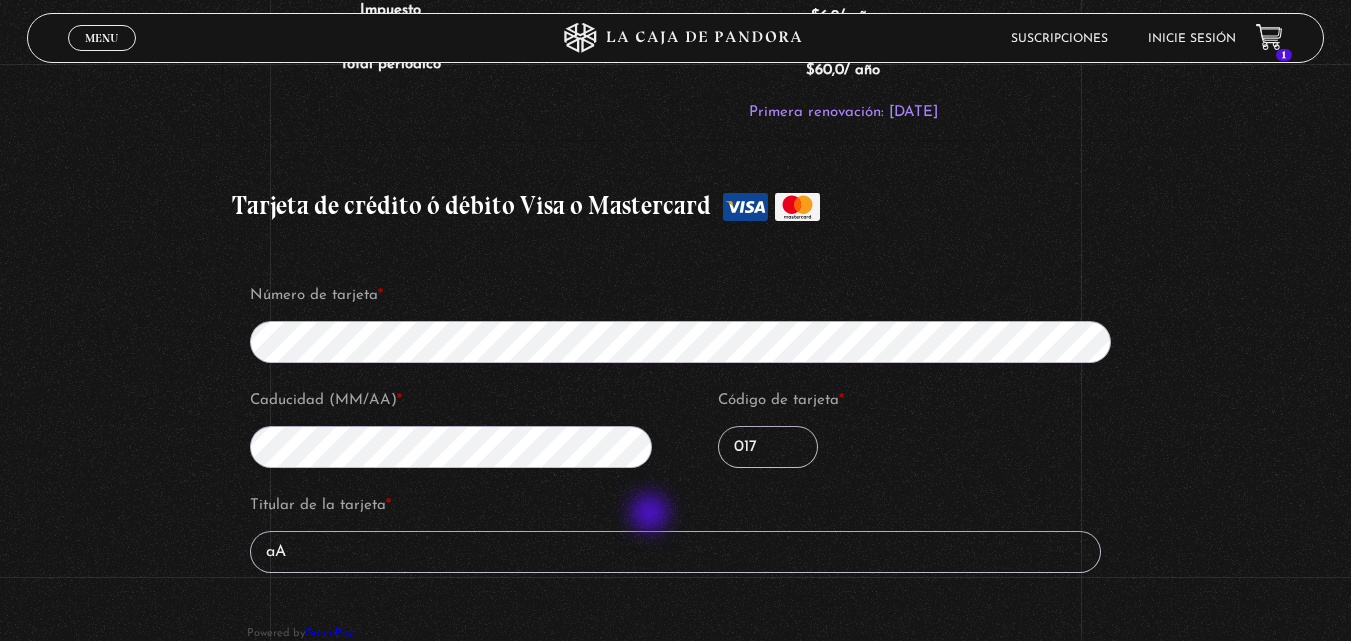 type on "a" 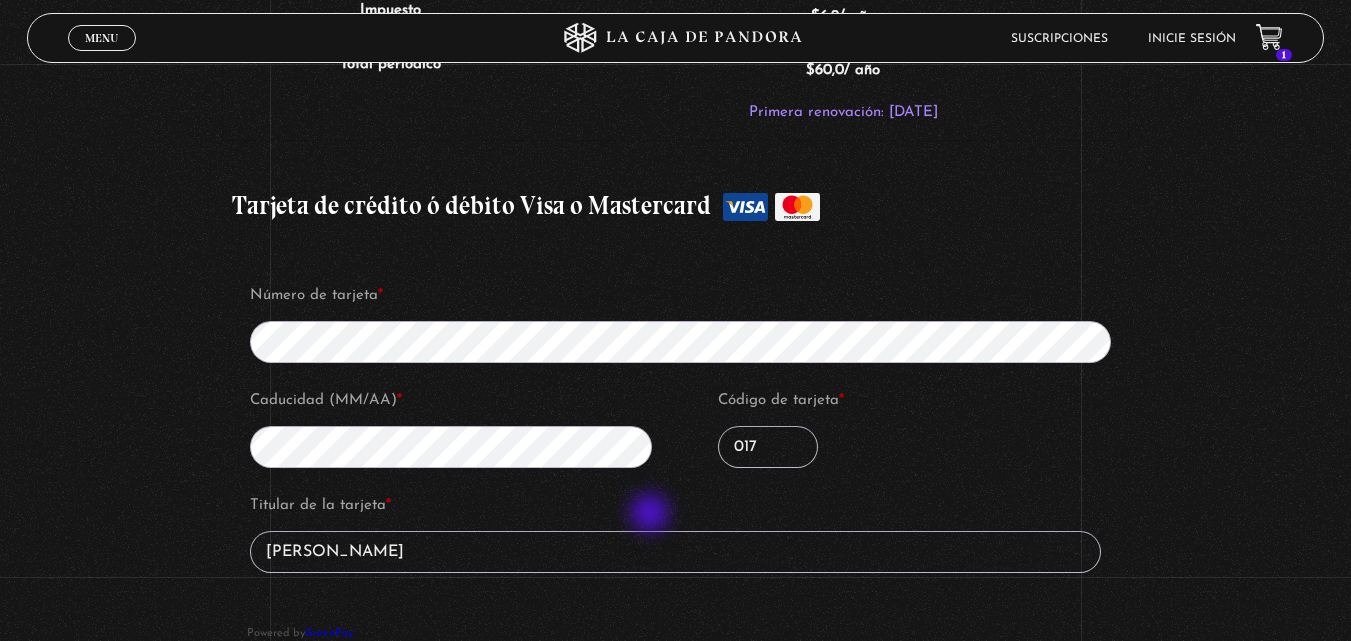 type on "Angela Luciano Rivera" 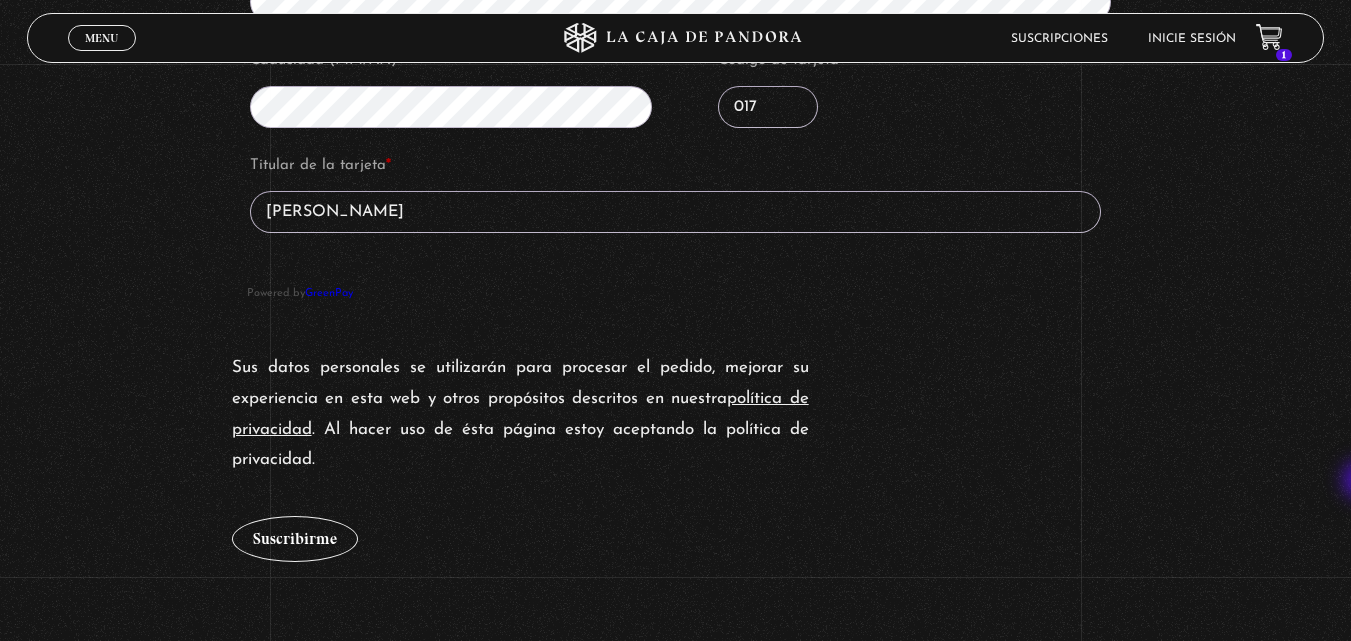 scroll, scrollTop: 2063, scrollLeft: 0, axis: vertical 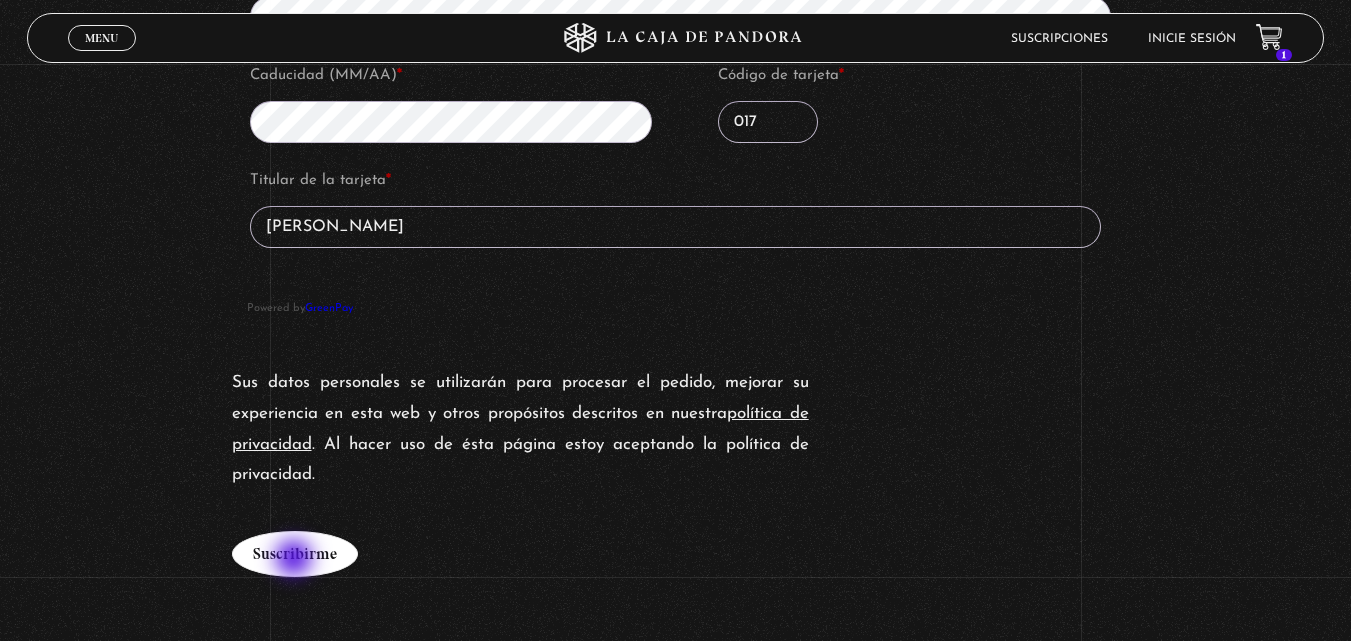 click on "Suscribirme" at bounding box center [295, 554] 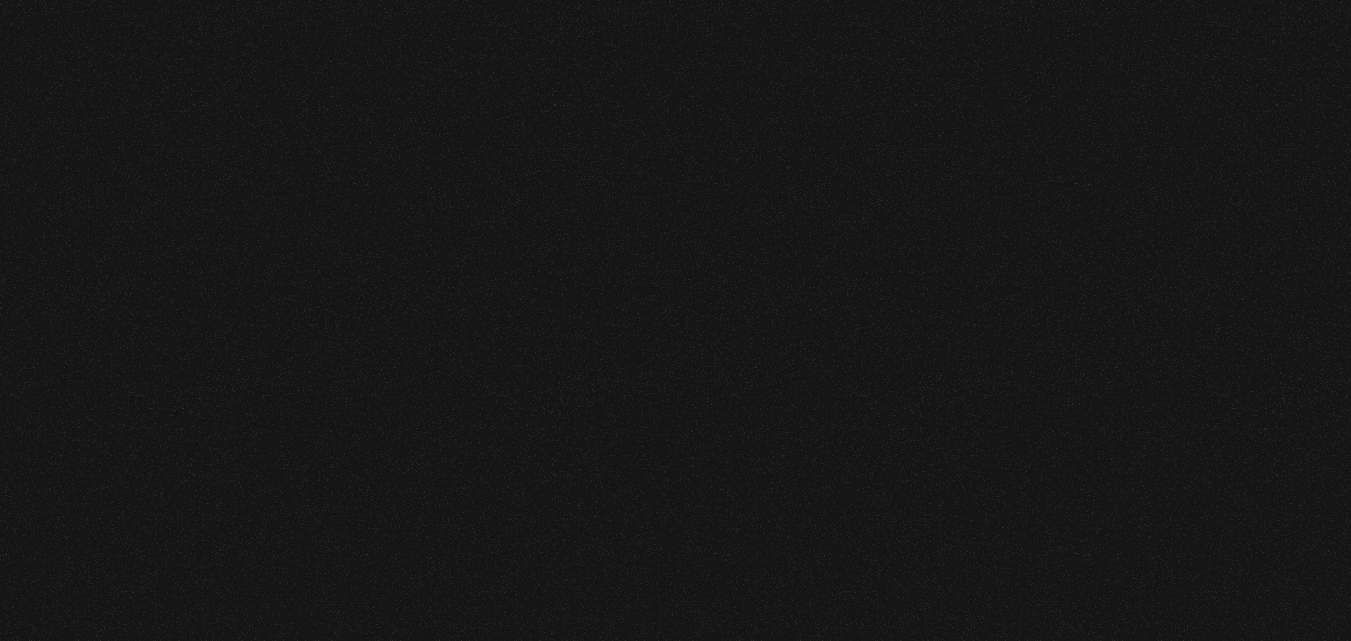 scroll, scrollTop: 0, scrollLeft: 0, axis: both 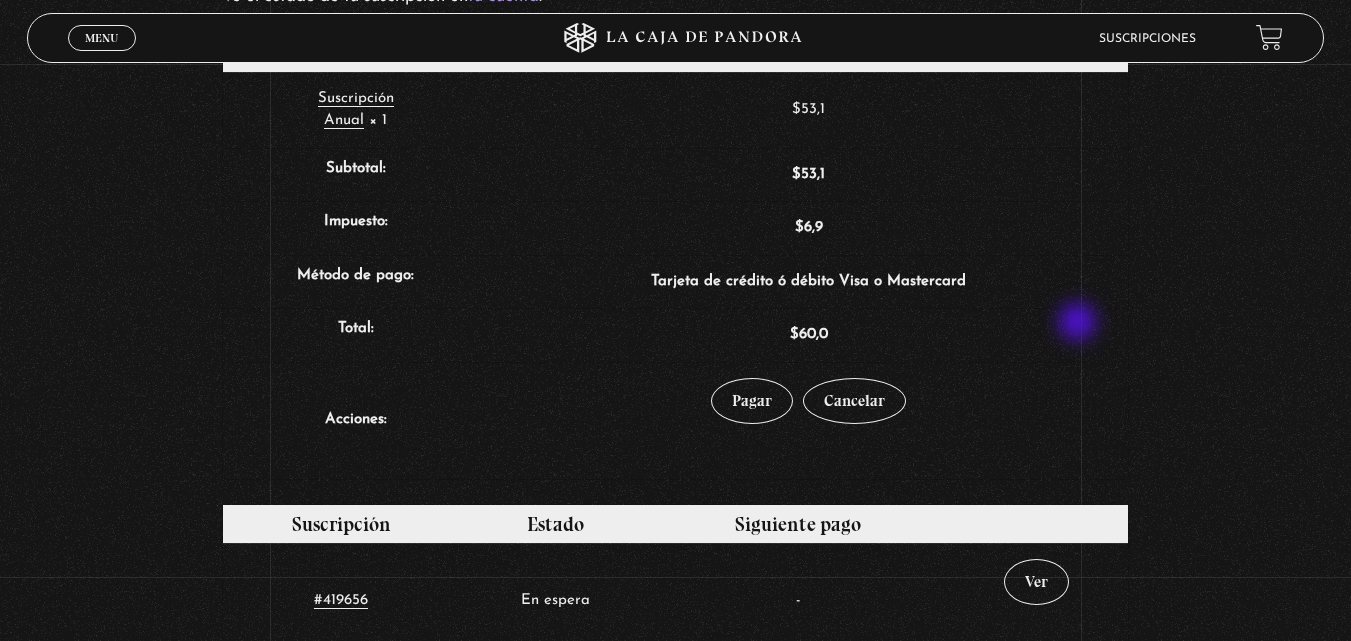click on "$ 60,0" at bounding box center (809, 335) 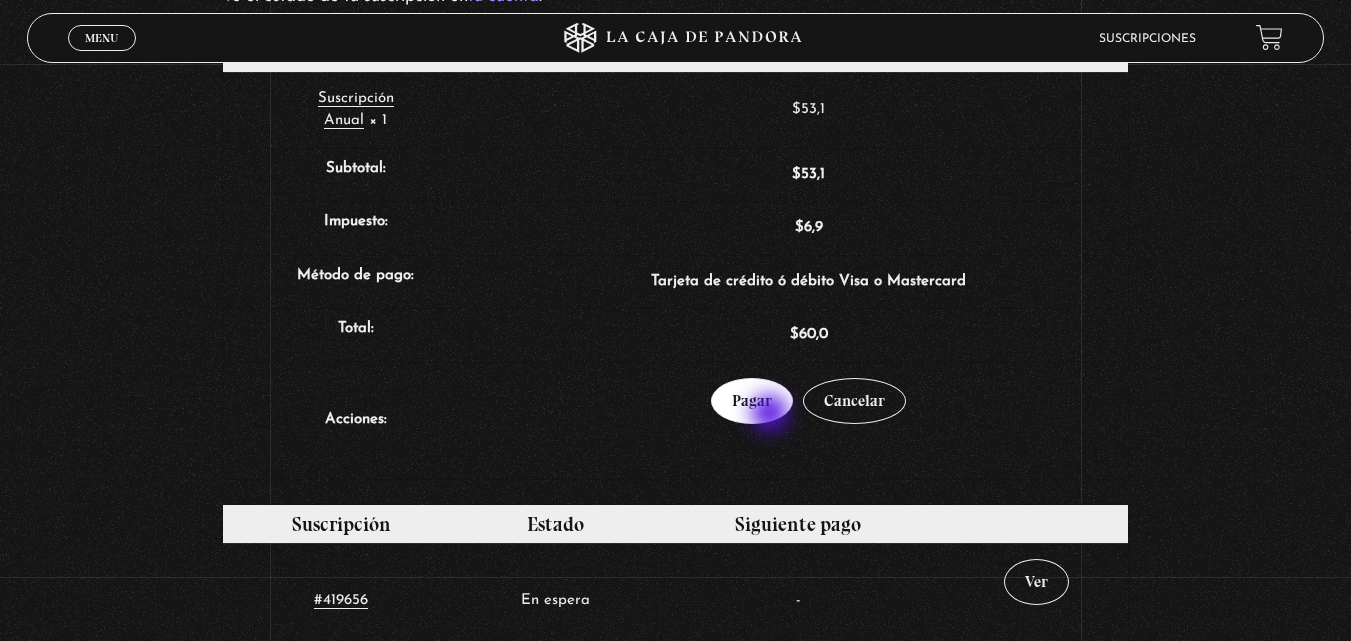 click on "Pagar" at bounding box center [752, 401] 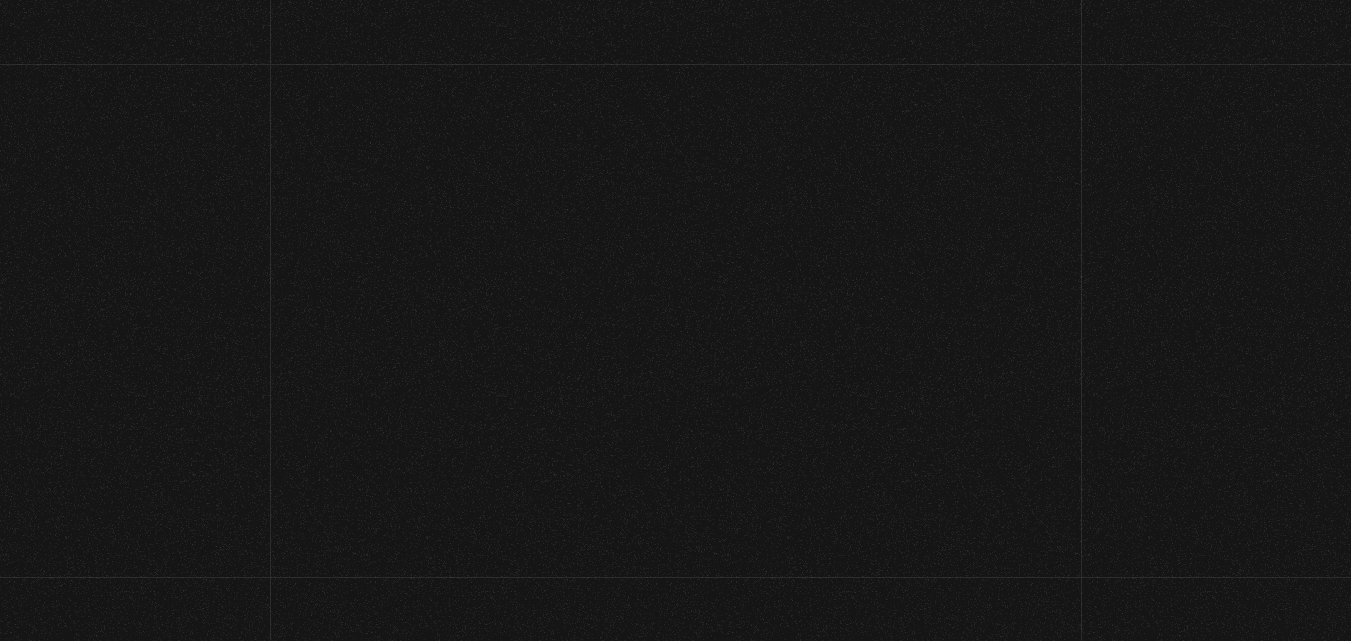select on "LMA" 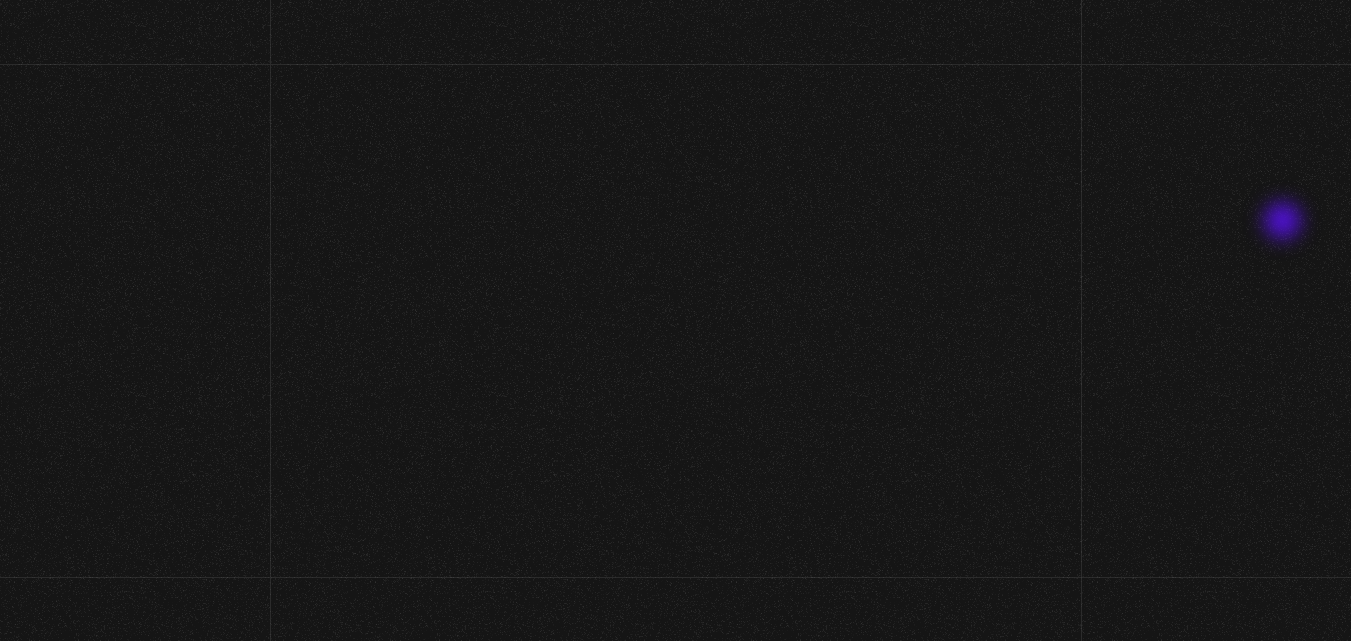 select on "LMA" 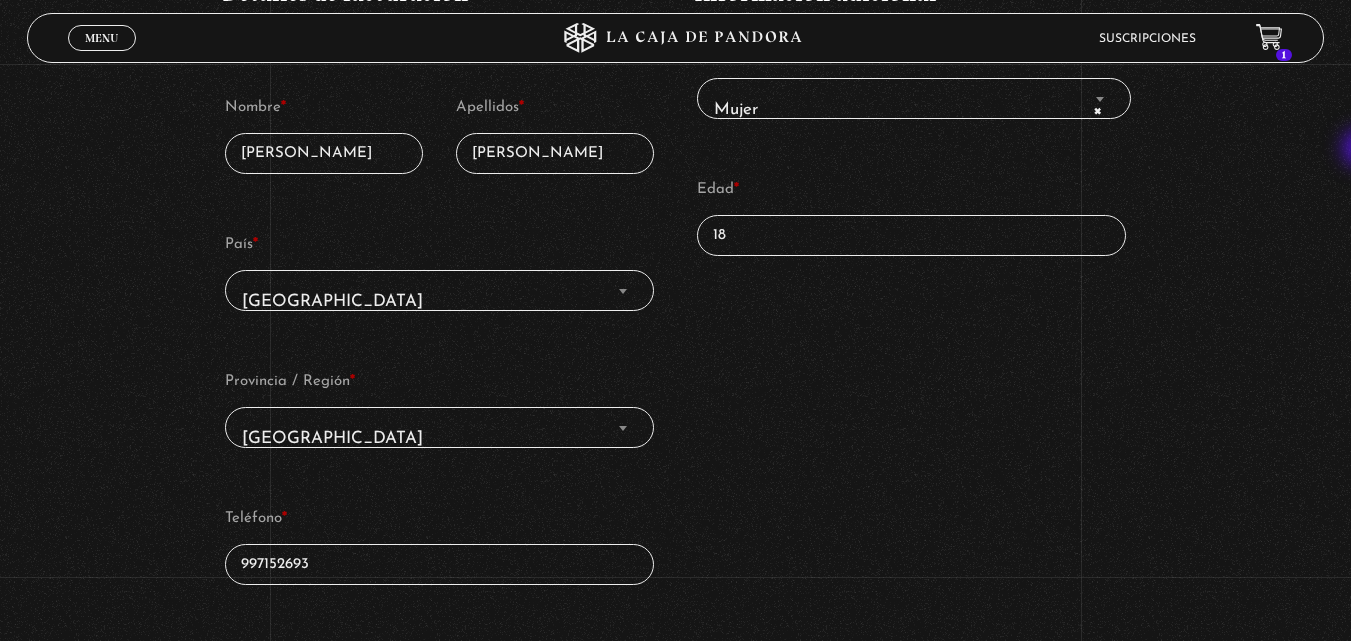 scroll, scrollTop: 450, scrollLeft: 0, axis: vertical 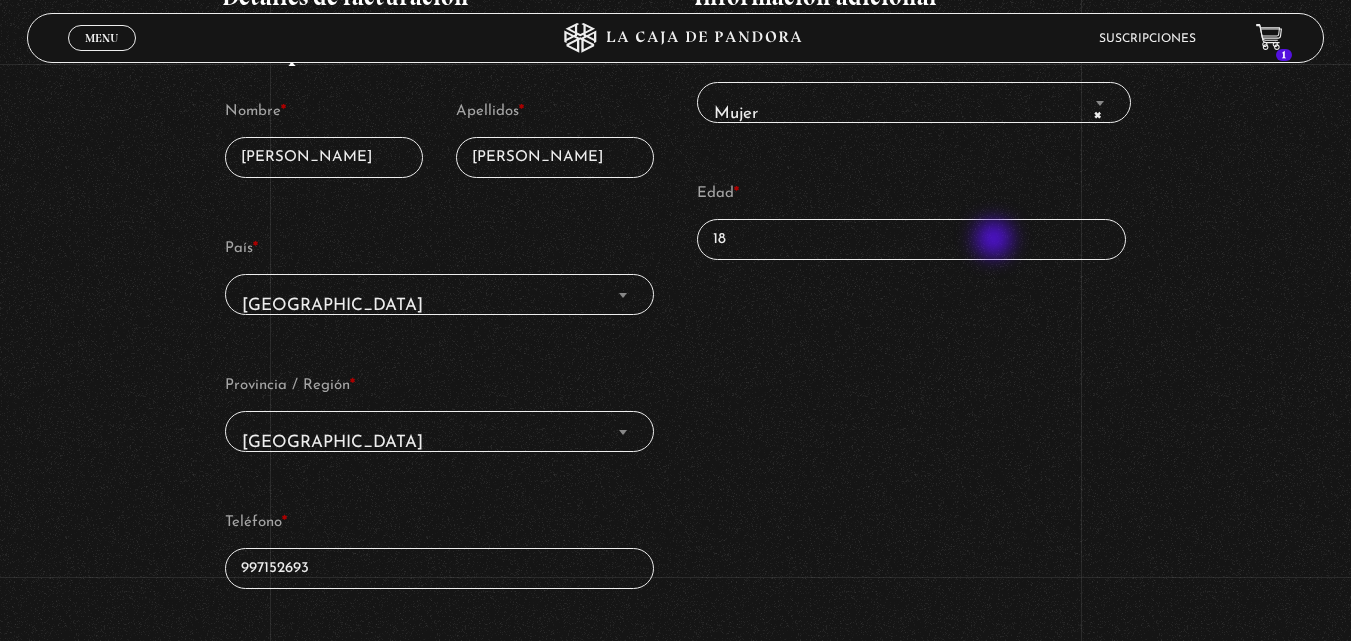 click on "18" at bounding box center [912, 239] 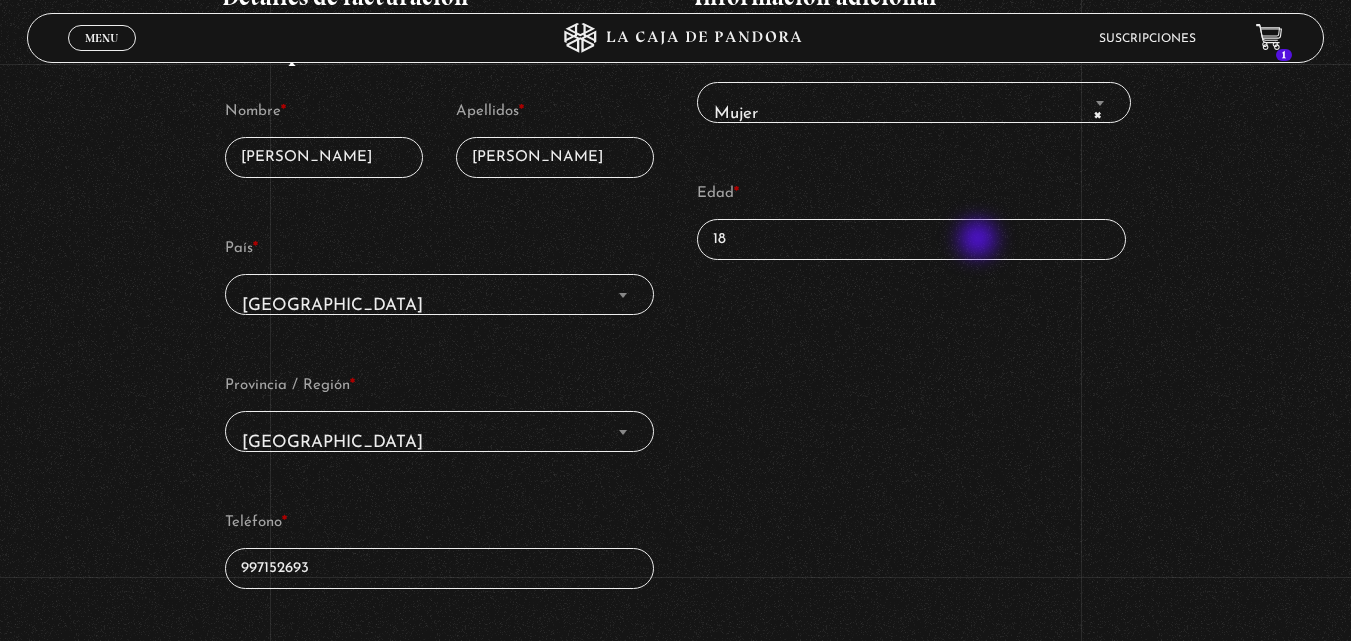 type on "1" 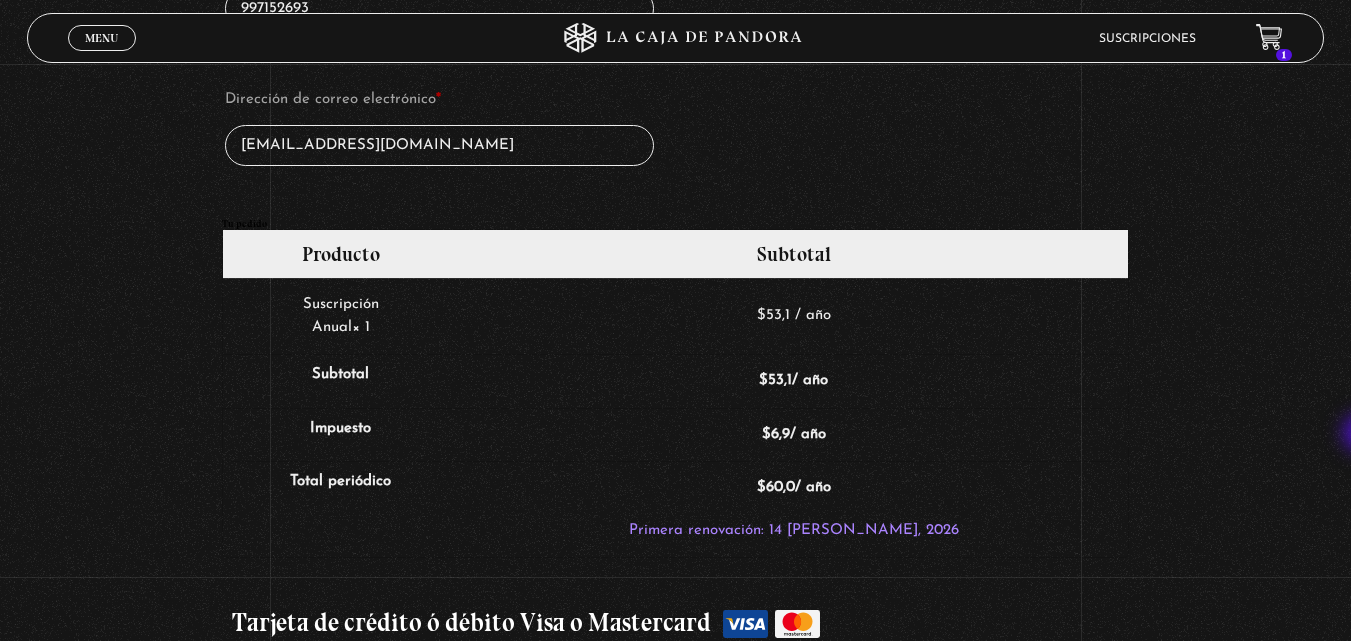 scroll, scrollTop: 1570, scrollLeft: 0, axis: vertical 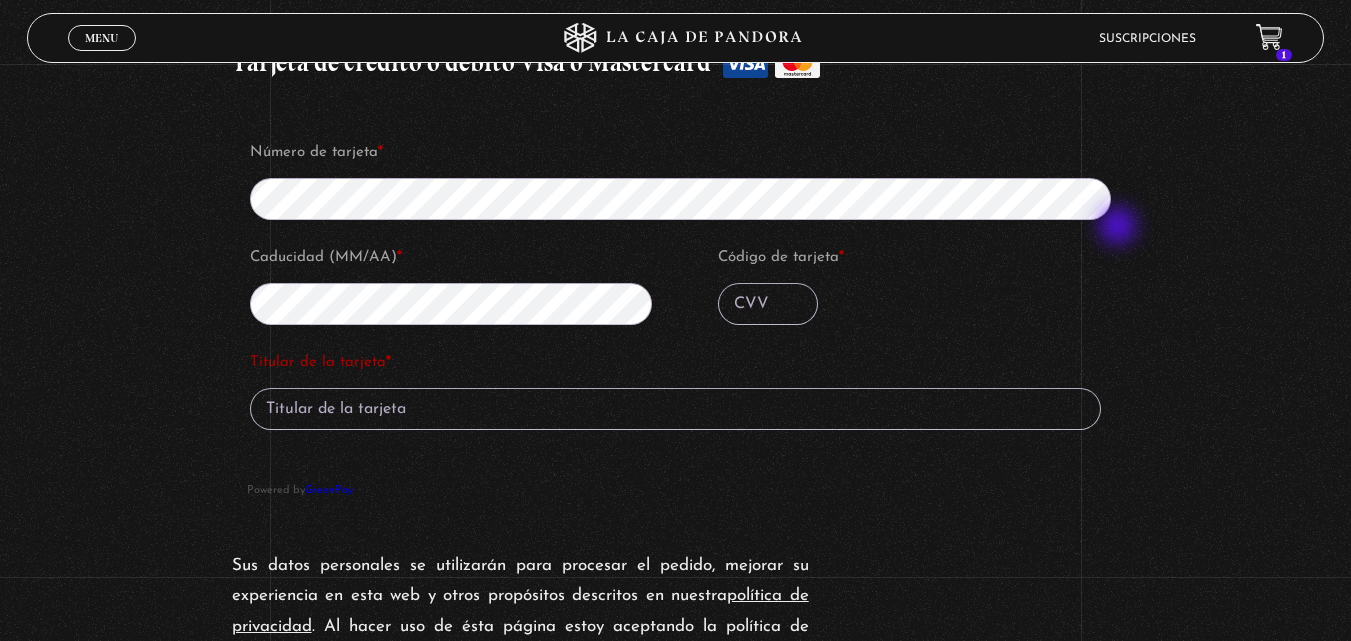 type on "21" 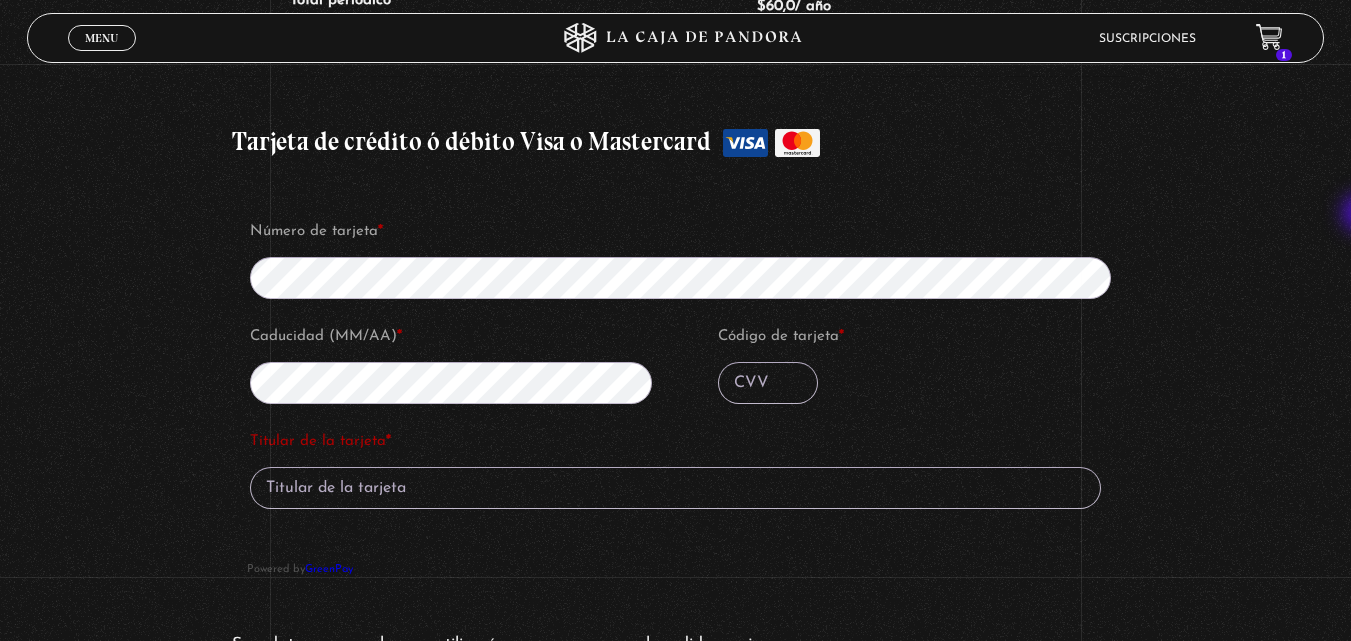 scroll, scrollTop: 1513, scrollLeft: 0, axis: vertical 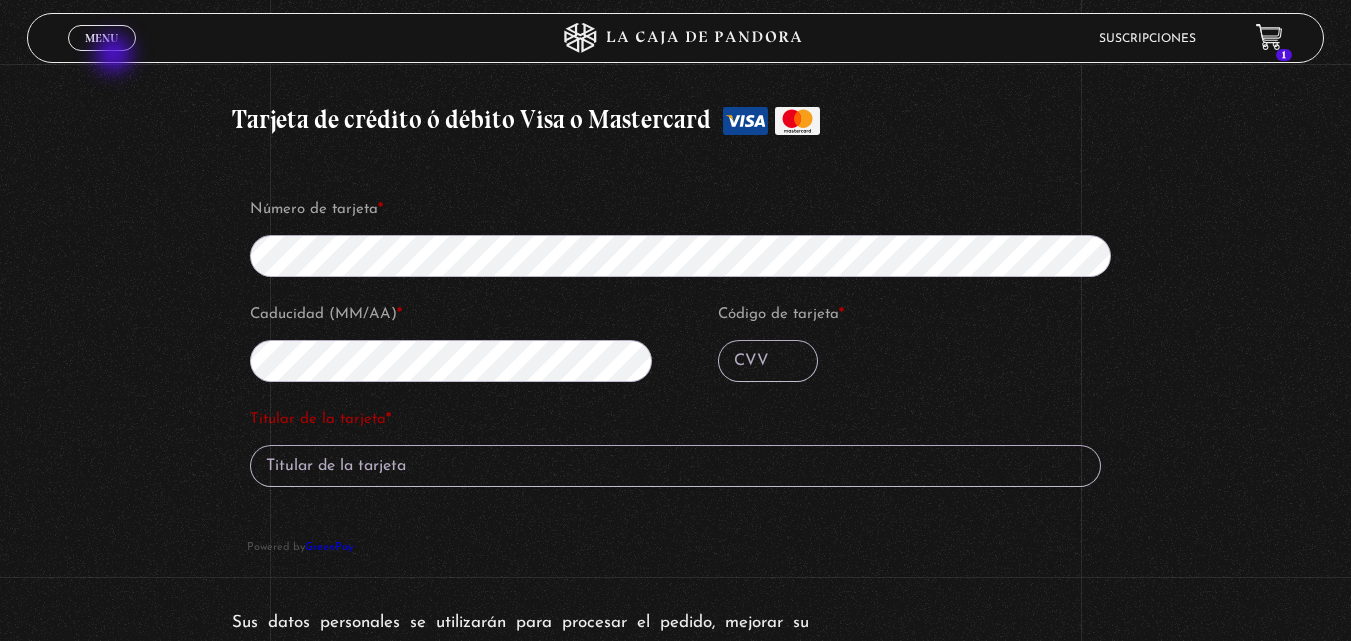click on "Menu" at bounding box center (101, 38) 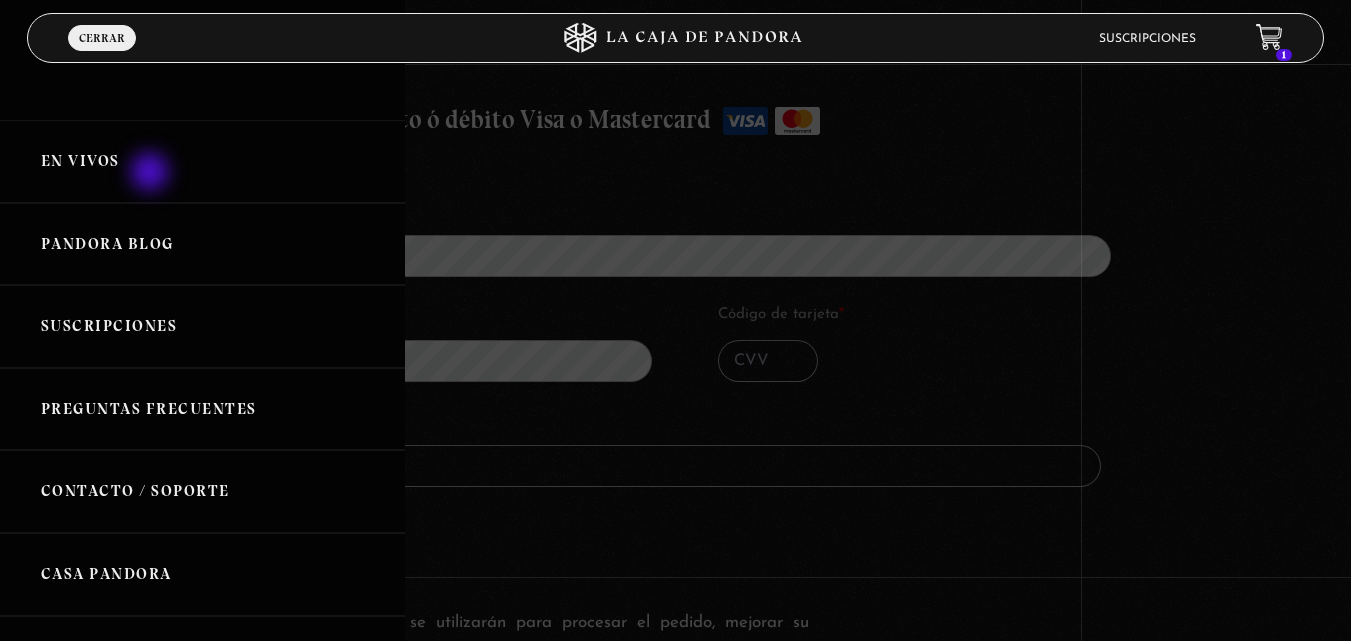 click on "En vivos" at bounding box center (202, 161) 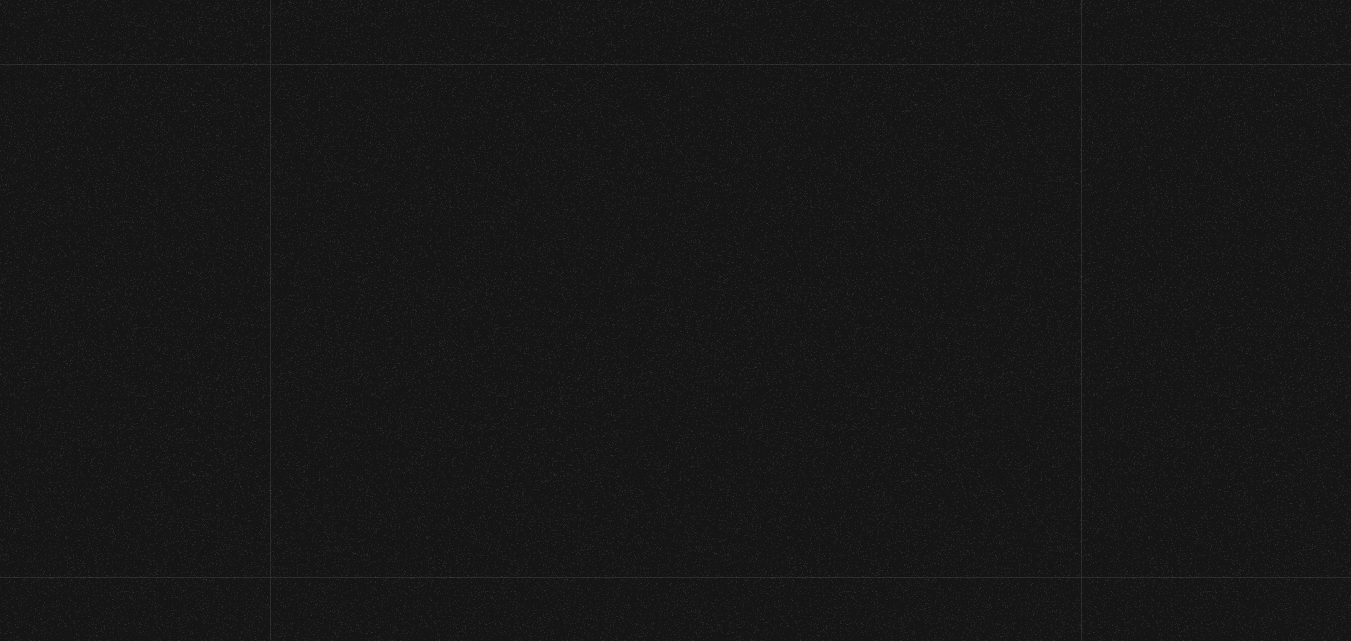 scroll, scrollTop: 0, scrollLeft: 0, axis: both 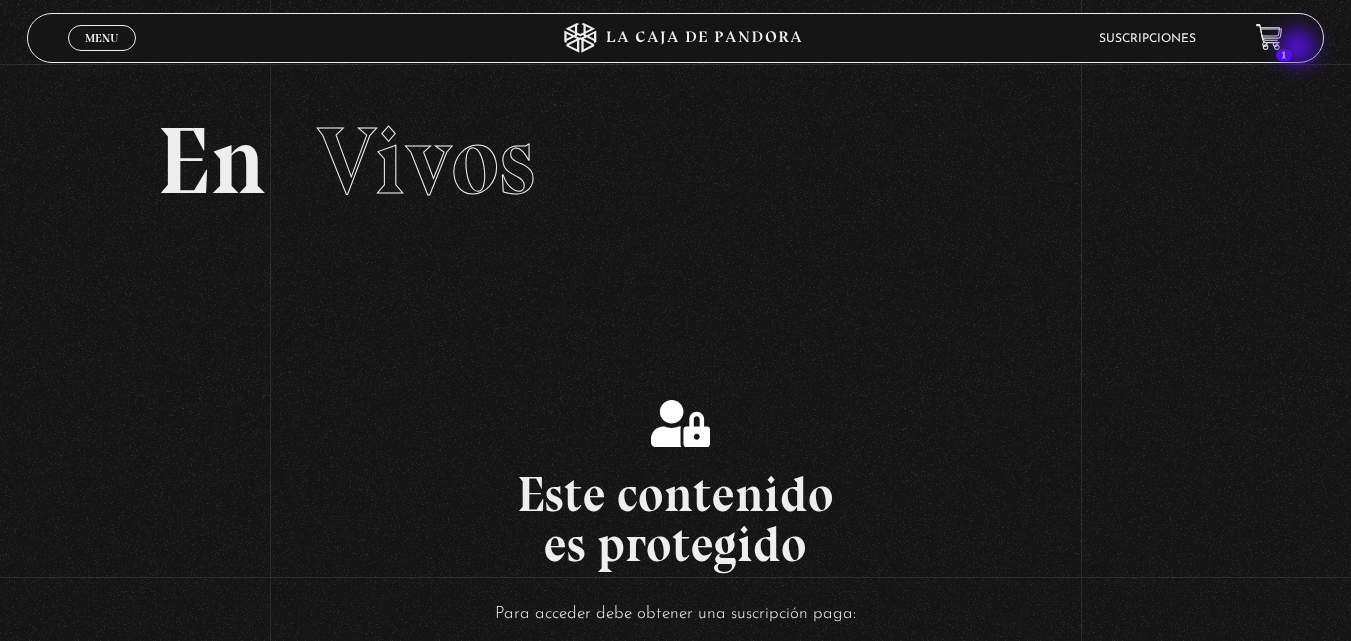 click on "Menu Cerrar
Suscripciones
1" at bounding box center (675, 38) 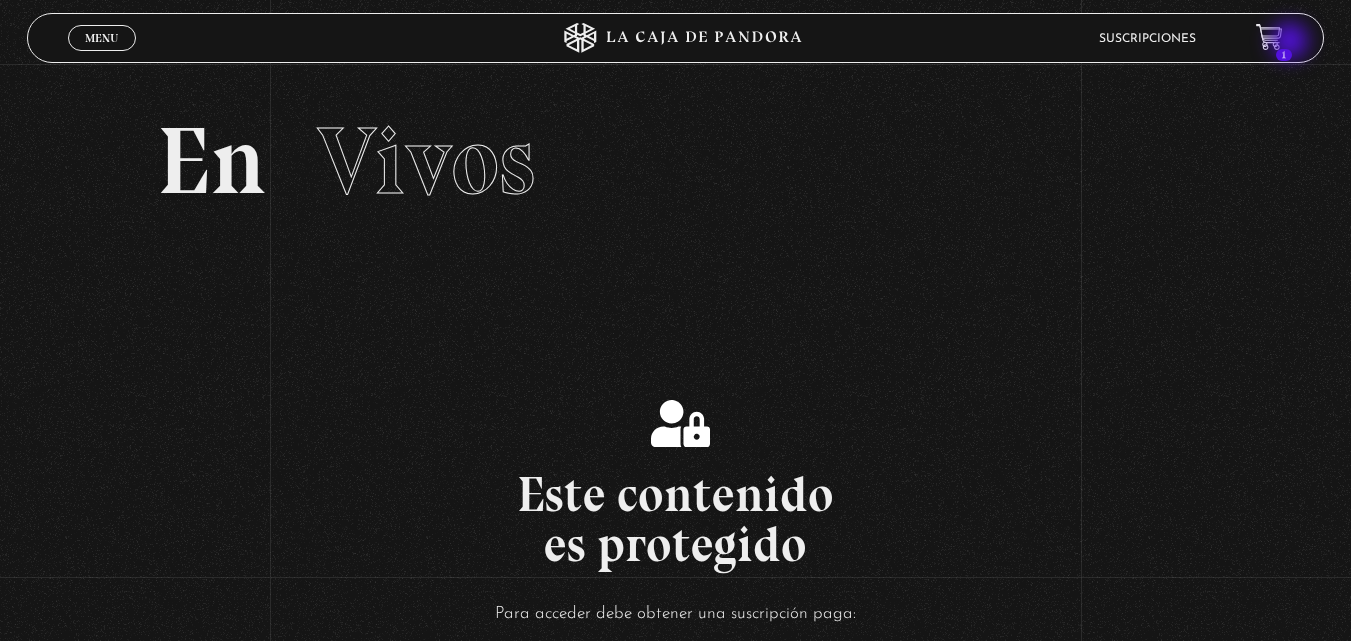 click 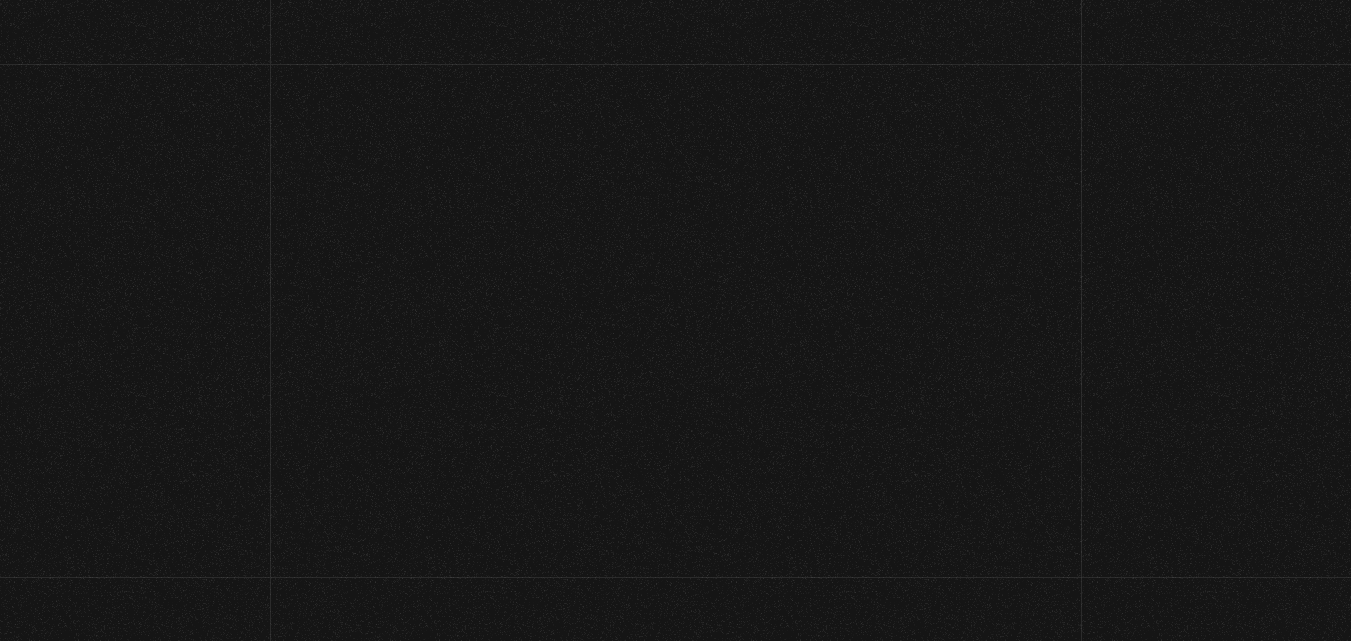 scroll, scrollTop: 0, scrollLeft: 0, axis: both 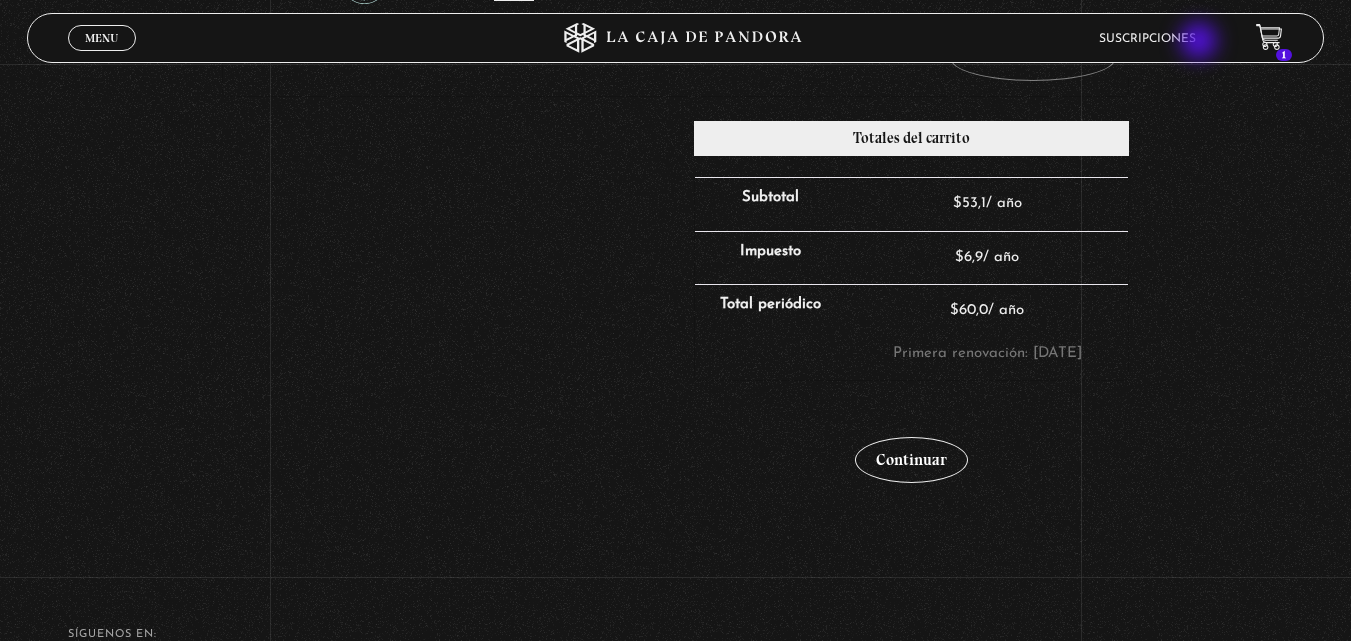 click on "Suscripciones" at bounding box center [1147, 39] 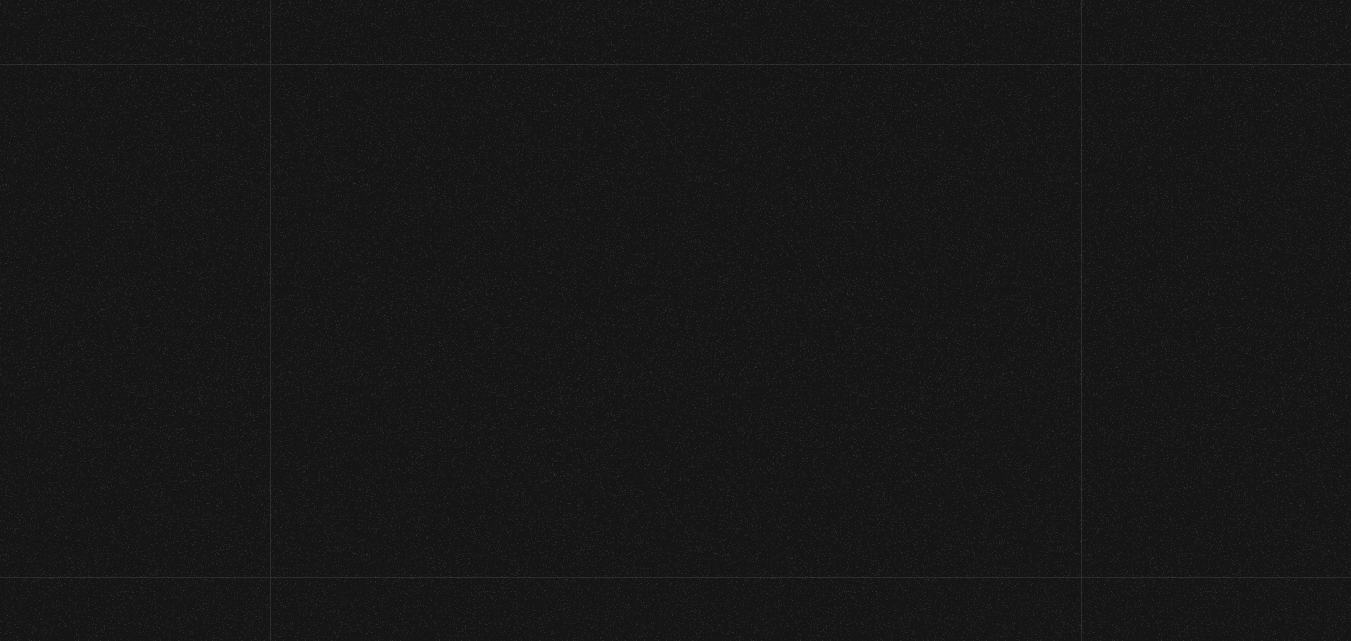 scroll, scrollTop: 0, scrollLeft: 0, axis: both 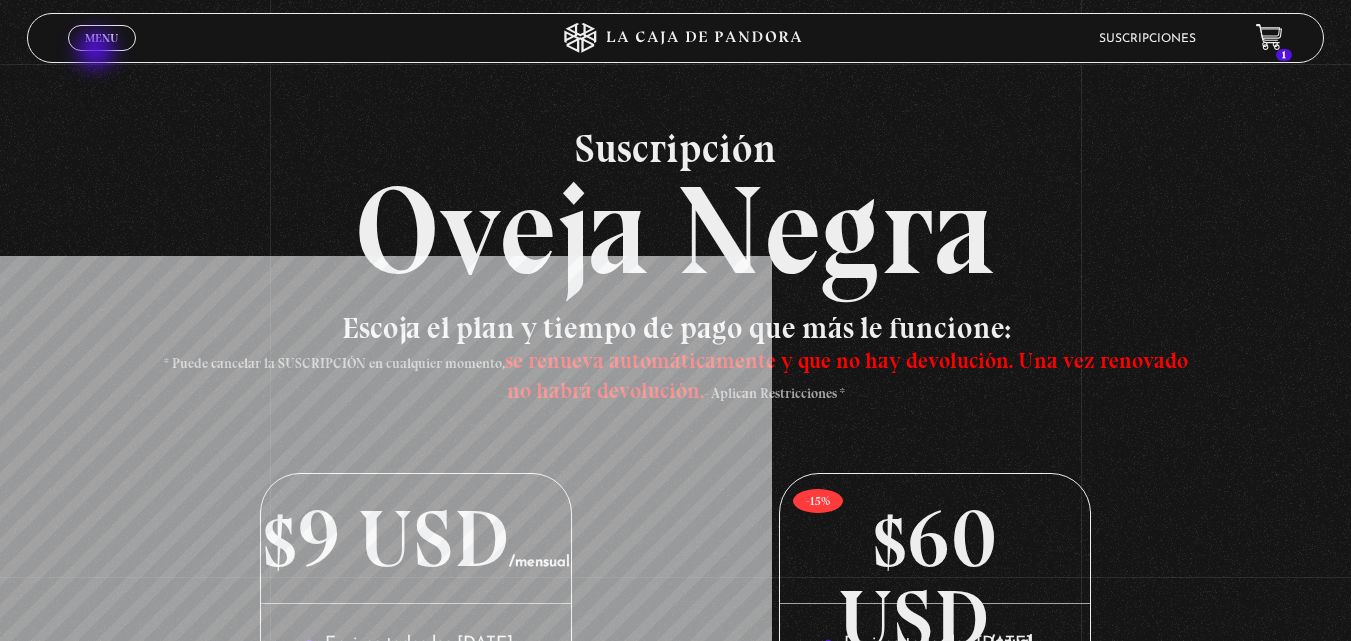 click on "Menu Cerrar" at bounding box center (270, 38) 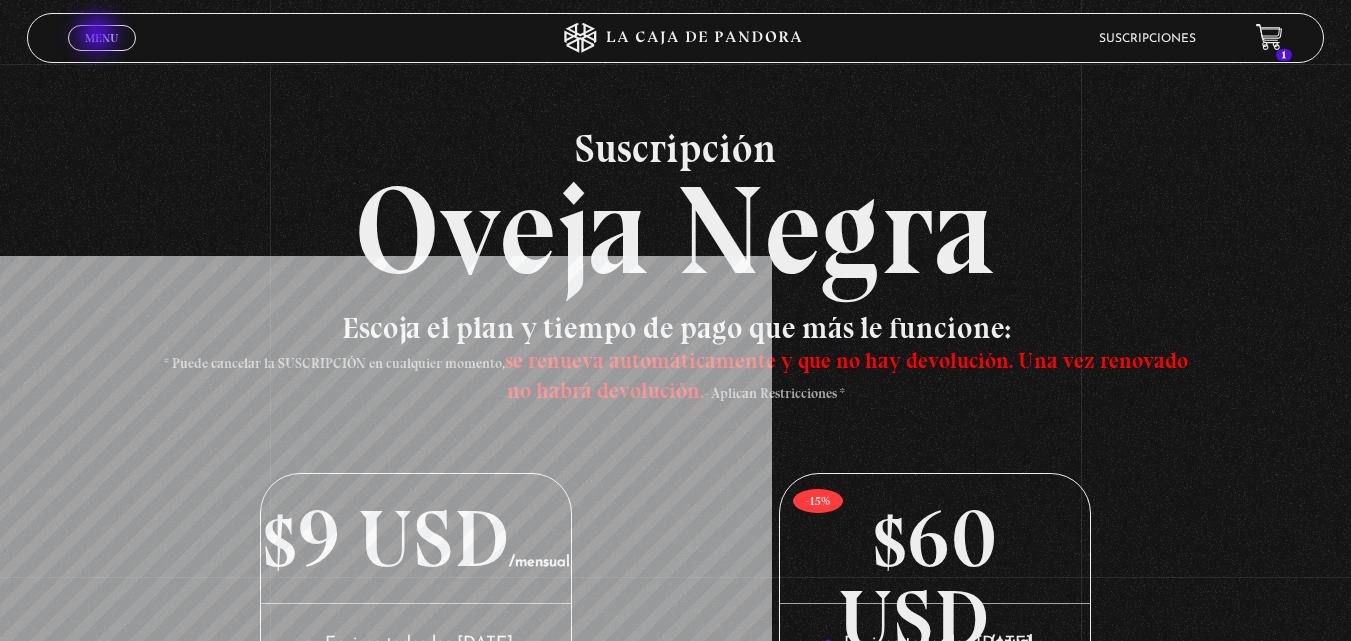 click on "Menu" at bounding box center [101, 38] 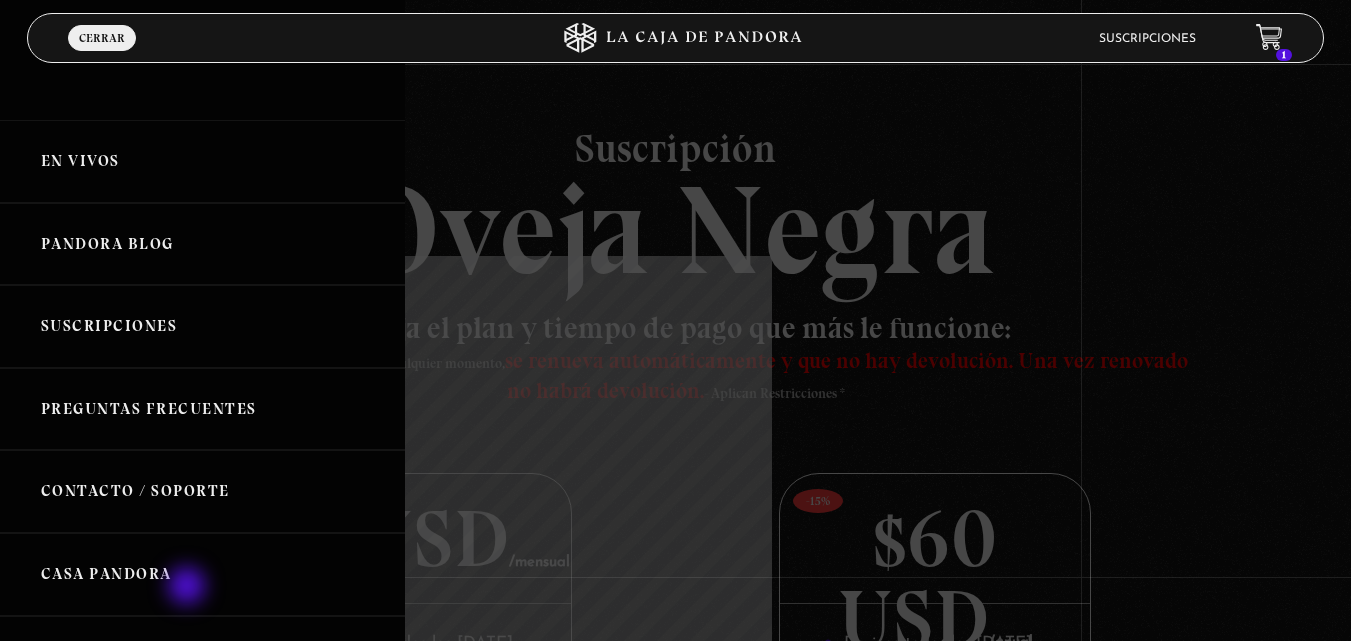 click on "Casa Pandora" at bounding box center (202, 574) 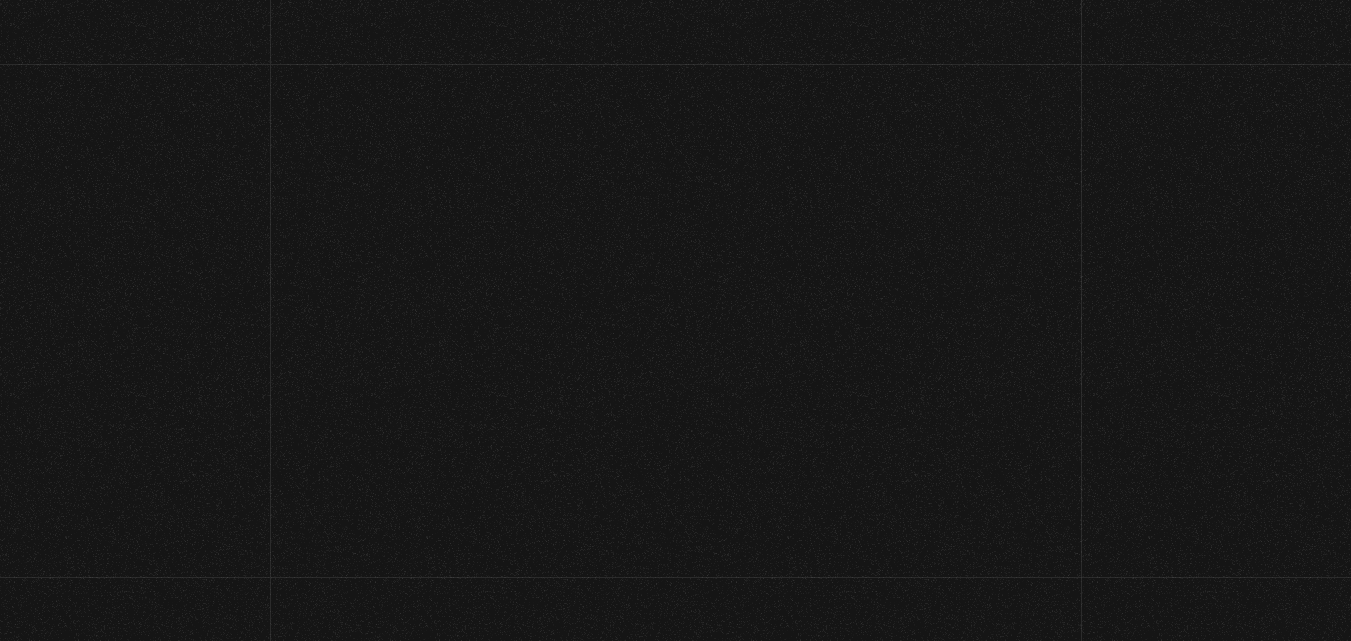 scroll, scrollTop: 0, scrollLeft: 0, axis: both 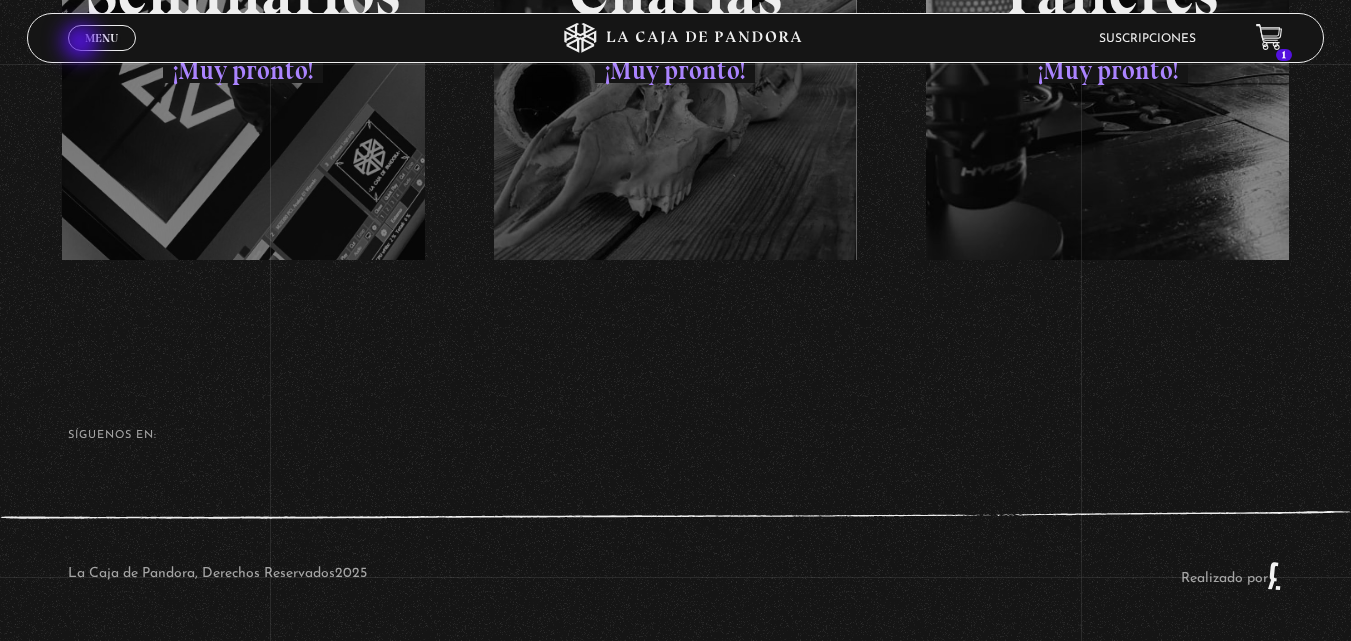 click on "Menu Cerrar" at bounding box center [102, 38] 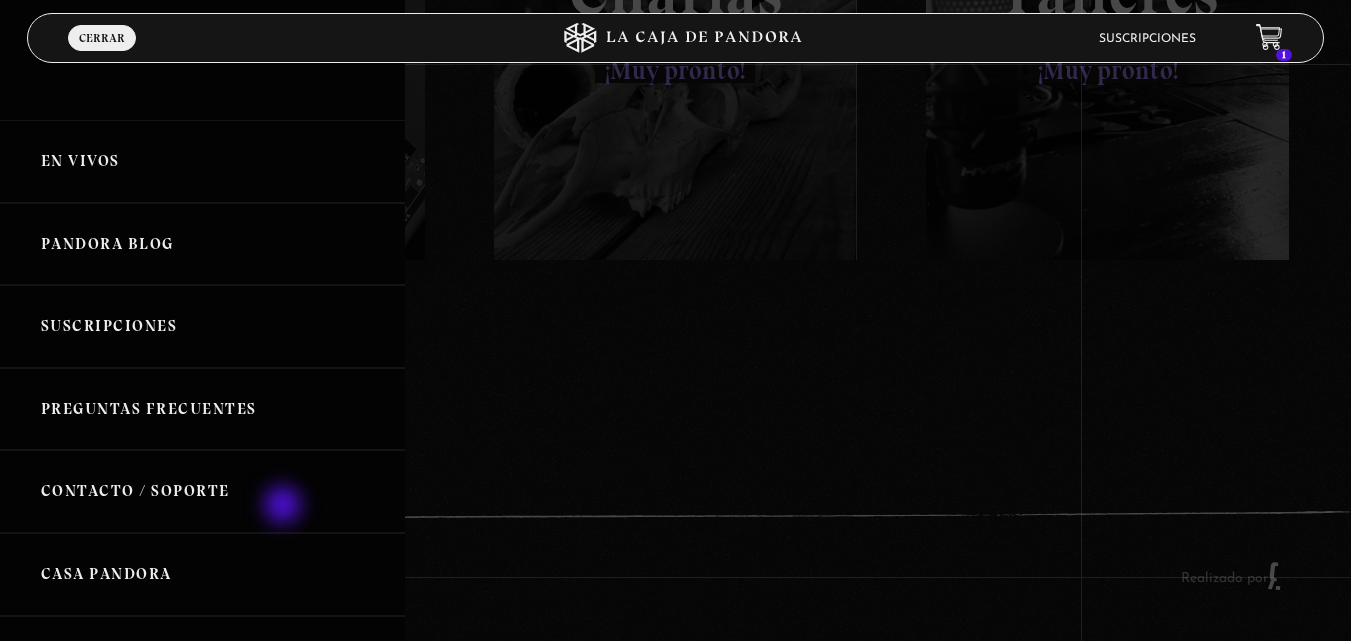click on "Contacto / Soporte" at bounding box center (202, 491) 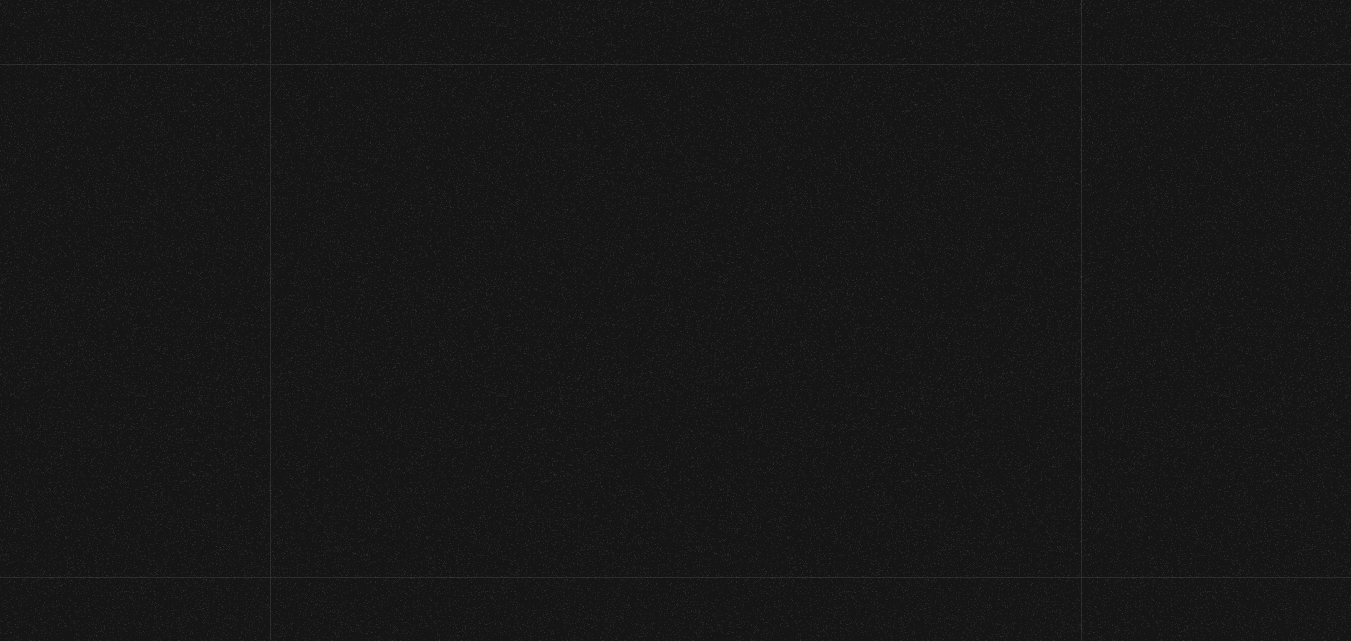 scroll, scrollTop: 0, scrollLeft: 0, axis: both 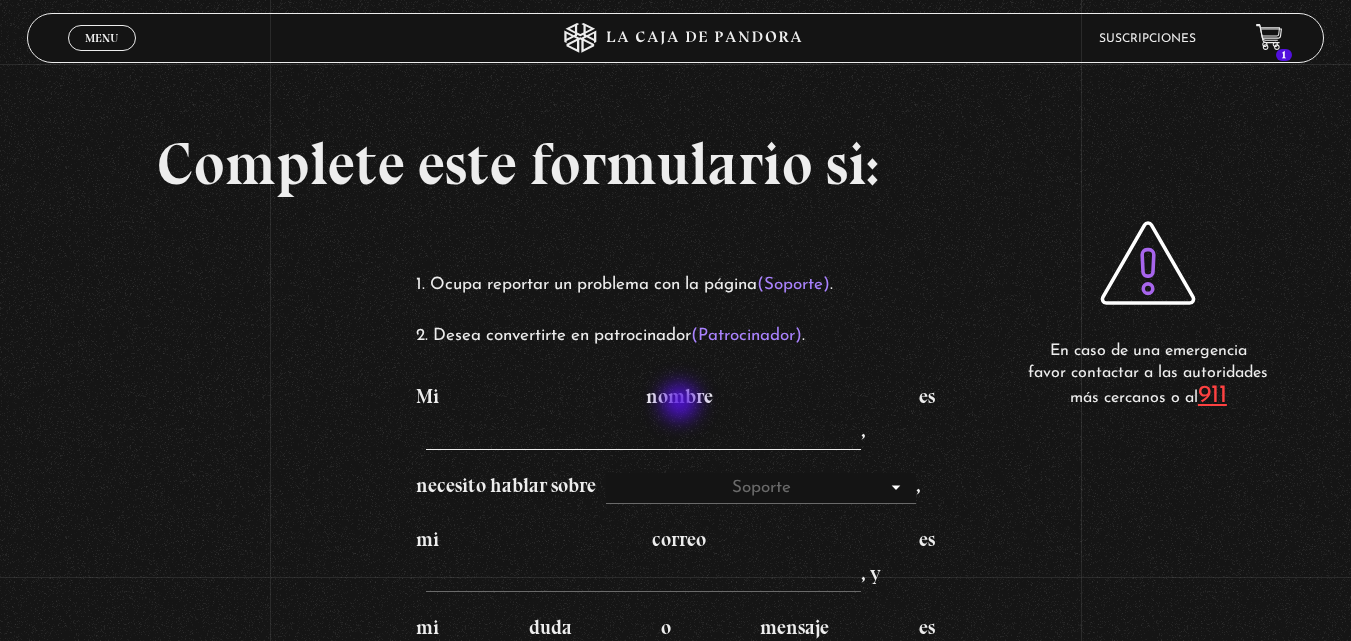 click on "Mi nombre es  ," at bounding box center (643, 434) 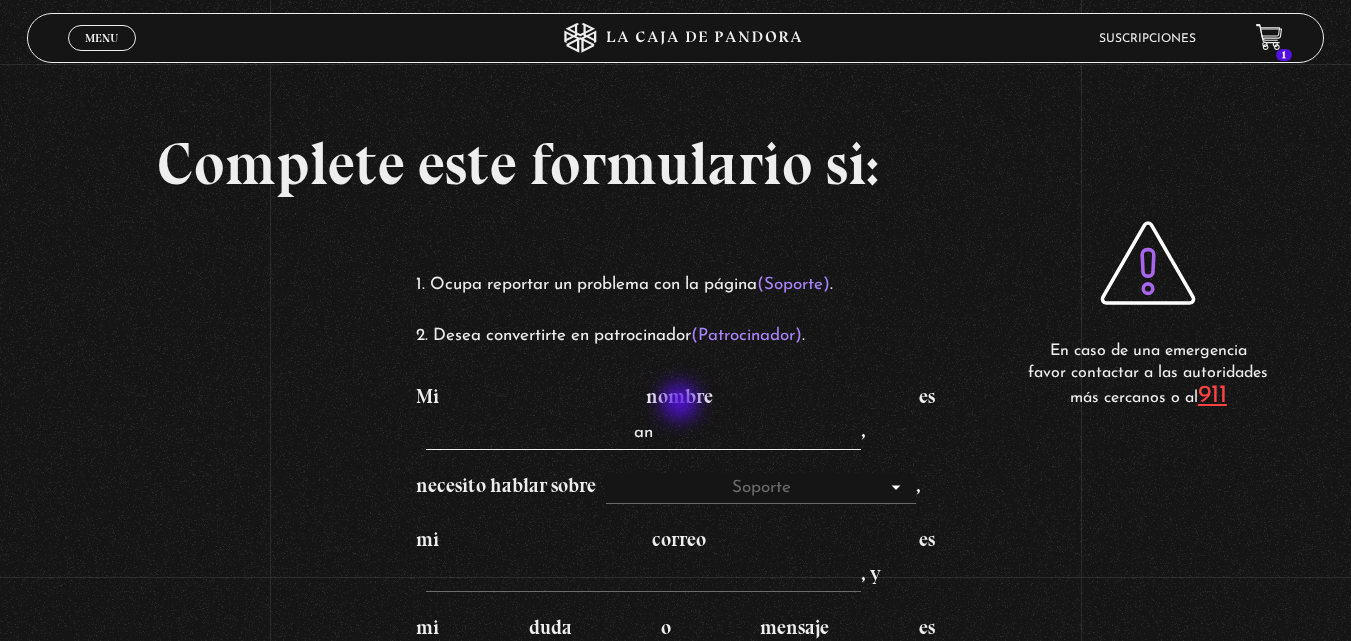 type on "a" 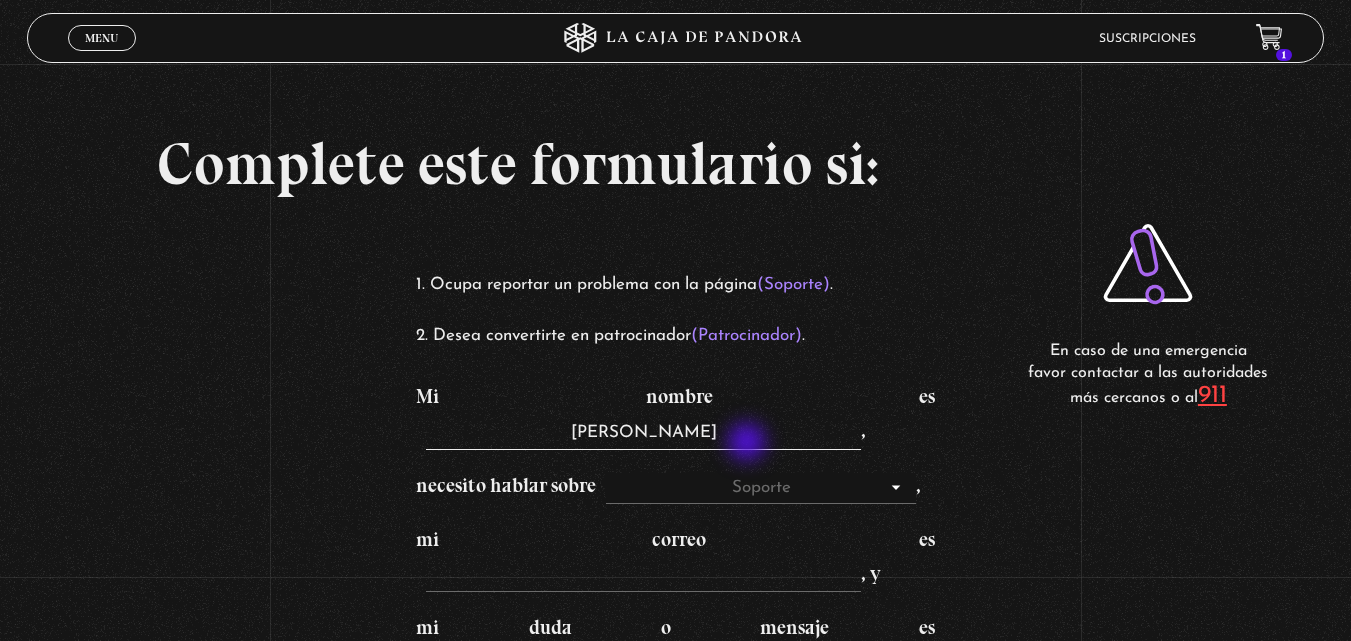 type on "[PERSON_NAME]" 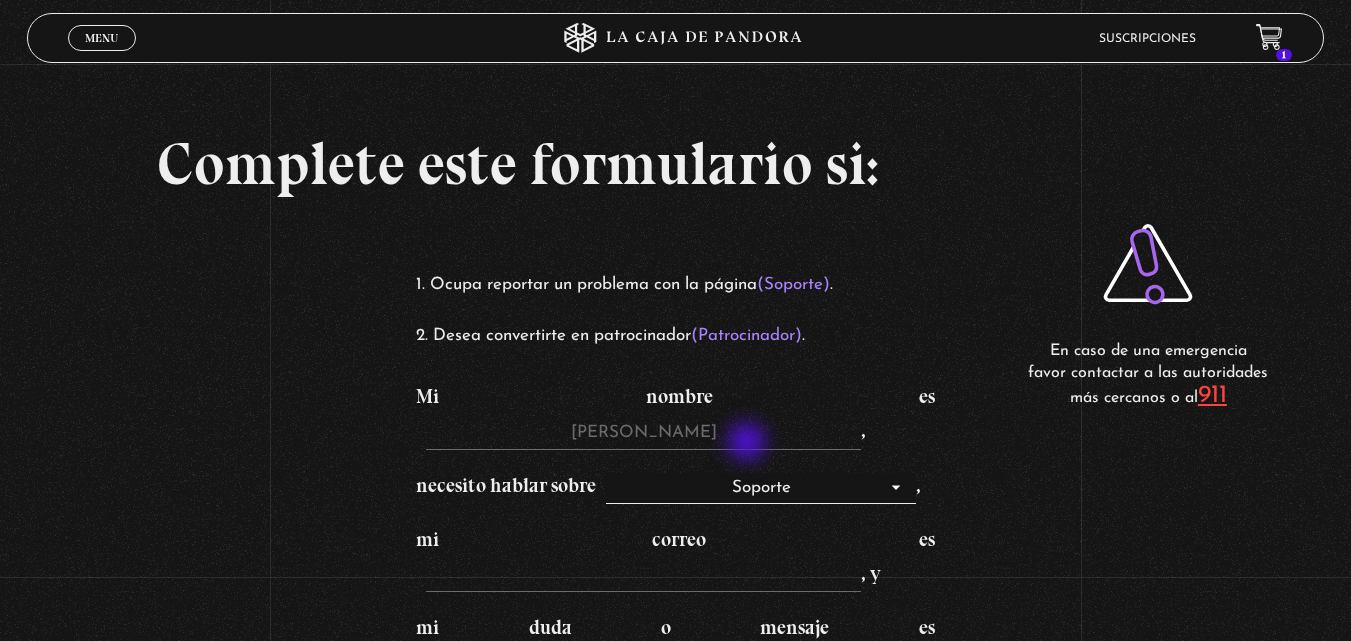 click on "Soporte Patrocinadores" at bounding box center (761, 489) 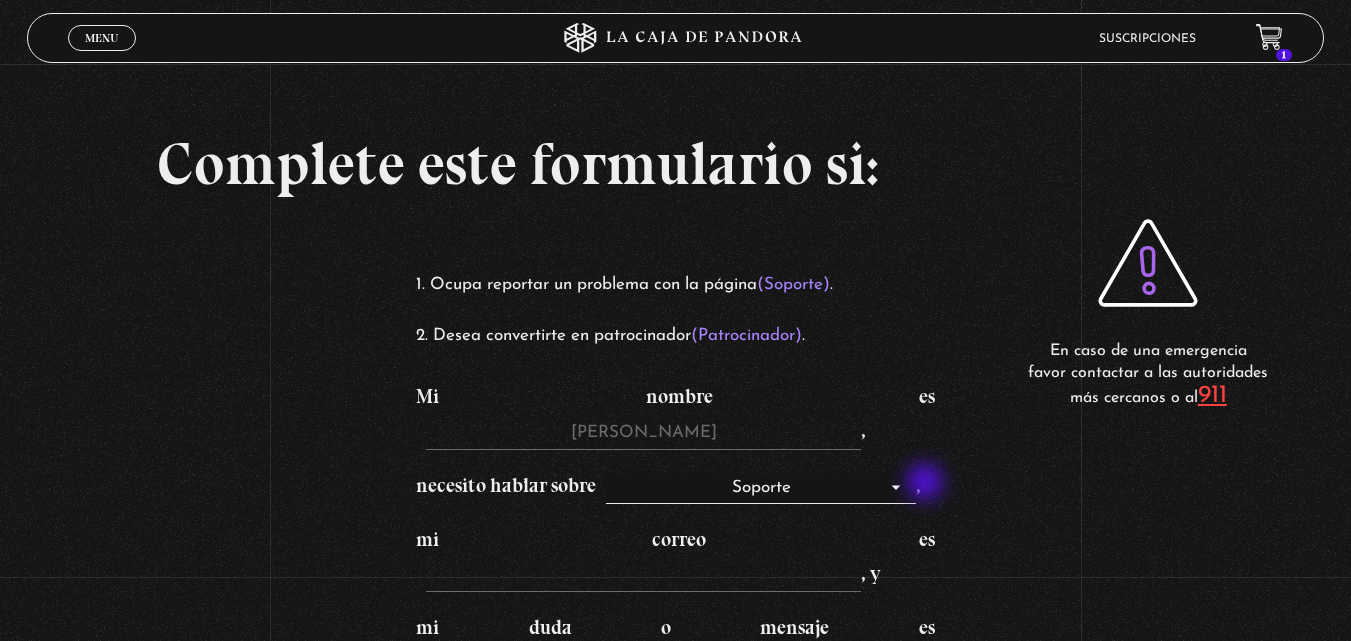 click on "Soporte Patrocinadores" at bounding box center [761, 489] 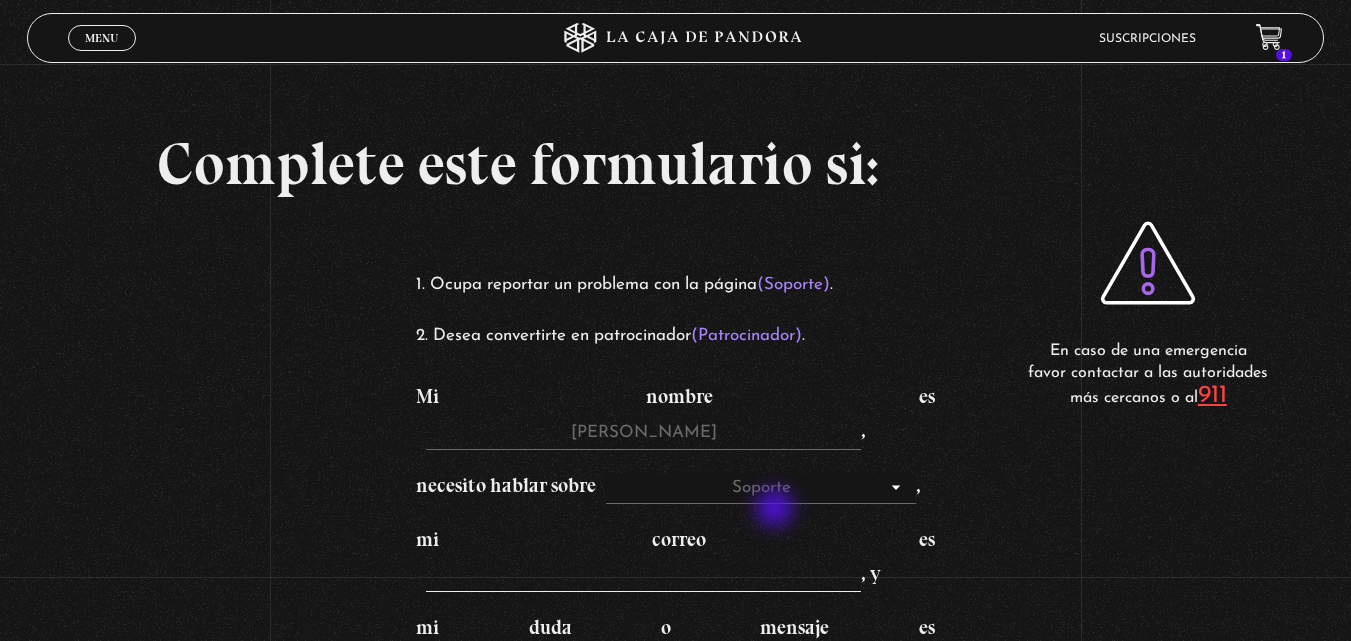 click on "mi correo es  , y" at bounding box center [643, 577] 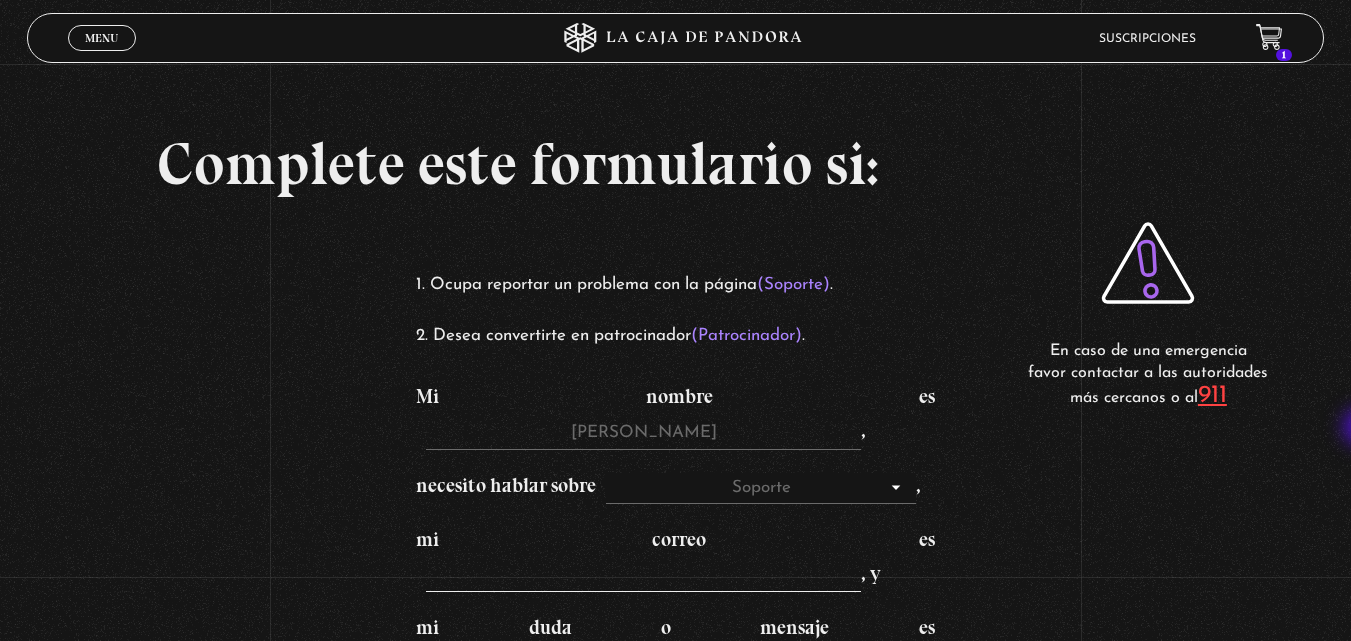 scroll, scrollTop: 533, scrollLeft: 0, axis: vertical 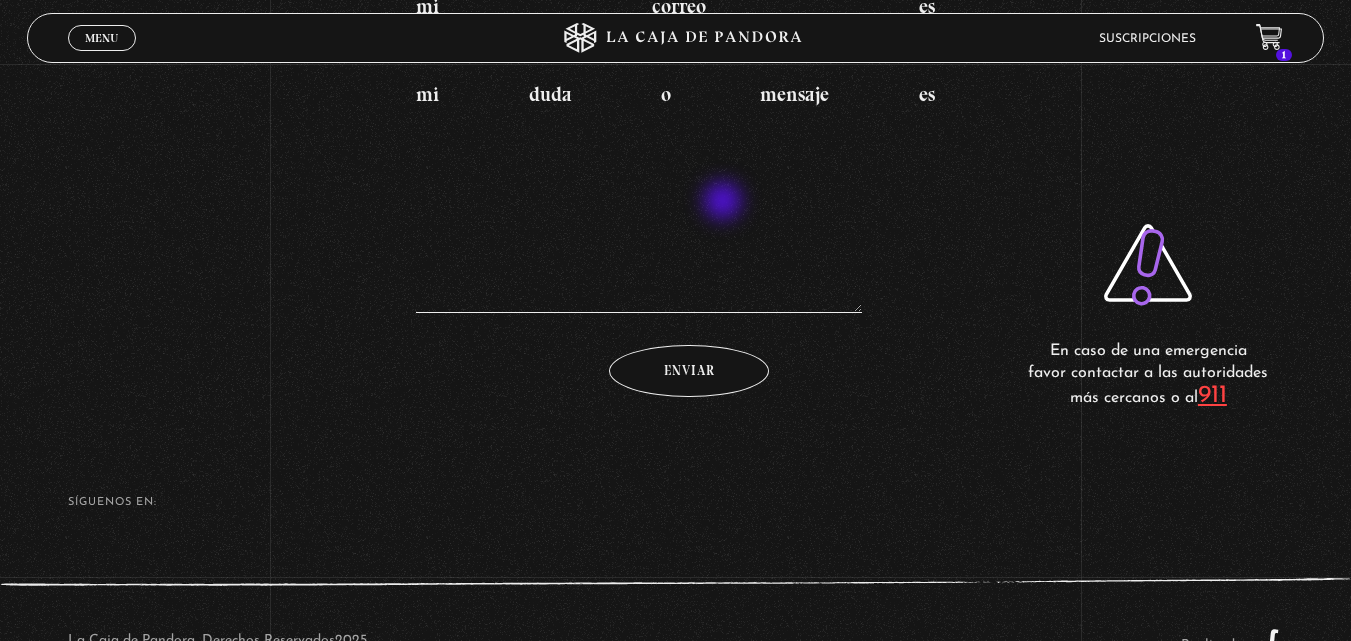 click on "mi duda o mensaje es" at bounding box center (639, 213) 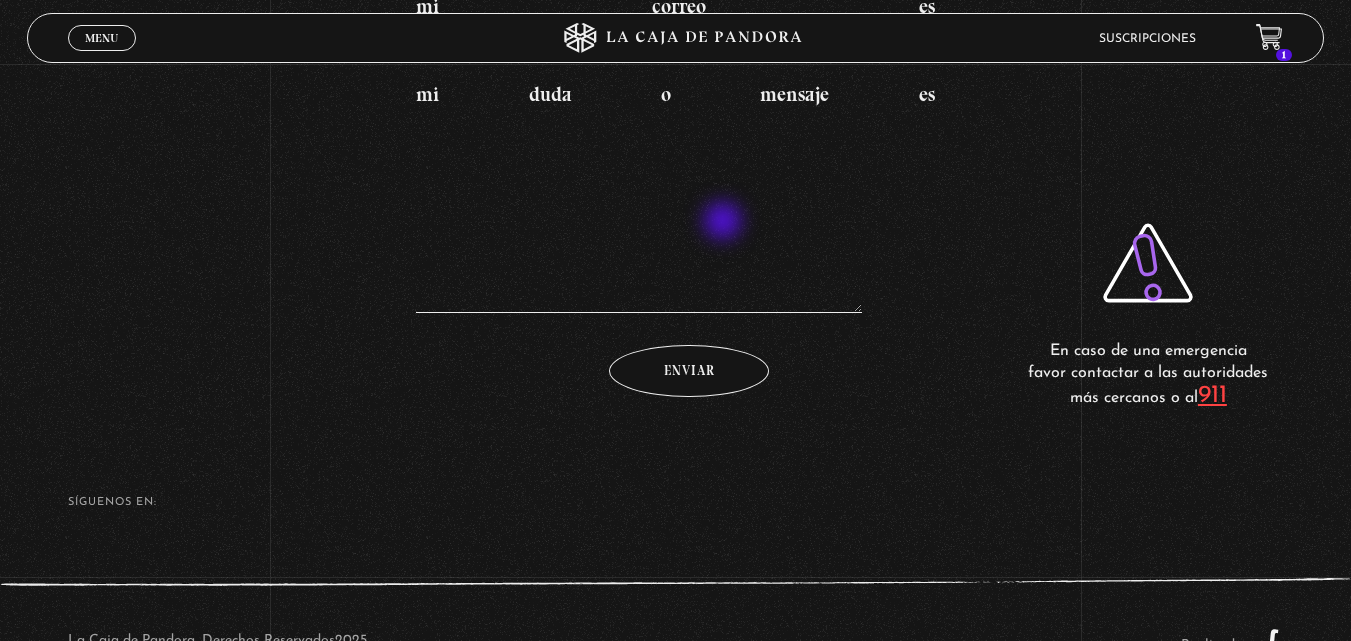 click on "mi duda o mensaje es" at bounding box center (639, 213) 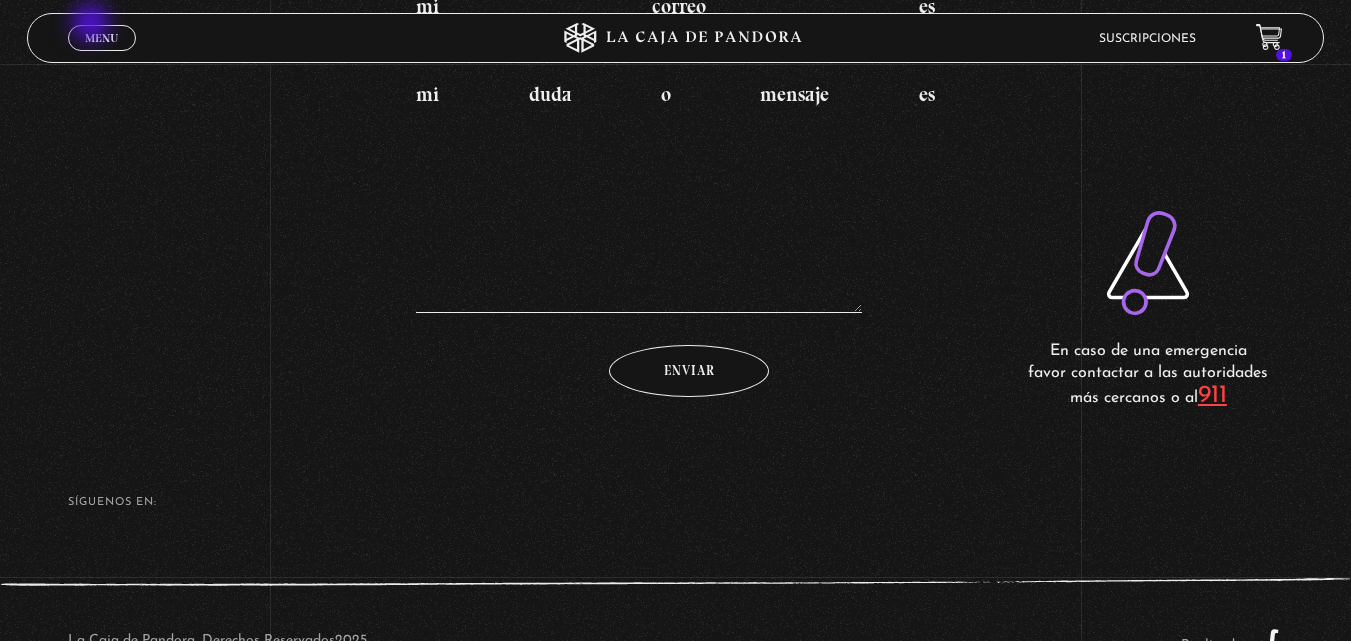 click on "Menu" at bounding box center (101, 38) 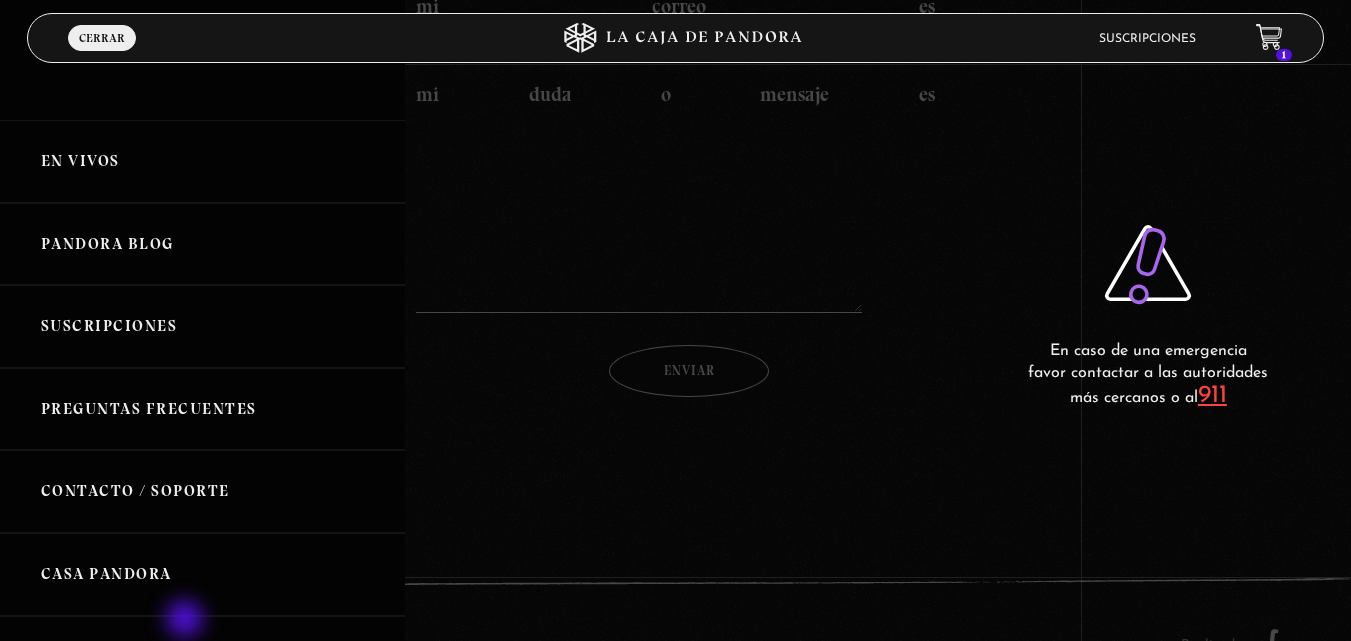 drag, startPoint x: 99, startPoint y: 170, endPoint x: 135, endPoint y: 582, distance: 413.56982 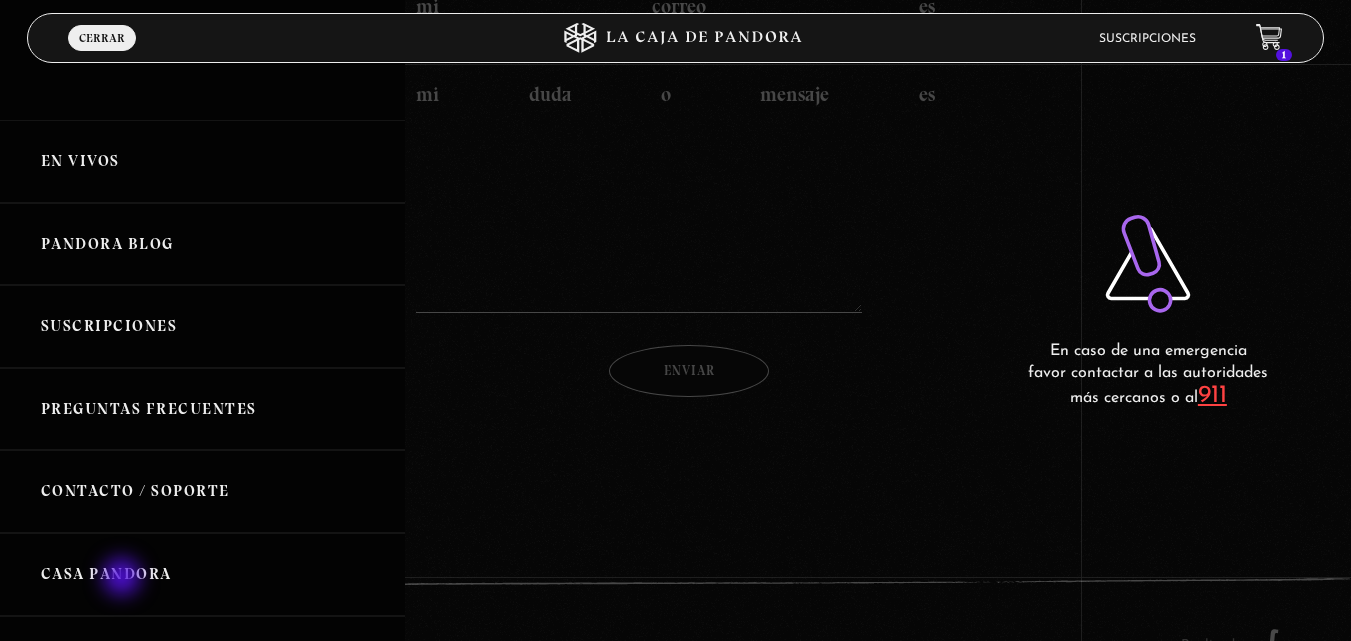 click on "Casa Pandora" at bounding box center [202, 574] 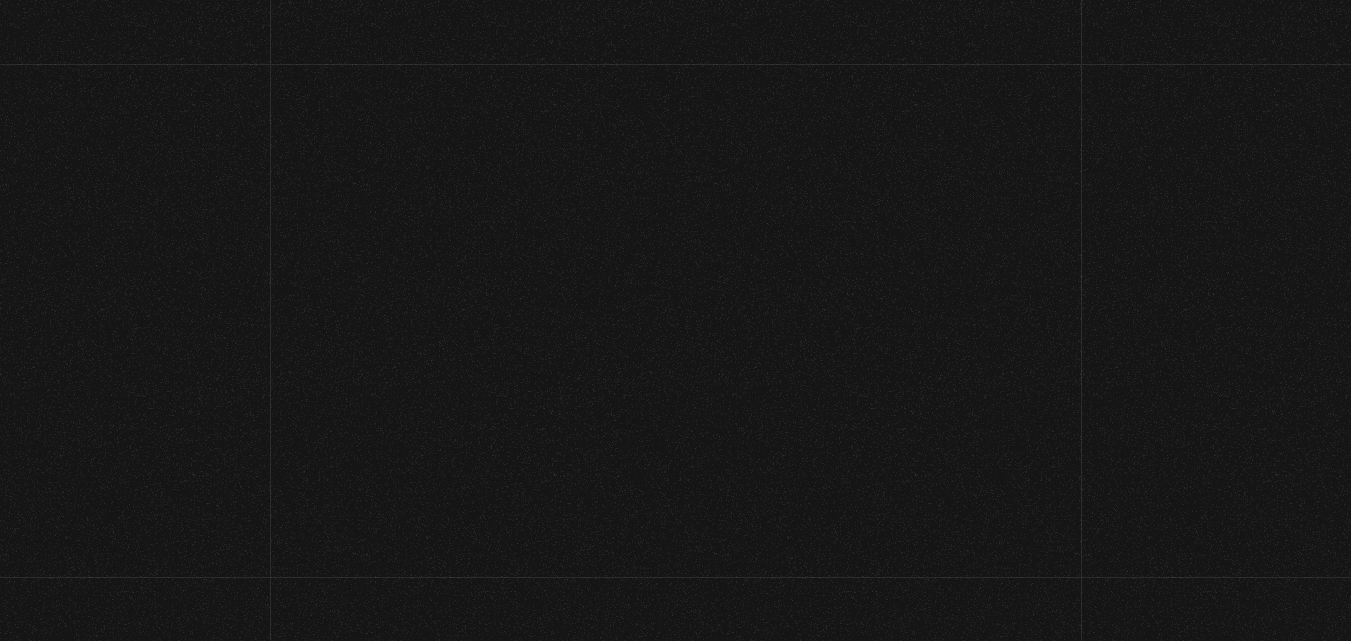 scroll, scrollTop: 0, scrollLeft: 0, axis: both 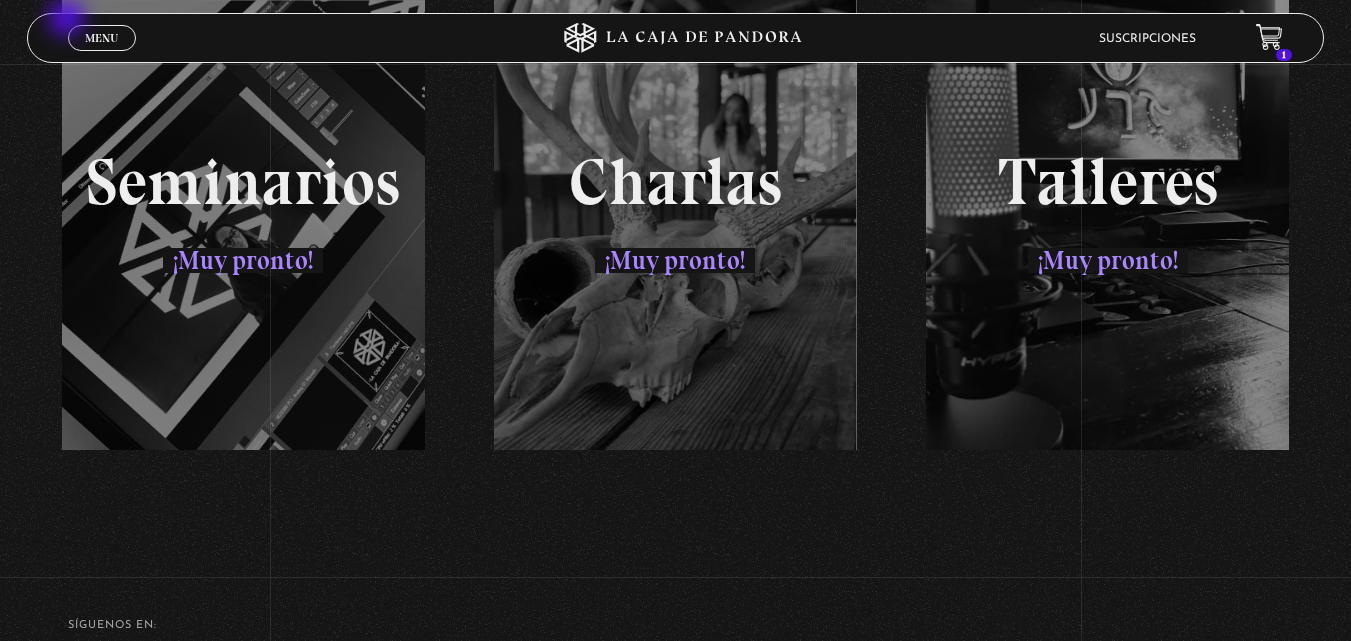 click on "Menu Cerrar" at bounding box center (270, 38) 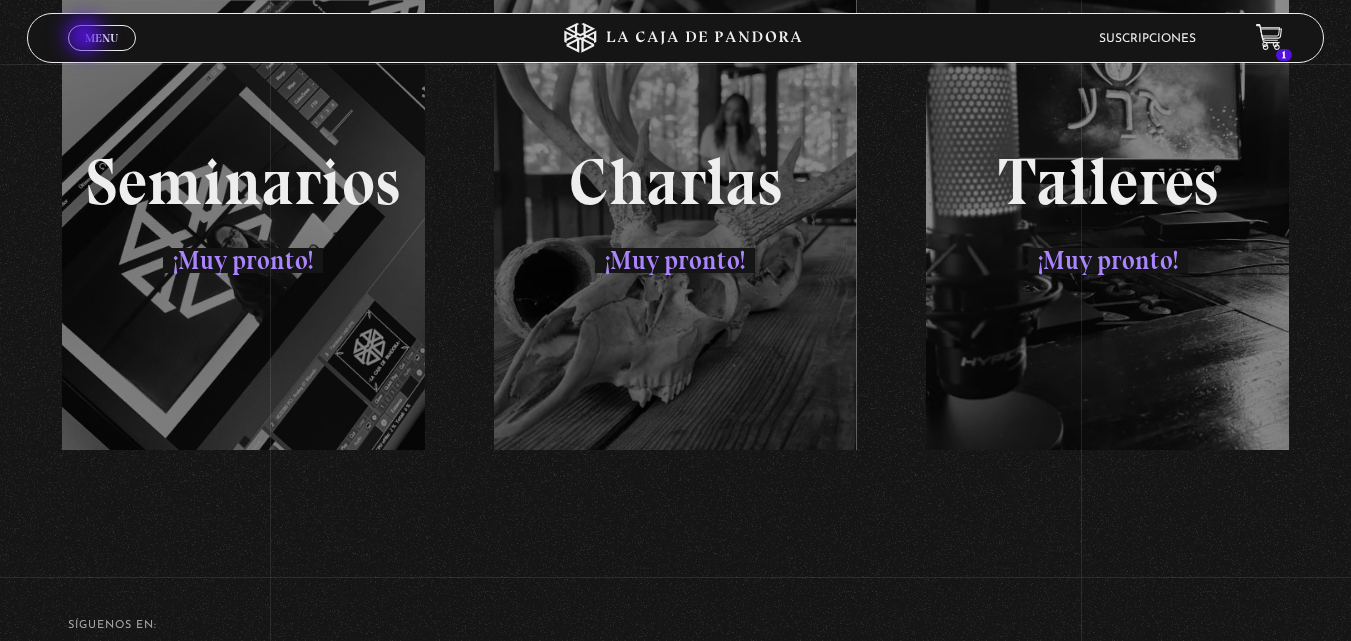 click on "Menu" at bounding box center [101, 38] 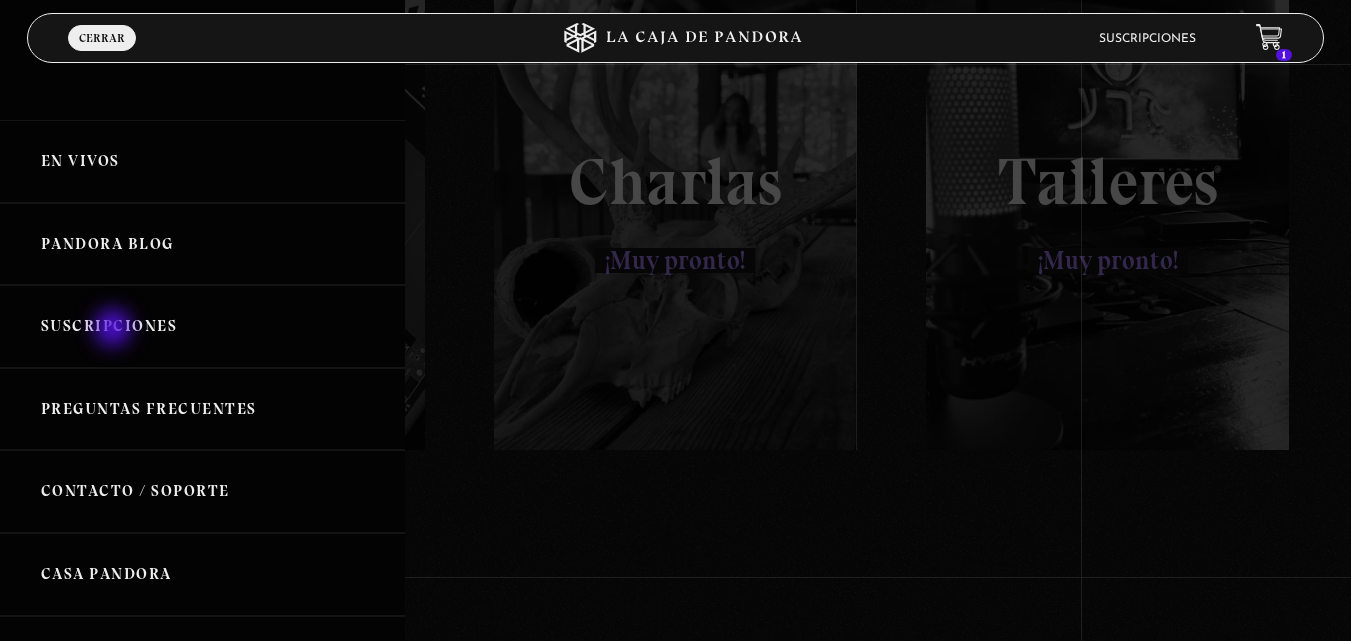 click on "Suscripciones" at bounding box center [202, 326] 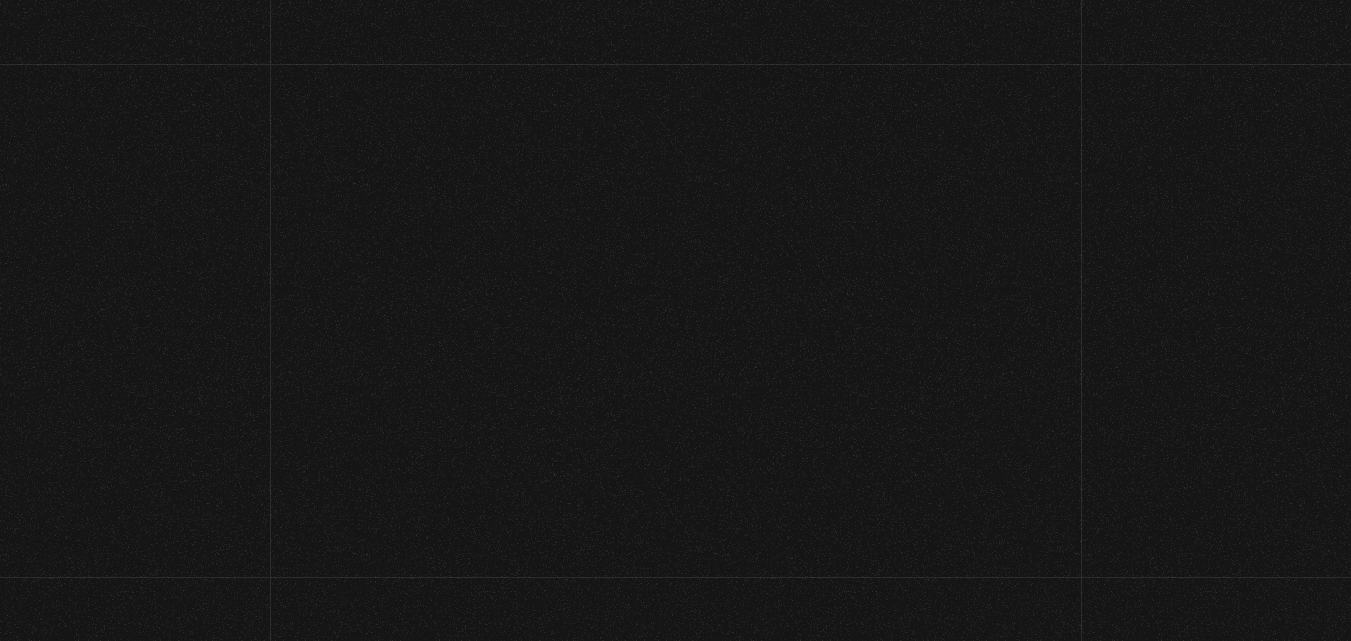 scroll, scrollTop: 0, scrollLeft: 0, axis: both 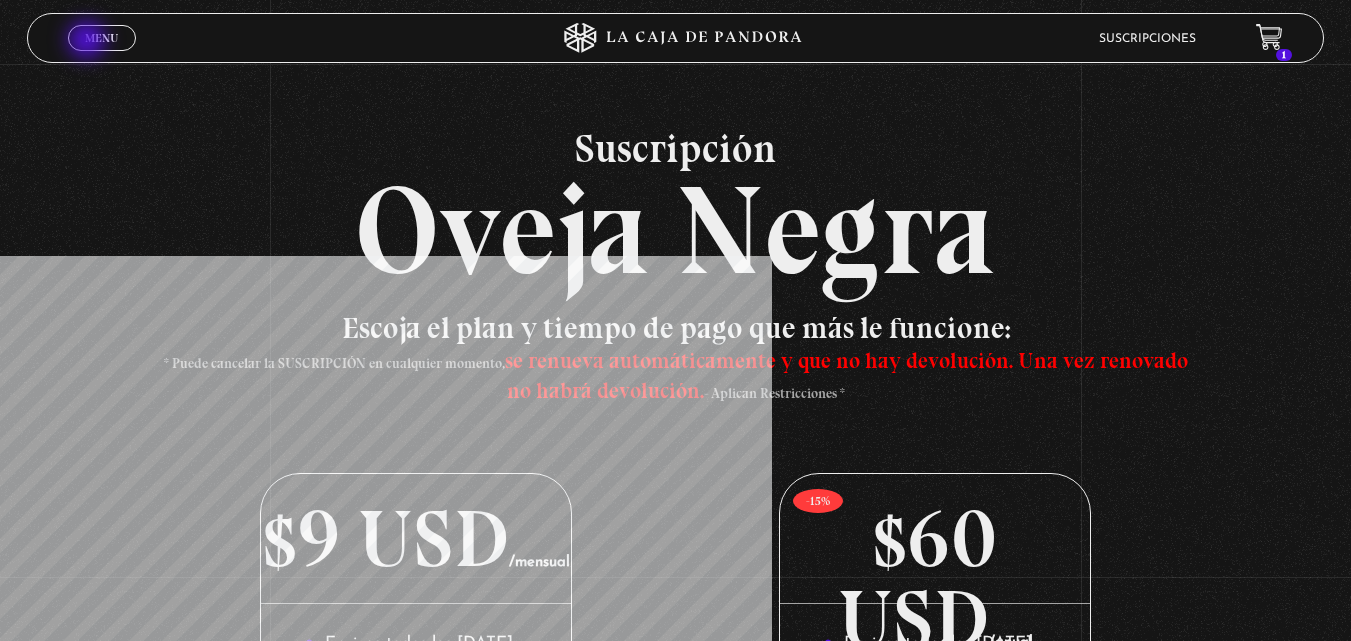 click on "Menu" at bounding box center [101, 38] 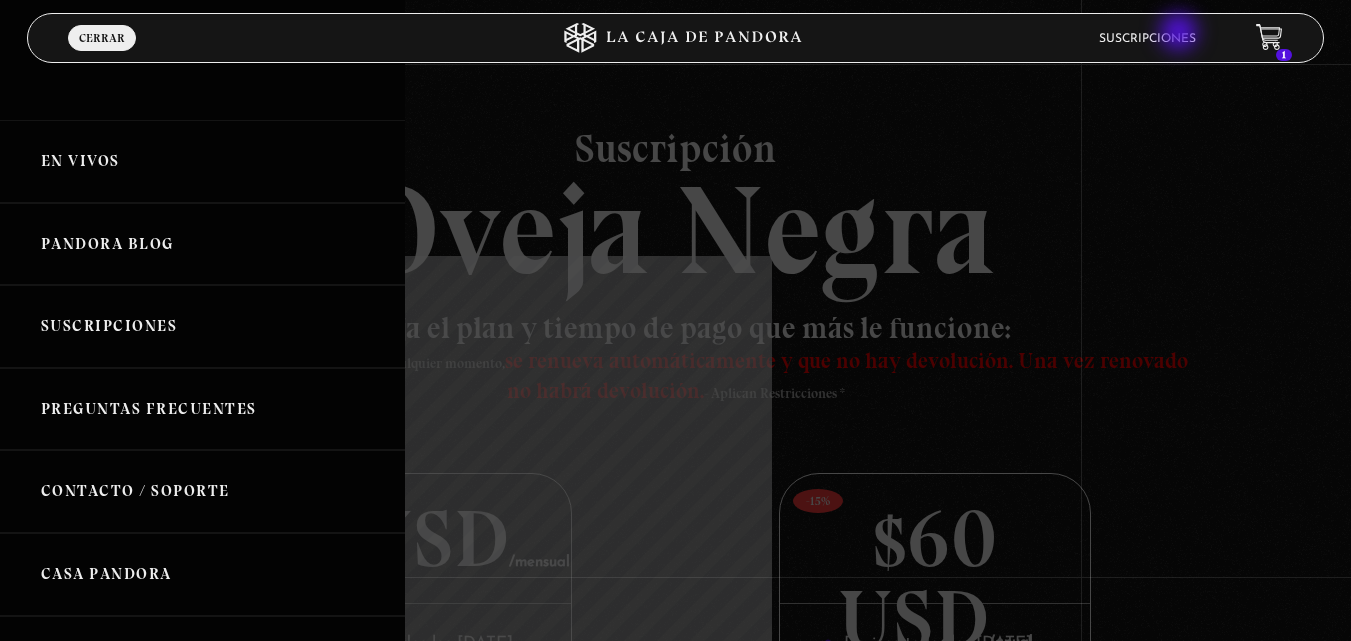 click on "Suscripciones" at bounding box center [1147, 39] 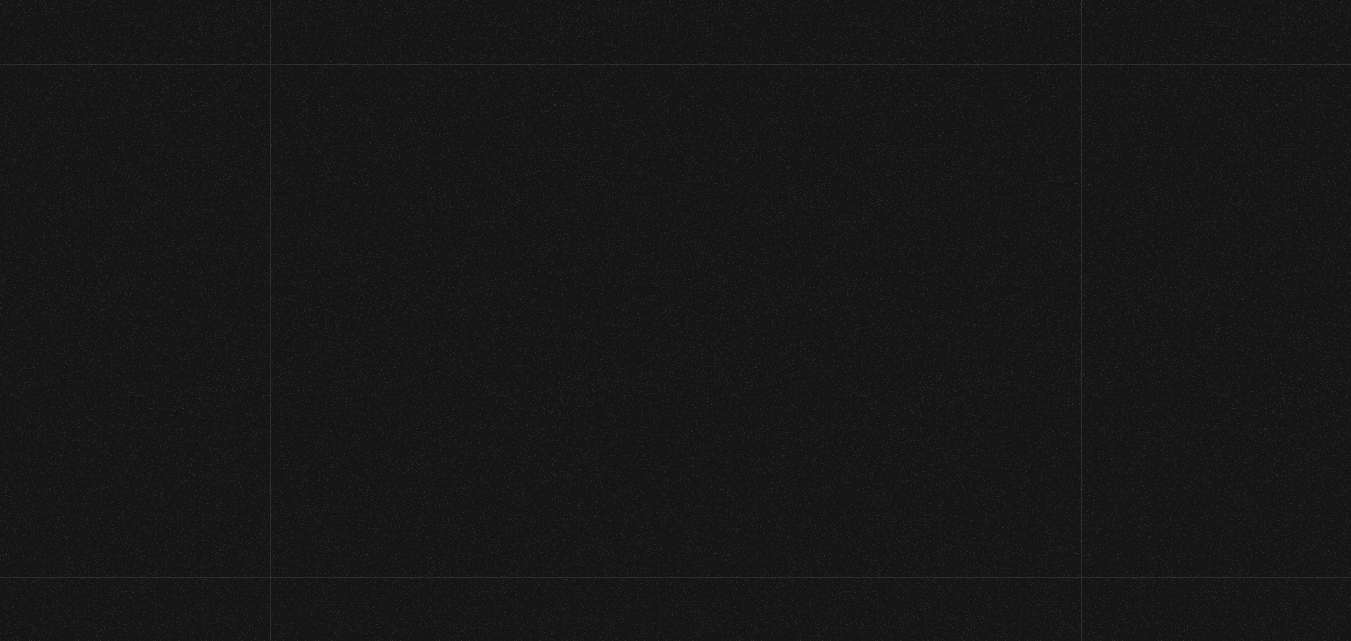 scroll, scrollTop: 0, scrollLeft: 0, axis: both 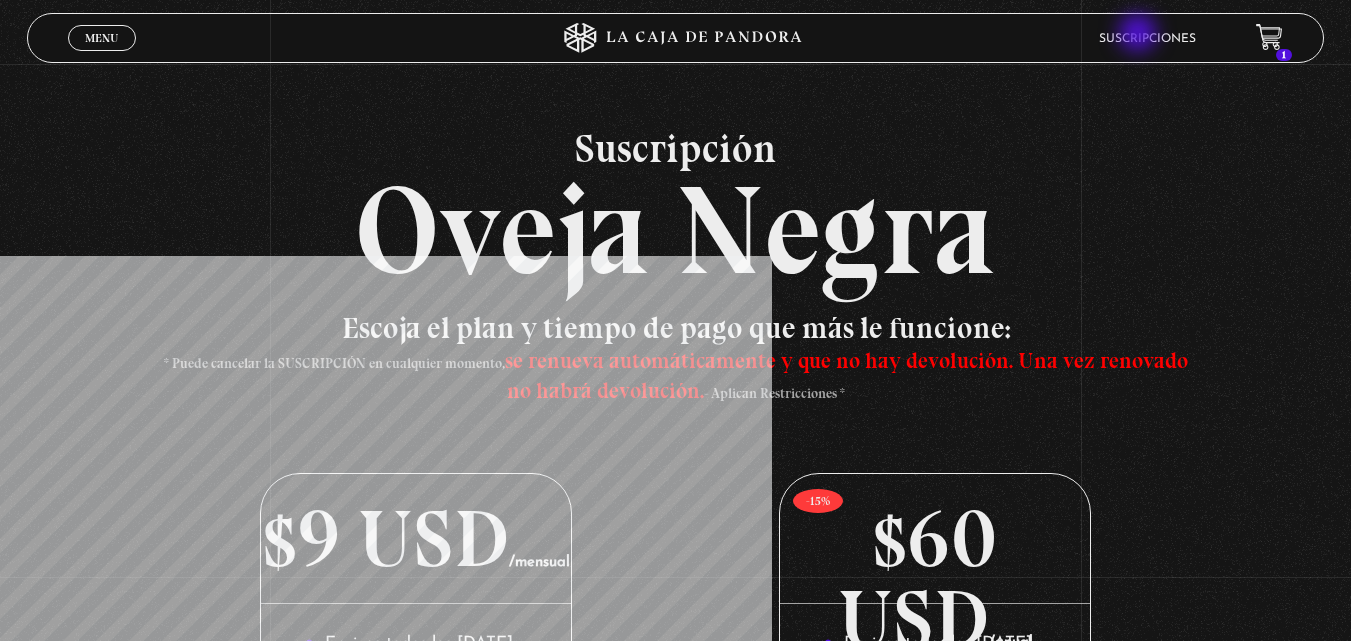 click on "Suscripciones" at bounding box center (1147, 39) 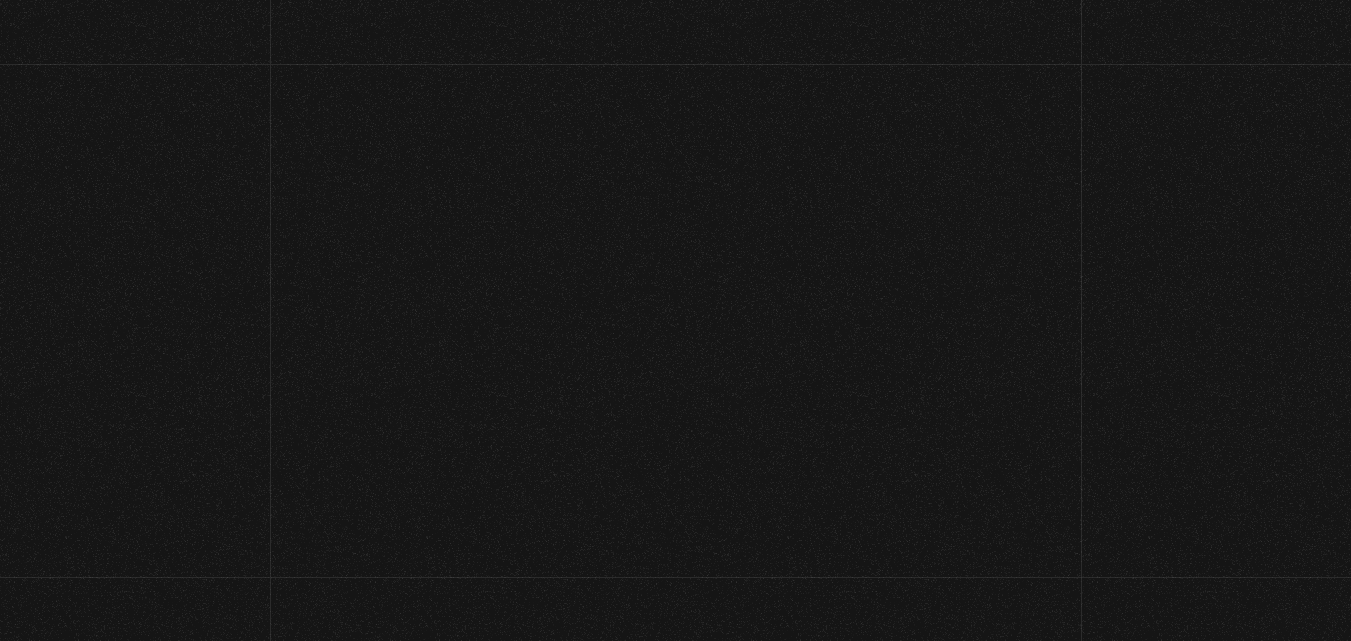 scroll, scrollTop: 0, scrollLeft: 0, axis: both 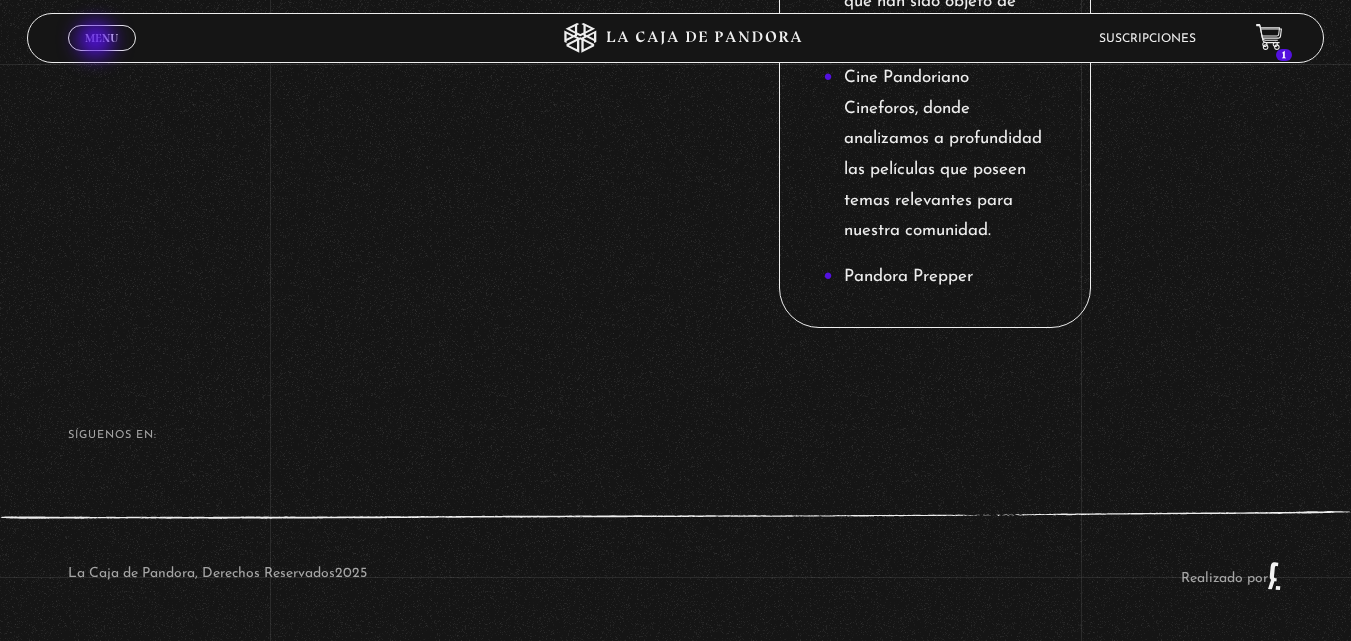 click on "Menu" at bounding box center (101, 38) 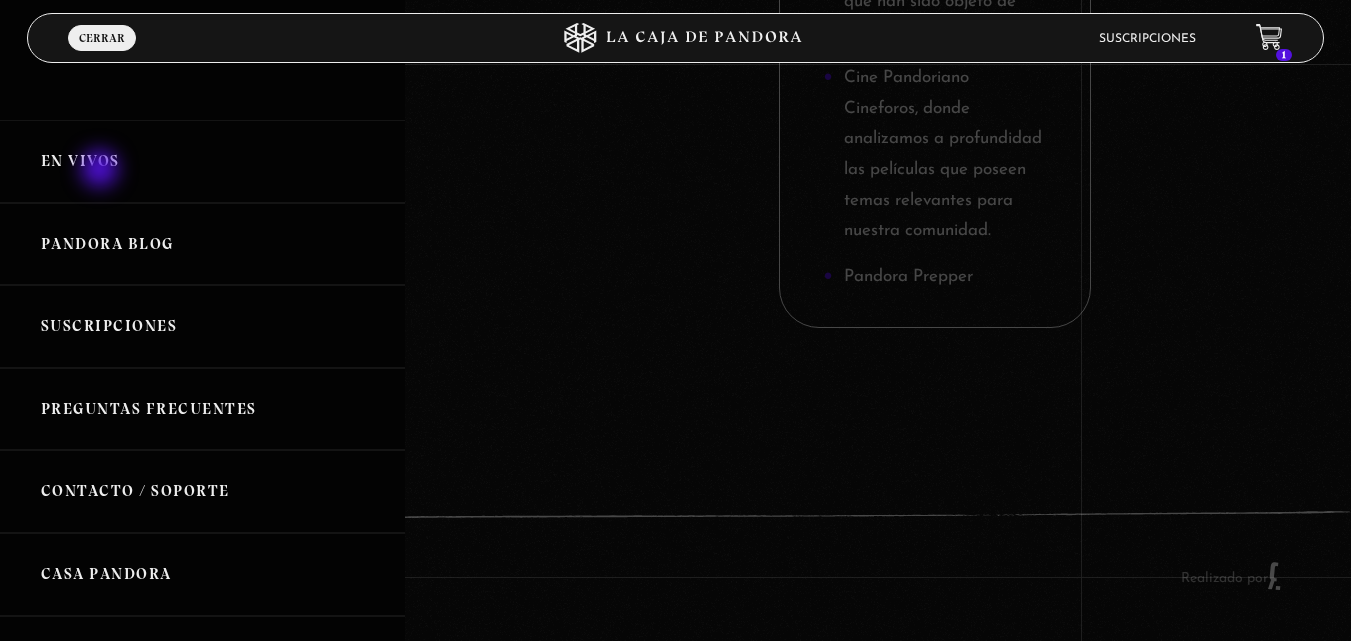 click on "En vivos" at bounding box center [202, 161] 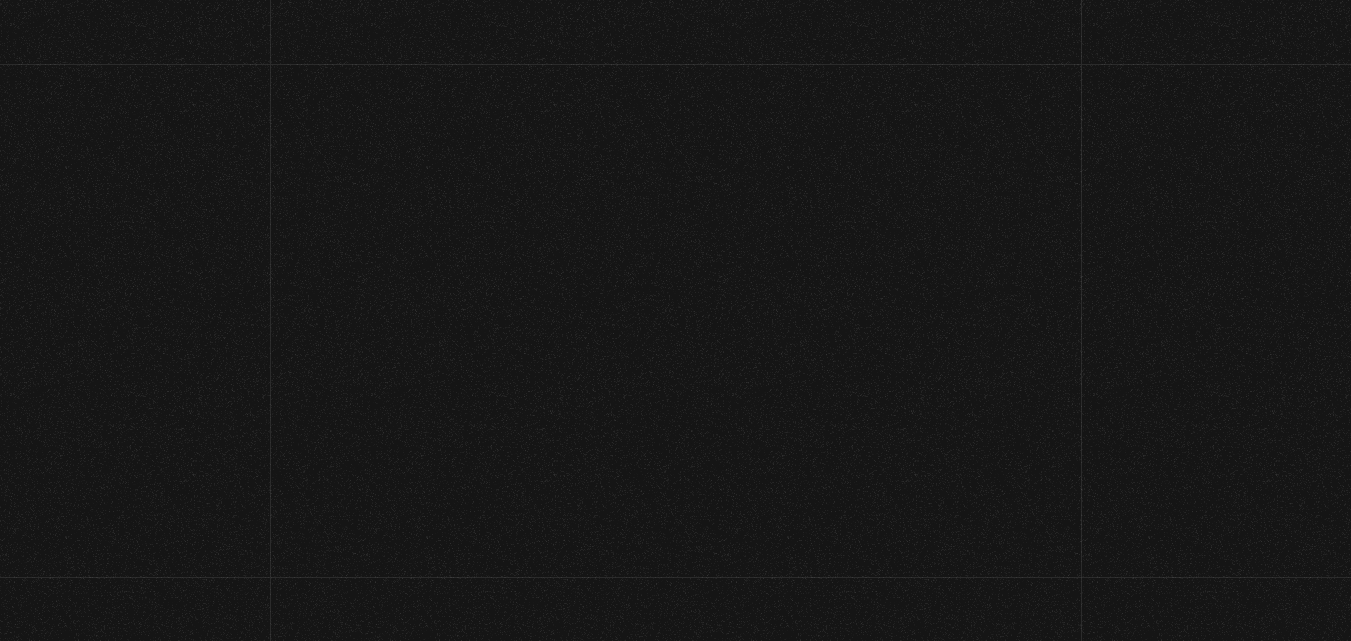 scroll, scrollTop: 0, scrollLeft: 0, axis: both 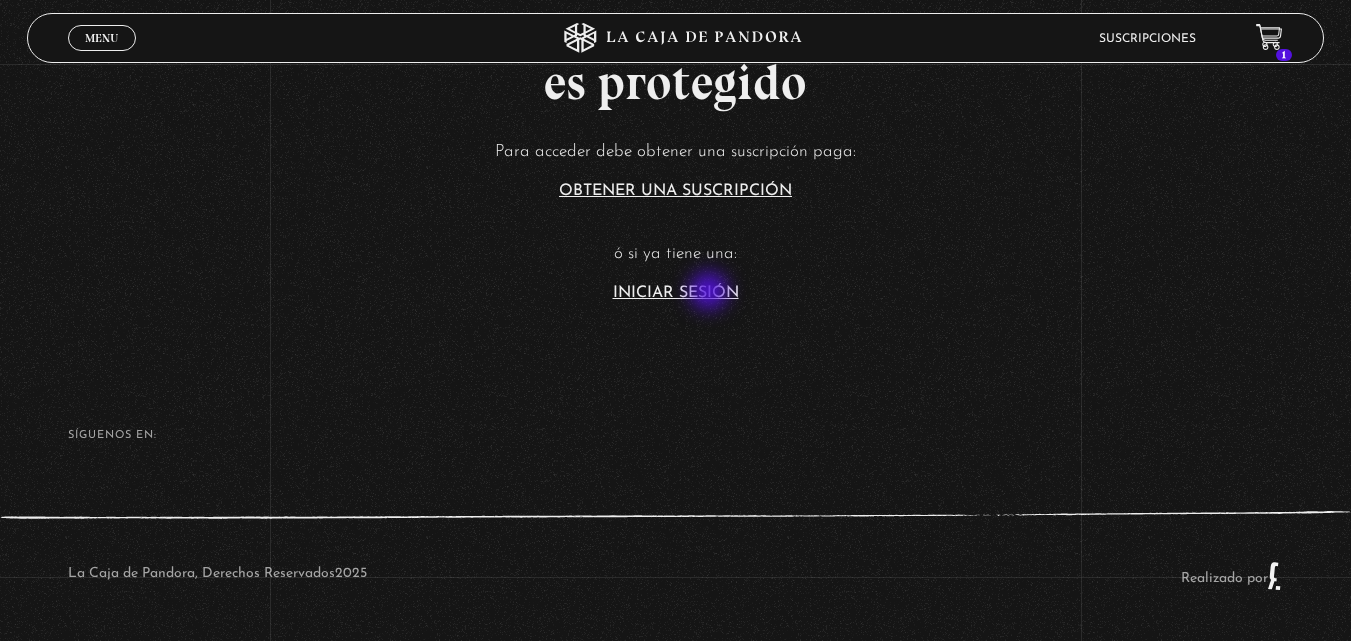 click on "Iniciar Sesión" at bounding box center [676, 293] 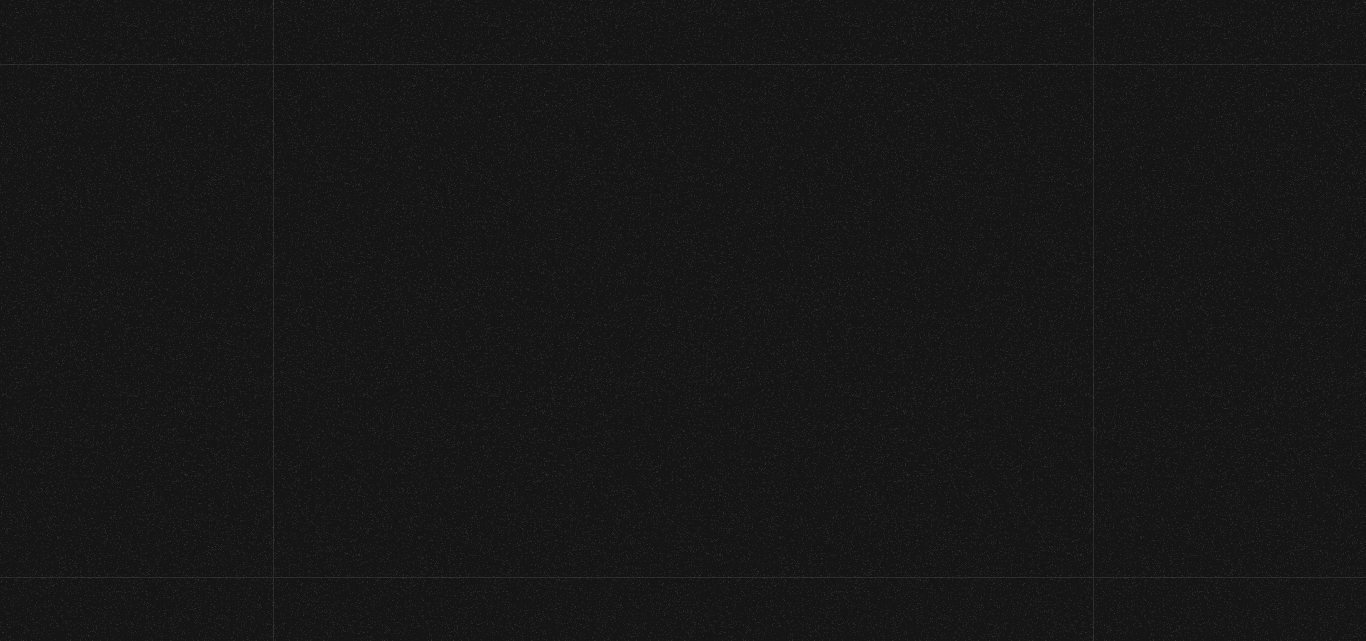 scroll, scrollTop: 0, scrollLeft: 0, axis: both 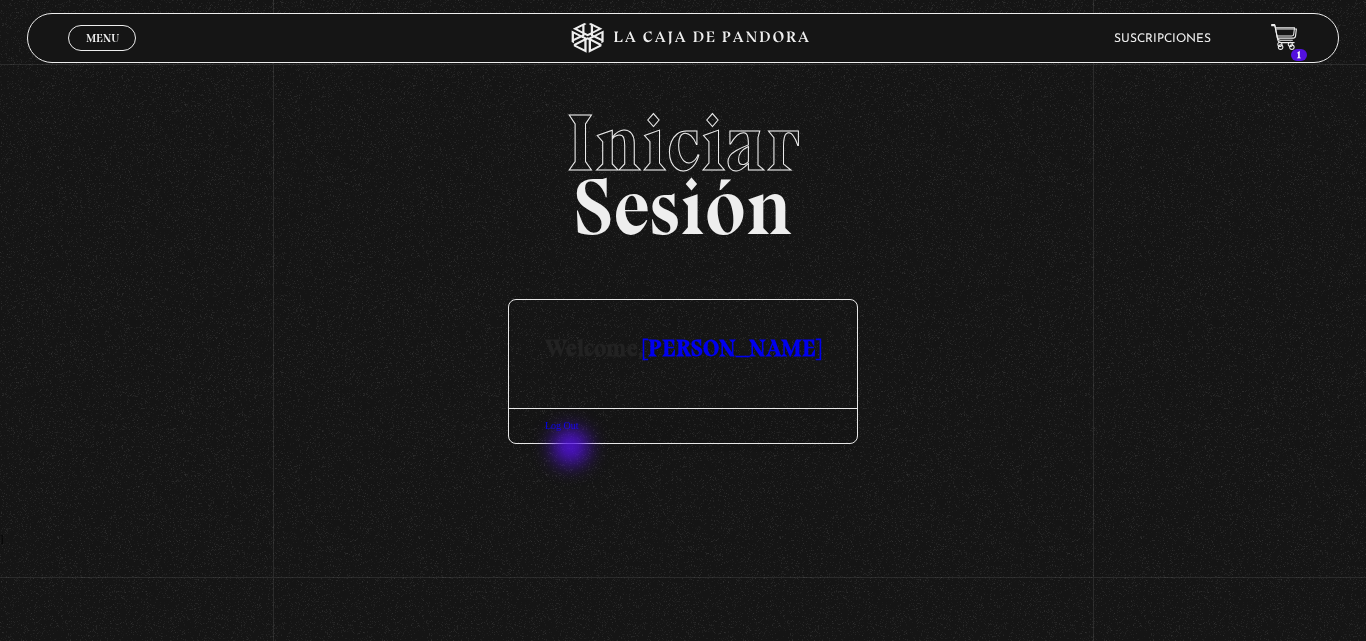 click on "Log Out" at bounding box center (562, 425) 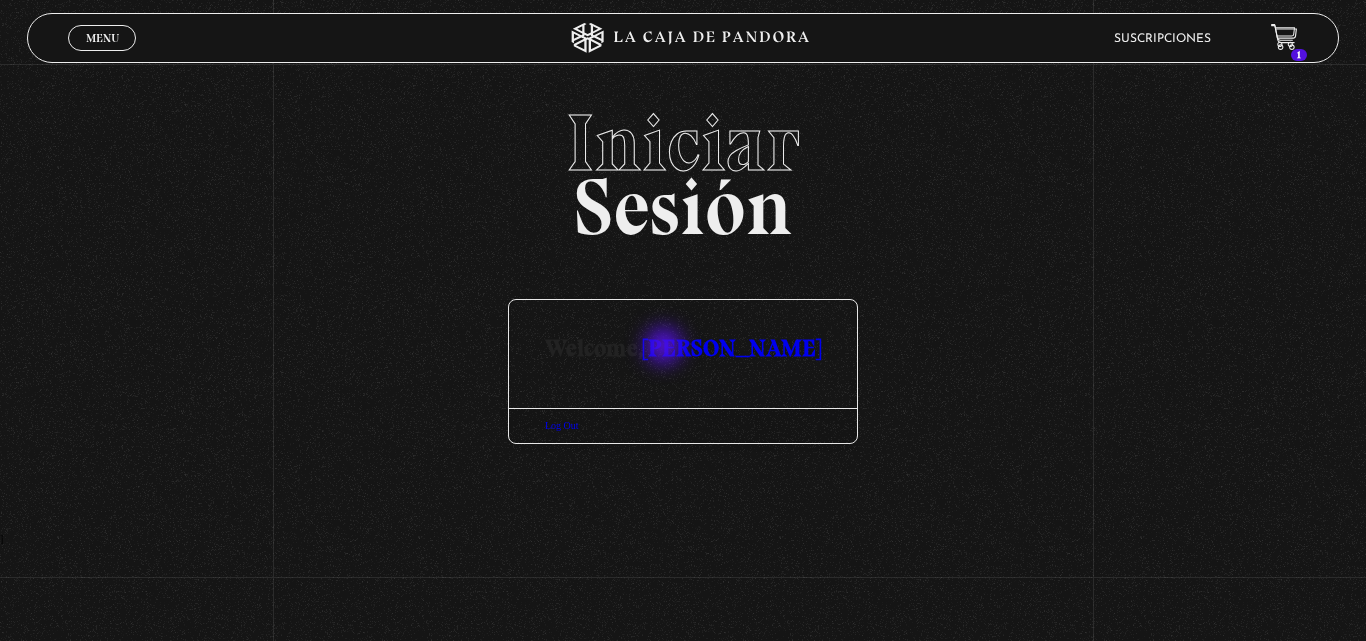 click on "[PERSON_NAME]" at bounding box center [732, 347] 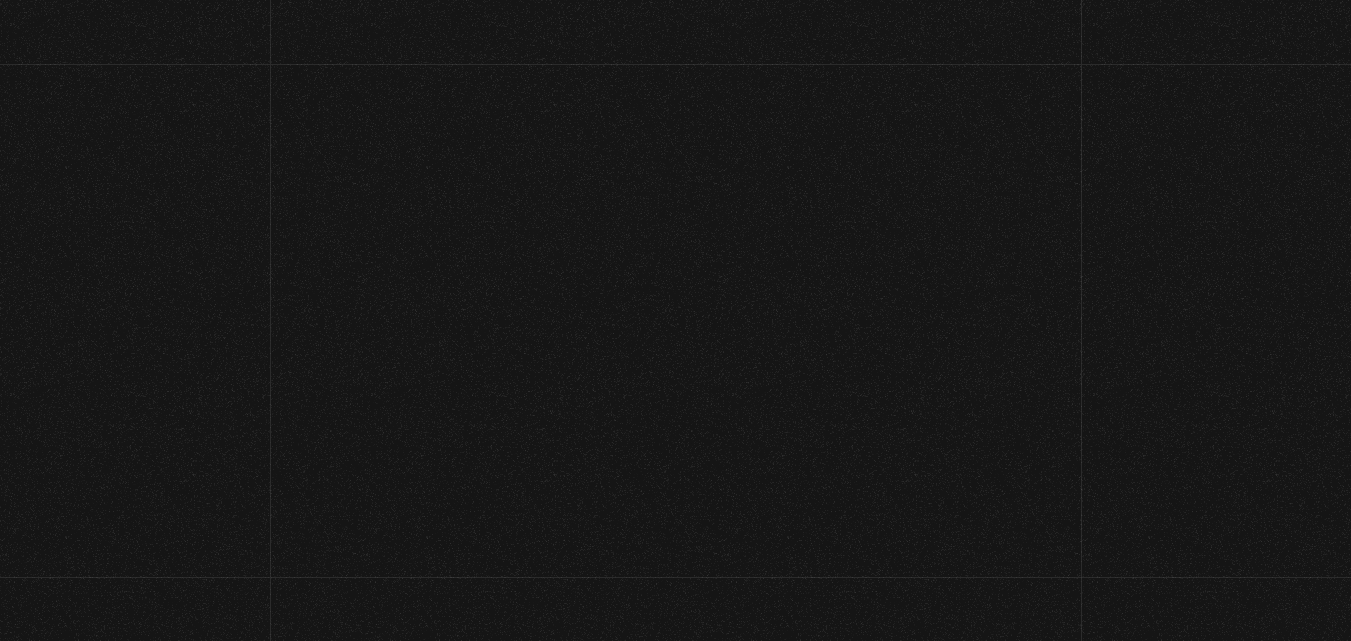 scroll, scrollTop: 0, scrollLeft: 0, axis: both 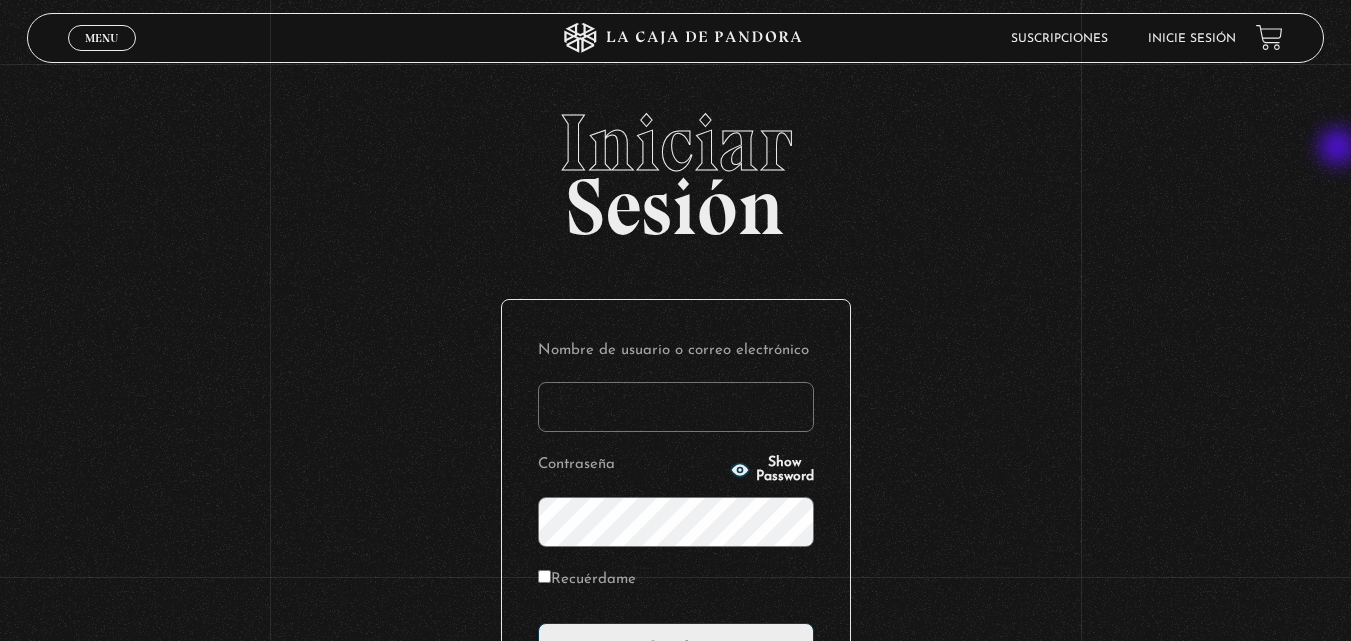 type on "ANGE-LU" 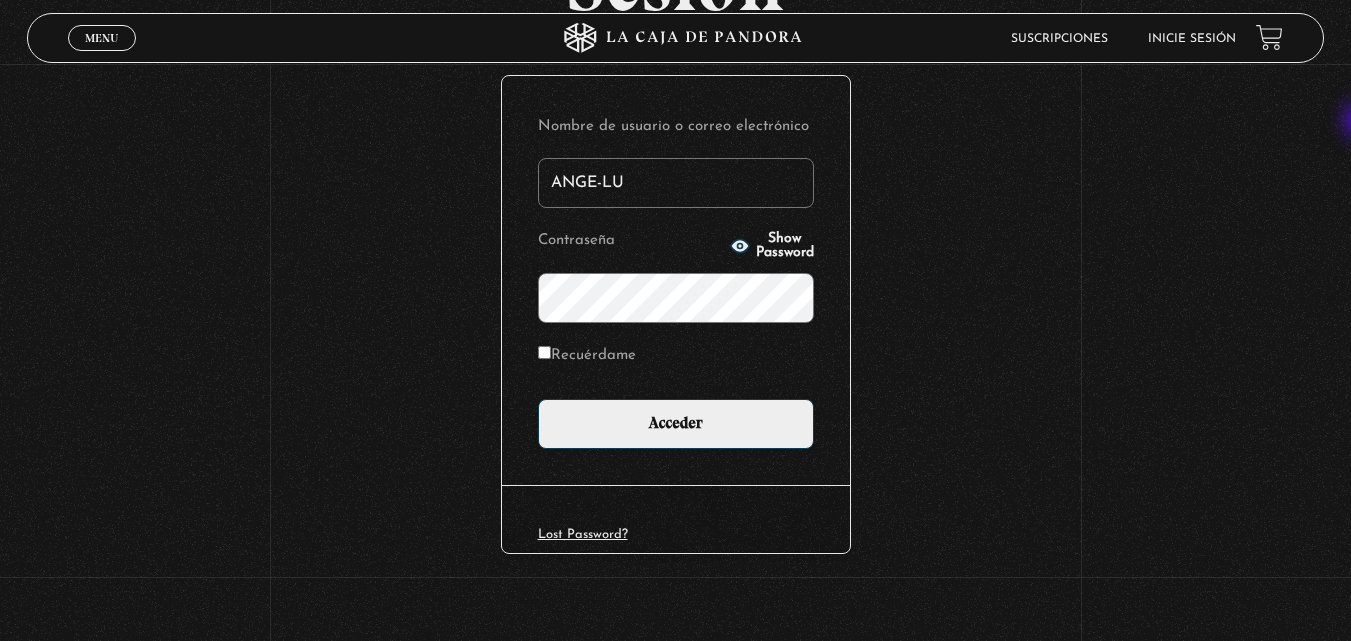 scroll, scrollTop: 227, scrollLeft: 0, axis: vertical 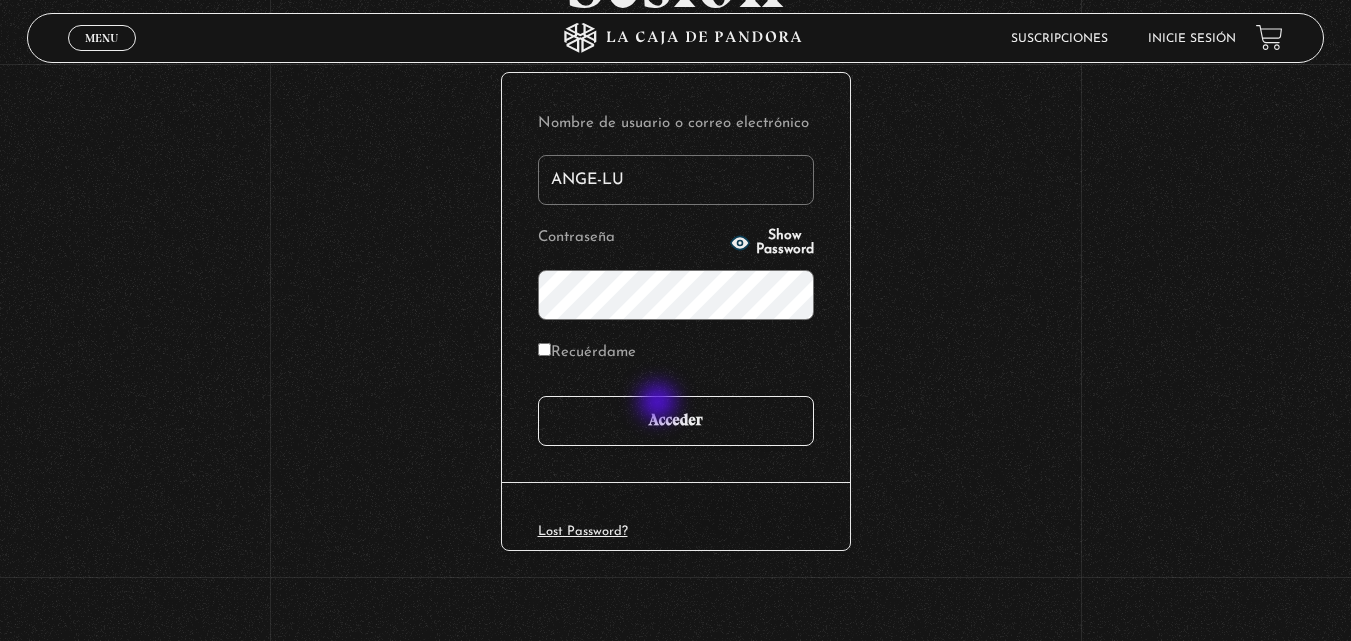 click on "Acceder" at bounding box center (676, 421) 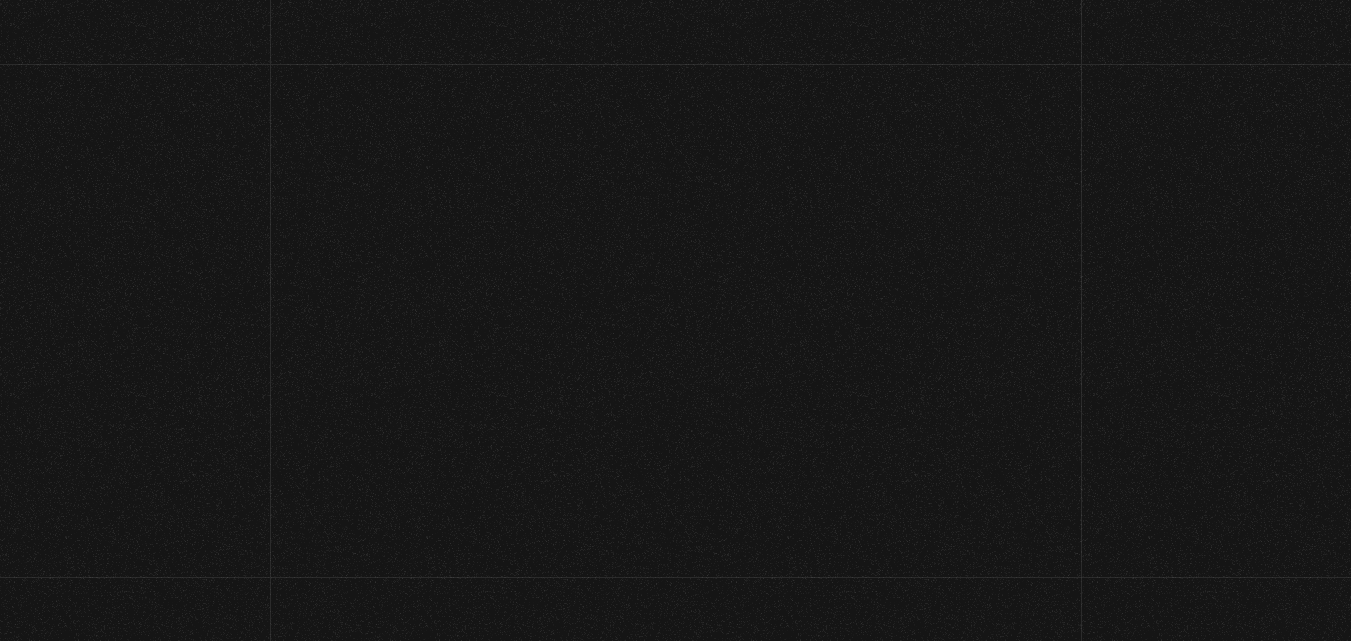 scroll, scrollTop: 0, scrollLeft: 0, axis: both 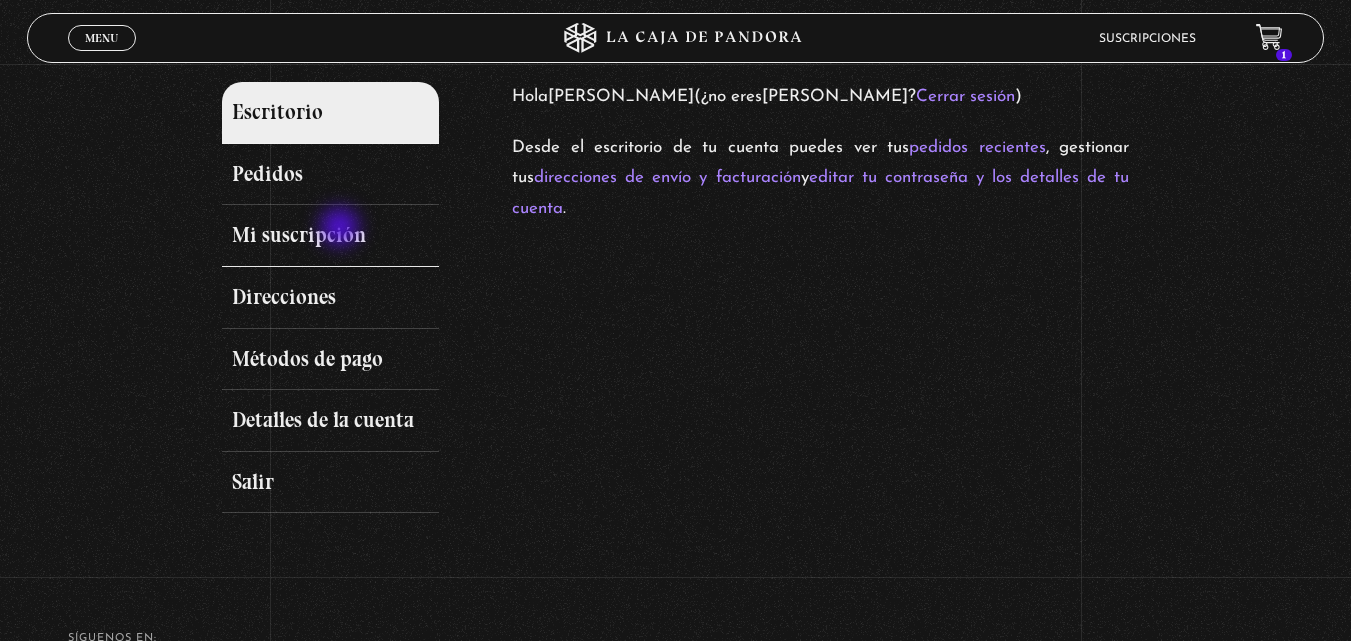 click on "Mi suscripción" at bounding box center (331, 236) 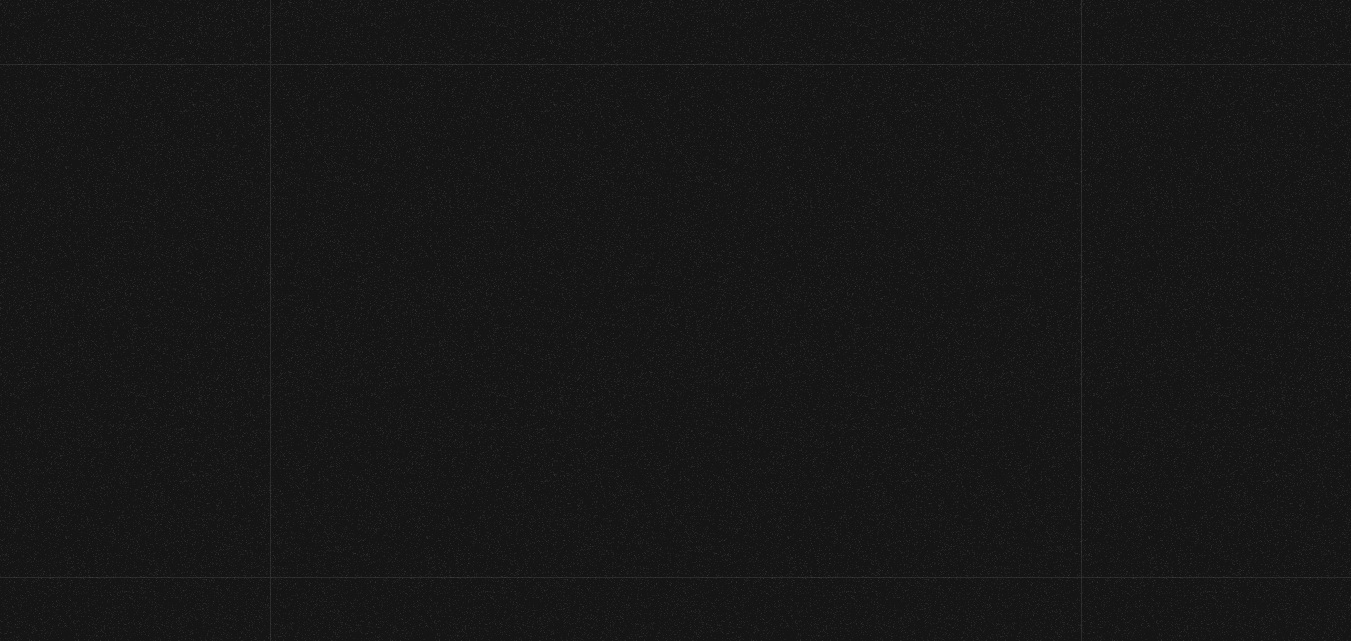 scroll, scrollTop: 0, scrollLeft: 0, axis: both 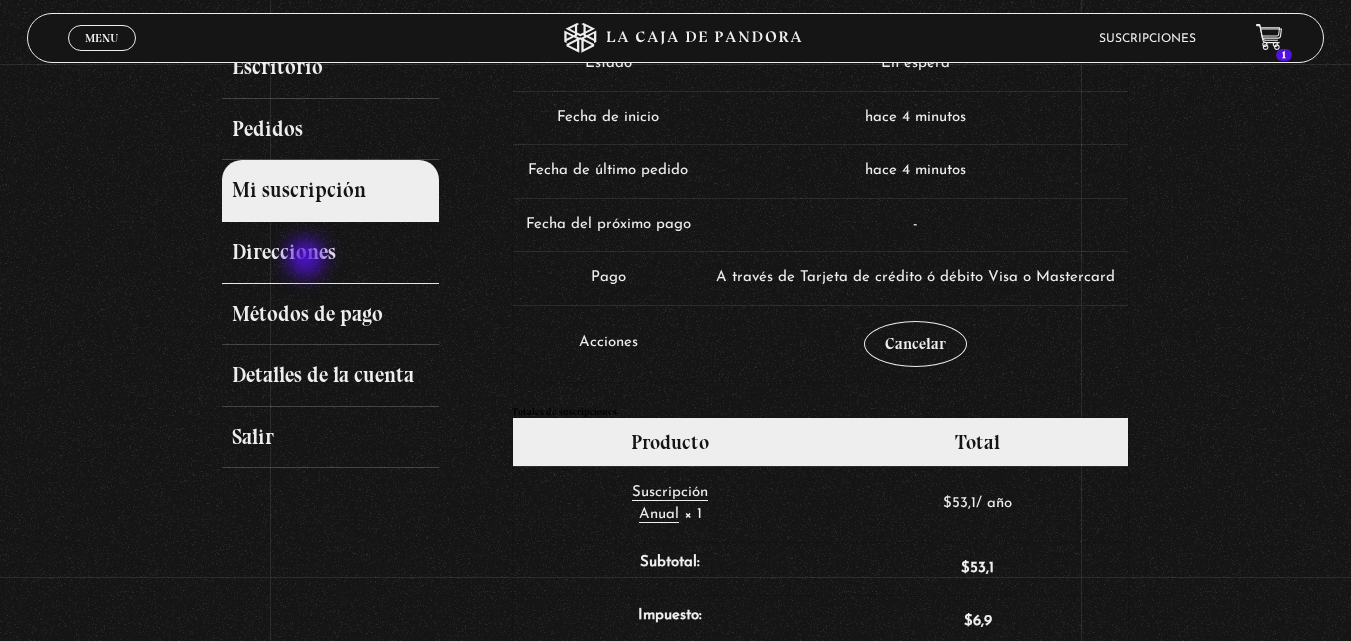 click on "Direcciones" at bounding box center (331, 253) 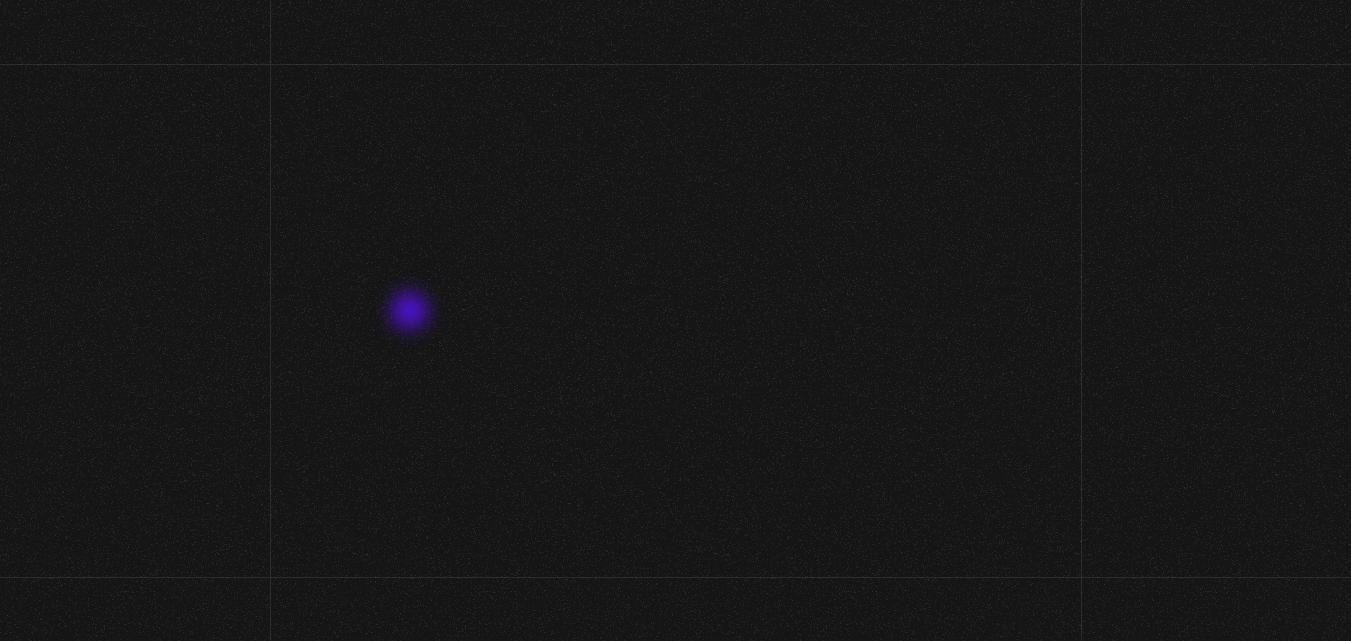 scroll, scrollTop: 0, scrollLeft: 0, axis: both 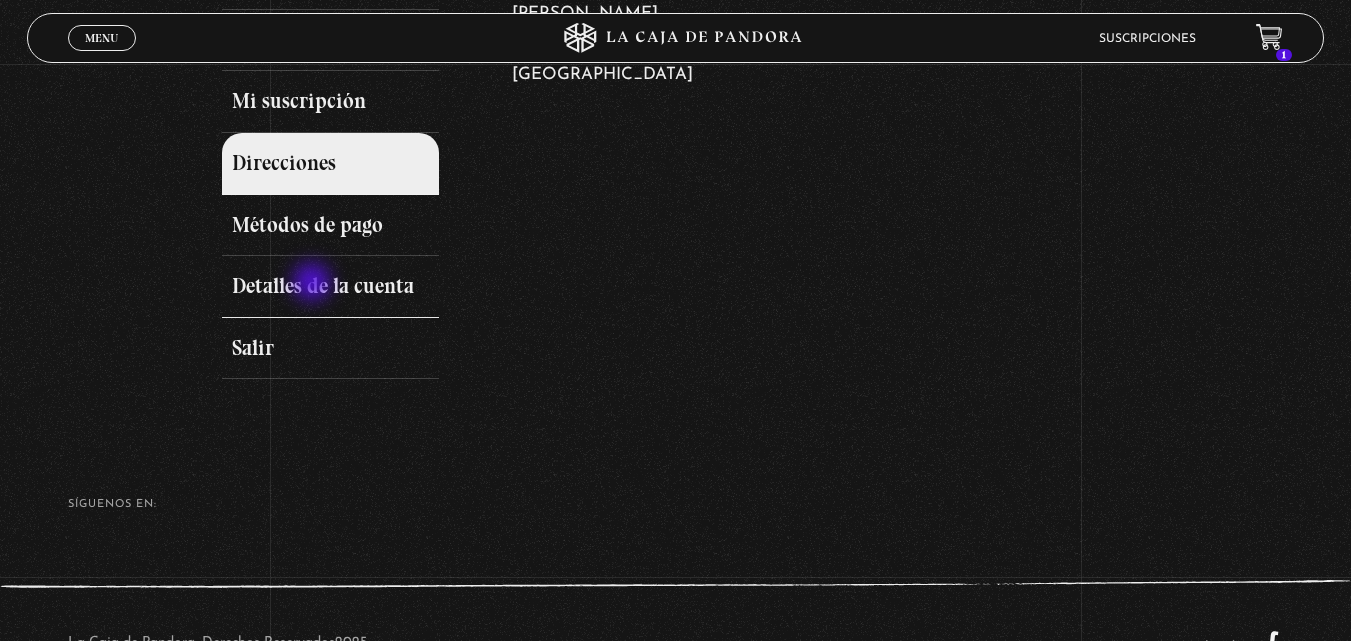 click on "Detalles de la cuenta" at bounding box center [331, 287] 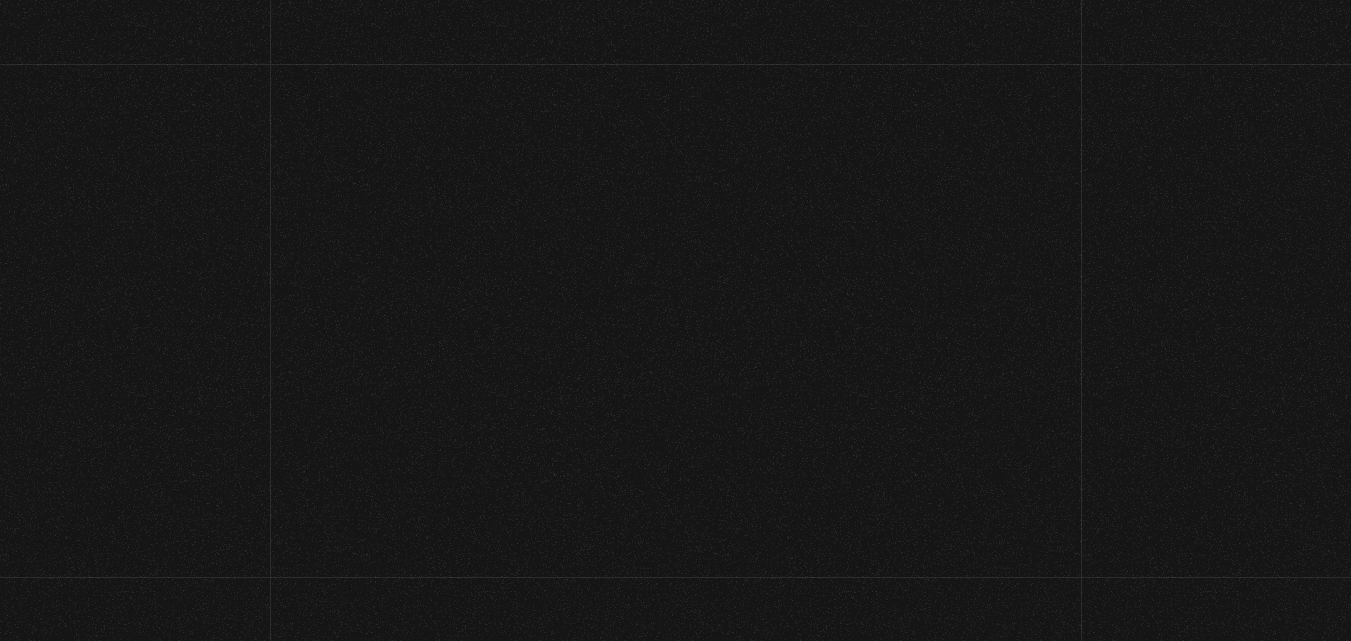 scroll, scrollTop: 0, scrollLeft: 0, axis: both 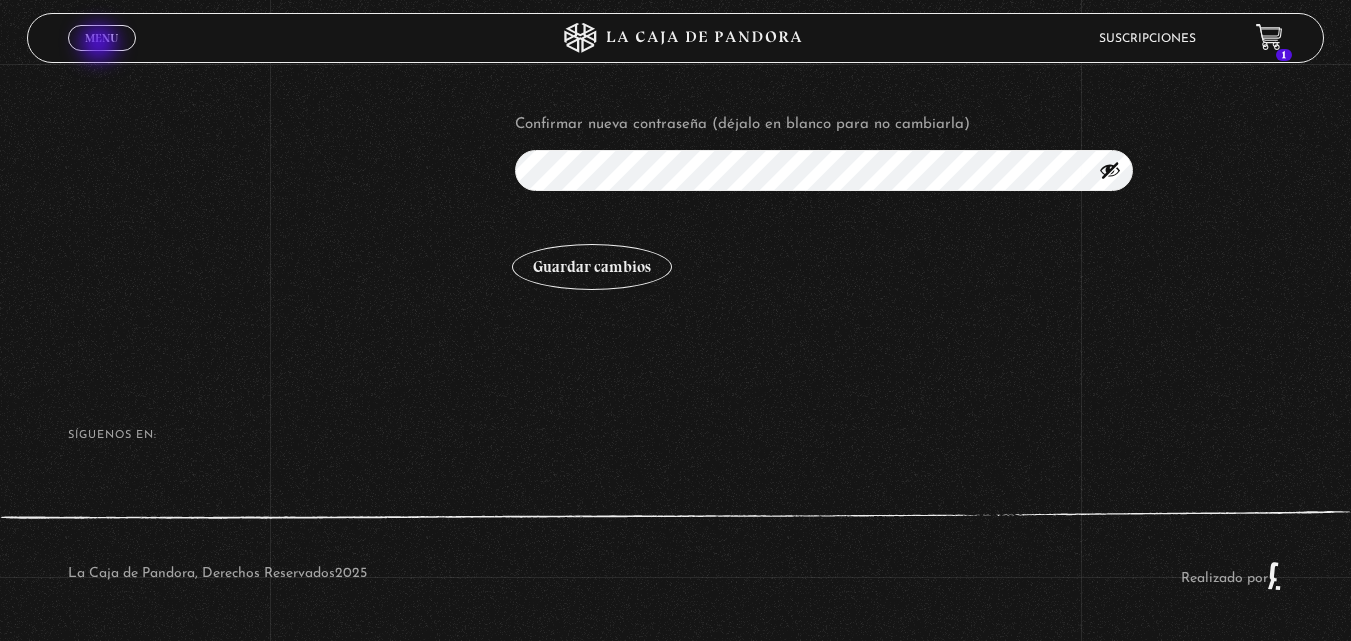click on "Menu" at bounding box center (101, 38) 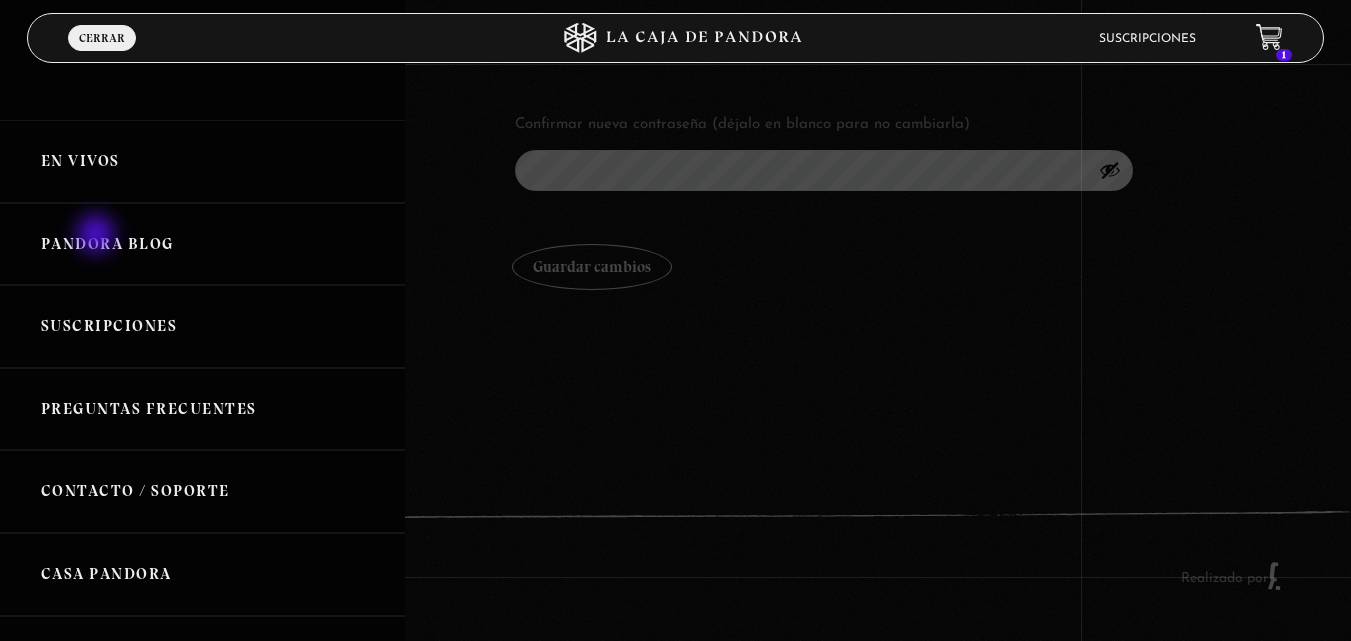 click on "Pandora Blog" at bounding box center (202, 244) 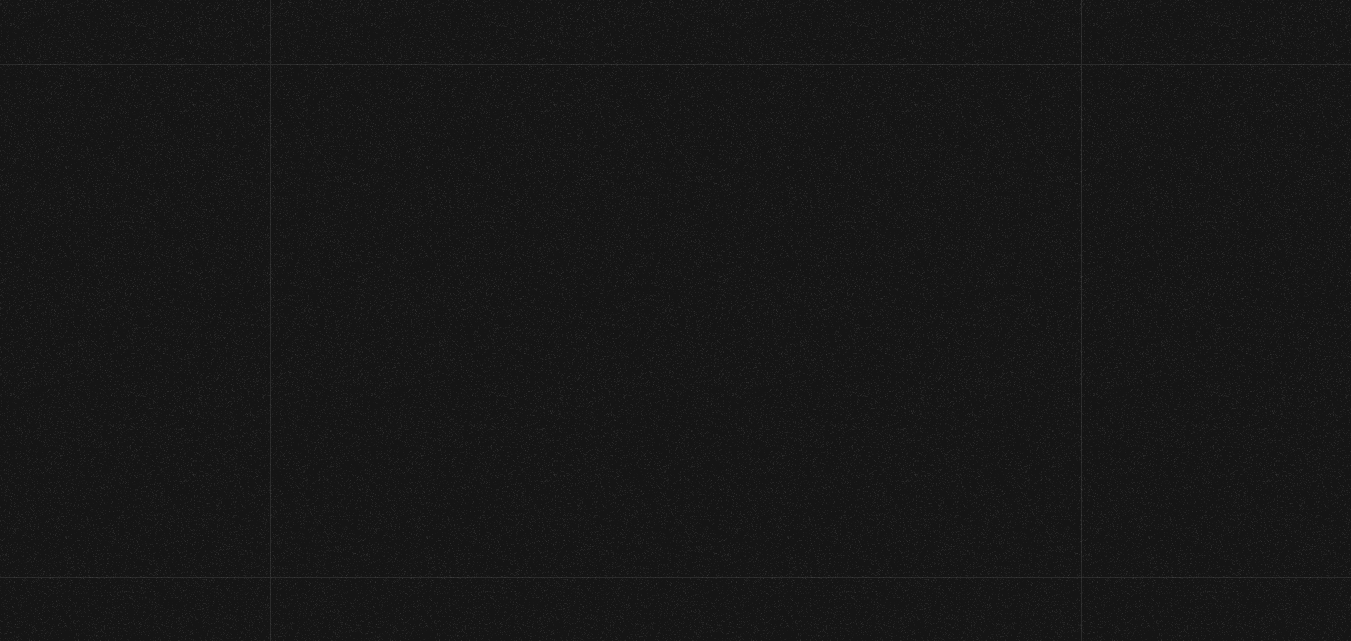 scroll, scrollTop: 0, scrollLeft: 0, axis: both 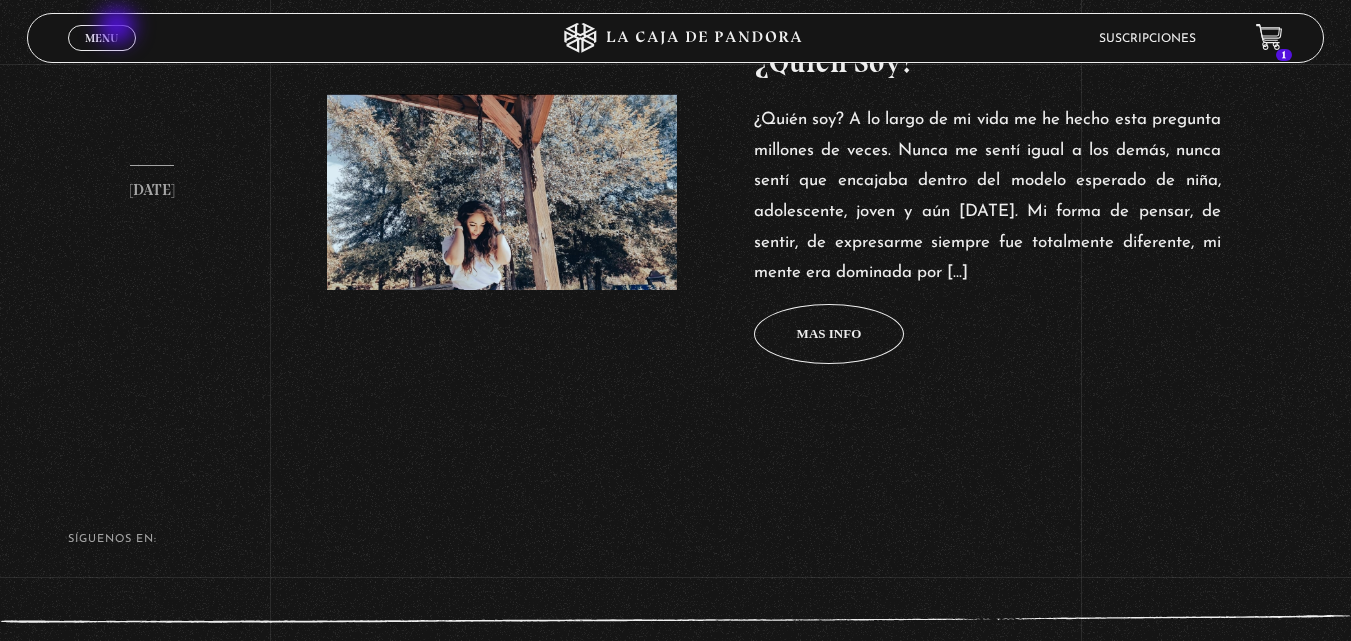 click on "Menu Cerrar" at bounding box center [102, 38] 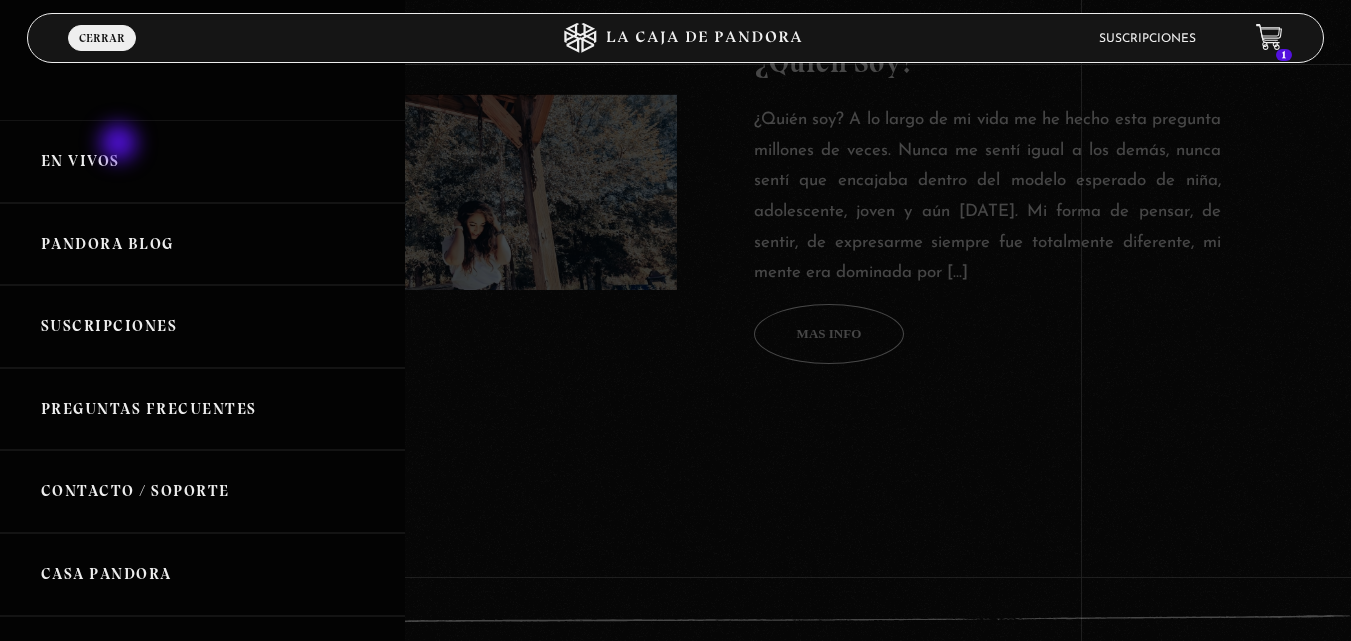 click on "En vivos" at bounding box center [202, 161] 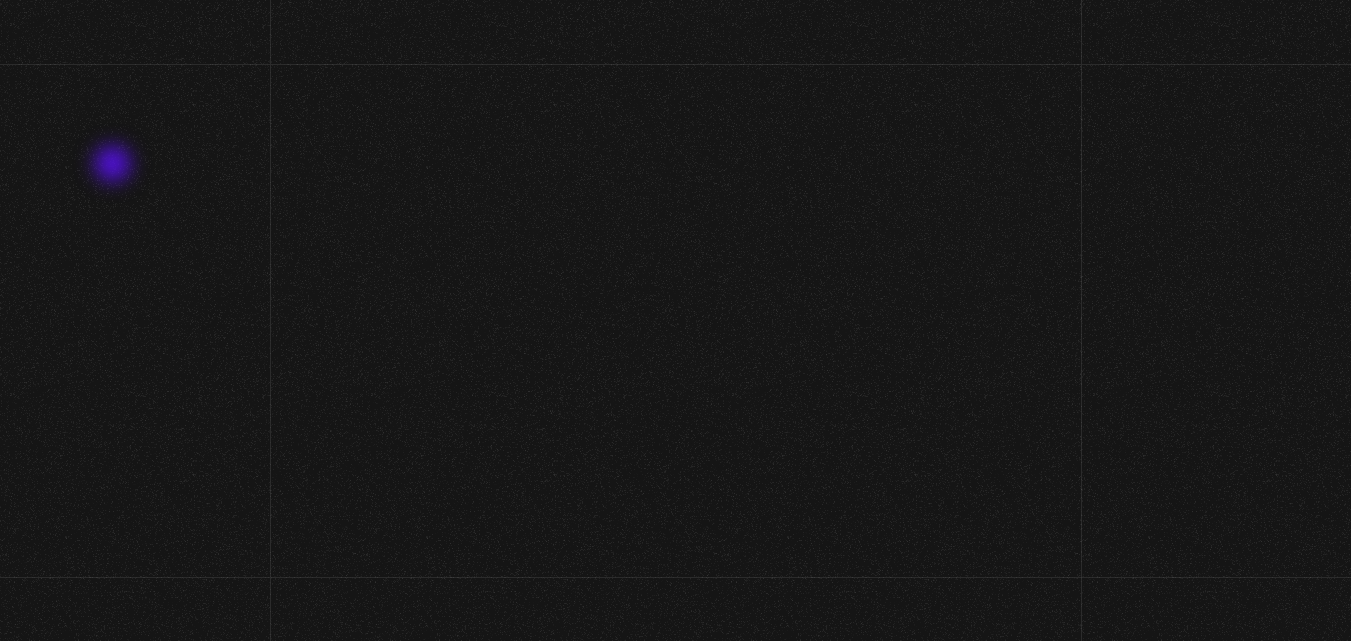 scroll, scrollTop: 0, scrollLeft: 0, axis: both 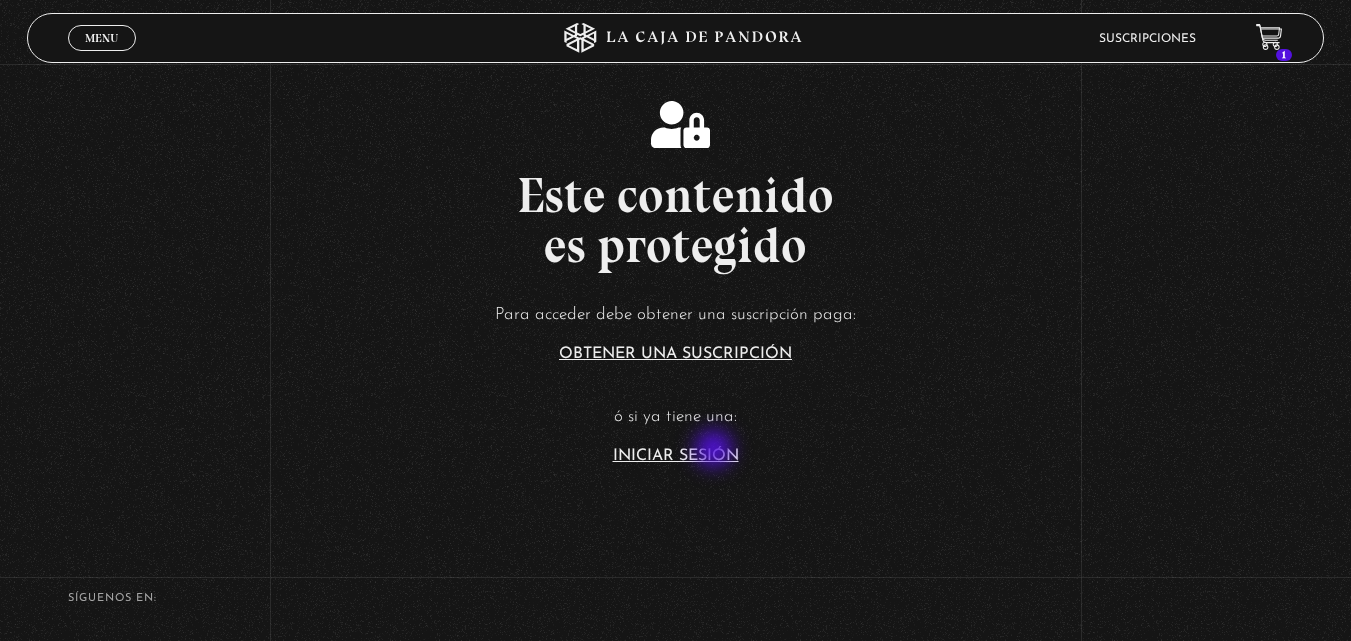 click on "Iniciar Sesión" at bounding box center (676, 456) 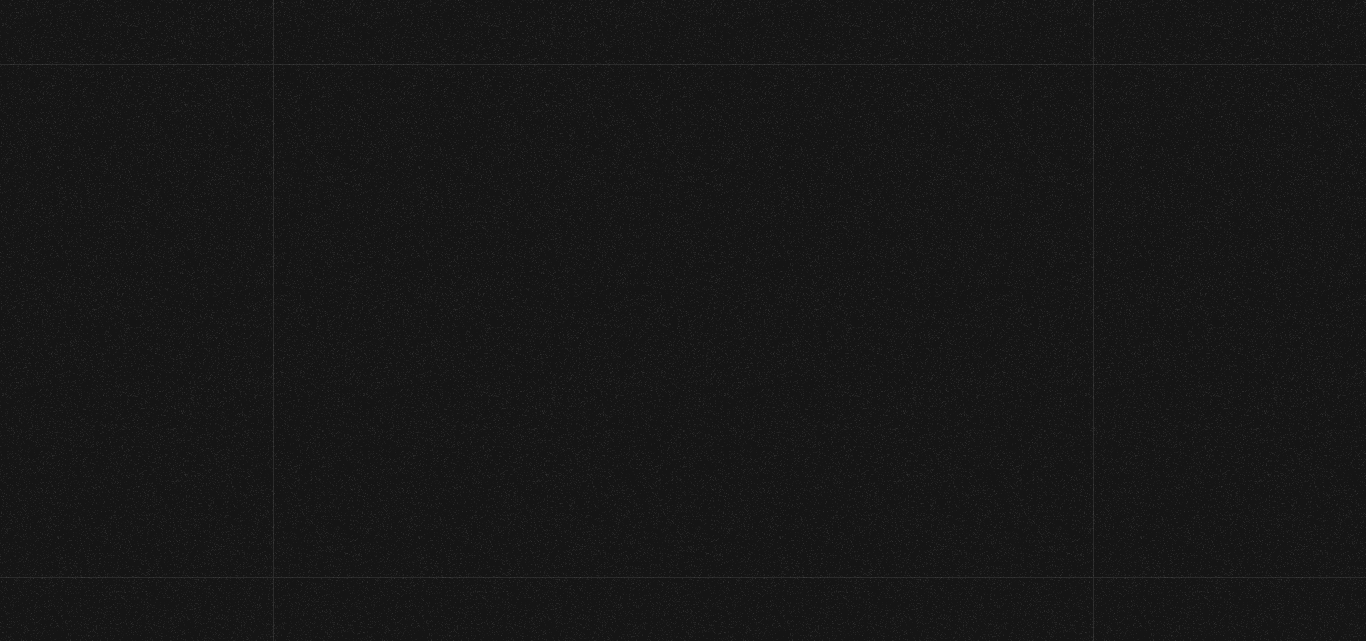 scroll, scrollTop: 0, scrollLeft: 0, axis: both 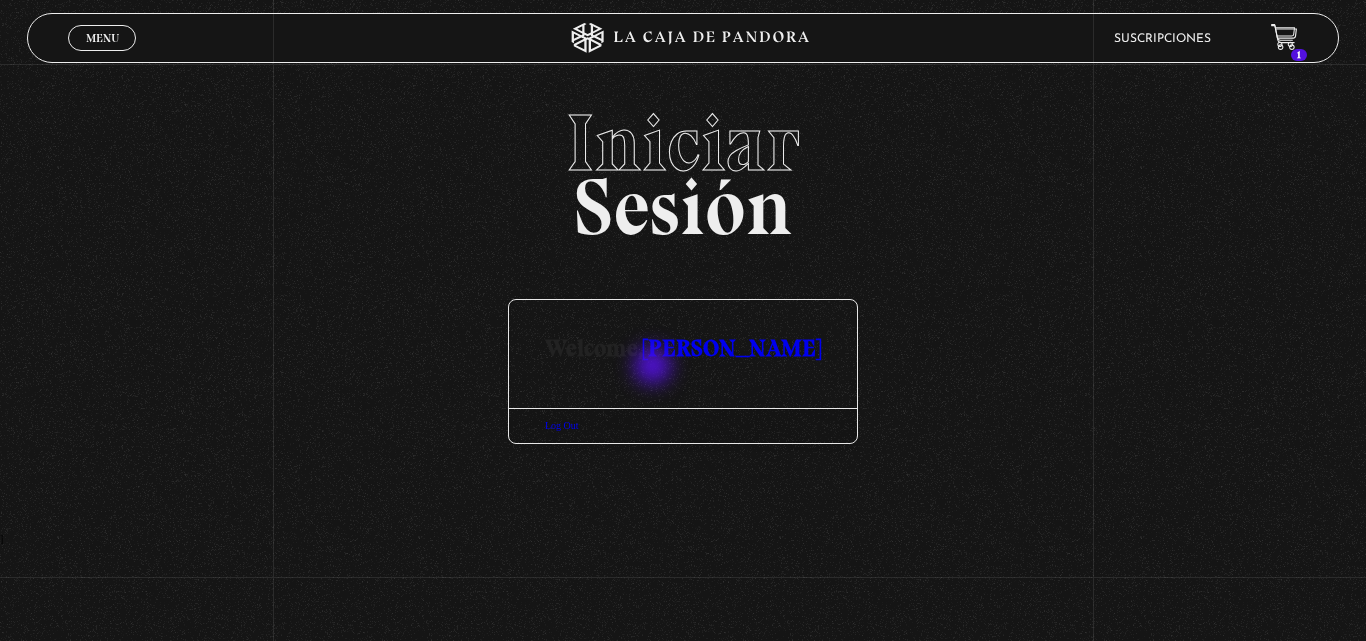 click on "Welcome,  [PERSON_NAME]" at bounding box center (683, 330) 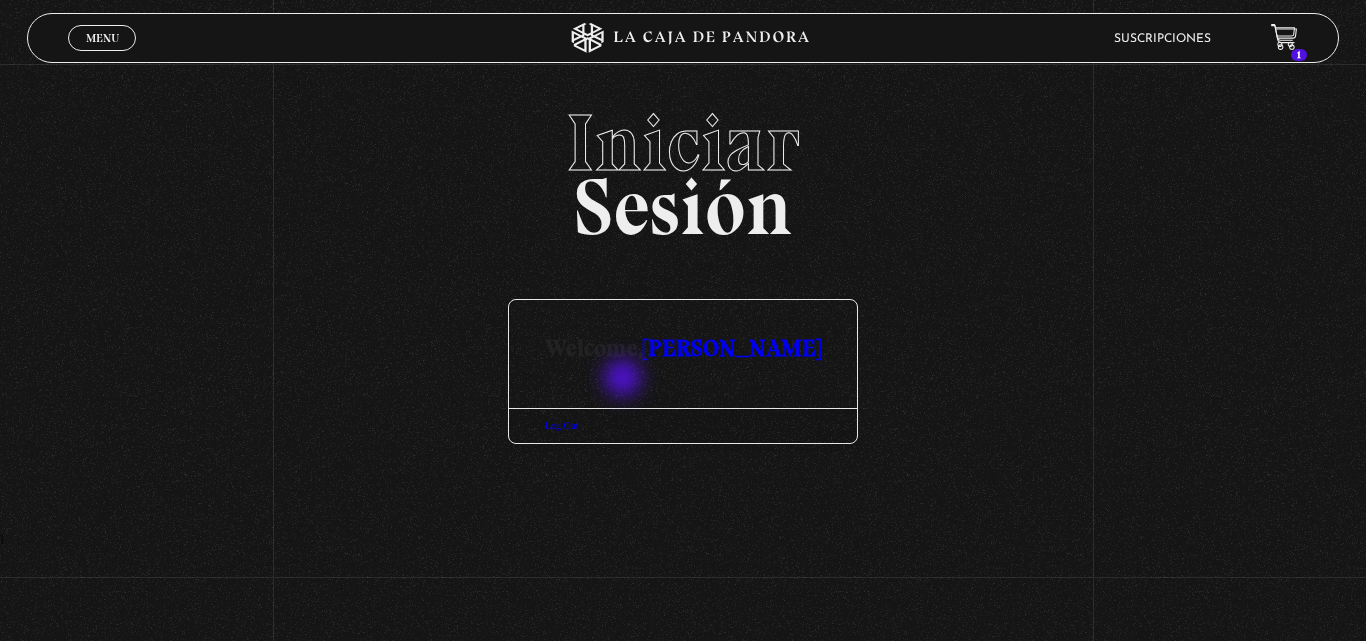 click on "[PERSON_NAME]" at bounding box center [732, 347] 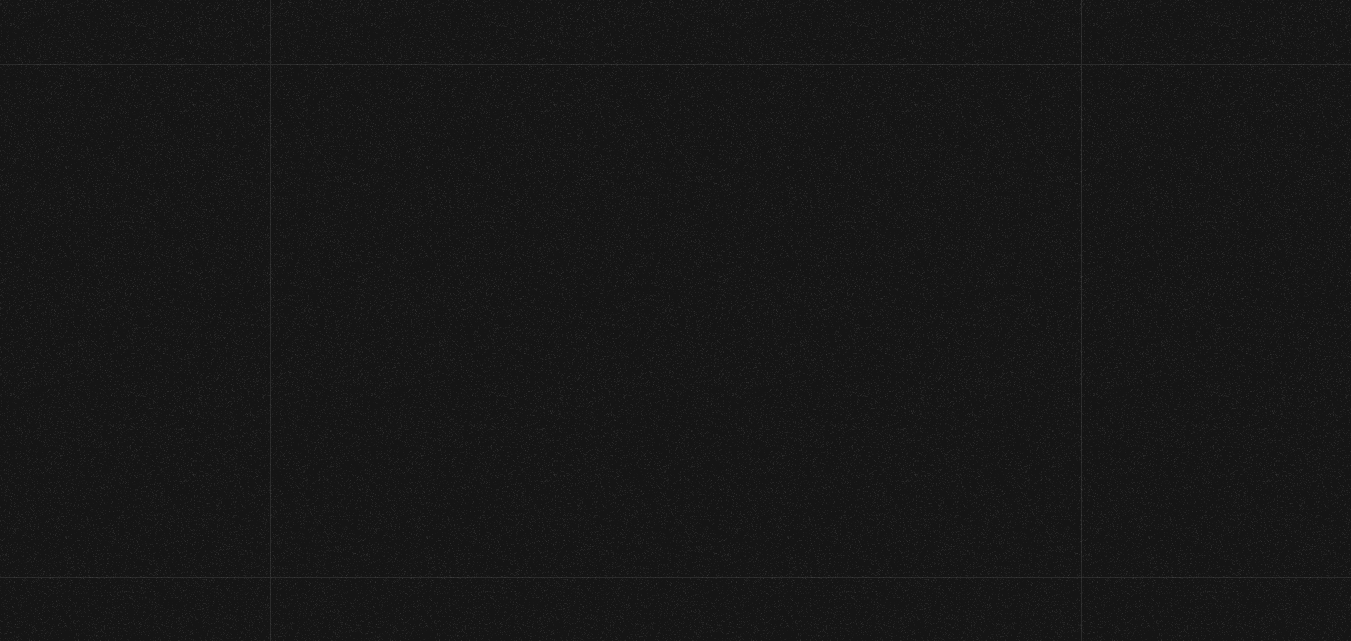scroll, scrollTop: 0, scrollLeft: 0, axis: both 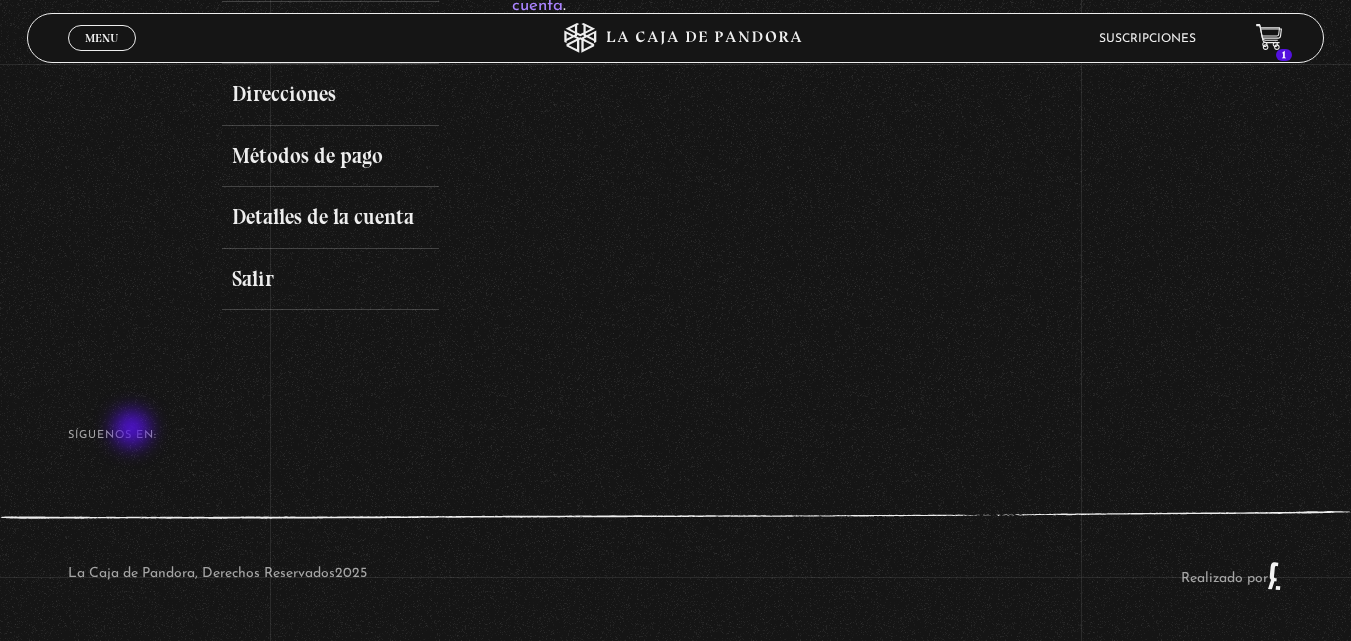 click on "SÍguenos en:" at bounding box center (676, 435) 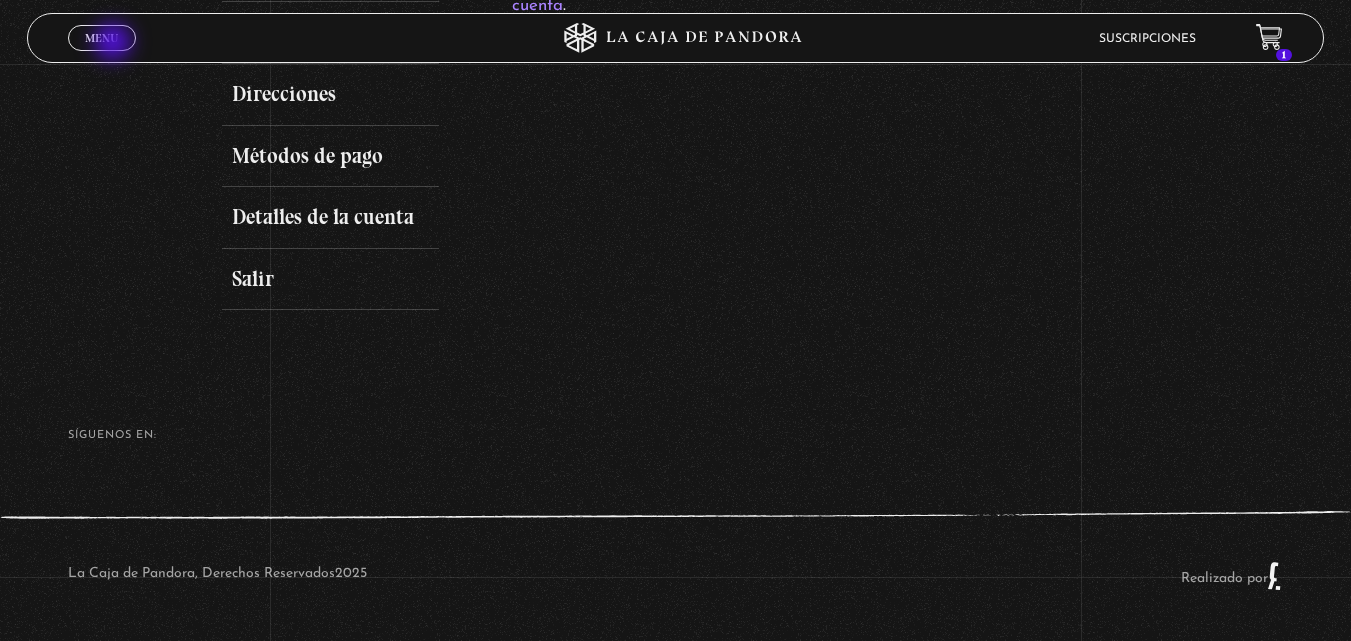 click on "Menu" at bounding box center (101, 38) 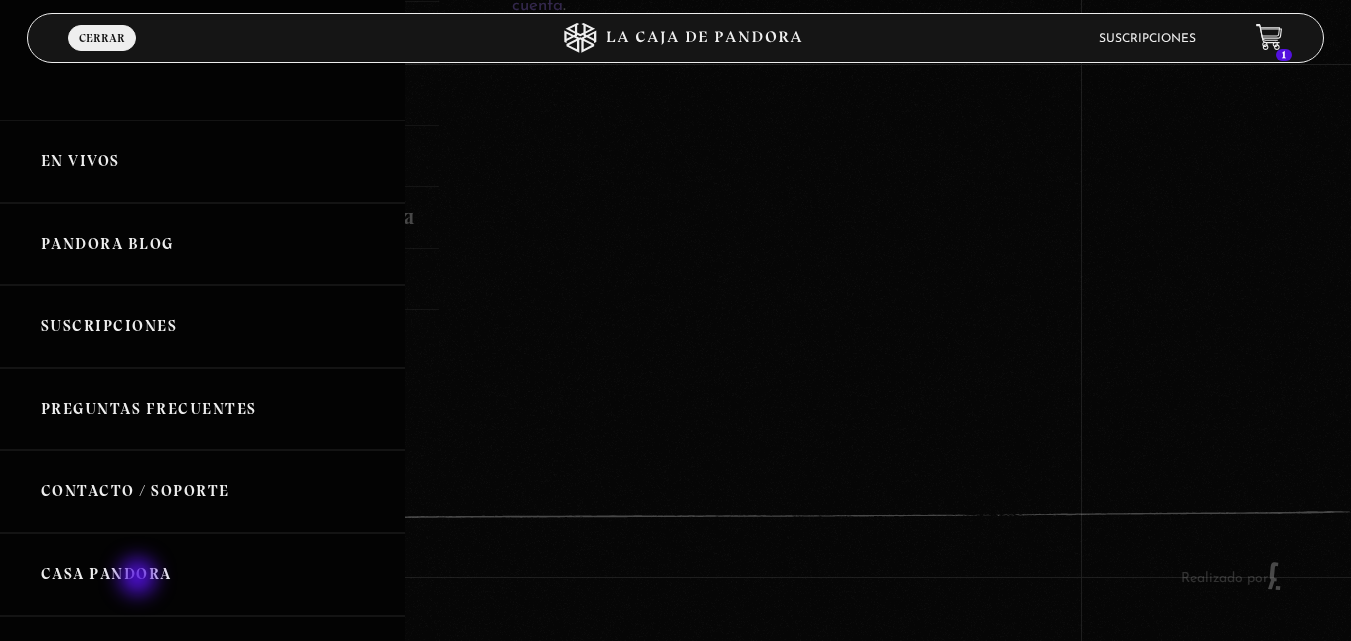 click on "Casa Pandora" at bounding box center [202, 574] 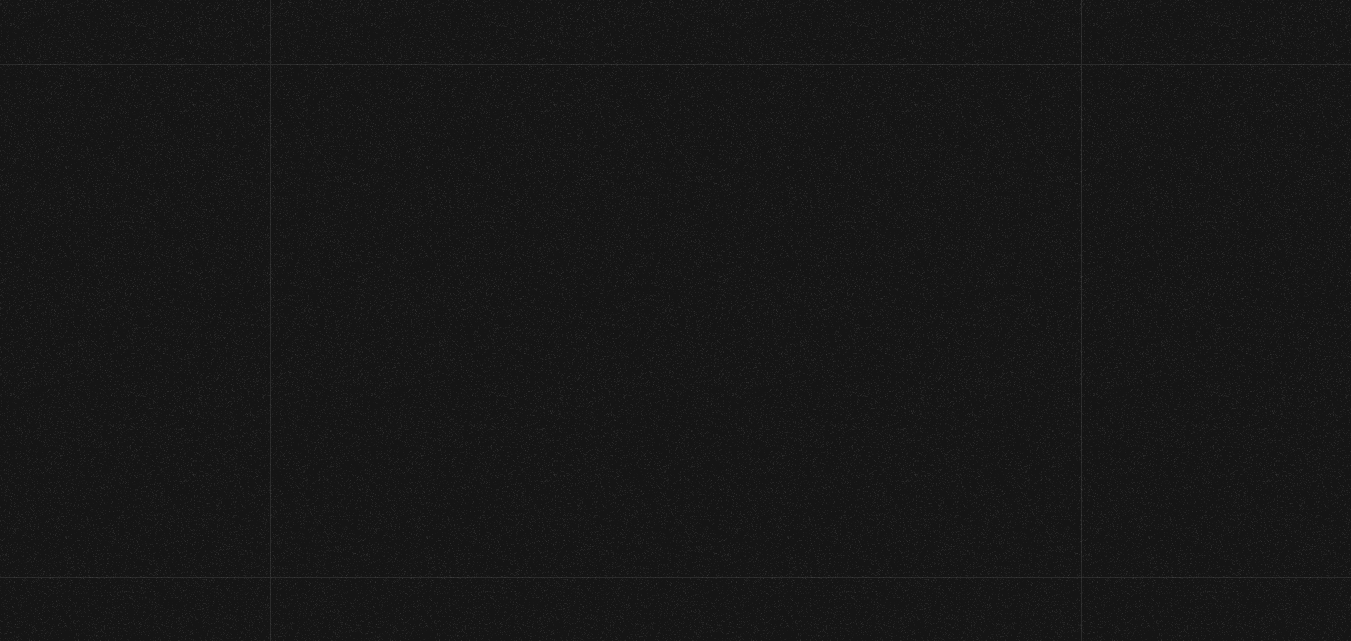scroll, scrollTop: 0, scrollLeft: 0, axis: both 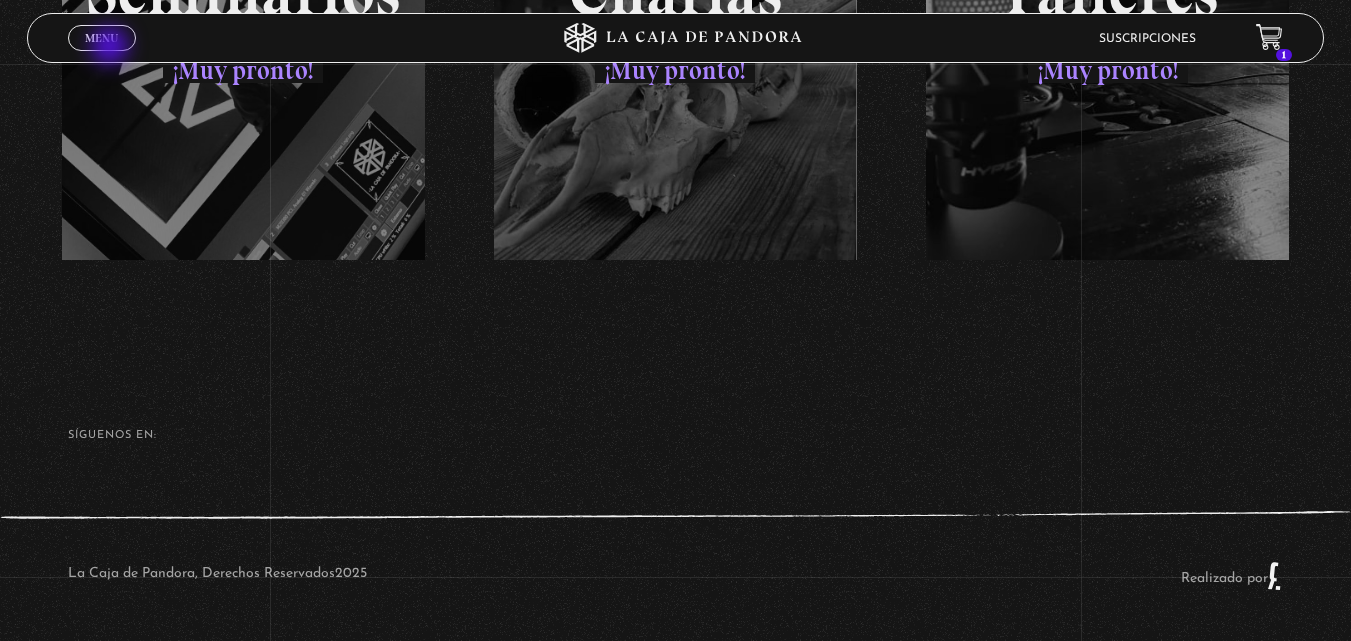 click on "Cerrar" at bounding box center (101, 56) 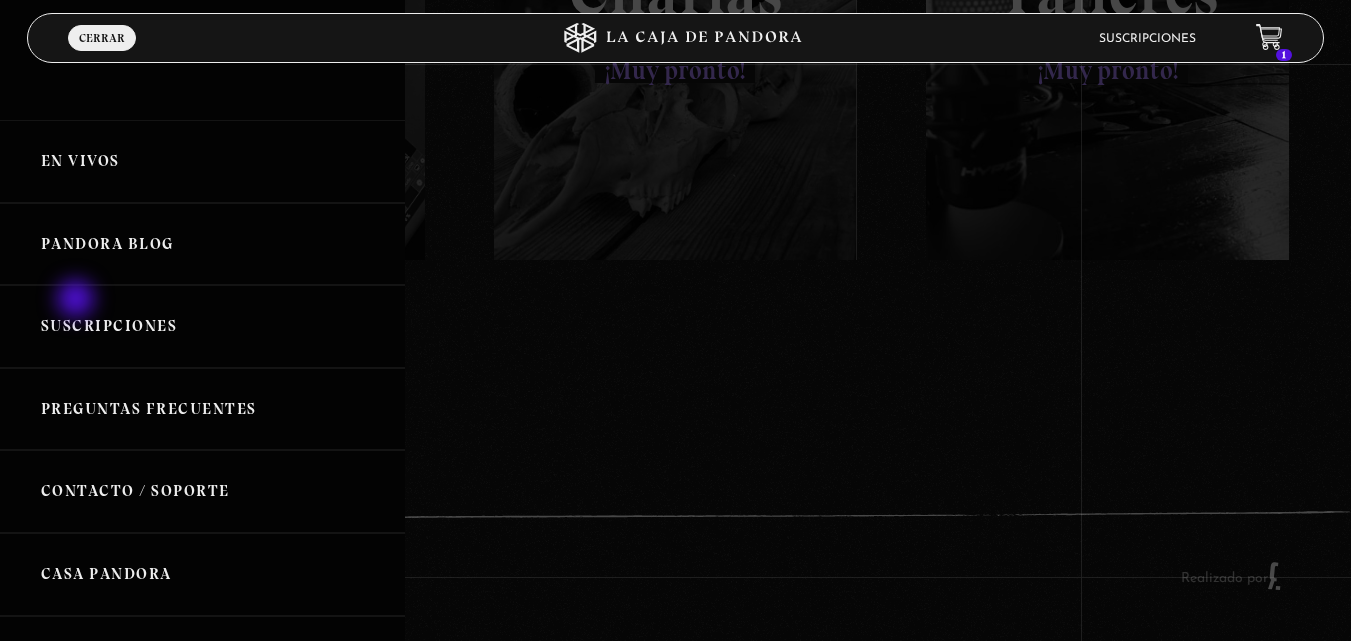 click on "Suscripciones" at bounding box center (202, 326) 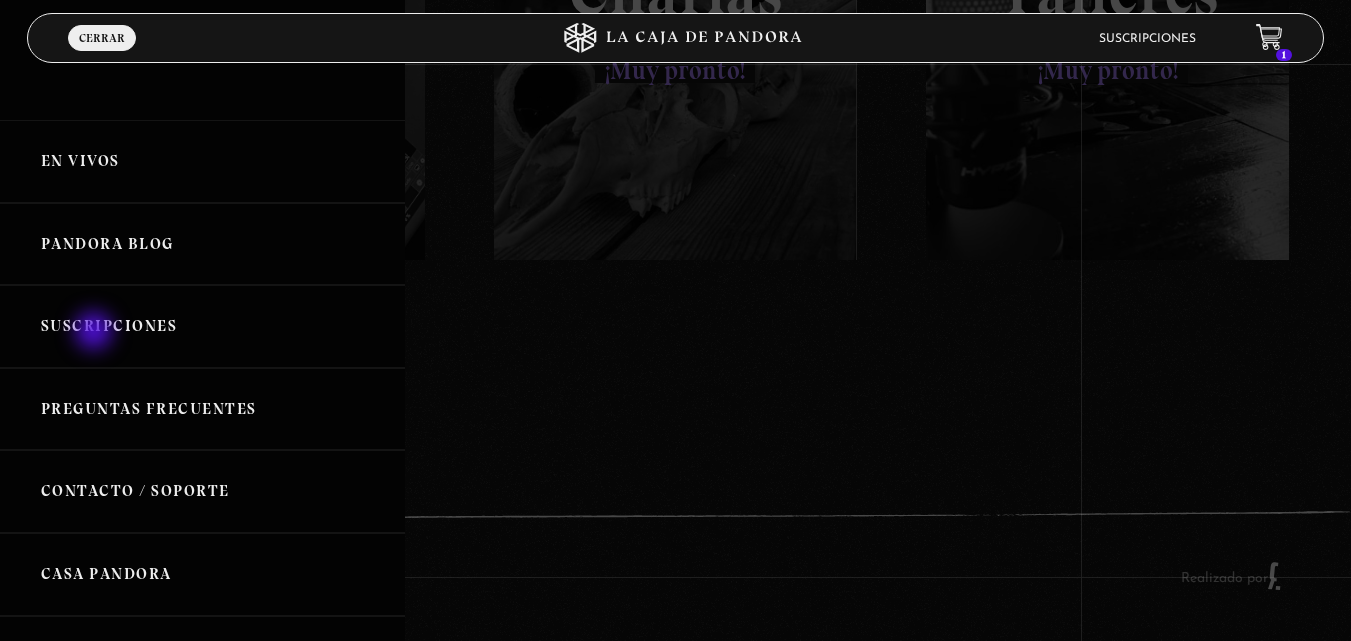 click on "Suscripciones" at bounding box center (202, 326) 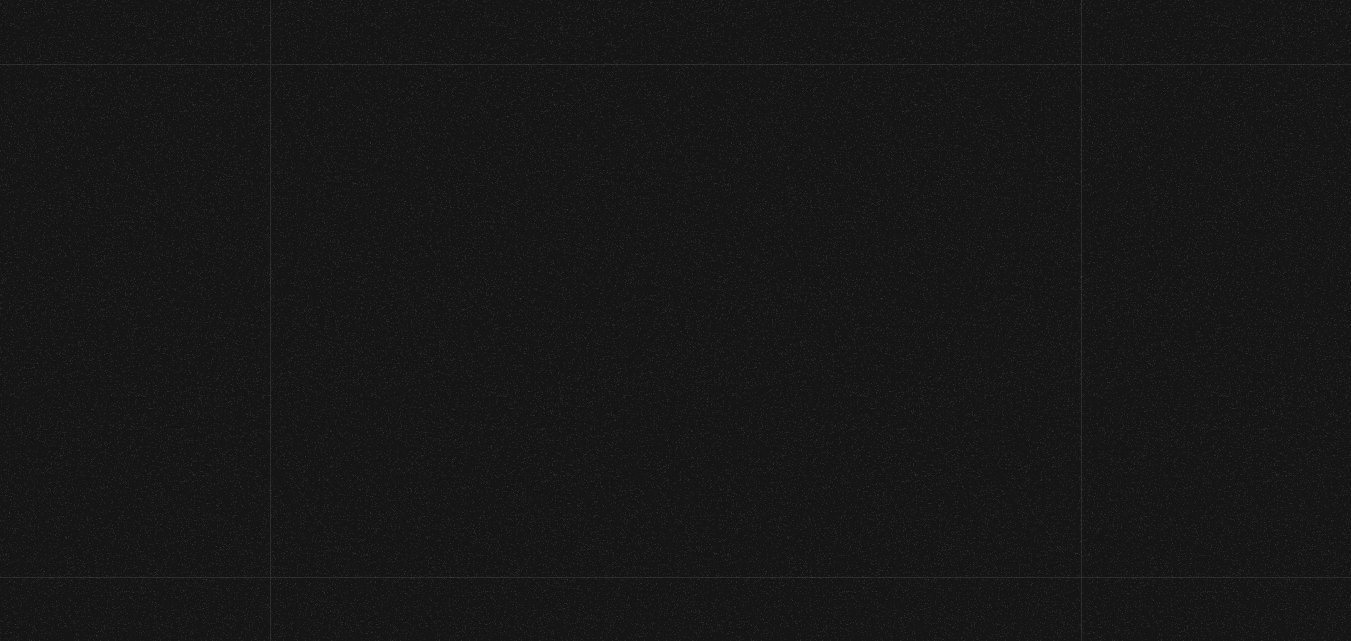 scroll, scrollTop: 0, scrollLeft: 0, axis: both 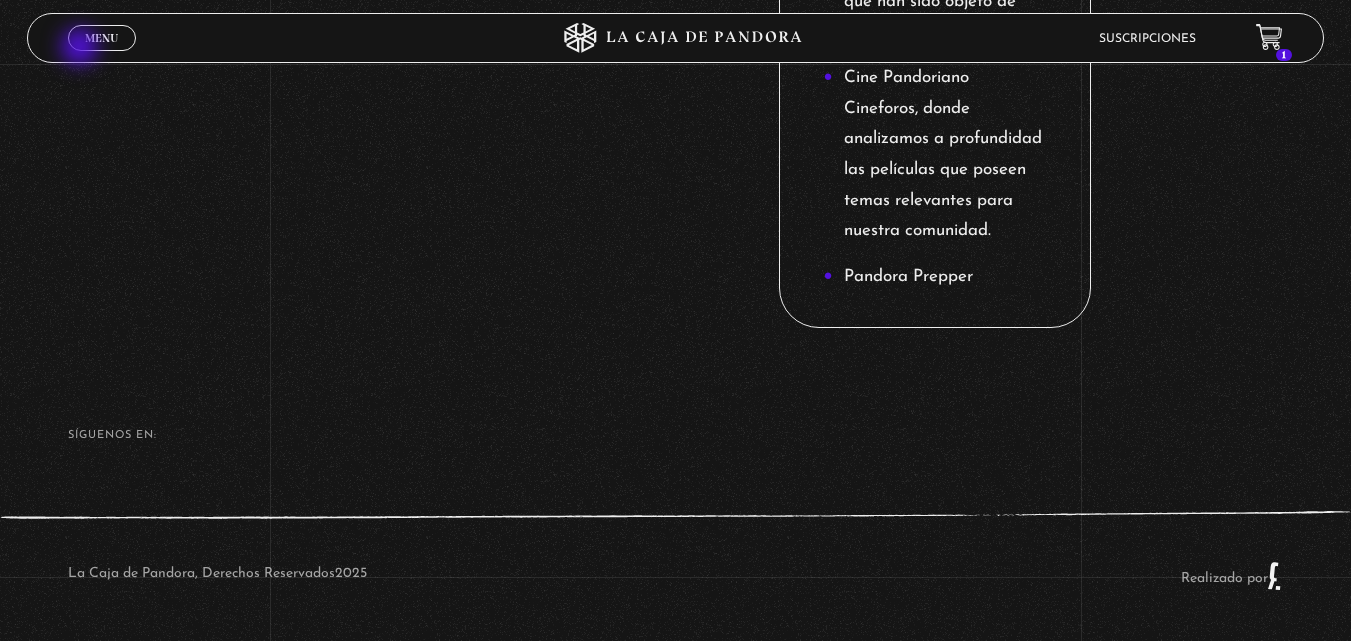 click on "Cerrar" at bounding box center (101, 56) 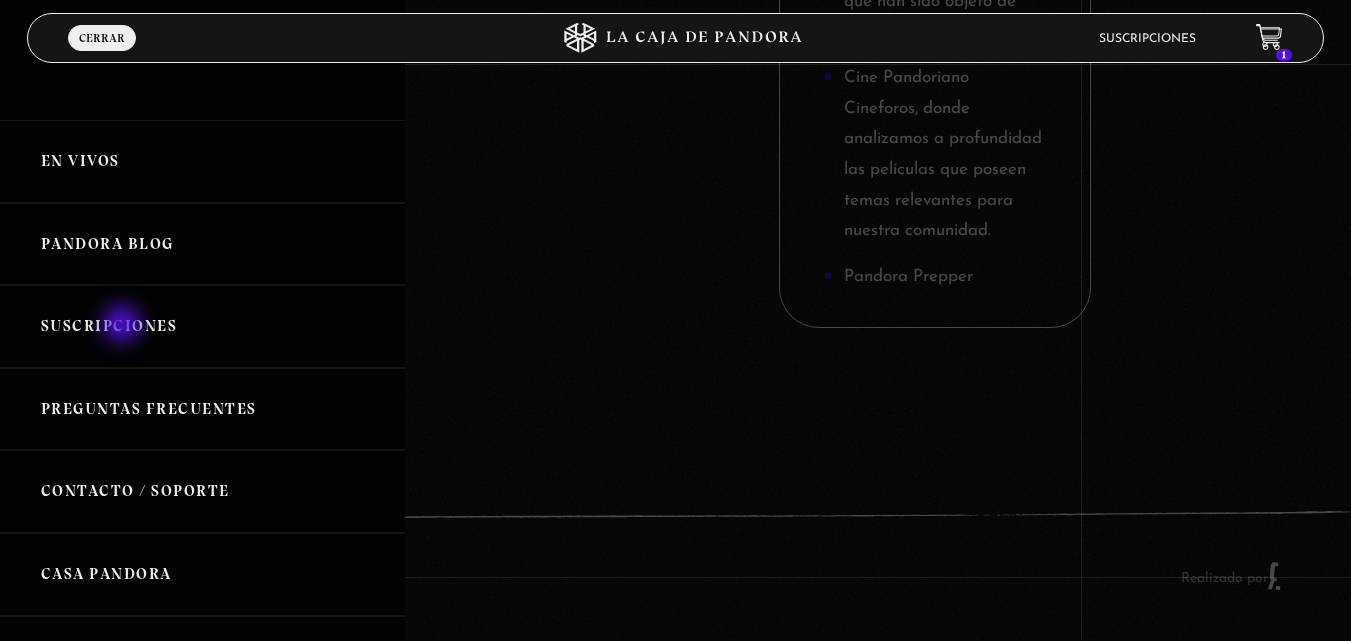 click on "Suscripciones" at bounding box center (202, 326) 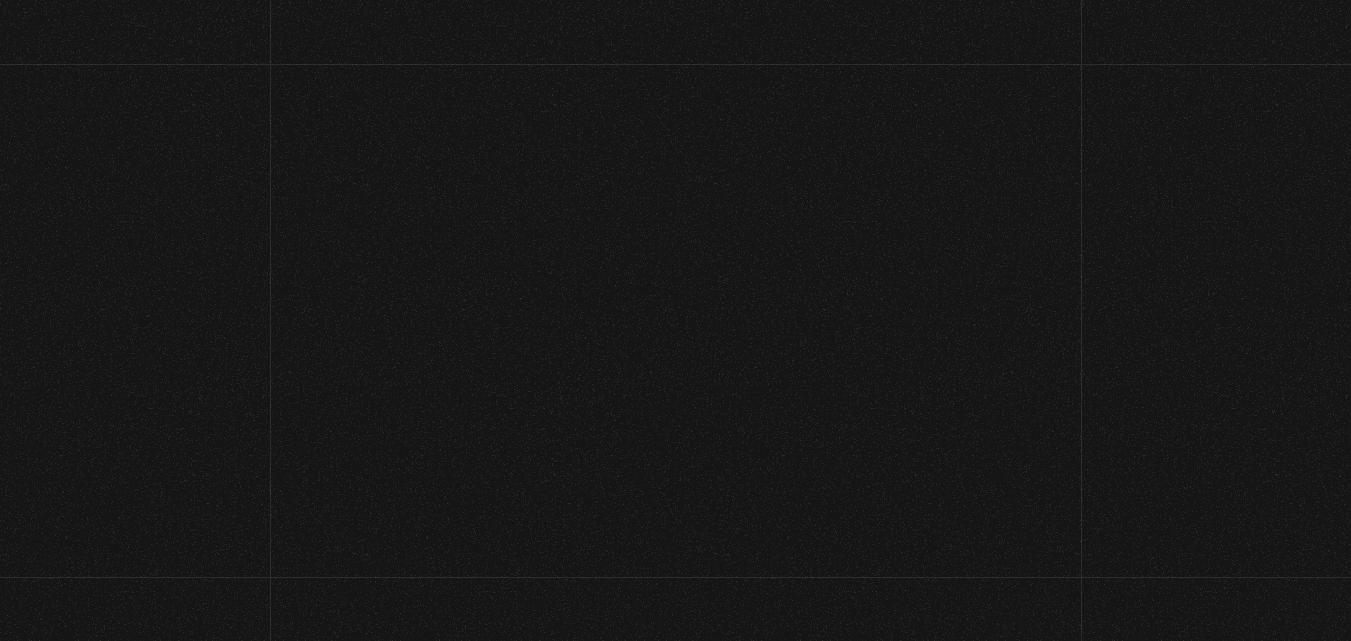 scroll, scrollTop: 0, scrollLeft: 0, axis: both 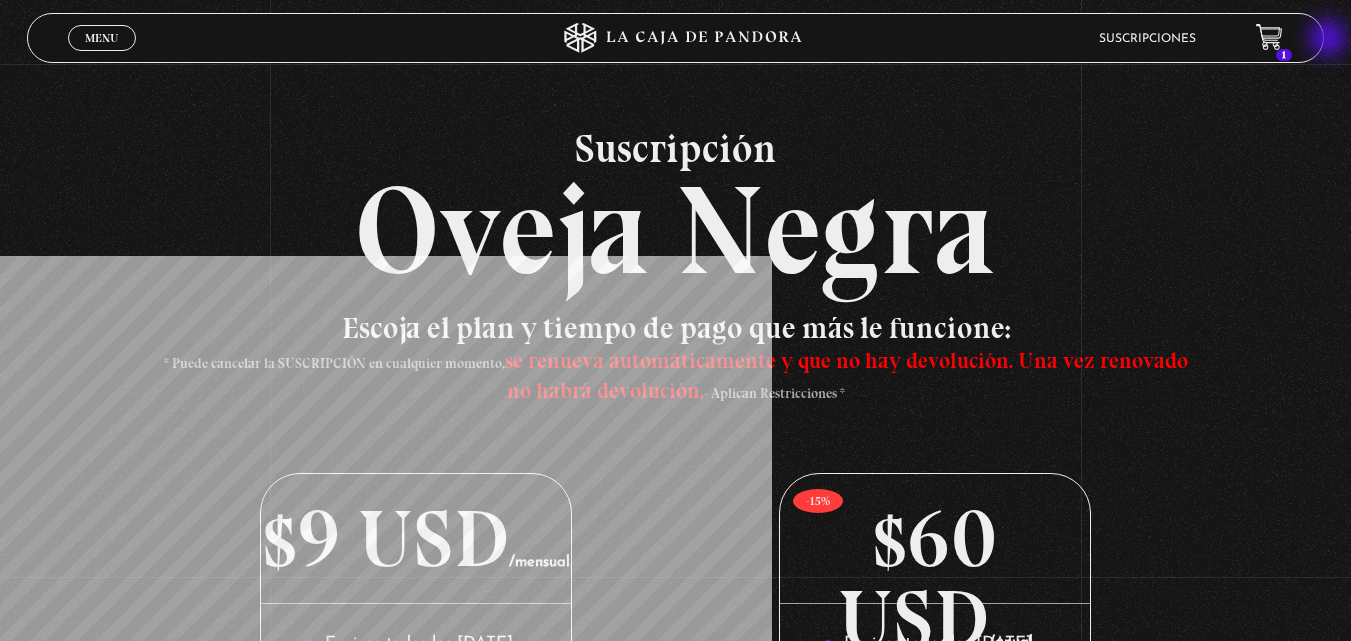 click on "Menu Cerrar
Suscripciones
1" at bounding box center (675, 38) 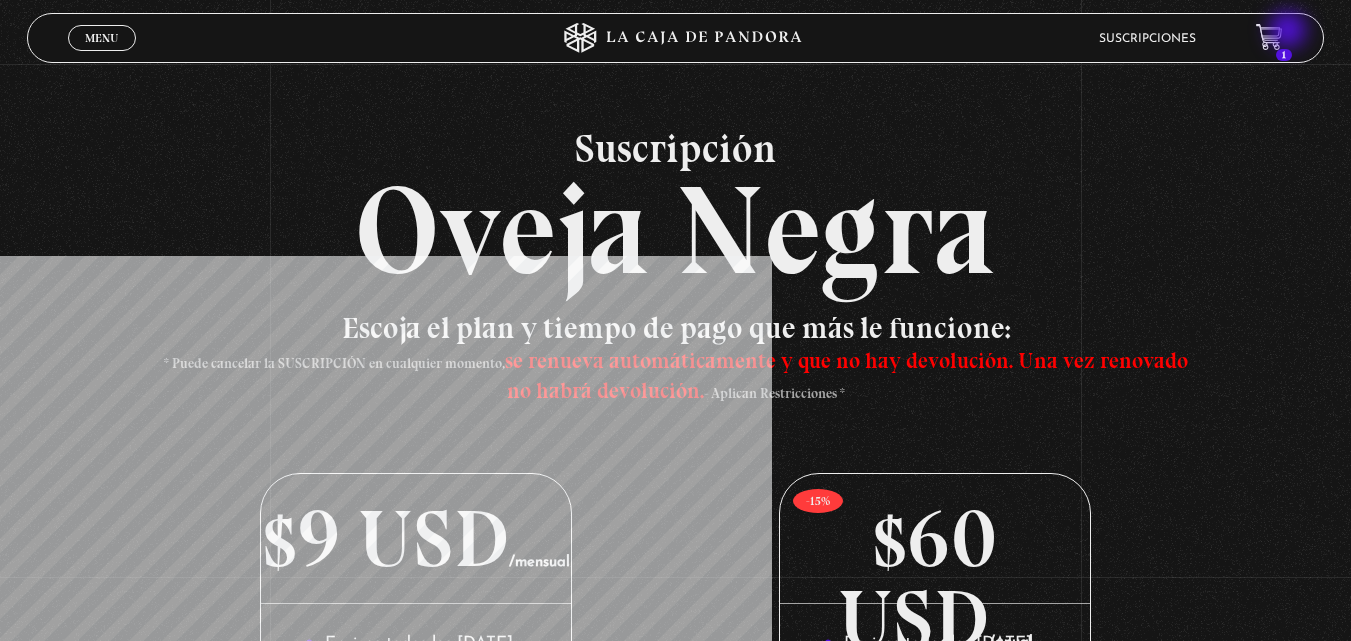 click 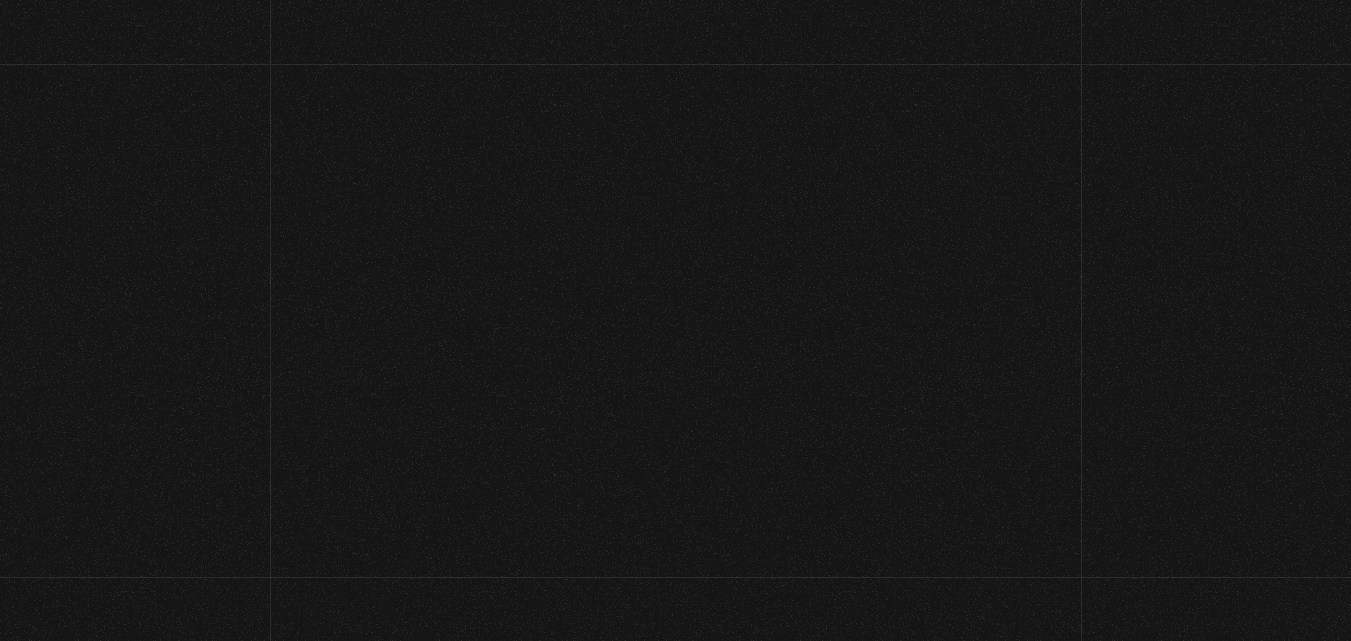 scroll, scrollTop: 0, scrollLeft: 0, axis: both 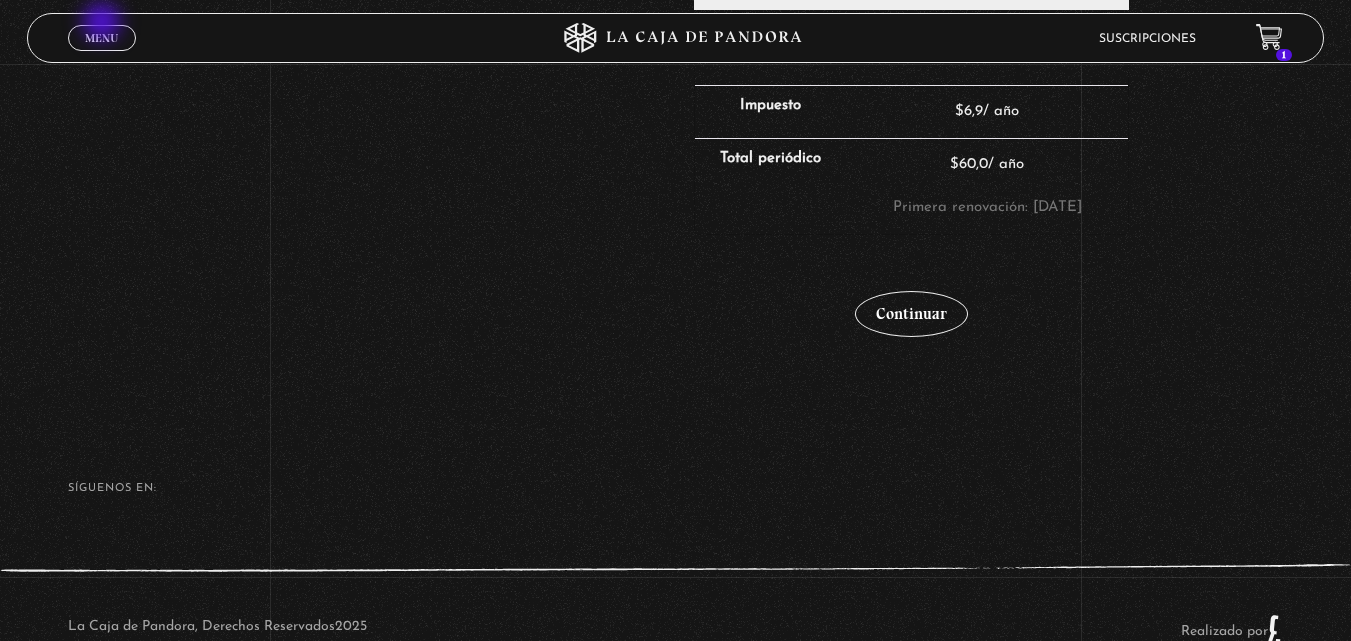 click on "Menu Cerrar" at bounding box center [102, 38] 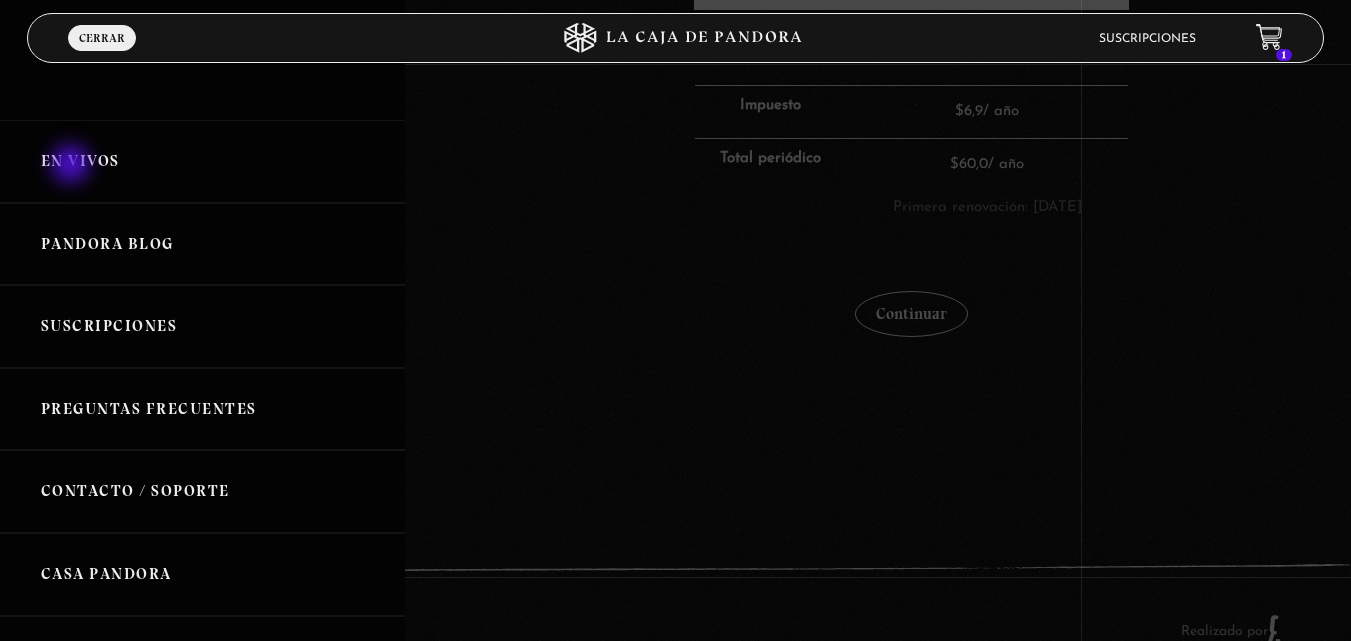 click on "En vivos" at bounding box center (202, 161) 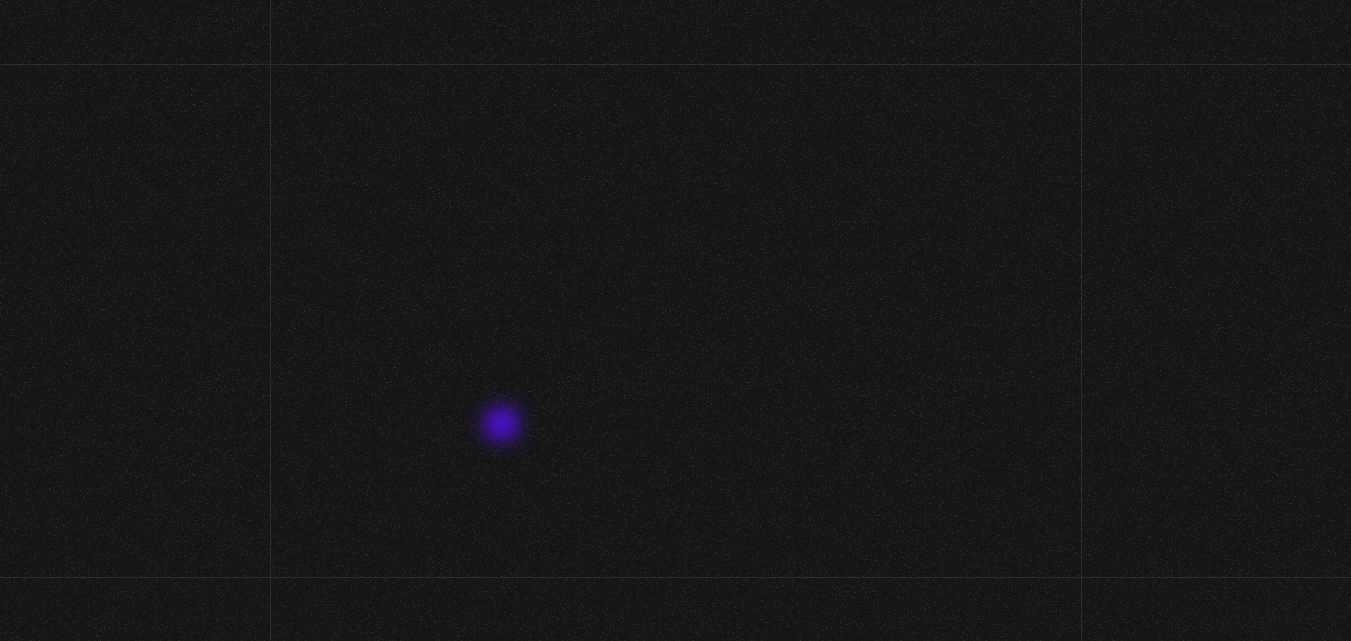 scroll, scrollTop: 0, scrollLeft: 0, axis: both 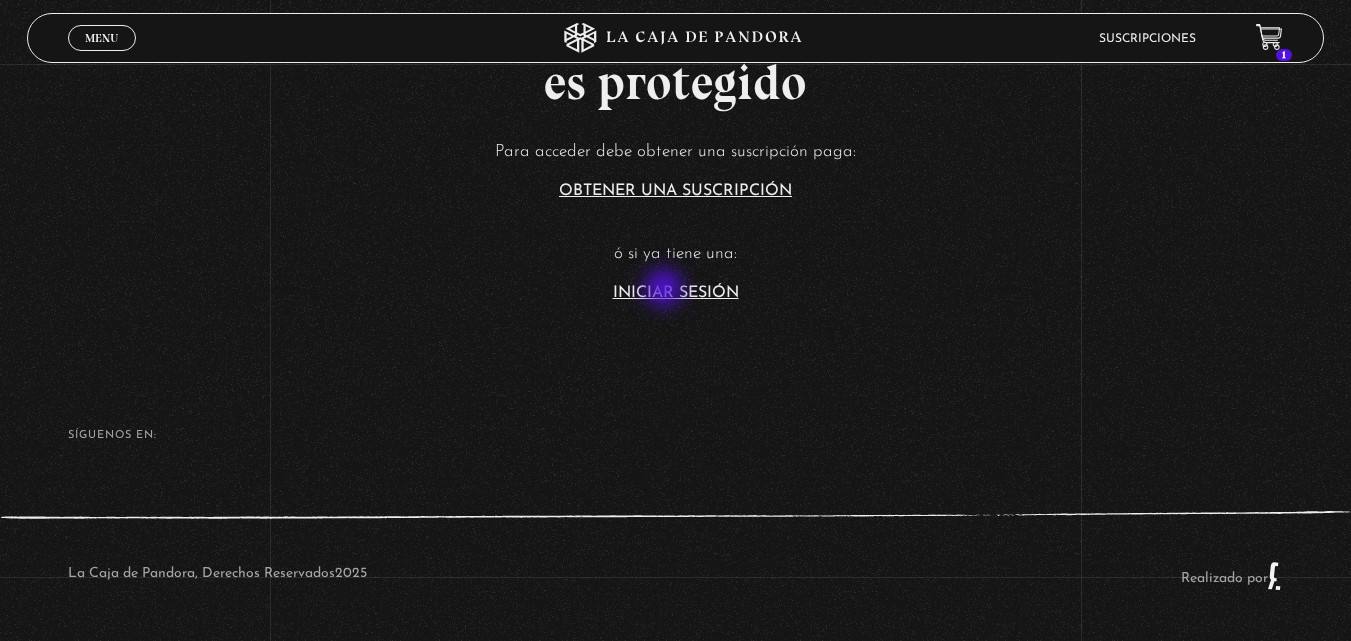 click on "Iniciar Sesión" at bounding box center (676, 293) 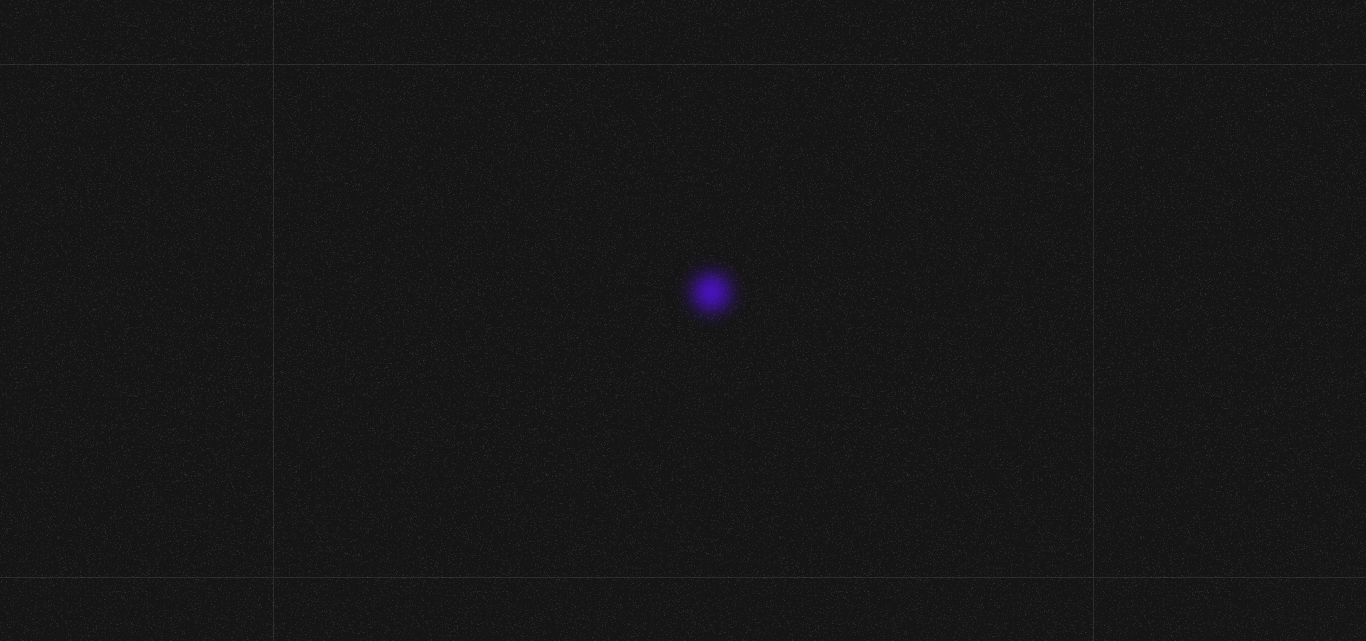 scroll, scrollTop: 0, scrollLeft: 0, axis: both 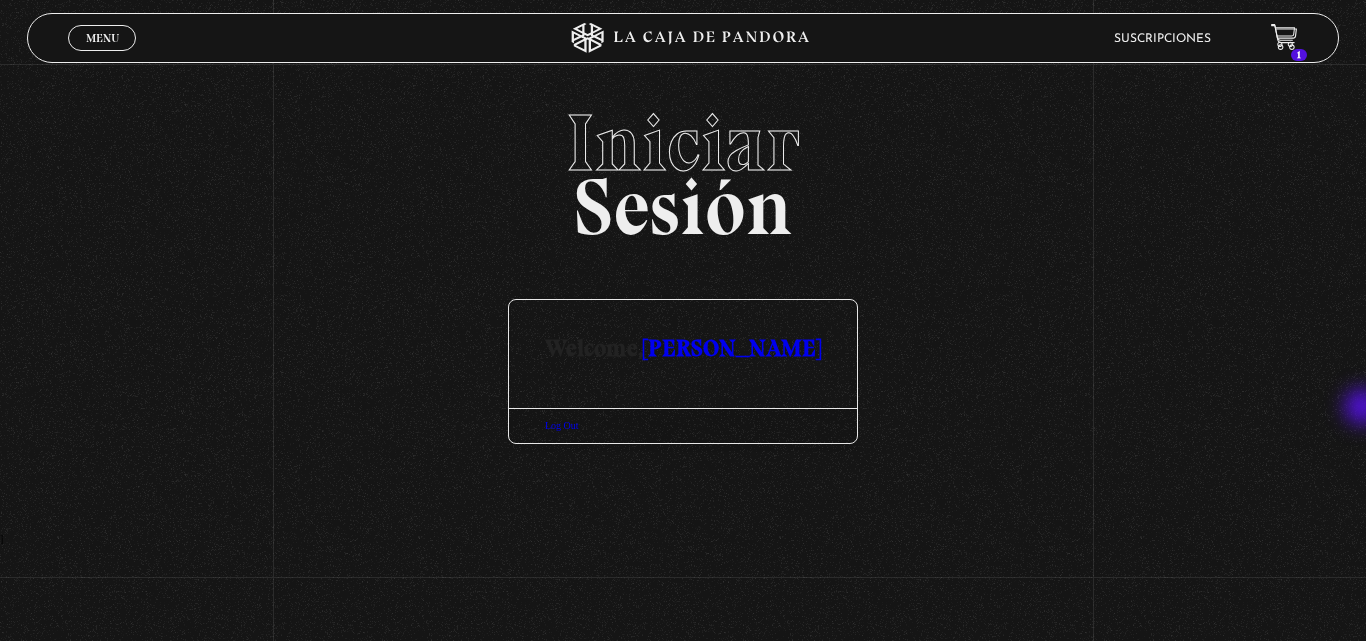 click on "Iniciar Sesión
Welcome,  ANGELA LUCIANO
Log Out" at bounding box center [683, 318] 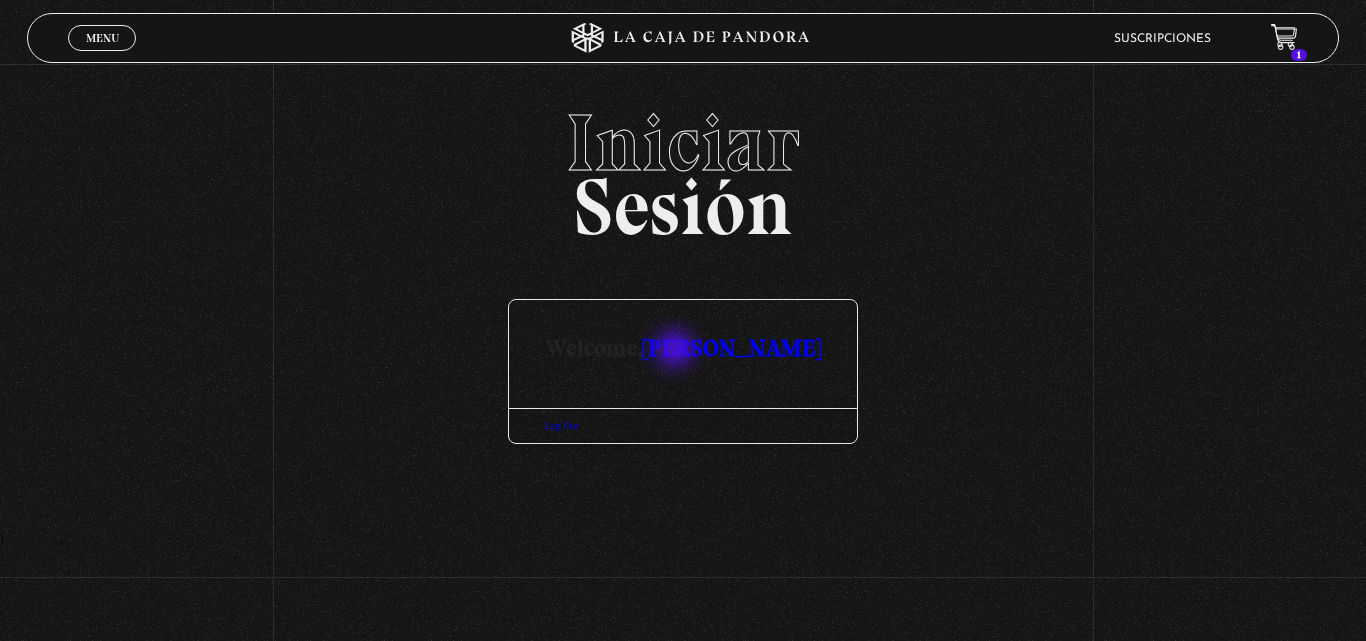 click on "[PERSON_NAME]" at bounding box center (732, 347) 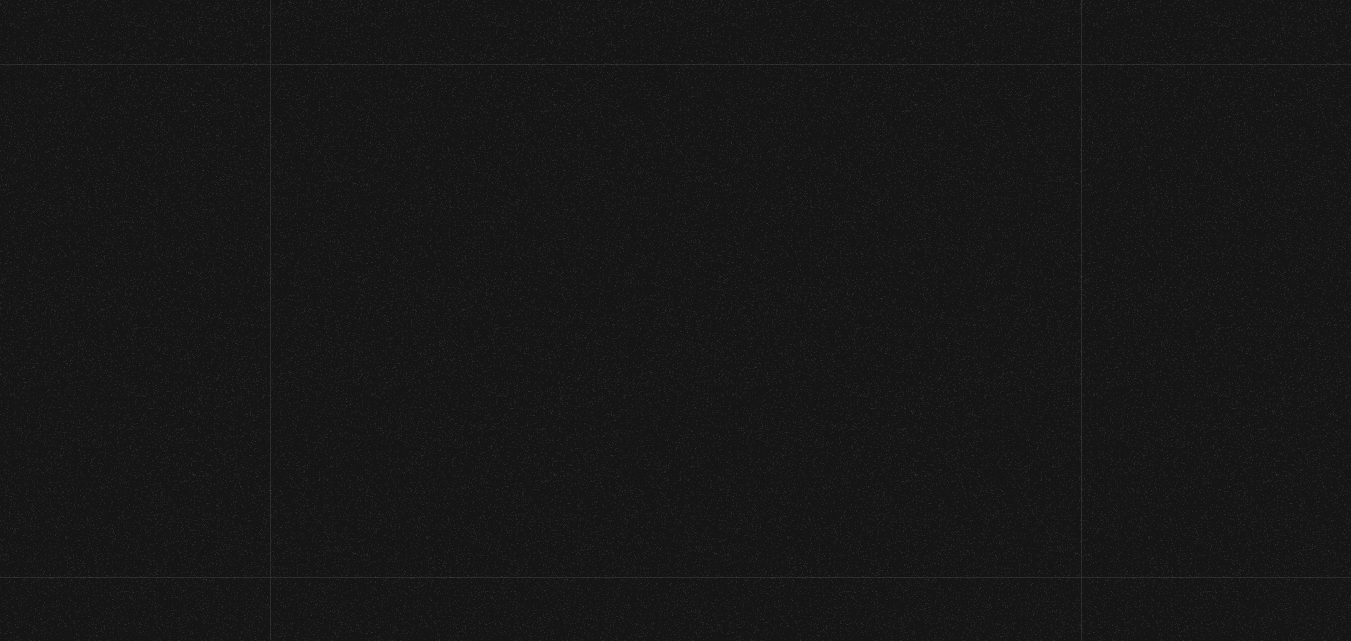 scroll, scrollTop: 0, scrollLeft: 0, axis: both 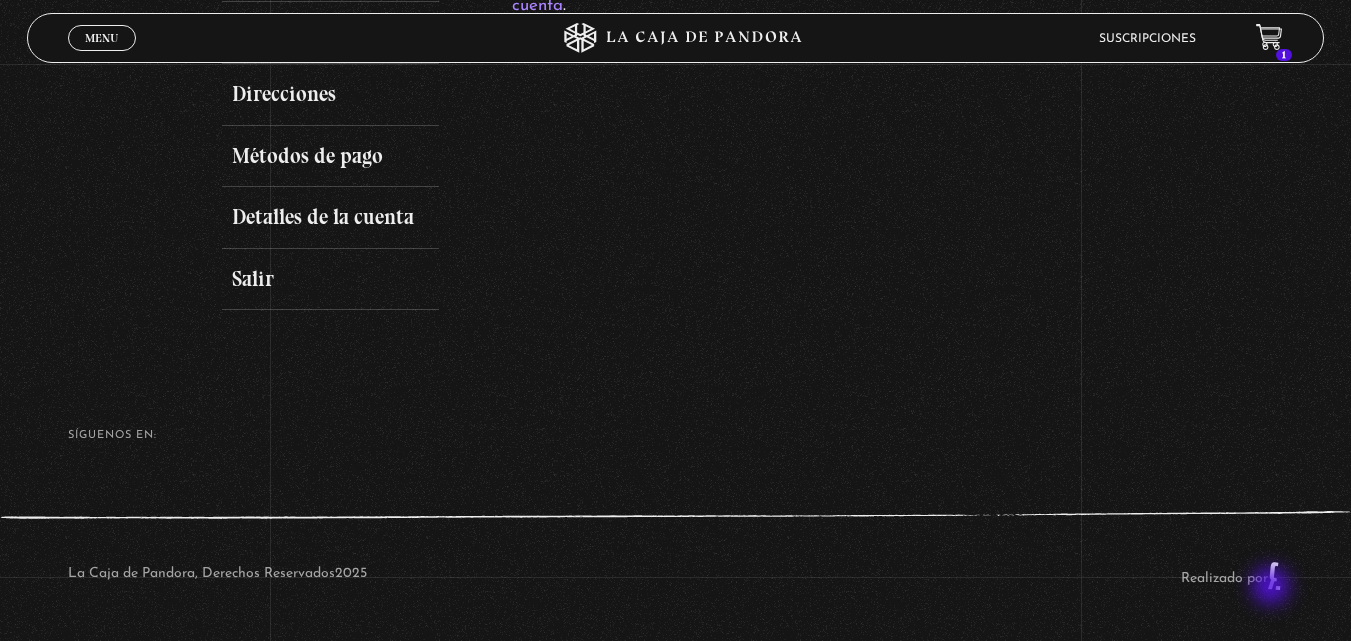 click on "Realizado por" at bounding box center [1232, 576] 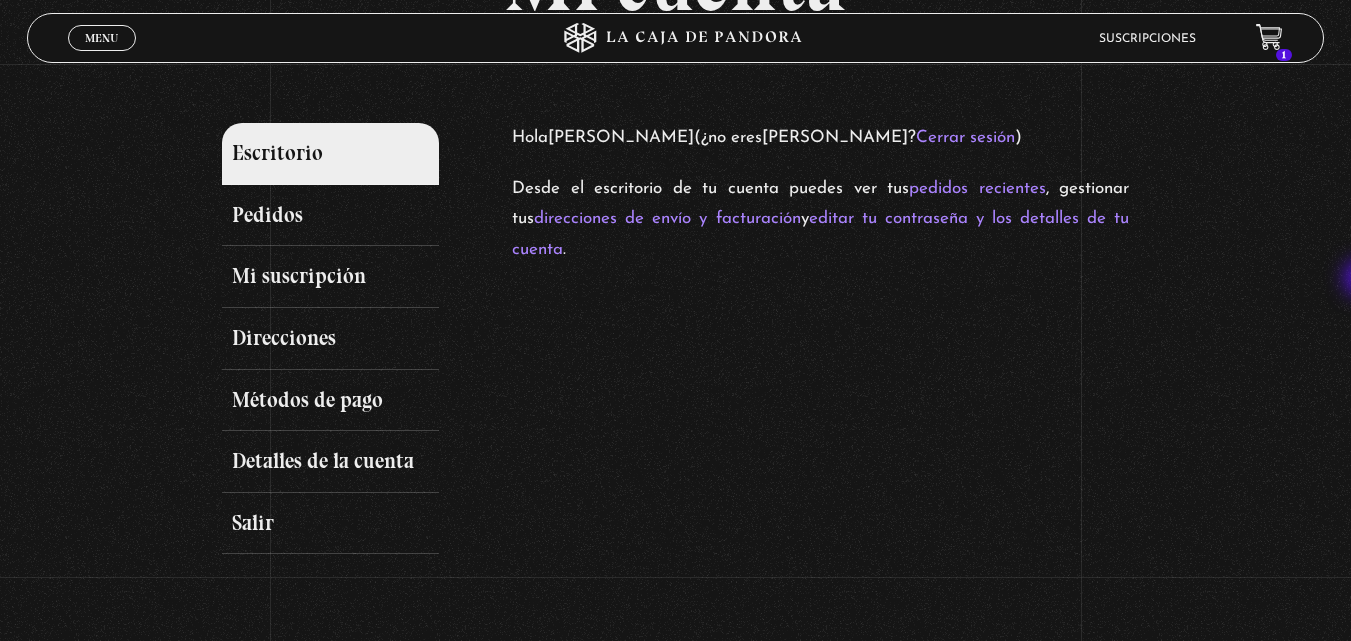 scroll, scrollTop: 169, scrollLeft: 0, axis: vertical 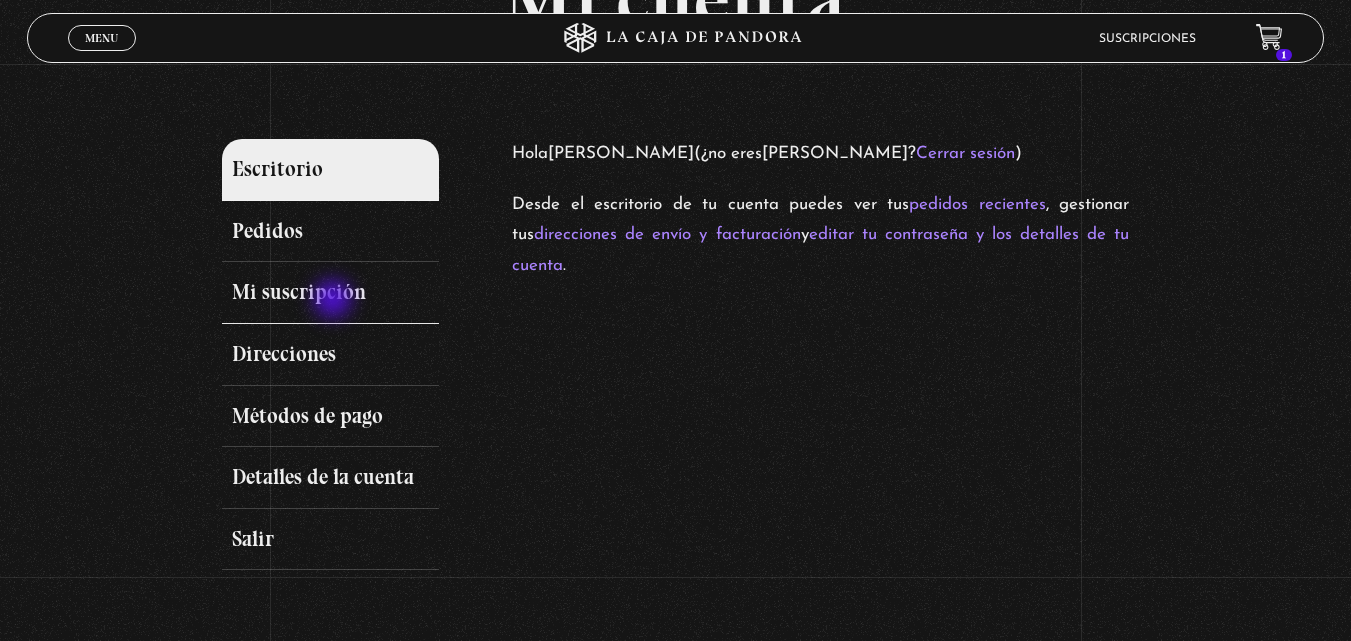 click on "Mi suscripción" at bounding box center (331, 293) 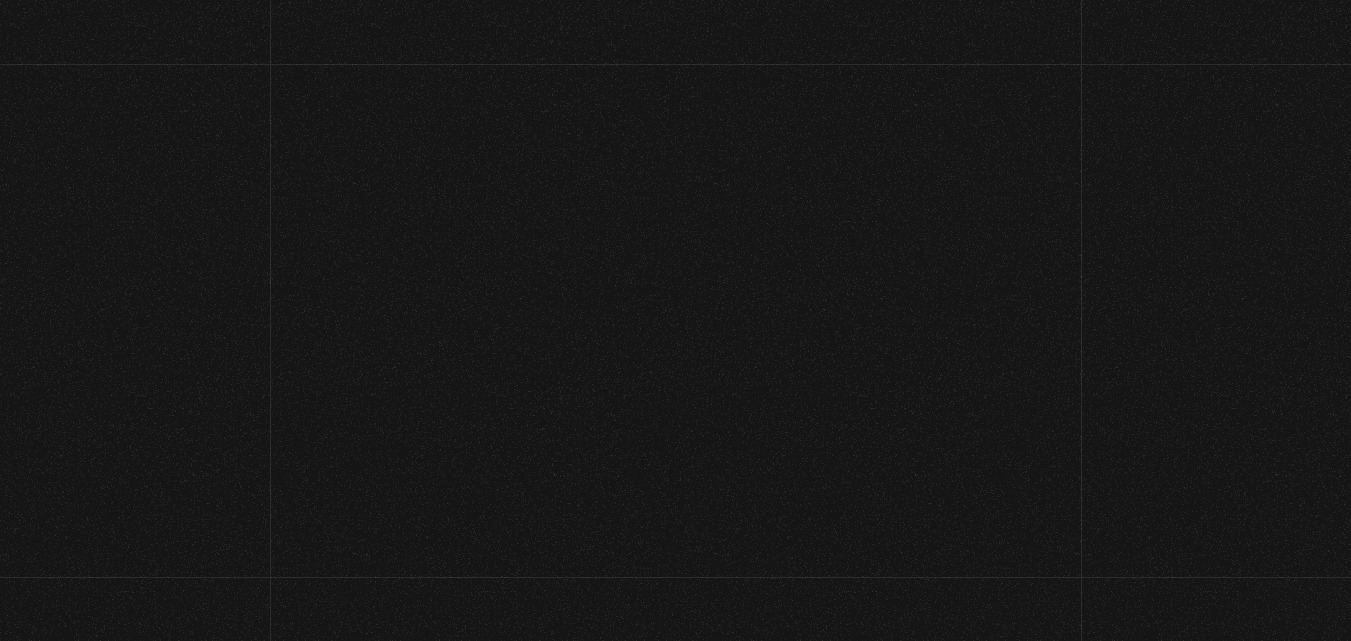 scroll, scrollTop: 0, scrollLeft: 0, axis: both 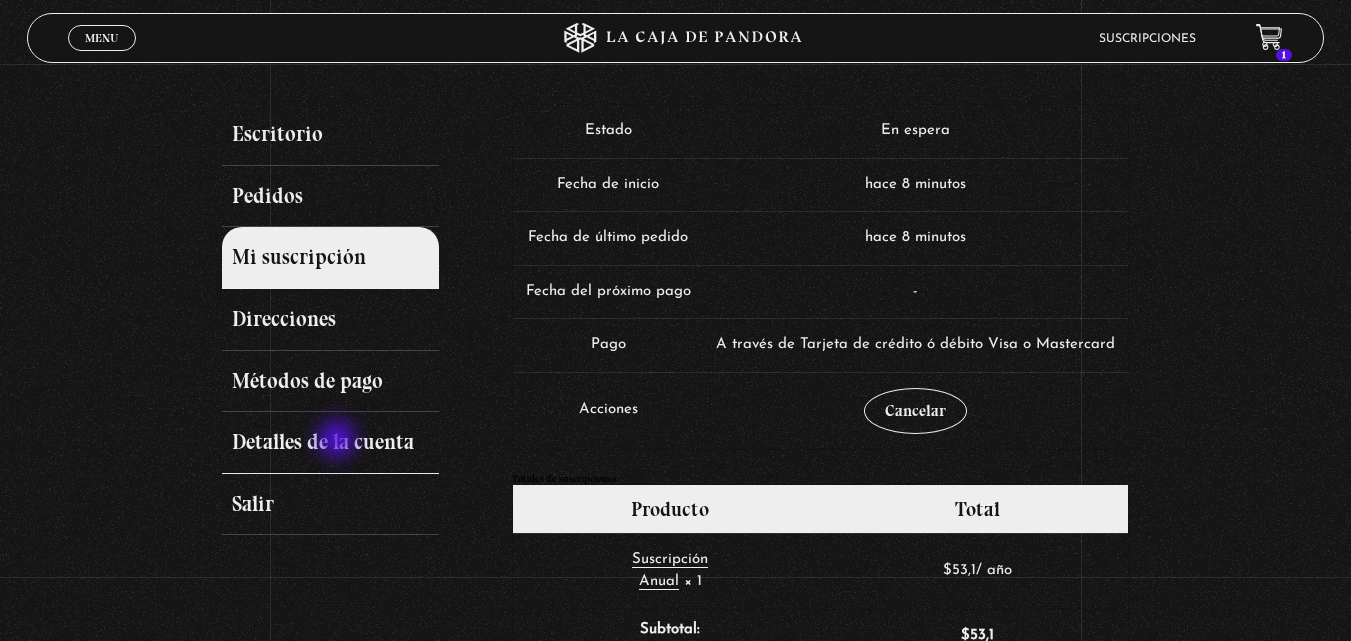 click on "Detalles de la cuenta" at bounding box center [331, 443] 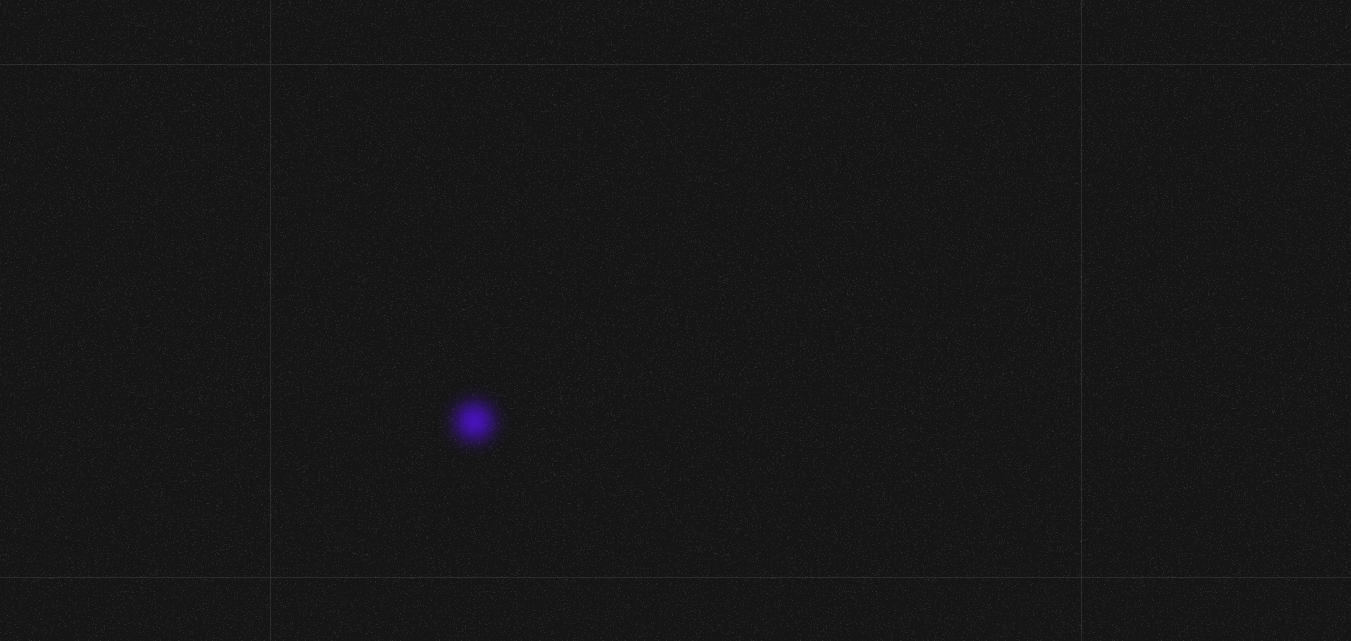 scroll, scrollTop: 0, scrollLeft: 0, axis: both 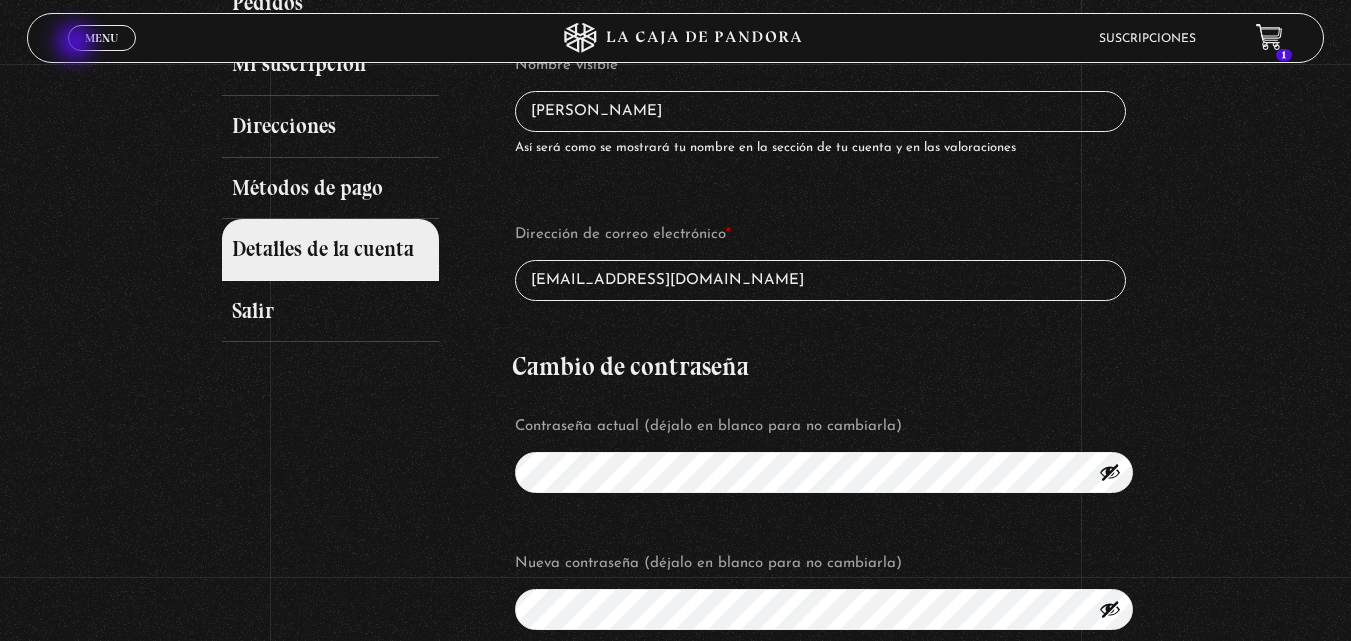 click on "Menu Cerrar" at bounding box center (102, 38) 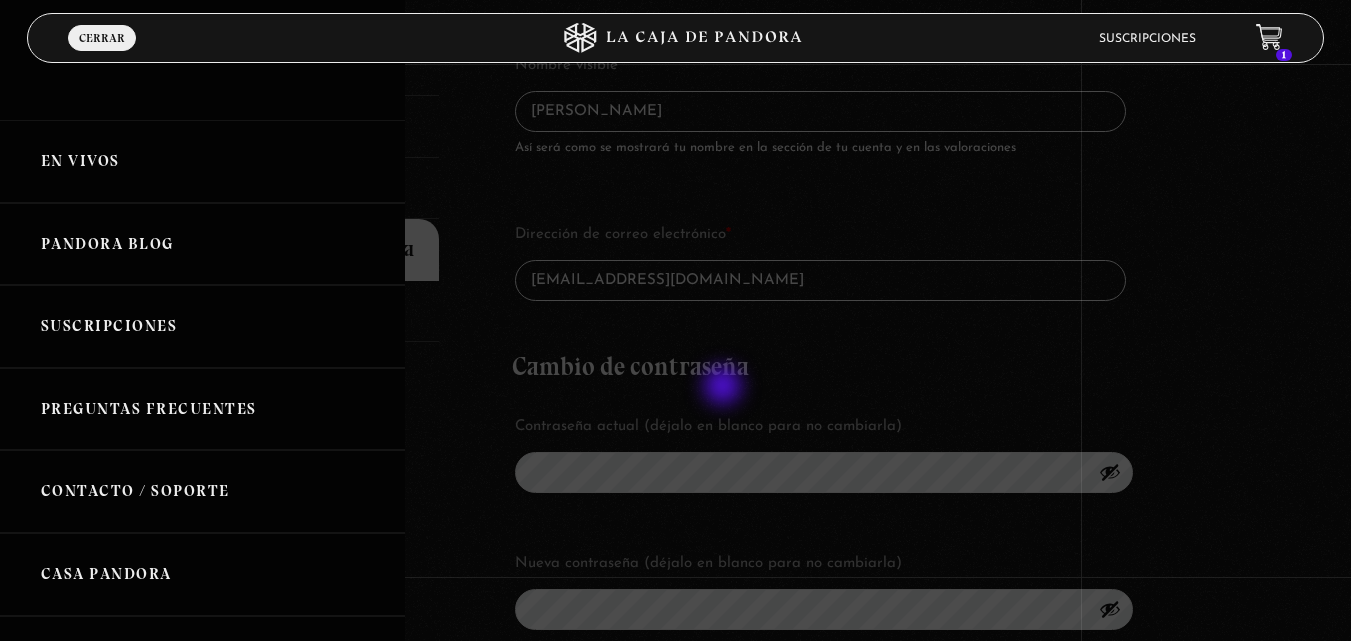 click at bounding box center [675, 320] 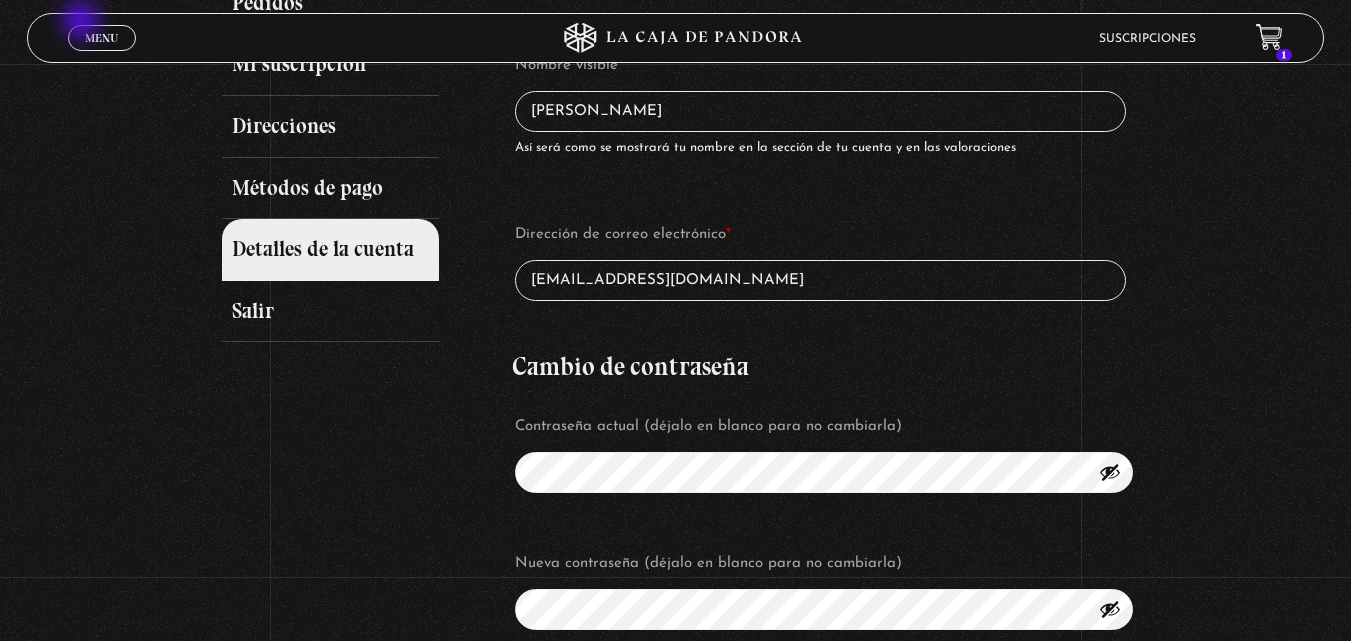 click on "Menu Cerrar" at bounding box center [270, 38] 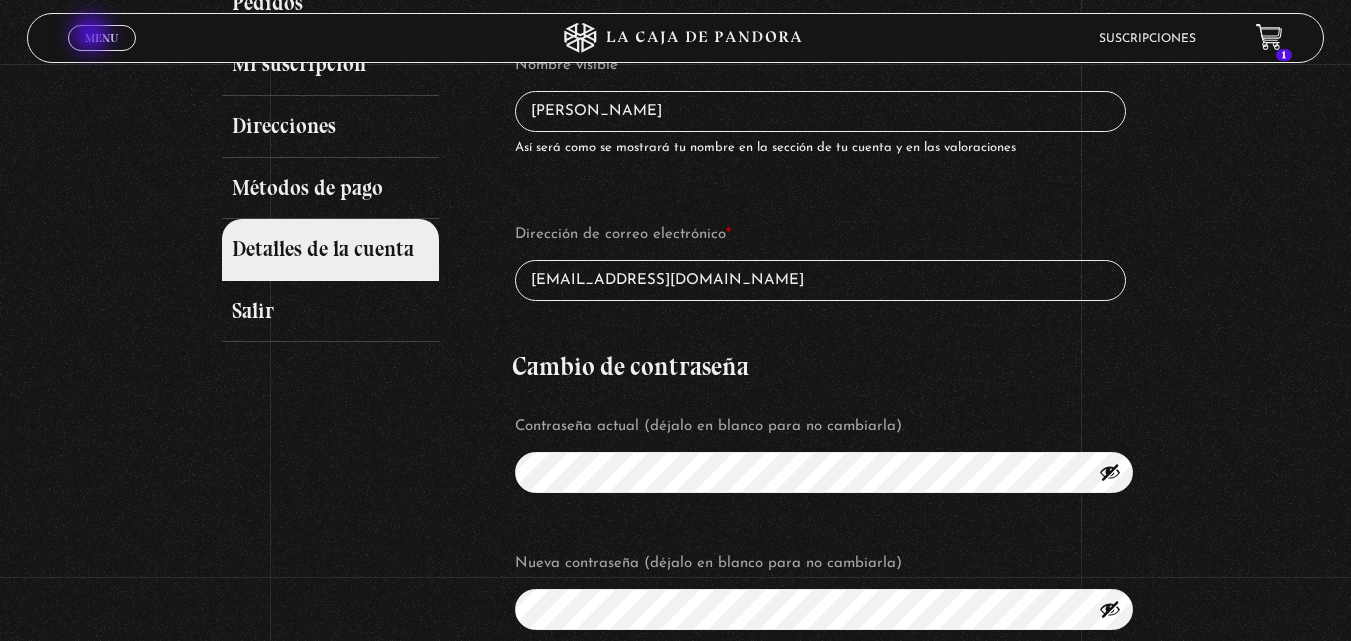 click on "Menu" at bounding box center [101, 38] 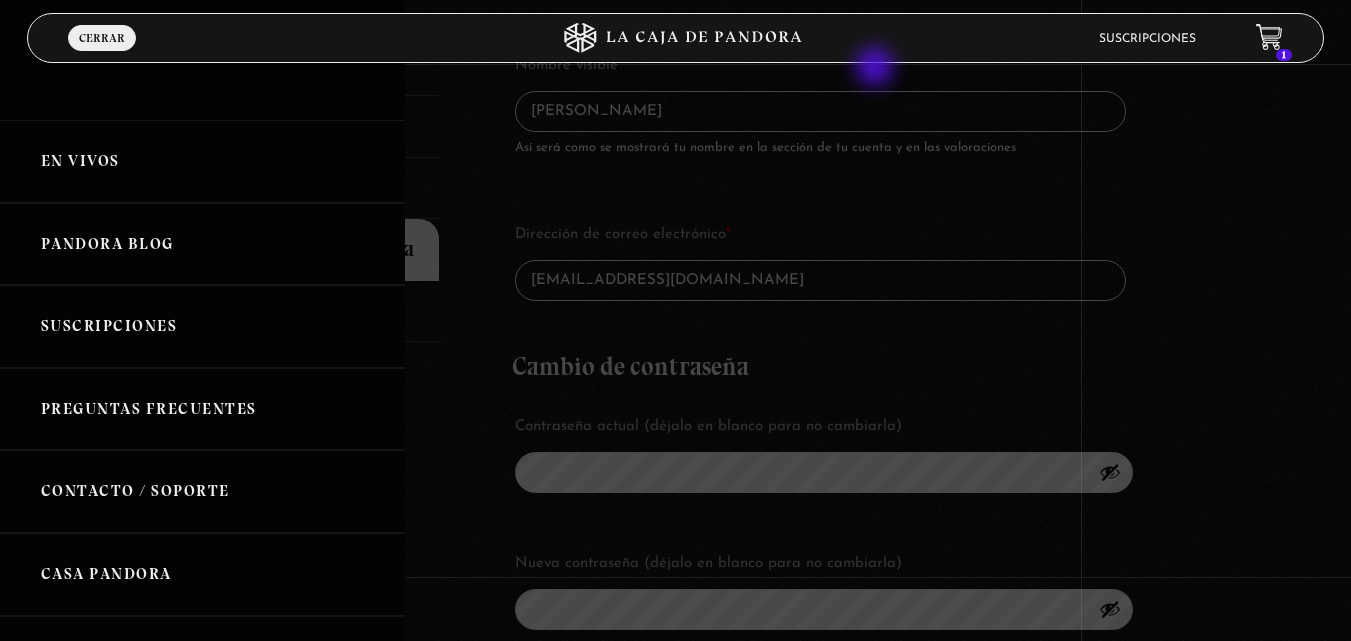 click at bounding box center [675, 320] 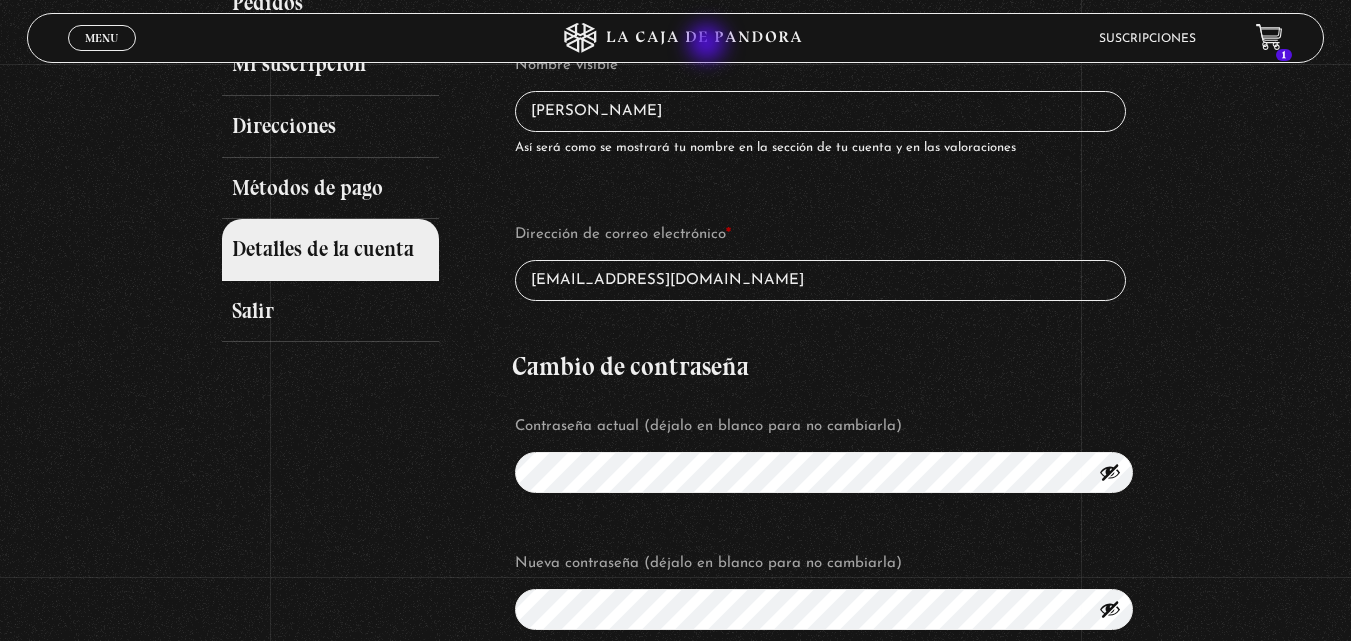 click 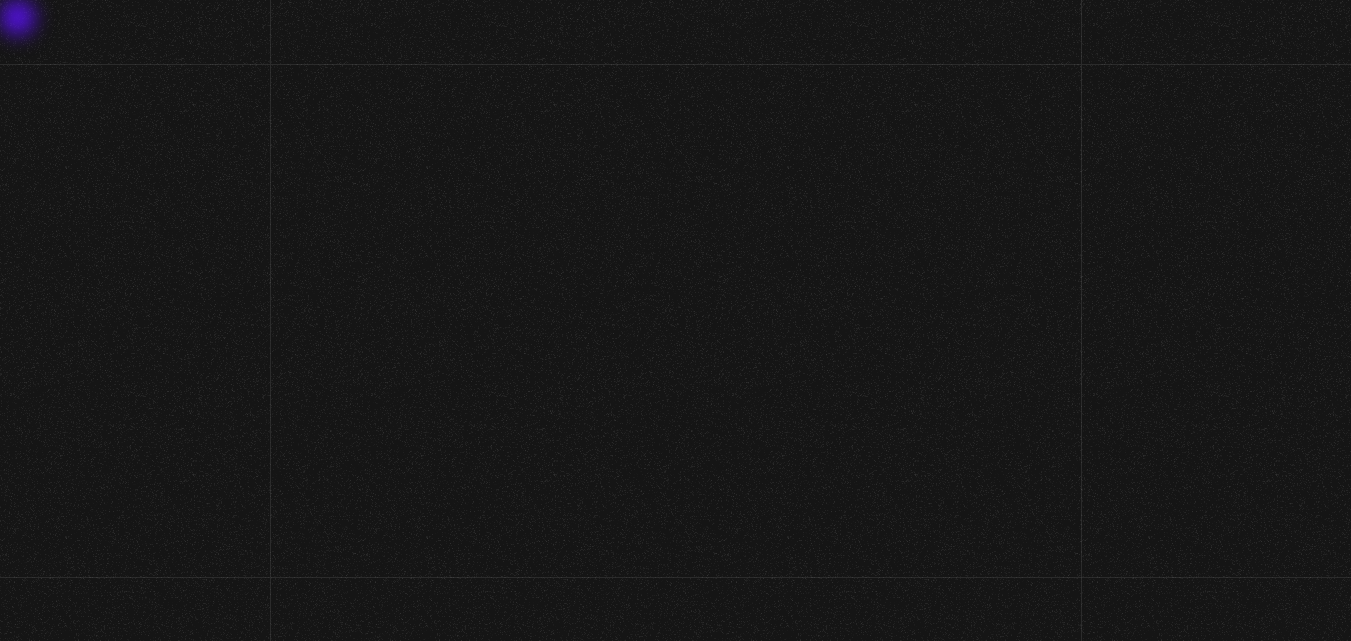 scroll, scrollTop: 0, scrollLeft: 0, axis: both 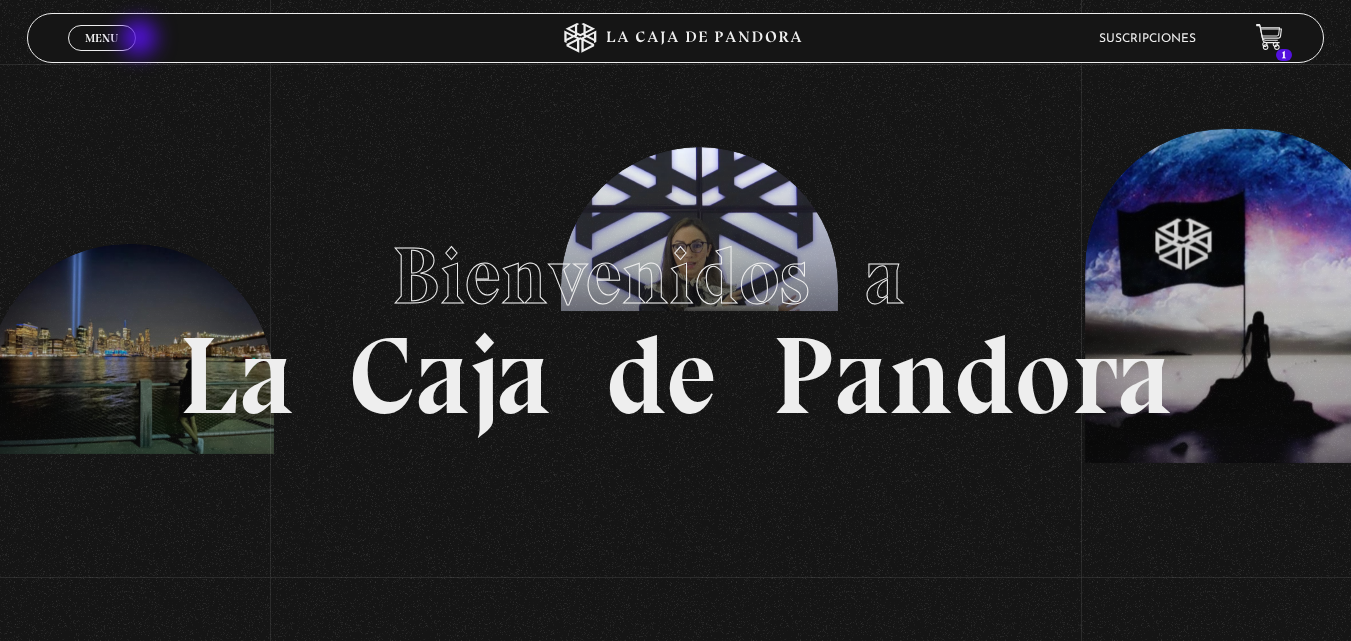 click on "Menu Cerrar" at bounding box center (270, 38) 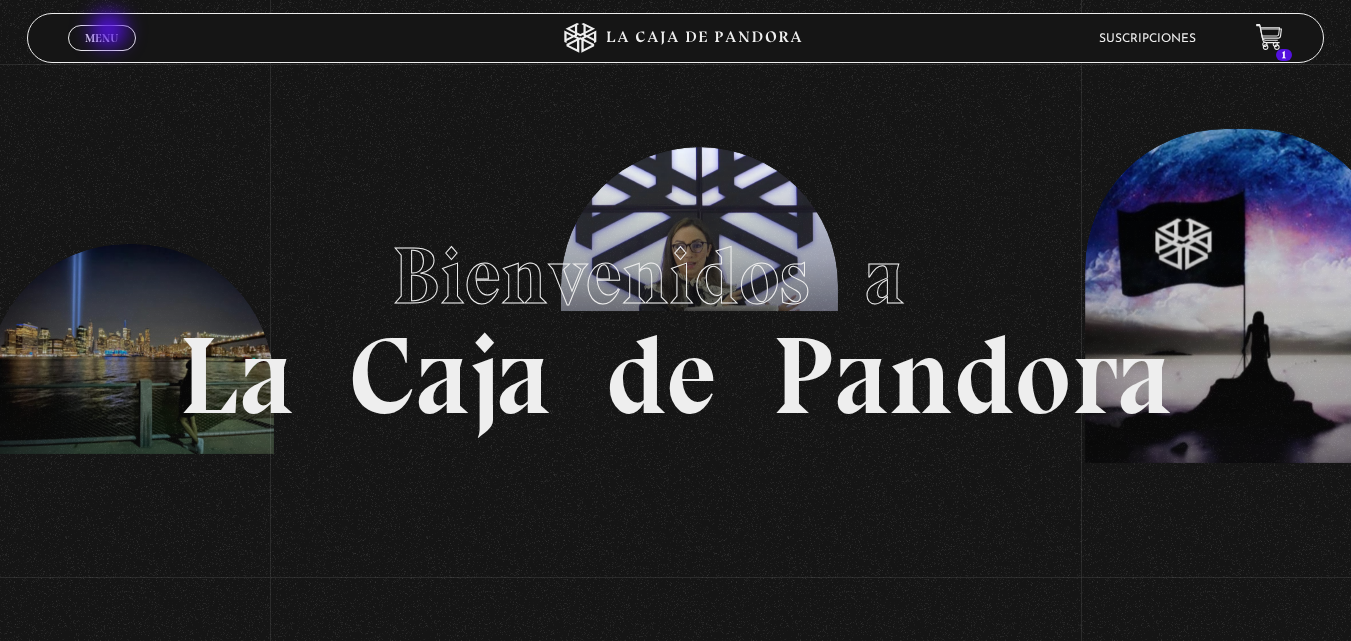 click on "Menu" at bounding box center [101, 38] 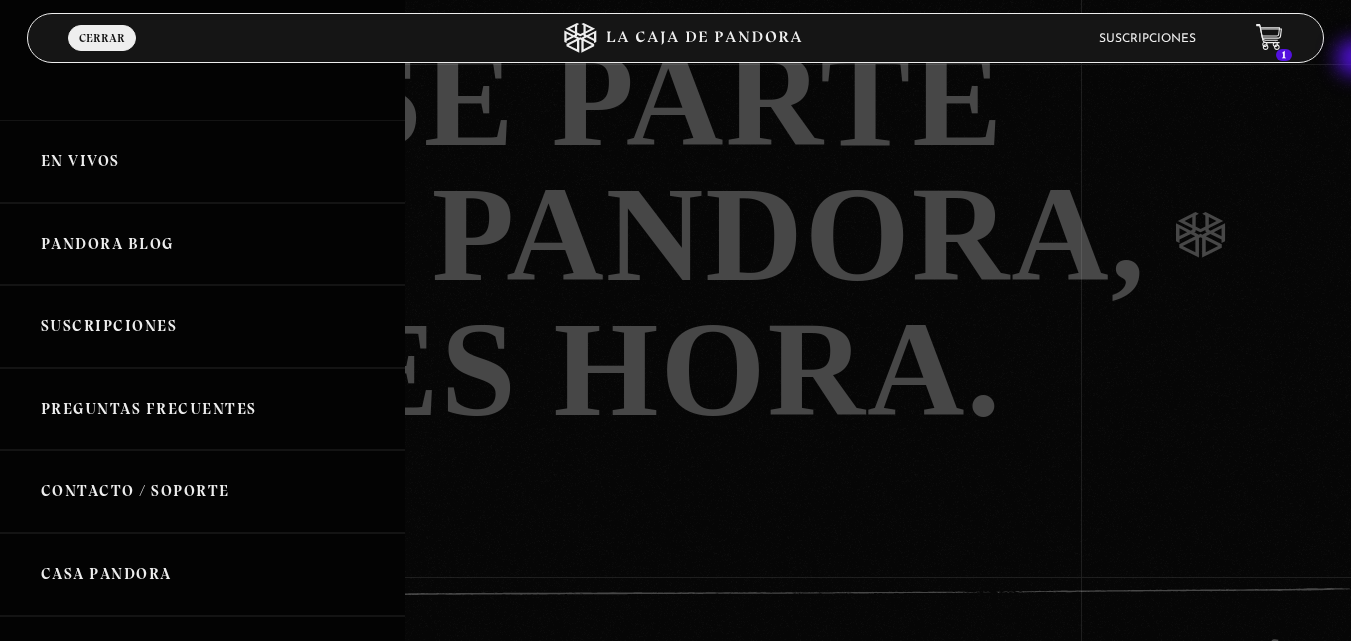 scroll, scrollTop: 4181, scrollLeft: 0, axis: vertical 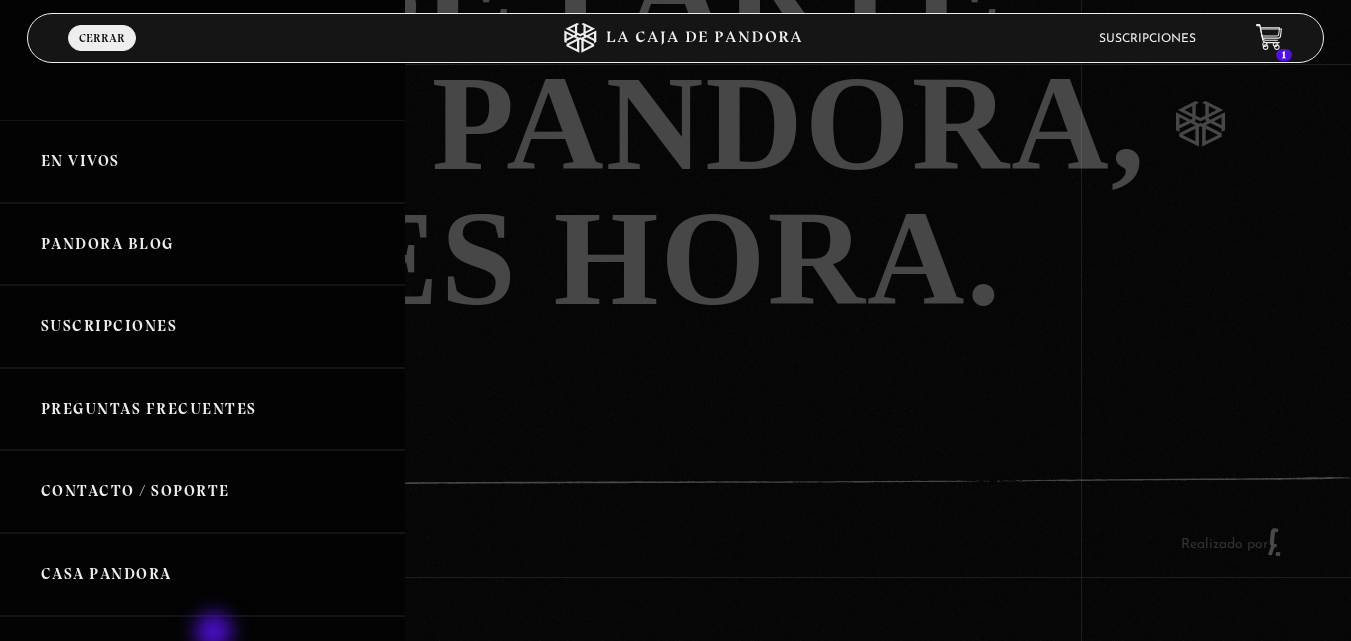 click on "Pandora Centinelas" at bounding box center [202, 657] 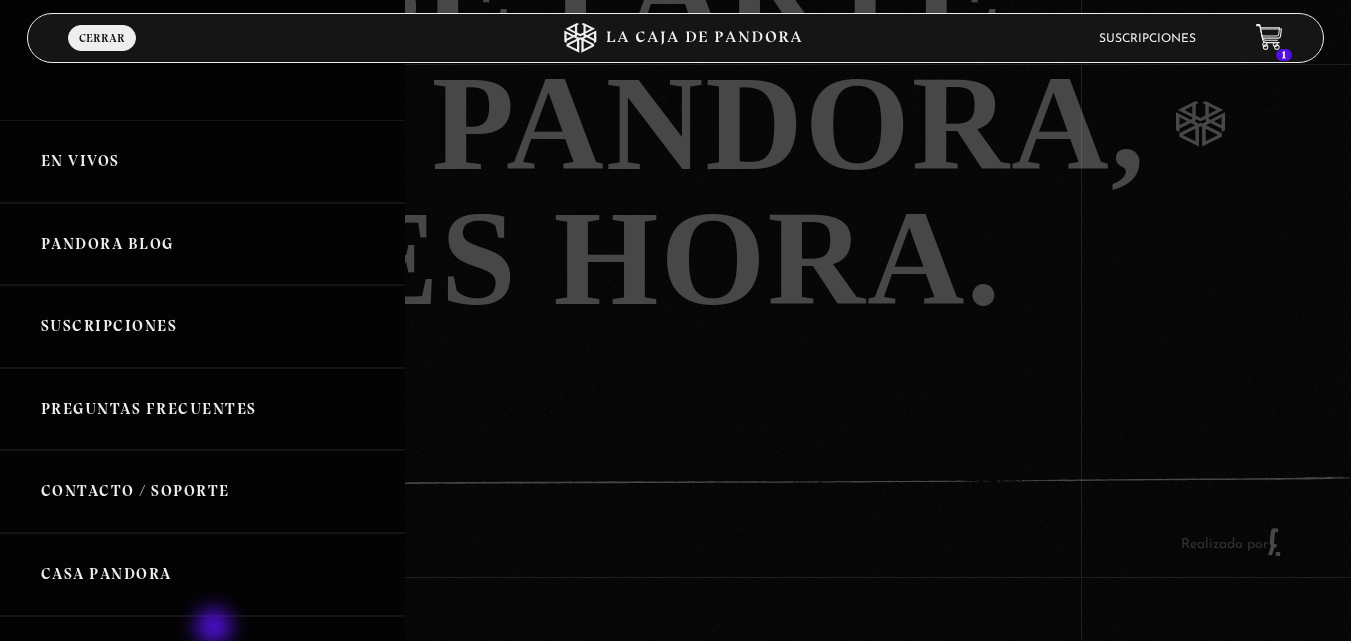 click on "Pandora Centinelas" at bounding box center (202, 657) 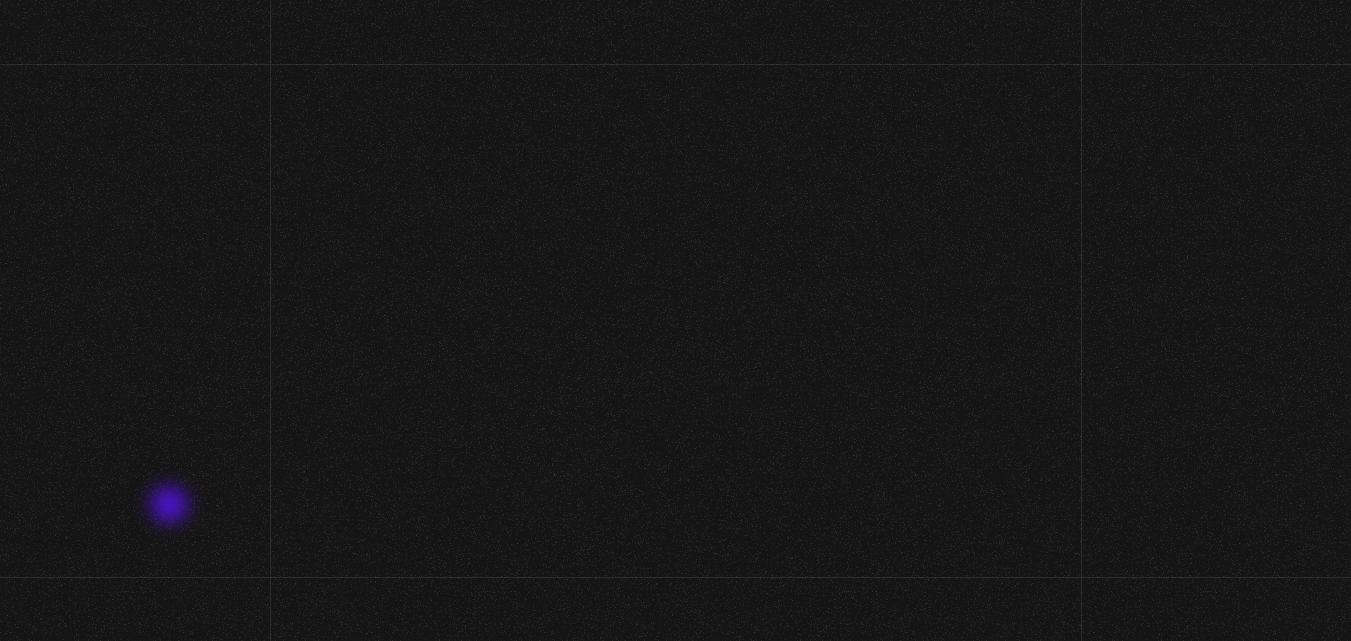 scroll, scrollTop: 0, scrollLeft: 0, axis: both 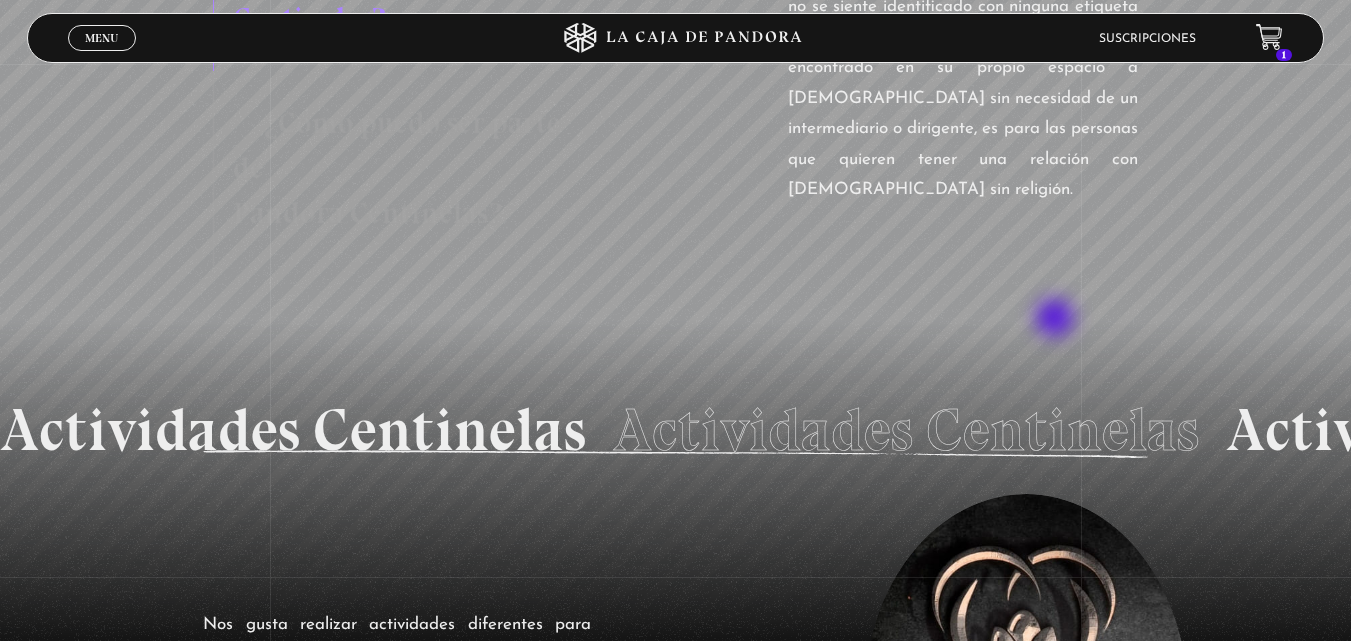 drag, startPoint x: 898, startPoint y: 246, endPoint x: 1090, endPoint y: 376, distance: 231.87065 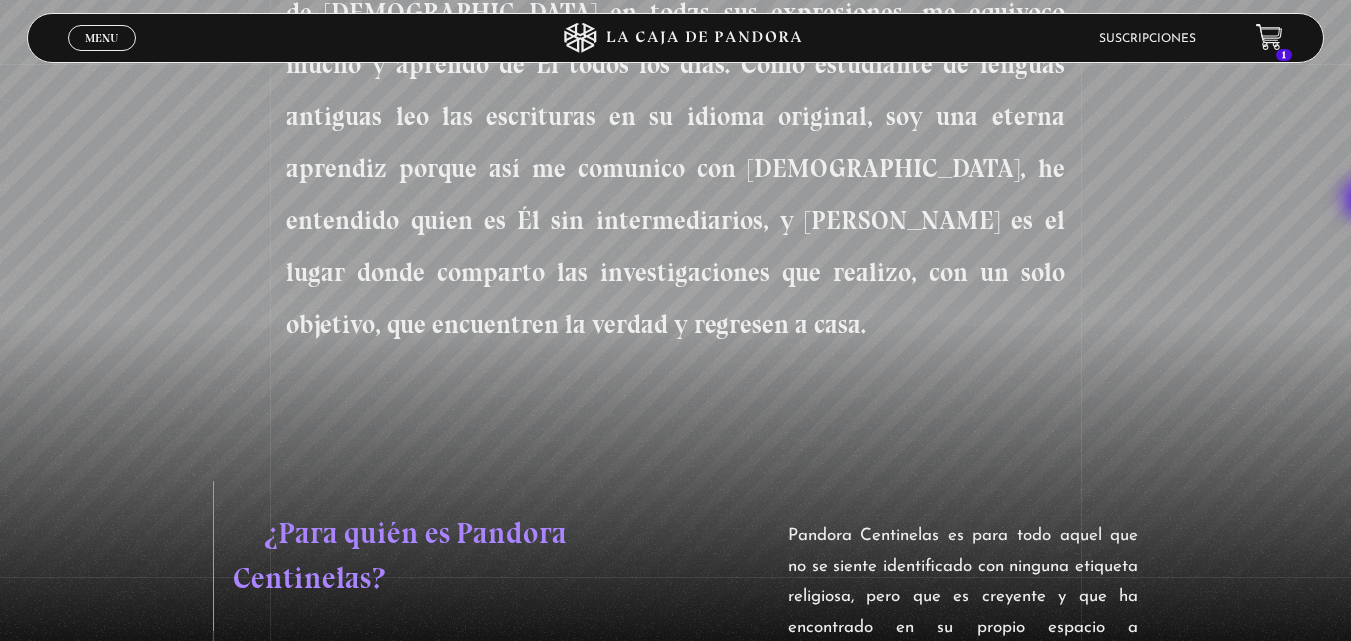 scroll, scrollTop: 1226, scrollLeft: 0, axis: vertical 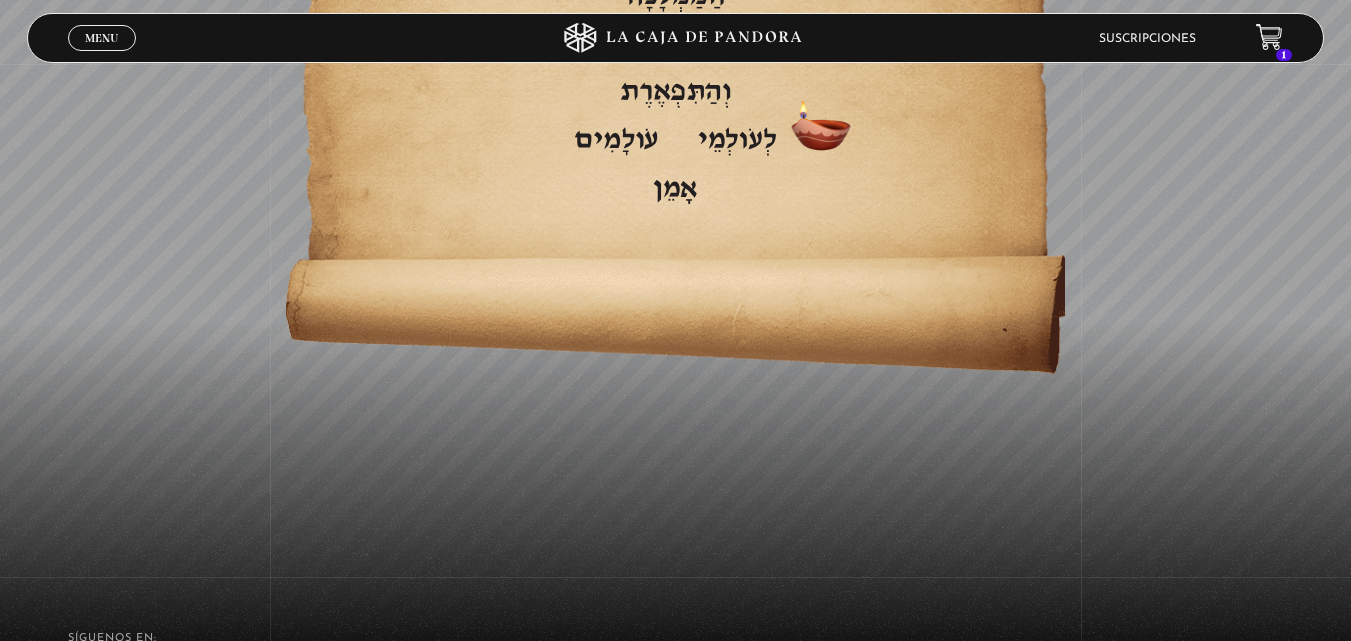 click at bounding box center [675, -370] 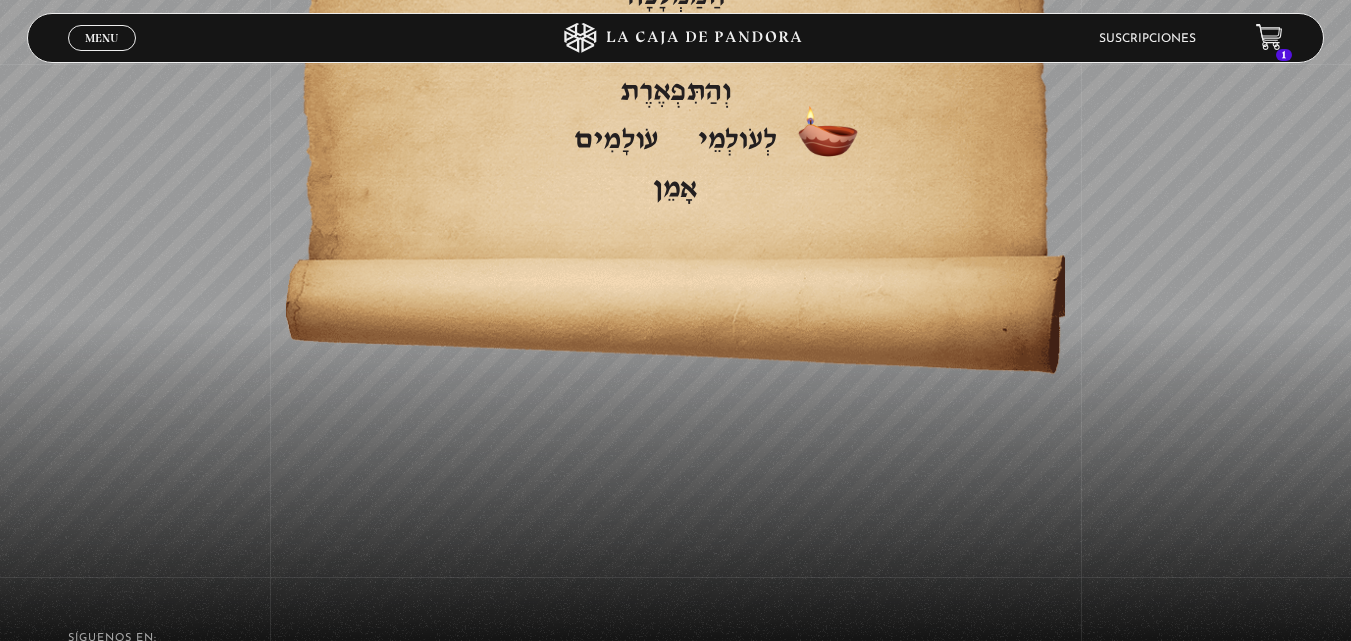 click at bounding box center [675, -370] 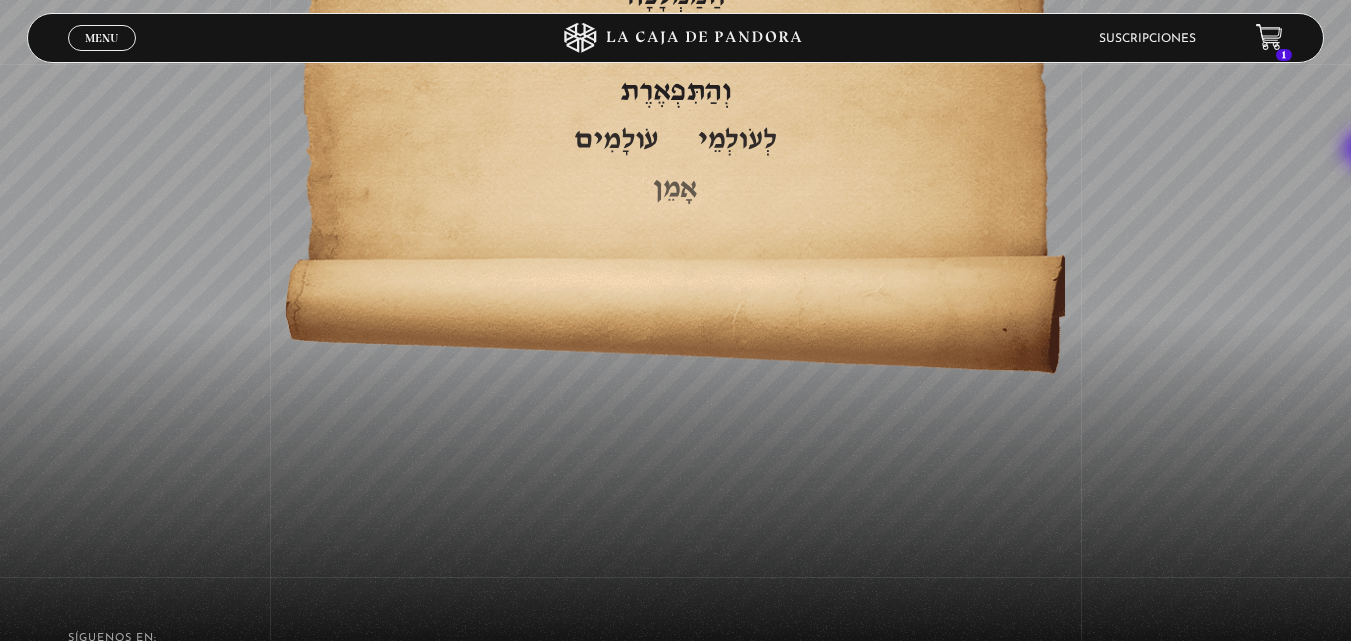scroll, scrollTop: 3810, scrollLeft: 0, axis: vertical 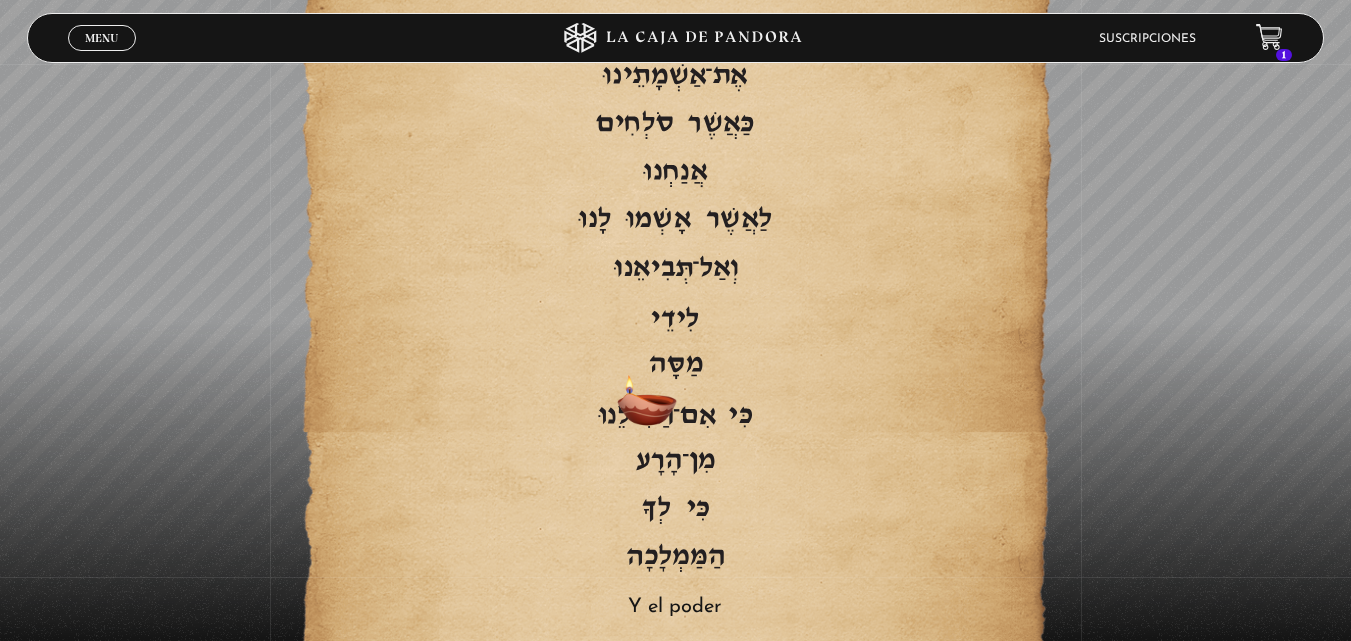 click on "Y el poder" at bounding box center (675, 607) 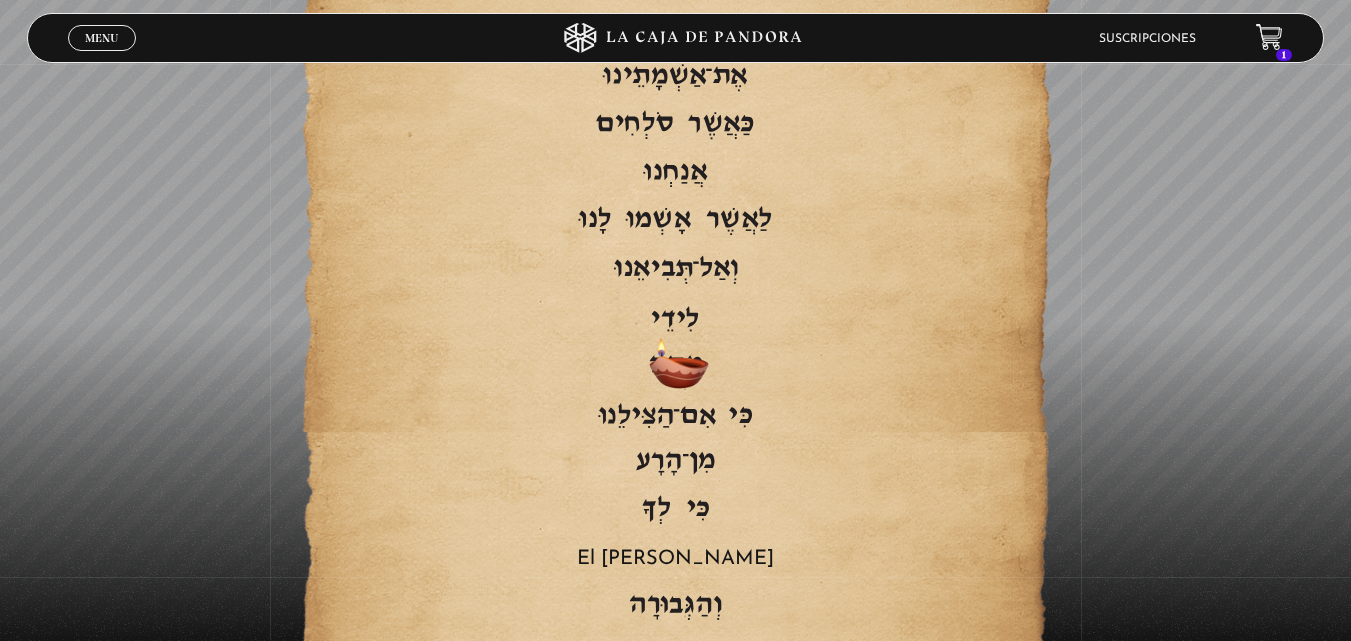 click on "El reino" at bounding box center [675, 559] 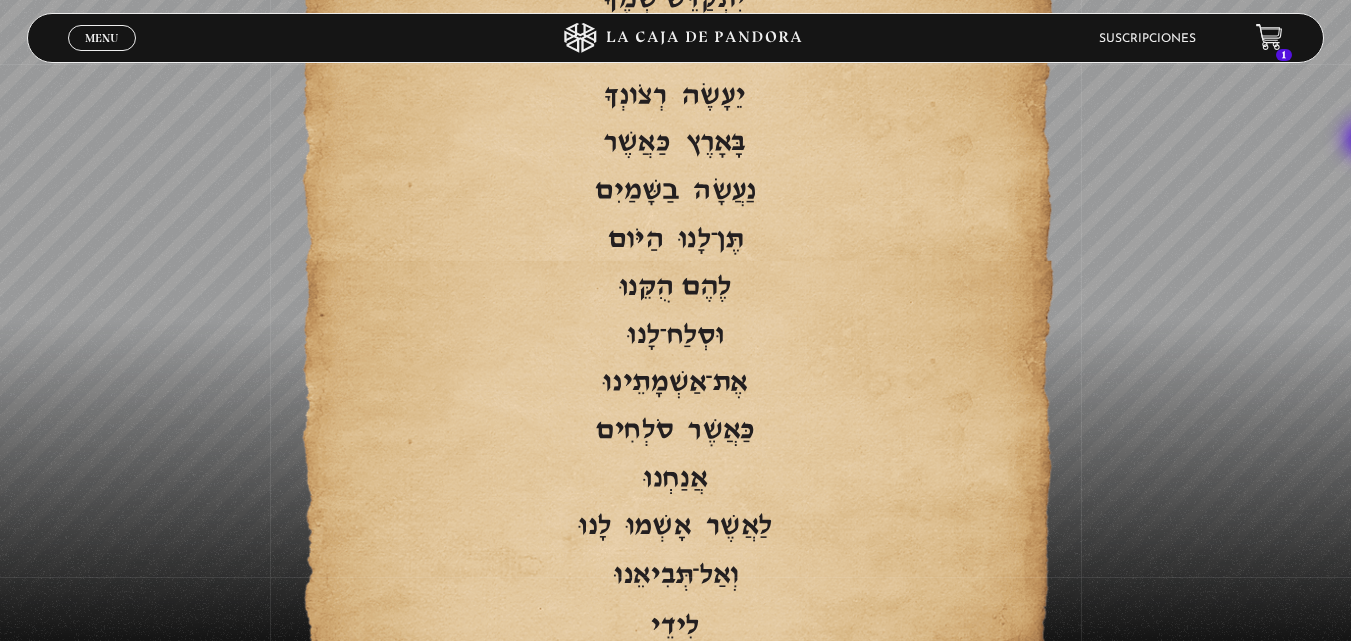 scroll, scrollTop: 3250, scrollLeft: 0, axis: vertical 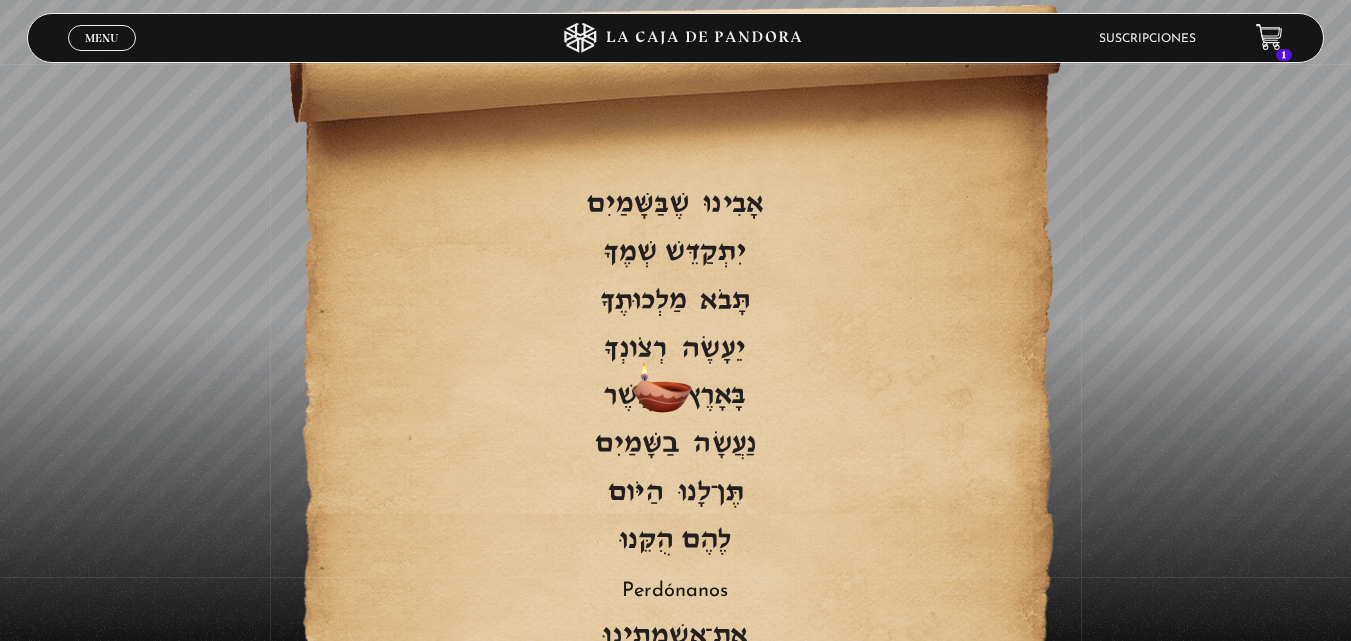 click on "Perdónanos" at bounding box center (675, 591) 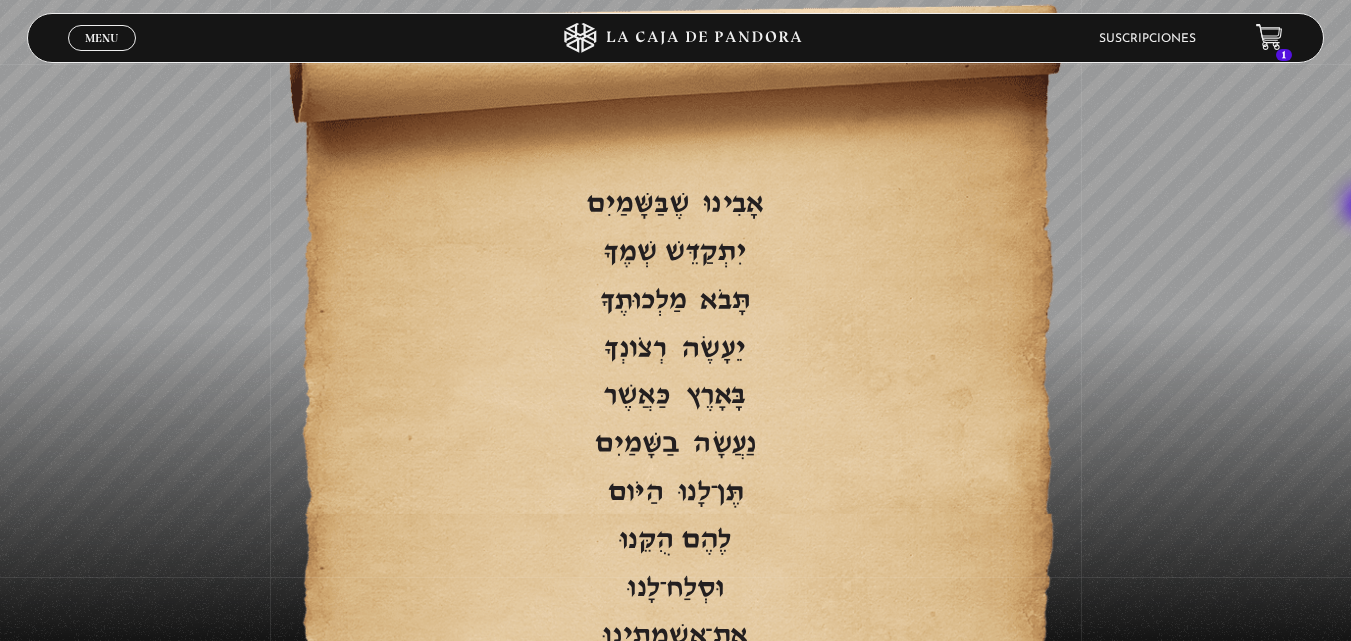 scroll, scrollTop: 2690, scrollLeft: 0, axis: vertical 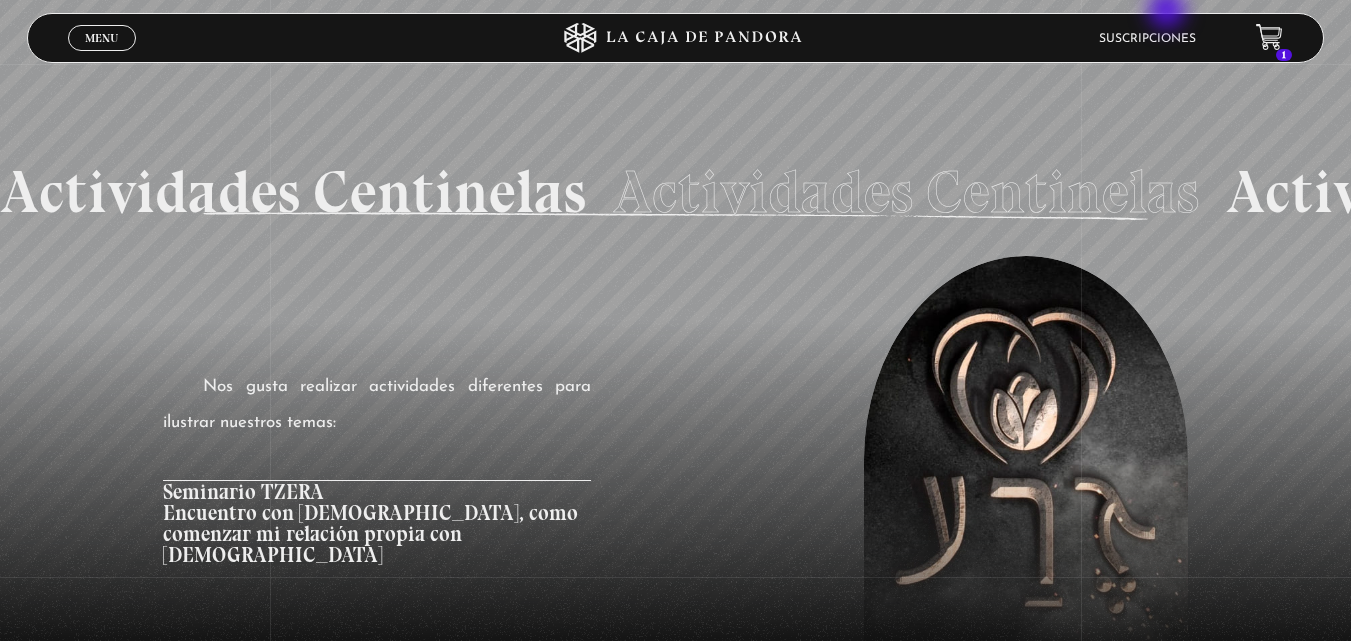 click on "Menu Cerrar
Suscripciones
1" at bounding box center [675, 38] 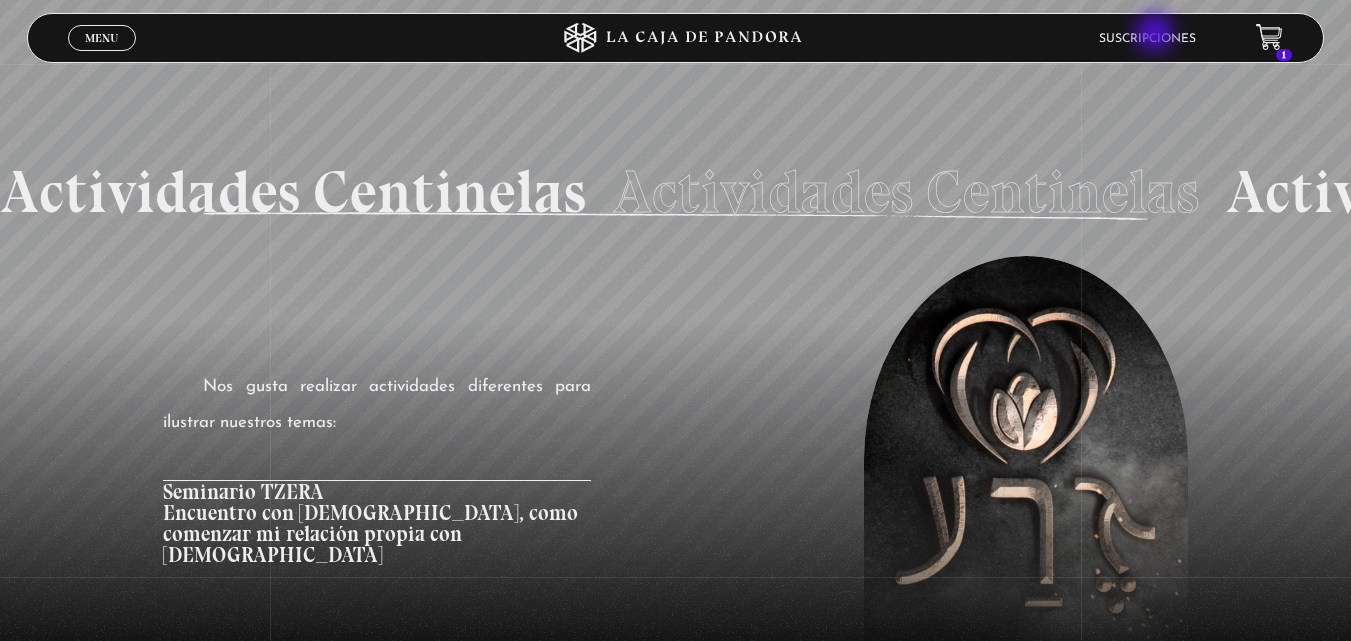 click on "Suscripciones" at bounding box center [1147, 39] 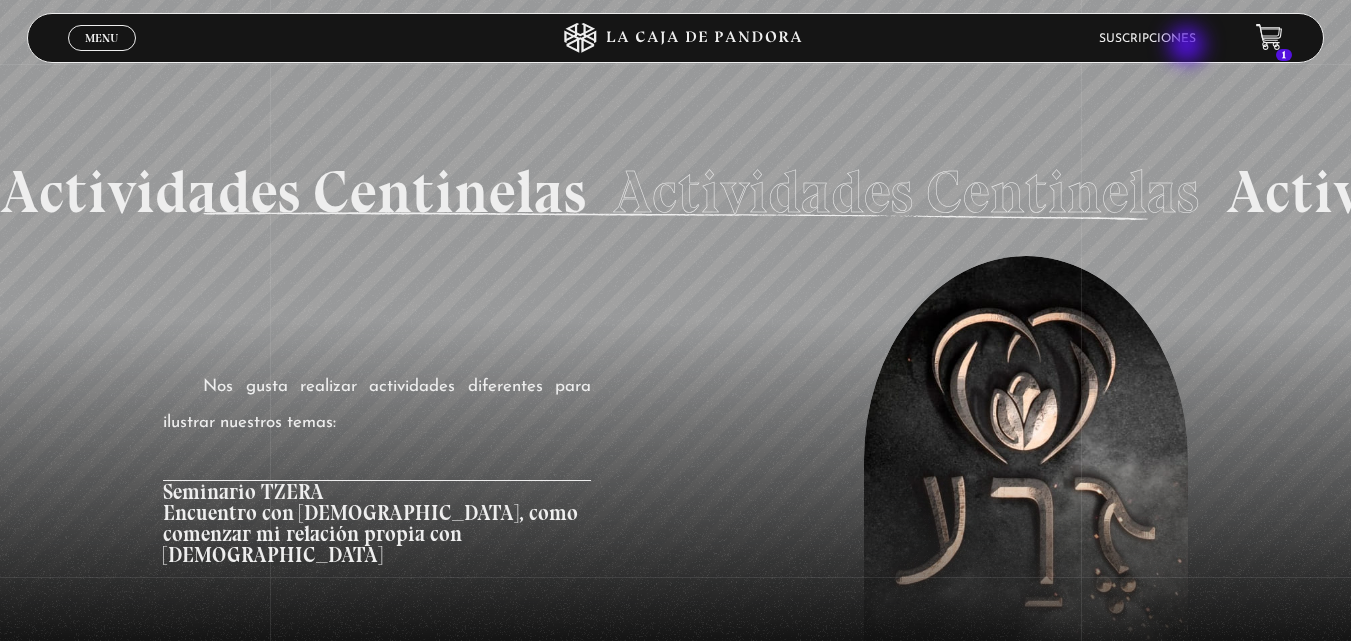 click on "Suscripciones" at bounding box center [1147, 38] 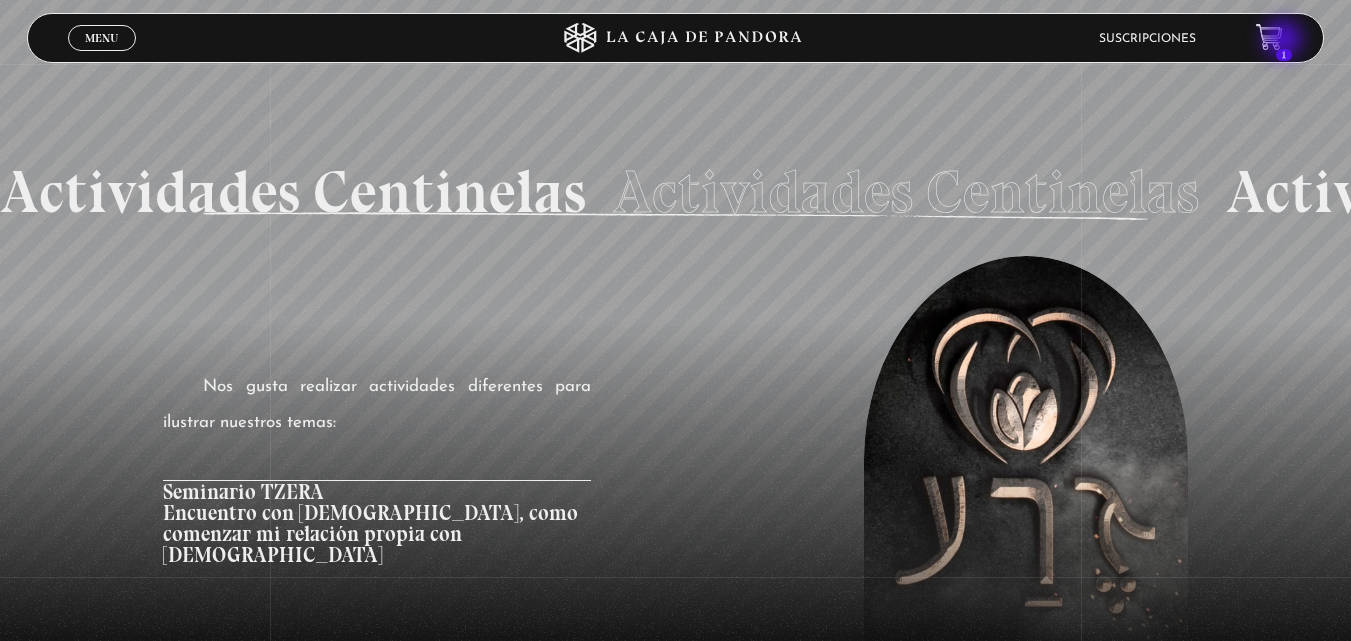 click 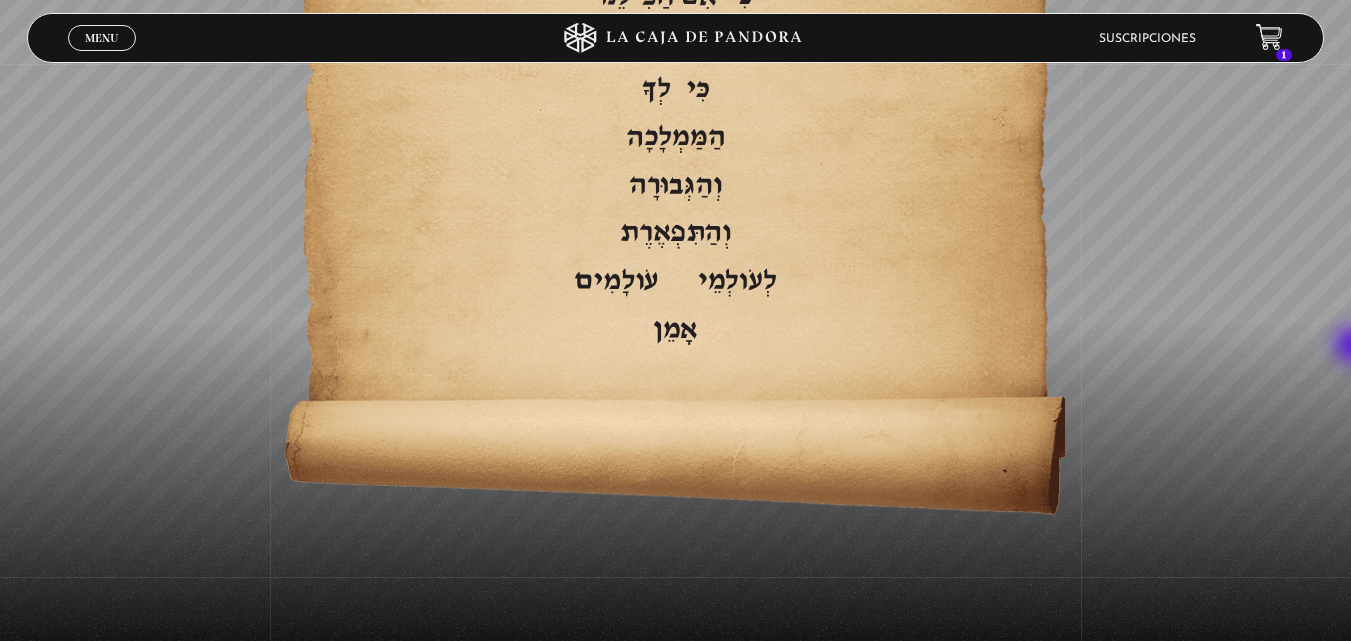 scroll, scrollTop: 4304, scrollLeft: 0, axis: vertical 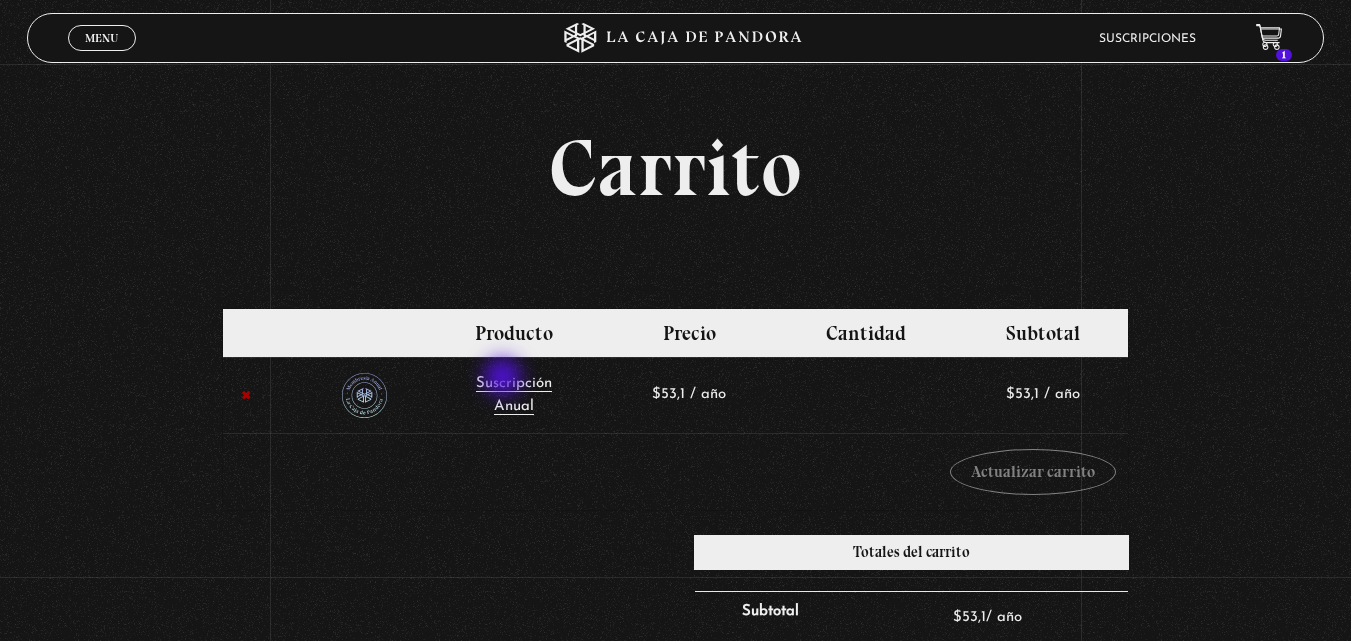 drag, startPoint x: 129, startPoint y: 35, endPoint x: 536, endPoint y: 545, distance: 652.49445 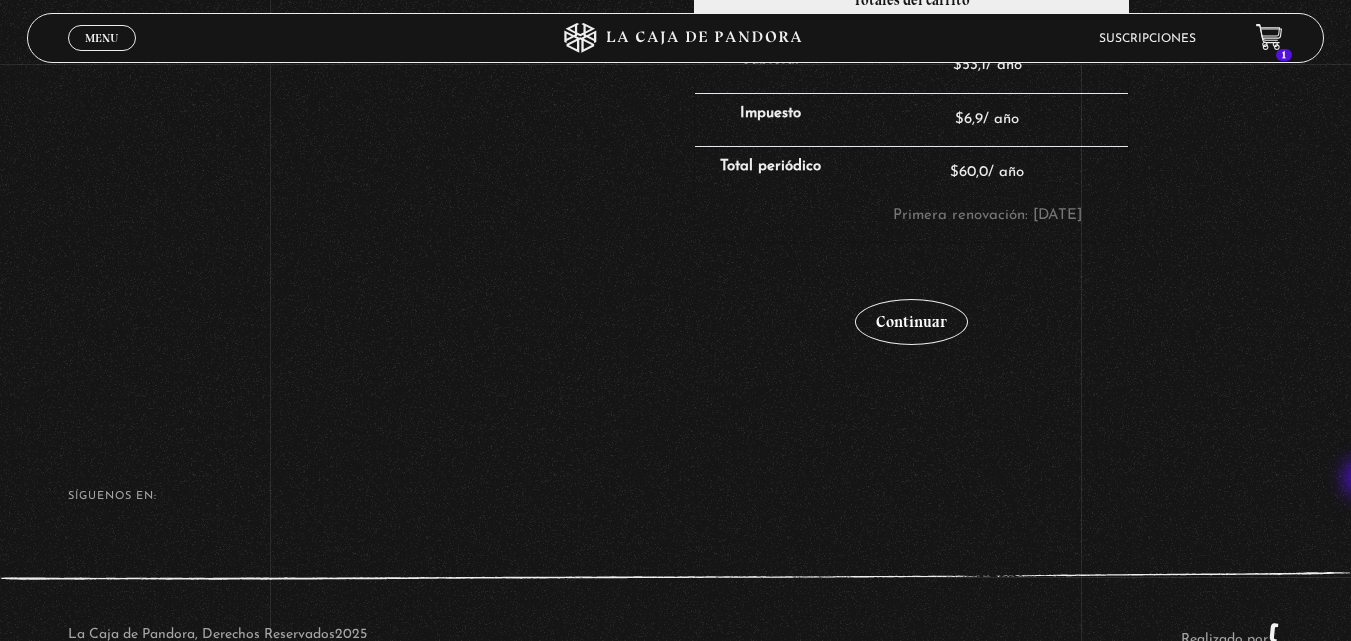 scroll, scrollTop: 560, scrollLeft: 0, axis: vertical 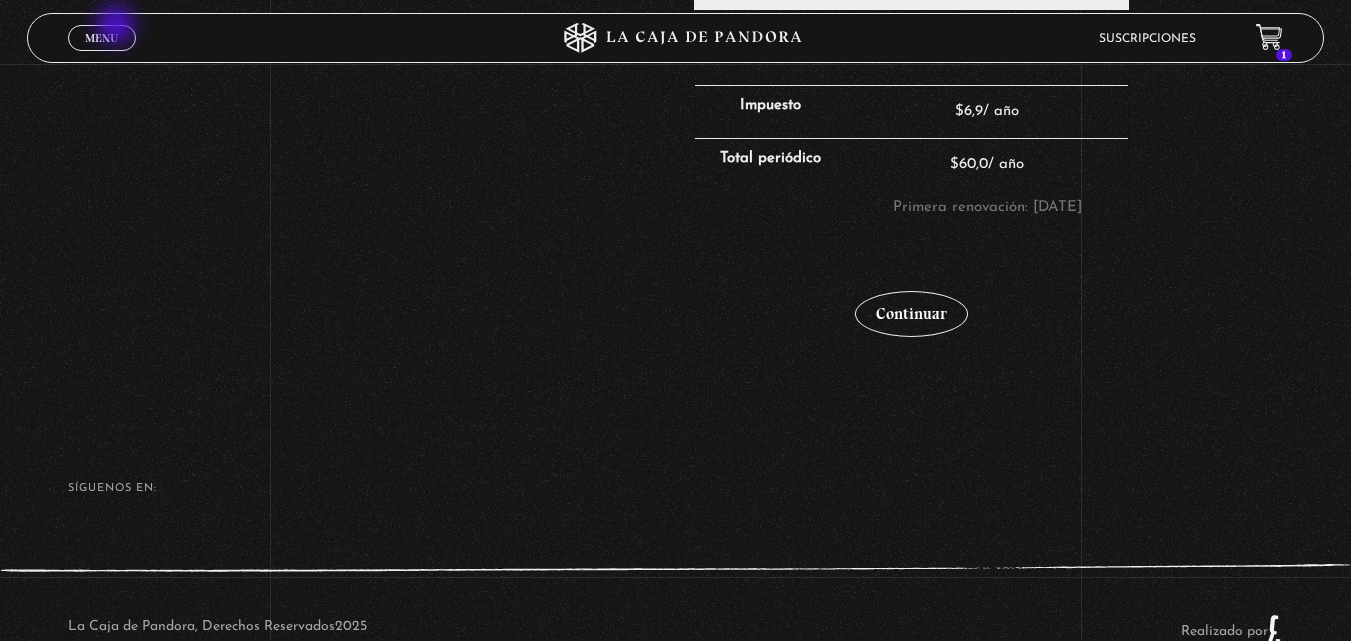 click on "Menu Cerrar" at bounding box center [102, 38] 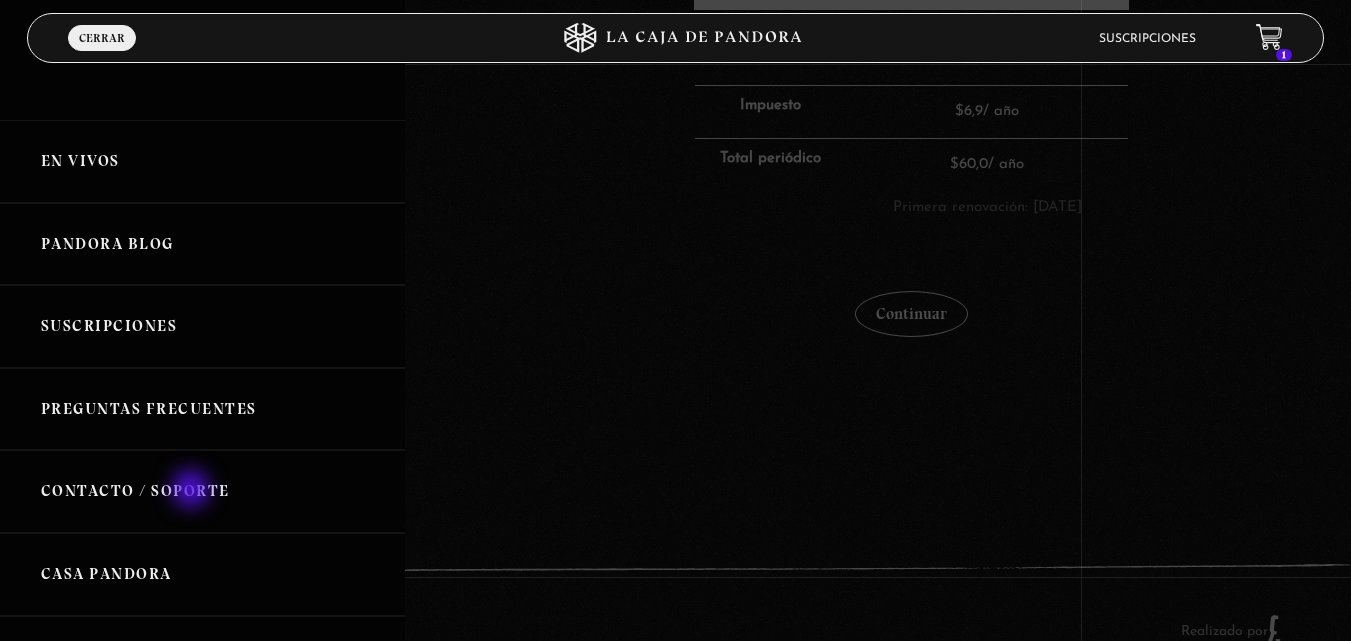 click on "Contacto / Soporte" at bounding box center (202, 491) 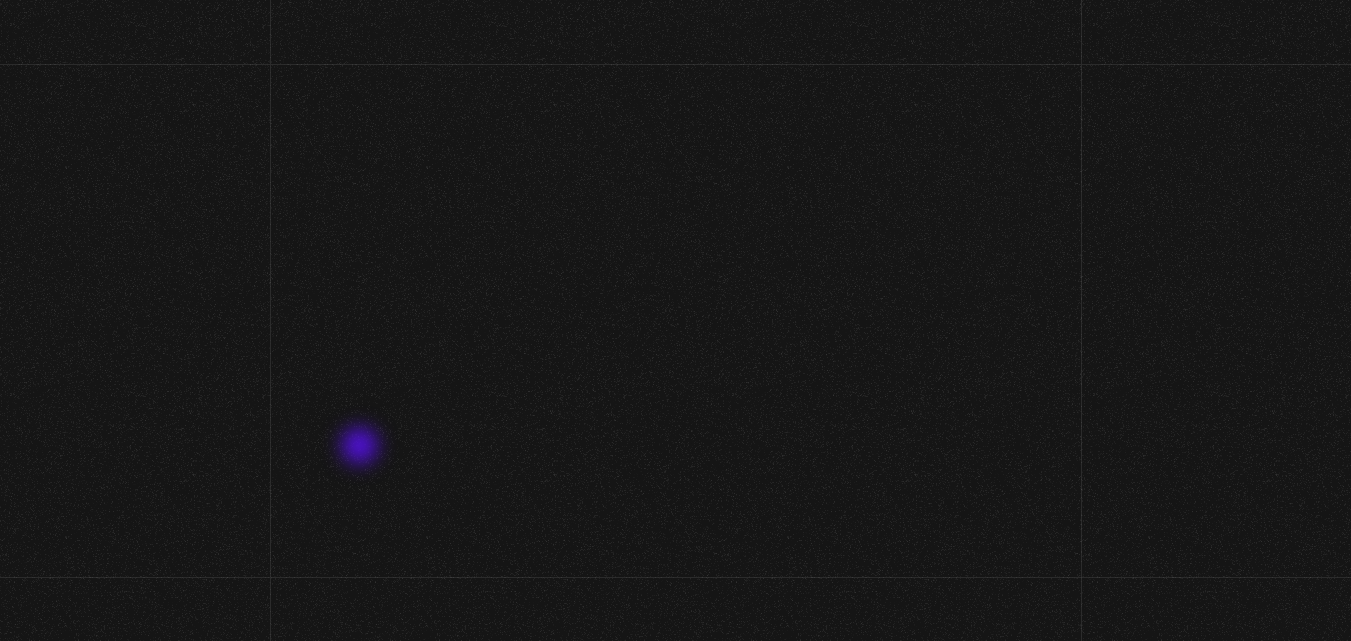 scroll, scrollTop: 0, scrollLeft: 0, axis: both 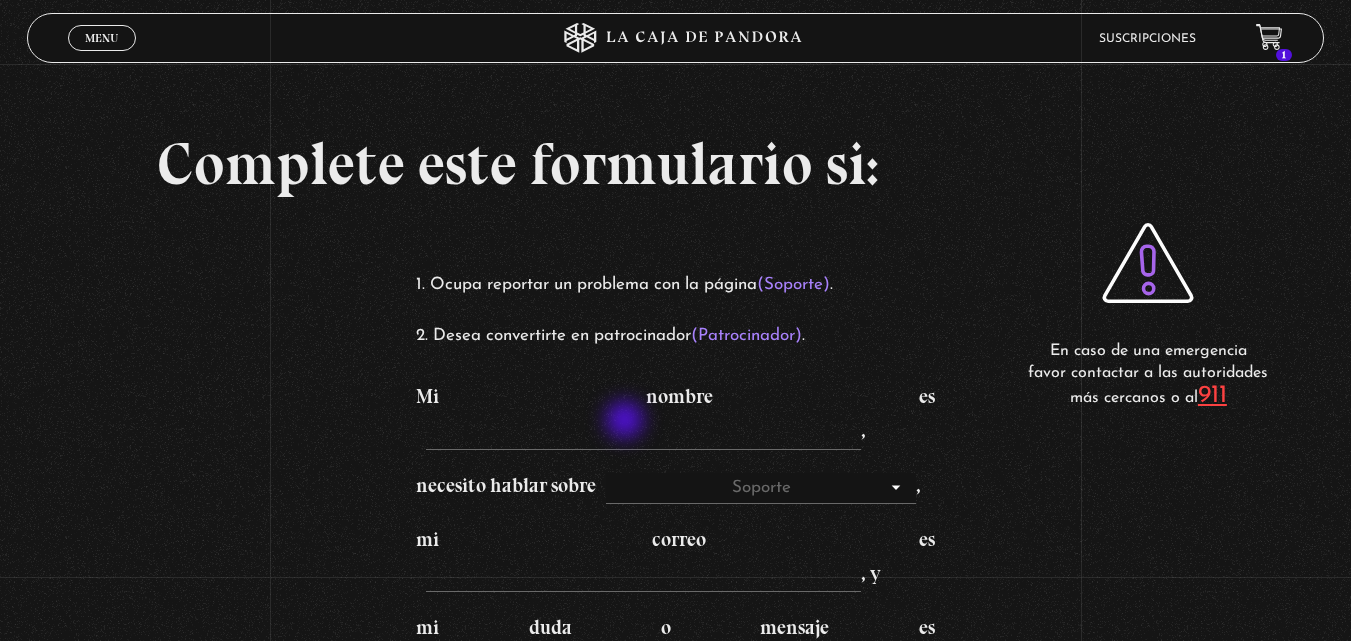 click on "Mi nombre es  ,
necesito hablar sobre  Soporte Patrocinadores ,
mi correo es  , y
mi duda o mensaje es
Enviar" at bounding box center (675, 655) 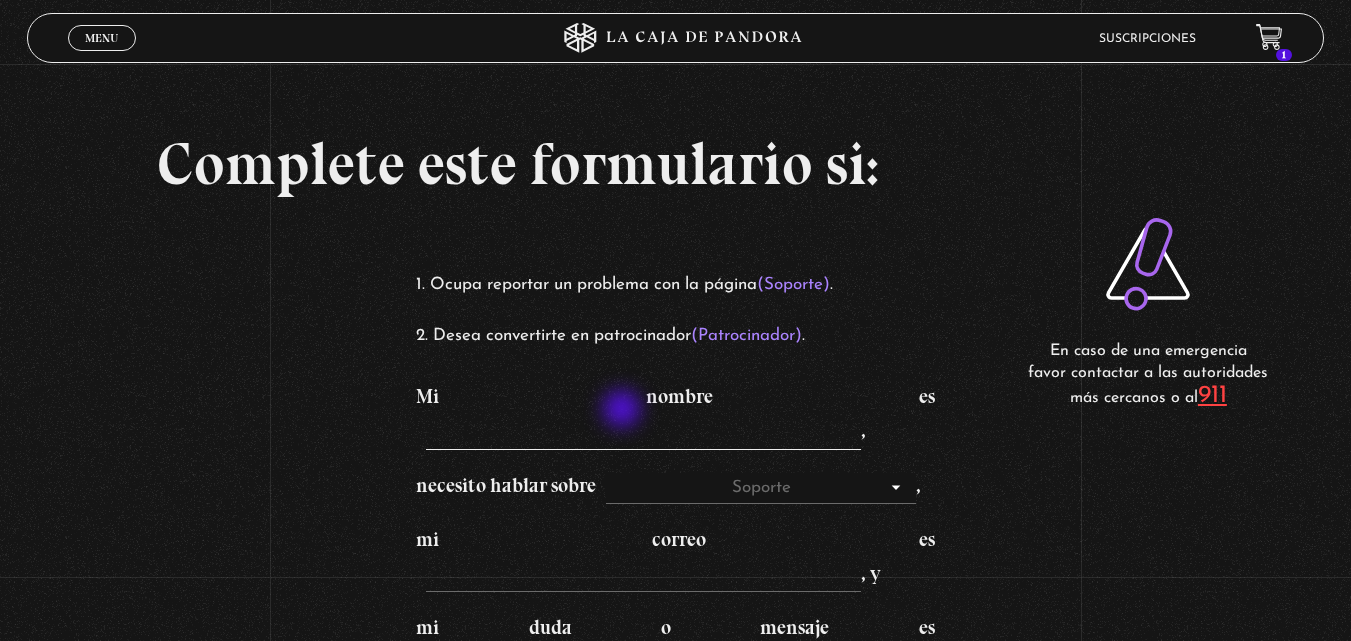 click on "Mi nombre es  ," at bounding box center (643, 434) 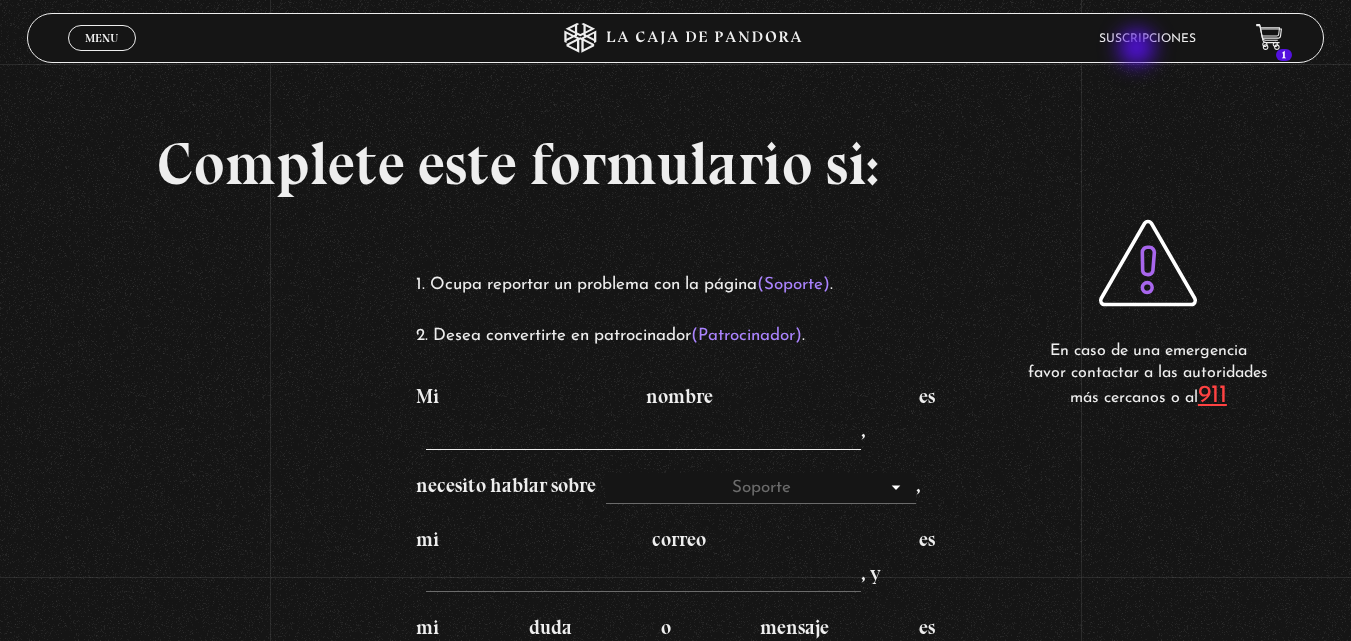 click on "Suscripciones" at bounding box center (1147, 39) 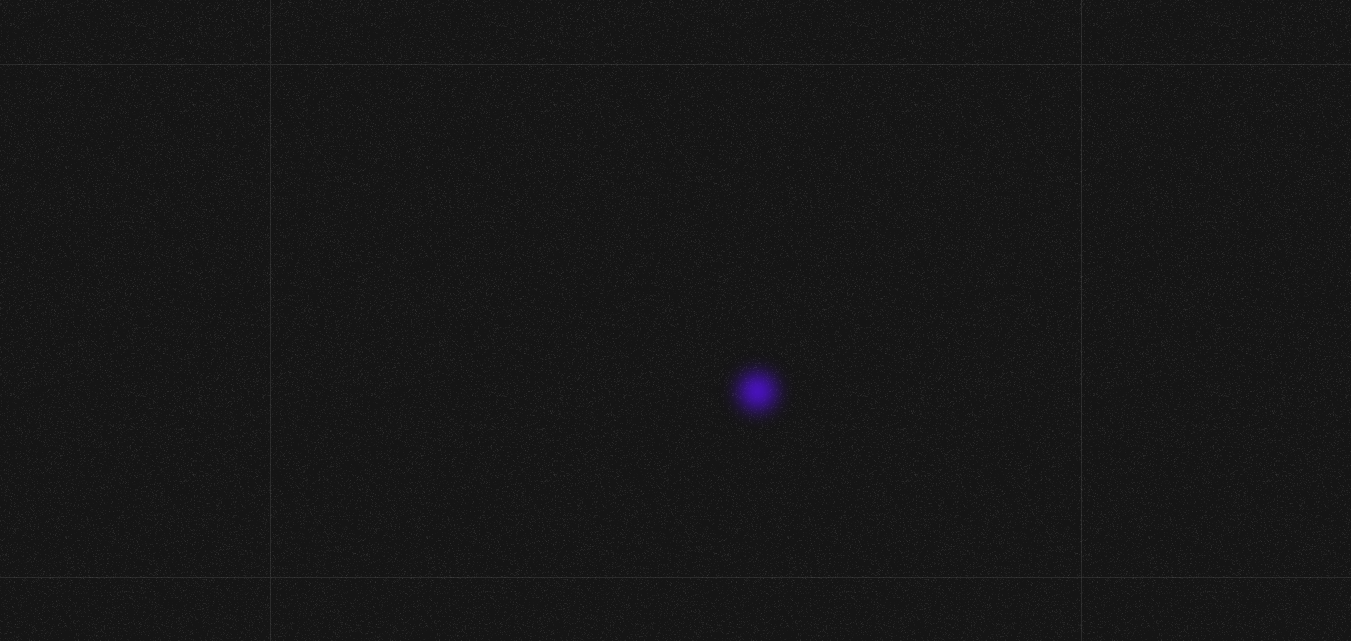 scroll, scrollTop: 0, scrollLeft: 0, axis: both 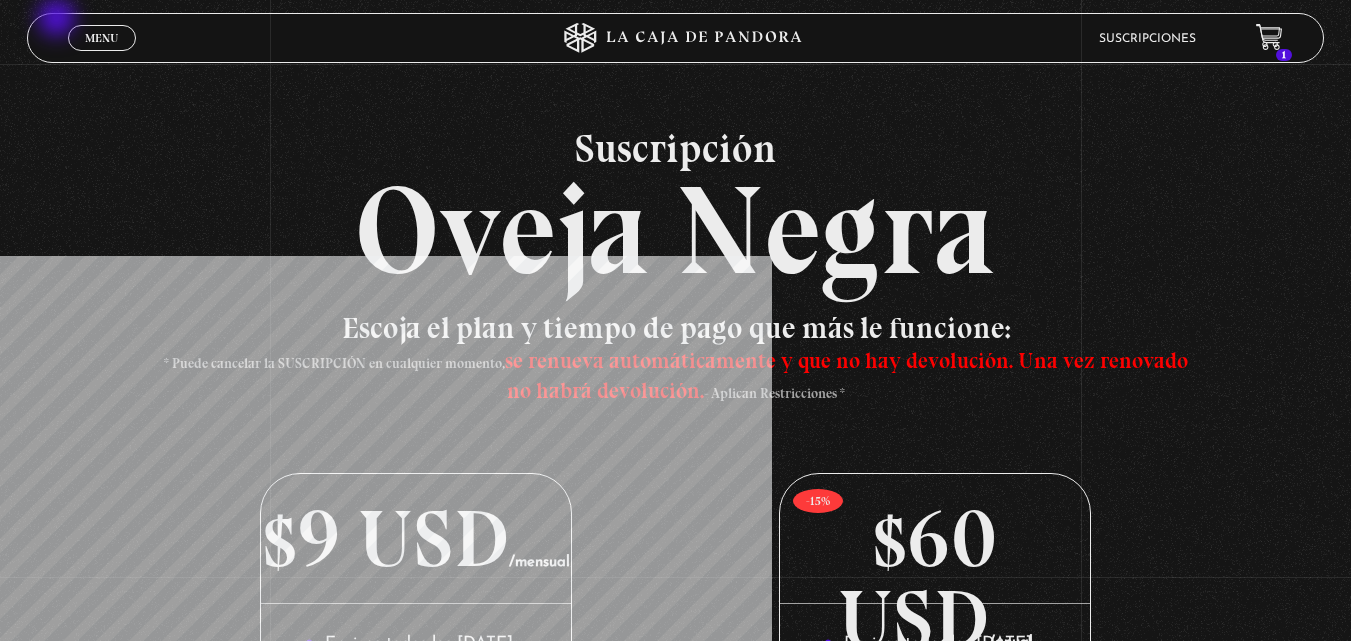 click on "Menu Cerrar
Suscripciones
1" at bounding box center [675, 38] 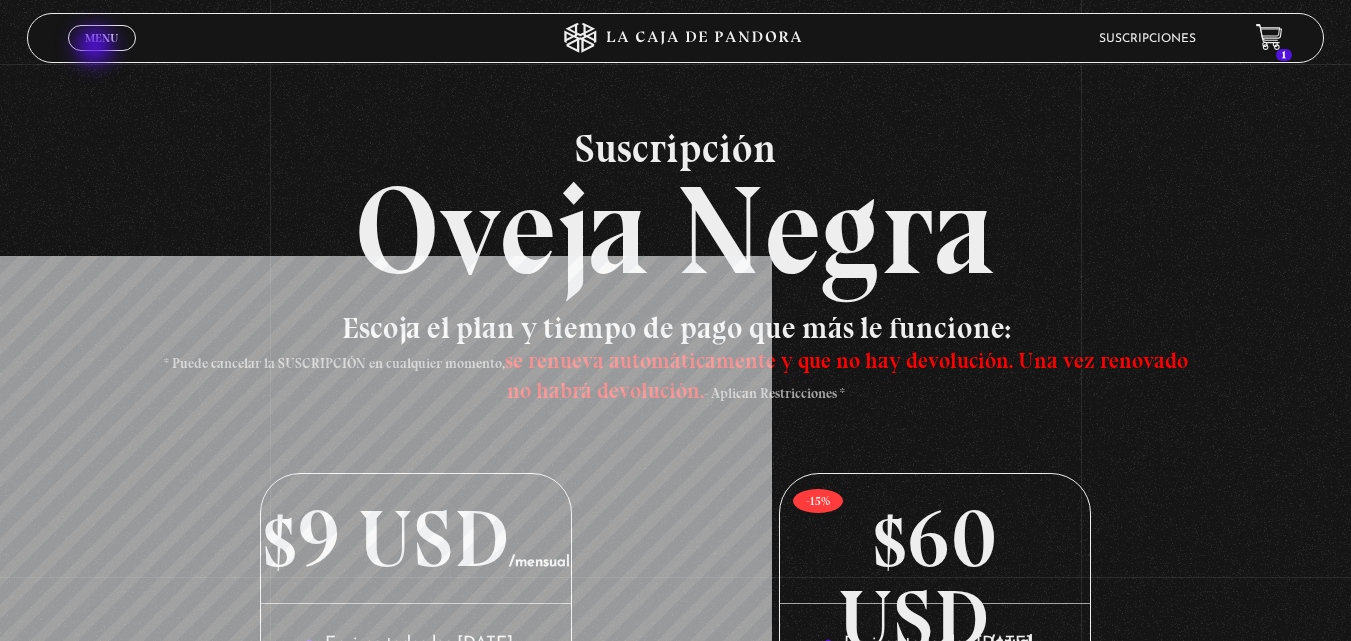 click on "Cerrar" at bounding box center (101, 56) 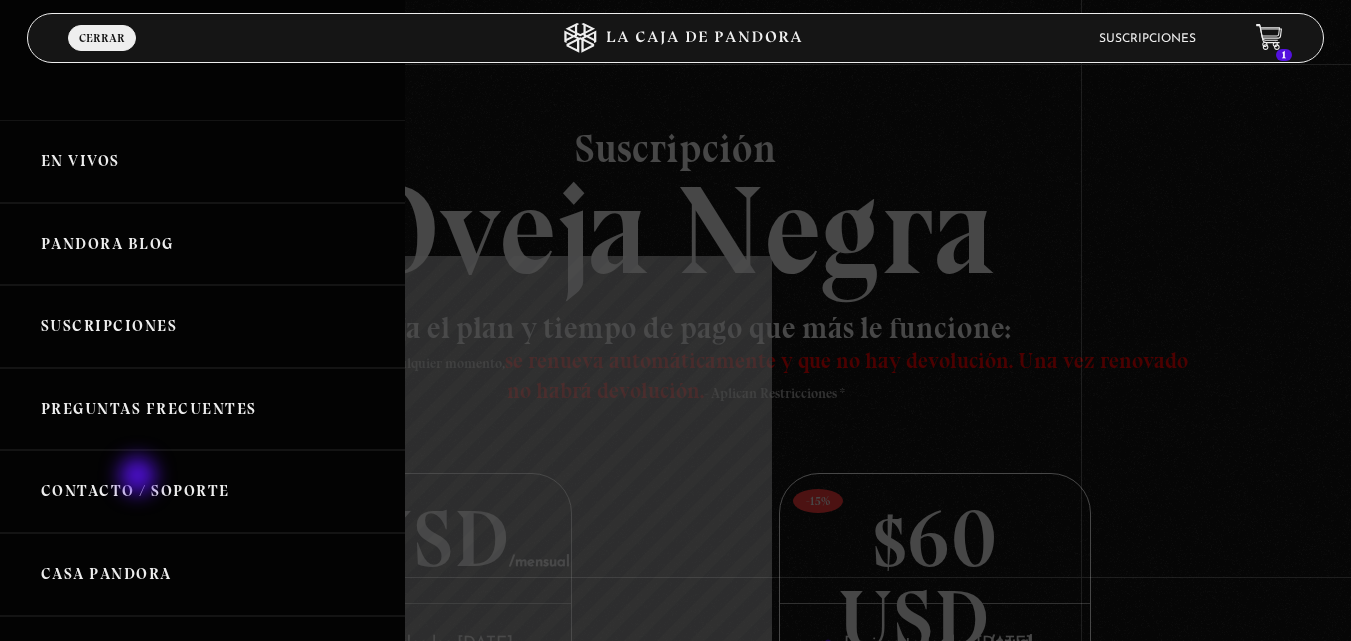 click on "Contacto / Soporte" at bounding box center [202, 491] 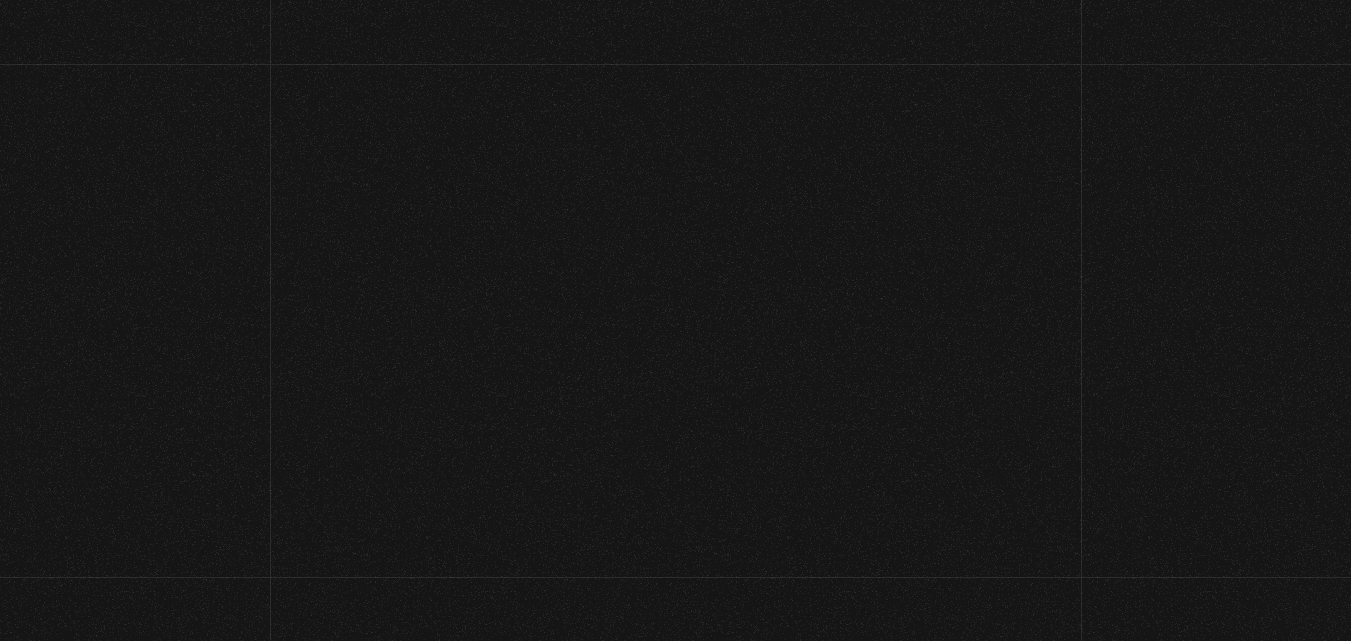 scroll, scrollTop: 0, scrollLeft: 0, axis: both 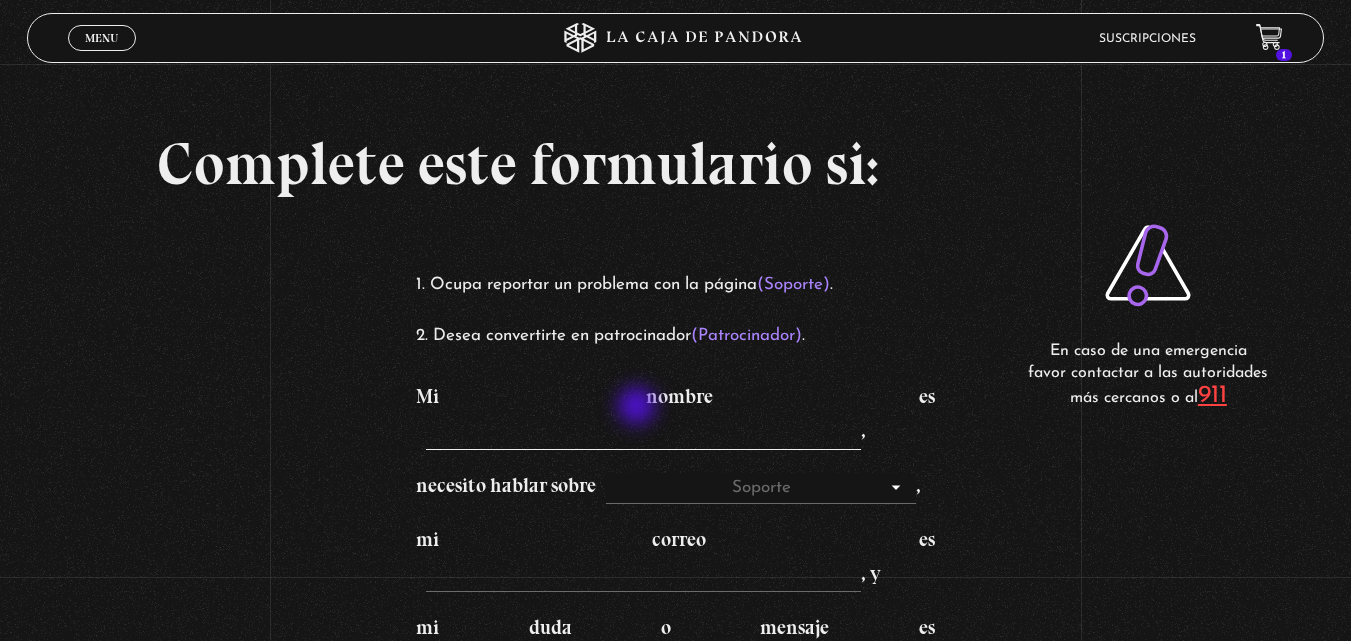 click on "Mi nombre es  ," at bounding box center [643, 434] 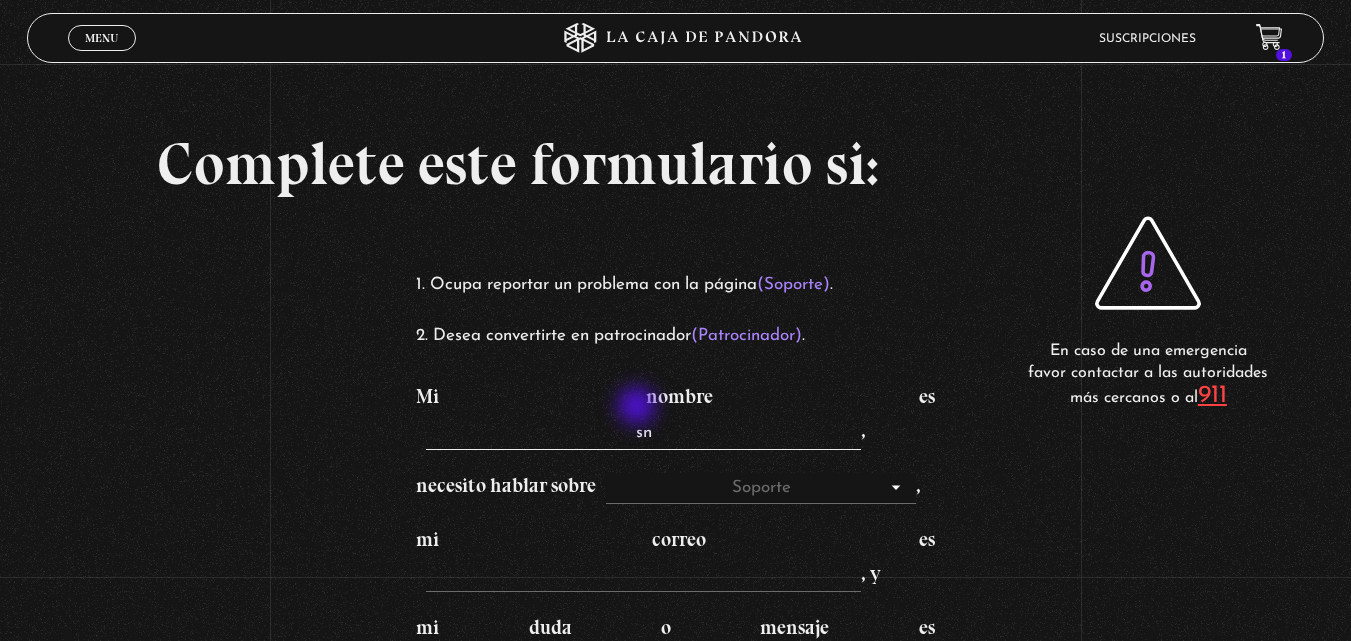 type on "s" 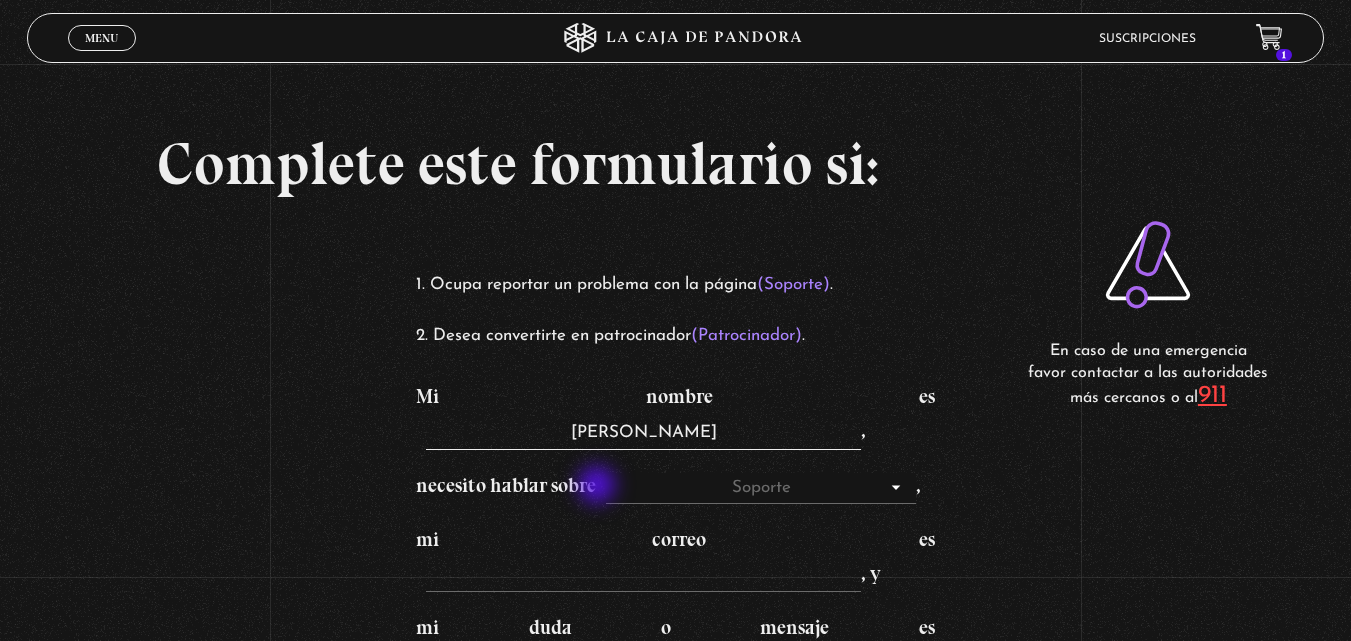 type on "[PERSON_NAME]" 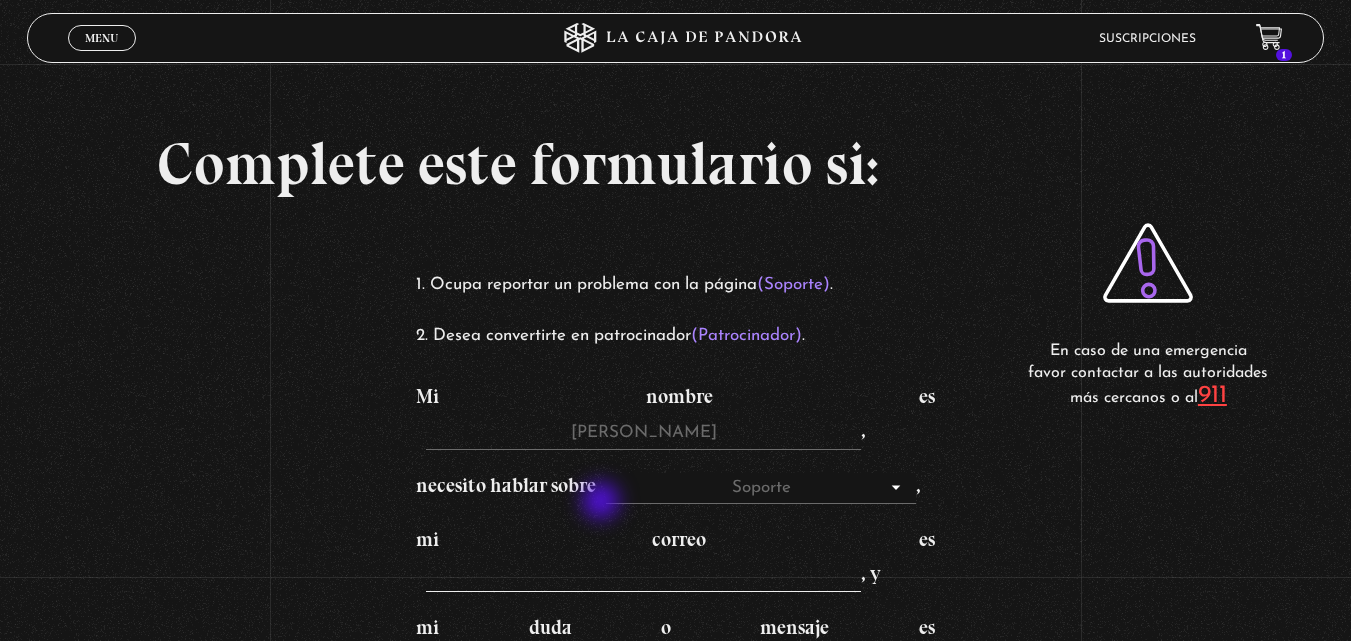 click on "mi correo es  , y" at bounding box center (643, 577) 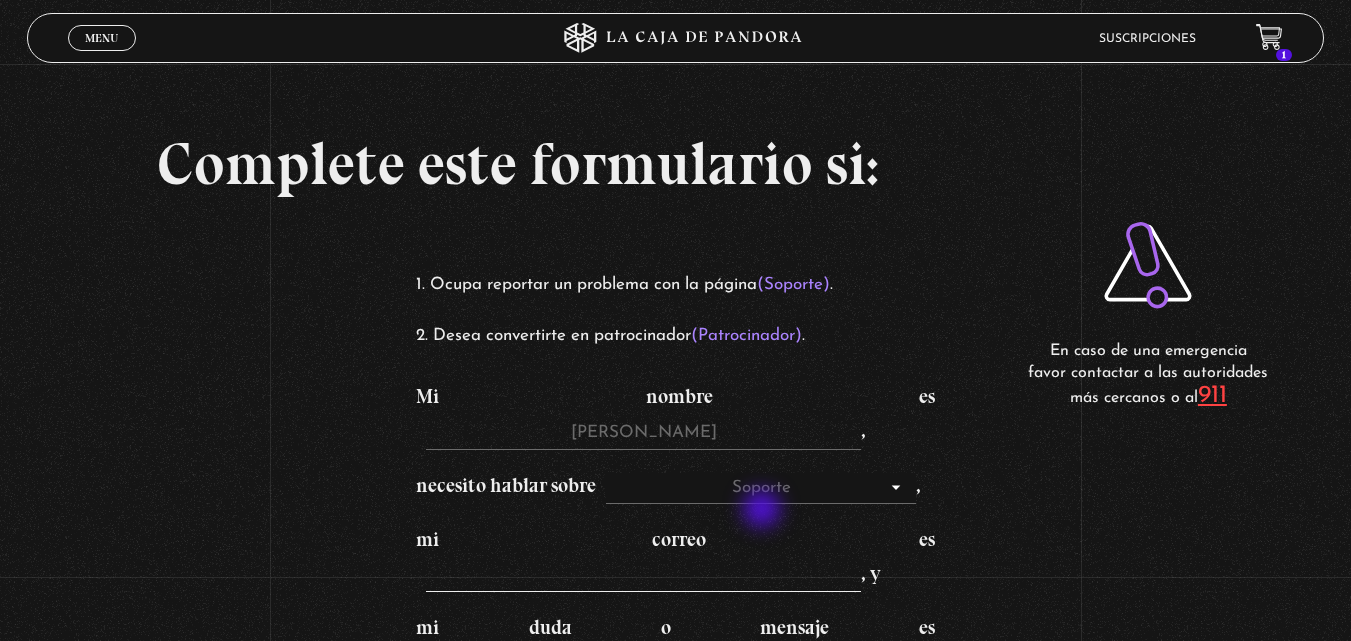 drag, startPoint x: 764, startPoint y: 511, endPoint x: 735, endPoint y: 488, distance: 37.01351 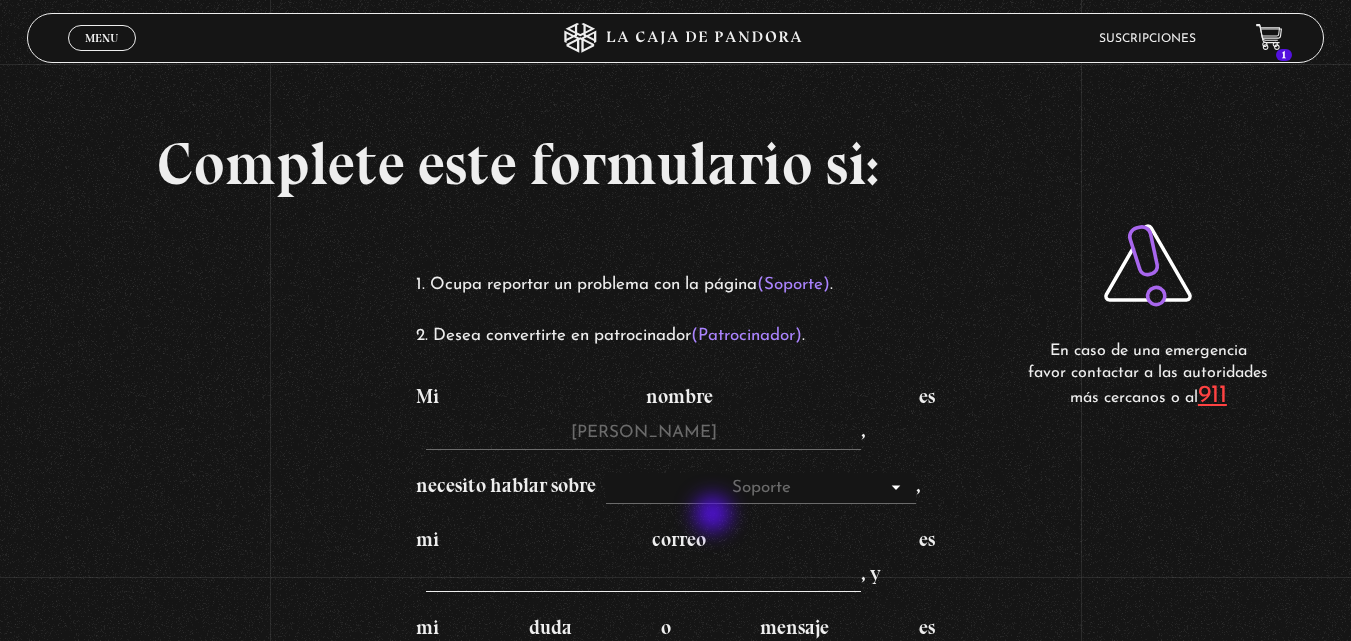 click on "mi correo es  , y" at bounding box center [643, 577] 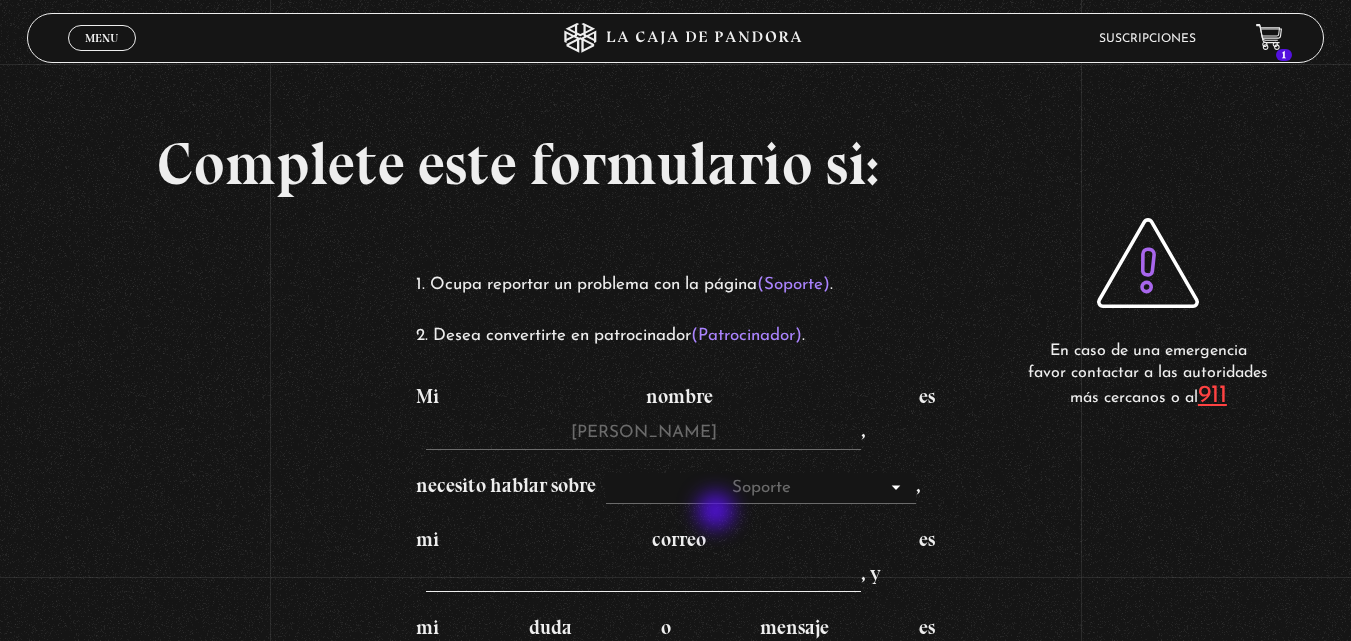 paste on "subliminalsublime11@gmail.com" 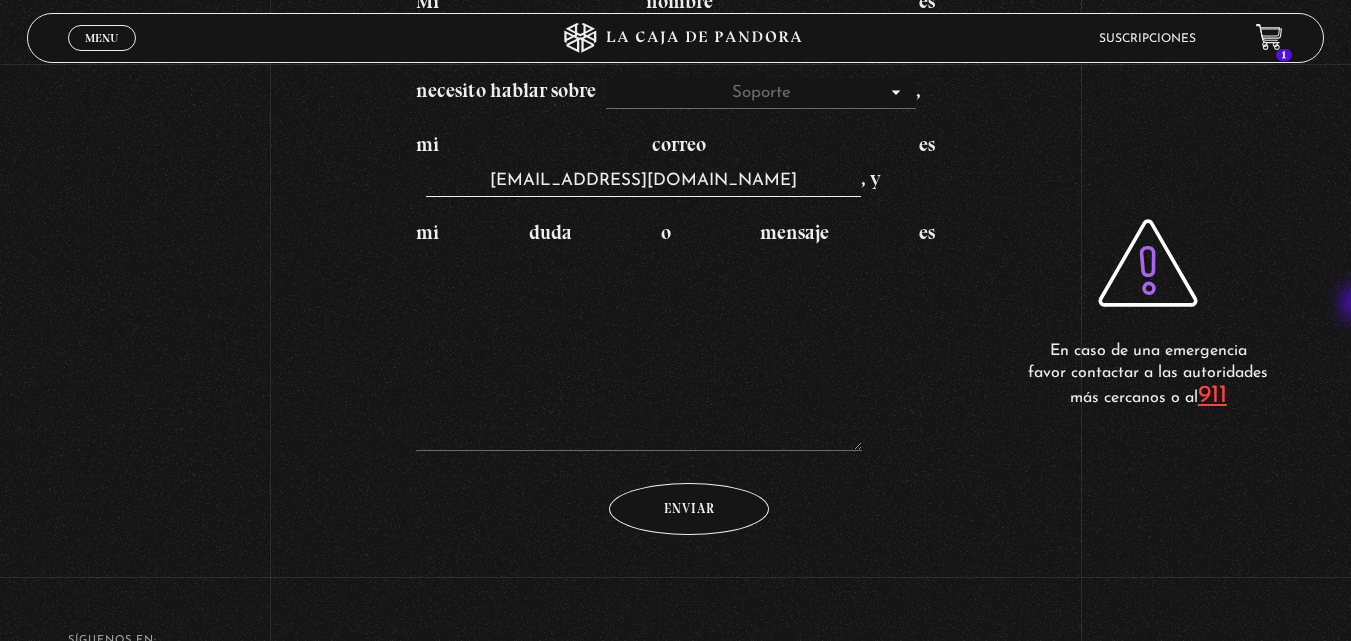 scroll, scrollTop: 411, scrollLeft: 0, axis: vertical 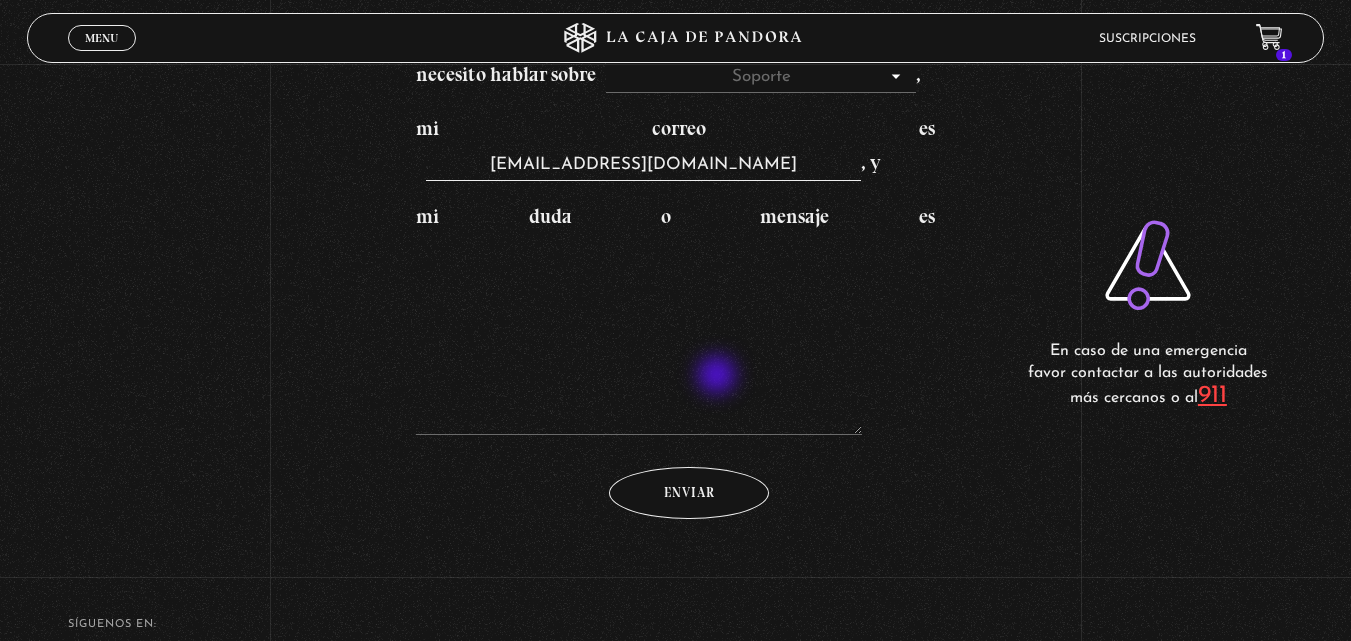 click on "mi duda o mensaje es" at bounding box center [675, 323] 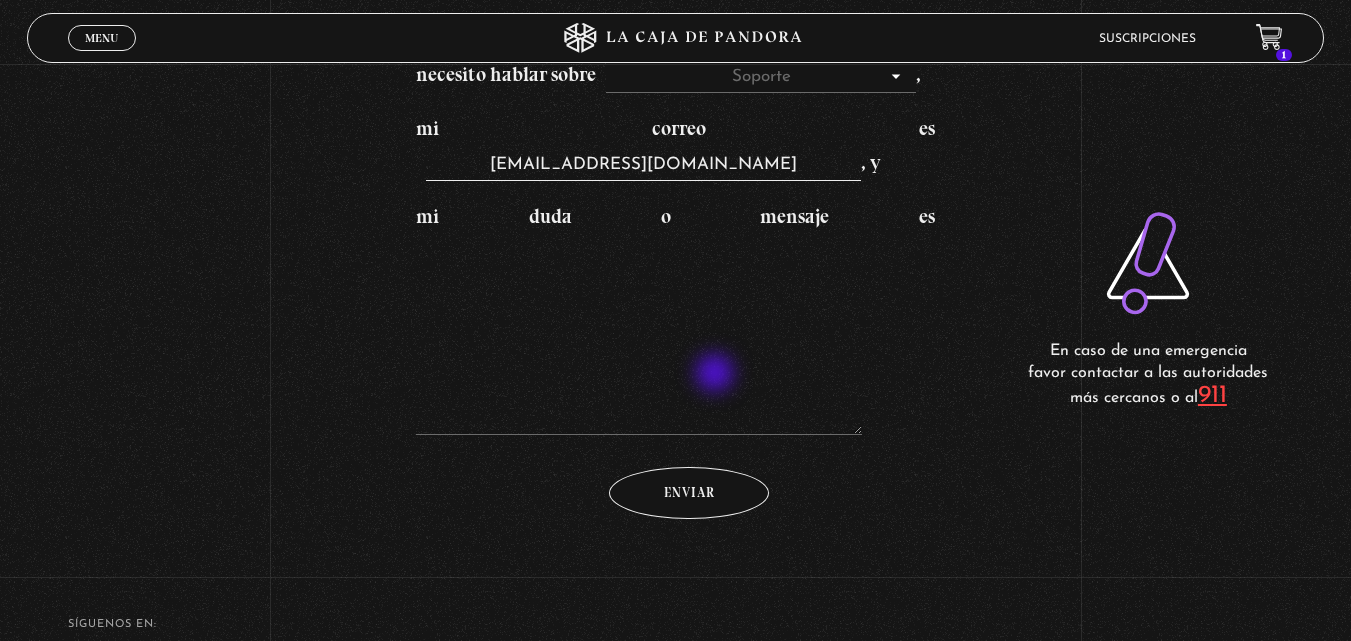 type on "subliminalsublime11@gmail.com" 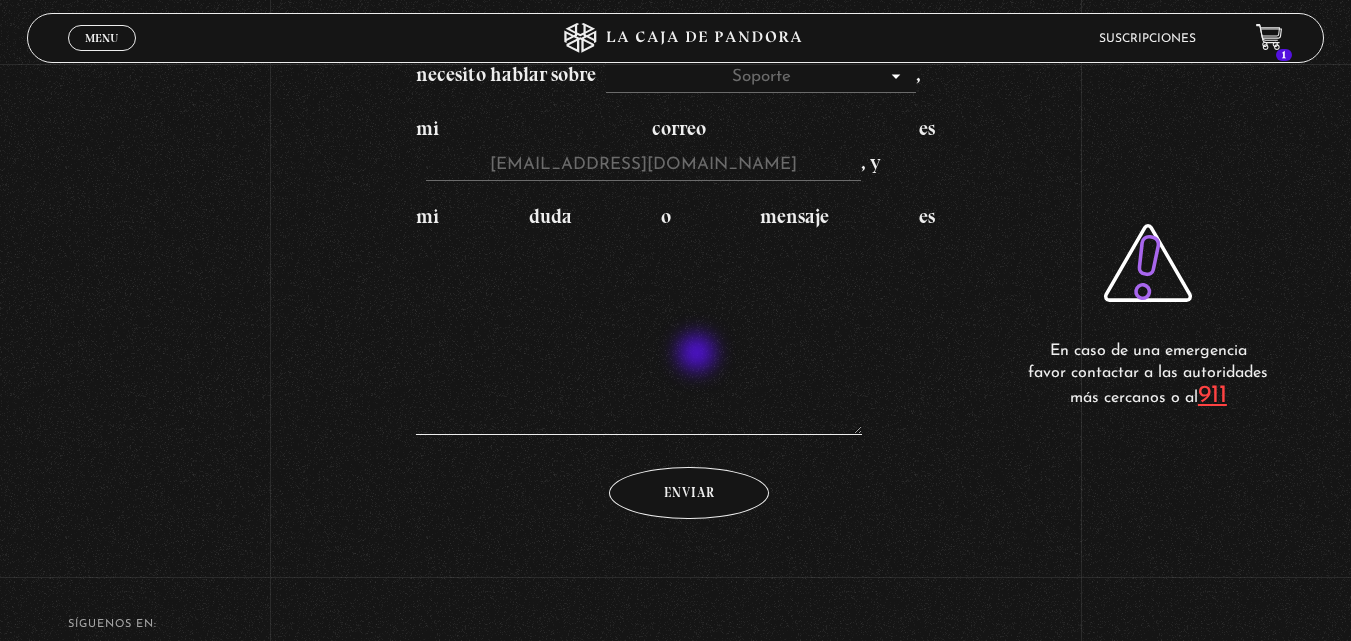 click on "mi duda o mensaje es" at bounding box center [639, 335] 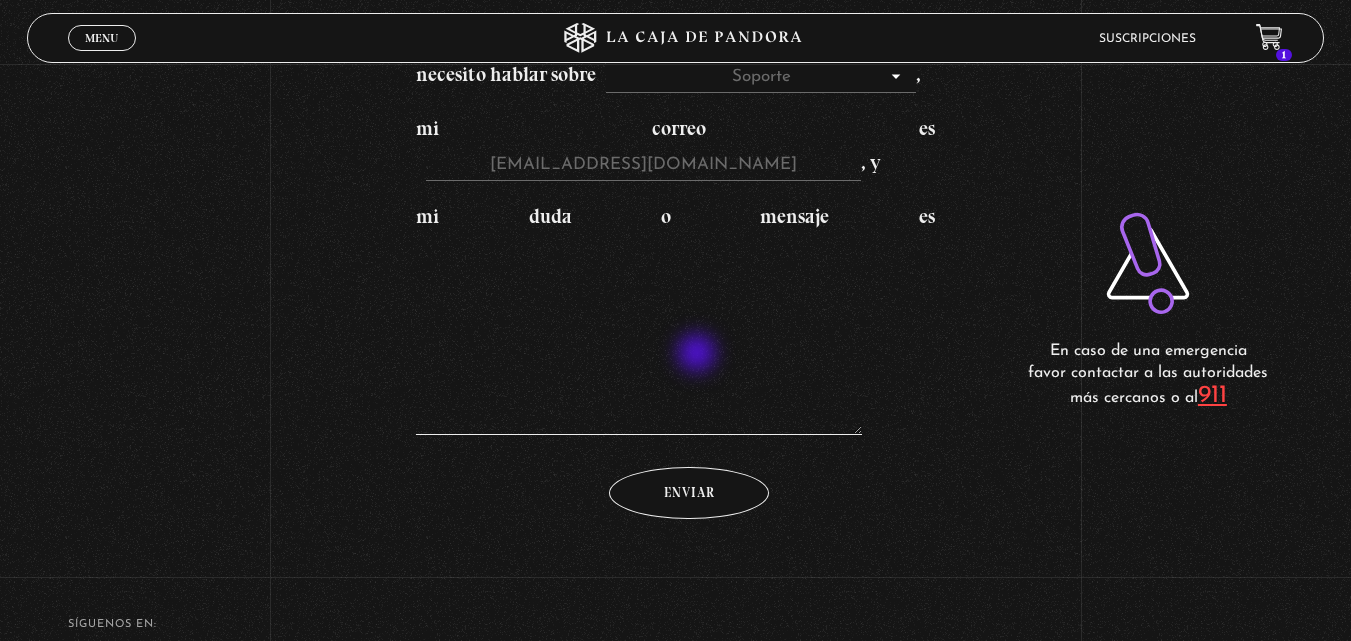 click on "mi duda o mensaje es" at bounding box center (639, 335) 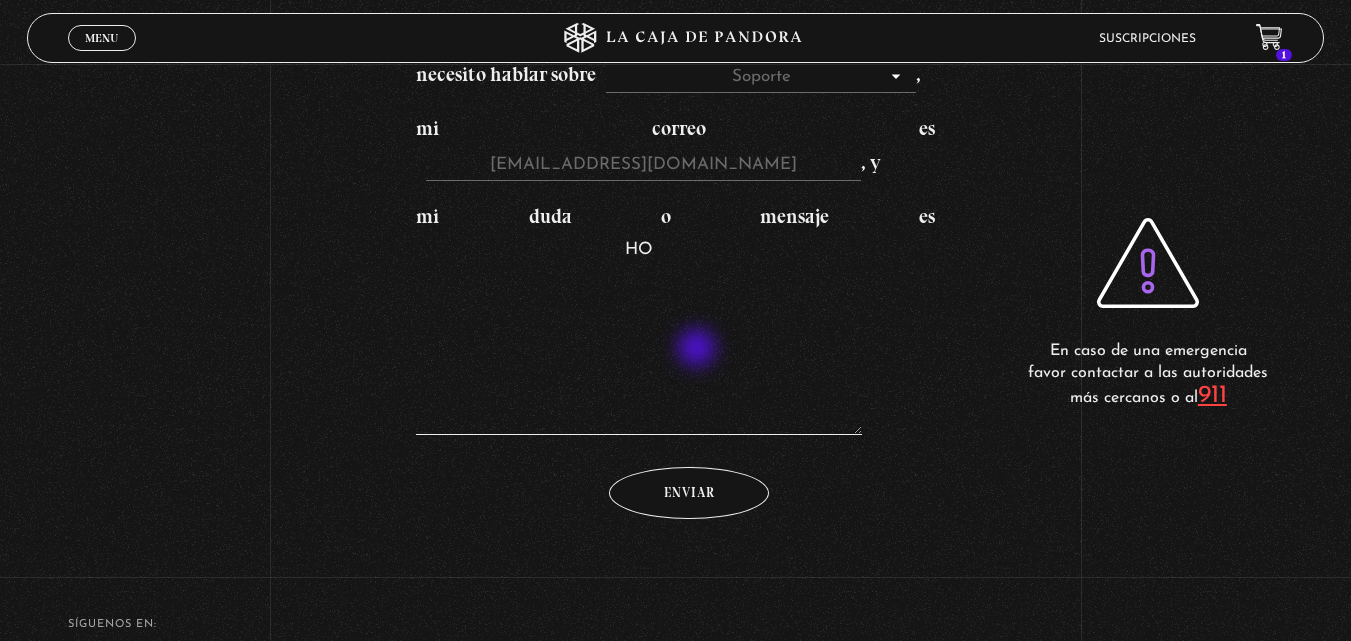 type on "H" 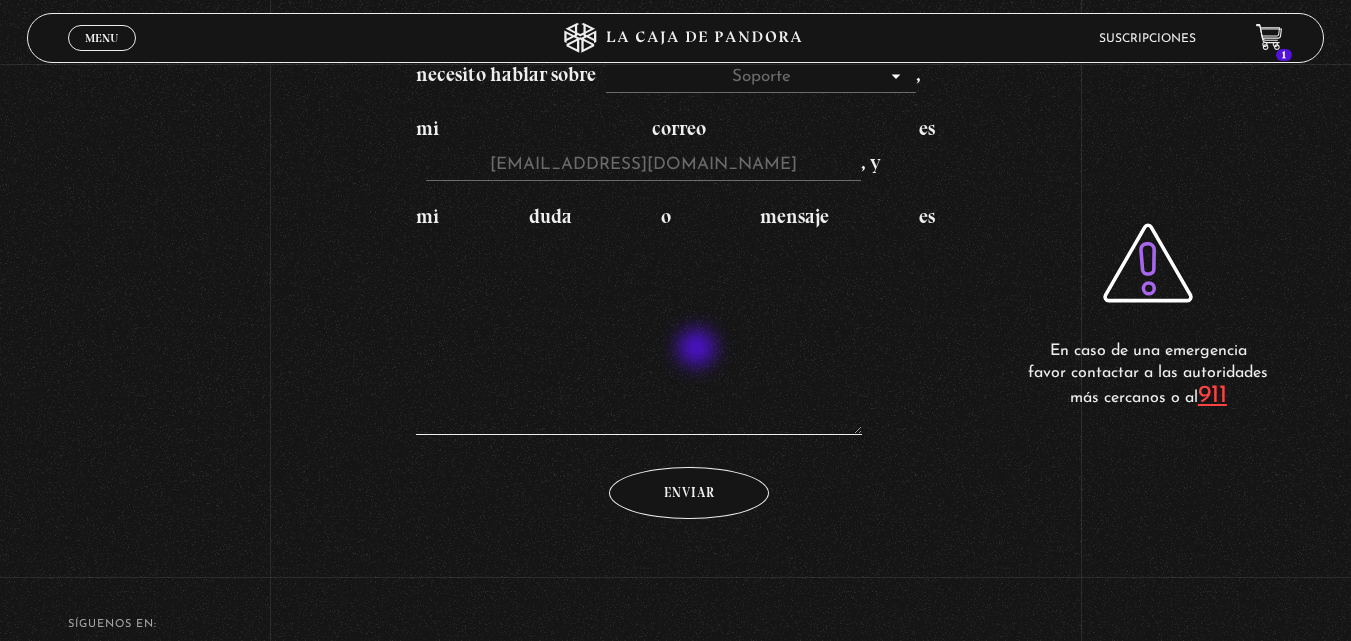 type on "h" 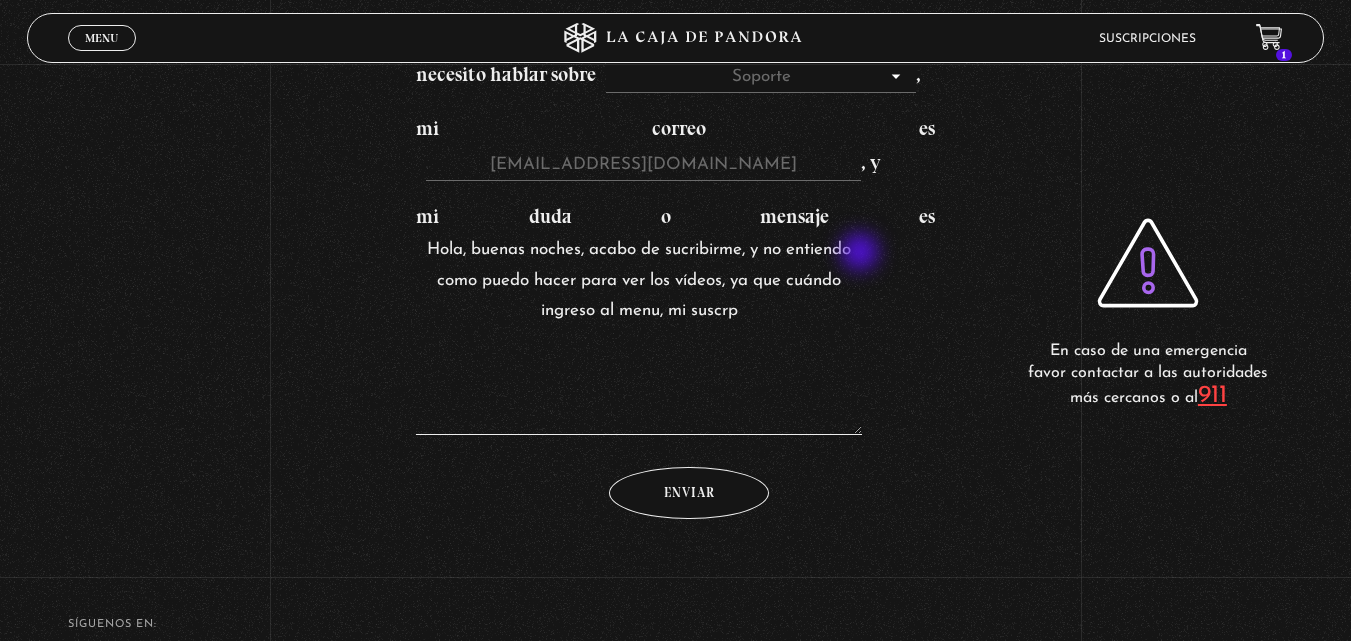 click on "Hola, buenas noches, acabo de sucribirme, y no entiendo como puedo hacer para ver los vídeos, ya que cuándo ingreso al menu, mi suscrp" at bounding box center (639, 335) 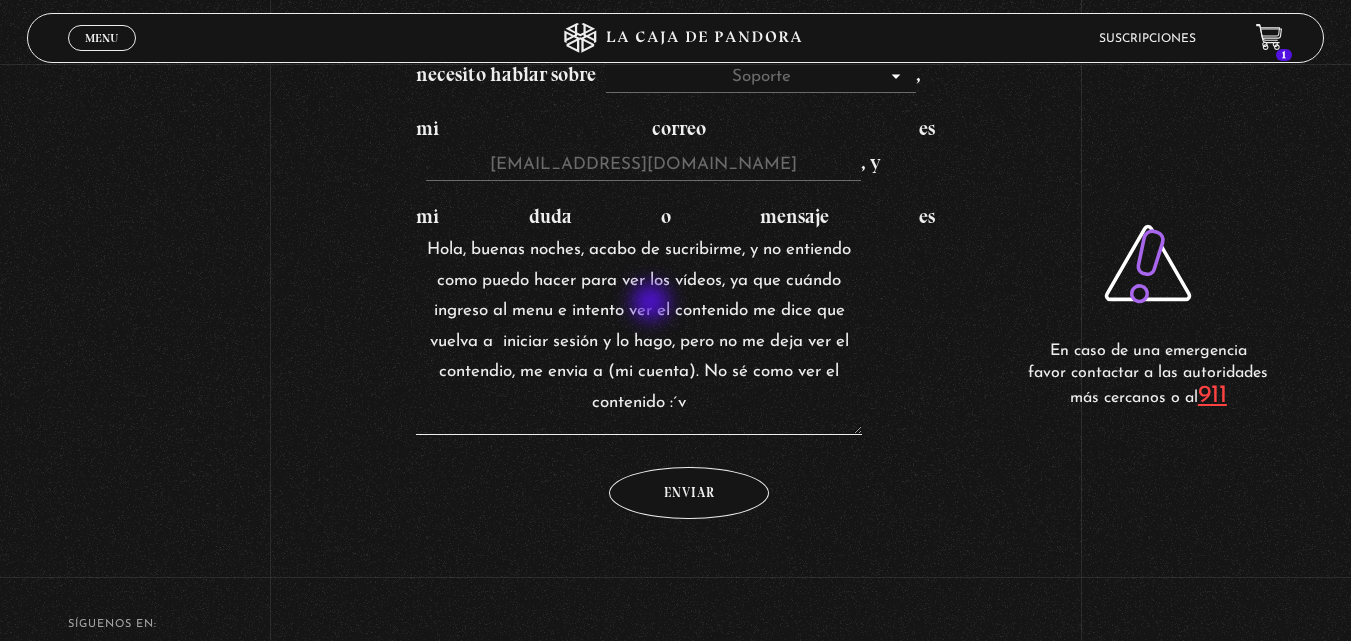 click on "Hola, buenas noches, acabo de sucribirme, y no entiendo como puedo hacer para ver los vídeos, ya que cuándo ingreso al menu e intento ver el contenido me dice que vuelva a  iniciar sesión y lo hago, pero no me deja ver el contendio, me envia a (mi cuenta). No sé como ver el contenido :´v" at bounding box center (639, 335) 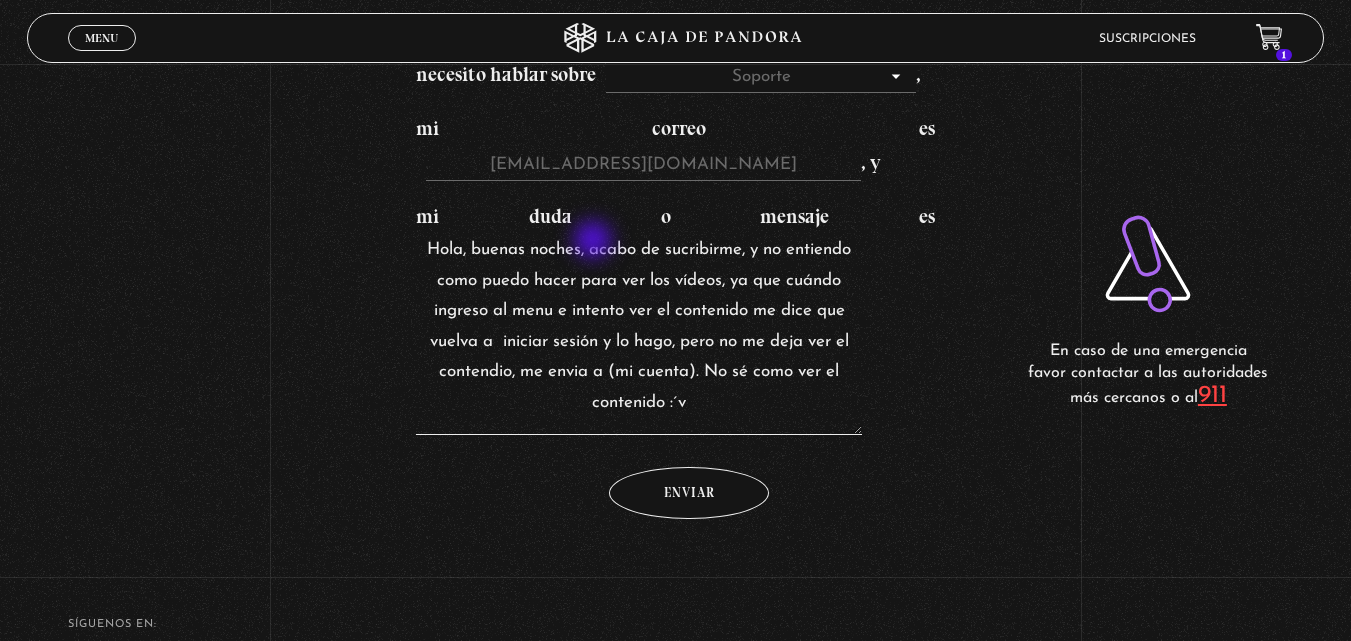 click on "Hola, buenas noches, acabo de sucribirme, y no entiendo como puedo hacer para ver los vídeos, ya que cuándo ingreso al menu e intento ver el contenido me dice que vuelva a  iniciar sesión y lo hago, pero no me deja ver el contendio, me envia a (mi cuenta). No sé como ver el contenido :´v" at bounding box center [639, 335] 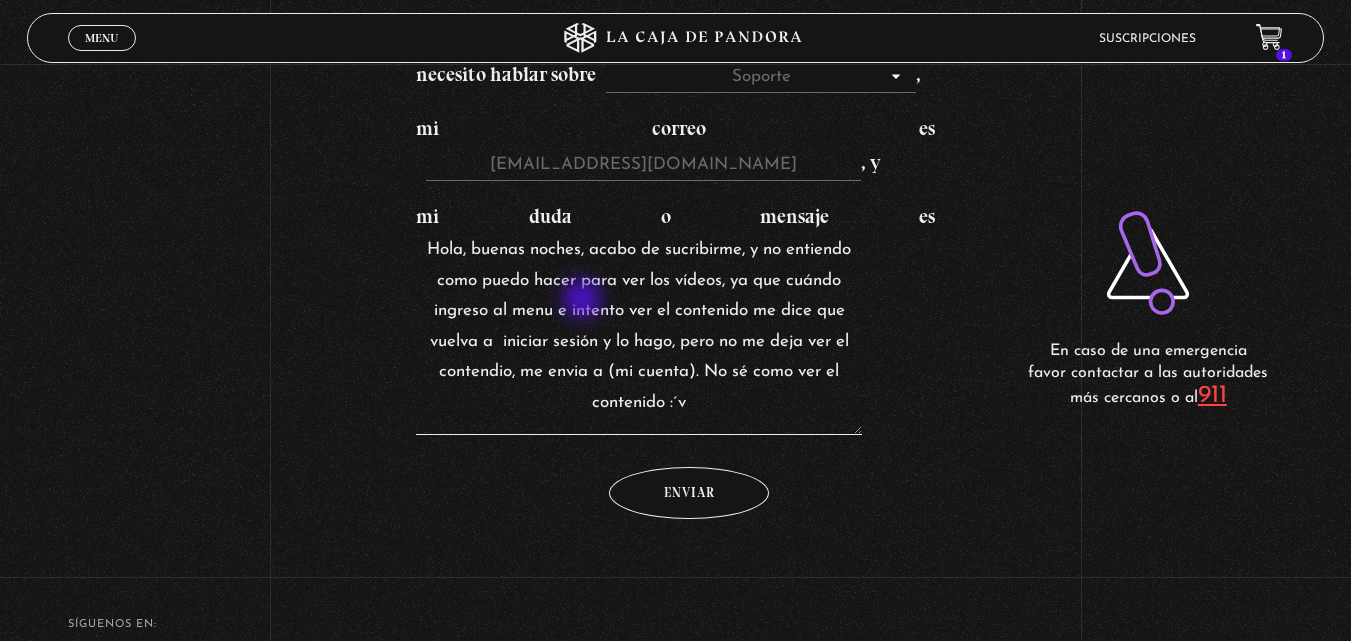 click on "Hola, buenas noches, acabo de sucribirme, y no entiendo como puedo hacer para ver los vídeos, ya que cuándo ingreso al menu e intento ver el contenido me dice que vuelva a  iniciar sesión y lo hago, pero no me deja ver el contendio, me envia a (mi cuenta). No sé como ver el contenido :´v" at bounding box center (639, 335) 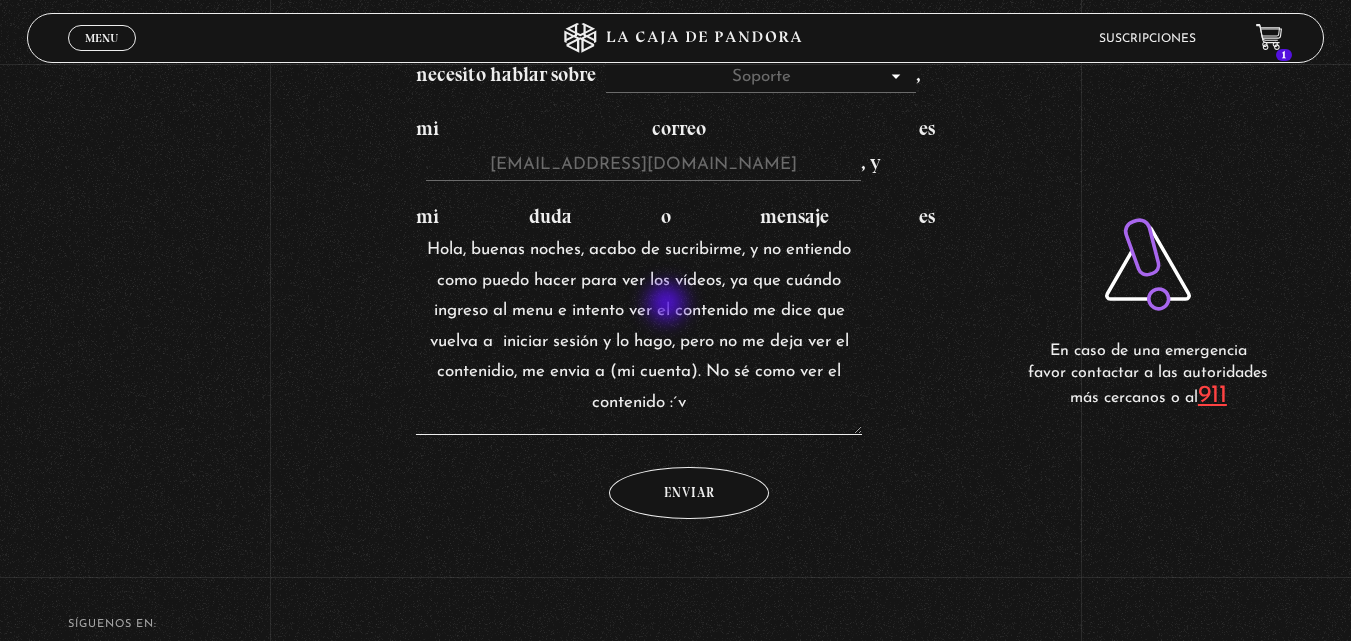 click on "Hola, buenas noches, acabo de sucribirme, y no entiendo como puedo hacer para ver los vídeos, ya que cuándo ingreso al menu e intento ver el contenido me dice que vuelva a  iniciar sesión y lo hago, pero no me deja ver el contenidio, me envia a (mi cuenta). No sé como ver el contenido :´v" at bounding box center (639, 335) 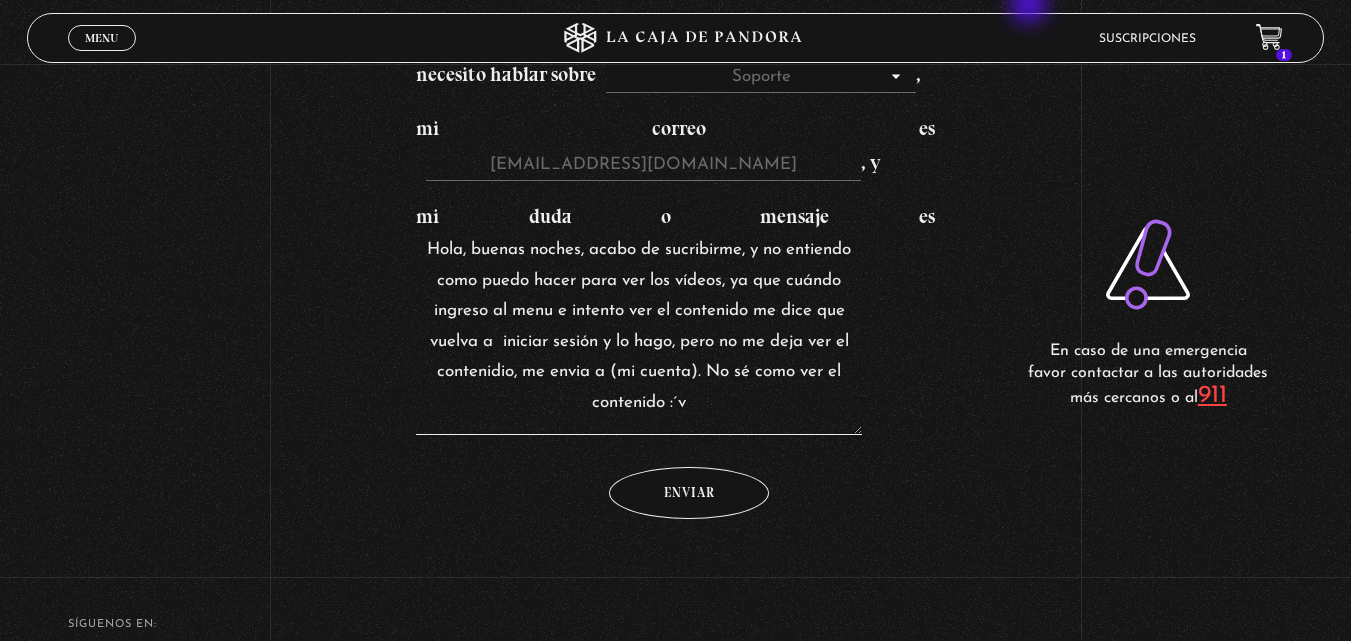 type on "Hola, buenas noches, acabo de sucribirme, y no entiendo como puedo hacer para ver los vídeos, ya que cuándo ingreso al menu e intento ver el contenido me dice que vuelva a  iniciar sesión y lo hago, pero no me deja ver el contenidio, me envia a (mi cuenta). No sé como ver el contenido :´v" 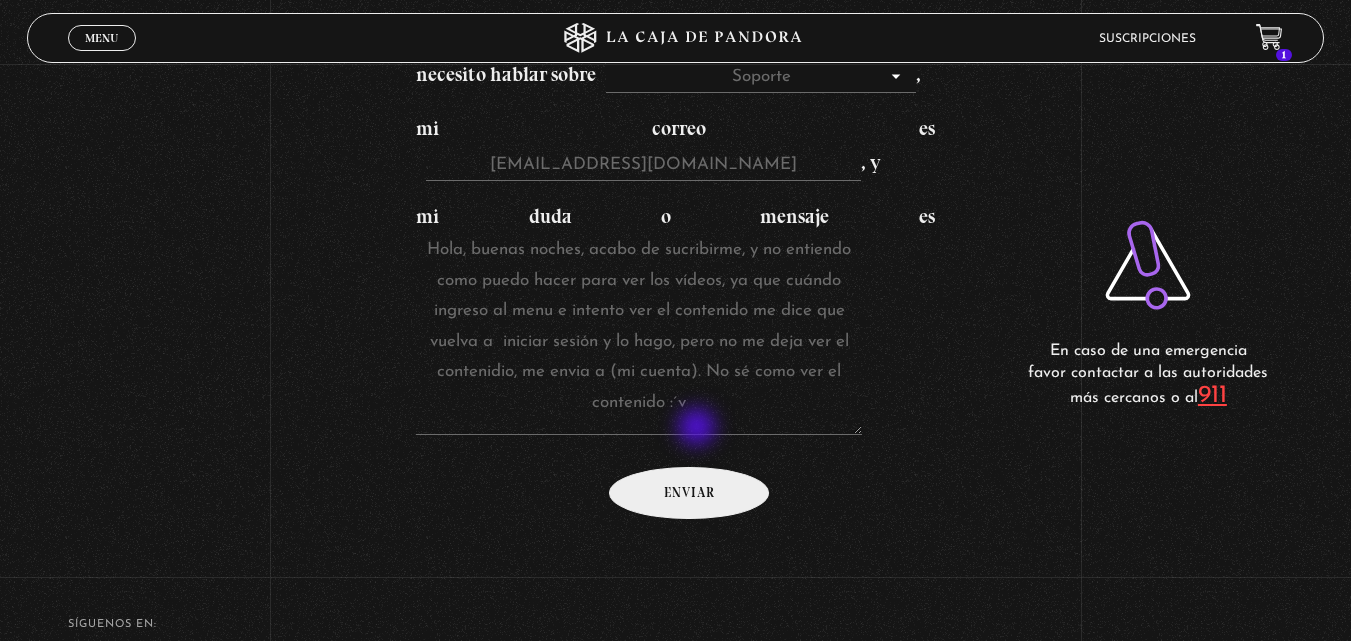 click on "Enviar" at bounding box center (689, 493) 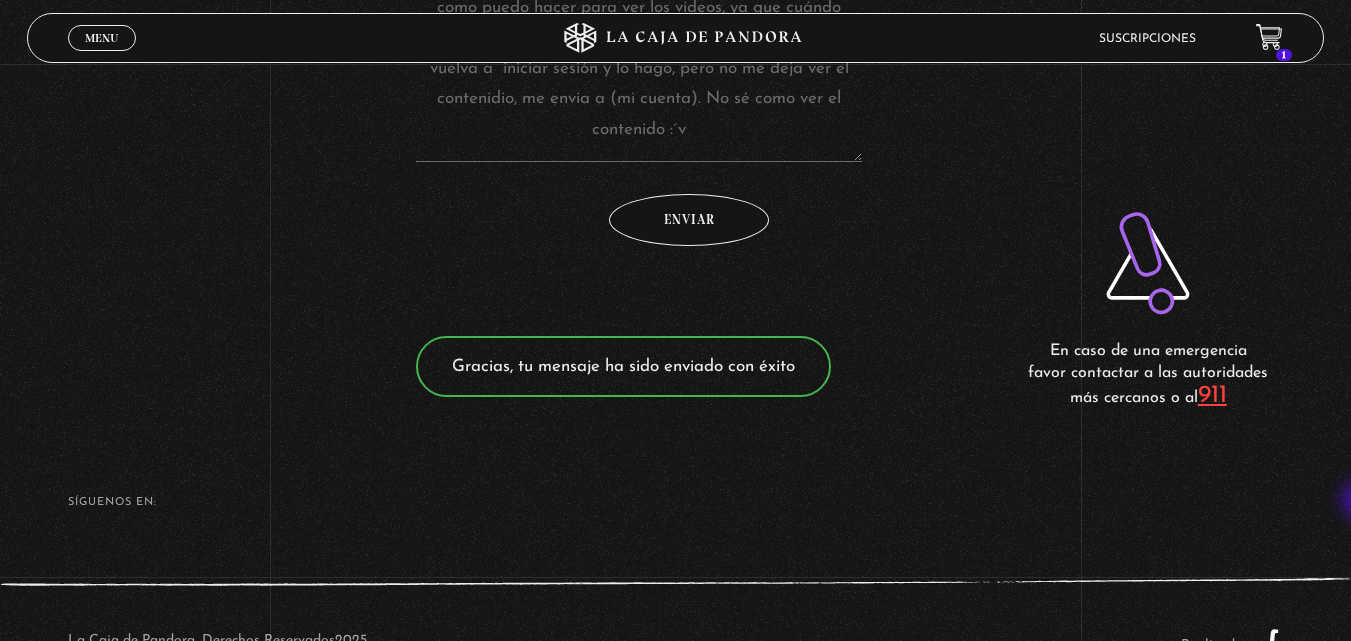 scroll, scrollTop: 682, scrollLeft: 0, axis: vertical 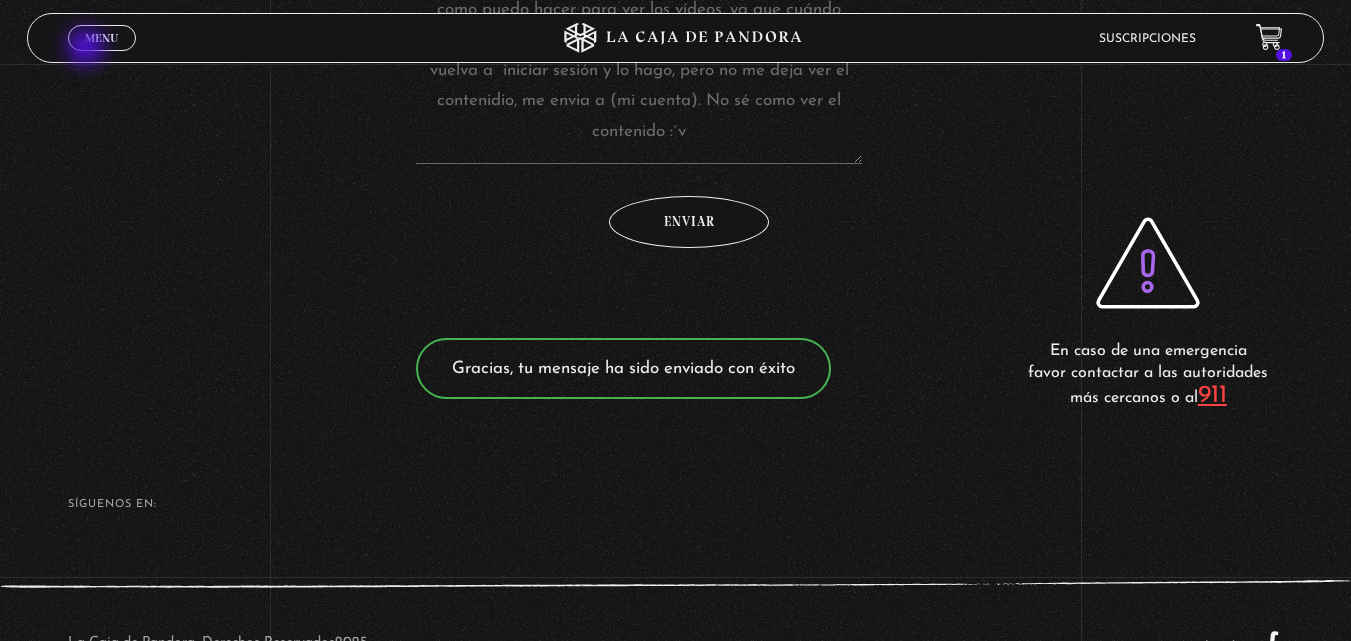 click on "Cerrar" at bounding box center (101, 56) 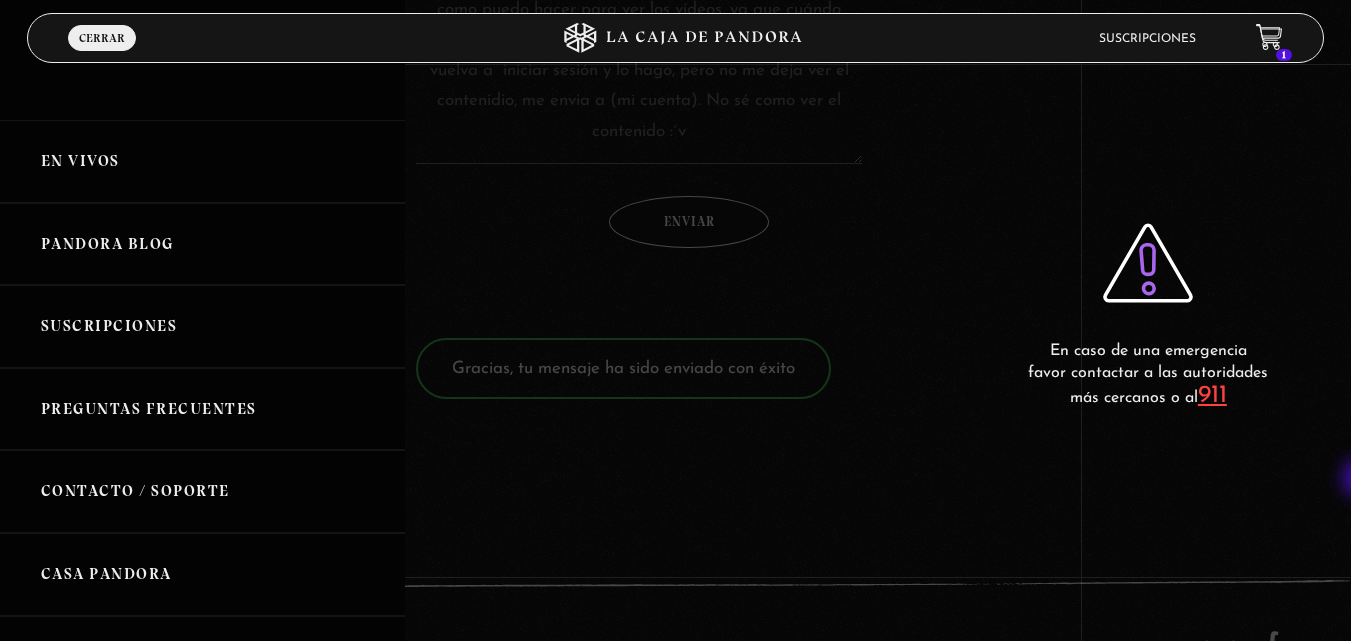 scroll, scrollTop: 684, scrollLeft: 0, axis: vertical 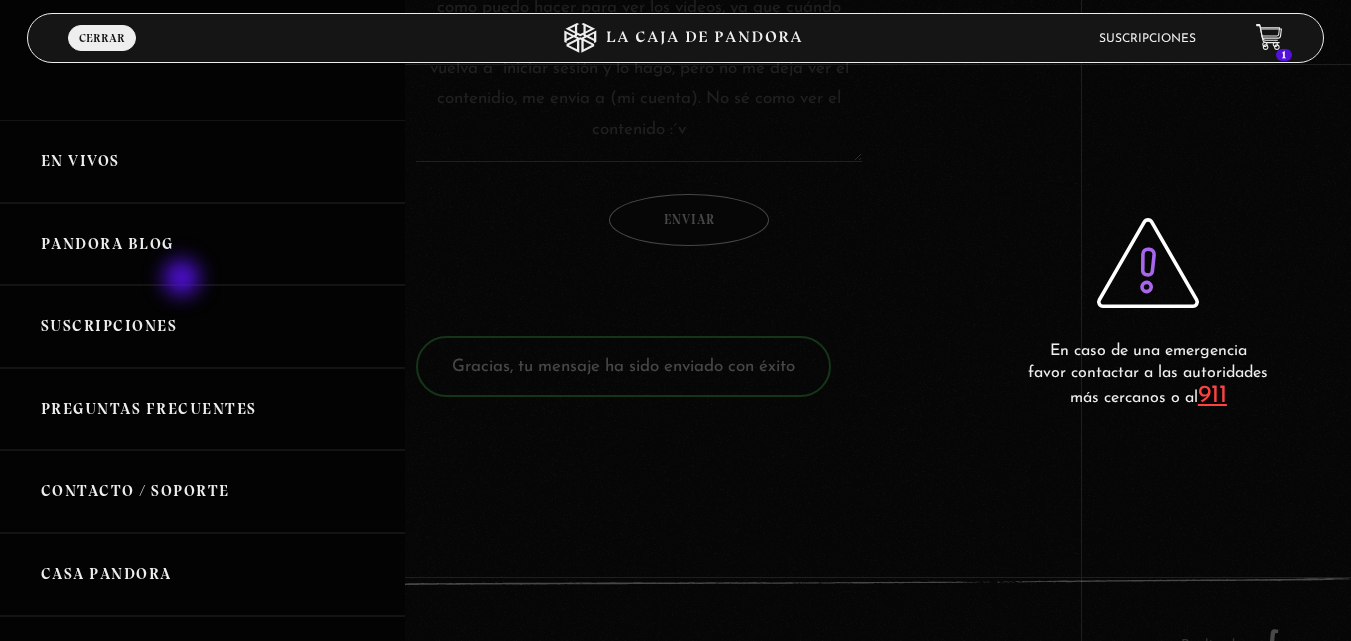 click on "Pandora Blog" at bounding box center (202, 244) 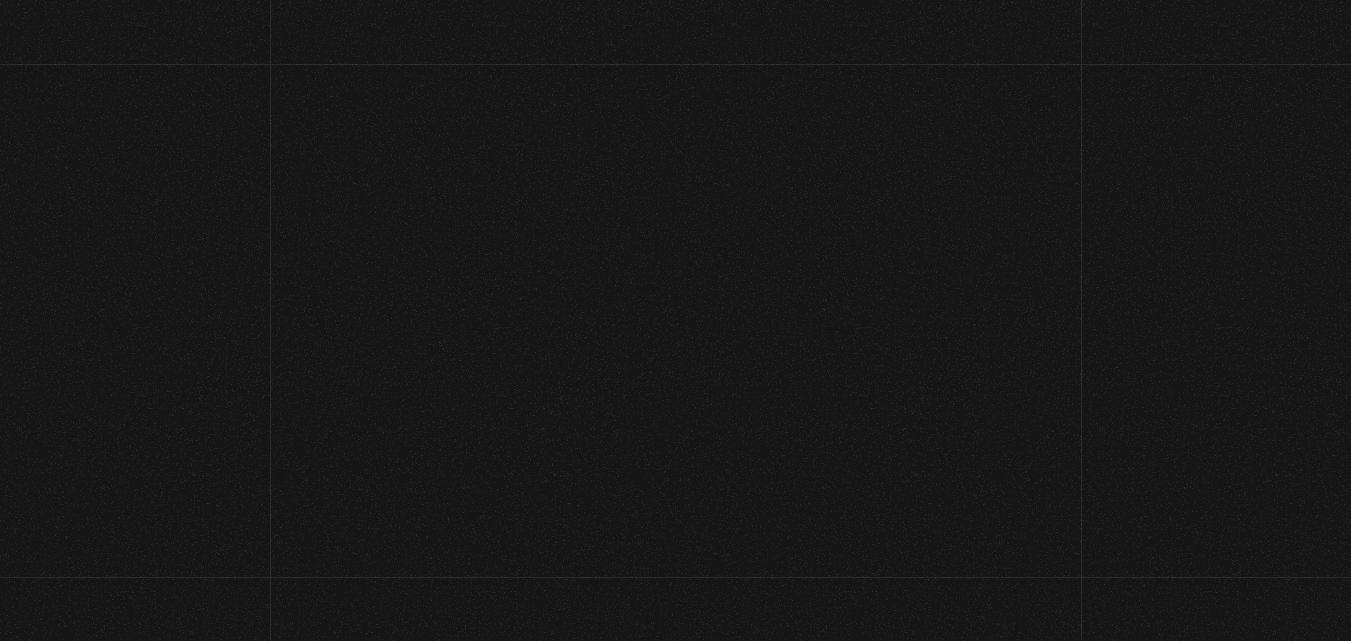 scroll, scrollTop: 0, scrollLeft: 0, axis: both 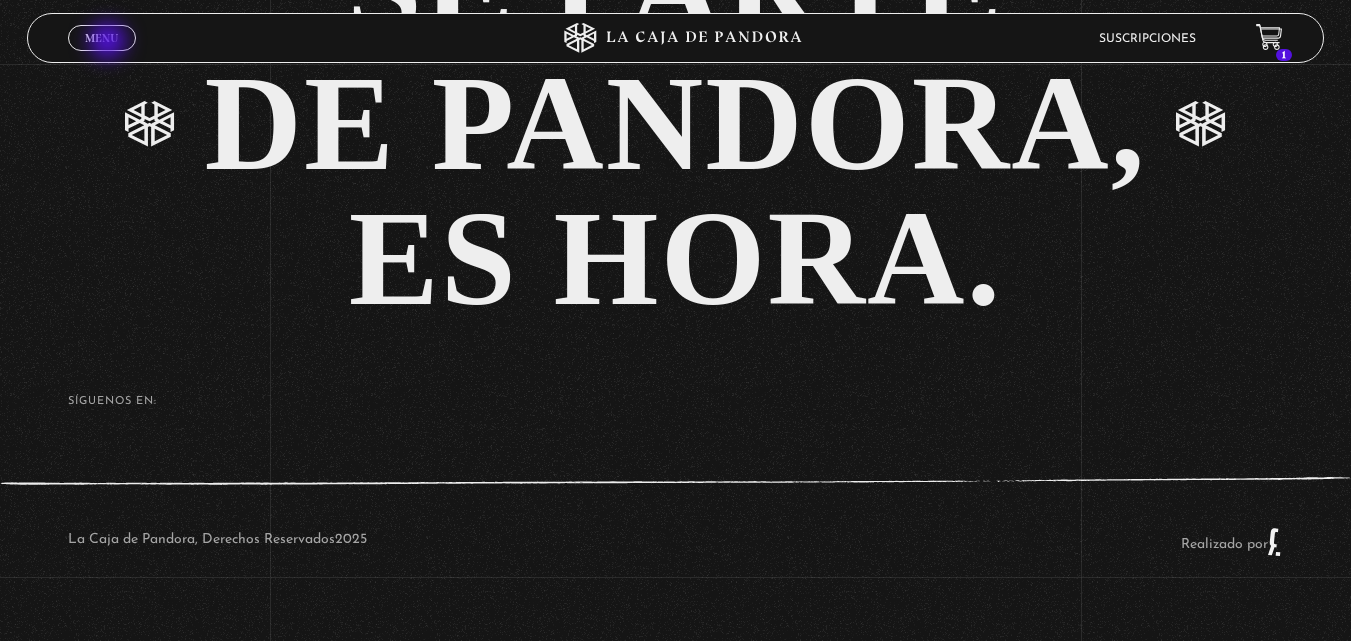 click on "Menu" at bounding box center [101, 38] 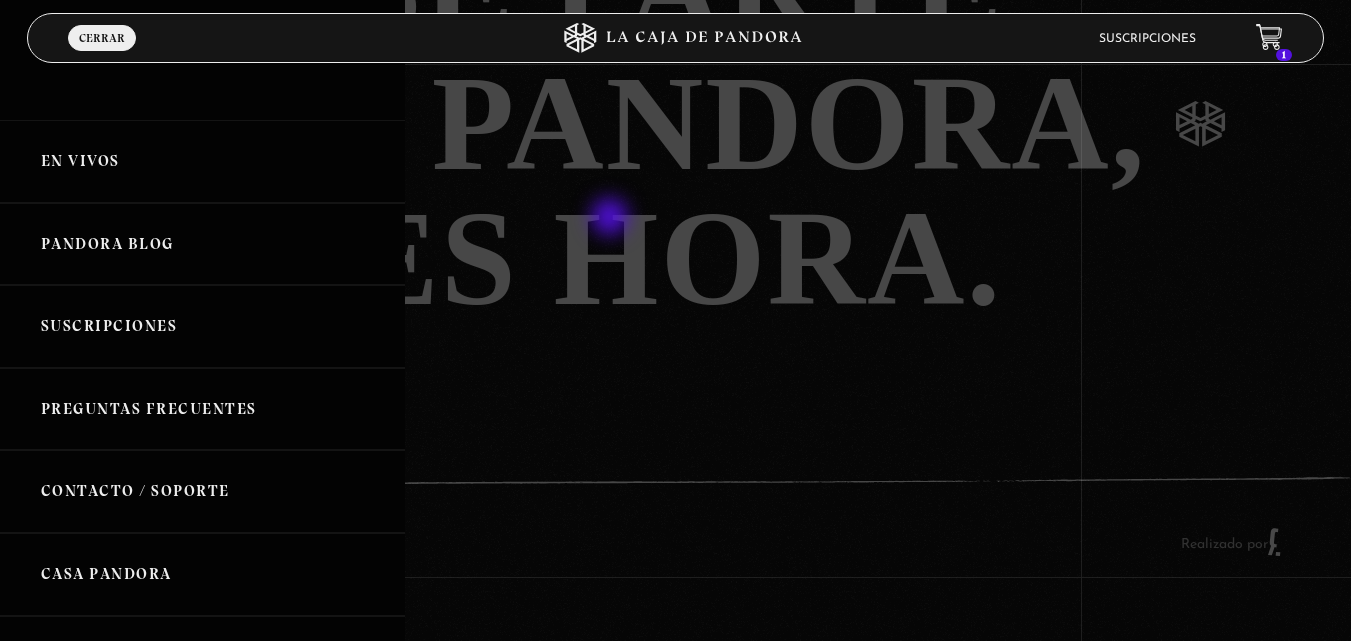 click at bounding box center [675, 320] 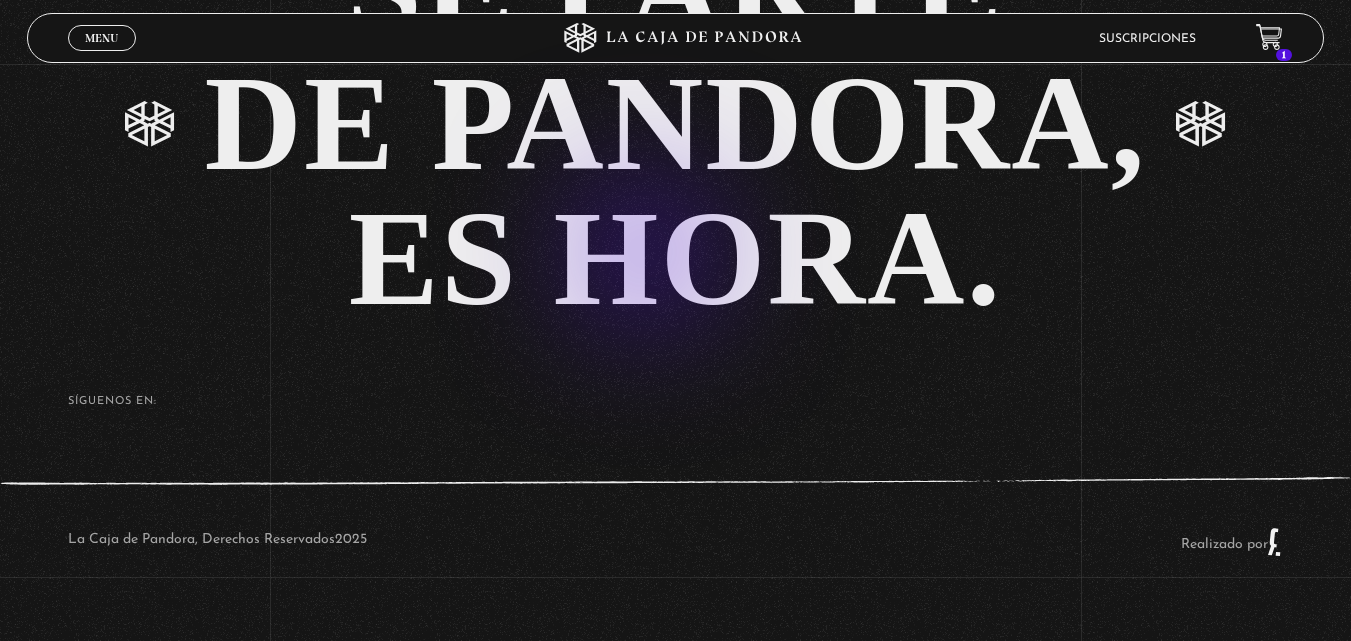 click on "SÉ PARTE  DE PANDORA, ES HORA." at bounding box center [675, 123] 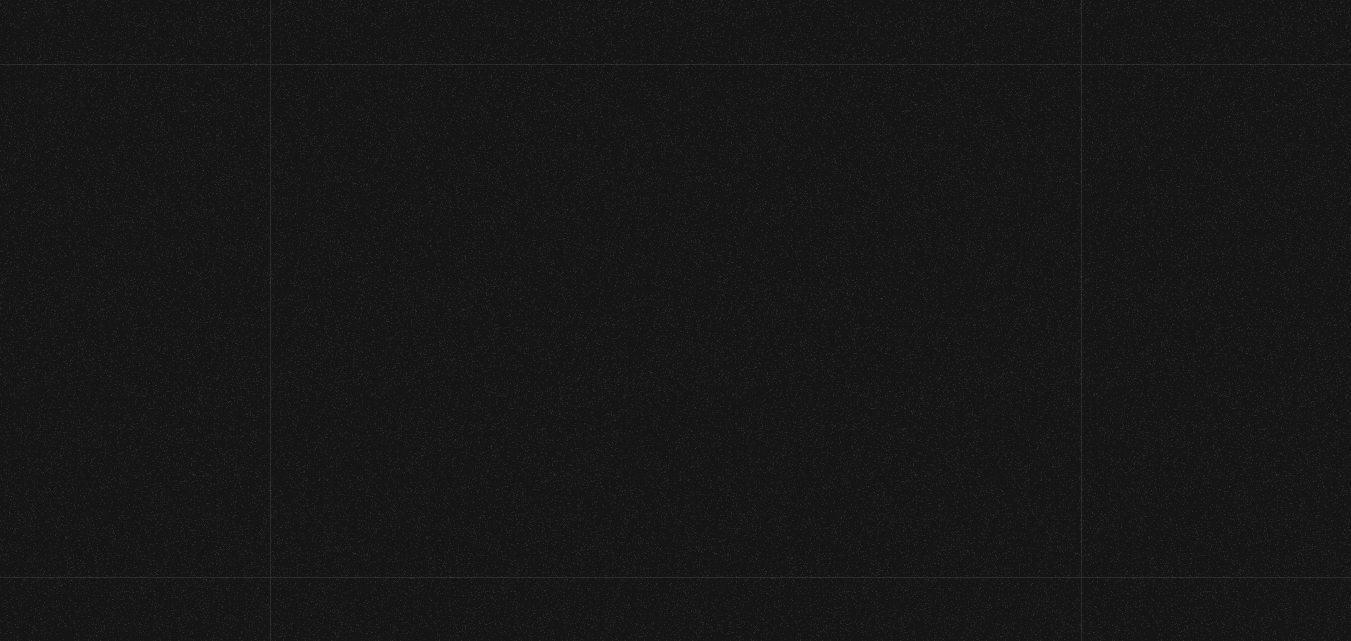 scroll, scrollTop: 0, scrollLeft: 0, axis: both 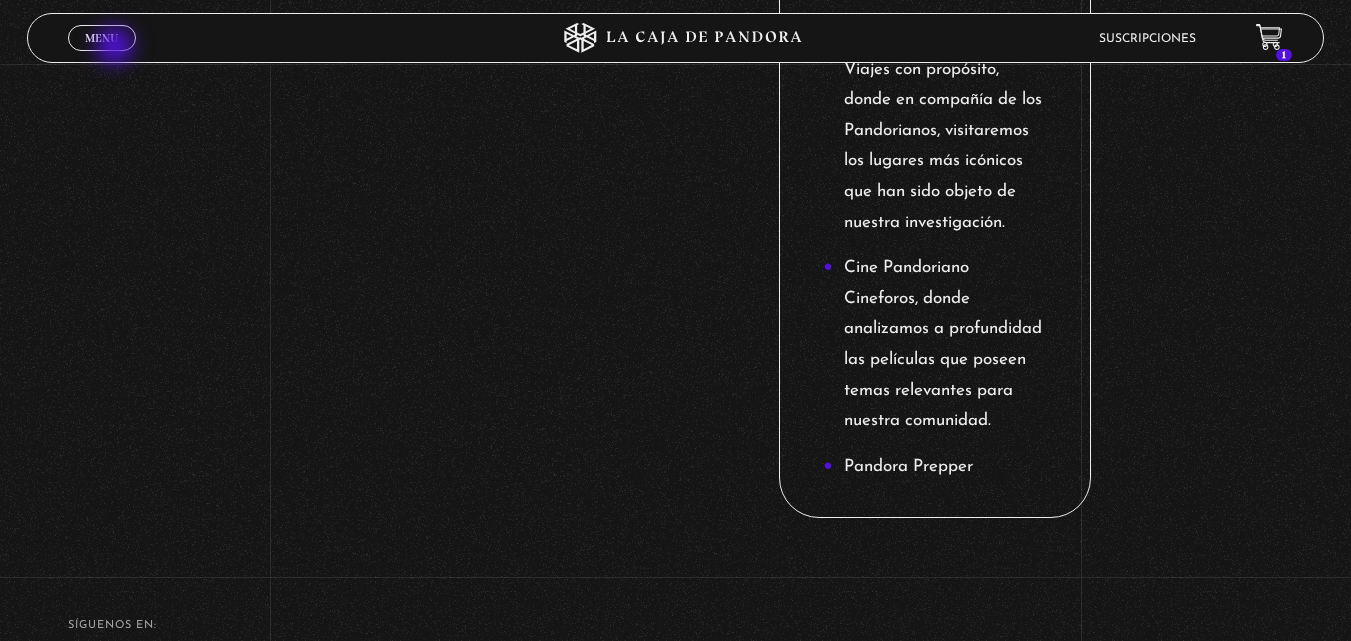 click on "Cerrar" at bounding box center (101, 56) 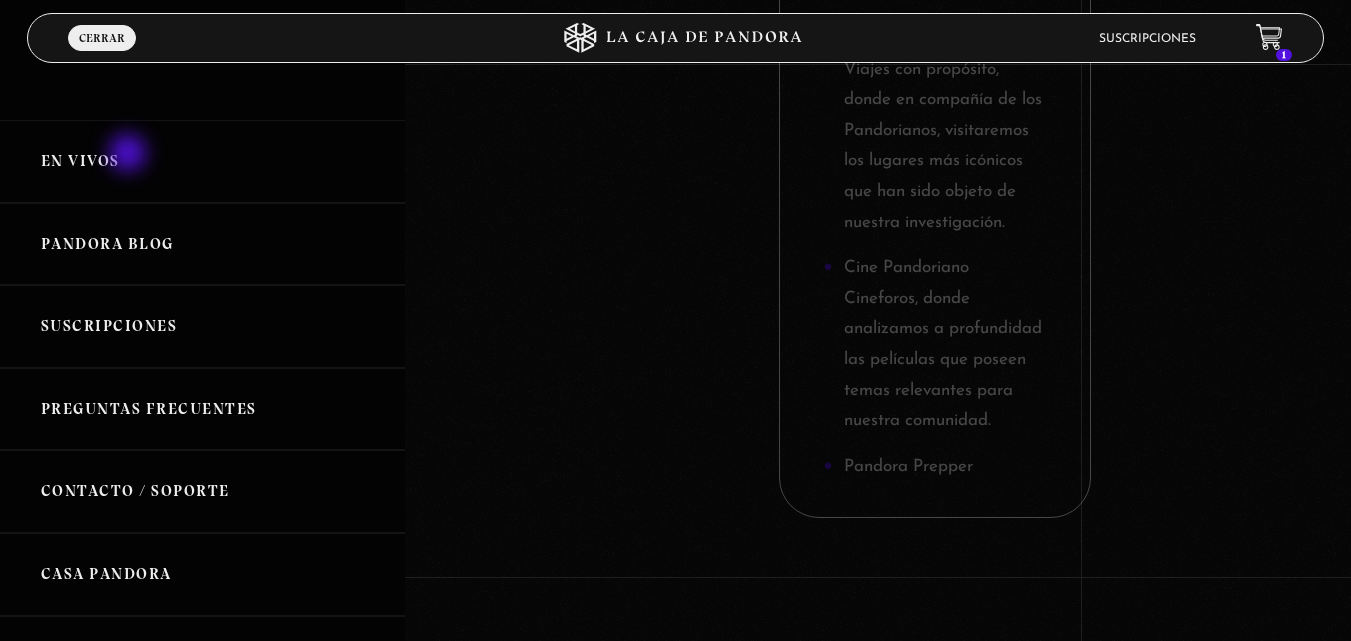click on "En vivos" at bounding box center (202, 161) 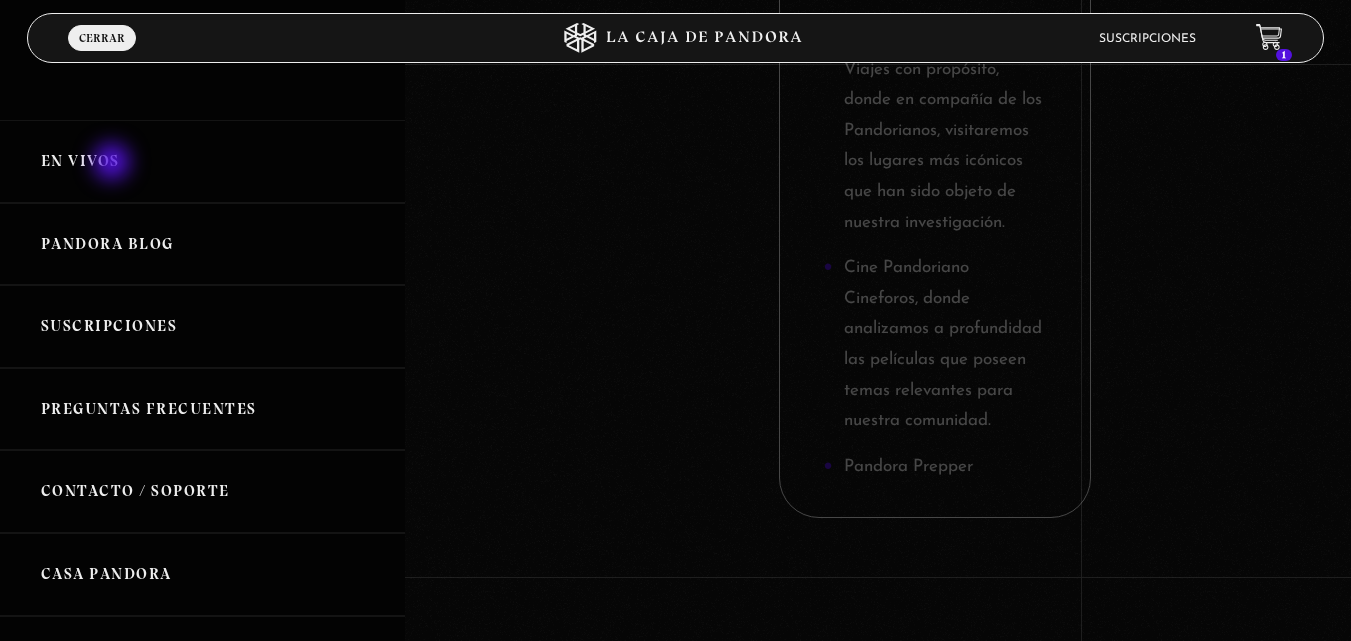 click on "En vivos" at bounding box center (202, 161) 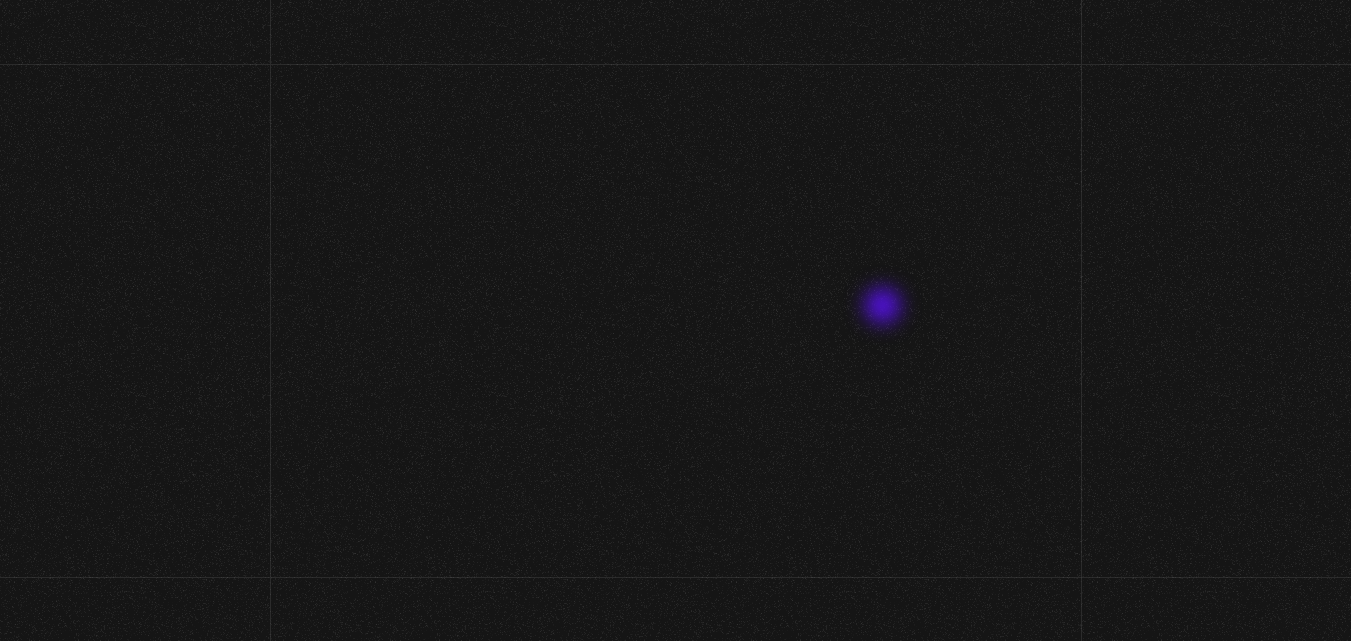 scroll, scrollTop: 0, scrollLeft: 0, axis: both 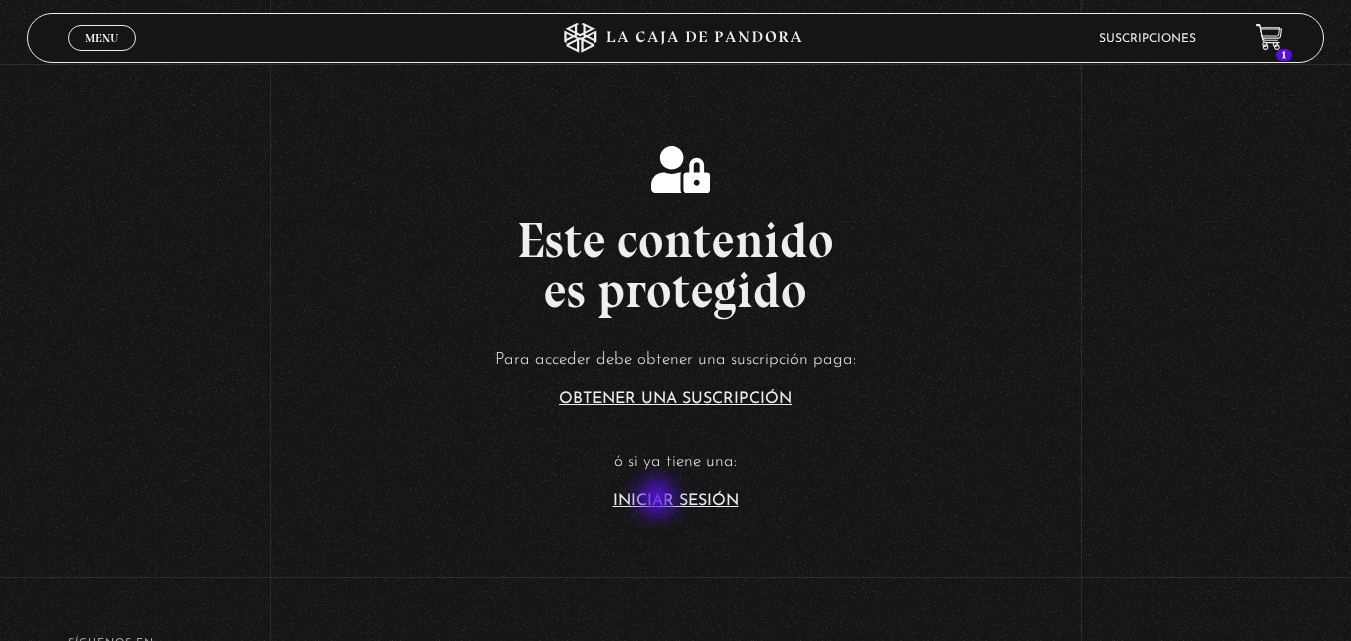 click on "Iniciar Sesión" at bounding box center [676, 501] 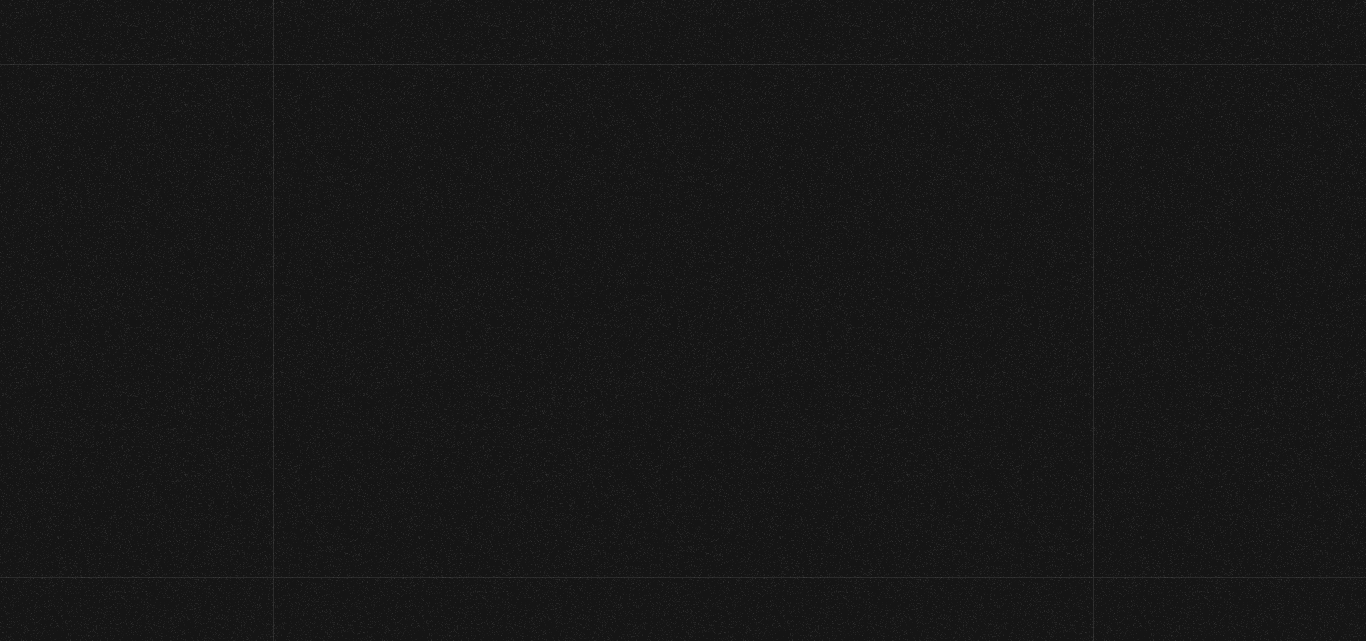 scroll, scrollTop: 0, scrollLeft: 0, axis: both 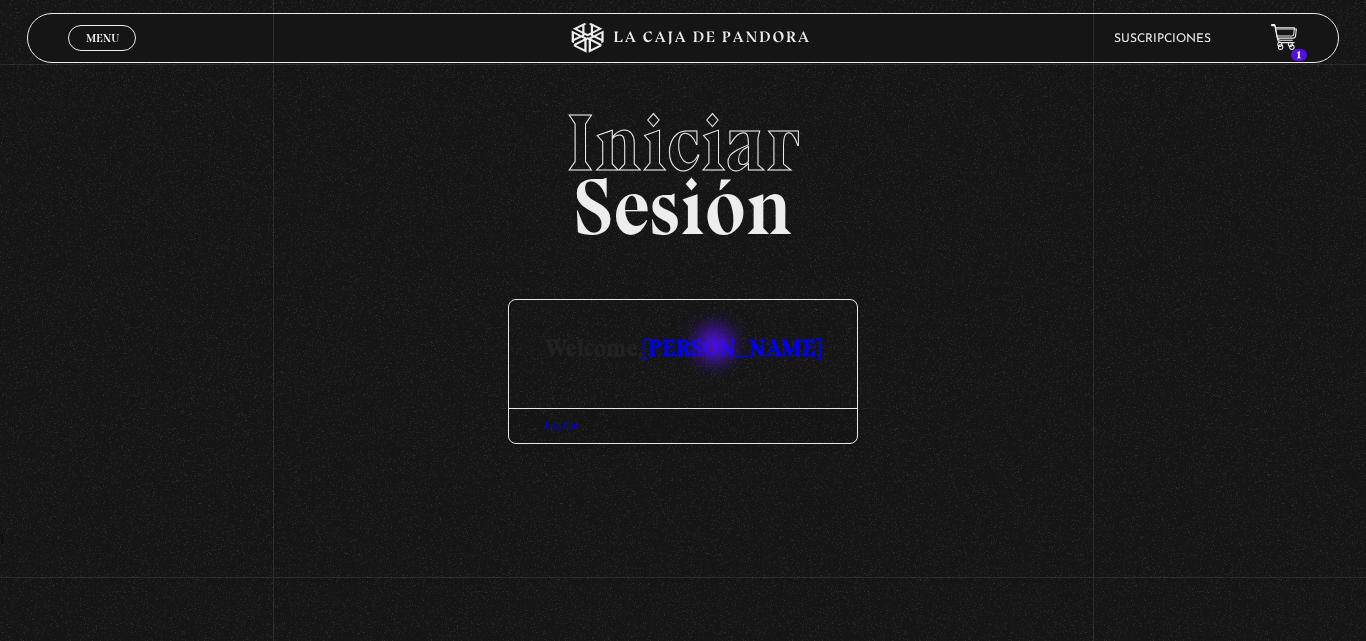 click on "[PERSON_NAME]" at bounding box center (732, 347) 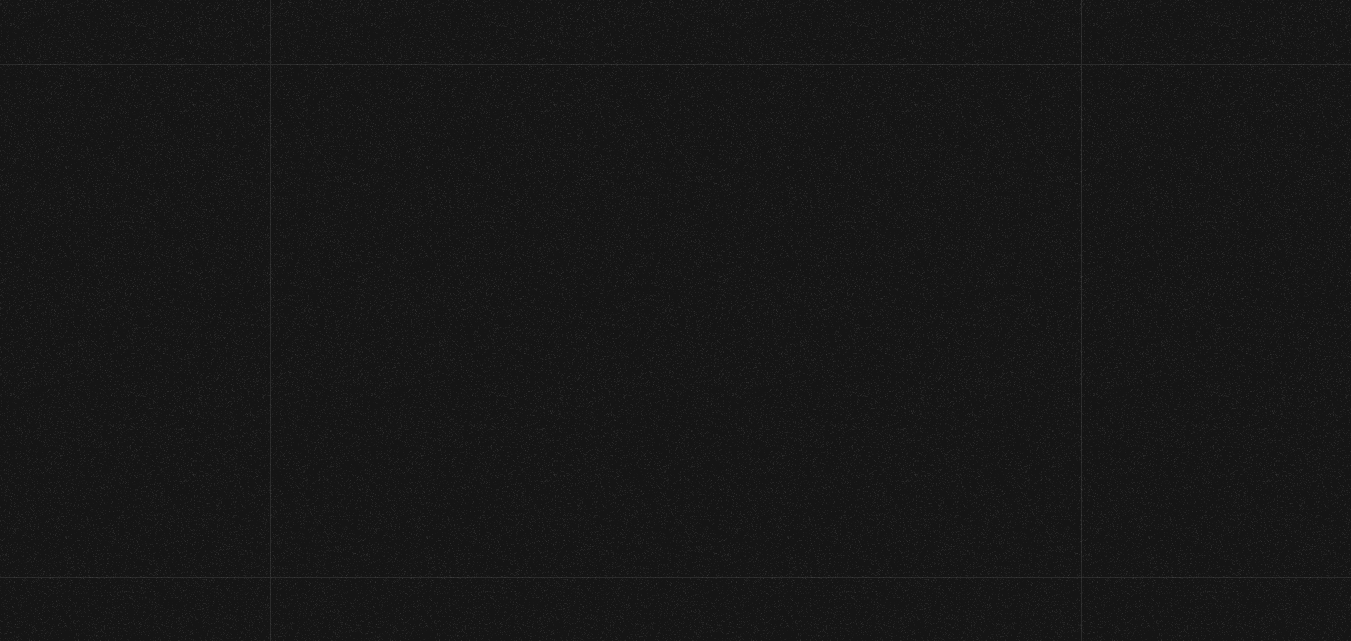 scroll, scrollTop: 0, scrollLeft: 0, axis: both 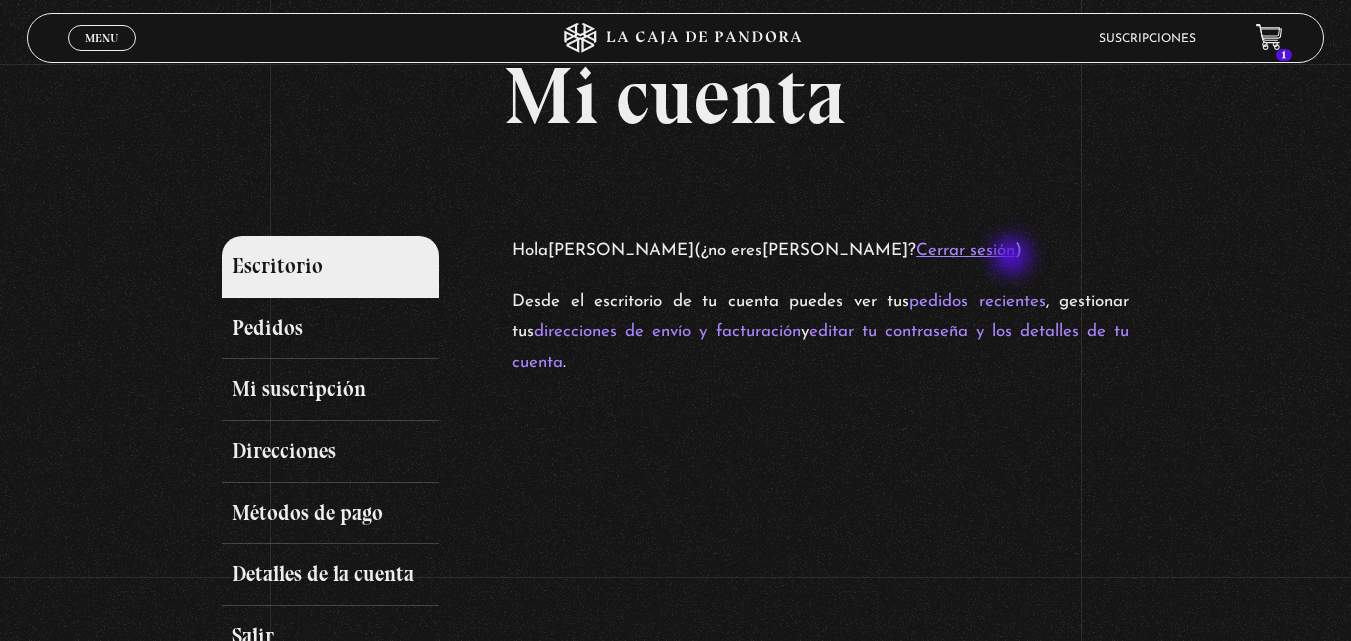click on "Cerrar sesión" at bounding box center (965, 250) 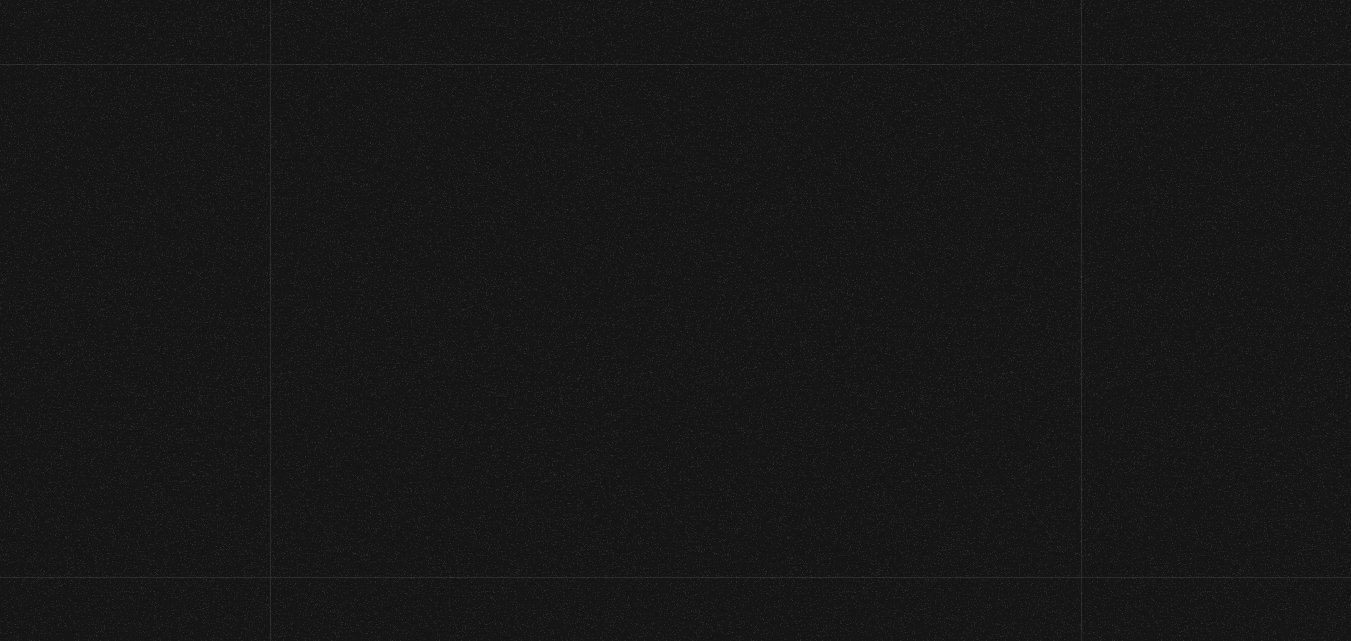 scroll, scrollTop: 0, scrollLeft: 0, axis: both 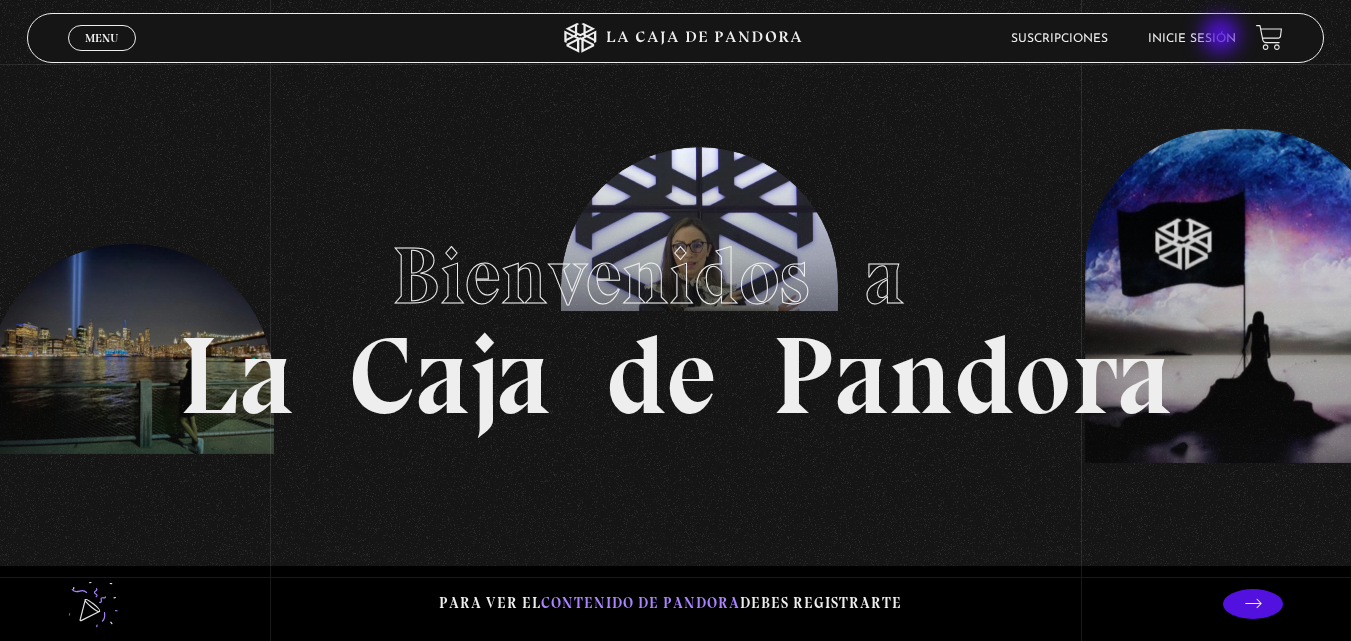 click on "Inicie sesión" at bounding box center [1192, 39] 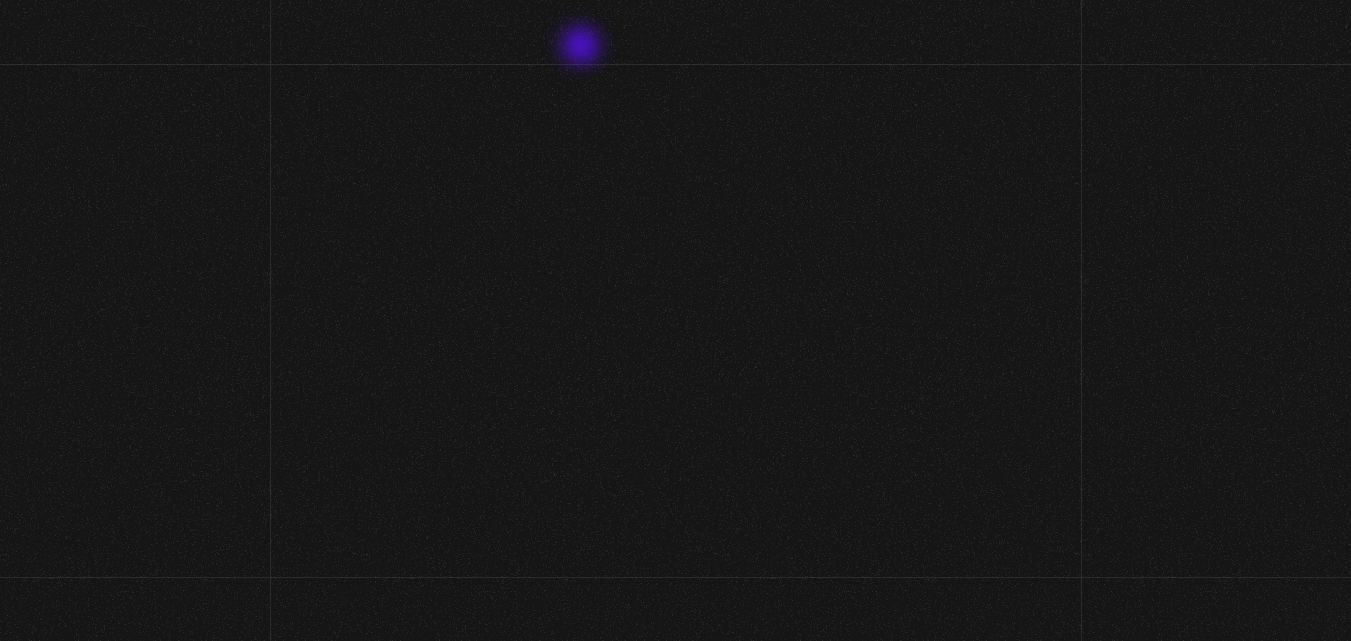 scroll, scrollTop: 0, scrollLeft: 0, axis: both 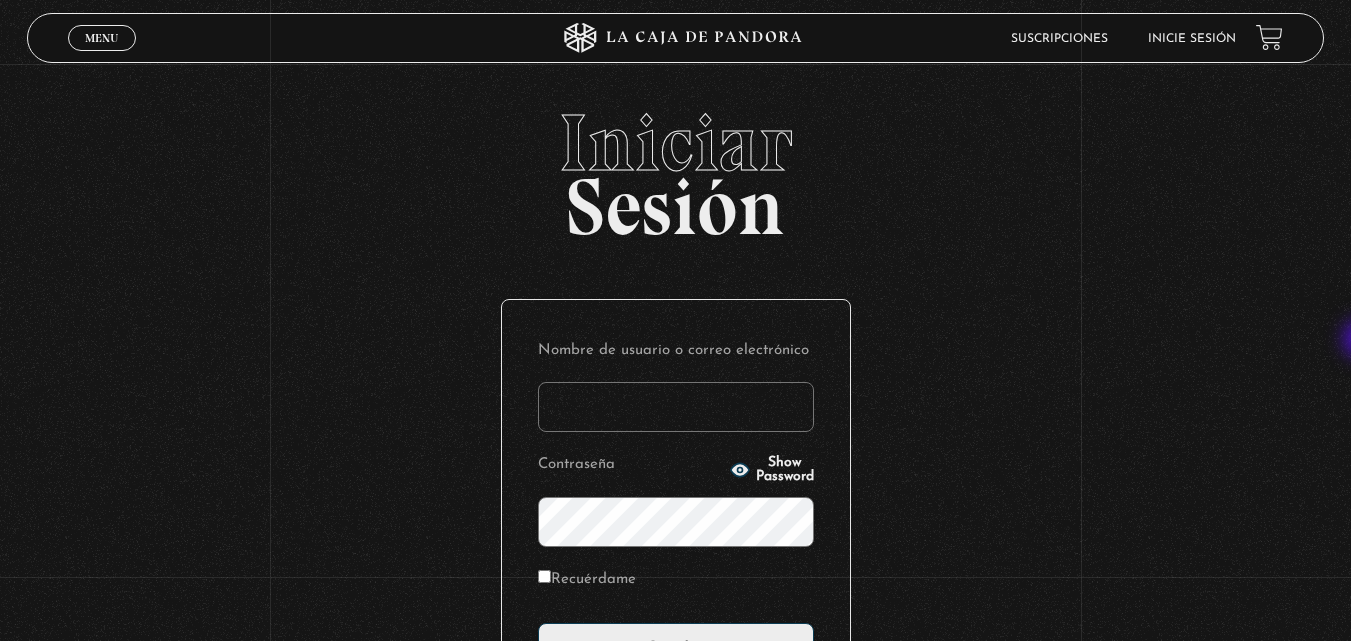 type on "ANGE-LU" 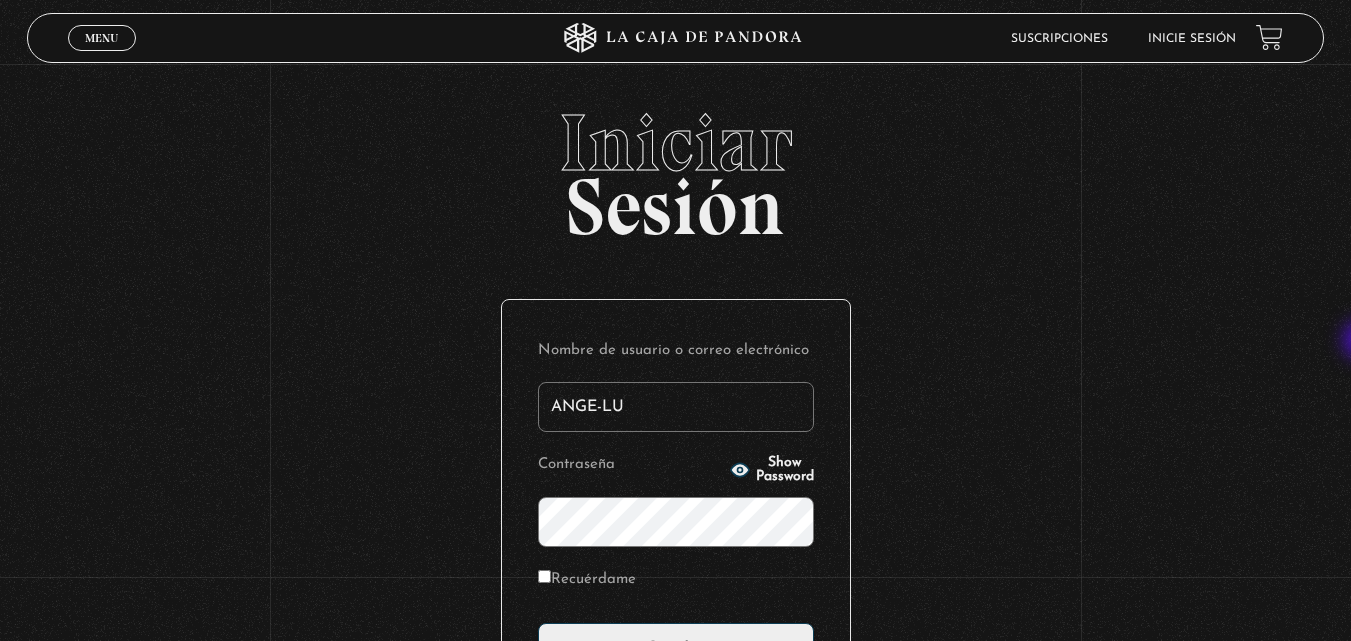 scroll, scrollTop: 237, scrollLeft: 0, axis: vertical 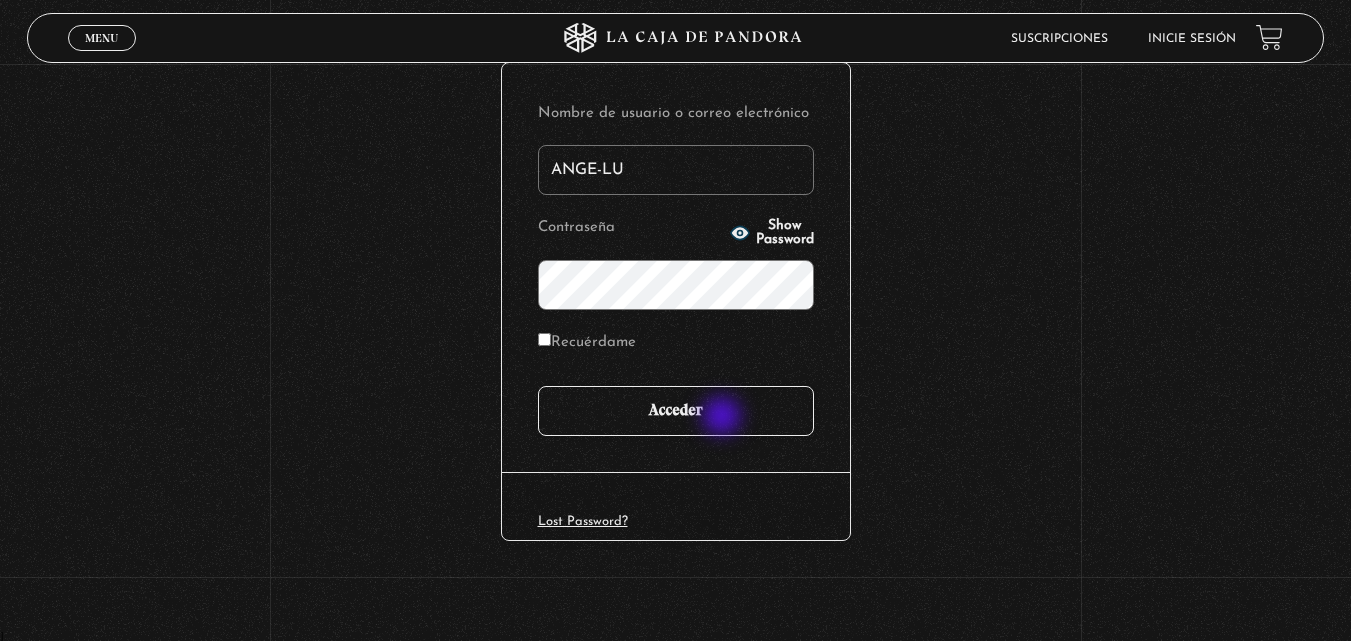 click on "Acceder" at bounding box center (676, 411) 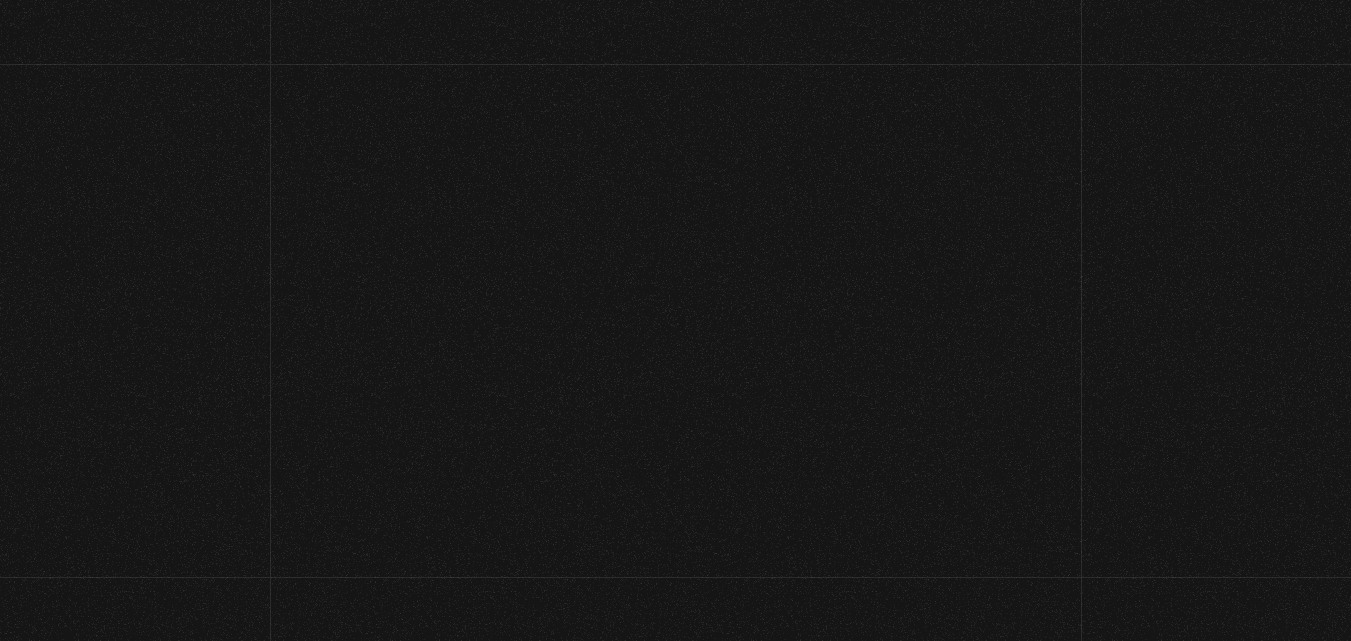 scroll, scrollTop: 0, scrollLeft: 0, axis: both 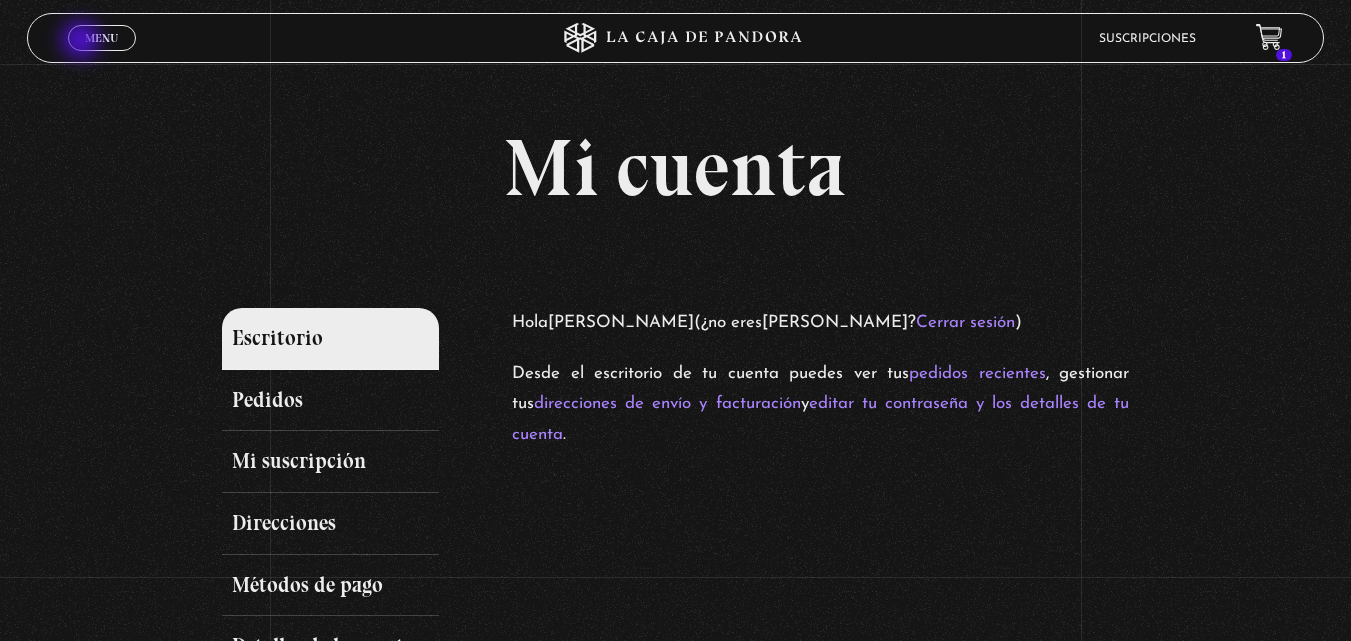 click on "Menu" at bounding box center (101, 38) 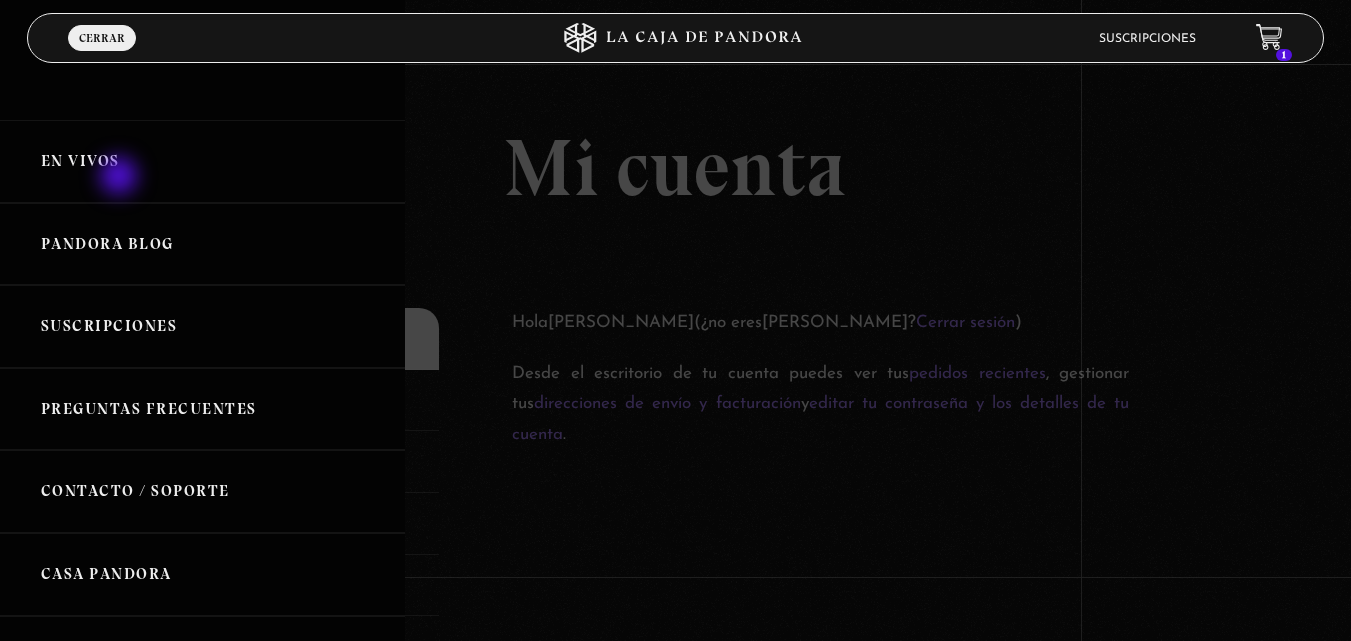 click on "En vivos" at bounding box center [202, 161] 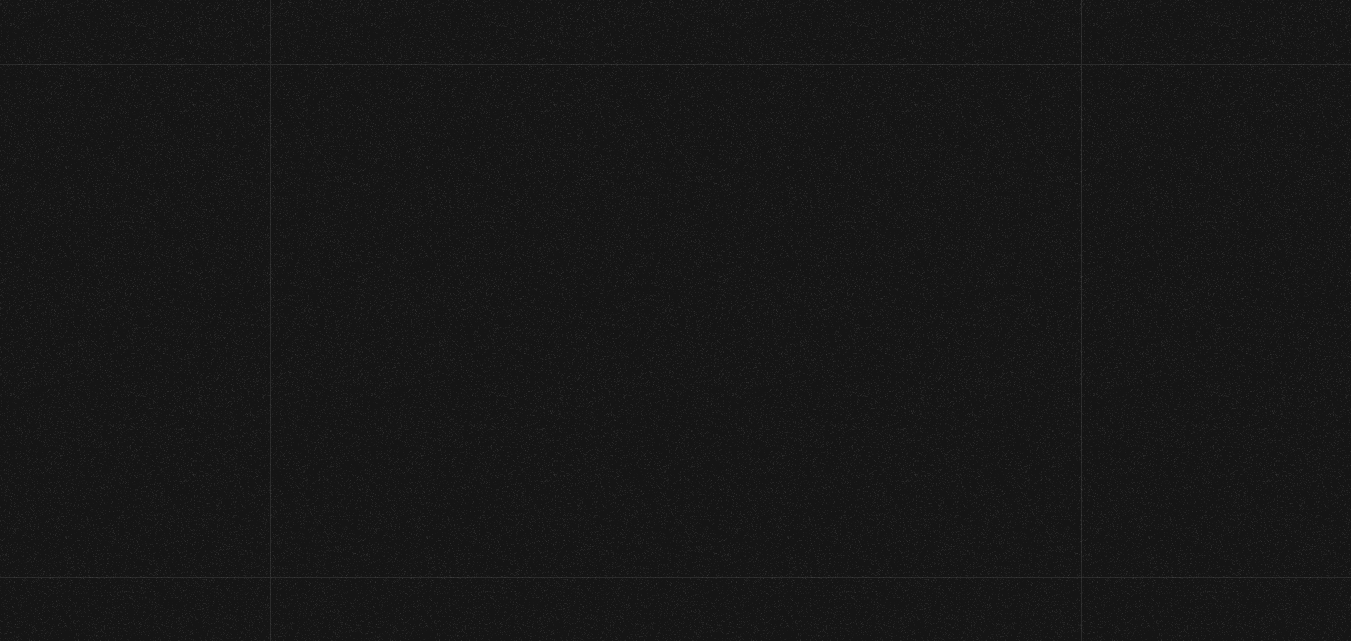 scroll, scrollTop: 0, scrollLeft: 0, axis: both 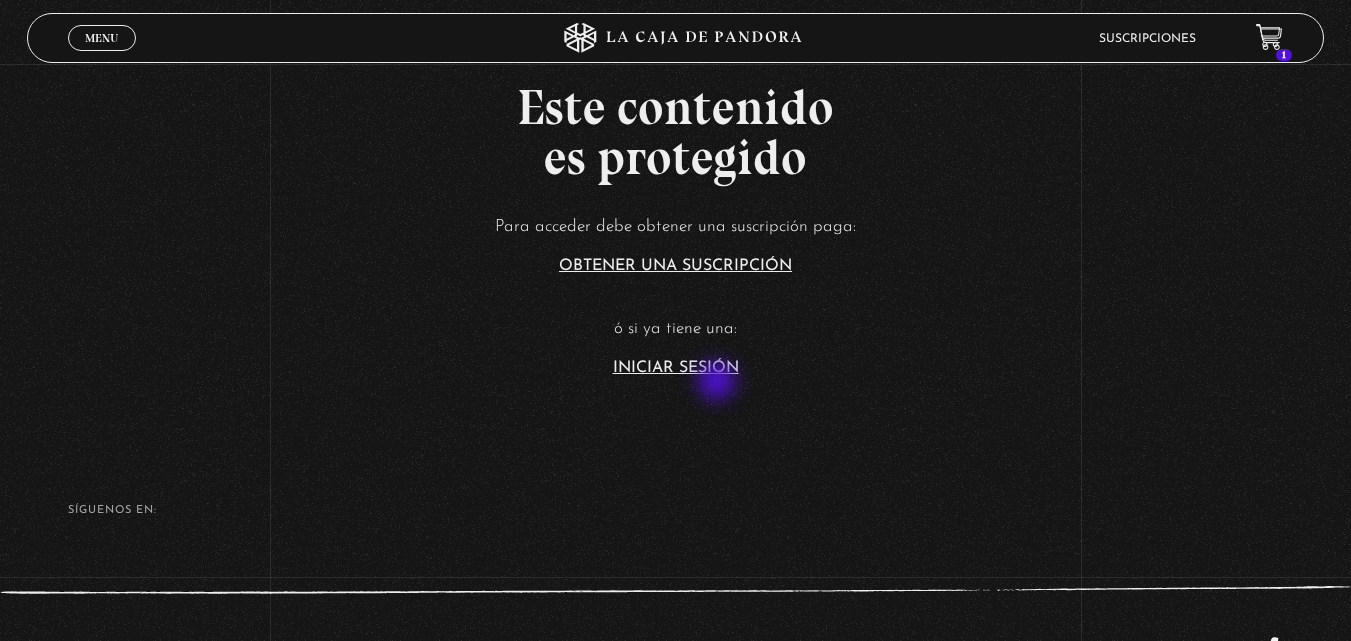 click on "Este contenido  es protegido
Para acceder debe obtener una suscripción paga:
Obtener una suscripción
ó si ya tiene una:
Iniciar Sesión" at bounding box center [675, 178] 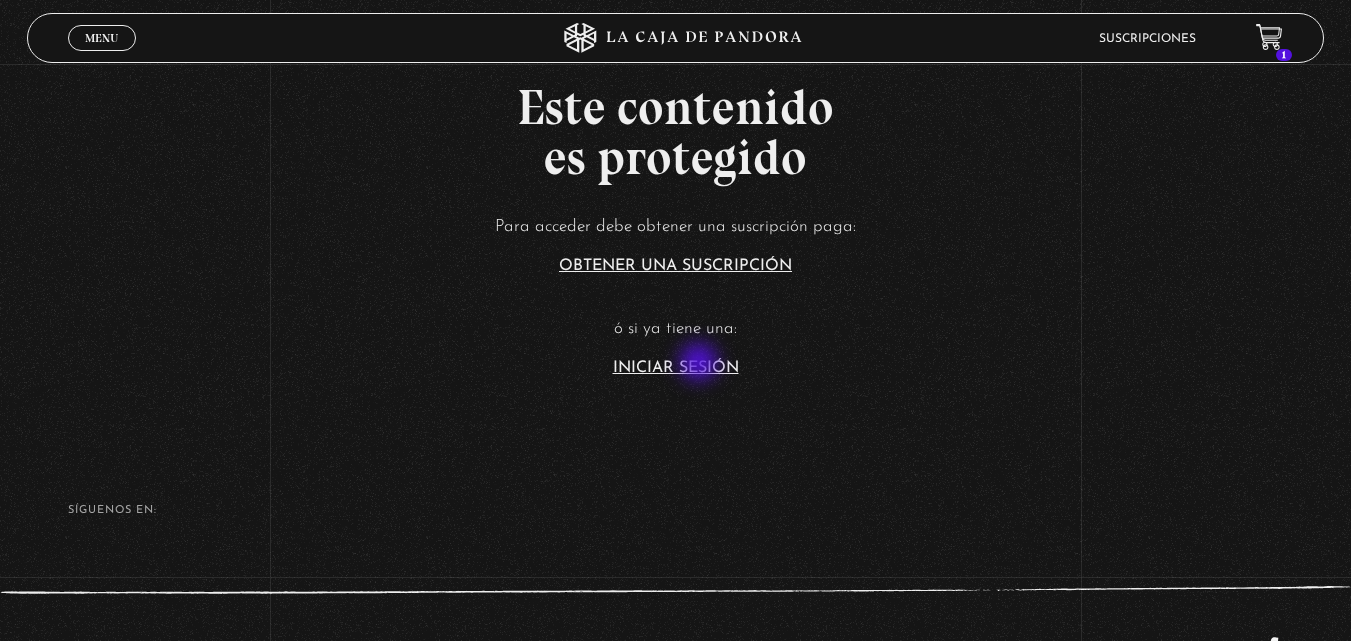 click on "Iniciar Sesión" at bounding box center [676, 368] 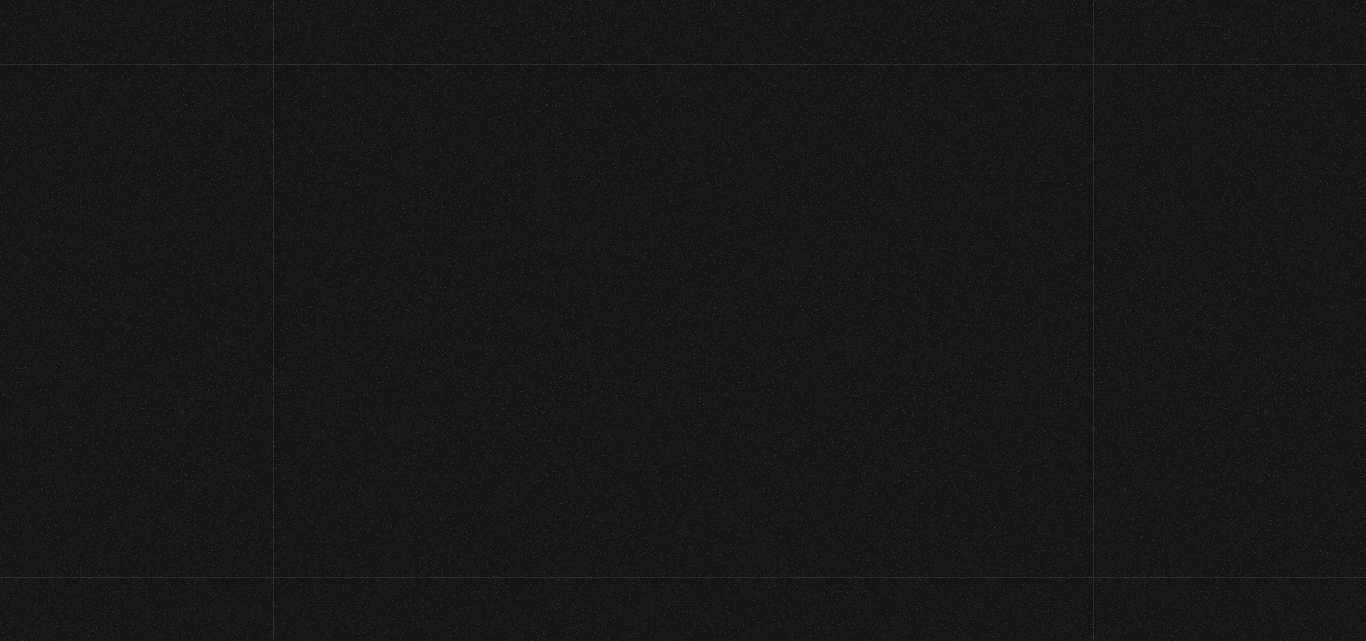scroll, scrollTop: 0, scrollLeft: 0, axis: both 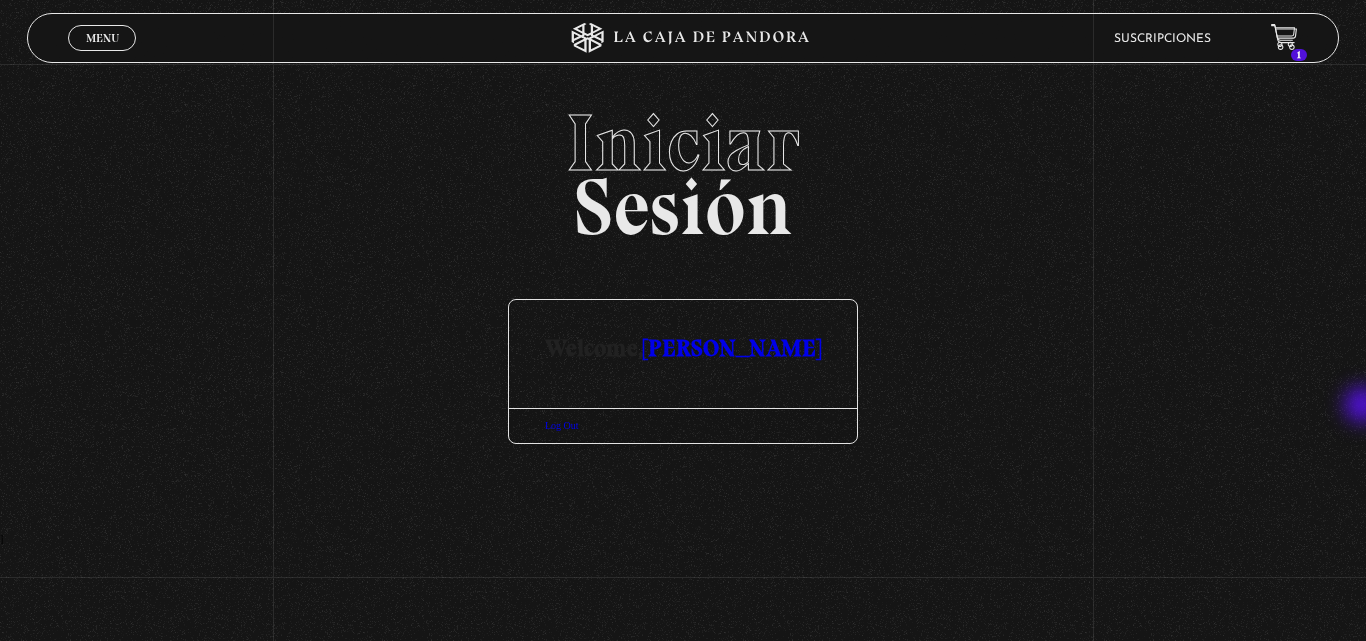click on "Iniciar Sesión
Welcome,  ANGELA LUCIANO
Log Out" at bounding box center (683, 318) 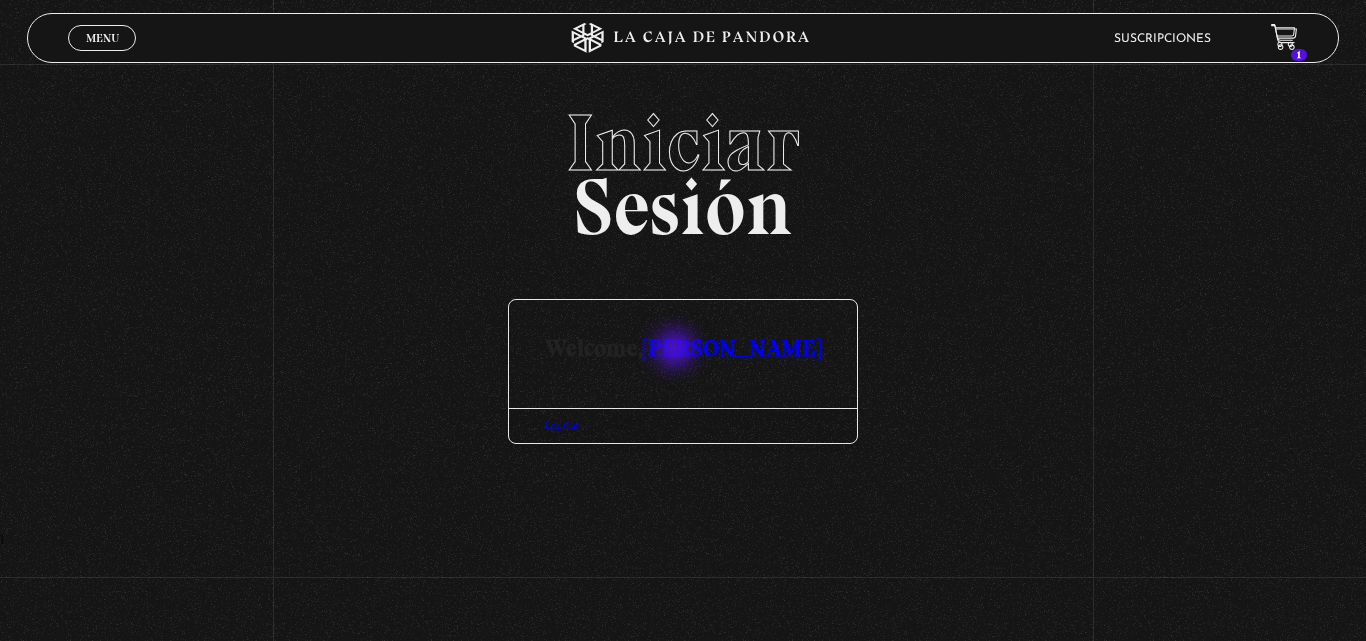click on "[PERSON_NAME]" at bounding box center [732, 347] 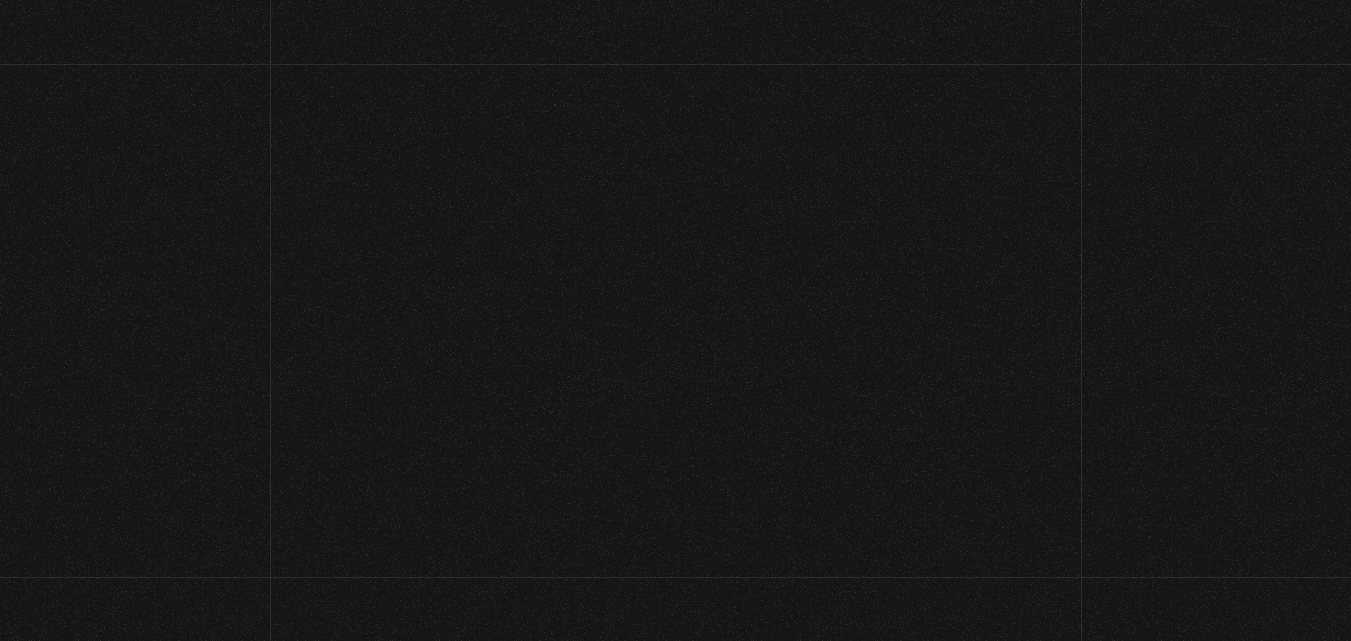 scroll, scrollTop: 0, scrollLeft: 0, axis: both 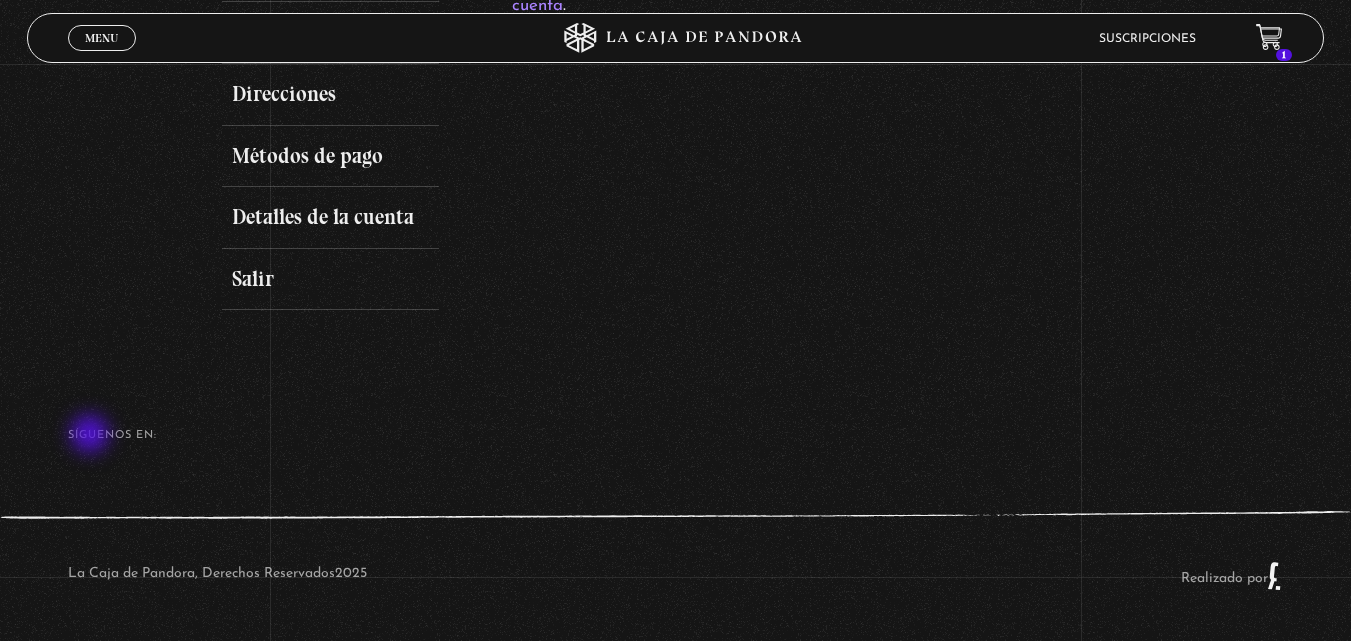 click on "SÍguenos en:" at bounding box center [676, 435] 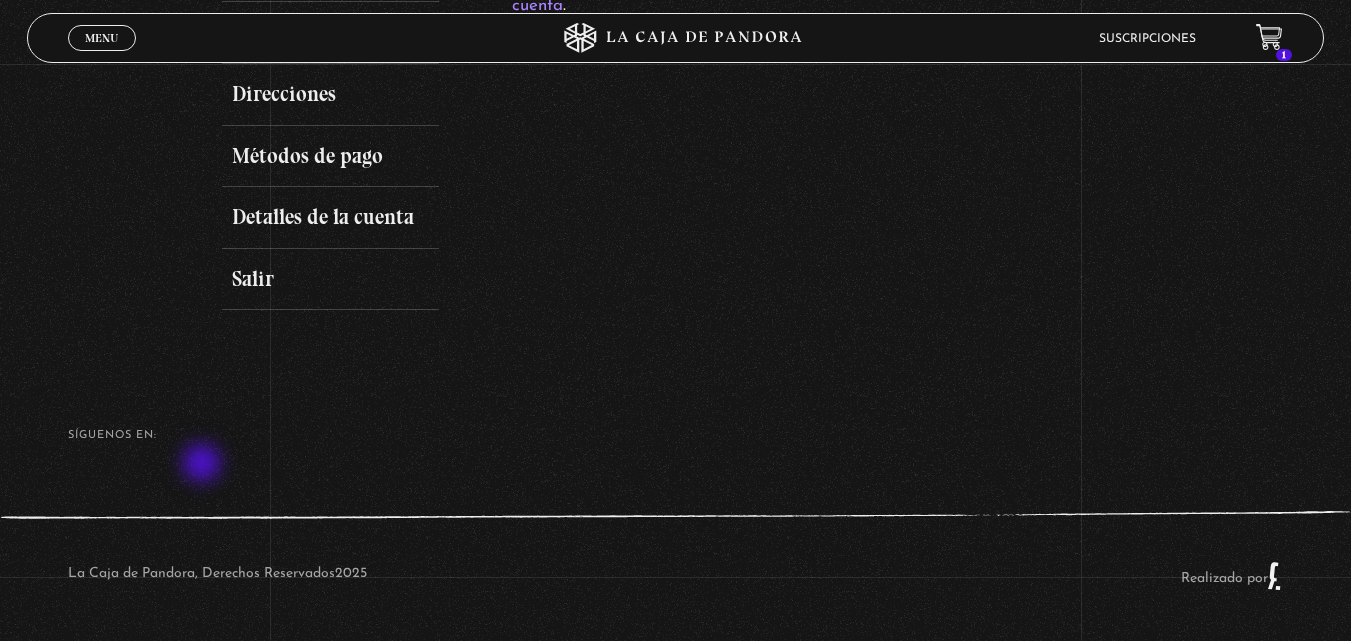 click on "SÍguenos en:
La Caja de Pandora, Derechos Reservados  2025
Realizado por" at bounding box center (675, 500) 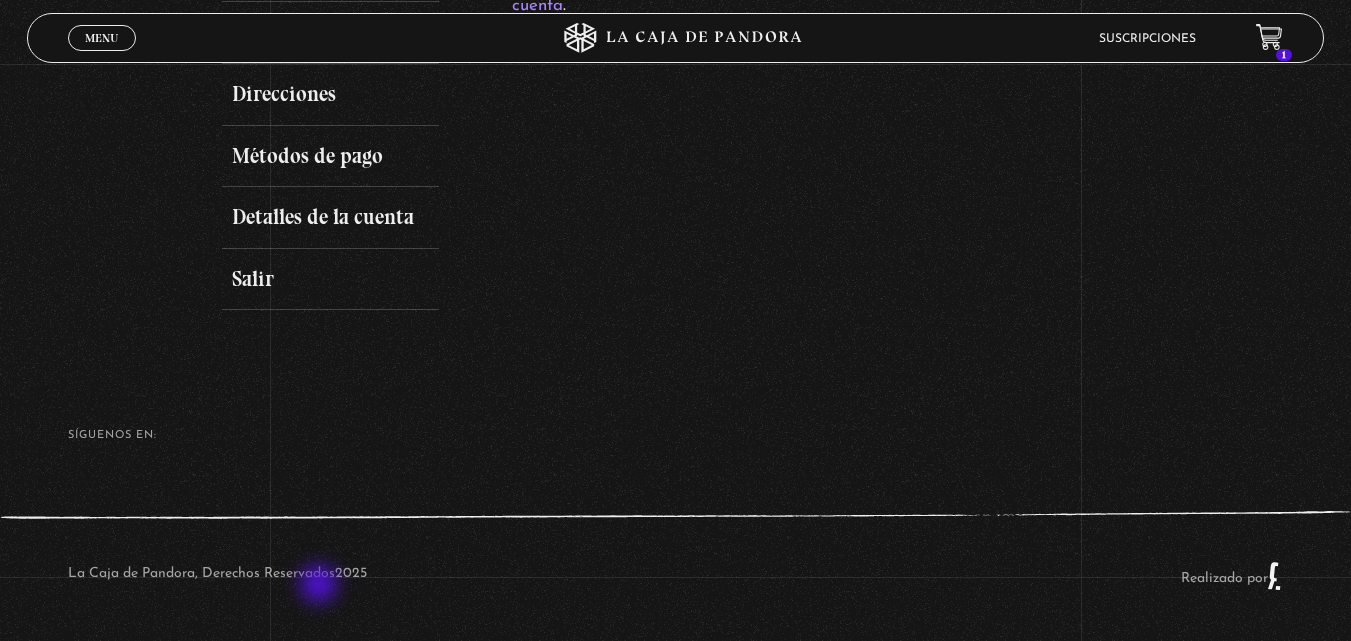 click on "La Caja de Pandora, Derechos Reservados  2025" at bounding box center (217, 576) 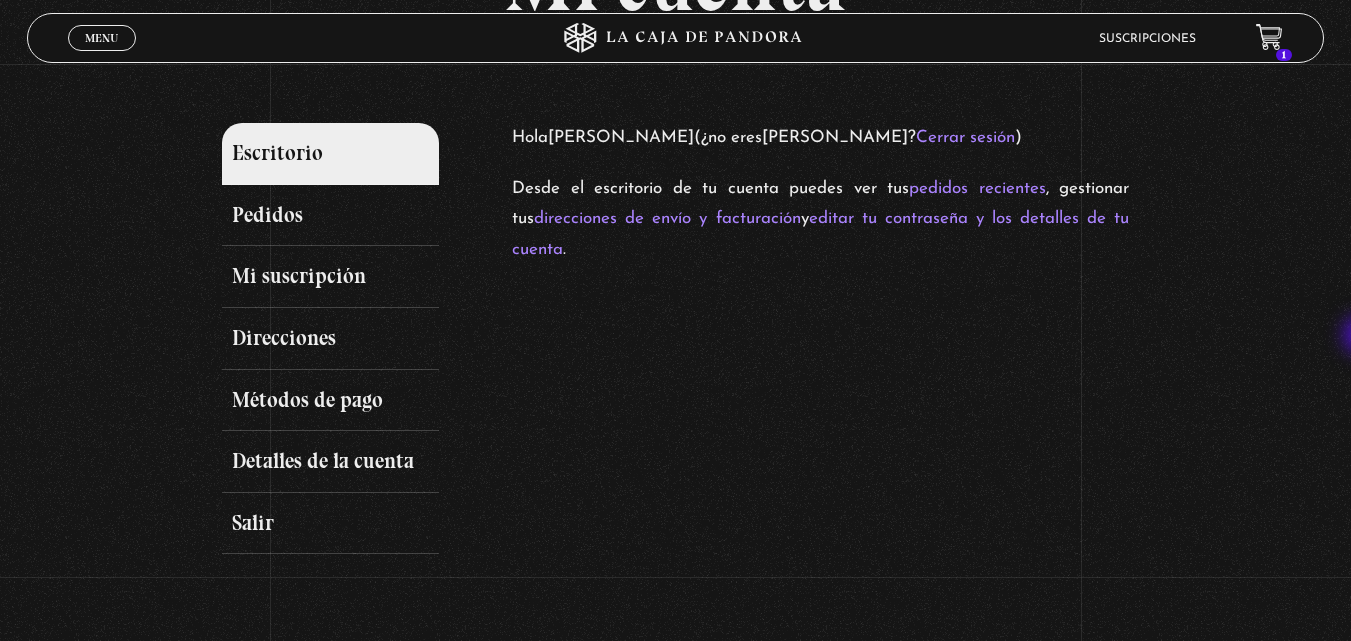 scroll, scrollTop: 34, scrollLeft: 0, axis: vertical 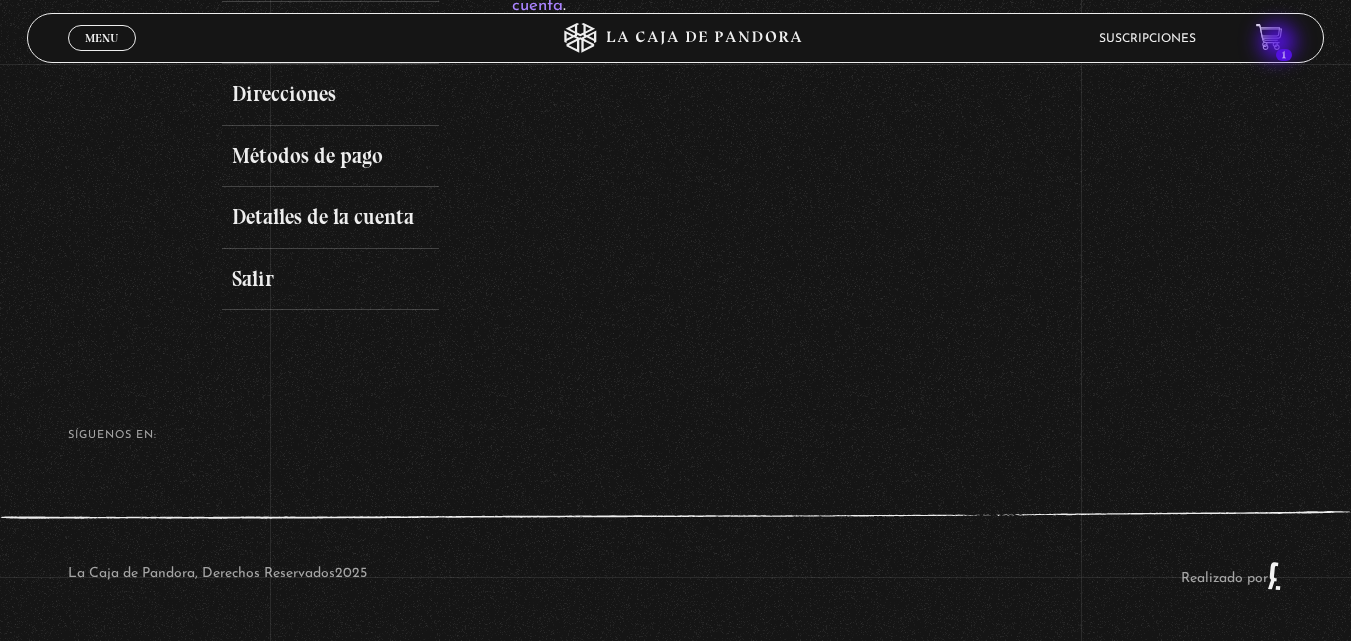 click 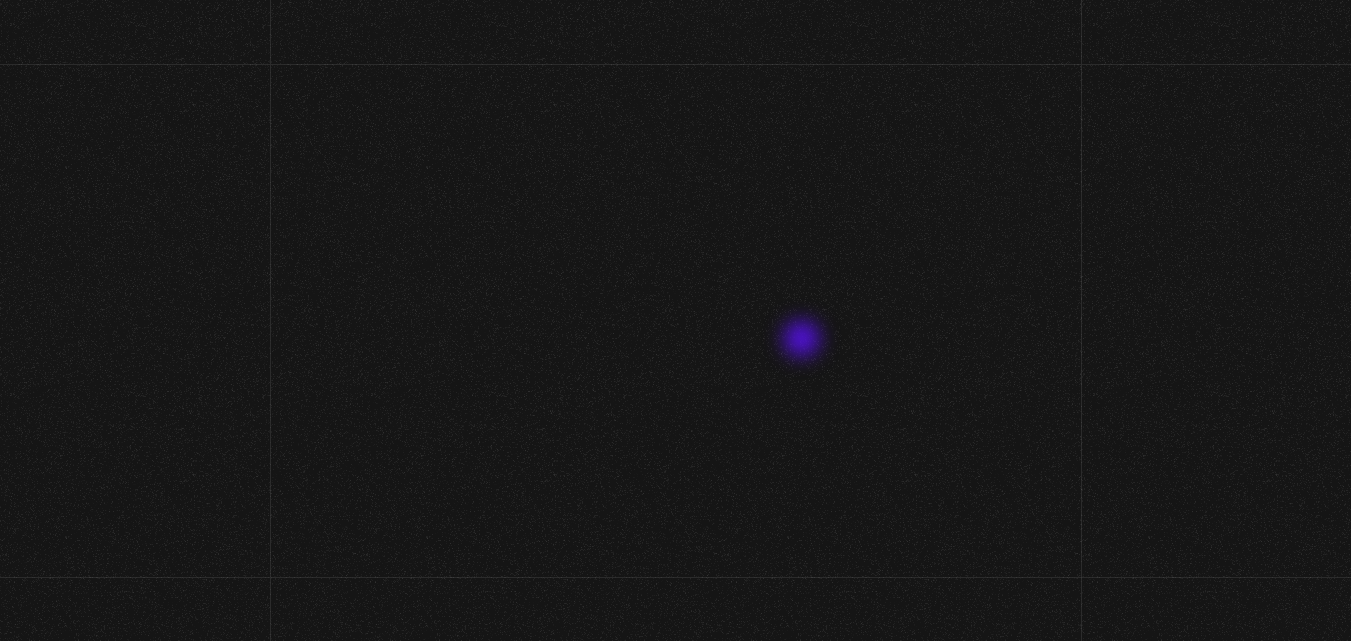 scroll, scrollTop: 0, scrollLeft: 0, axis: both 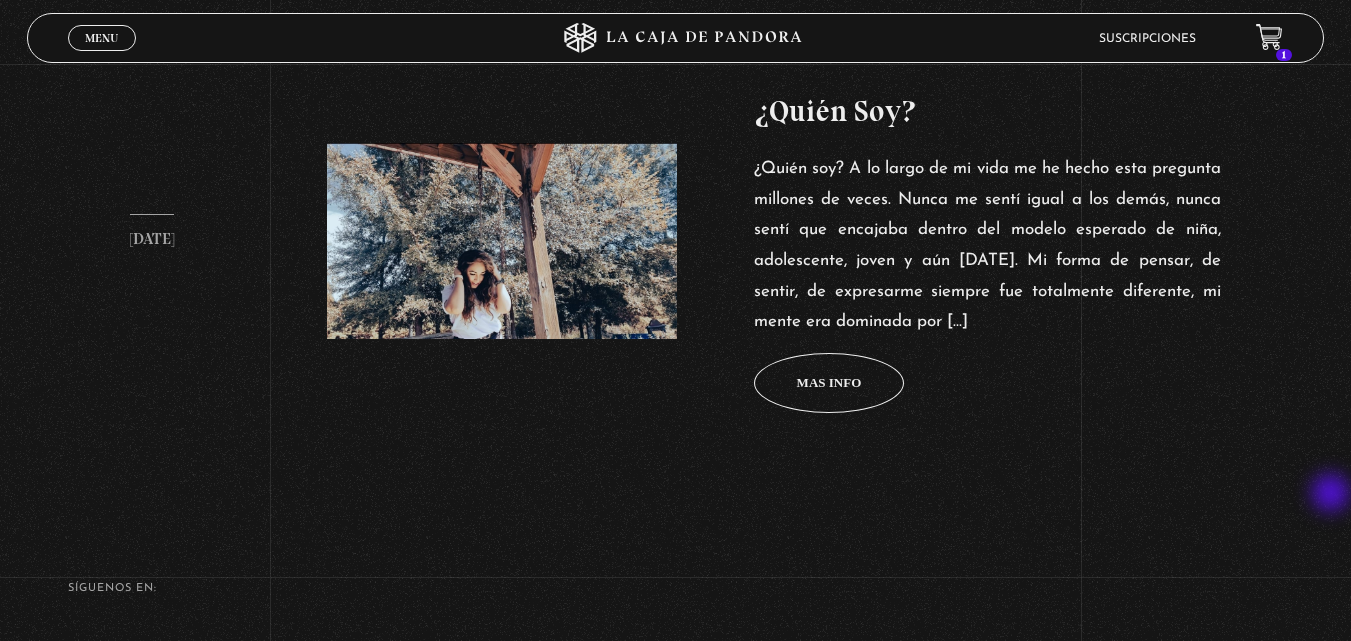 click on "21 septiembre, 2021
¿Quién Soy?
¿Quién soy? A lo largo de mi vida me he hecho esta pregunta millones de veces. Nunca me sentí igual a los demás, nunca sentí que encajaba dentro del modelo esperado de niña, adolescente, joven y aún hoy. Mi forma de pensar, de sentir, de expresarme siempre fue totalmente diferente, mi mente era dominada por […]
Mas info
Mas info
Mas info
Mas info
Mas info" at bounding box center (675, 251) 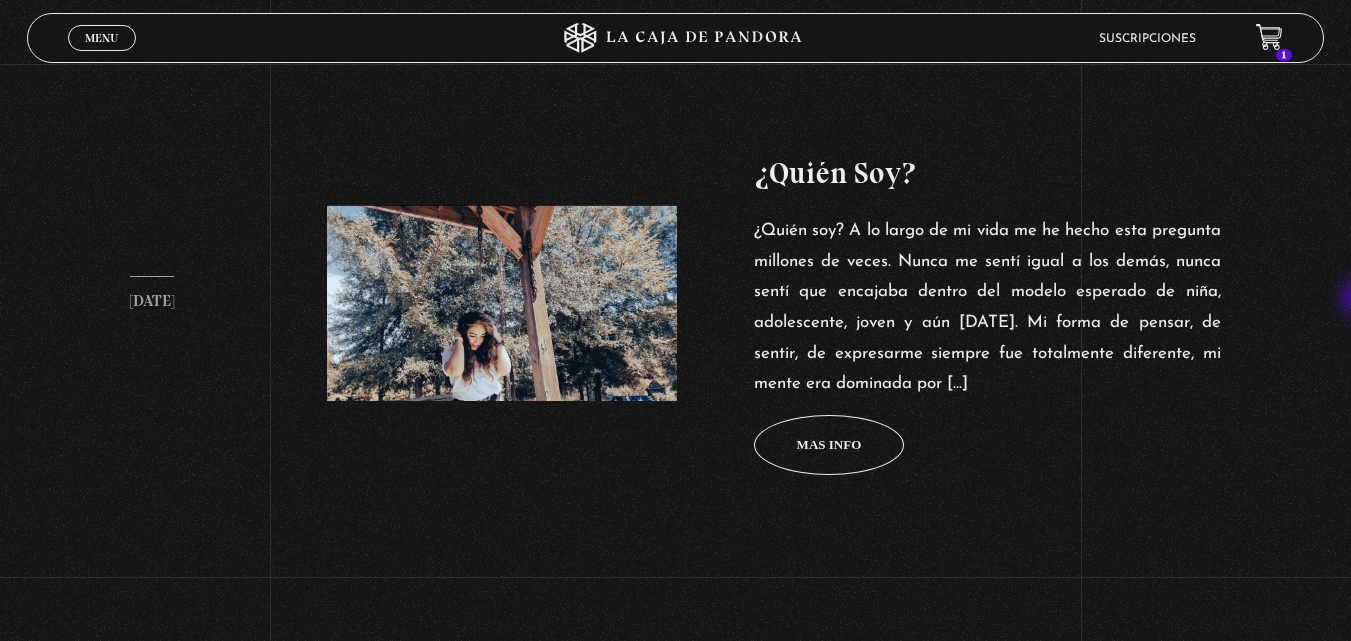 scroll, scrollTop: 1004, scrollLeft: 0, axis: vertical 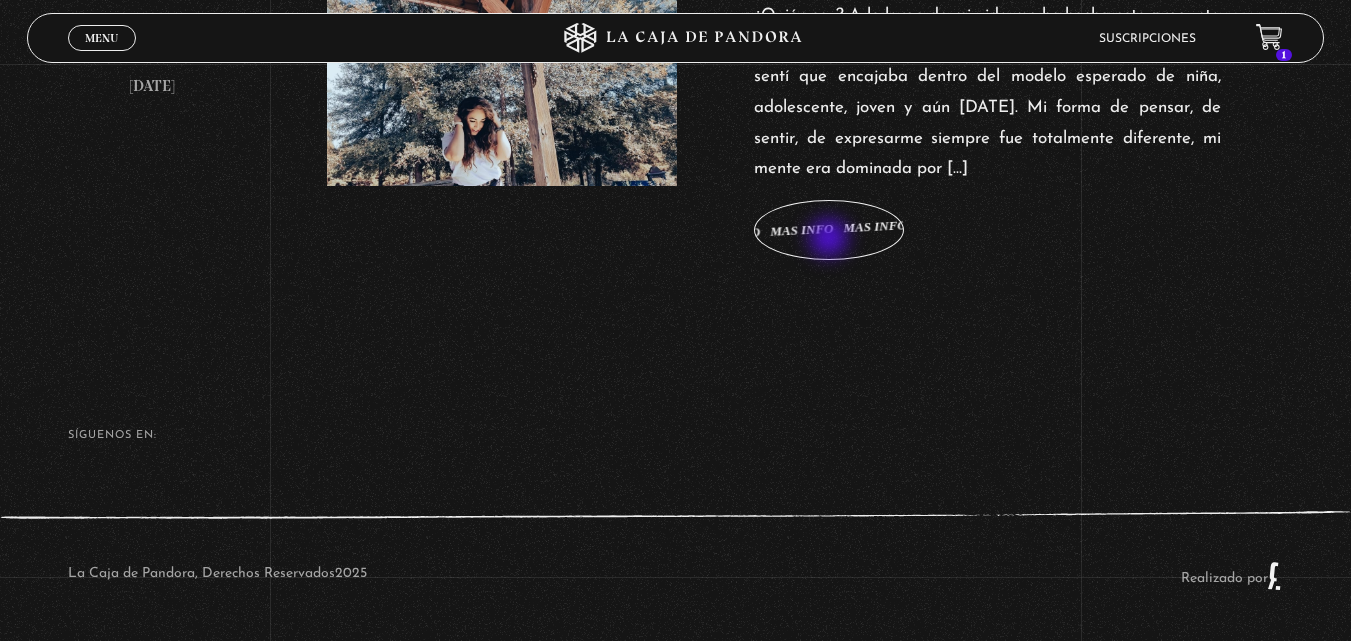 click on "Mas info
Mas info
Mas info
Mas info
Mas info" at bounding box center (829, 230) 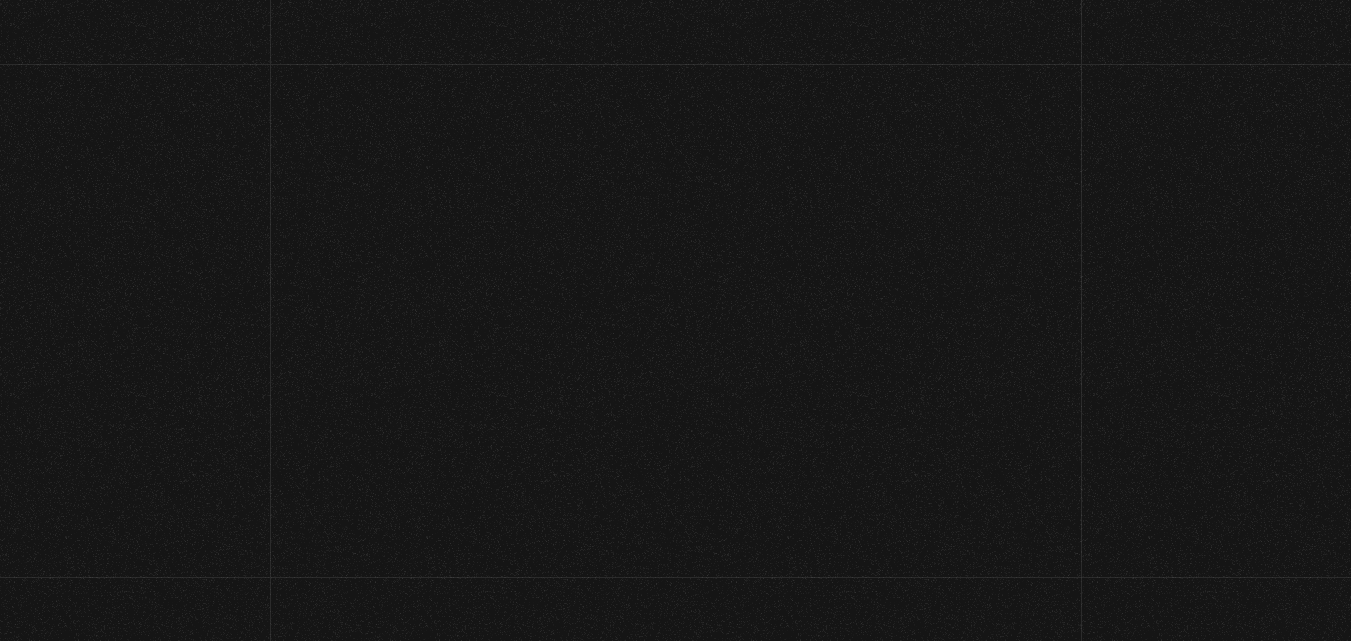 scroll, scrollTop: 0, scrollLeft: 0, axis: both 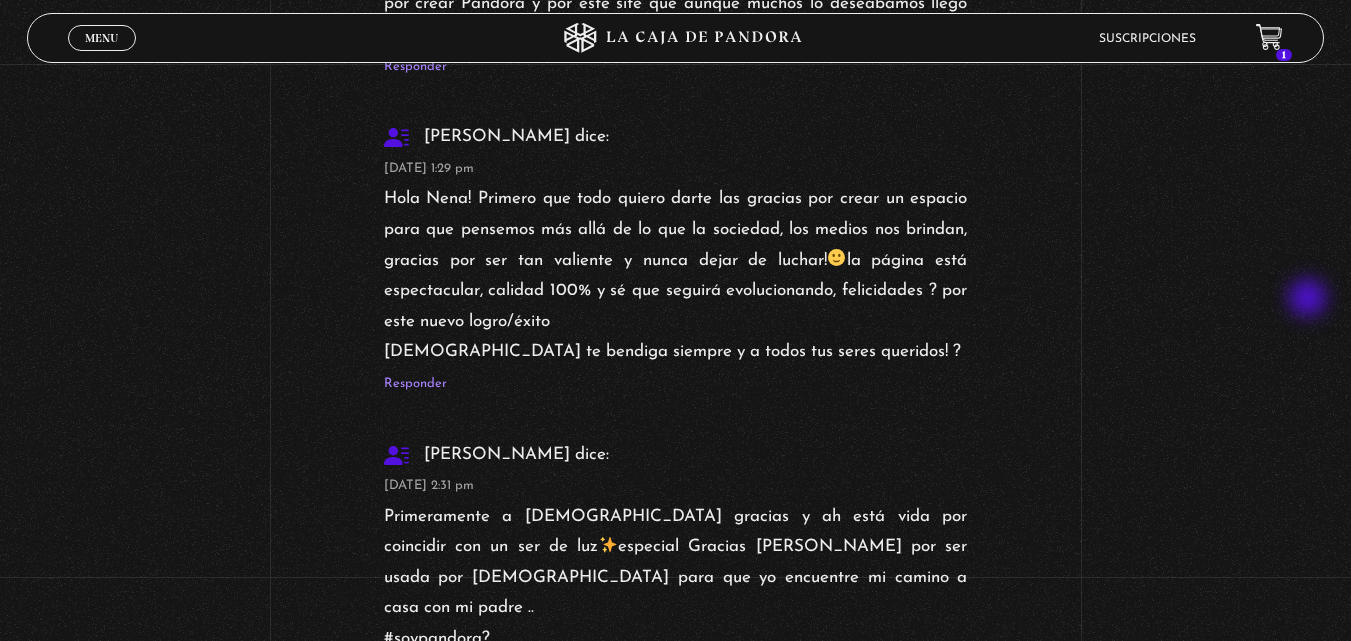 click on "[DATE]
¿Quién Soy?
¿Quién soy? A lo largo de mi vida me he hecho esta pregunta millones de veces. Nunca me sentí igual a los demás, nunca sentí que encajaba dentro del modelo esperado de niña, adolescente, [MEDICAL_DATA] y aún [DATE]. Mi forma de pensar, de sentir, de expresarme siempre fue totalmente diferente, mi mente era dominada por una personalidad que no dejaba salir. Siempre estaba tratando de agradar a los demás y a la agente no le agrada la verdad, los temas tabúes o incluso opinar diferente. Siempre decía, ¿porque no soy como ella?, ¿no soy como él?, ¿porque soy así?, ¿porque no puedo dejar de tener conversaciones en mi cabeza? Cuando salía de fiesta la gente me hablaba y yo a los 40 minutos ya quería salir corriendo, estaba más interesante lo que estaba  pensando que lo que estaba viviendo en tiempo real.  WhatsApp Twitter Email" at bounding box center [675, 2260] 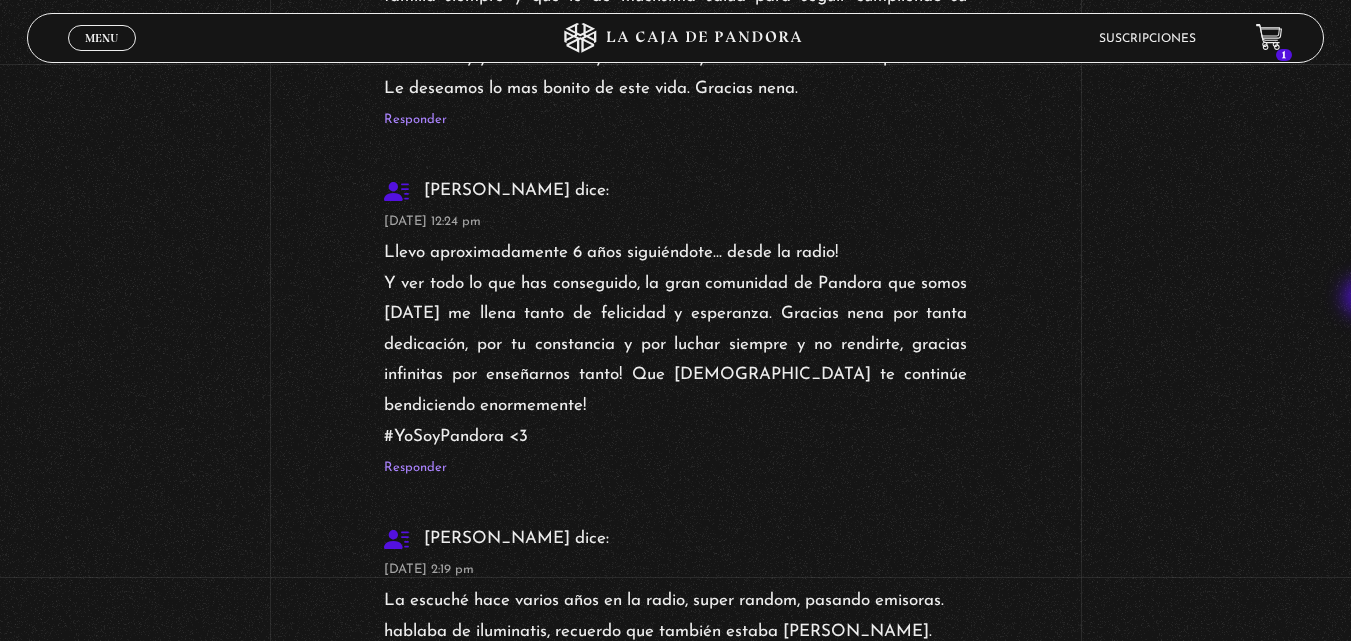 scroll, scrollTop: 35391, scrollLeft: 0, axis: vertical 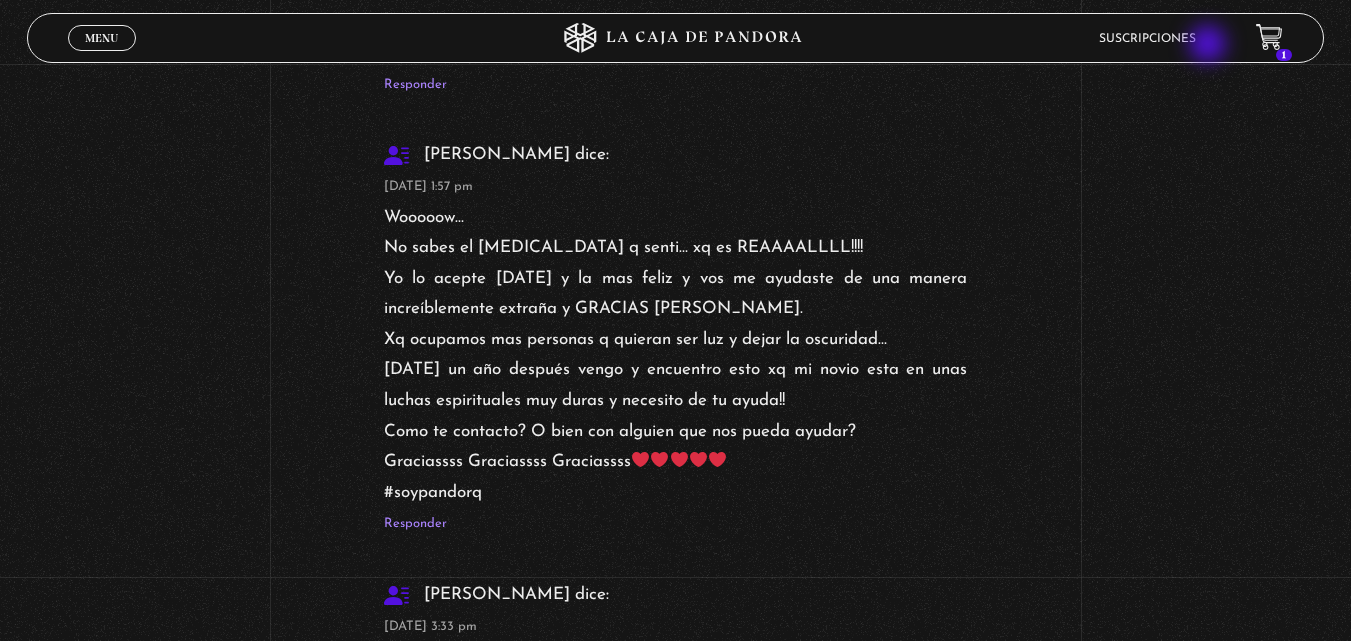 click on "Suscripciones" at bounding box center (1147, 38) 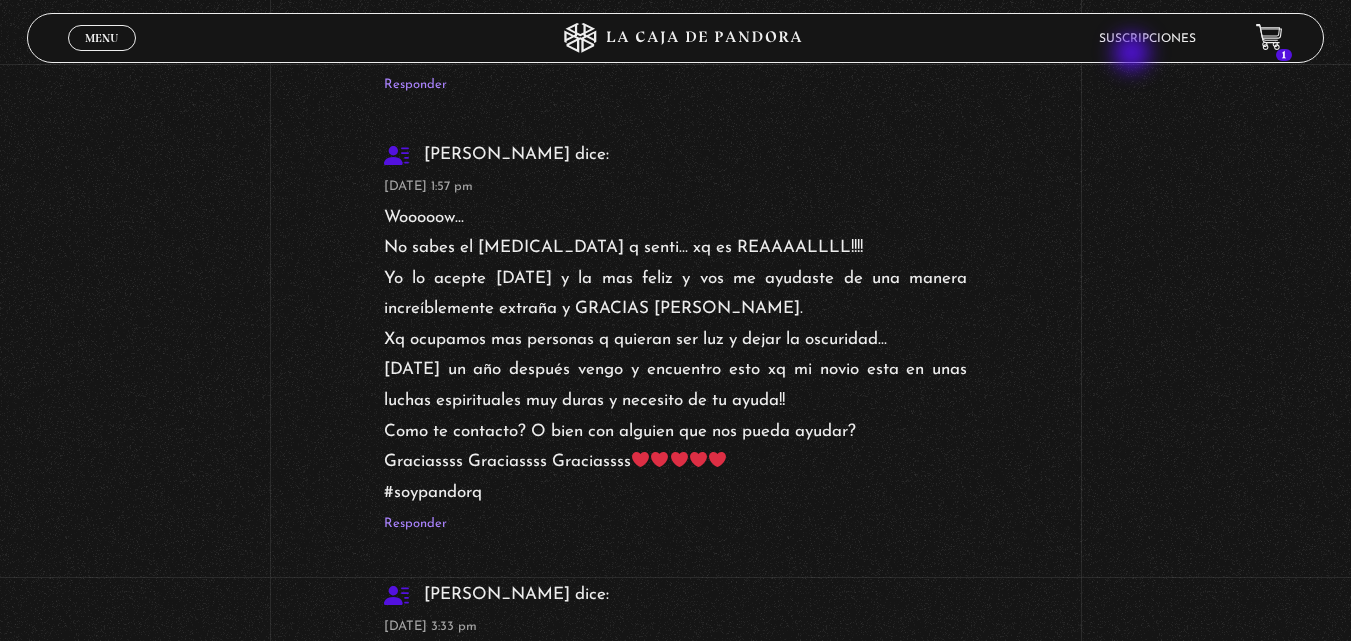 click on "Menu Cerrar
Suscripciones
1" at bounding box center [675, 38] 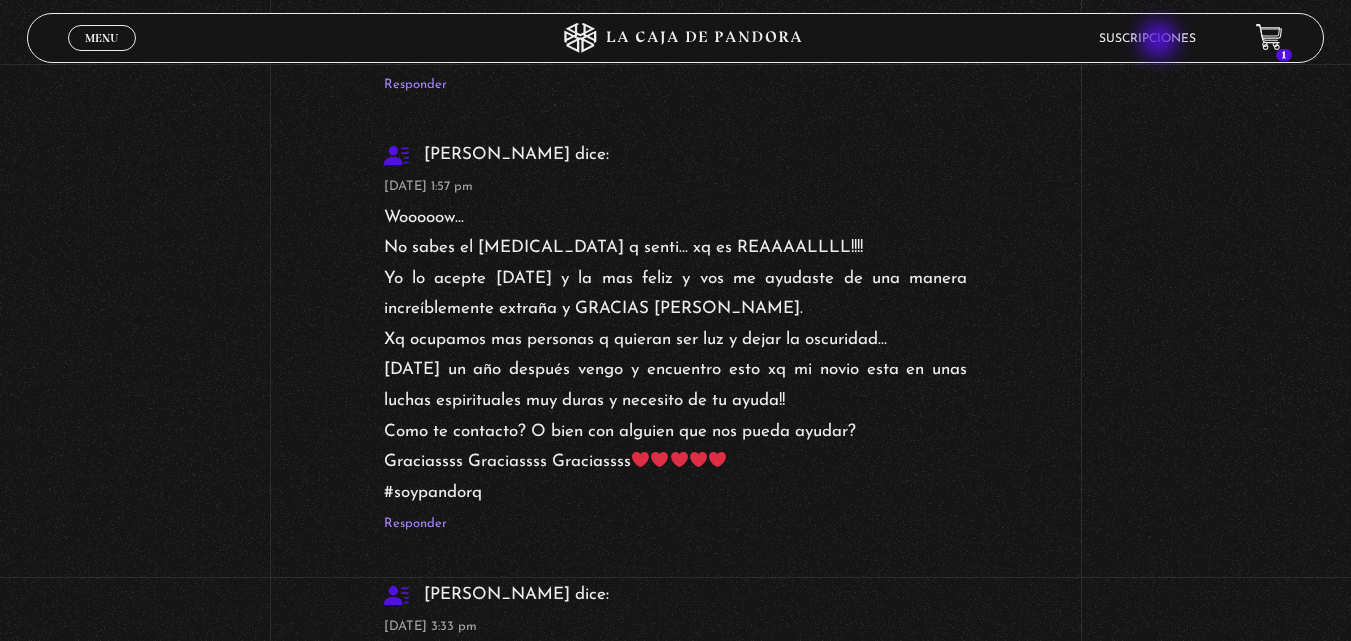 click on "Suscripciones" at bounding box center [1147, 39] 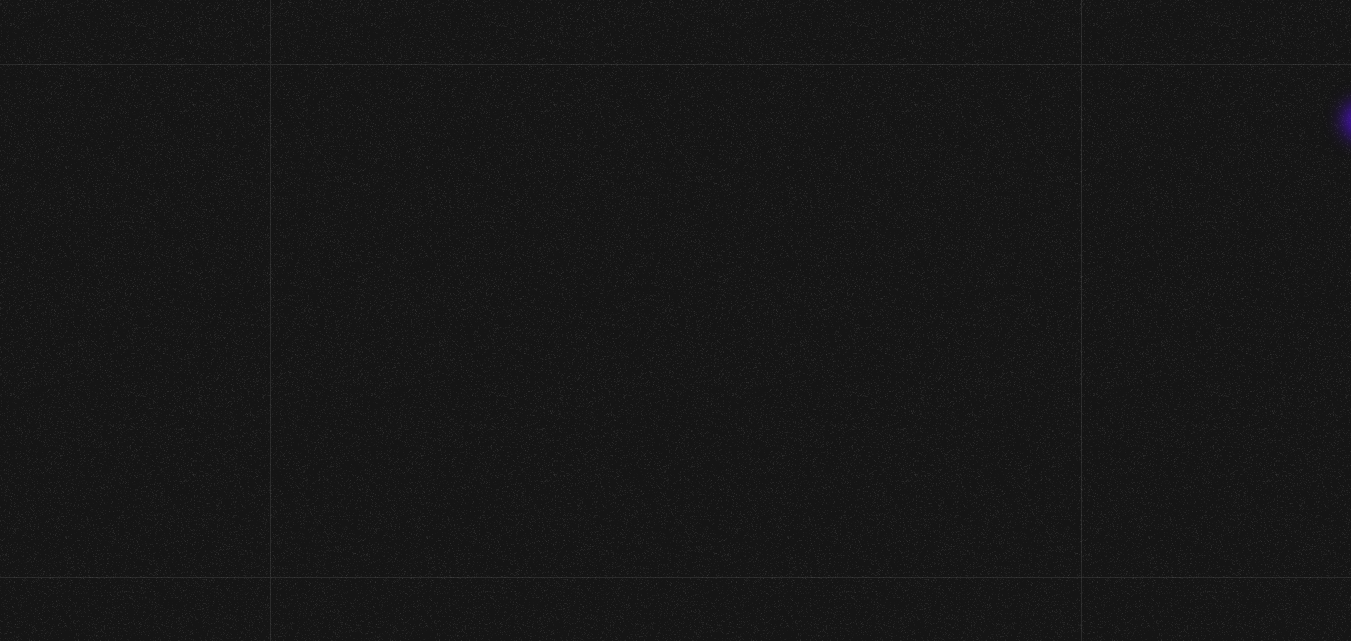 scroll, scrollTop: 0, scrollLeft: 0, axis: both 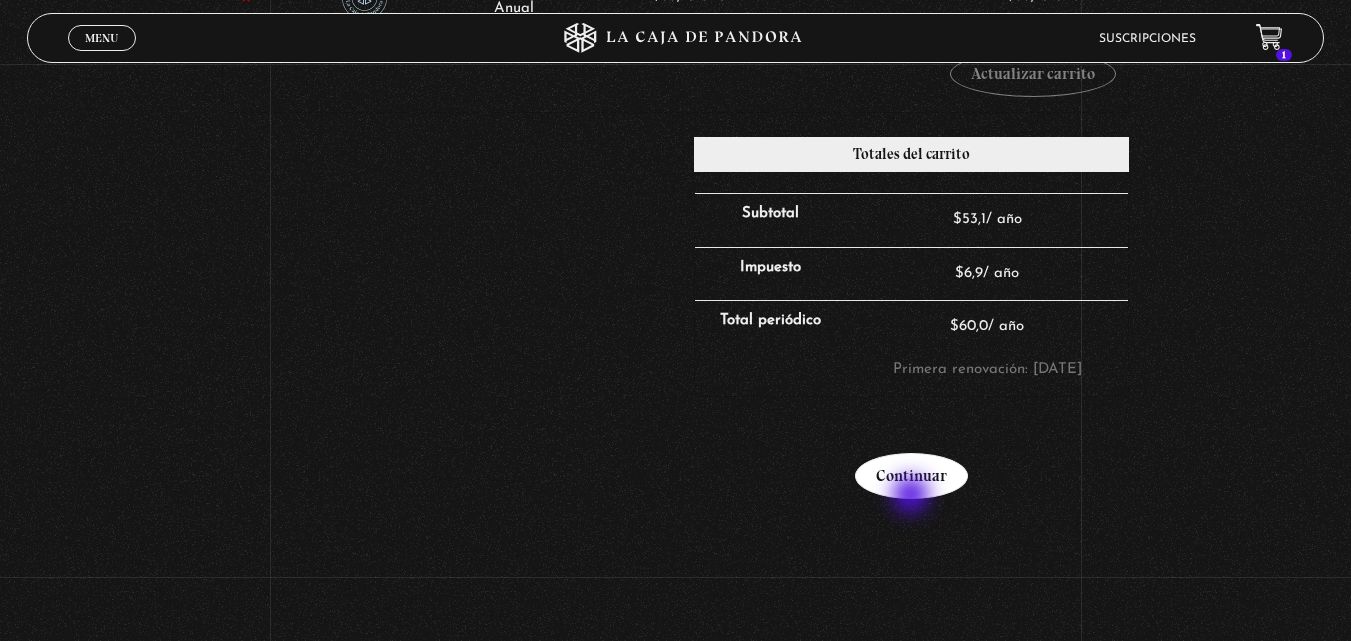 click on "Continuar" at bounding box center [911, 476] 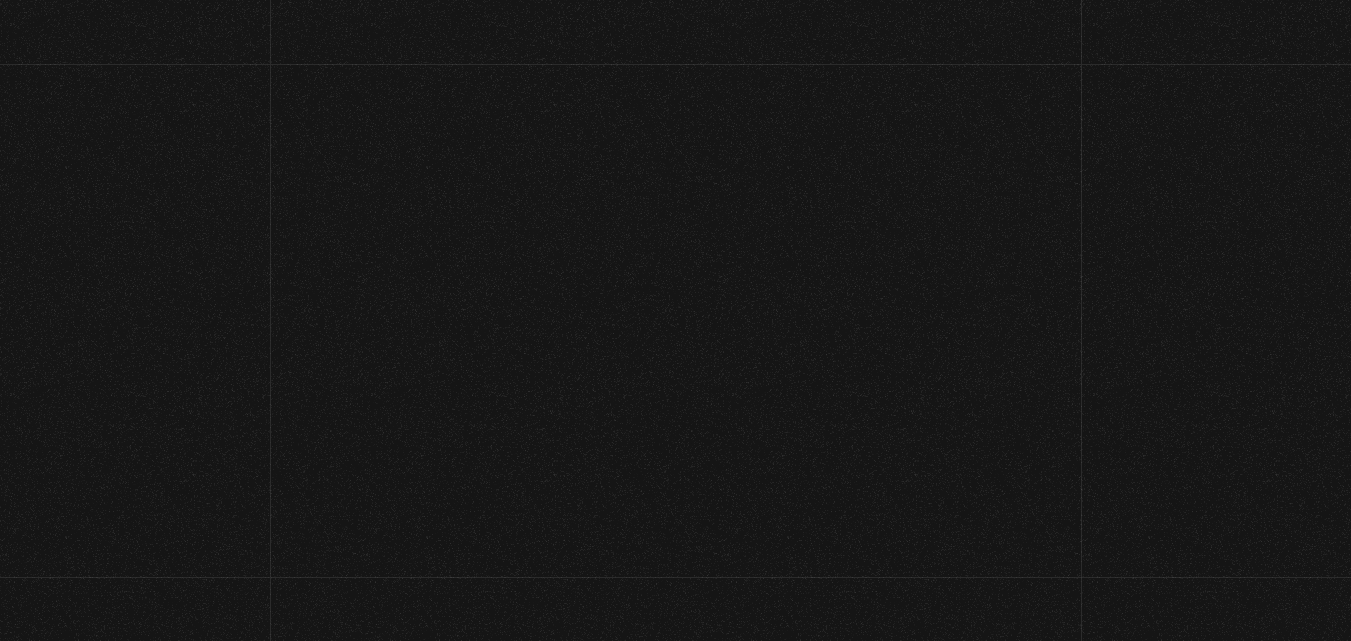 select on "LMA" 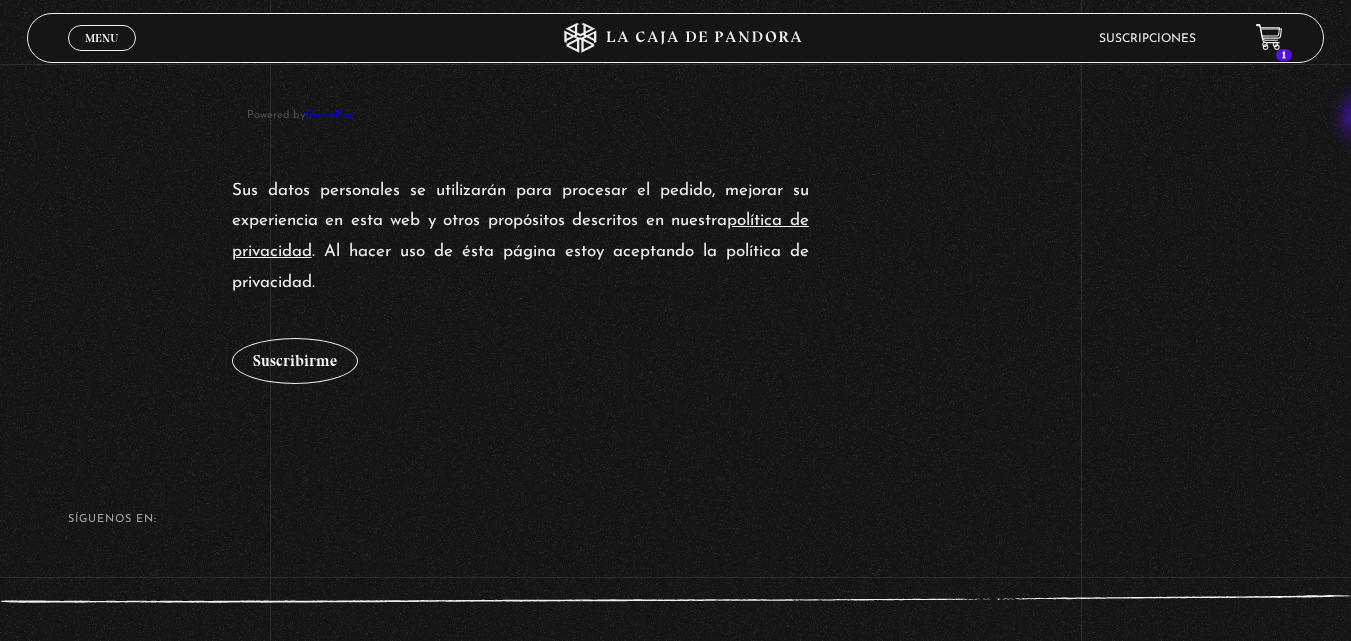 scroll, scrollTop: 1958, scrollLeft: 0, axis: vertical 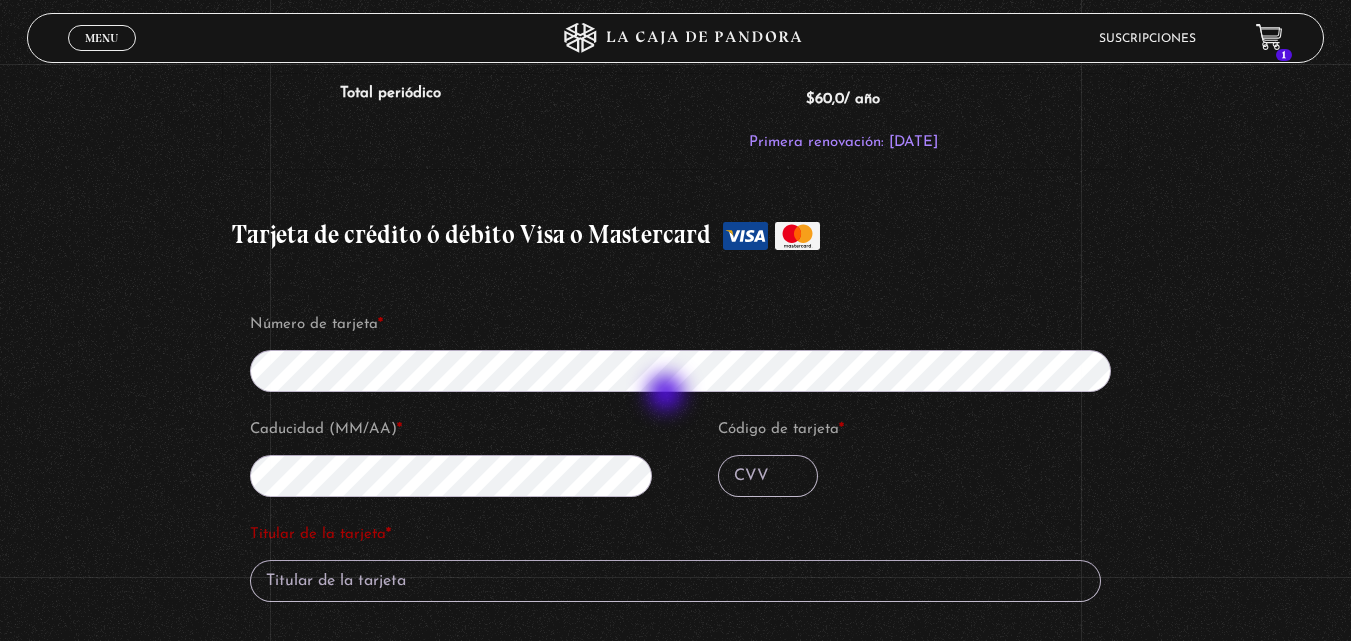 click on "Número de tarjeta  *
Caducidad (MM/AA)  *
Código de tarjeta  *" at bounding box center (688, 412) 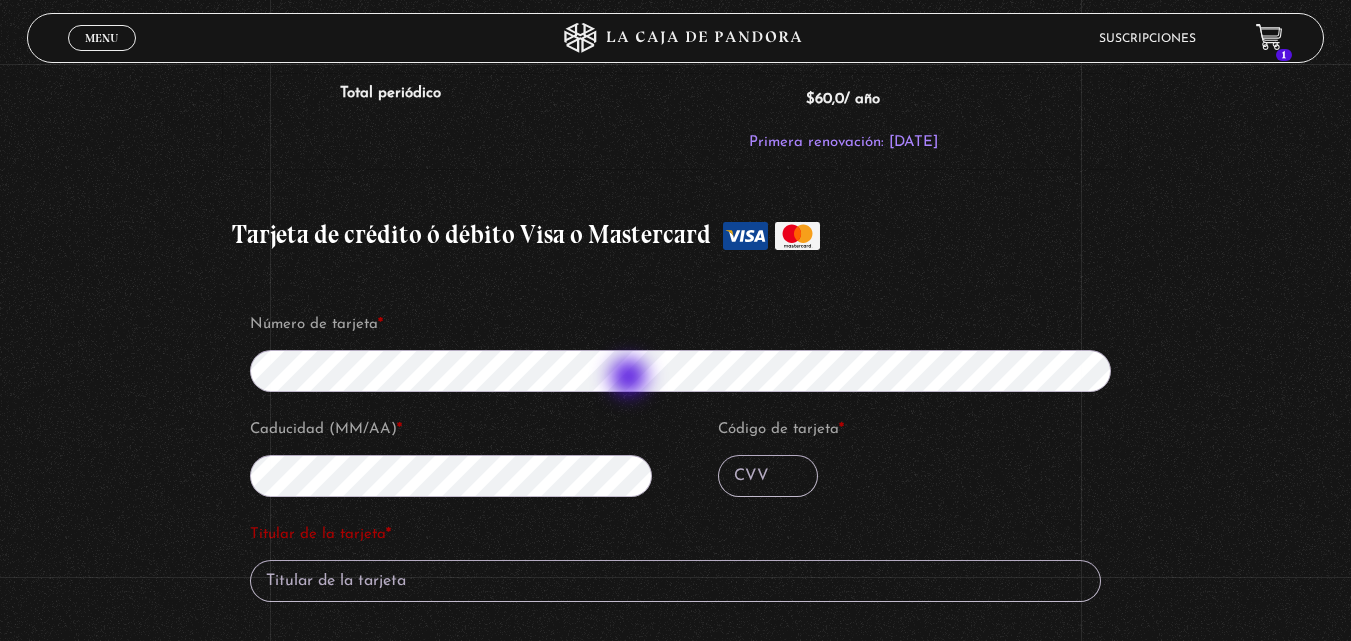 type on "017" 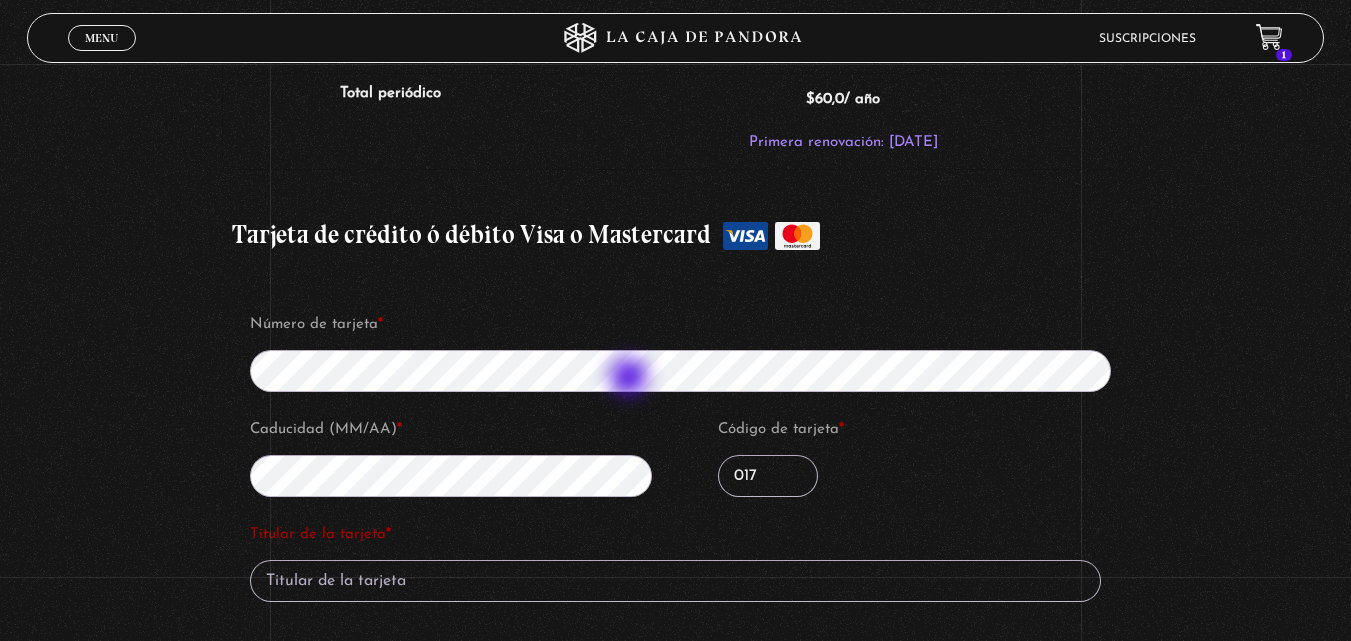 type on "Angela Luciano Rivera" 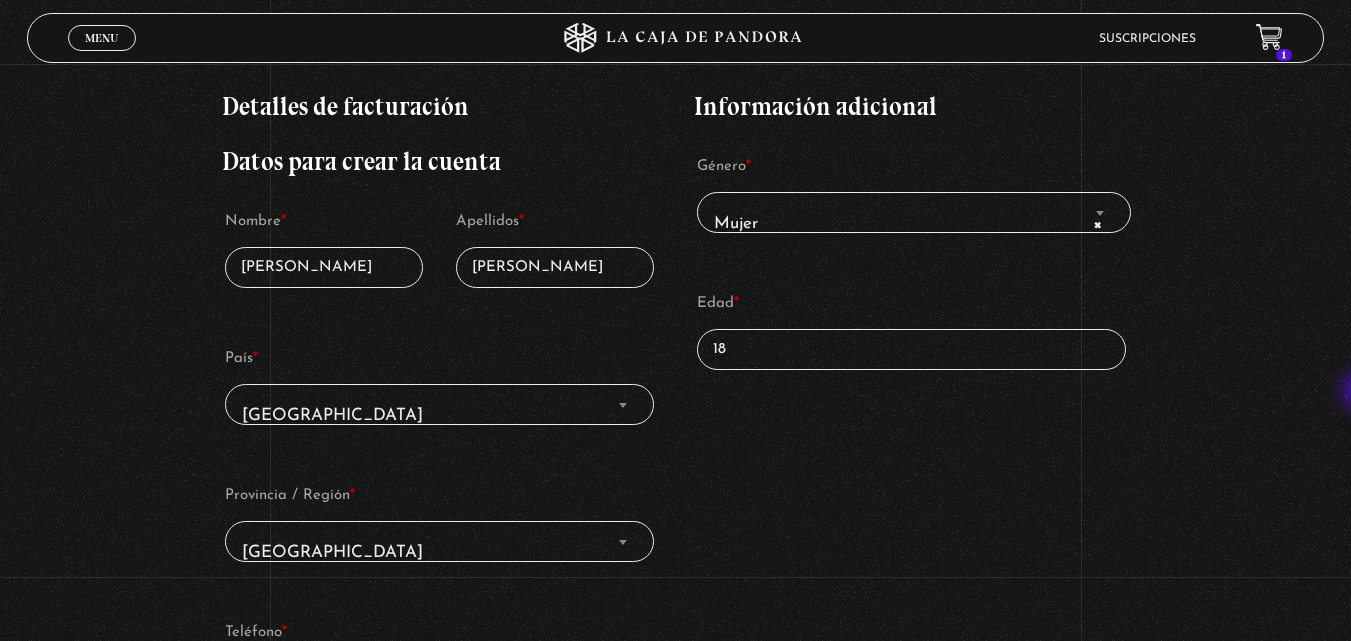 scroll, scrollTop: 322, scrollLeft: 0, axis: vertical 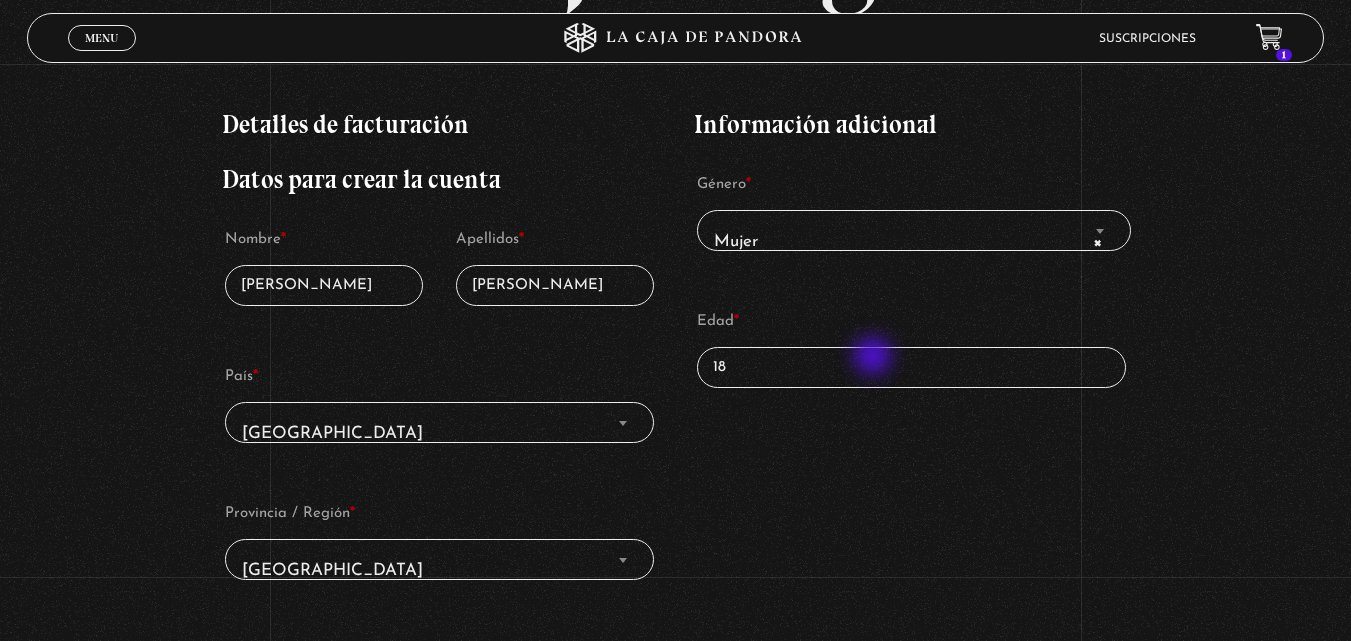 click on "18" at bounding box center [912, 367] 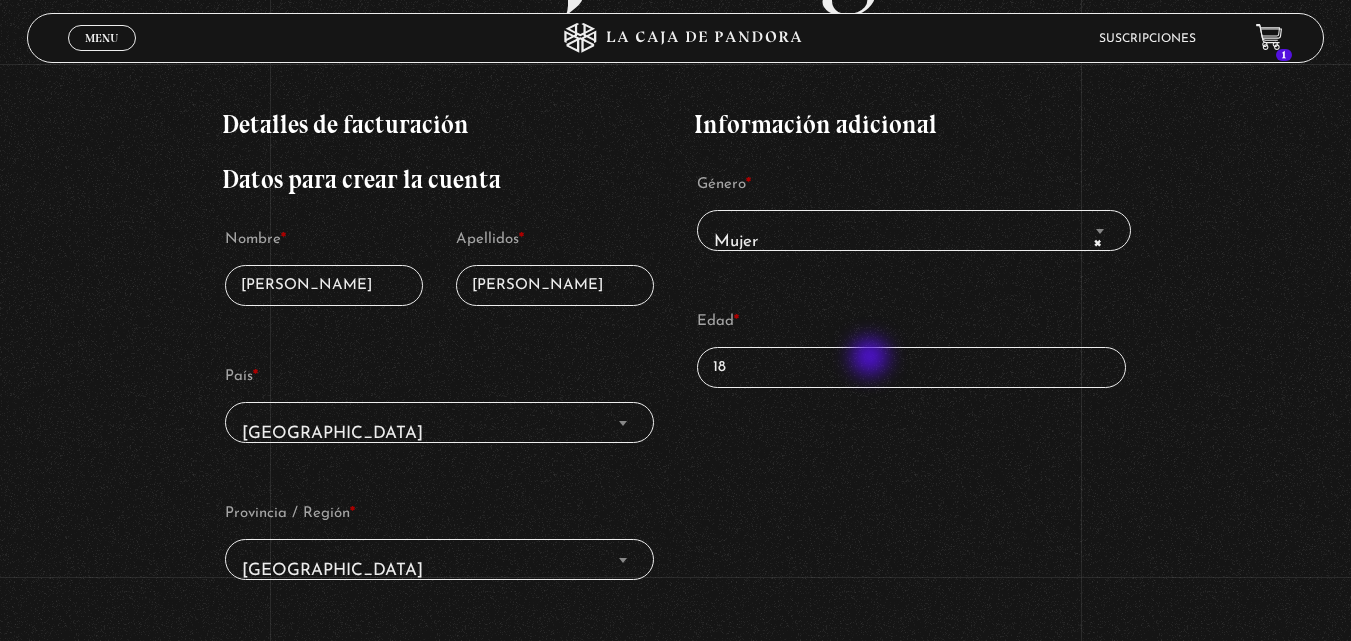 type on "1" 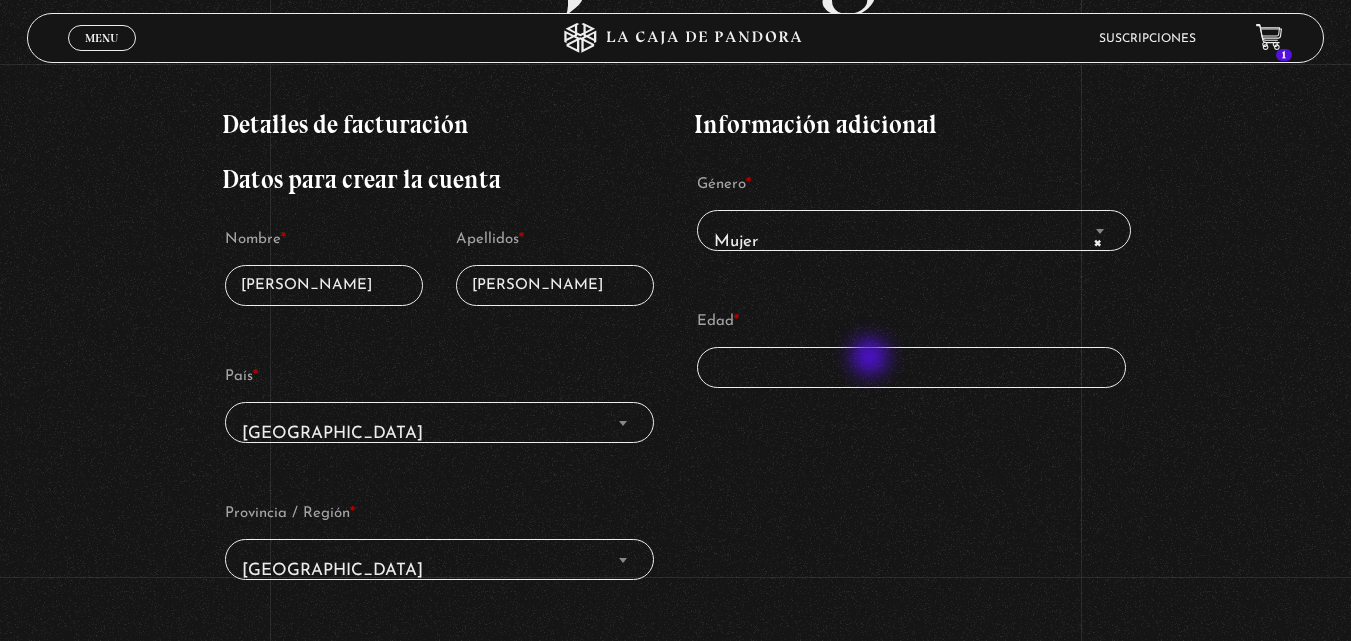 type on "3" 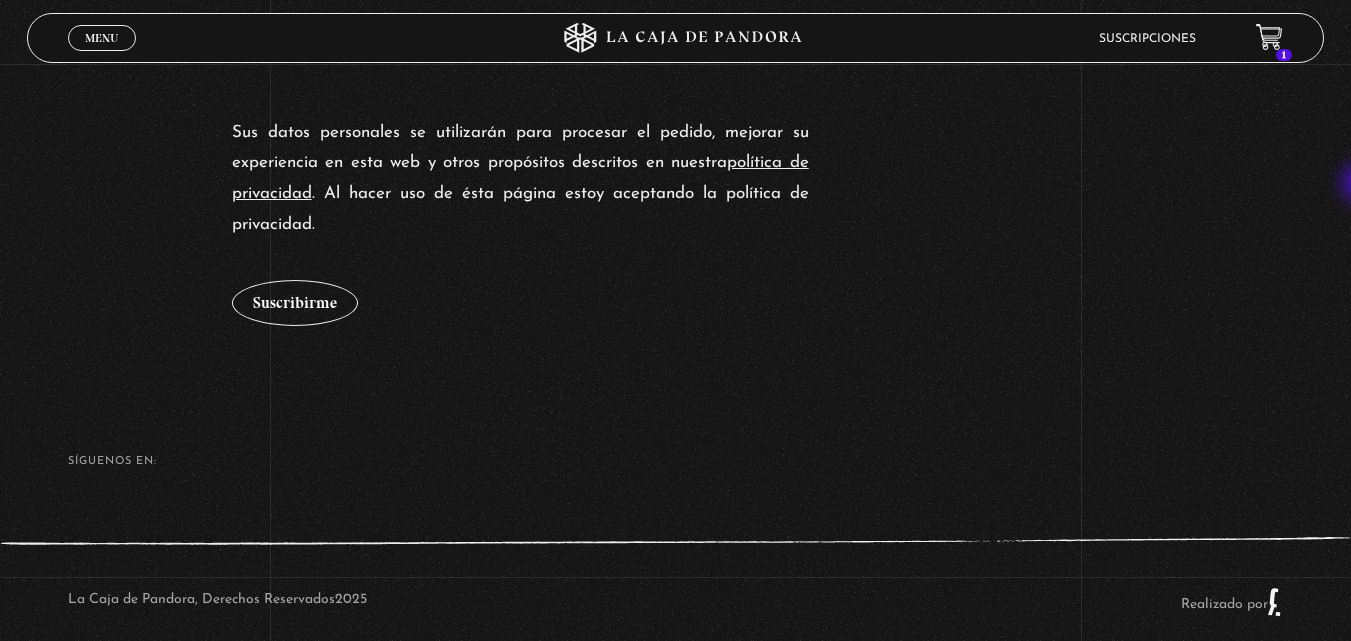 scroll, scrollTop: 2029, scrollLeft: 0, axis: vertical 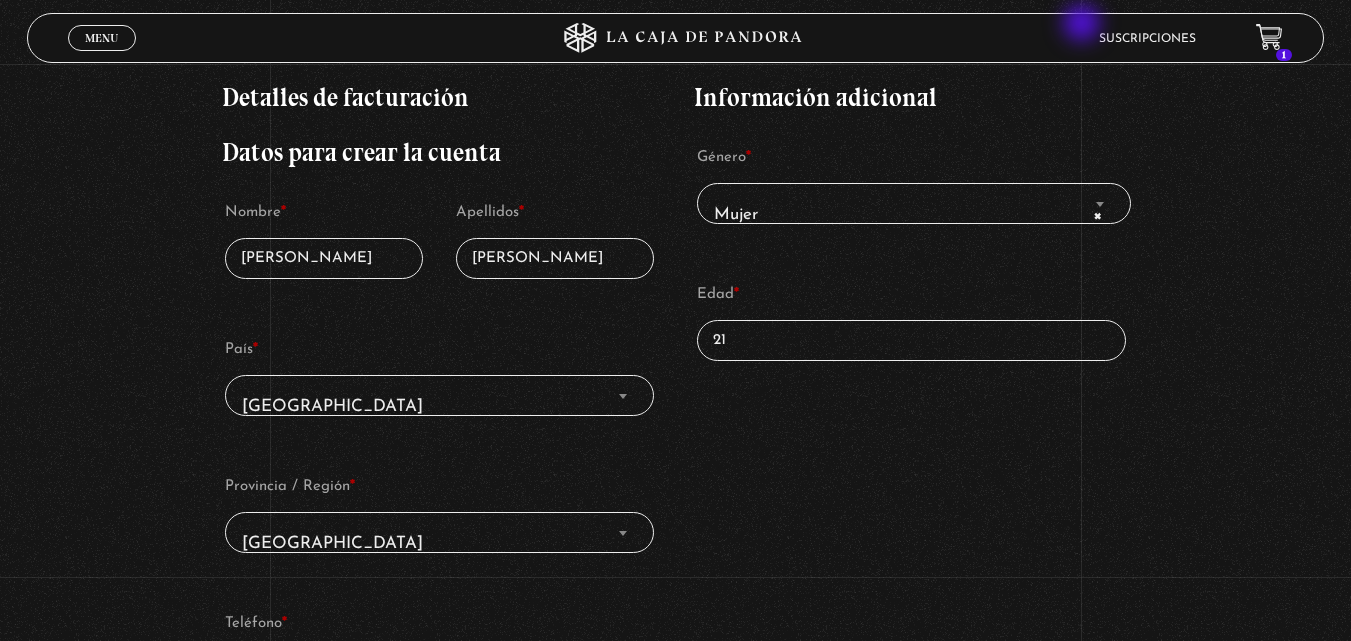 type on "21" 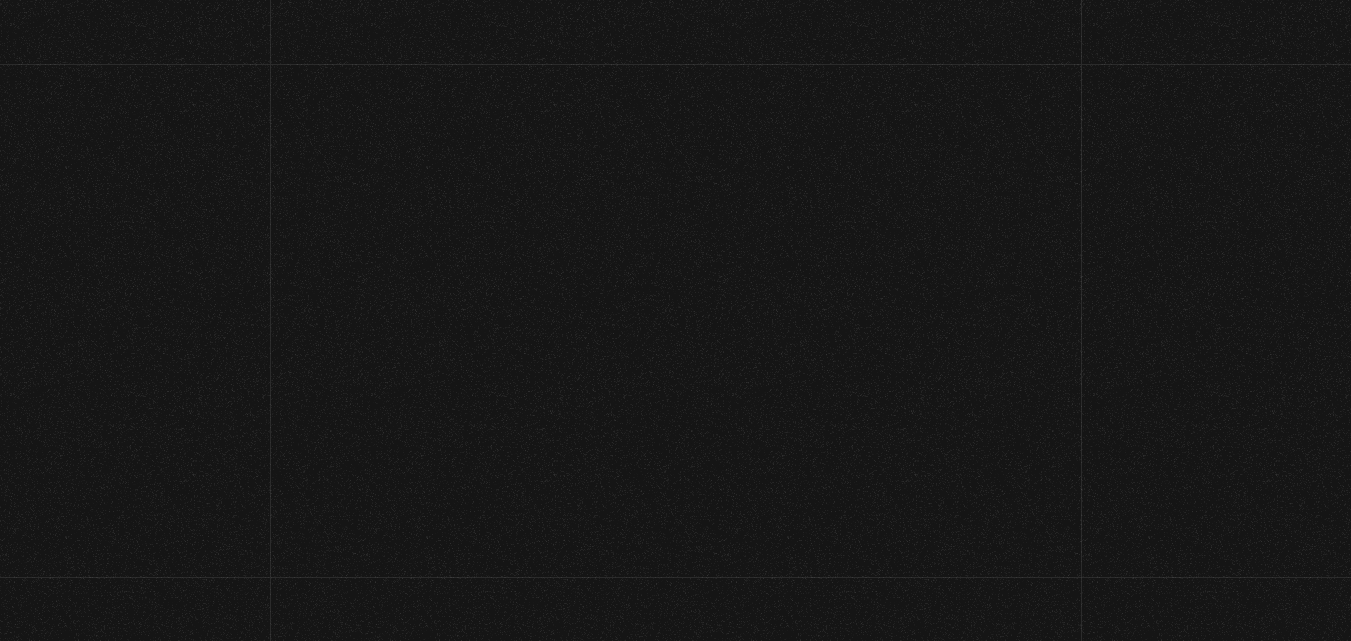 scroll, scrollTop: 0, scrollLeft: 0, axis: both 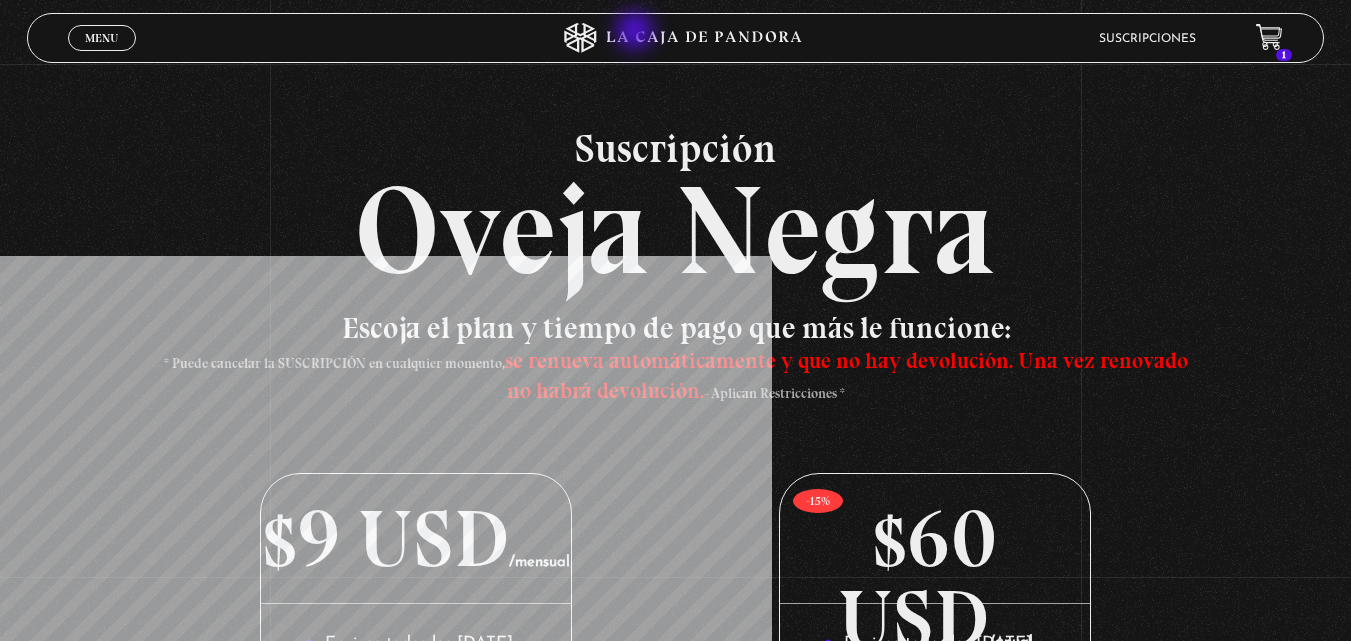 click 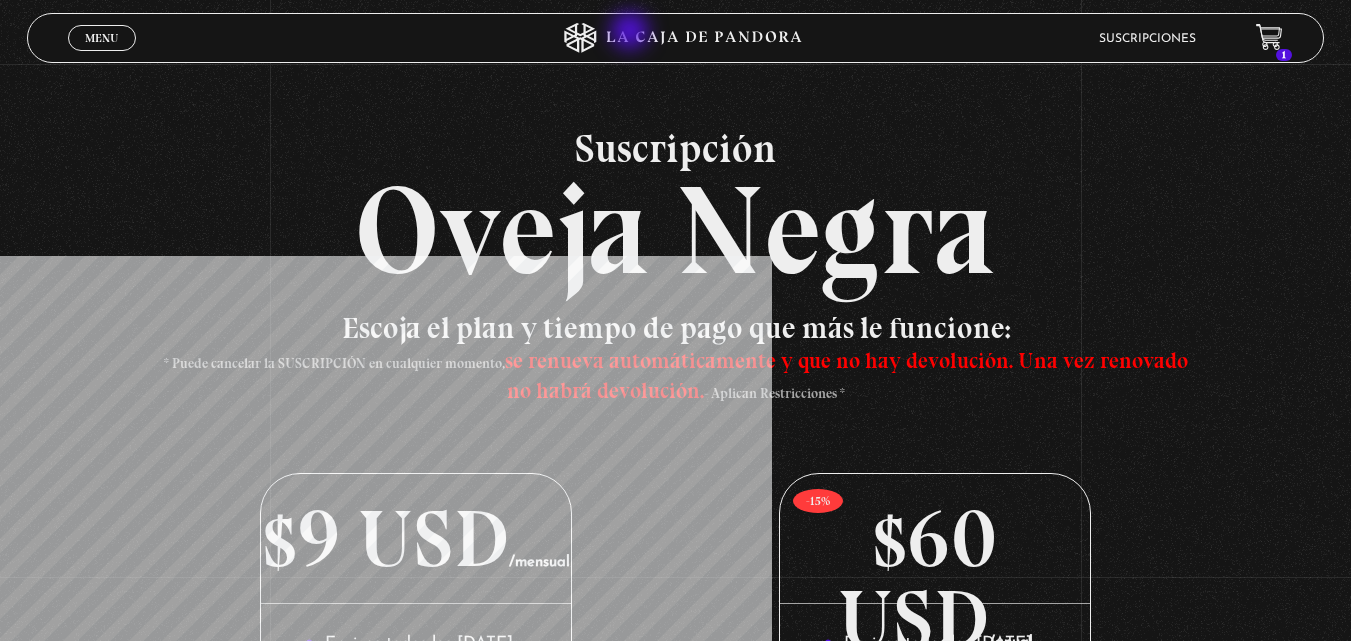 click 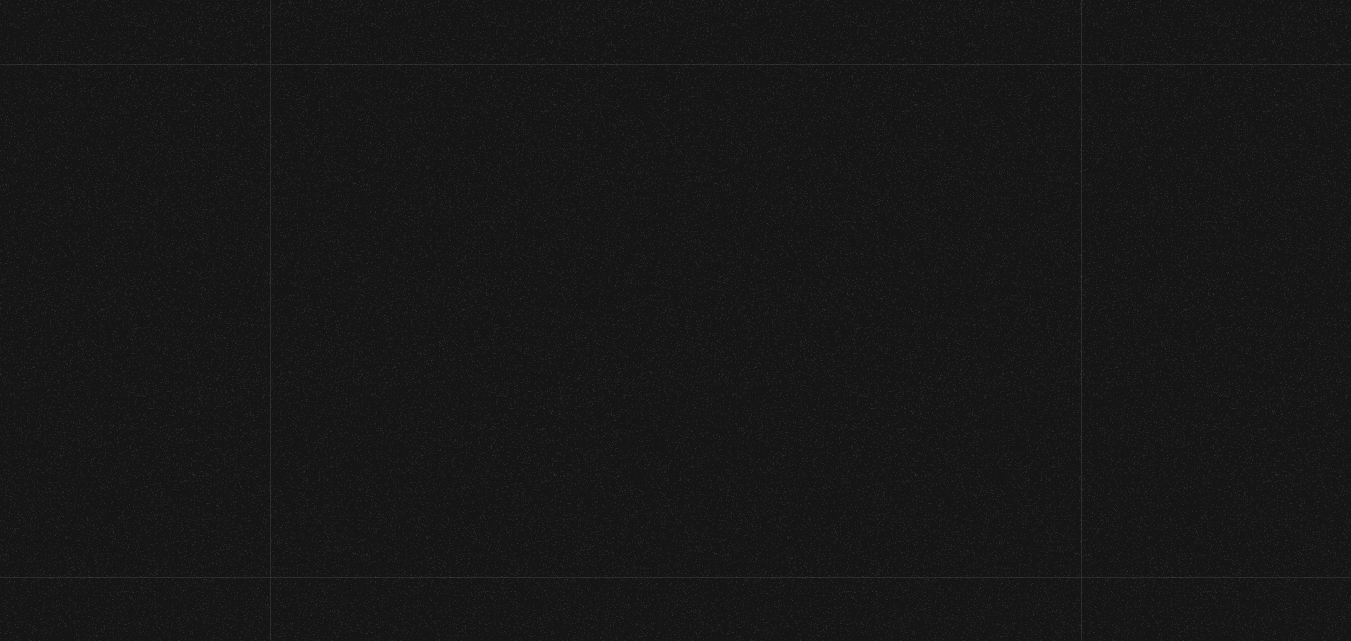 scroll, scrollTop: 0, scrollLeft: 0, axis: both 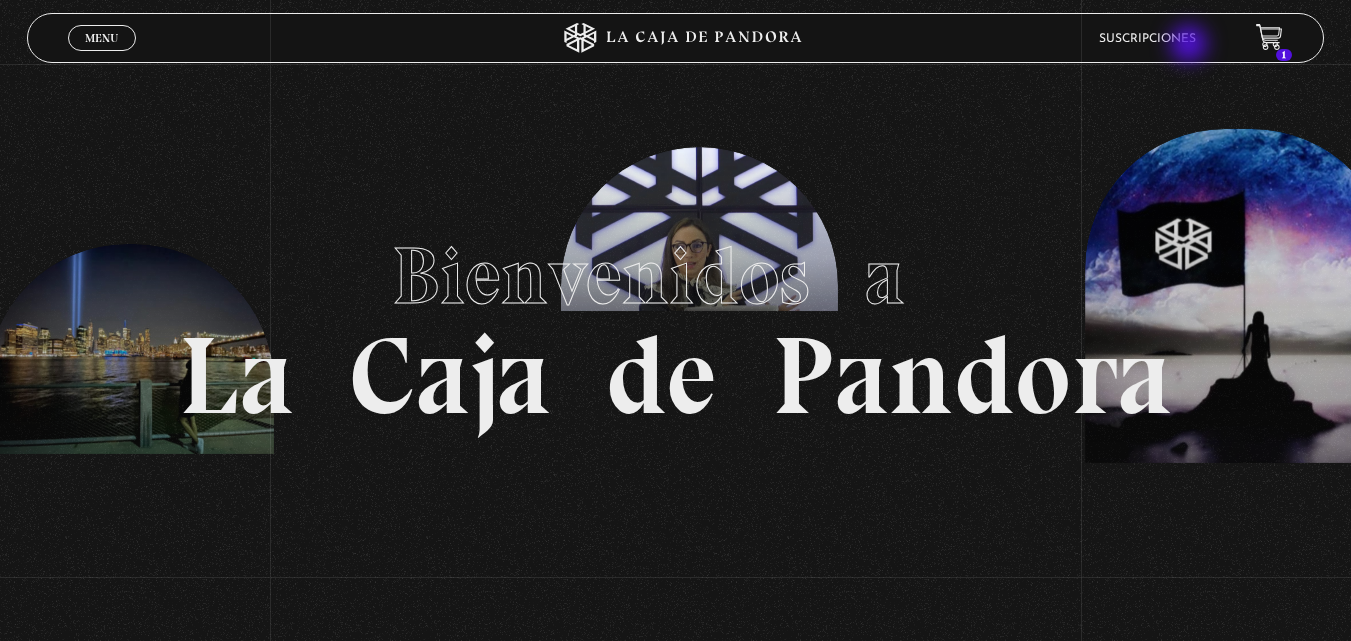 drag, startPoint x: 1191, startPoint y: 46, endPoint x: 1199, endPoint y: 58, distance: 14.422205 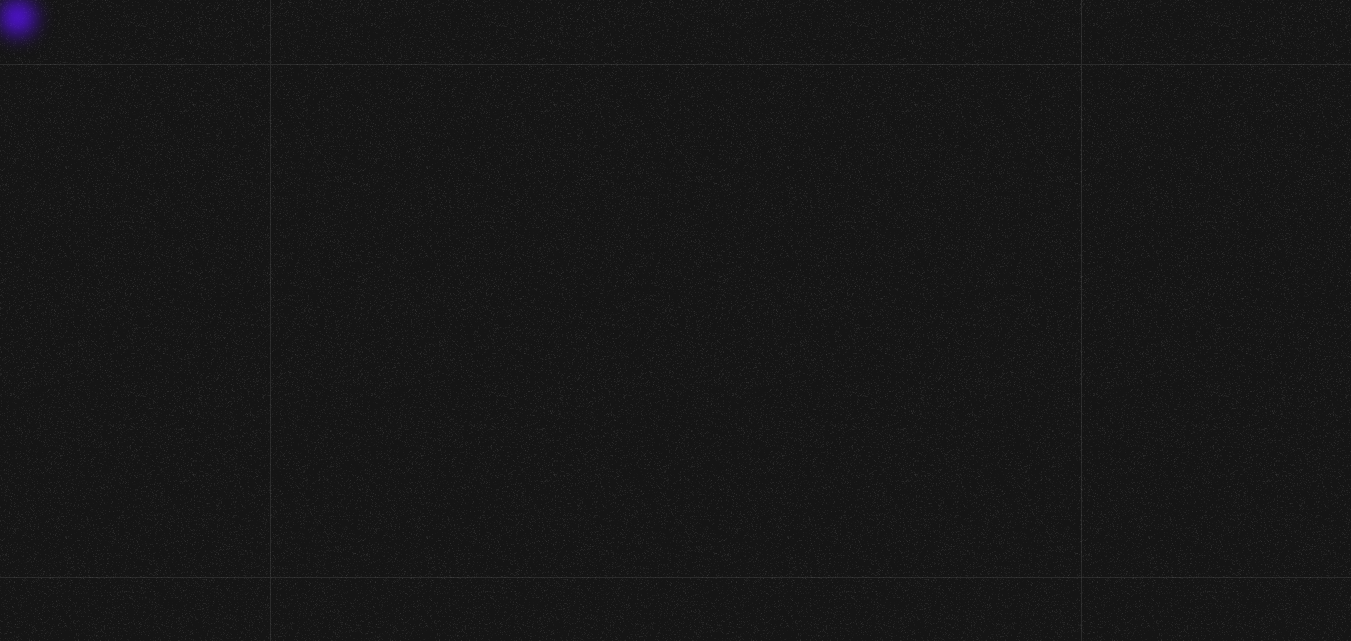 scroll, scrollTop: 0, scrollLeft: 0, axis: both 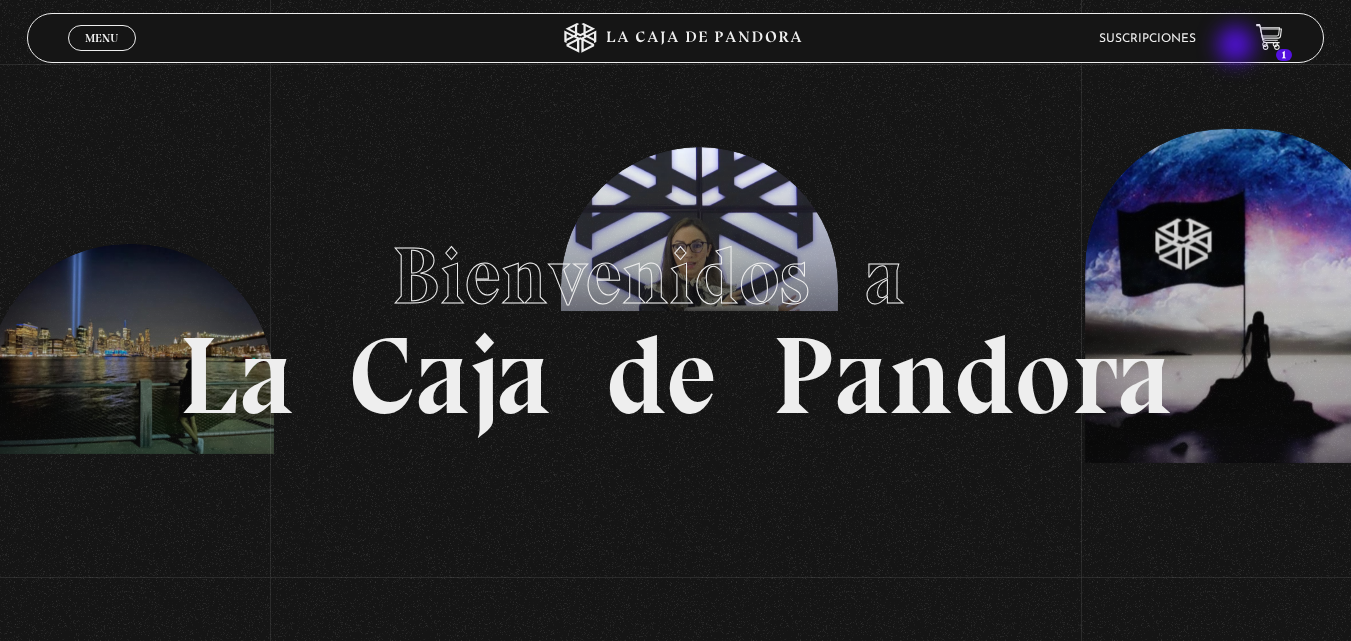 click on "Suscripciones" at bounding box center [1167, 38] 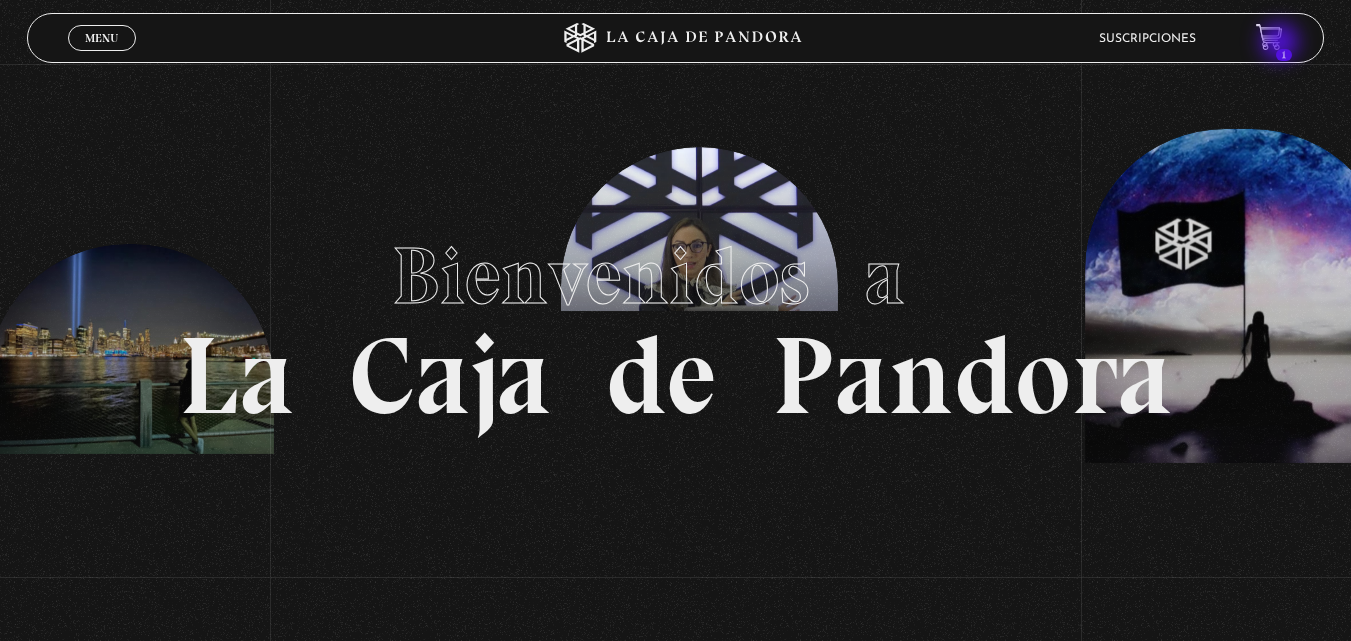 click 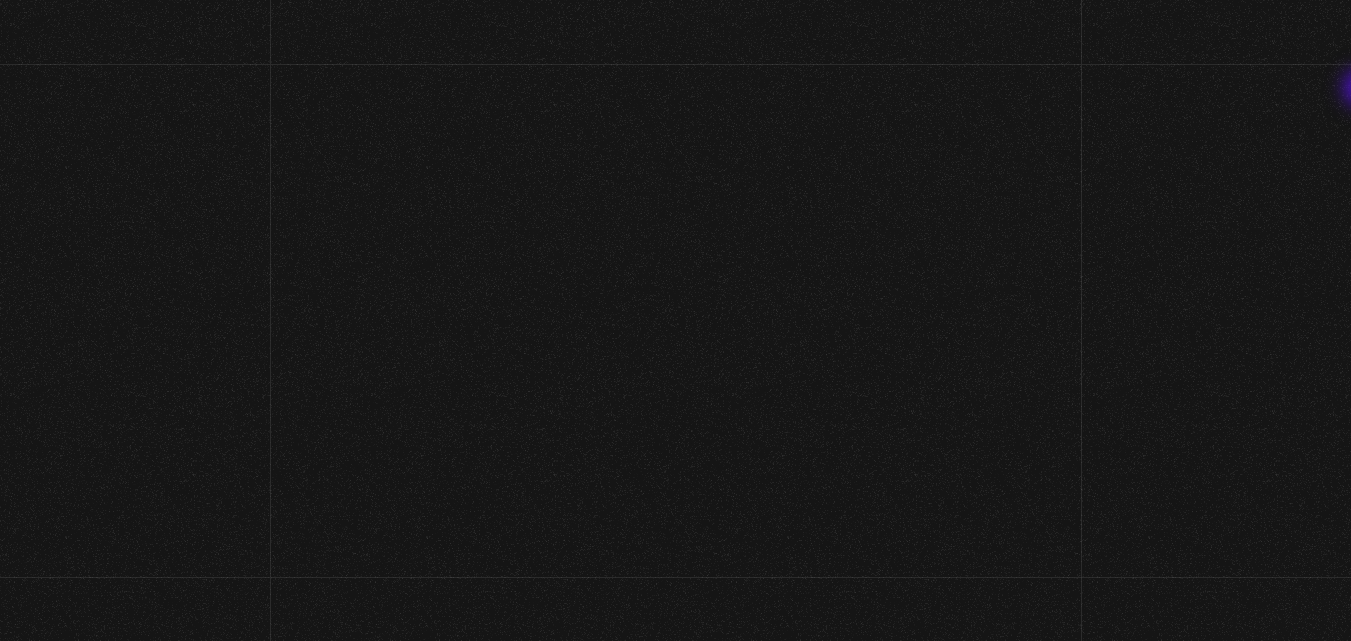 scroll, scrollTop: 0, scrollLeft: 0, axis: both 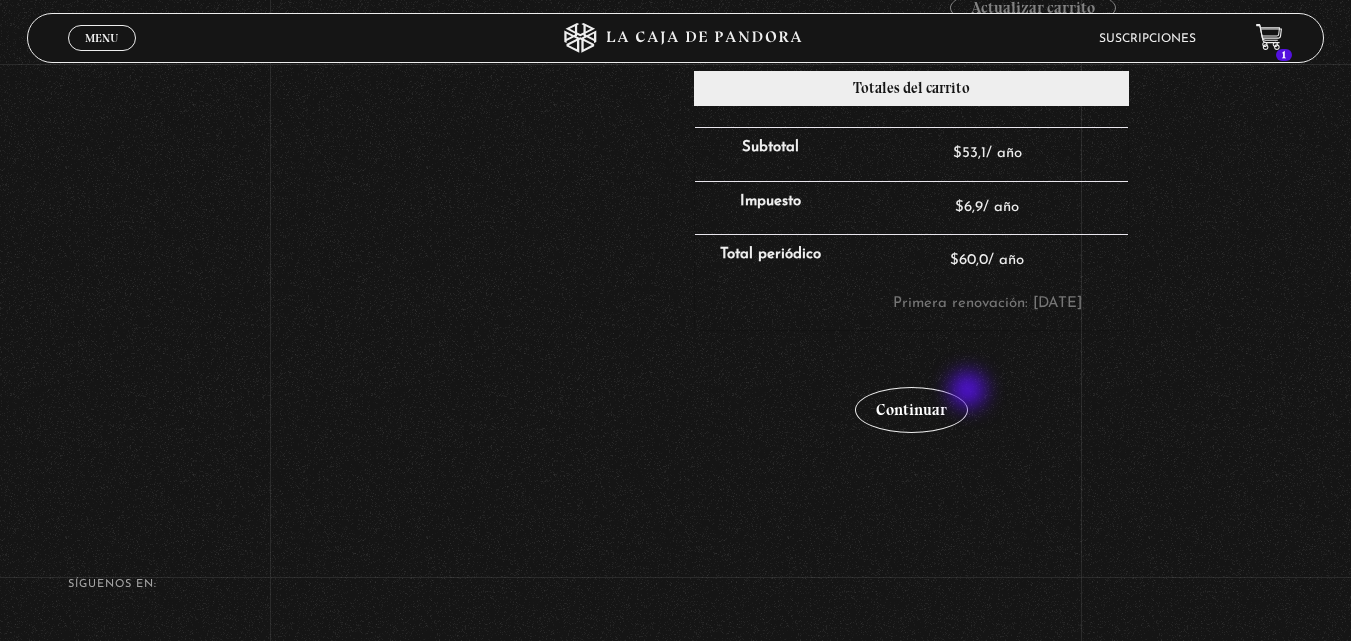 click on "Continuar" at bounding box center [912, 398] 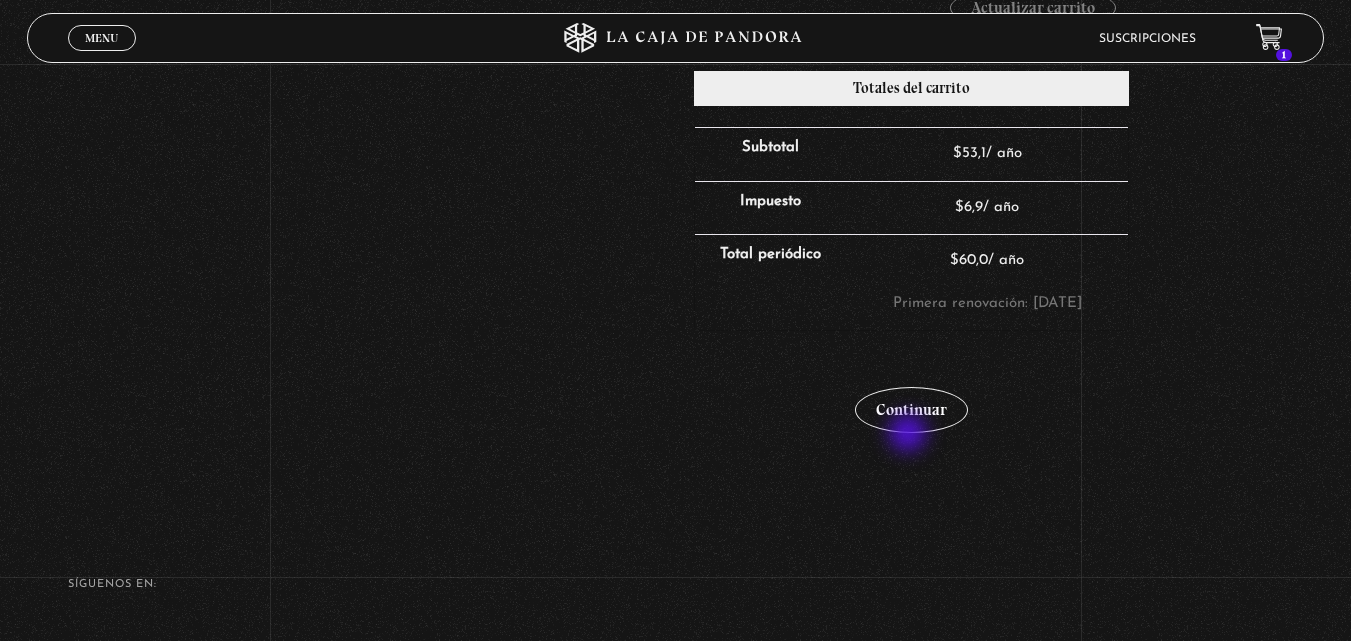 click on "Continuar" at bounding box center (912, 398) 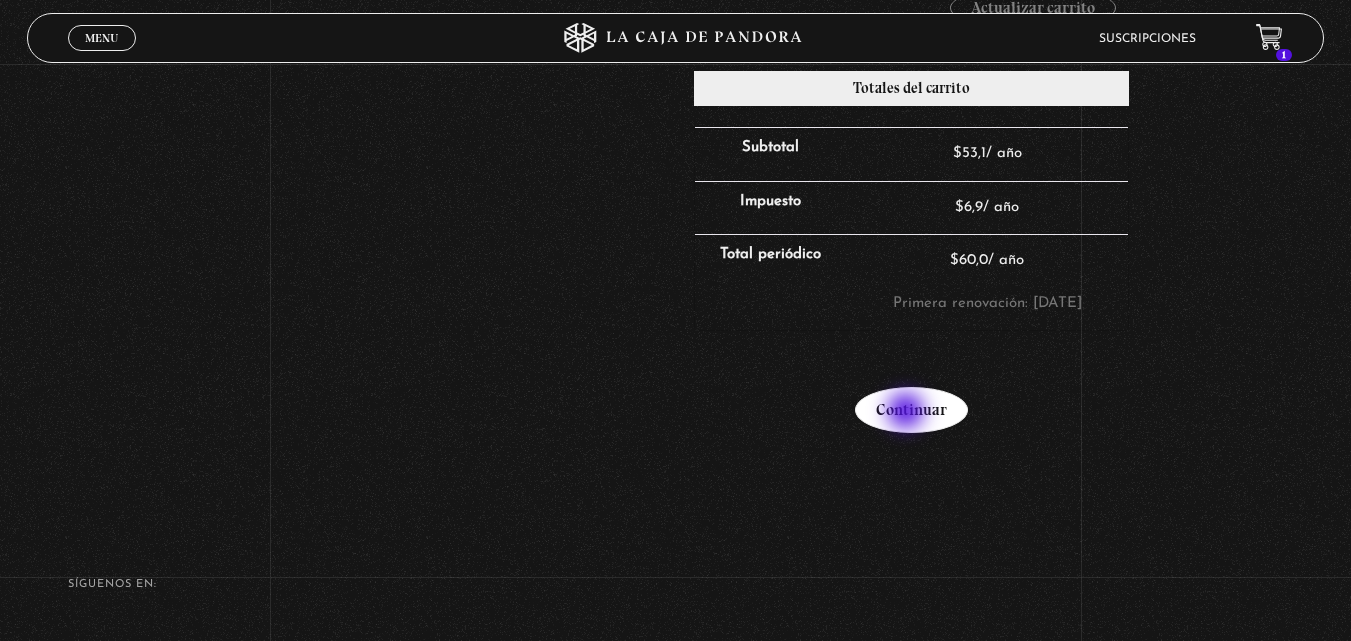 click on "Continuar" at bounding box center (911, 410) 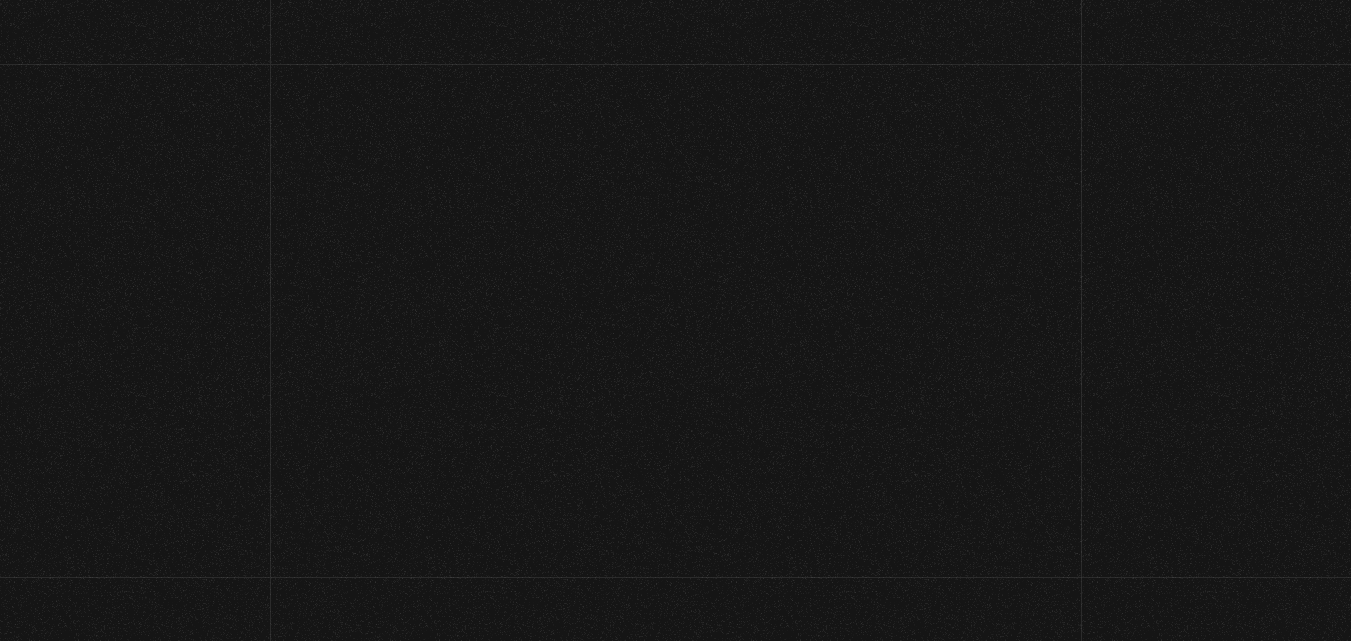 select on "LMA" 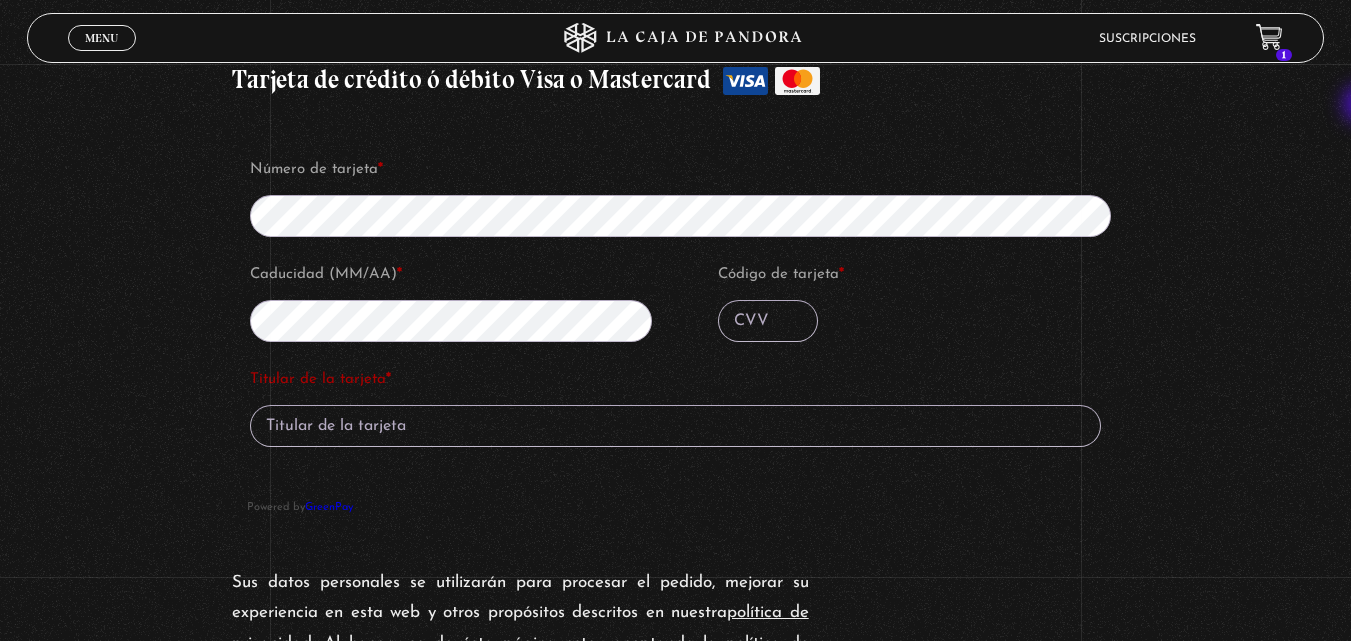 scroll, scrollTop: 1535, scrollLeft: 0, axis: vertical 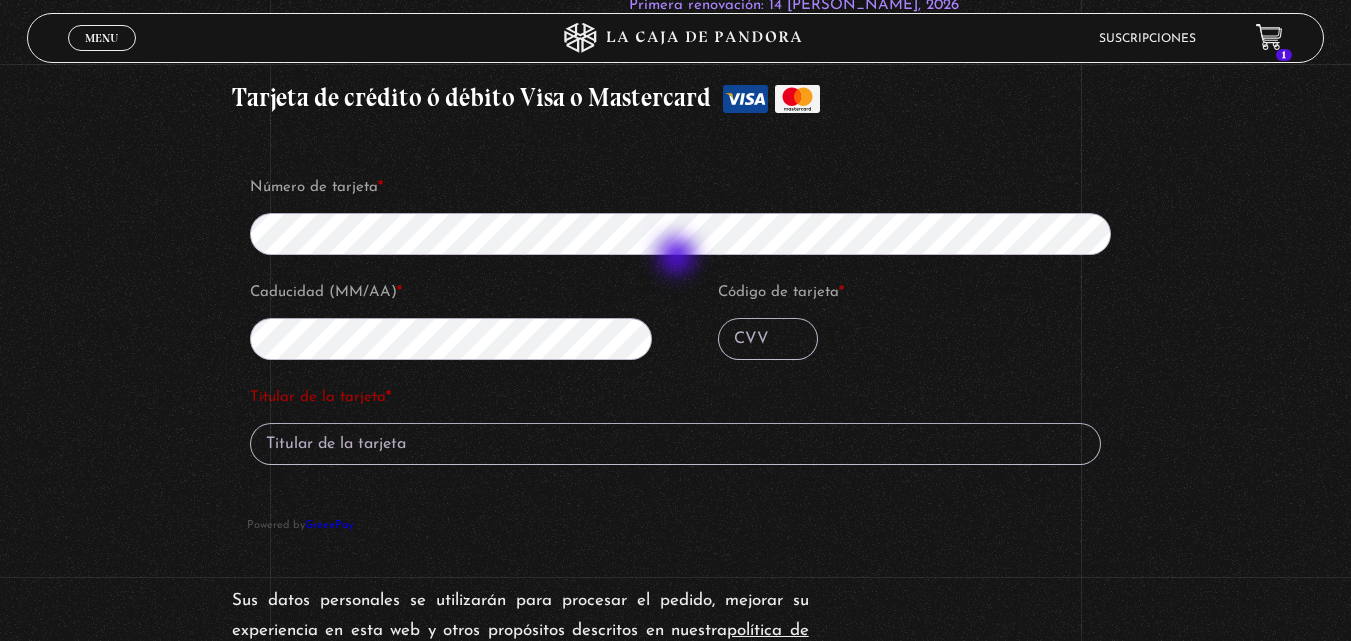 type on "017" 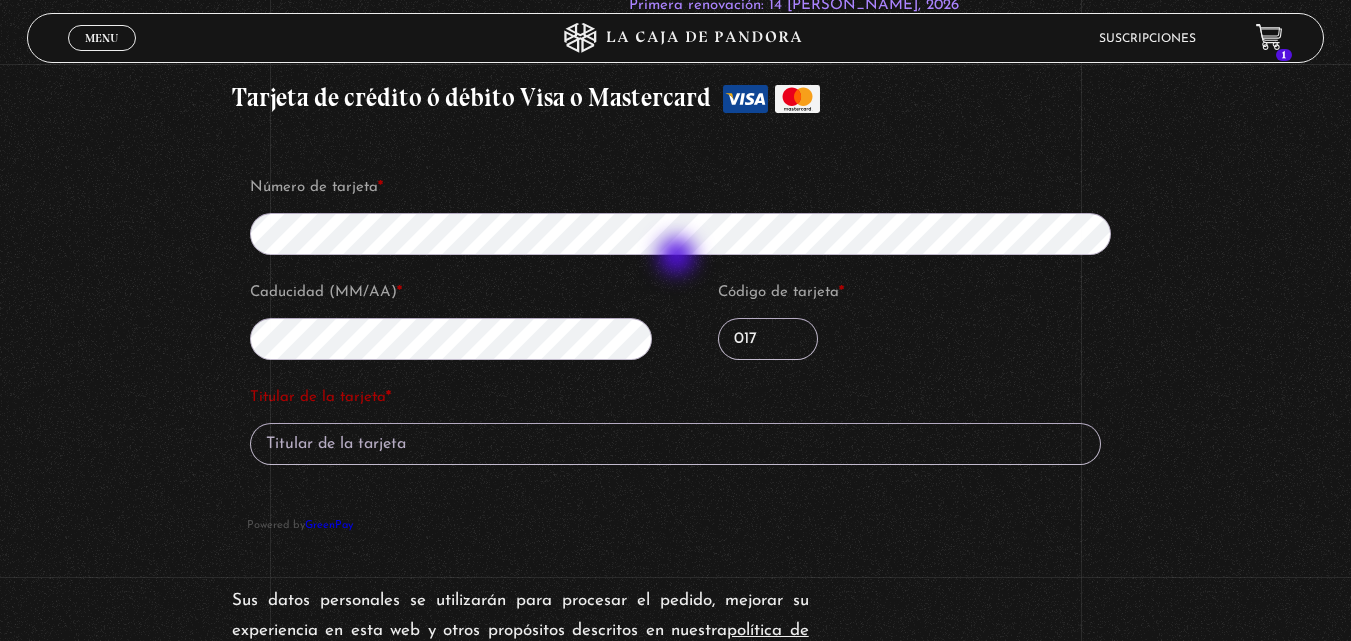 type on "Angela Luciano Rivera" 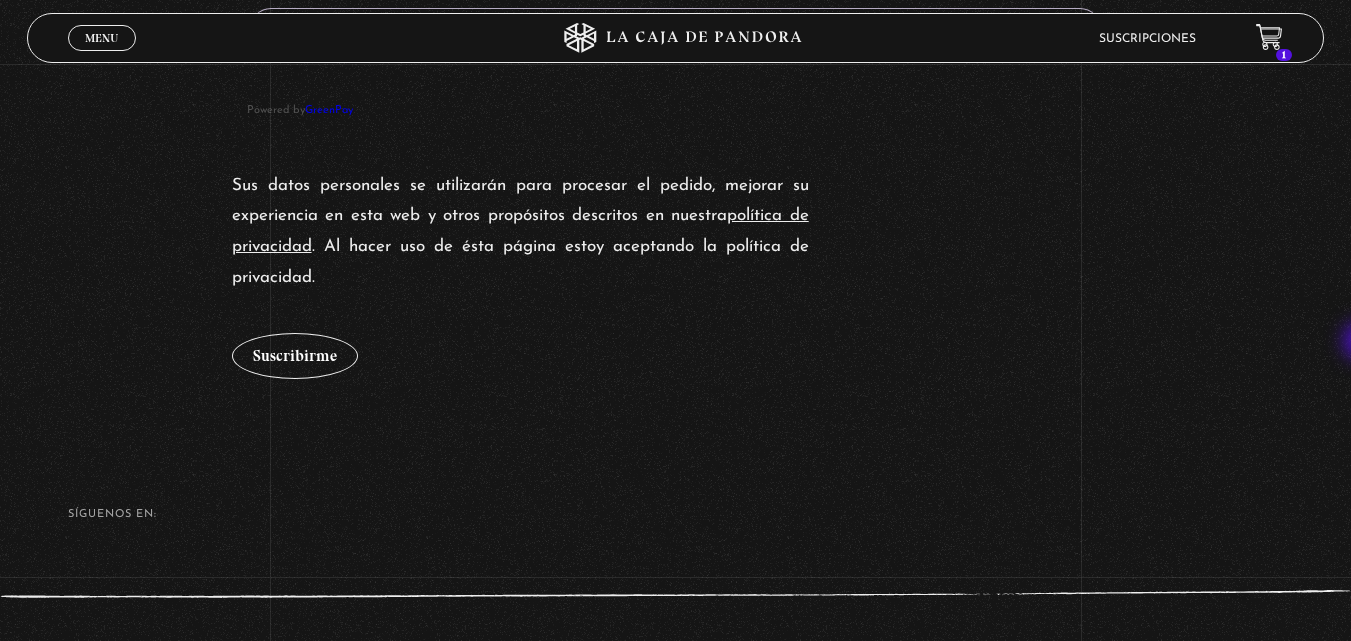 scroll, scrollTop: 1954, scrollLeft: 0, axis: vertical 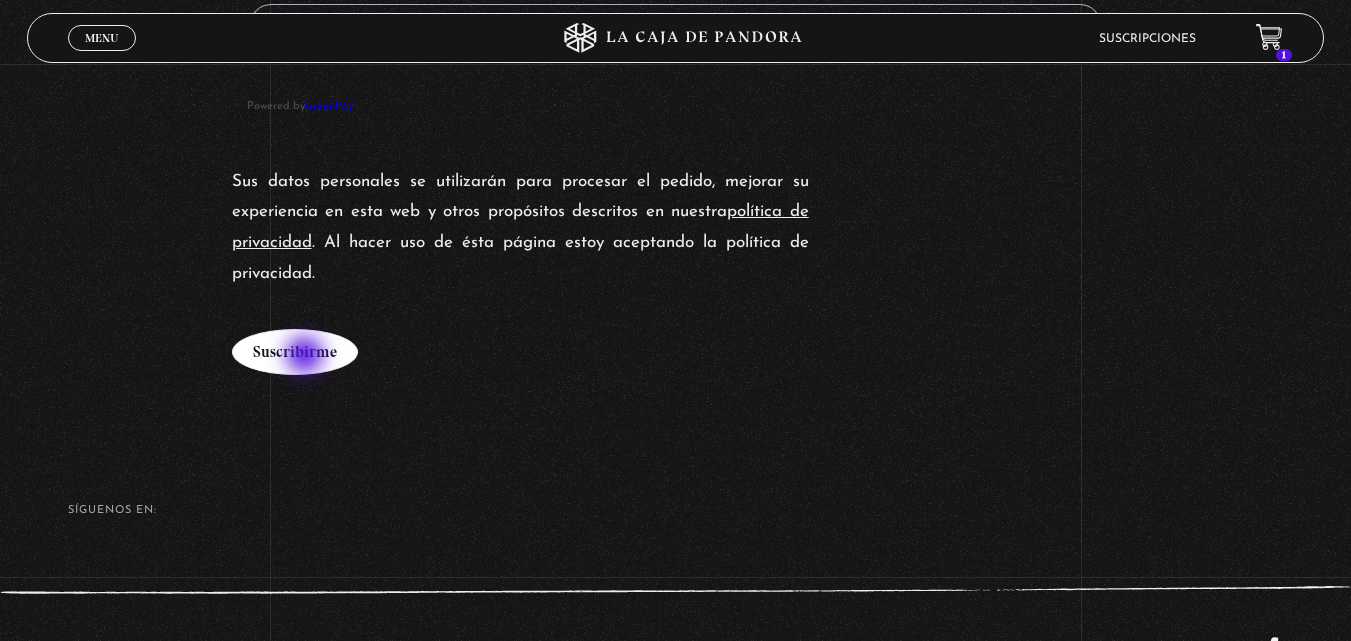 click on "Suscribirme" at bounding box center [295, 352] 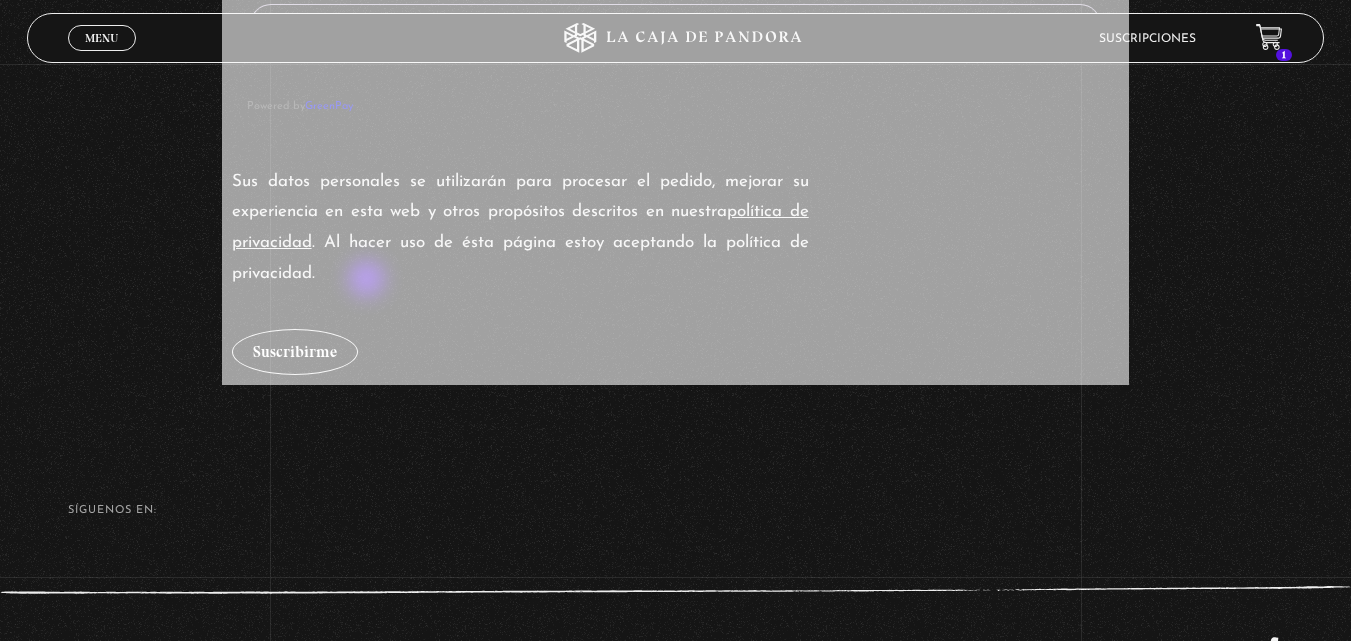 click at bounding box center [676, -583] 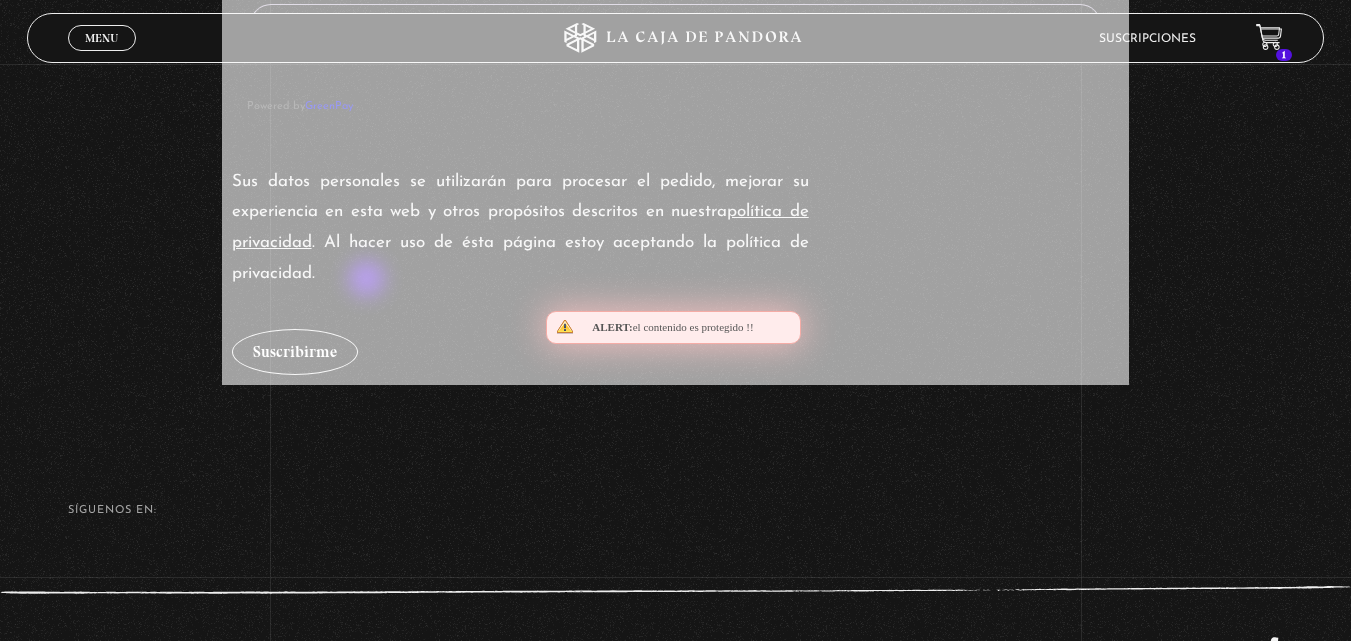 click at bounding box center [676, -583] 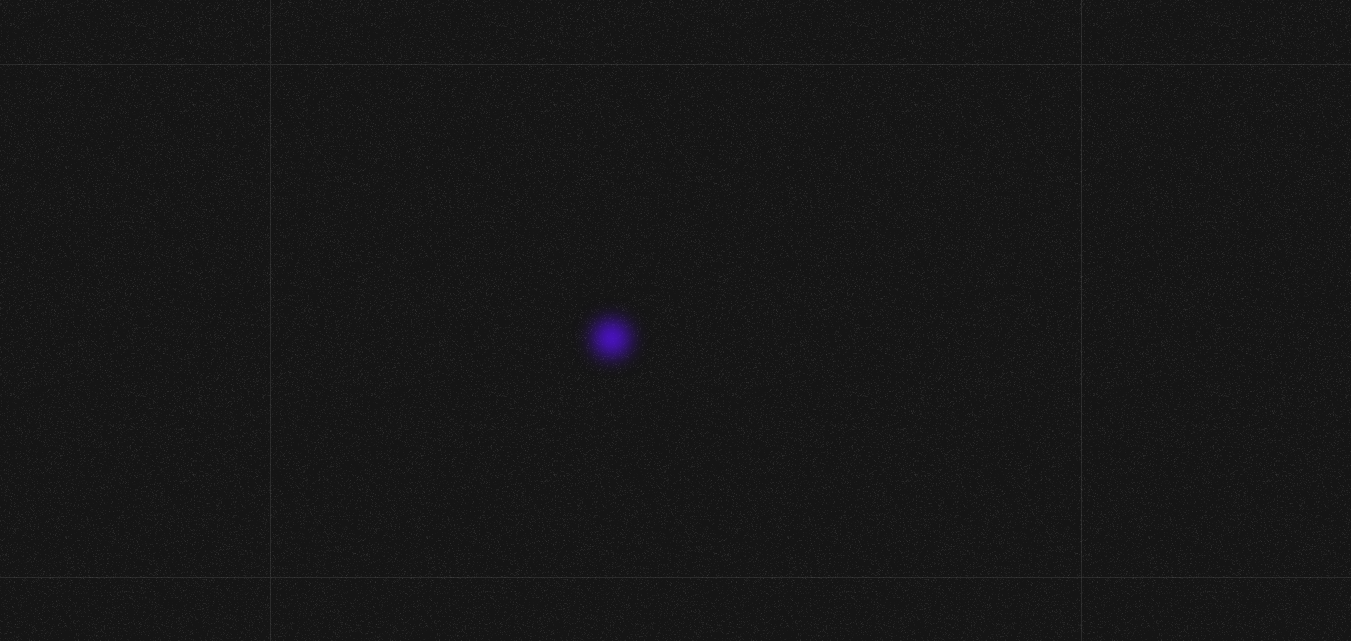 scroll, scrollTop: 0, scrollLeft: 0, axis: both 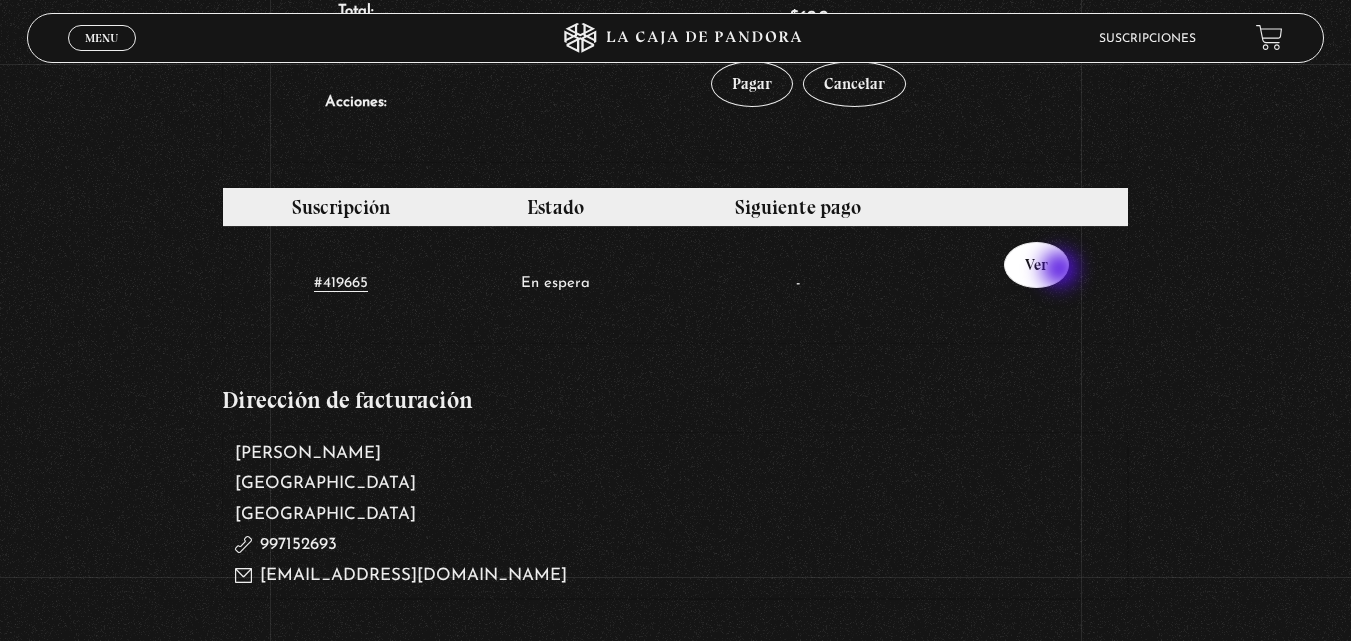 click on "Ver" at bounding box center [1036, 265] 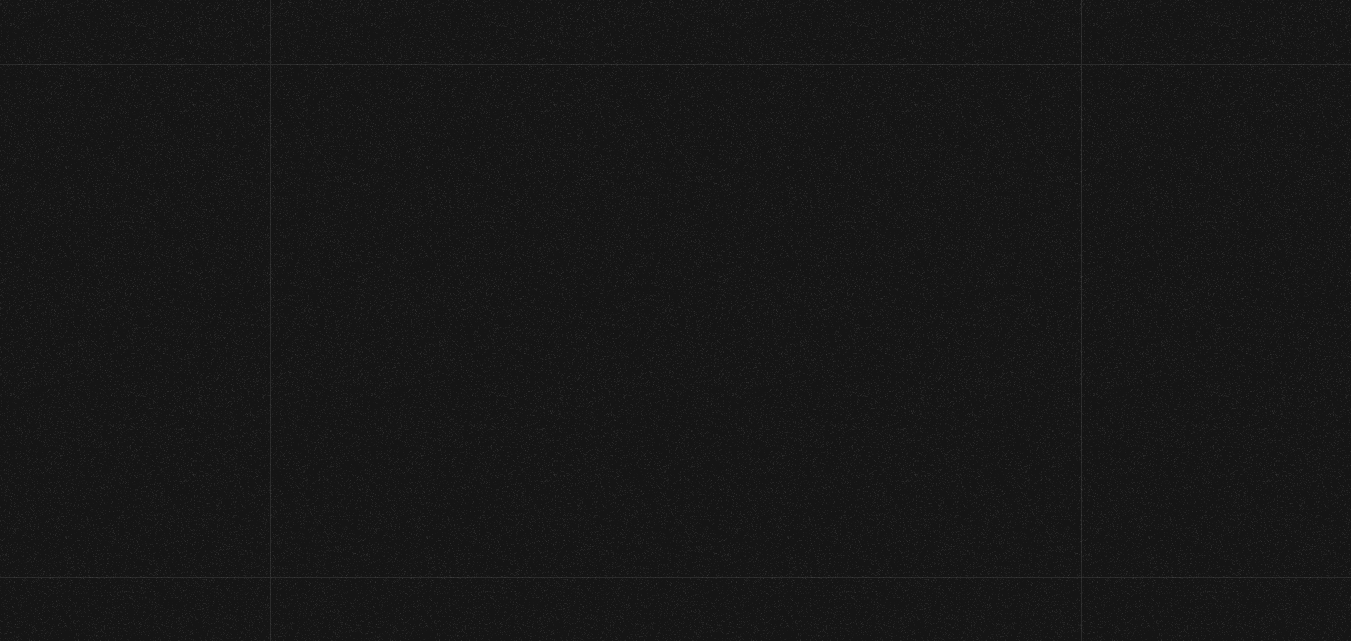 scroll, scrollTop: 0, scrollLeft: 0, axis: both 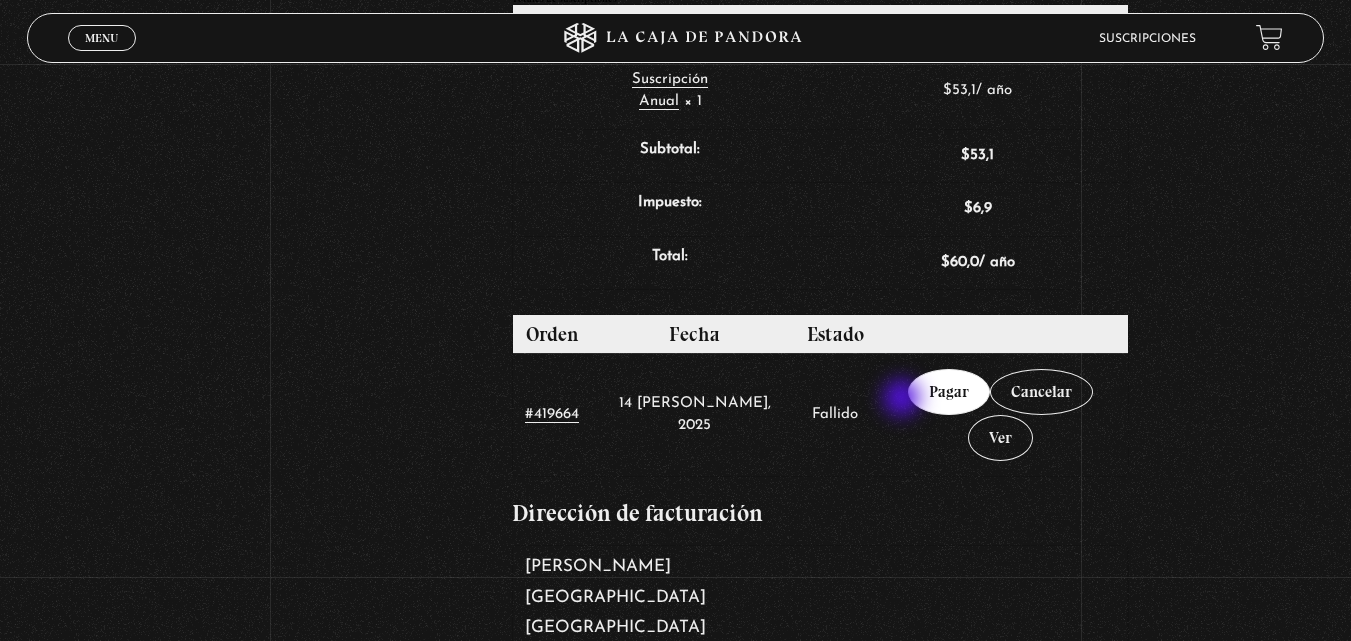 click on "Pagar" at bounding box center (949, 392) 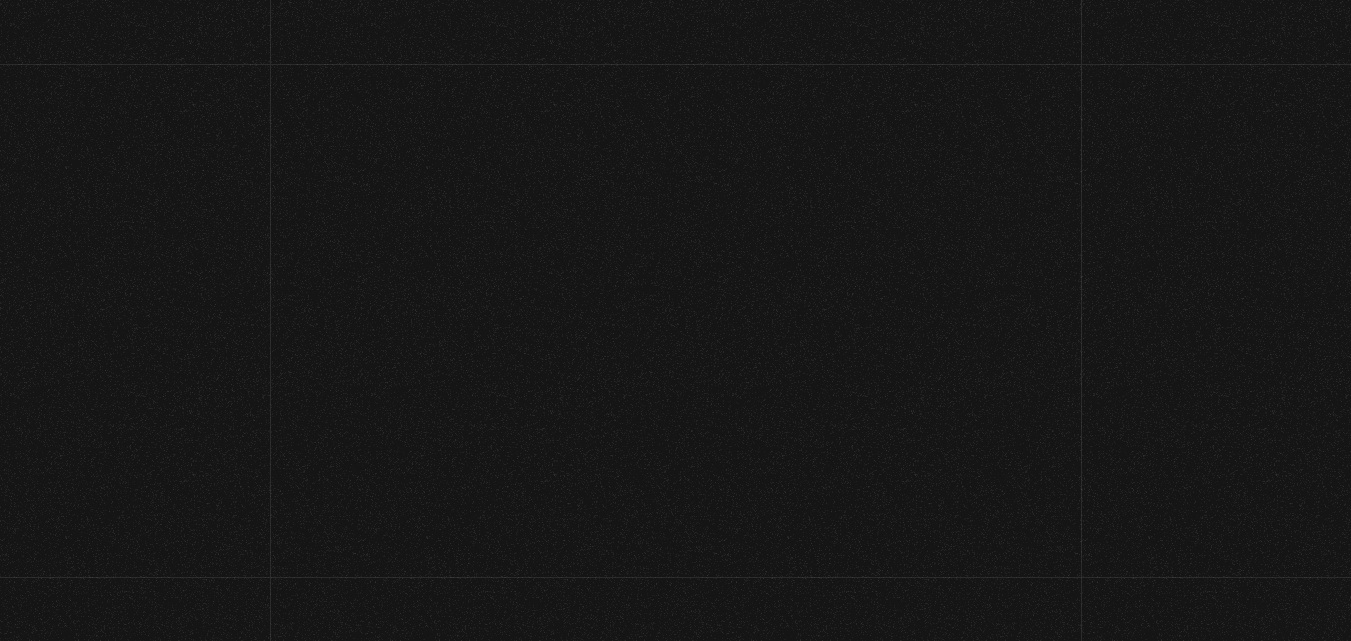 select on "LMA" 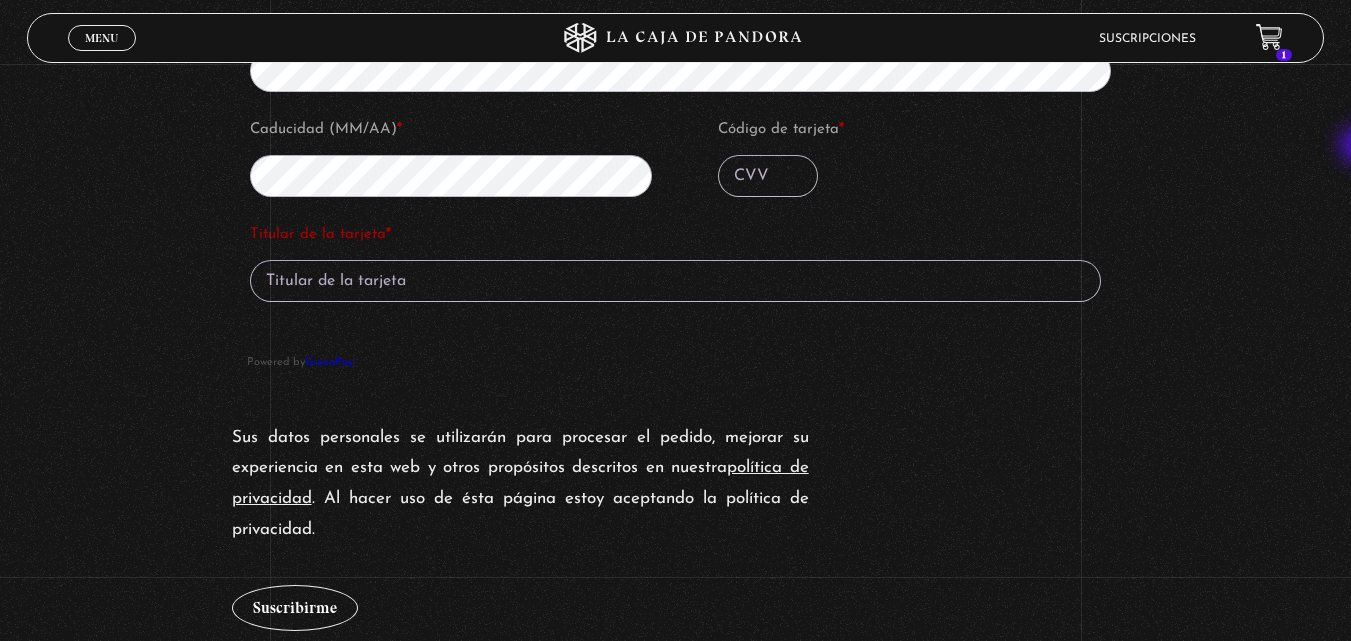 scroll, scrollTop: 0, scrollLeft: 0, axis: both 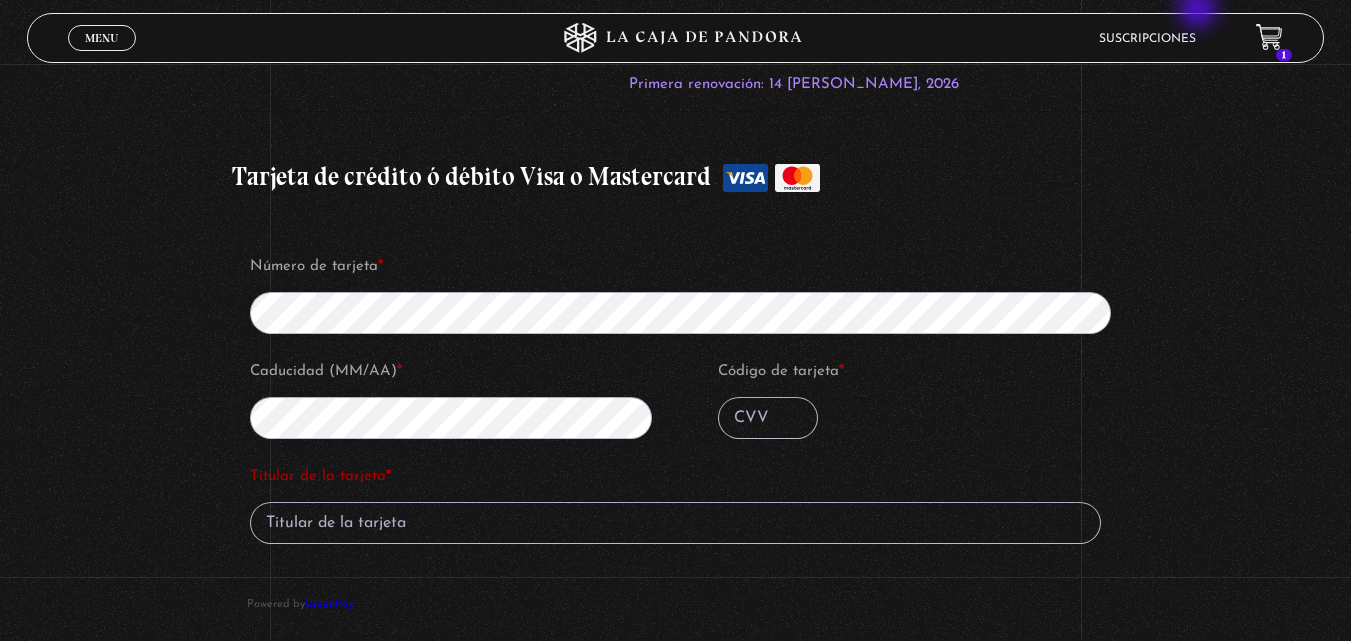 click on "Suscripción    Oveja Negra
¿Tienes un cupón?  Haz clic aquí para introducir tu código
Cupón:
Aplicar cupón
Detalles de facturación
Datos para crear la cuenta
Nombre  * ANGELA Apellidos  * LUCIANO País  * Selecciona un país/región… Afganistán Albania Alemania Andorra Angola Anguila Antártida Antigua y Barbuda Arabia Saudita Argelia Argentina Armenia Aruba Australia Austria Azerbaijan Bahamas Bahrain Bangladesh Barbados Belau Bélgica Belize Benin Bermuda Bhutan Bielorrusia Birmania Bolivia Bonaire, San Eustaquio y Saba Bosnia y Herzegovina Botswana Brasil Brunéi Bulgaria Burkina Faso Burundi Cabo Verde Camboya Camerún Canadá Chad Chile China Chipre Ciudad del Vaticano Colombia Comoras Congo (Brazzaville) Congo (Kinshasa) Corea del Norte Corea del Sur Costa de Marfil Costa Rica Croacia Cuba Curaçao Dinamarca Djibouti Dominica Ecuador Egipto El Salvador Emiratos Árabes Unidos" at bounding box center (675, -223) 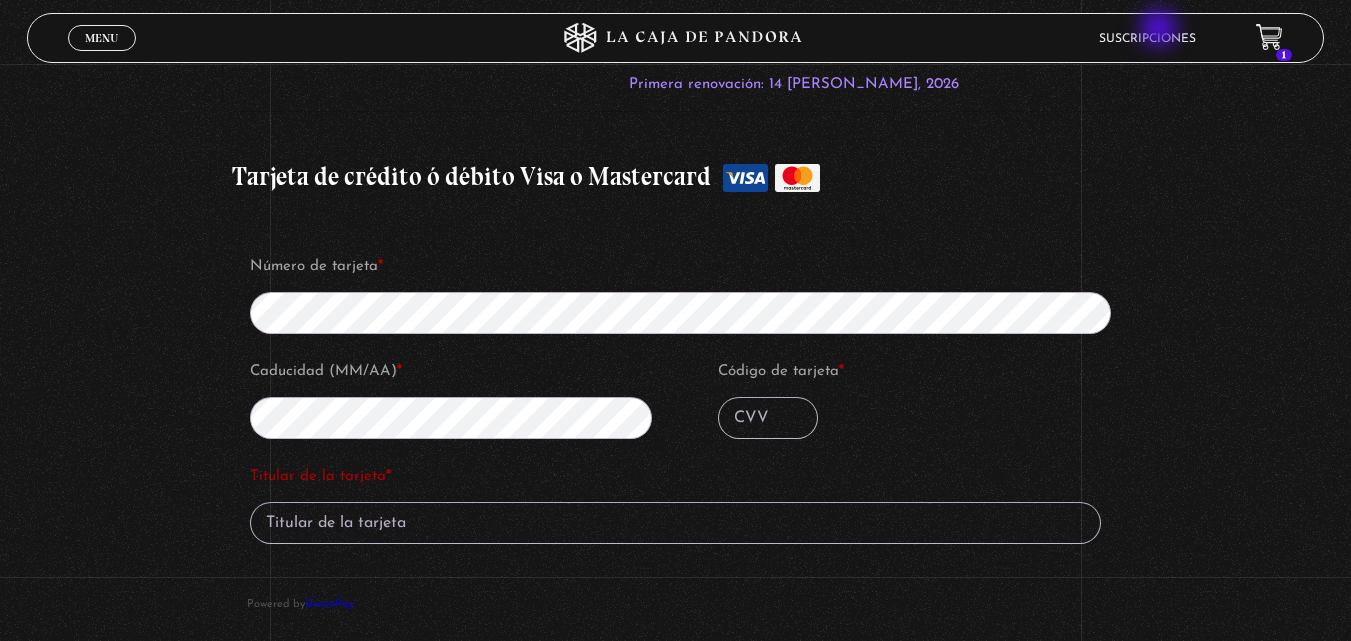 click on "Suscripciones" at bounding box center [1147, 38] 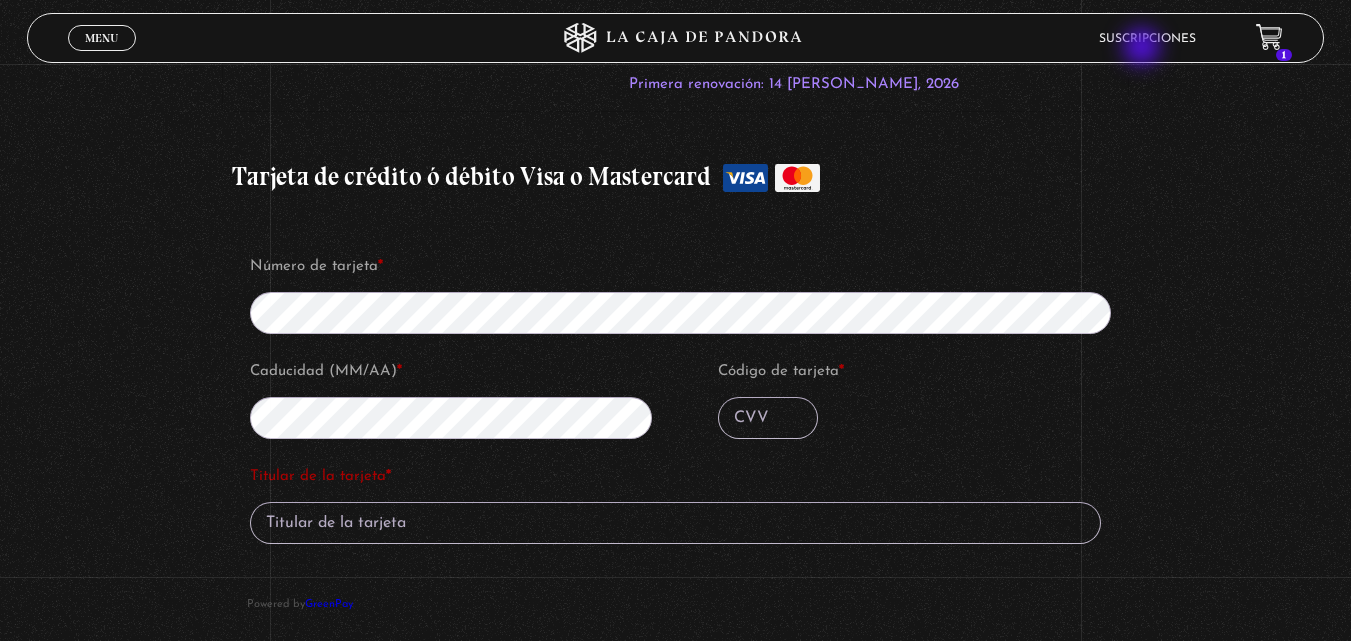 click on "Suscripciones" at bounding box center (1147, 38) 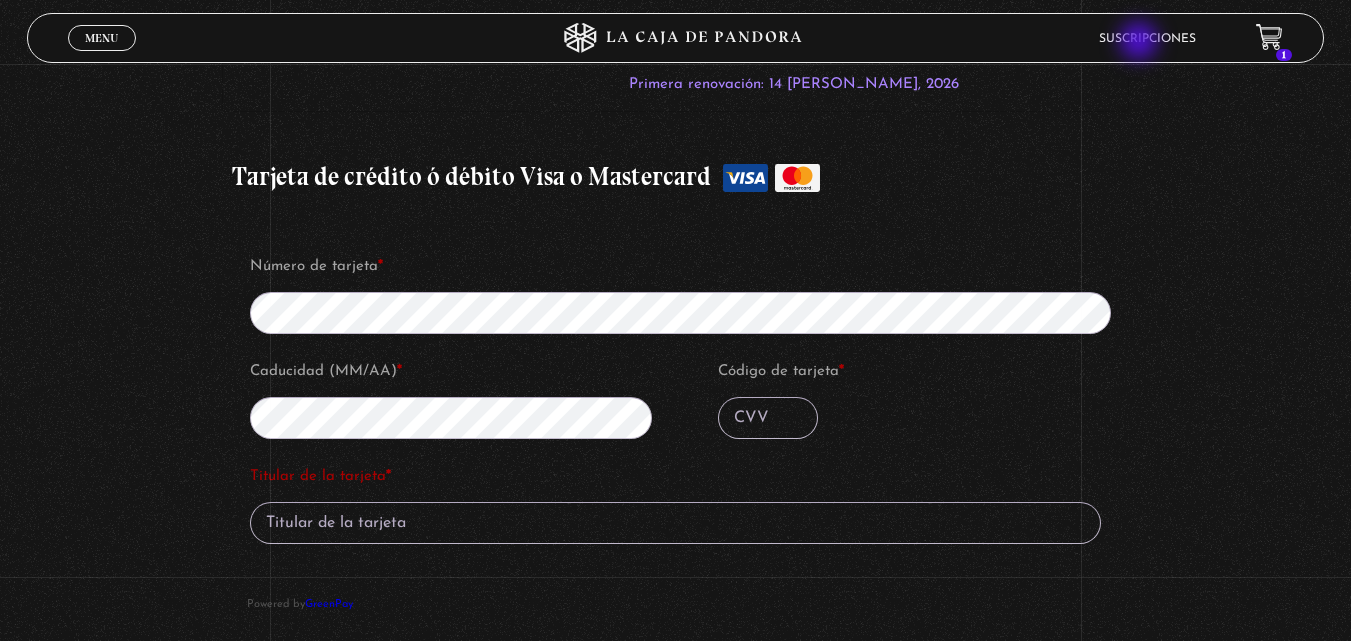 click on "Suscripciones" at bounding box center (1147, 39) 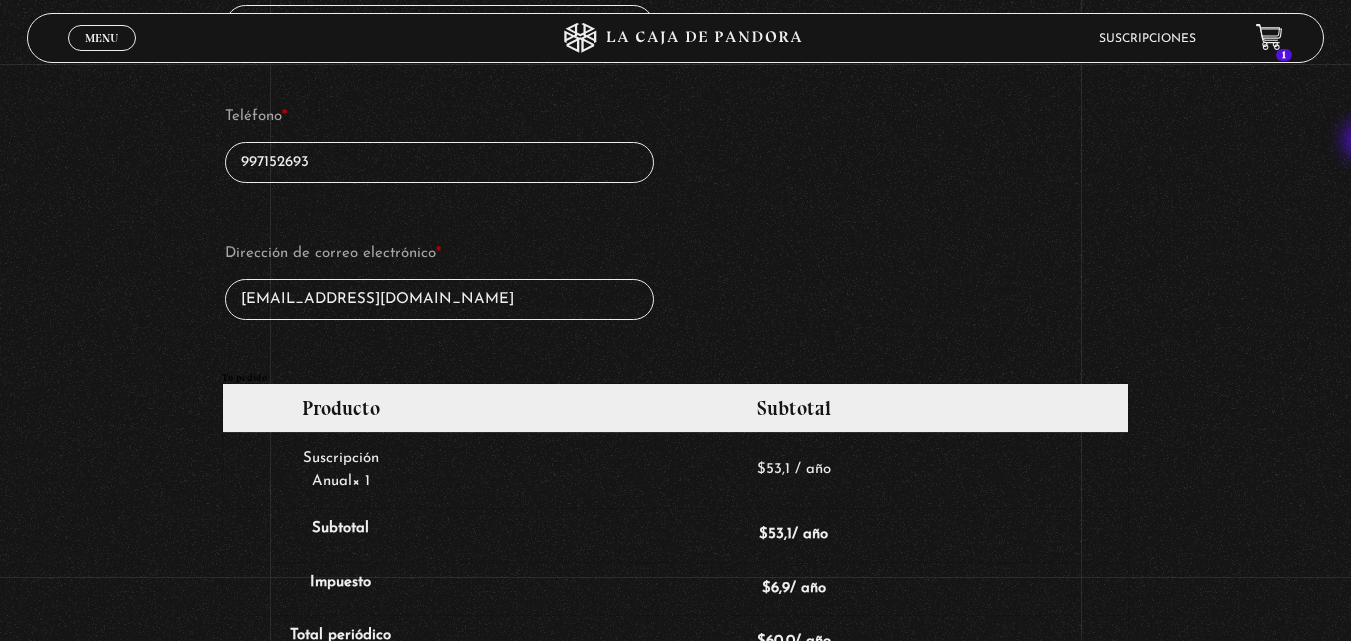 scroll, scrollTop: 336, scrollLeft: 0, axis: vertical 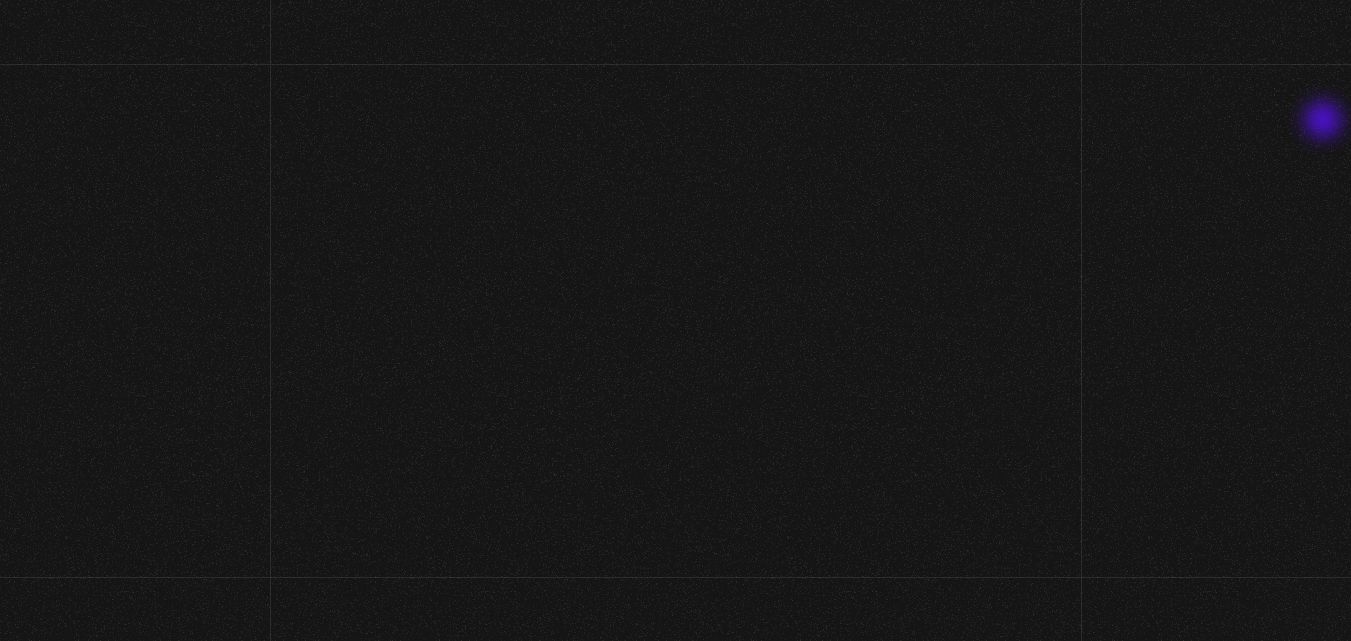 click on "ingresar  al sitio
Ver Video
Más Información
Solicitar
Por favor coloque su dispositivo en posición vertical para ver el sitio web.
ANGELA LUCIANO
En vivos
Pandora Blog
Suscripciones
Preguntas Frecuentes
Contacto / Soporte
Casa Pandora
Pandora Centinelas
Tienda Pandora
Configuración
Mi cuenta
Cancelación de suscripción
Salir
SÍguenos en:
Menu Cerrar
Suscripciones
1" at bounding box center (675, 1848) 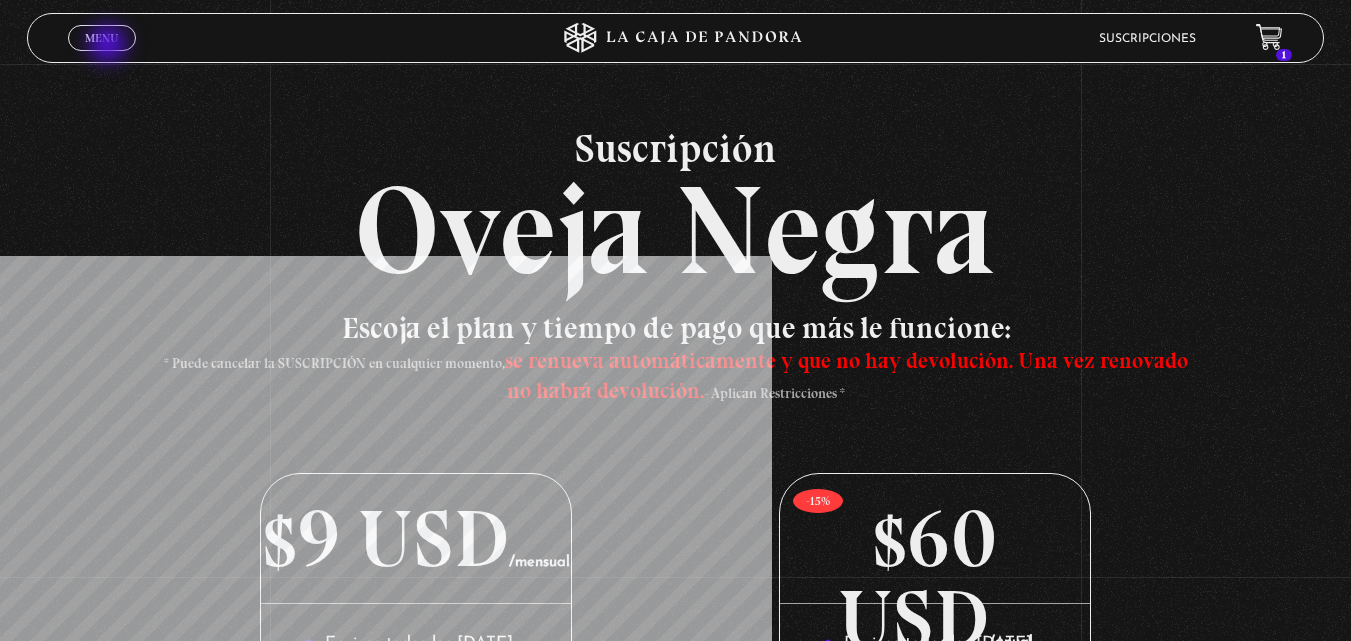 click on "Menu Cerrar" at bounding box center (102, 38) 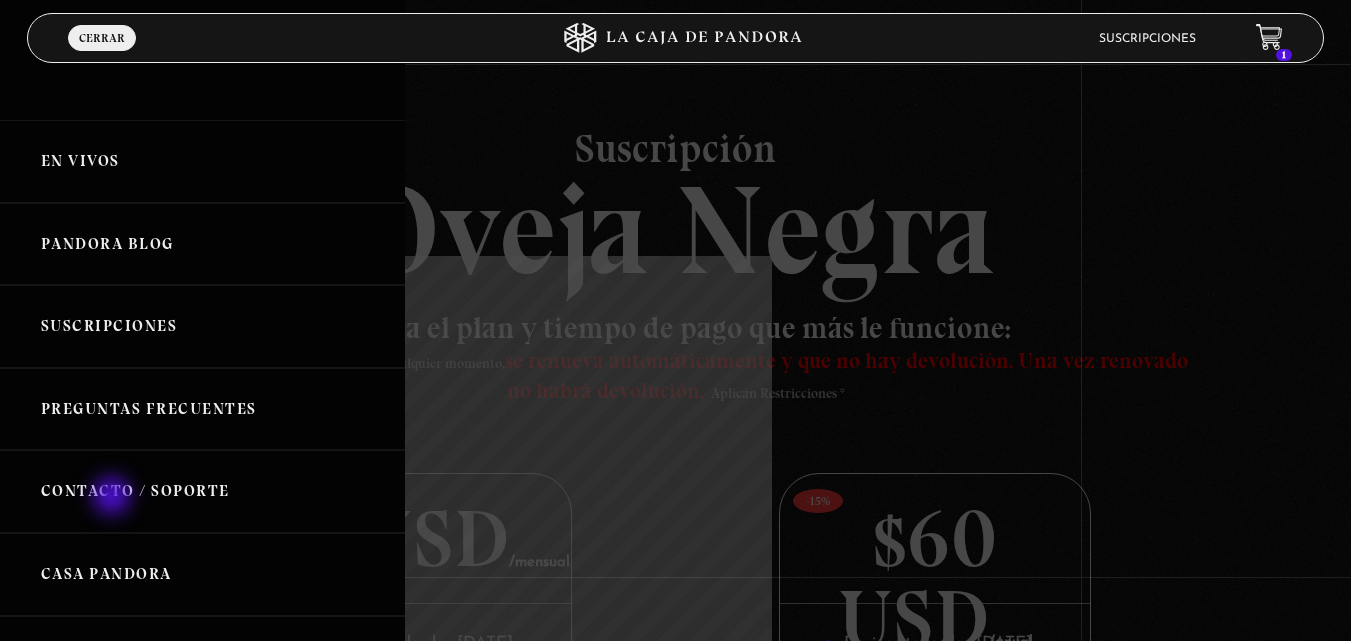 click on "Contacto / Soporte" at bounding box center [202, 491] 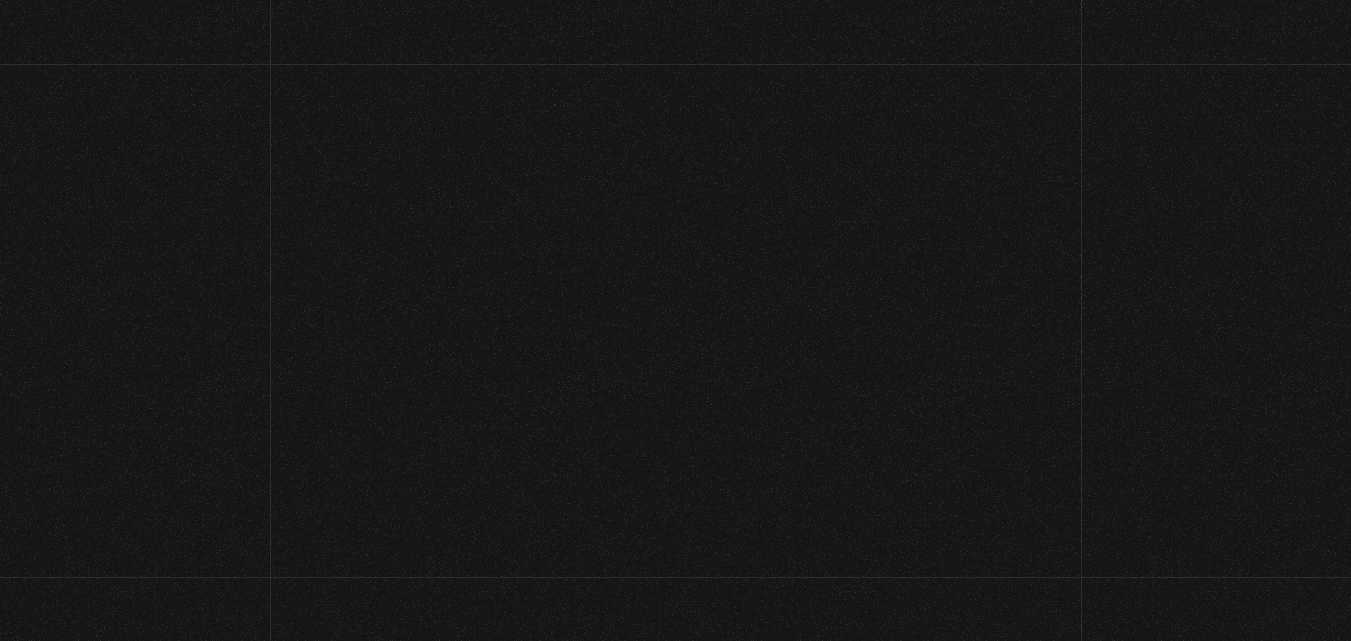 scroll, scrollTop: 0, scrollLeft: 0, axis: both 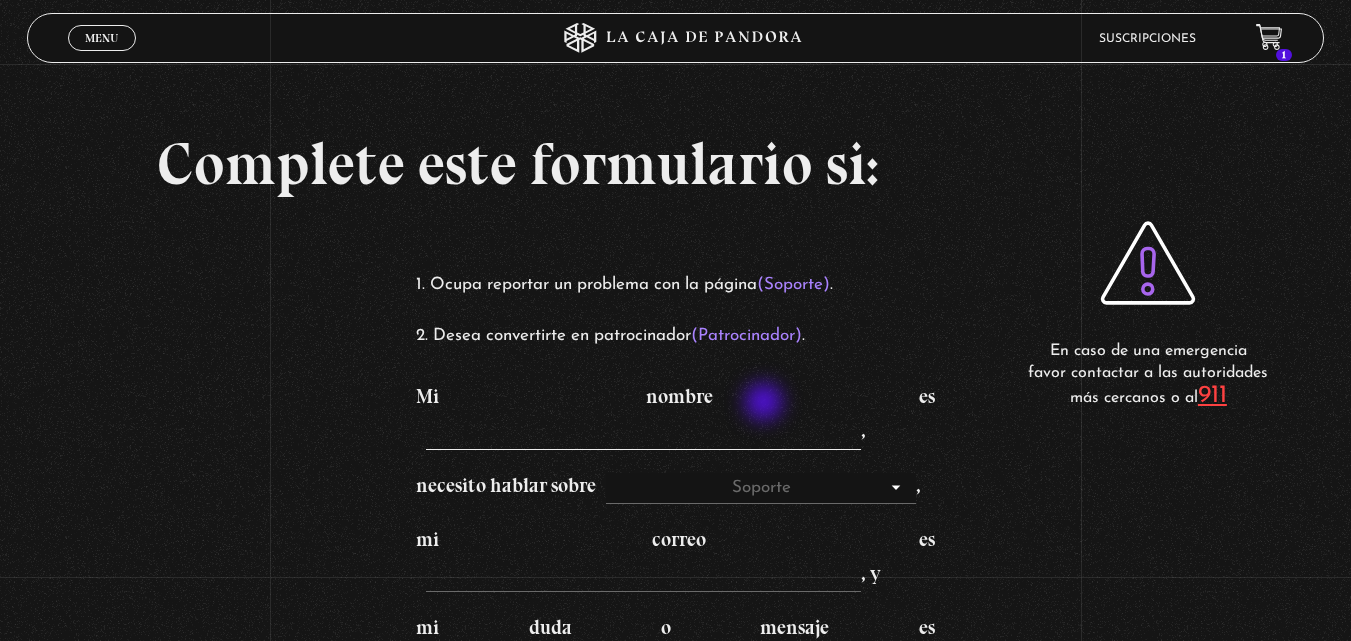 click on "Mi nombre es  ," at bounding box center (643, 434) 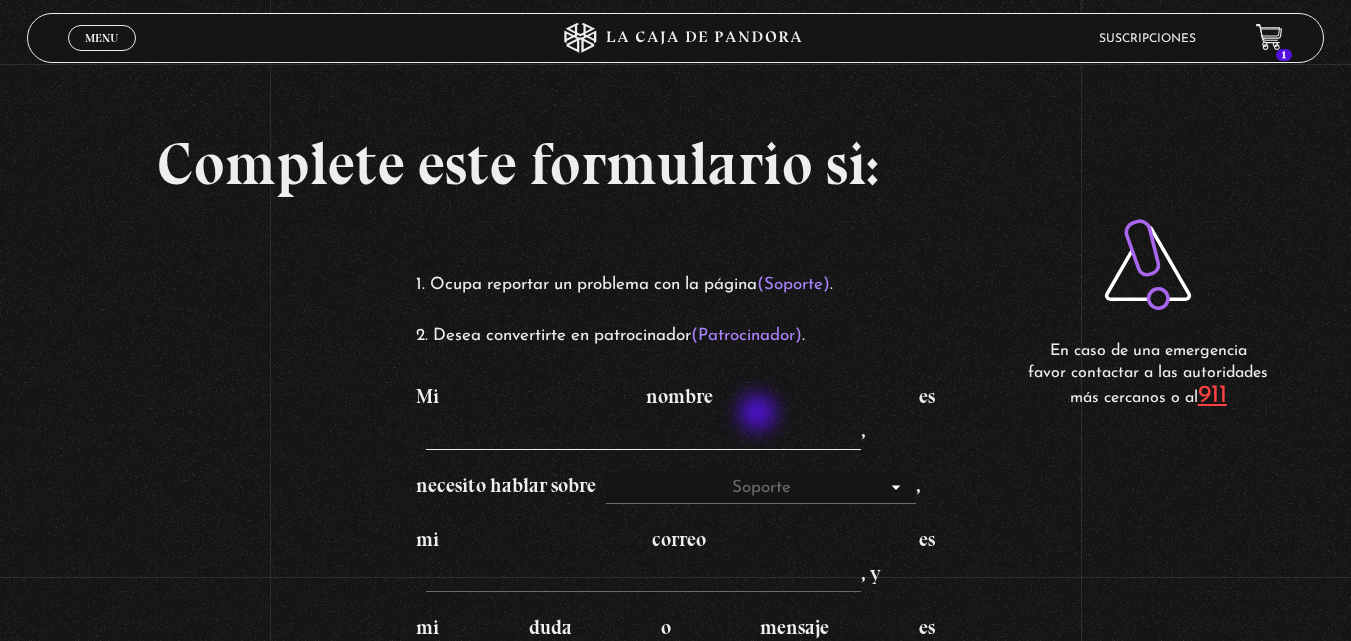 type on "[PERSON_NAME]" 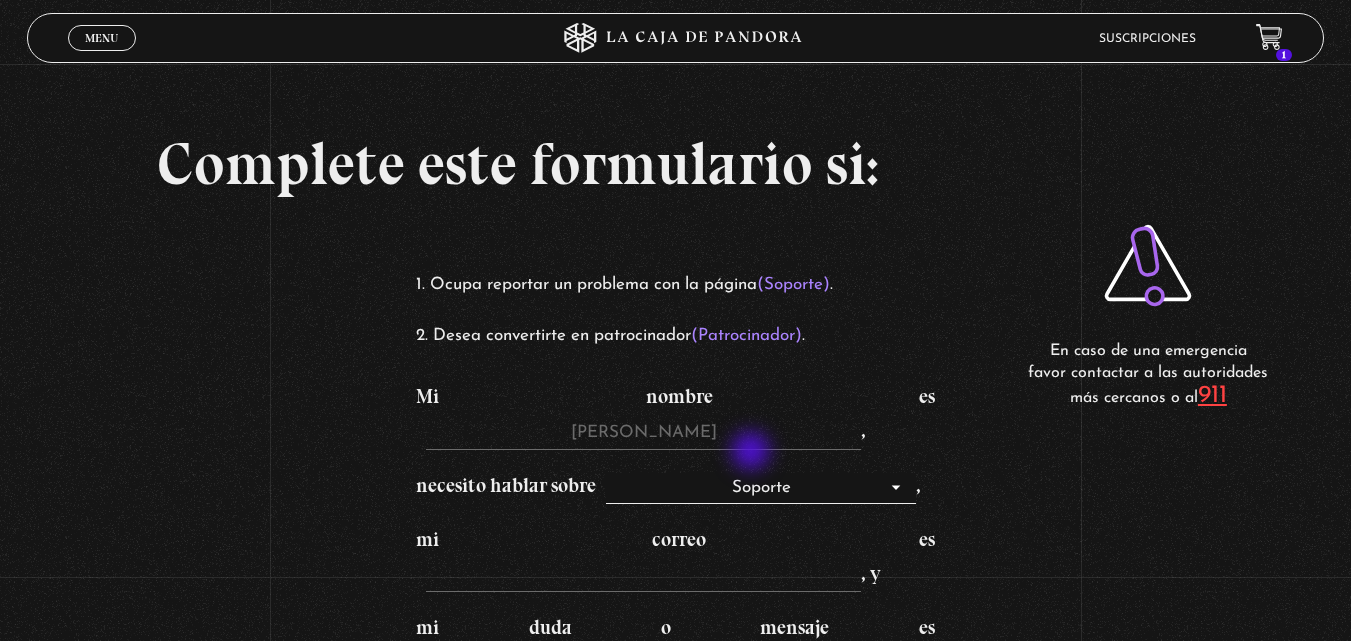 click on "Soporte Patrocinadores" at bounding box center (761, 489) 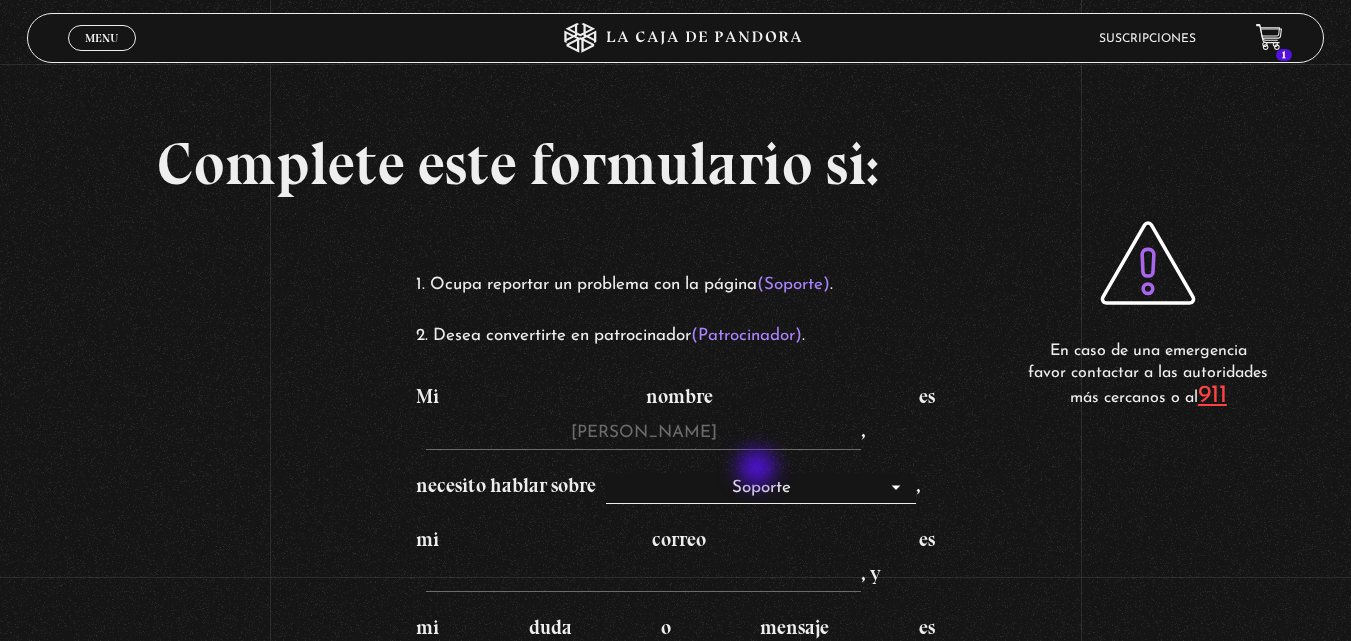 click on "Soporte Patrocinadores" at bounding box center (761, 489) 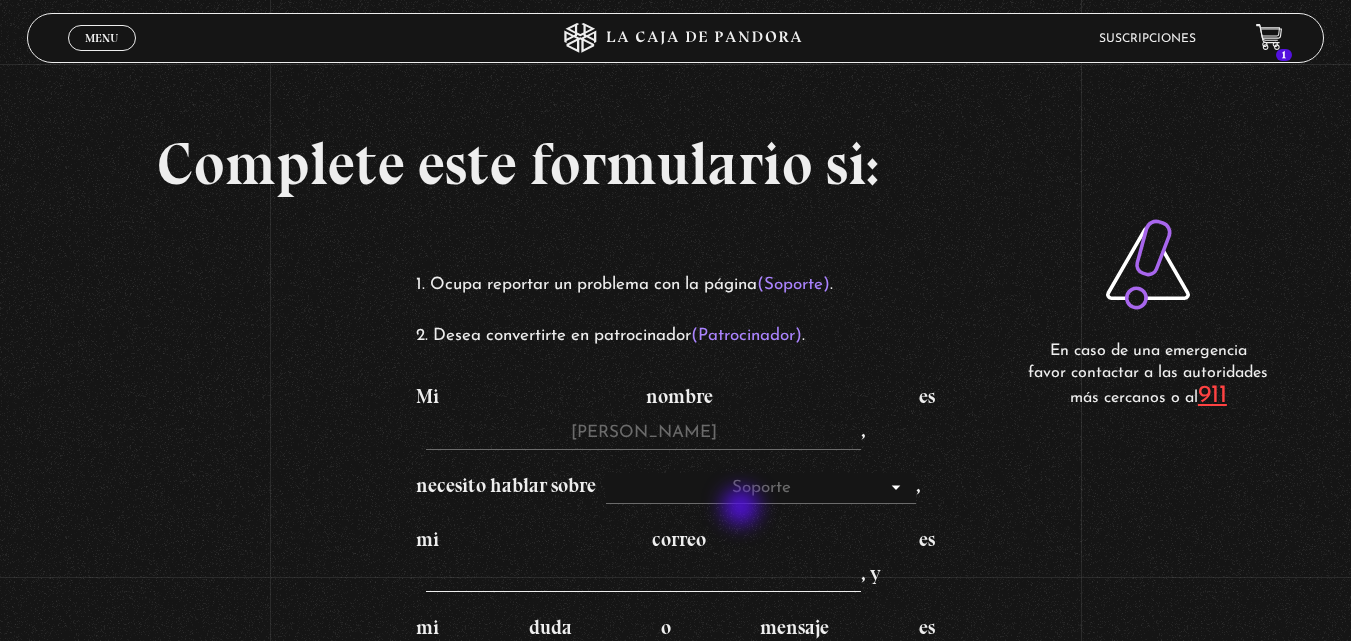 click on "mi correo es  , y" at bounding box center (643, 577) 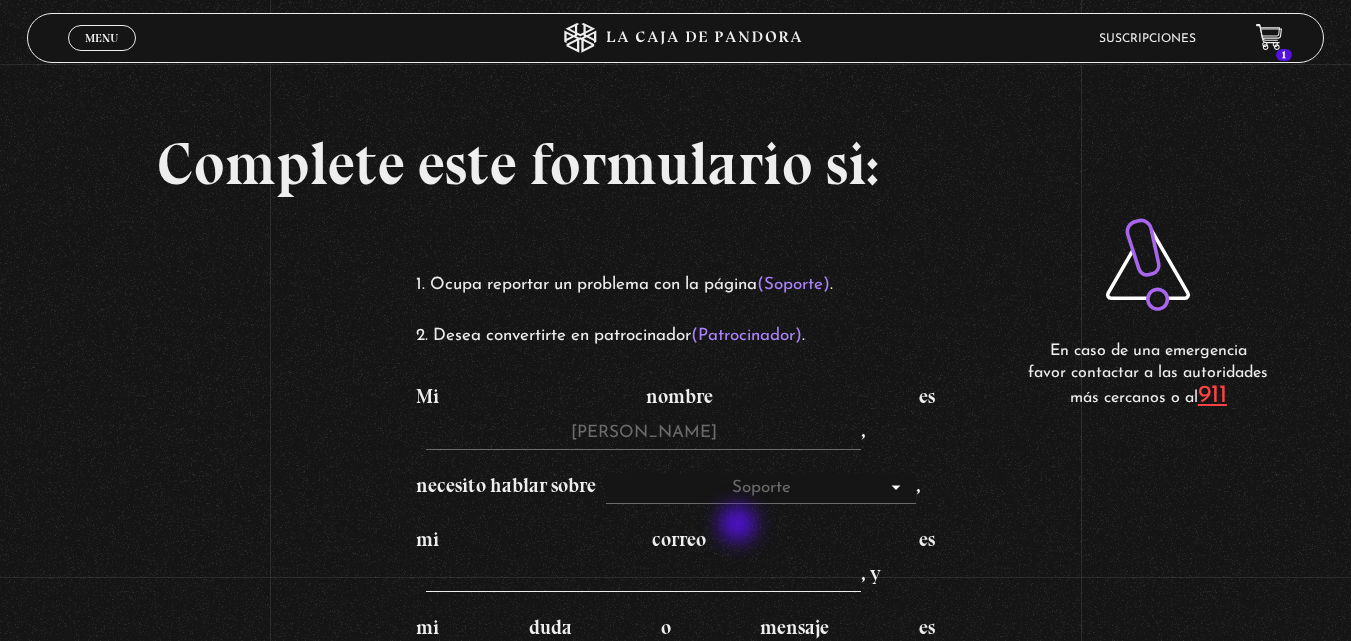 type on "[EMAIL_ADDRESS][DOMAIN_NAME]" 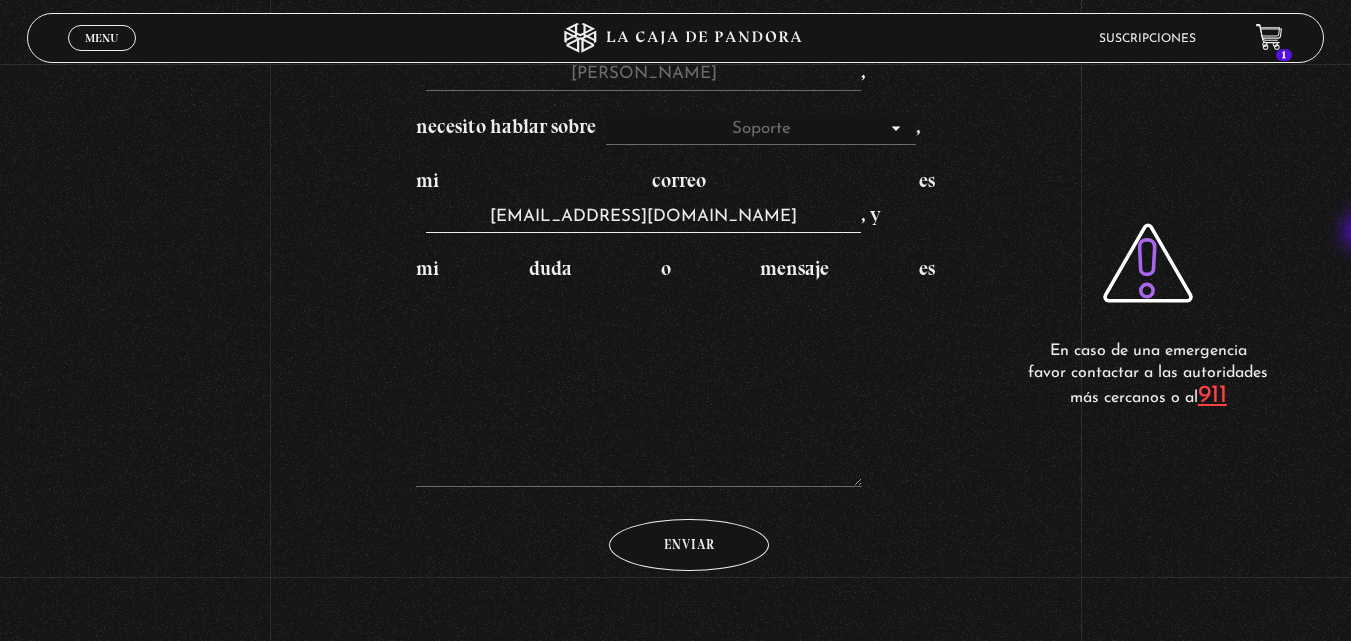 scroll, scrollTop: 361, scrollLeft: 0, axis: vertical 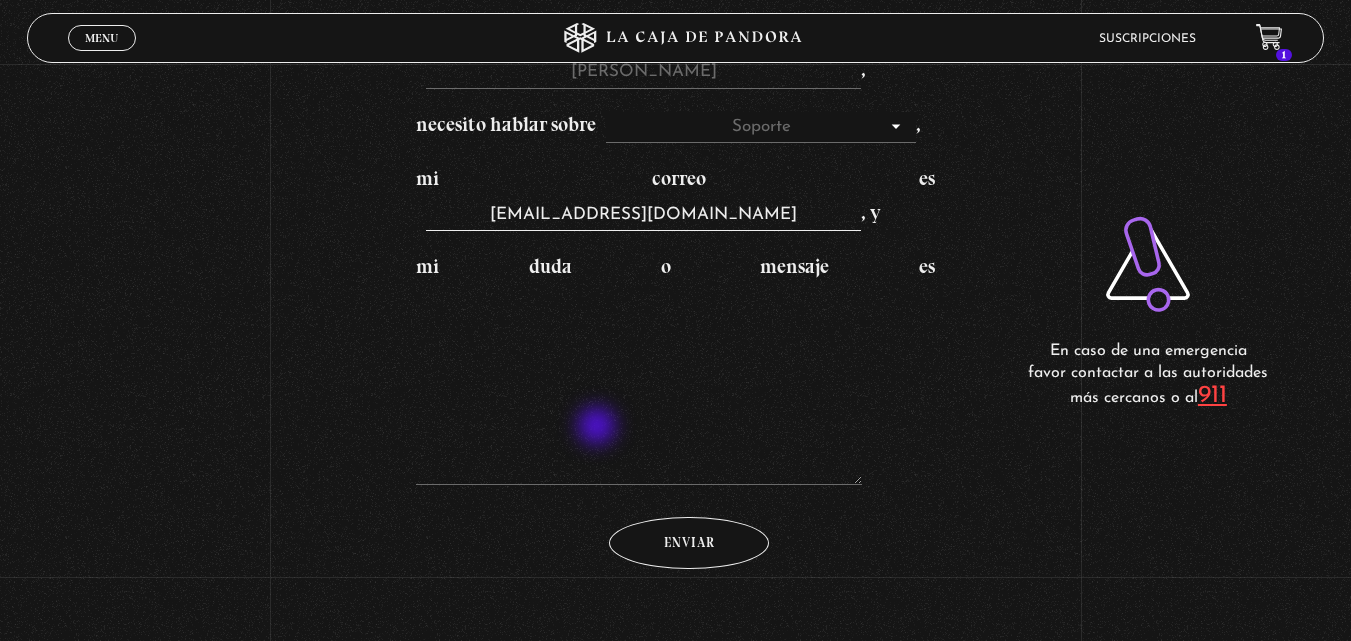 click on "mi duda o mensaje es" at bounding box center (675, 373) 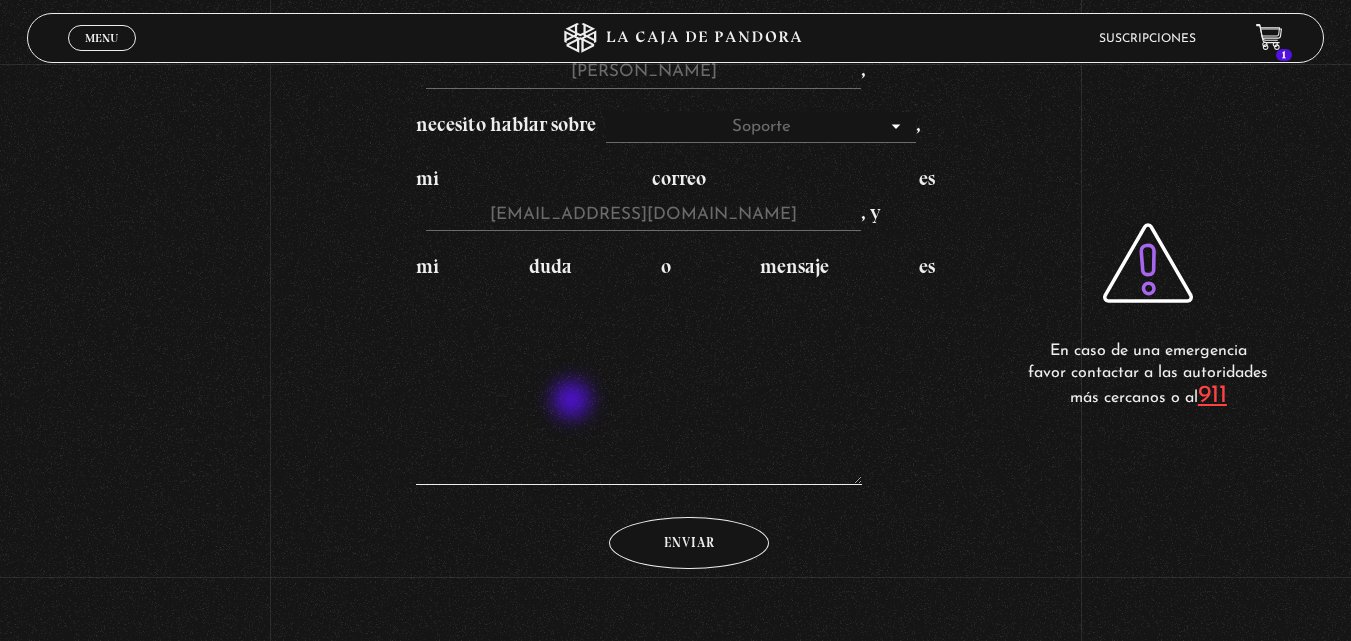 click on "mi duda o mensaje es" at bounding box center (639, 385) 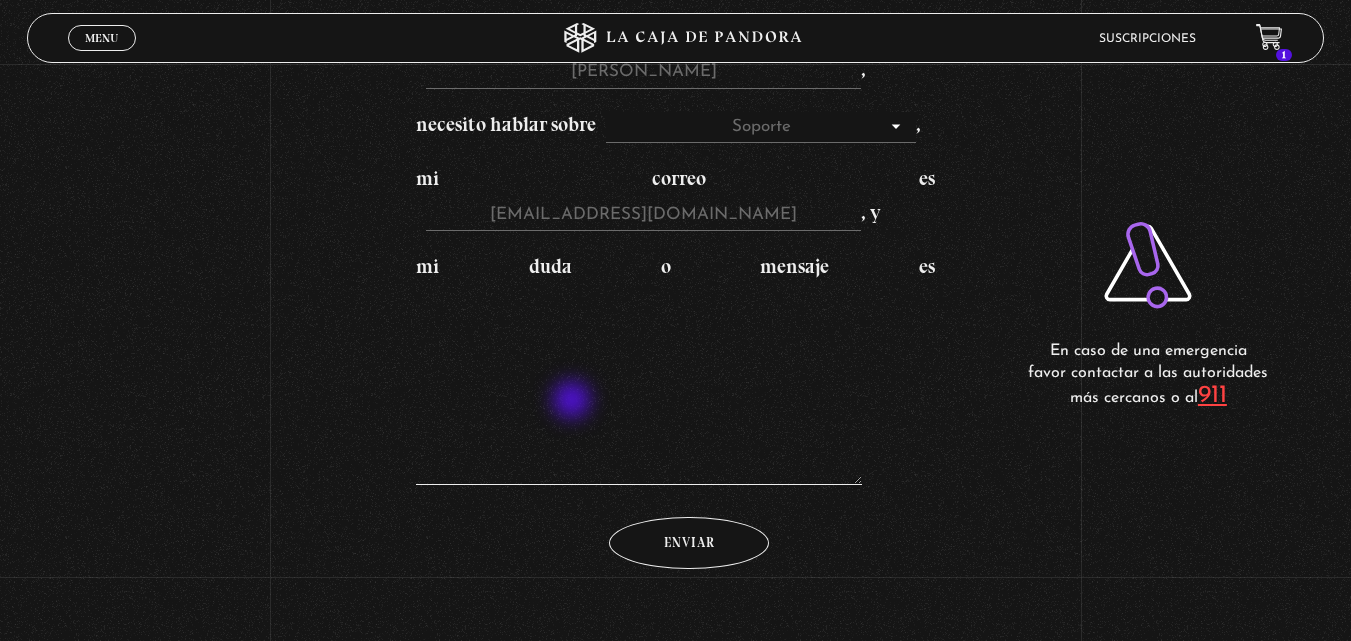 type on "J" 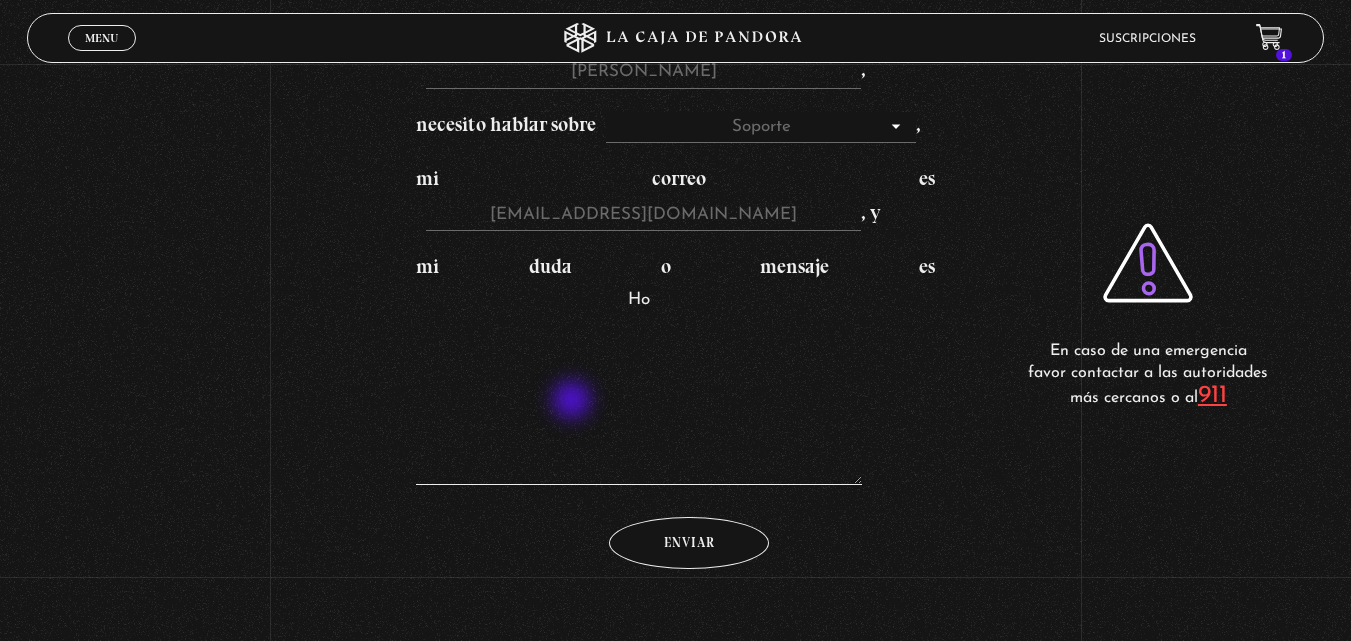 type on "H" 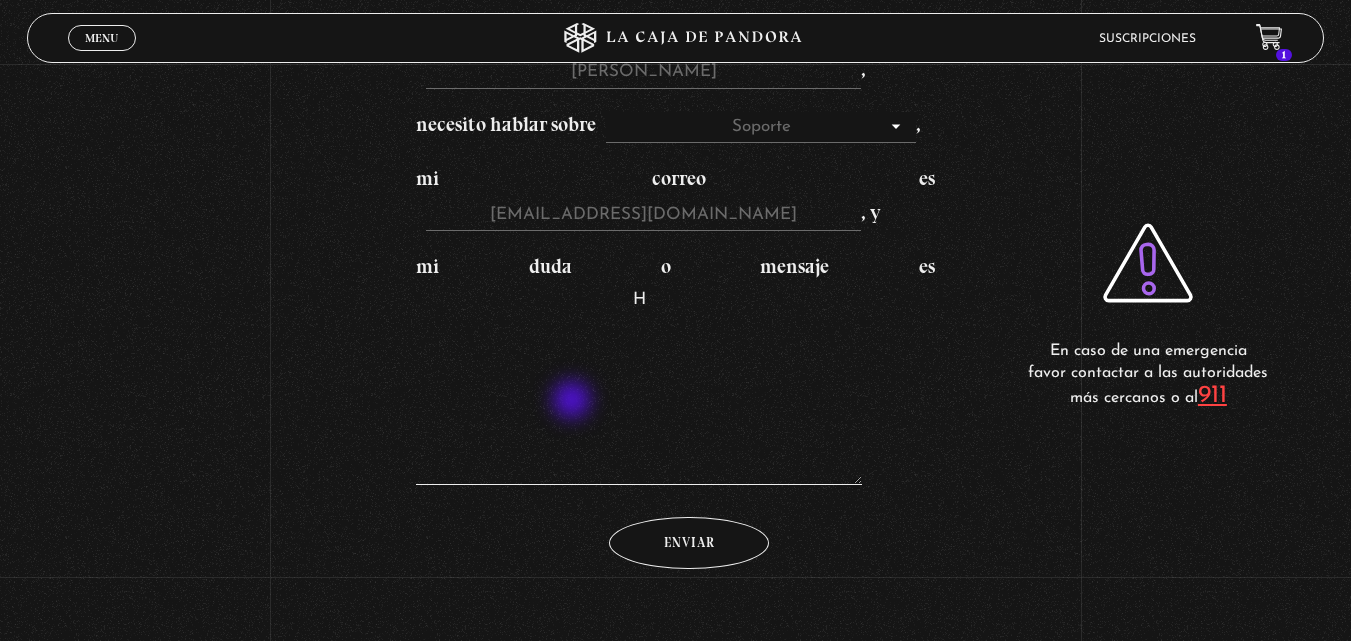 type 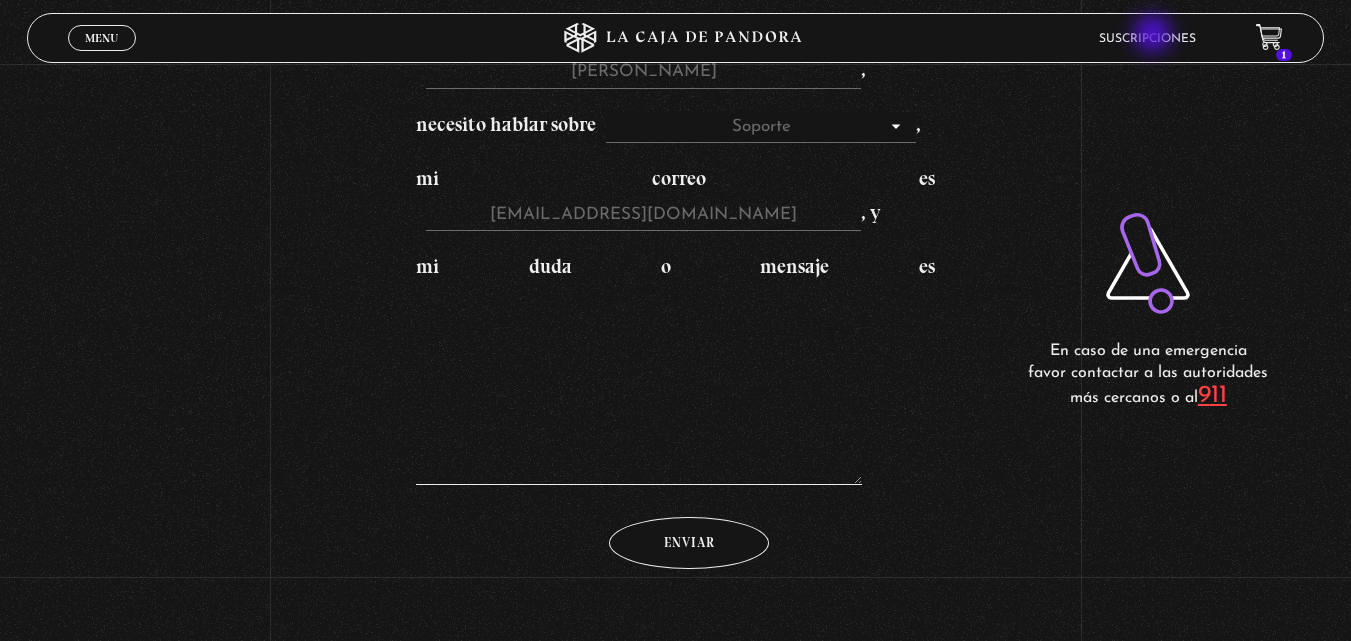 click on "Suscripciones" at bounding box center [1147, 39] 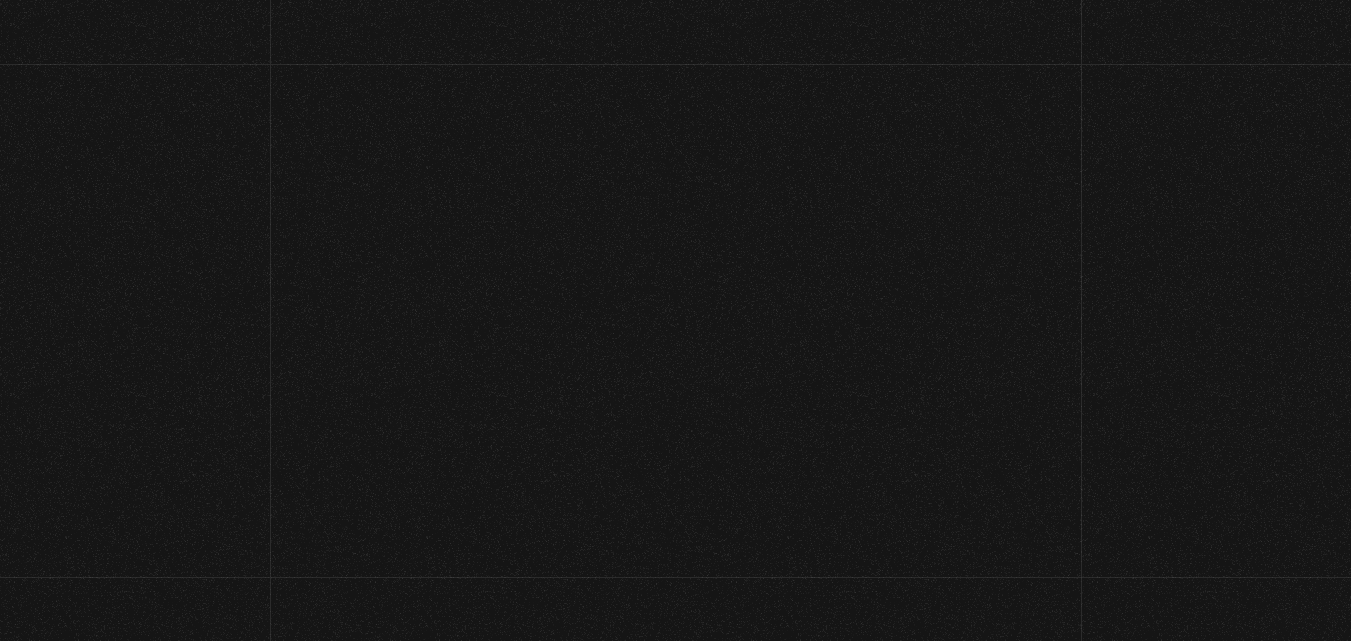scroll, scrollTop: 0, scrollLeft: 0, axis: both 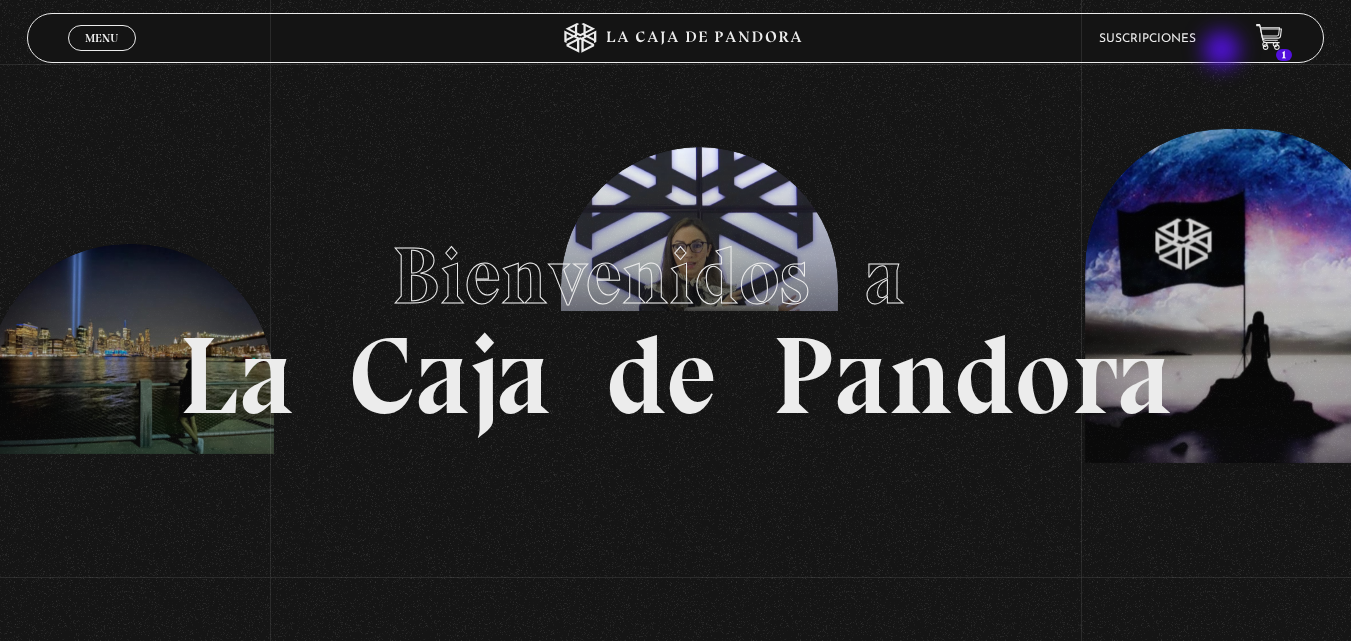 click on "Suscripciones" at bounding box center (1167, 38) 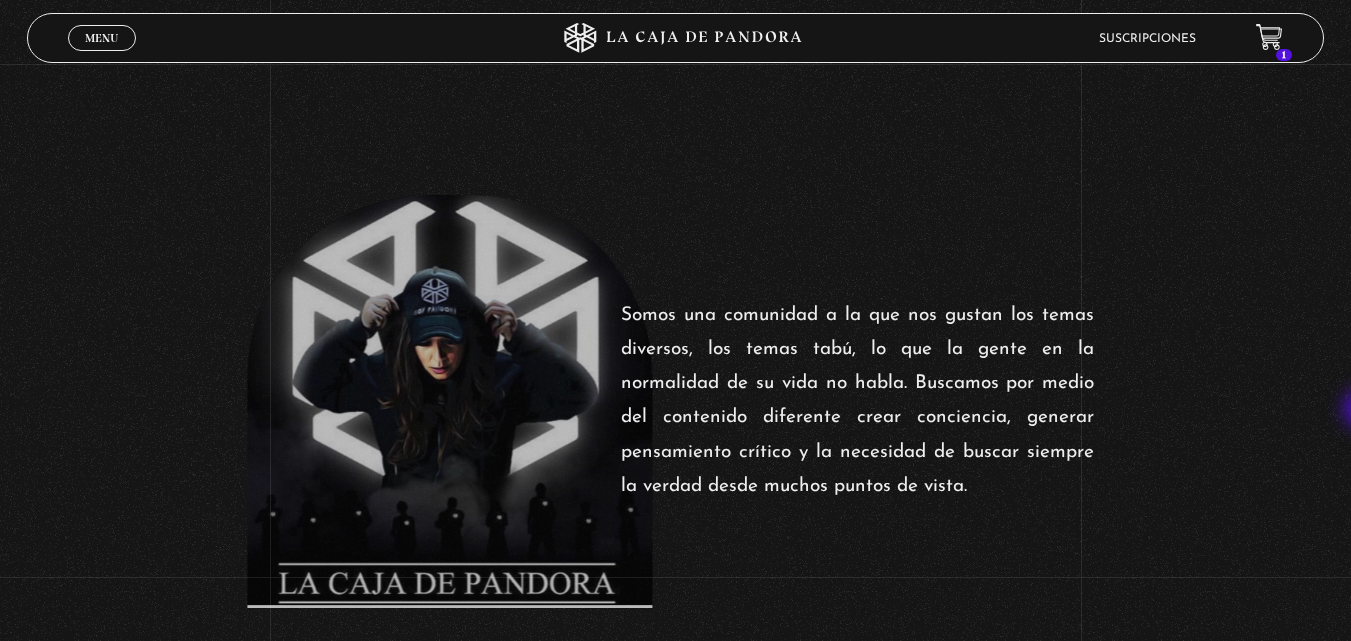 scroll, scrollTop: 1120, scrollLeft: 0, axis: vertical 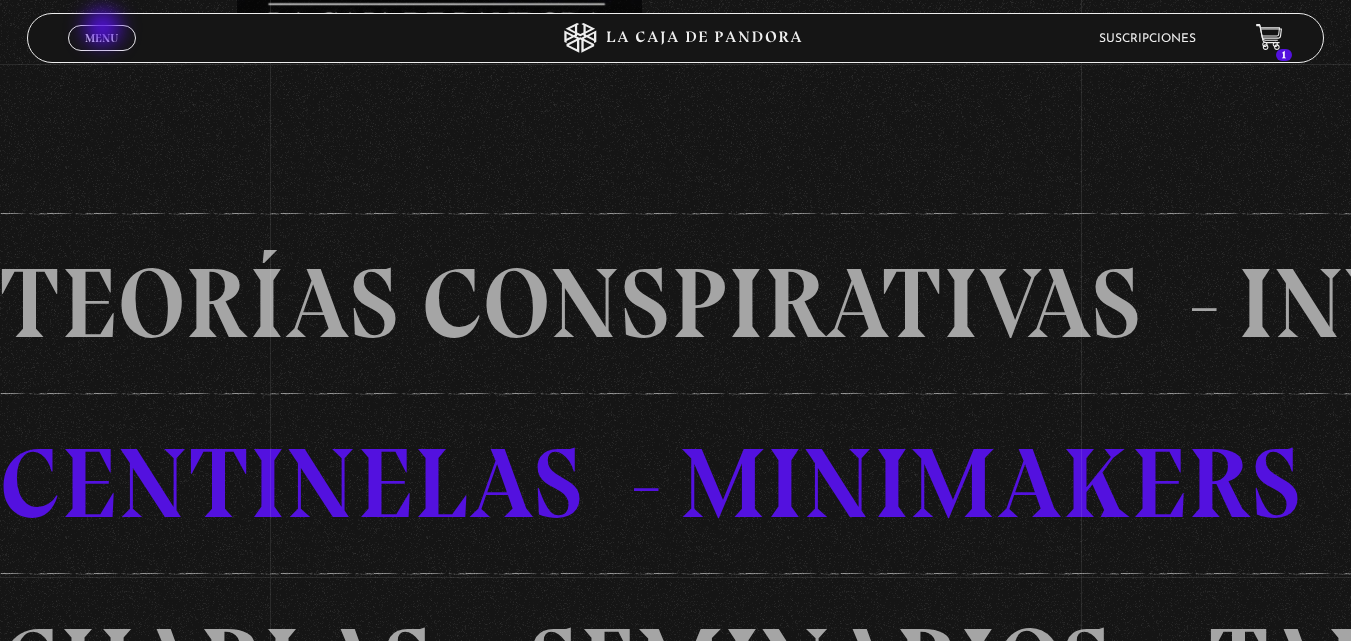 click on "Menu" at bounding box center [101, 38] 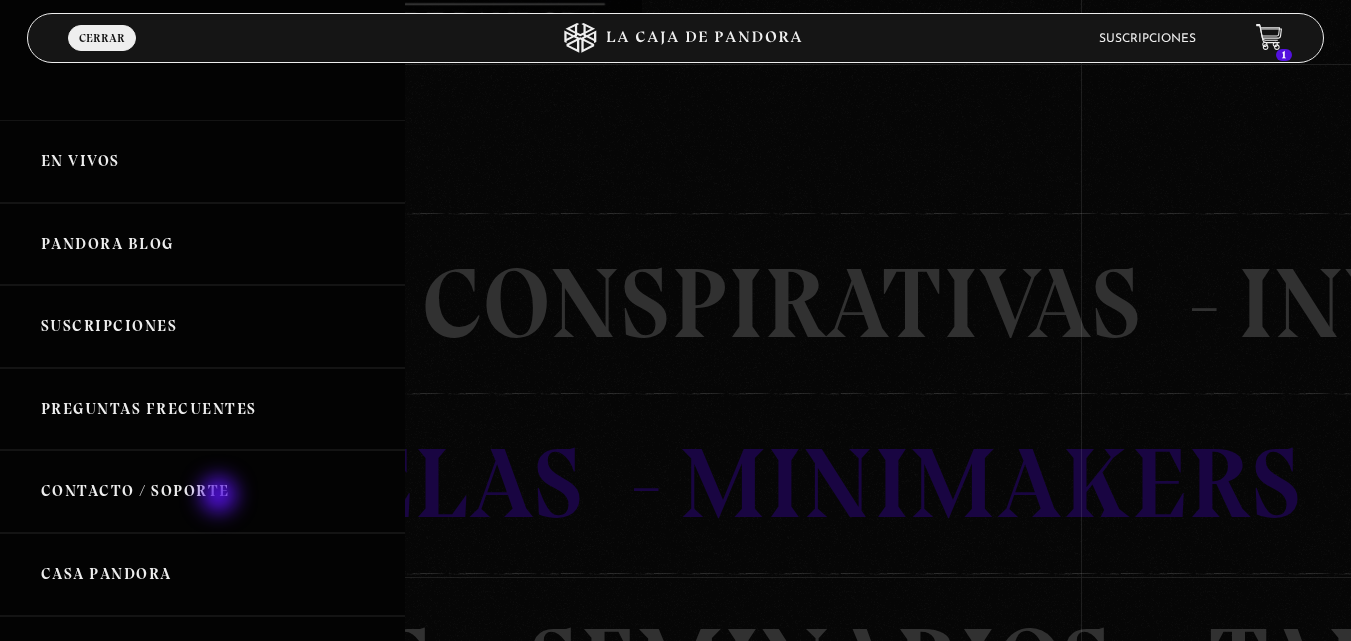 click on "Contacto / Soporte" at bounding box center [202, 491] 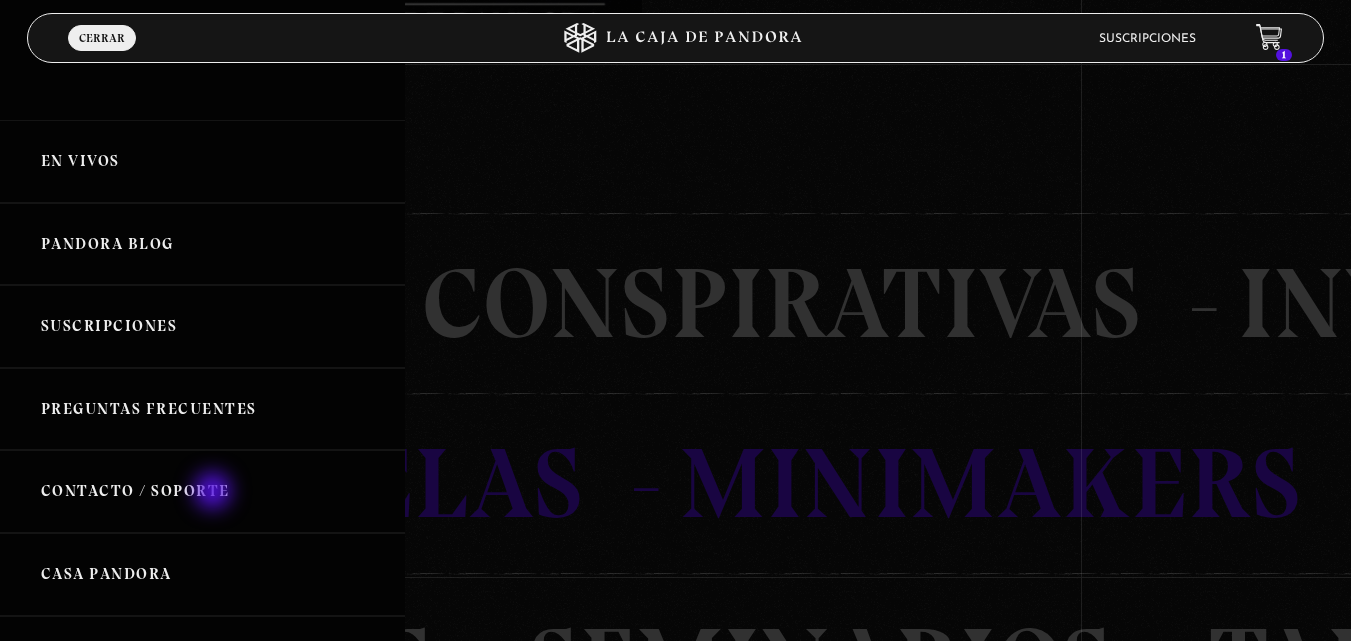 click on "Contacto / Soporte" at bounding box center [202, 491] 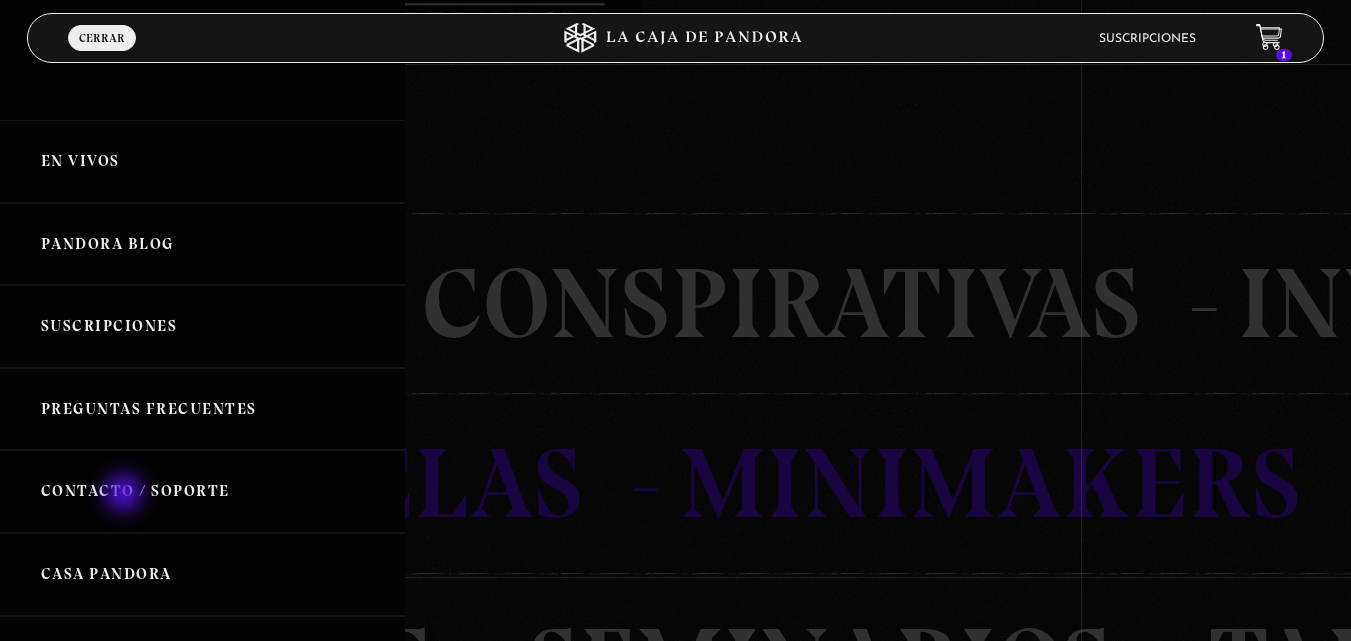 click on "Contacto / Soporte" at bounding box center (202, 491) 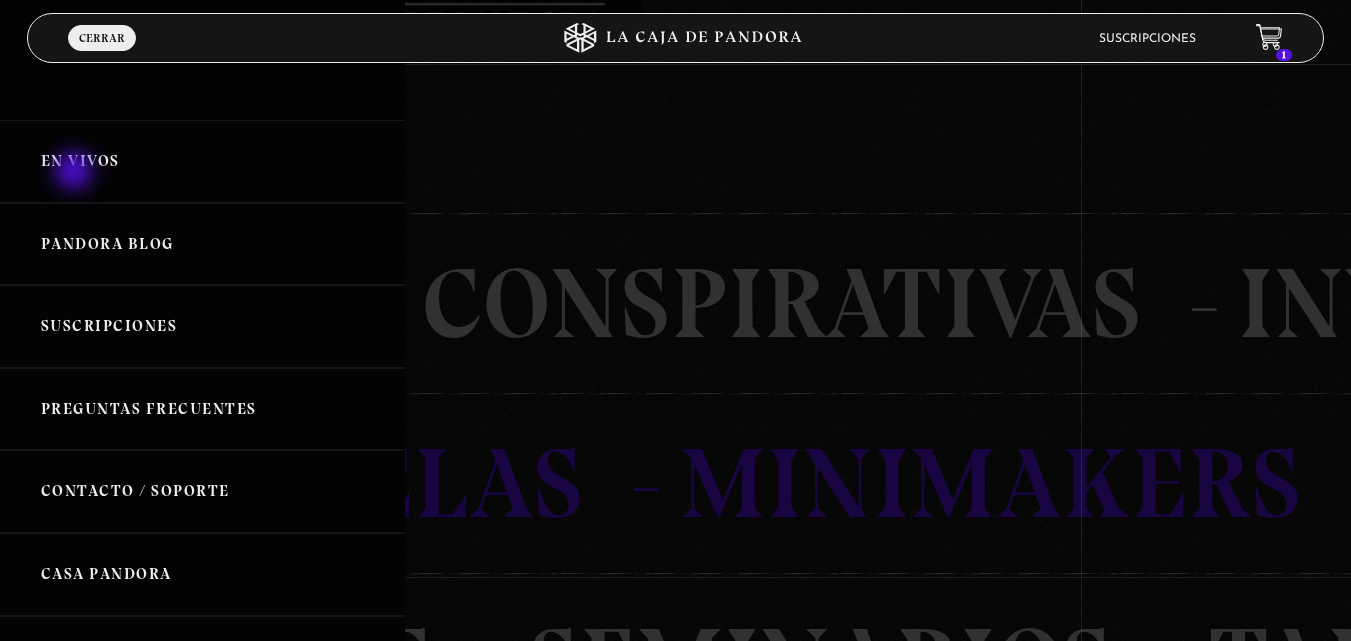 click on "En vivos" at bounding box center [202, 161] 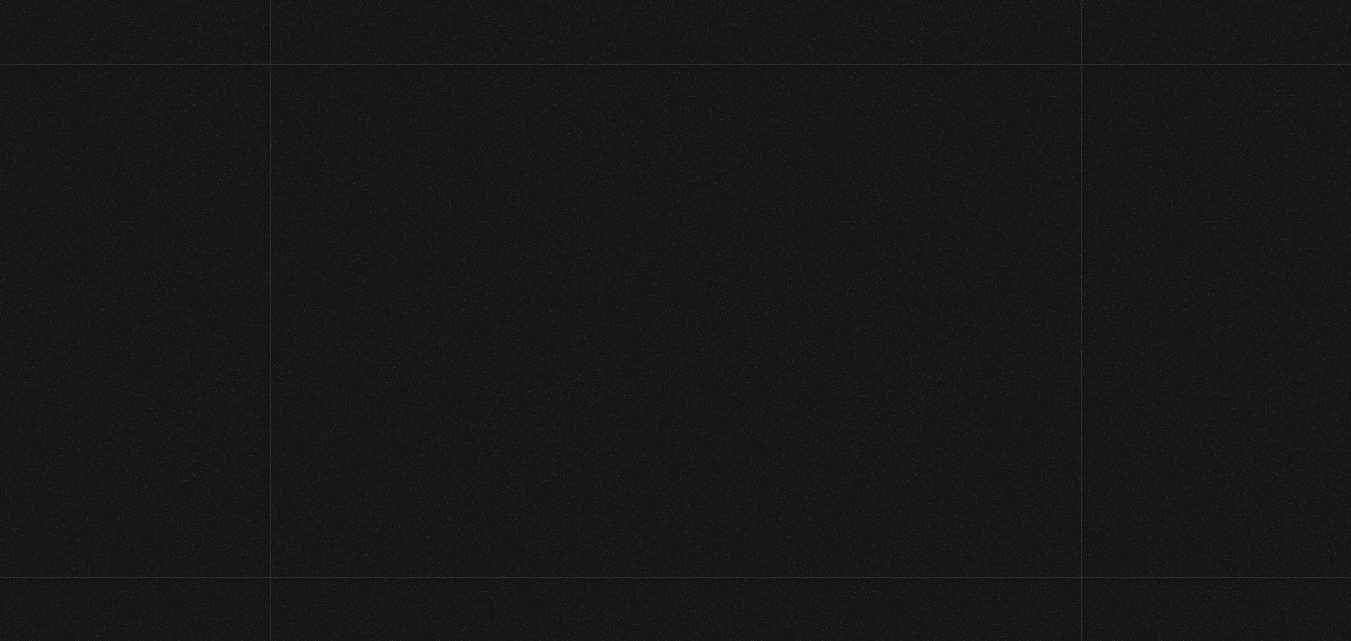 scroll, scrollTop: 0, scrollLeft: 0, axis: both 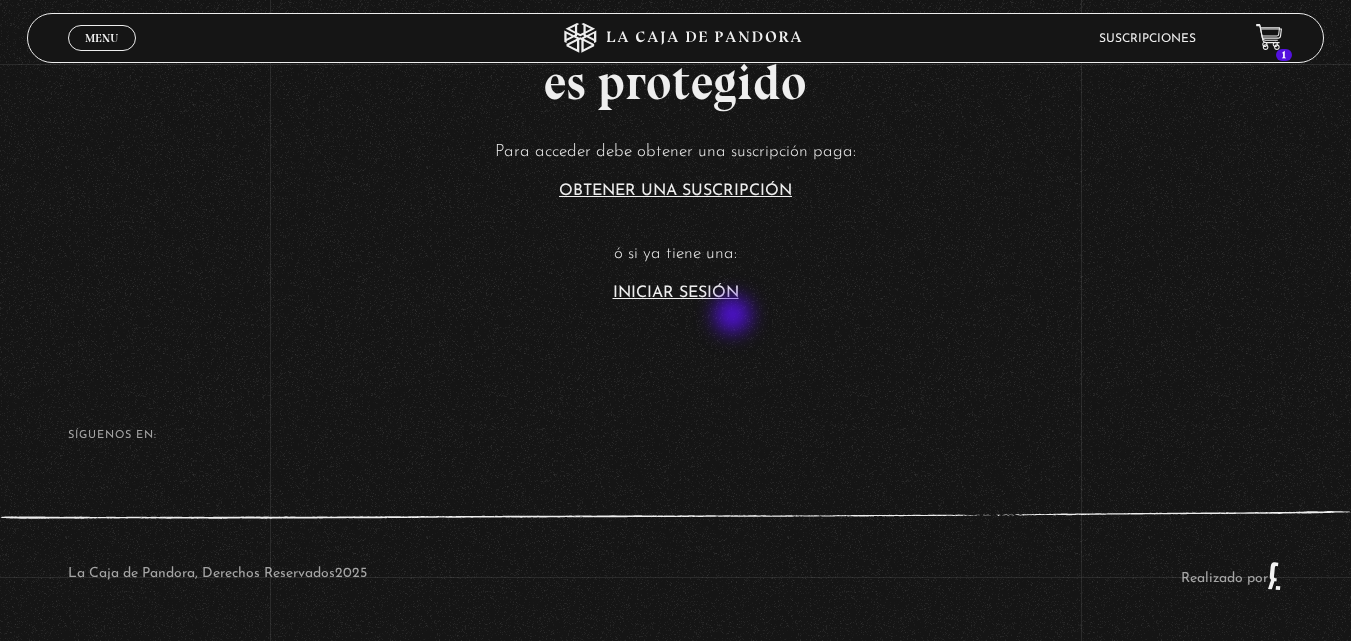 click on "Este contenido  es protegido
Para acceder debe obtener una suscripción paga:
Obtener una suscripción
ó si ya tiene una:
Iniciar Sesión" at bounding box center (675, 103) 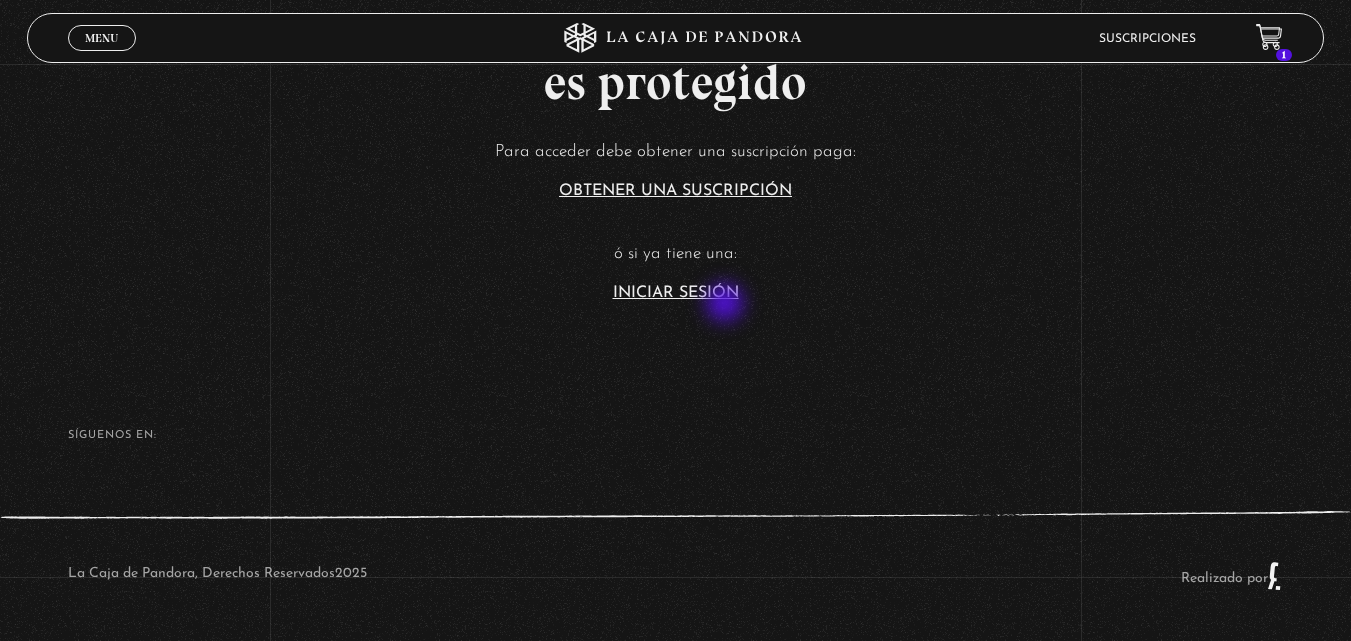 click on "Iniciar Sesión" at bounding box center (676, 293) 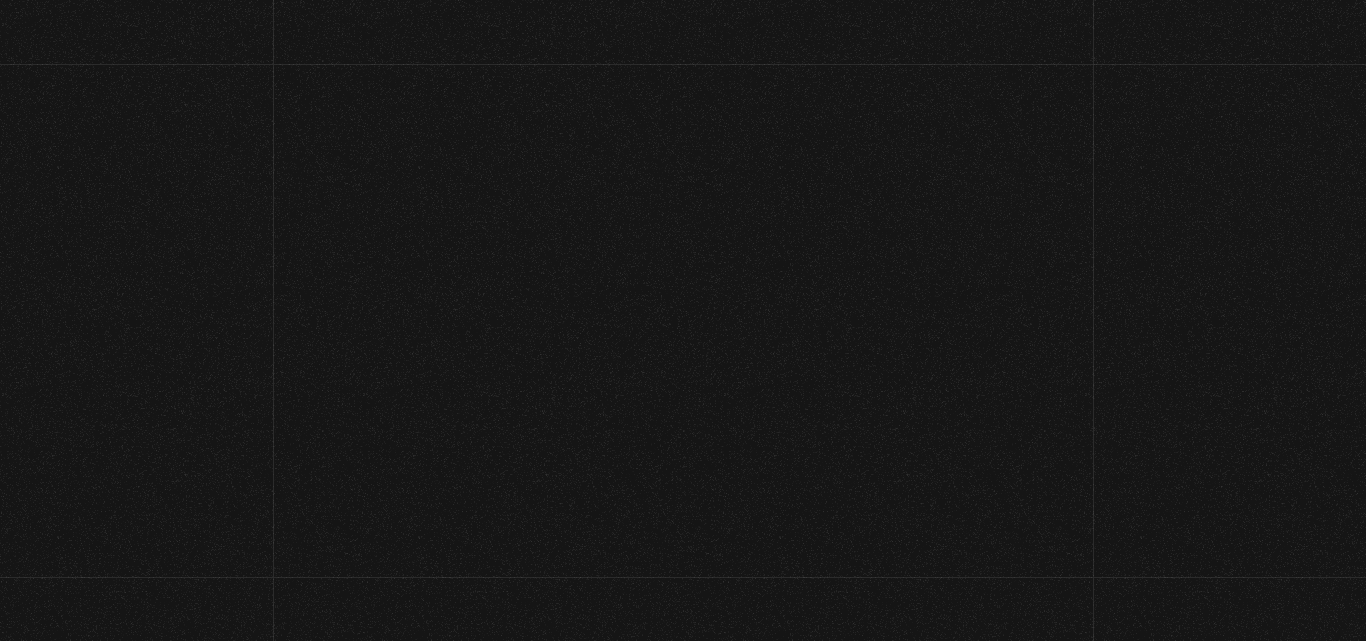 scroll, scrollTop: 0, scrollLeft: 0, axis: both 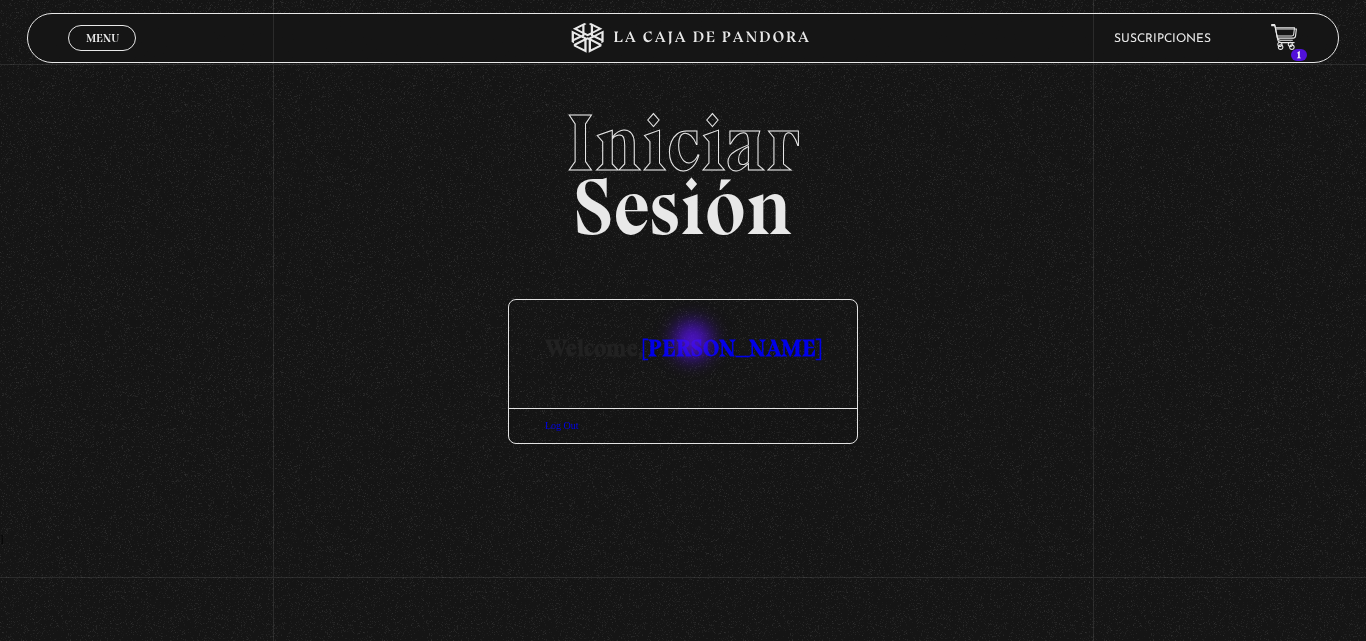 click on "[PERSON_NAME]" at bounding box center (732, 347) 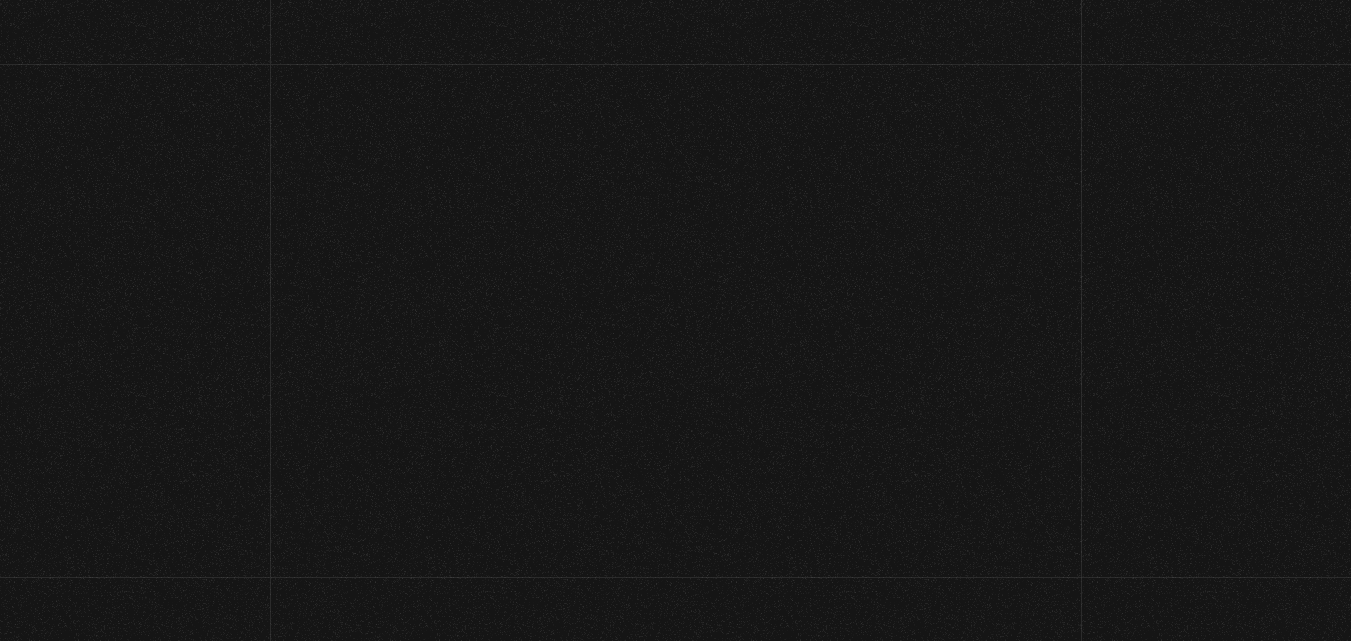 scroll, scrollTop: 0, scrollLeft: 0, axis: both 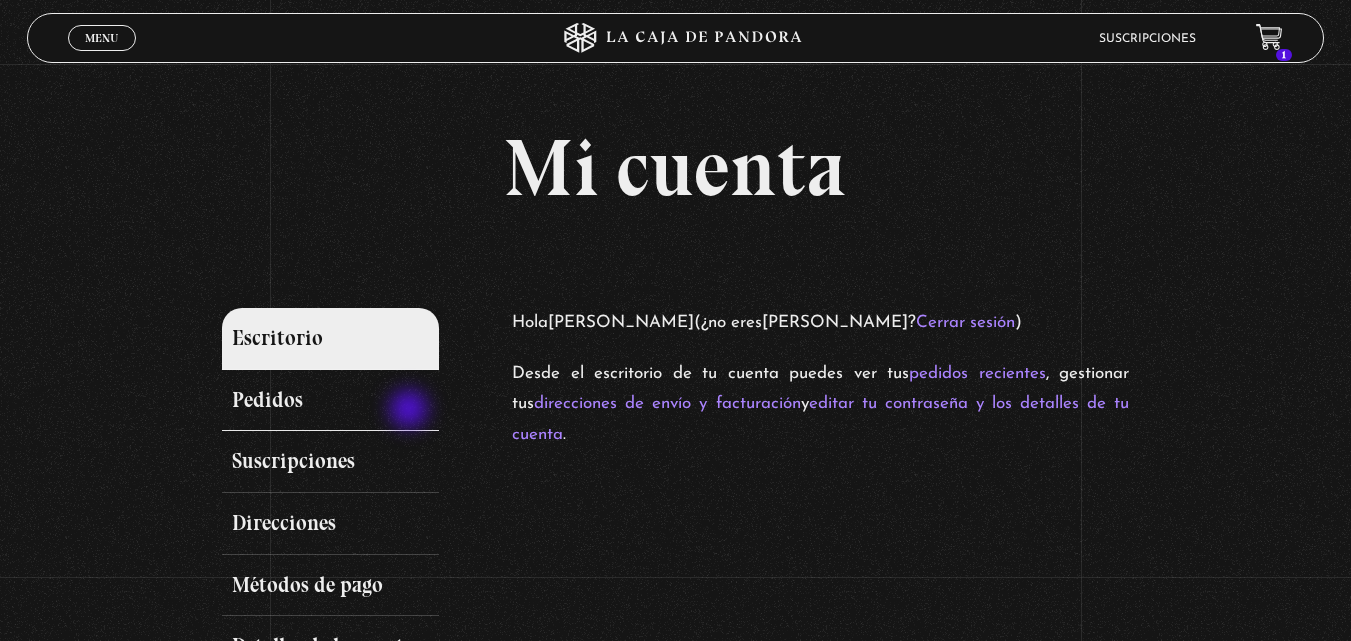 click on "Pedidos" at bounding box center (331, 401) 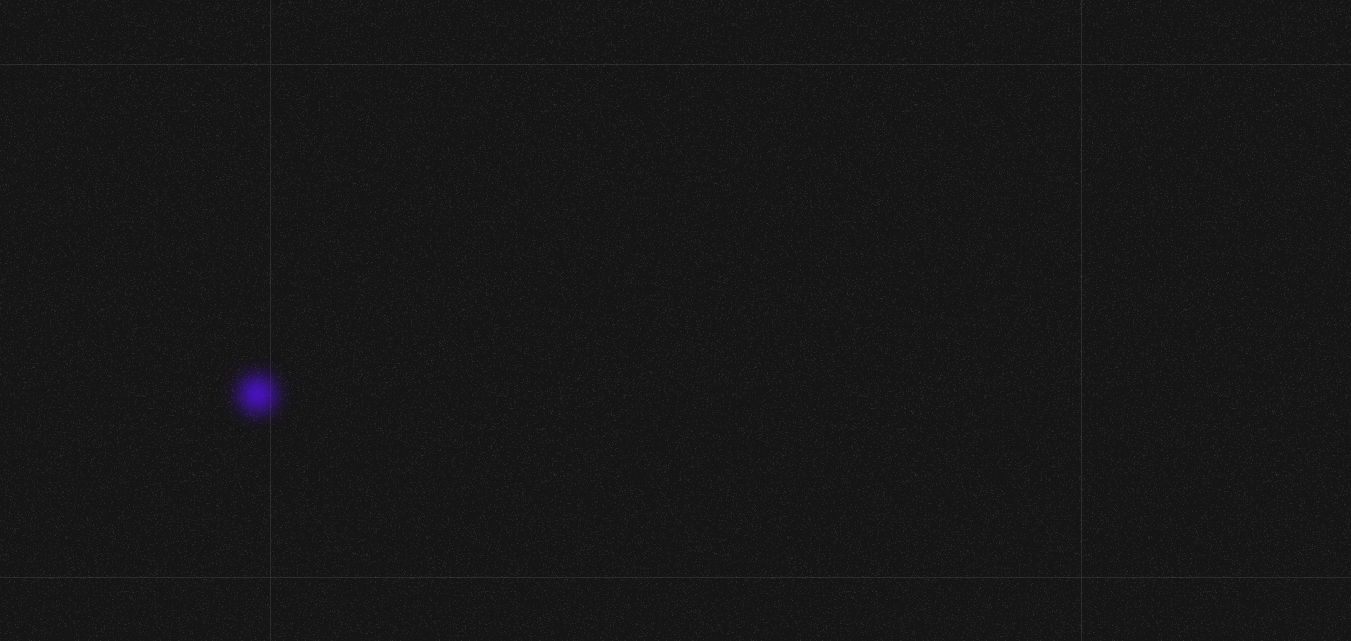 scroll, scrollTop: 0, scrollLeft: 0, axis: both 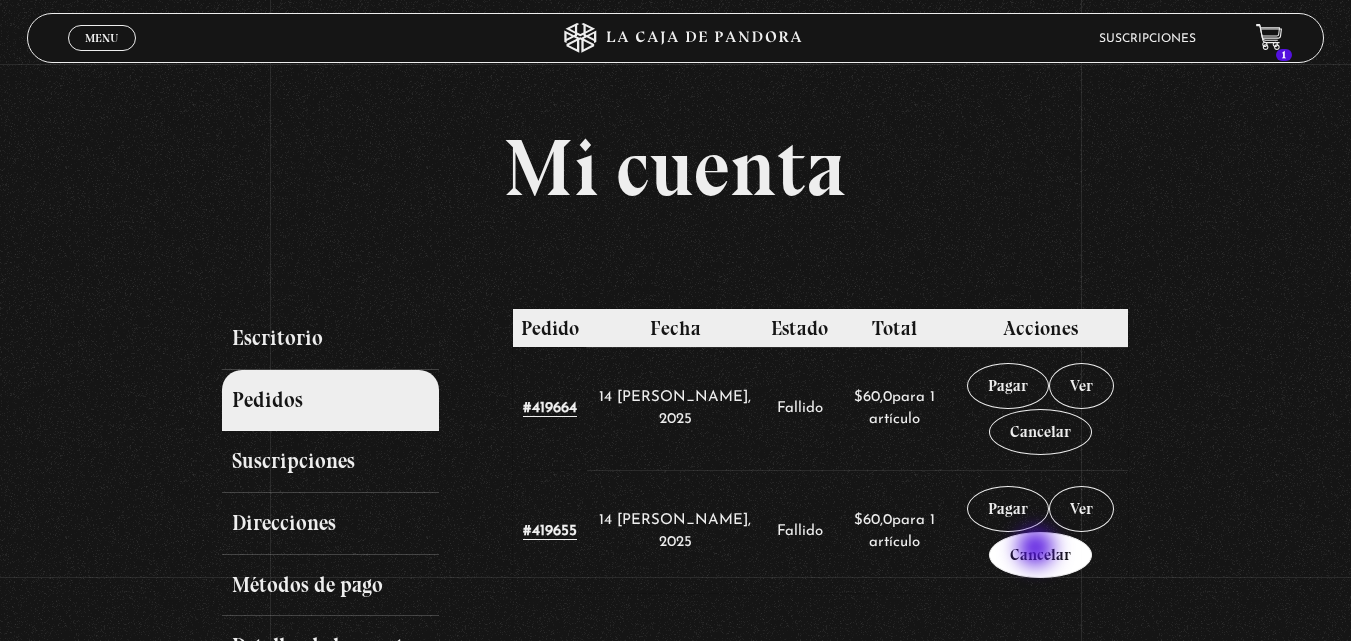 click on "Cancelar" at bounding box center [1040, 555] 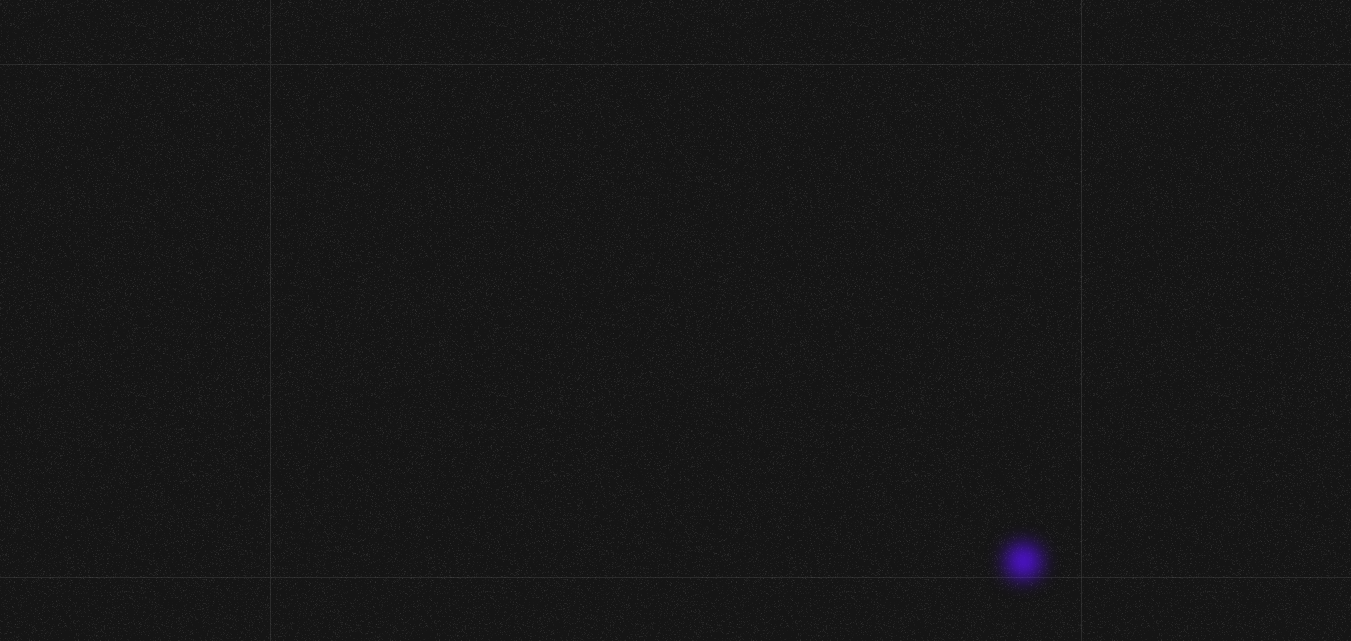 scroll, scrollTop: 0, scrollLeft: 0, axis: both 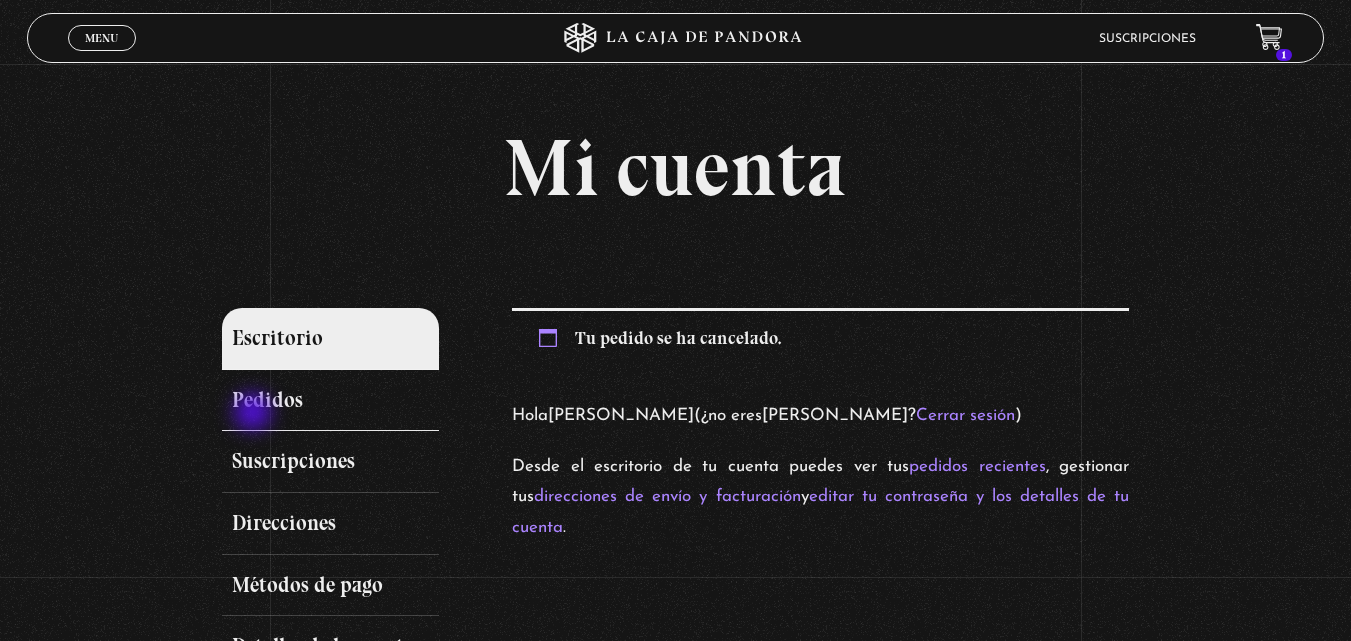 click on "Pedidos" at bounding box center (331, 401) 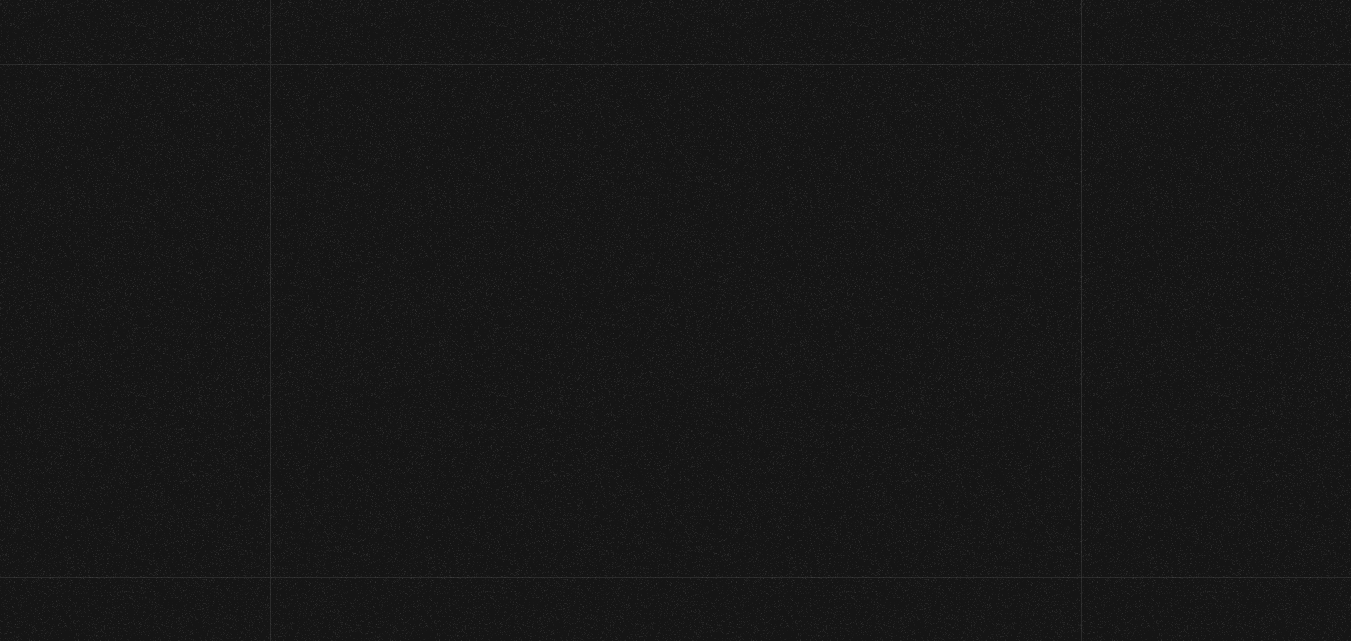 scroll, scrollTop: 0, scrollLeft: 0, axis: both 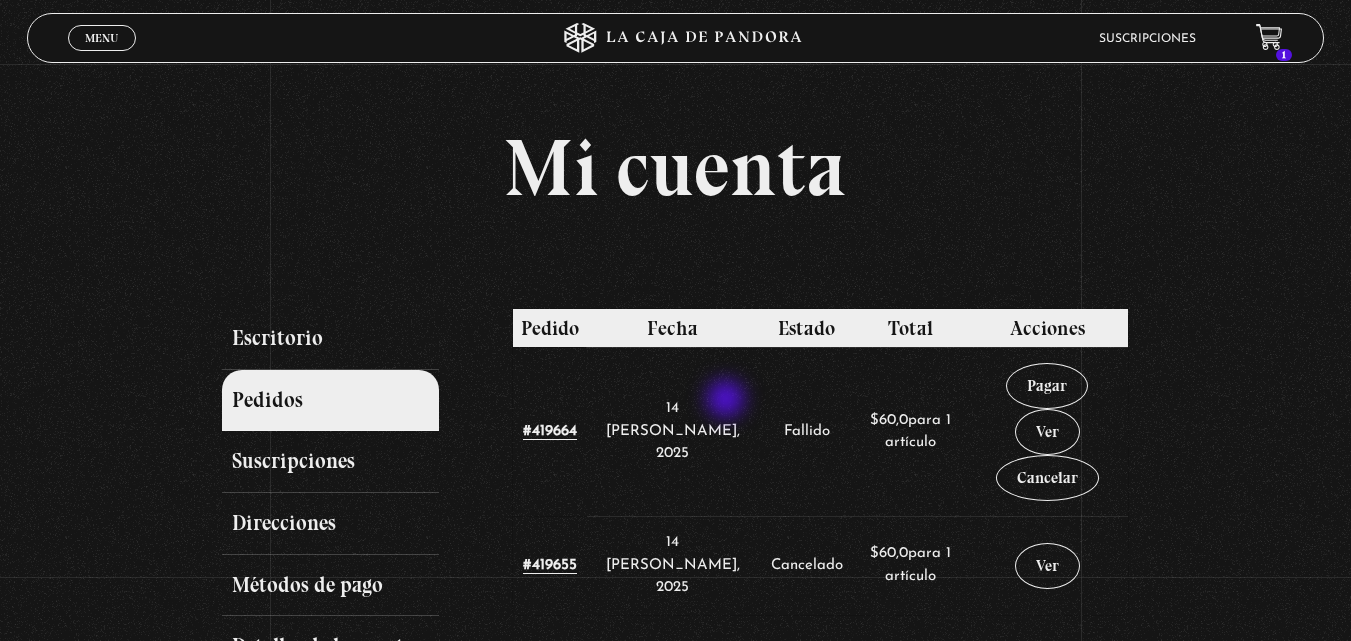 click on "Fallido" at bounding box center [807, 431] 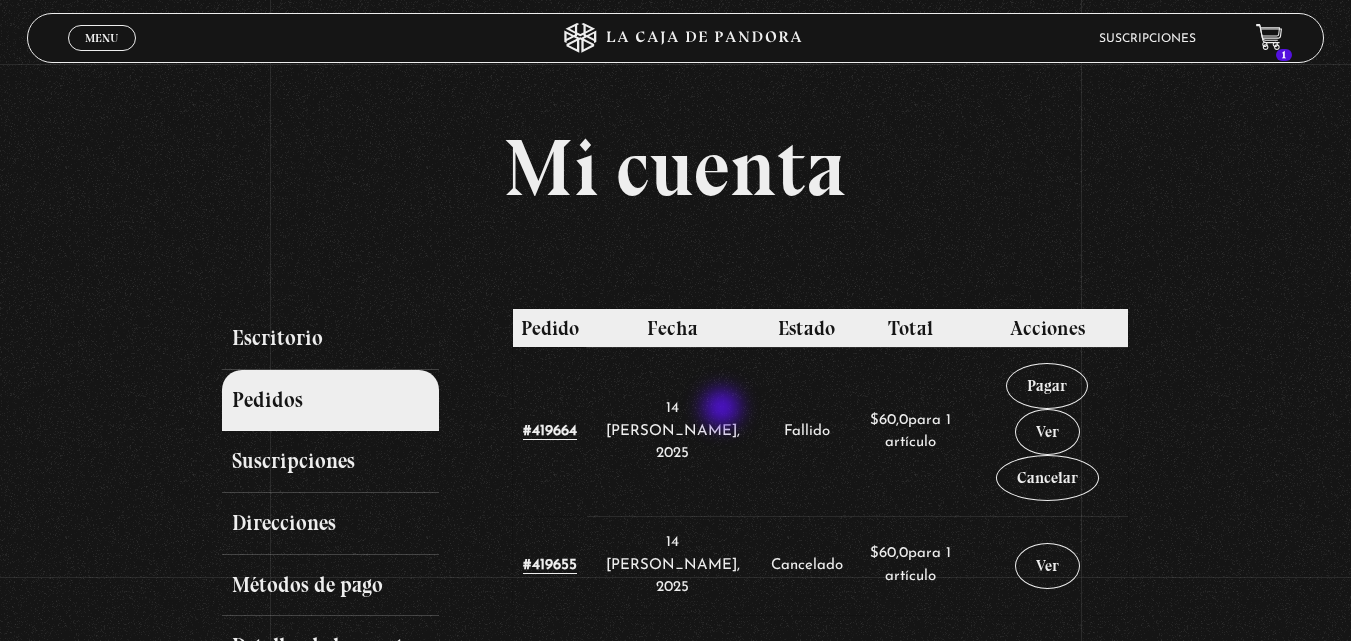 click on "Fallido" at bounding box center (807, 431) 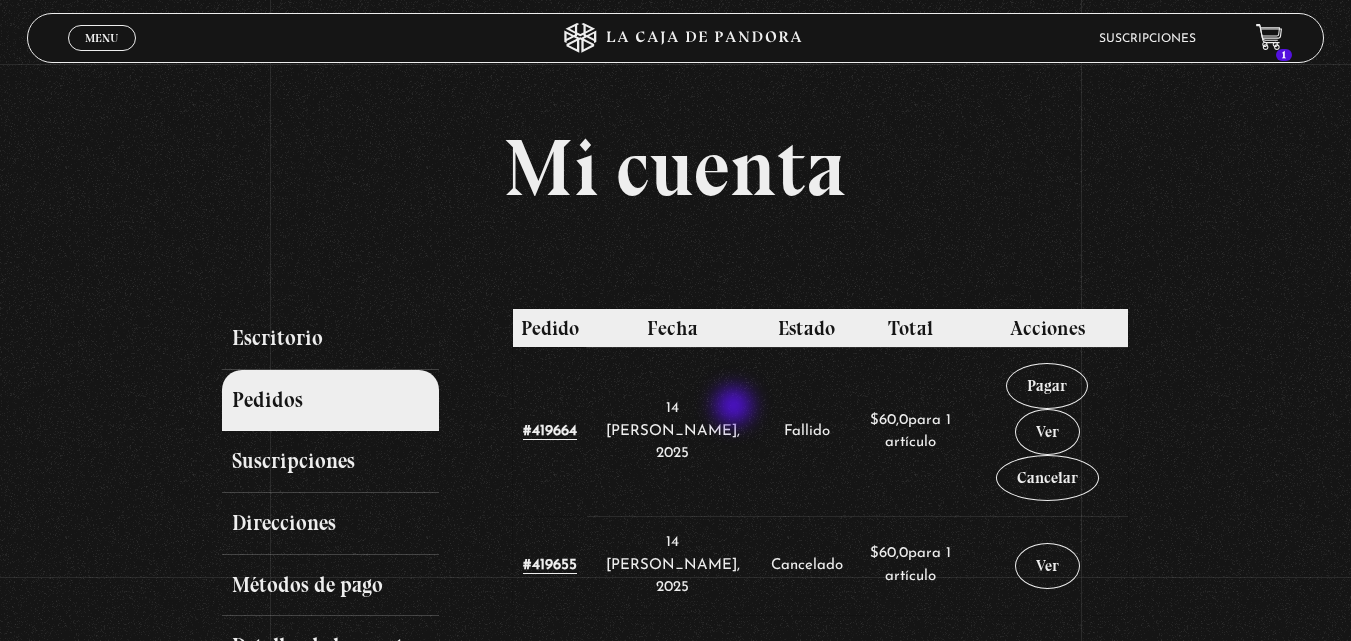 click on "Fallido" at bounding box center (807, 431) 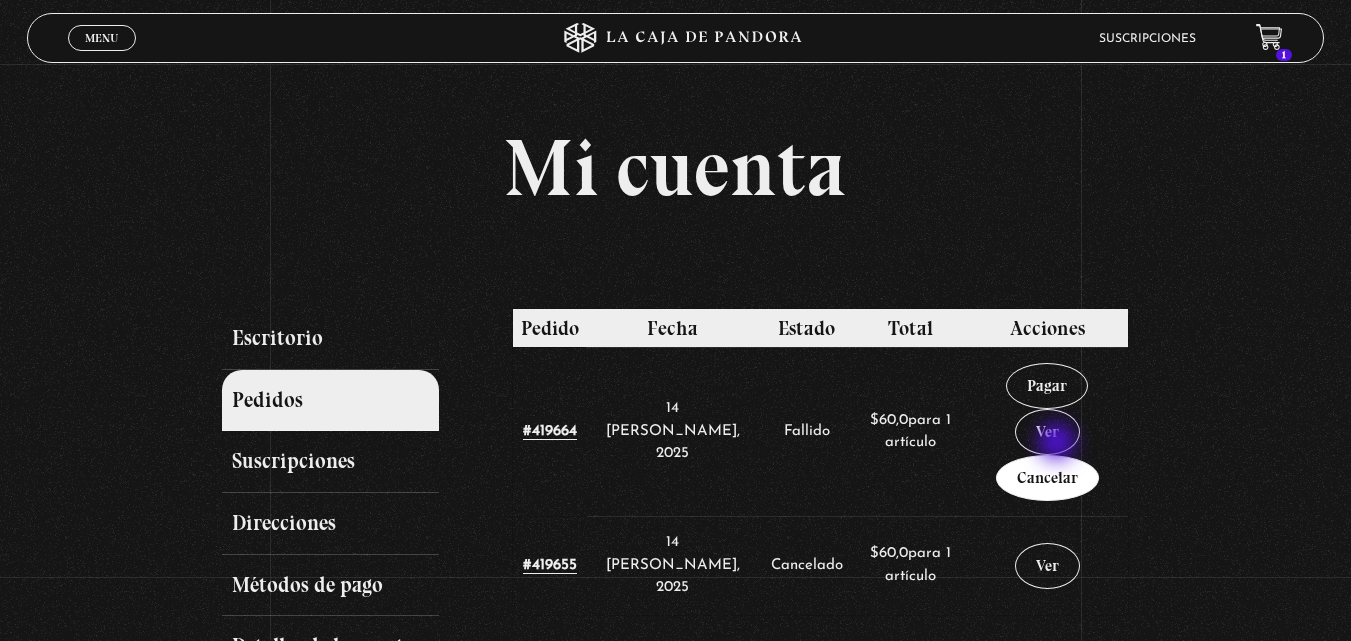 click on "Cancelar" at bounding box center [1047, 478] 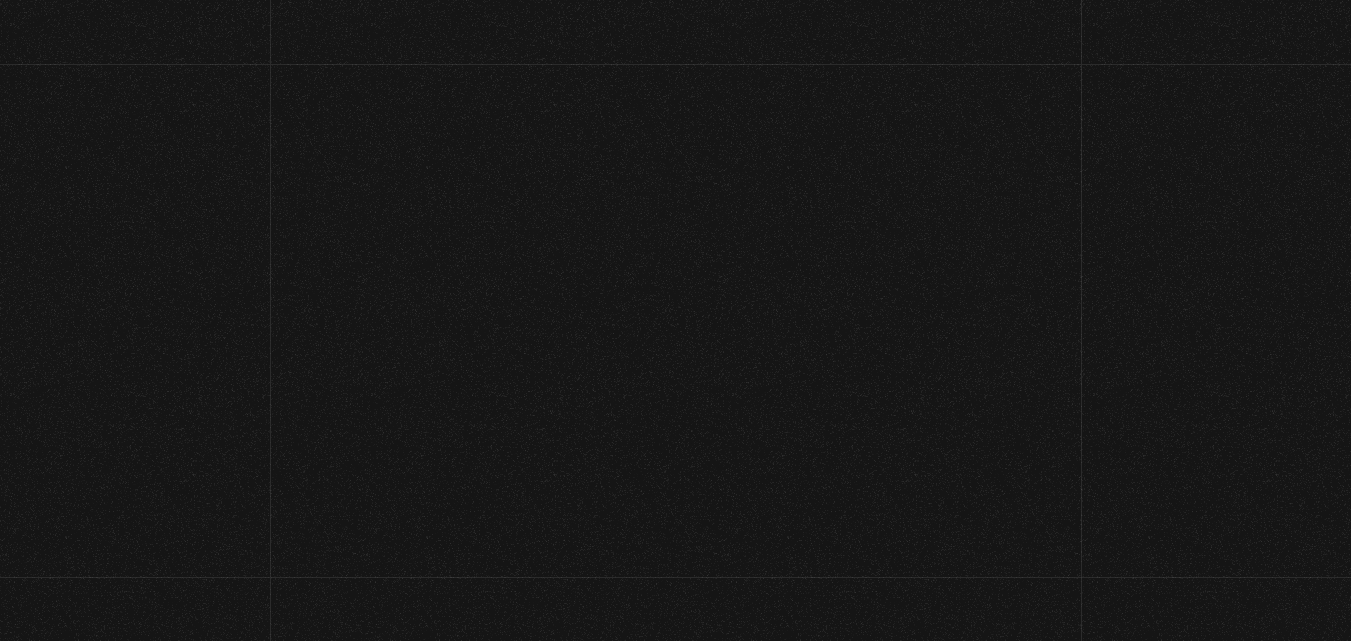 scroll, scrollTop: 0, scrollLeft: 0, axis: both 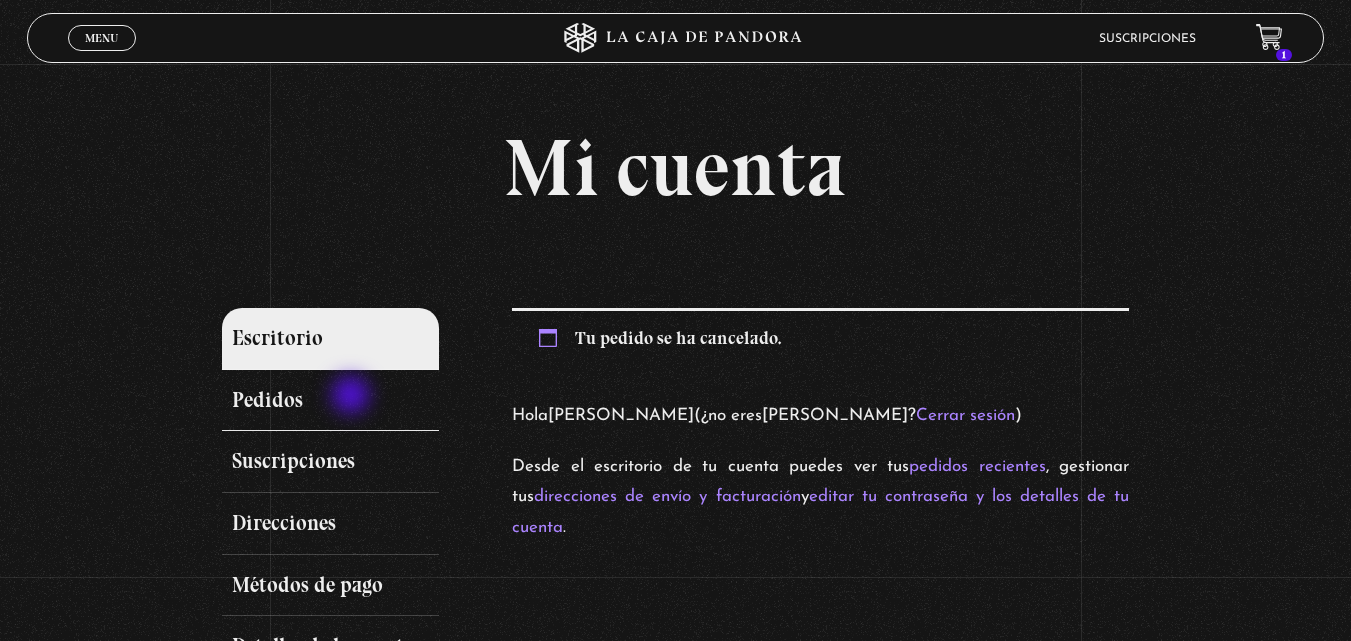 click on "Pedidos" at bounding box center (331, 401) 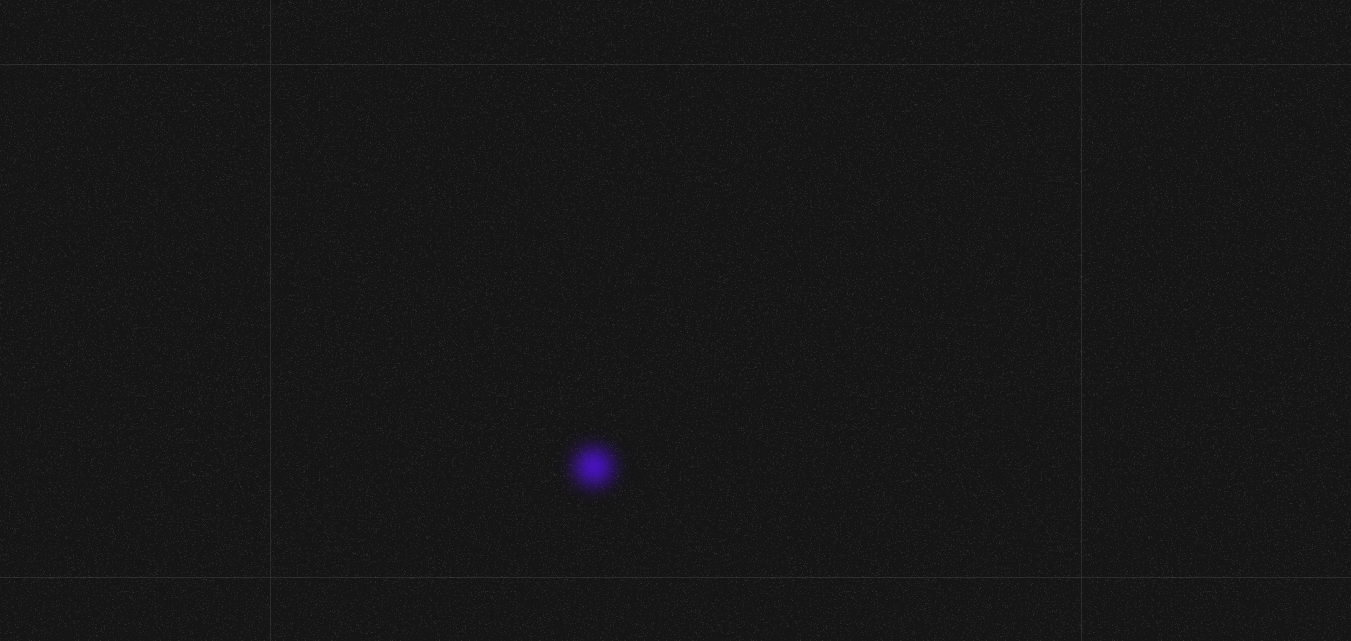 scroll, scrollTop: 0, scrollLeft: 0, axis: both 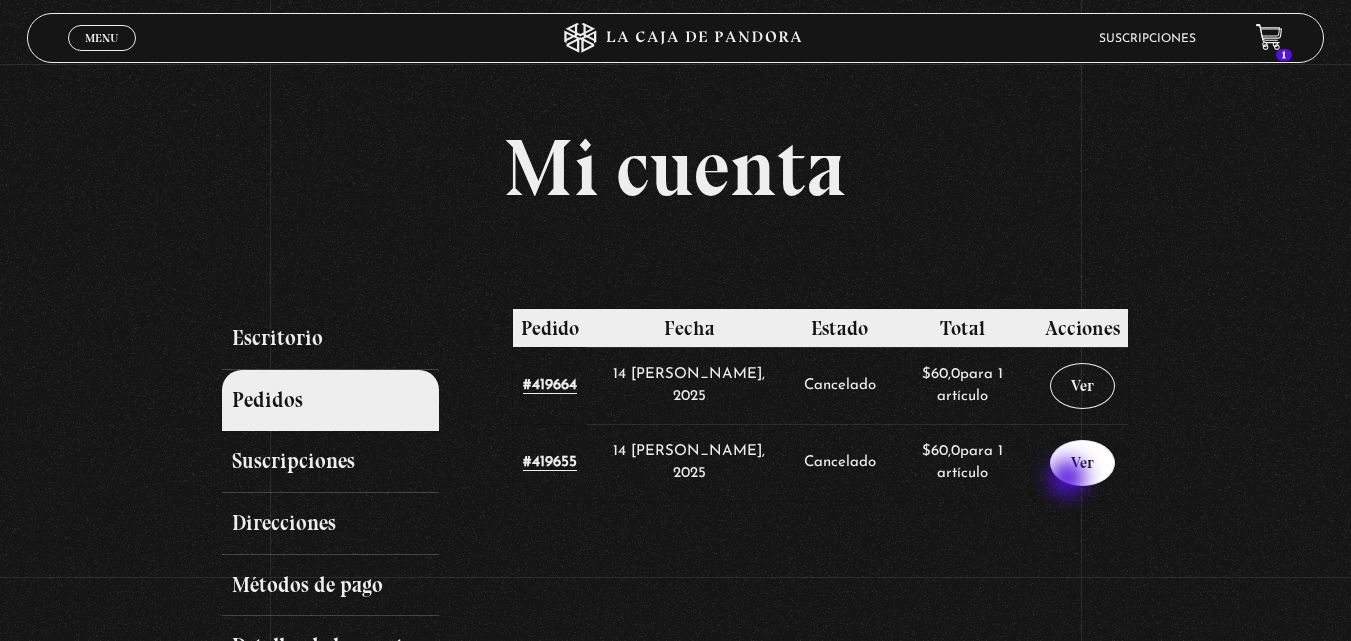 click on "Ver" at bounding box center (1082, 463) 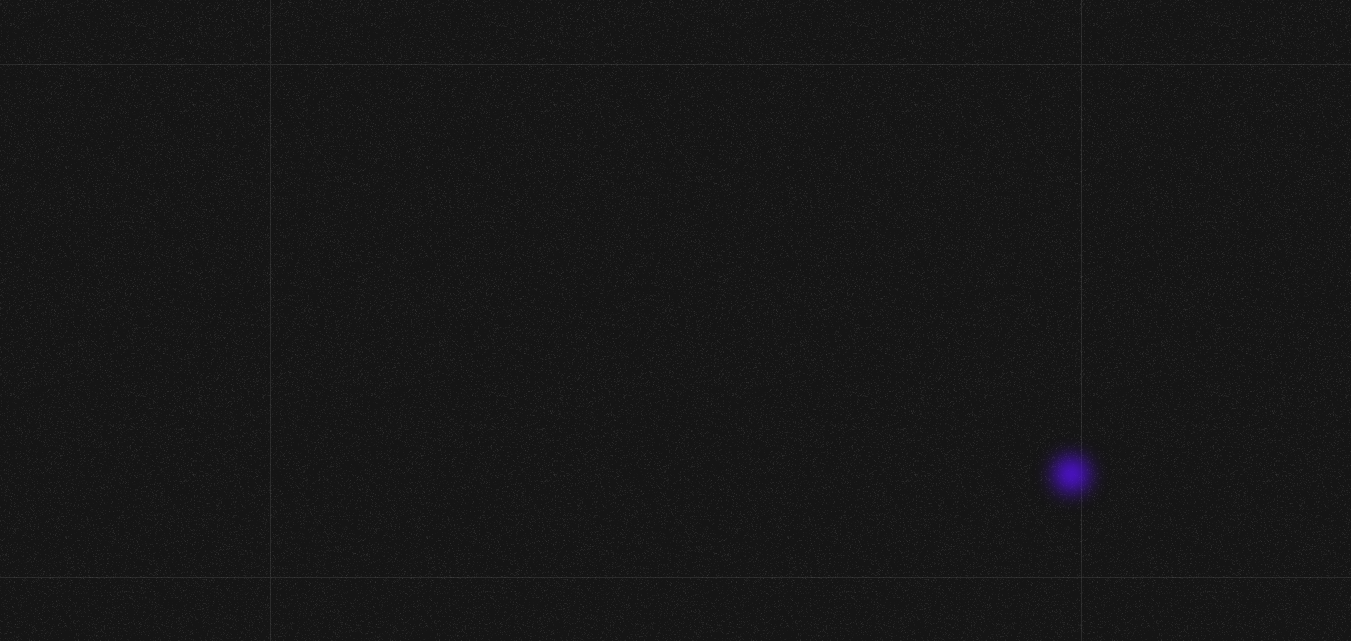 scroll, scrollTop: 0, scrollLeft: 0, axis: both 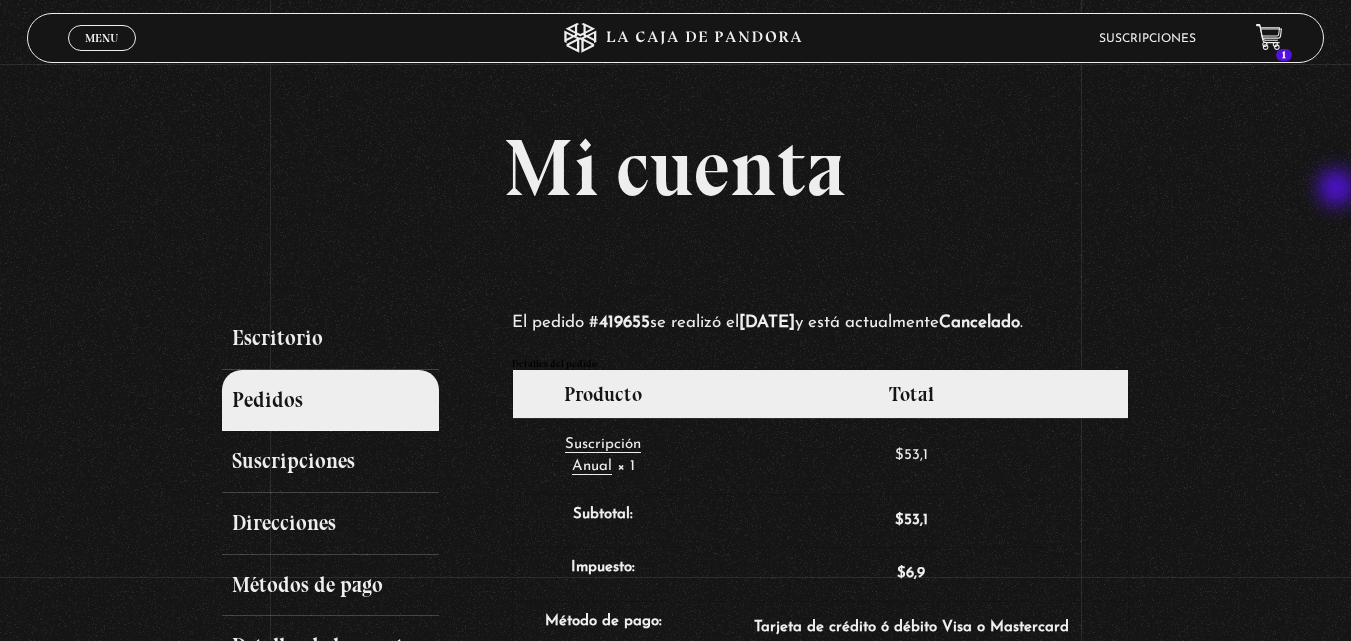 click on "Mi cuenta
Escritorio
Pedidos
Suscripciones
Direcciones
Métodos de pago
Detalles de la cuenta
Salir
El pedido # 419655  se realizó el  14 julio, 2025  y está actualmente  Cancelado .
Detalles del pedido
Producto
Total
Suscripción   Anual   × 1
$ 53,1
Subtotal:
$ 53,1
Impuesto:
$ 6,9
Método de pago:
Tarjeta de crédito ó débito Visa o Mastercard
Total:
$ 60,0
Suscripciones relacionadas
Suscripción
Estado
Siguiente pago
Total
#419656
$" at bounding box center [675, 677] 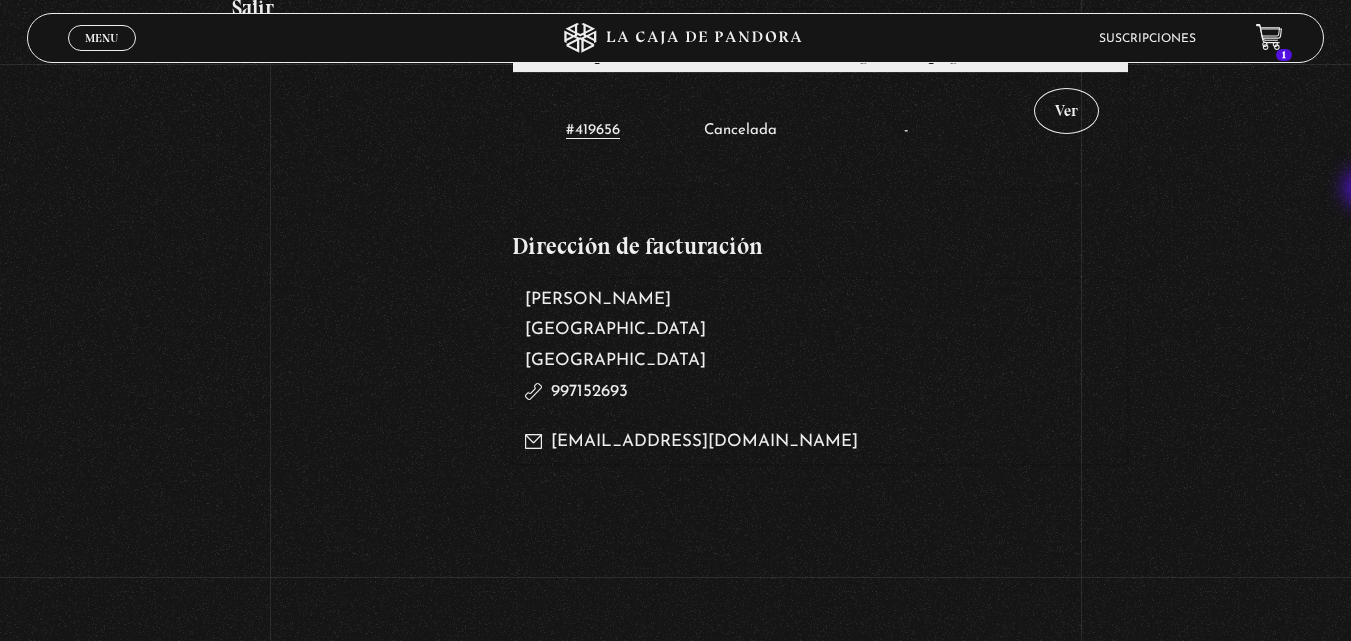 scroll, scrollTop: 702, scrollLeft: 0, axis: vertical 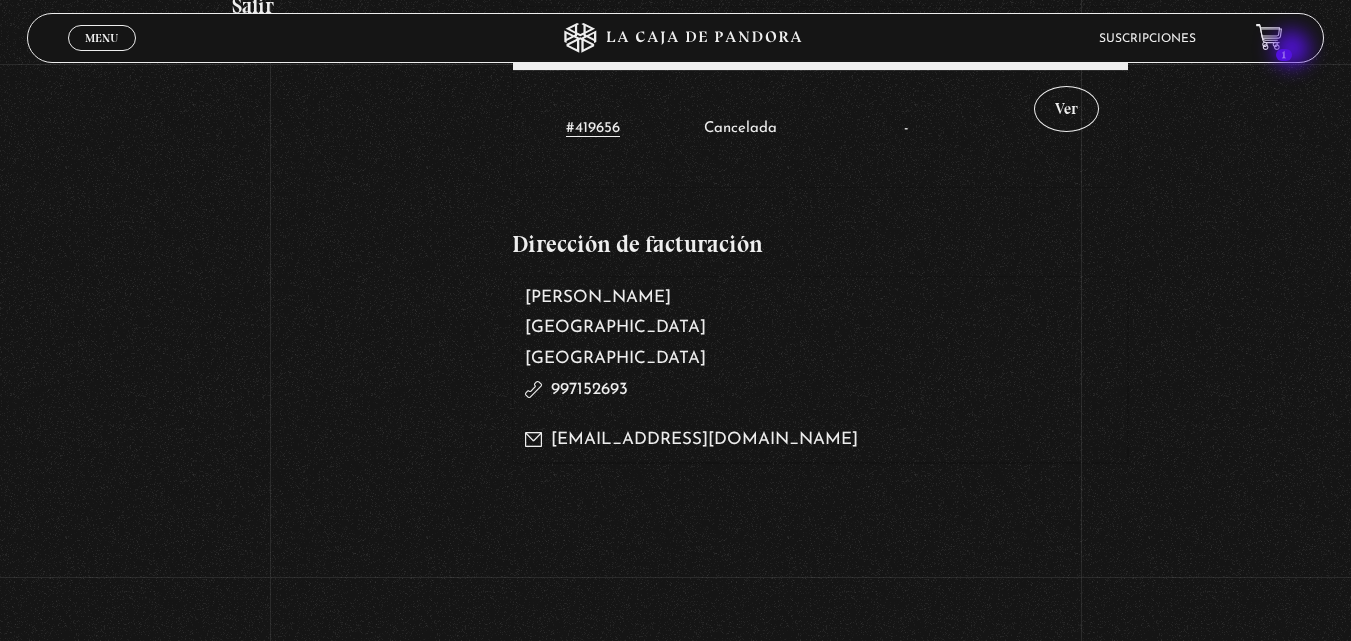 click 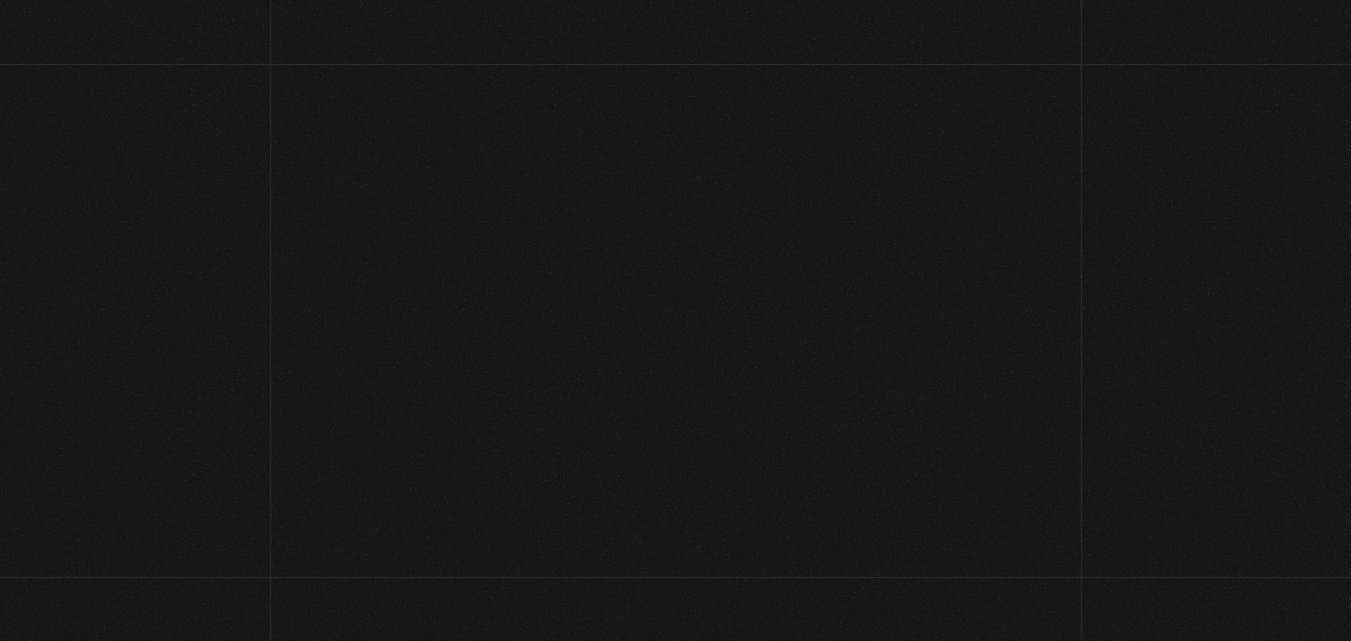 scroll, scrollTop: 0, scrollLeft: 0, axis: both 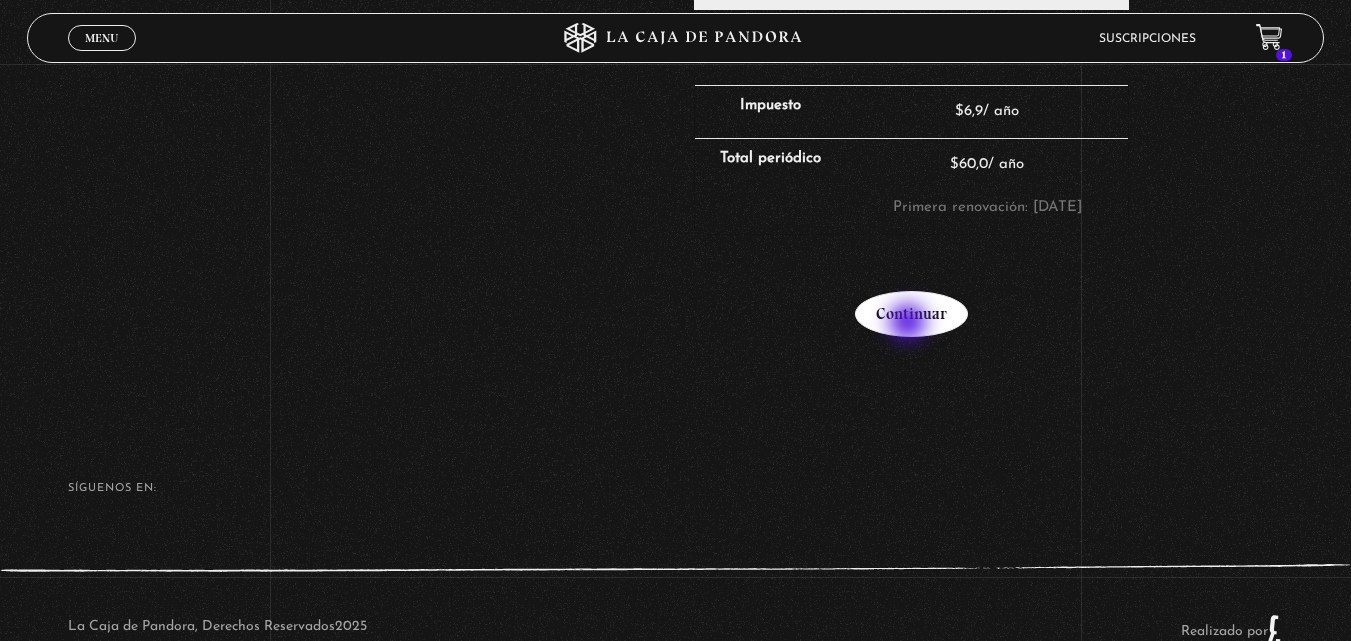 click on "Continuar" at bounding box center (911, 314) 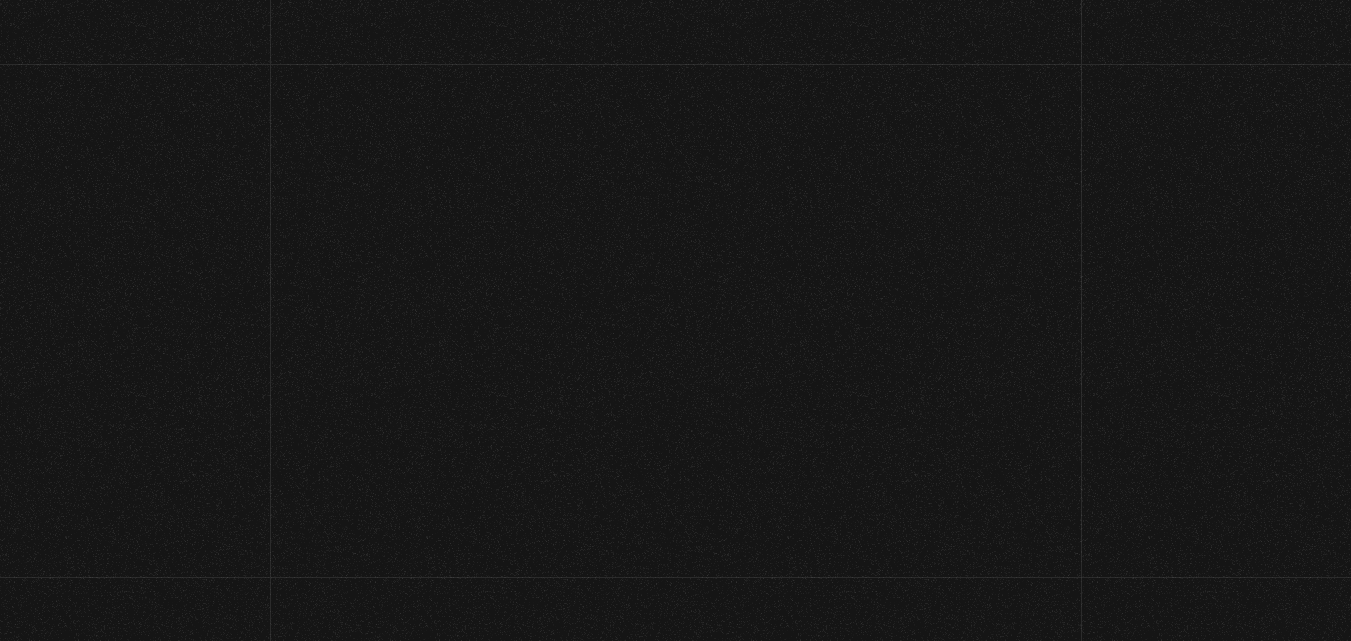 select on "LMA" 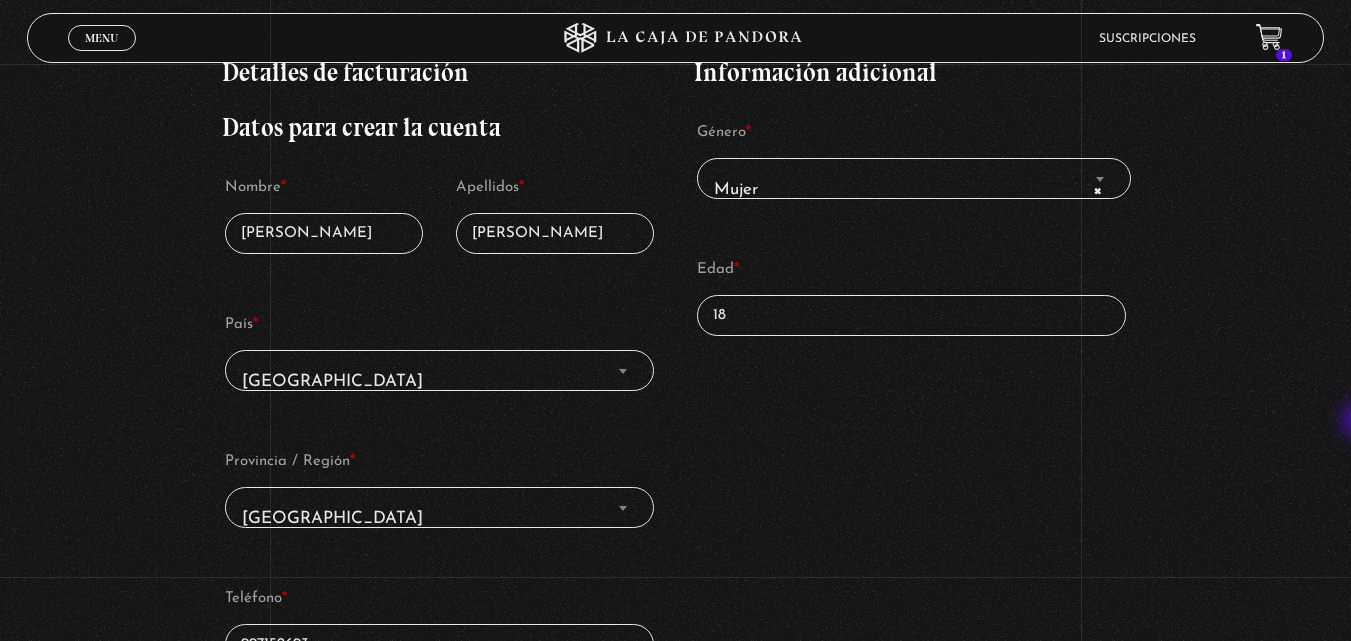 scroll, scrollTop: 560, scrollLeft: 0, axis: vertical 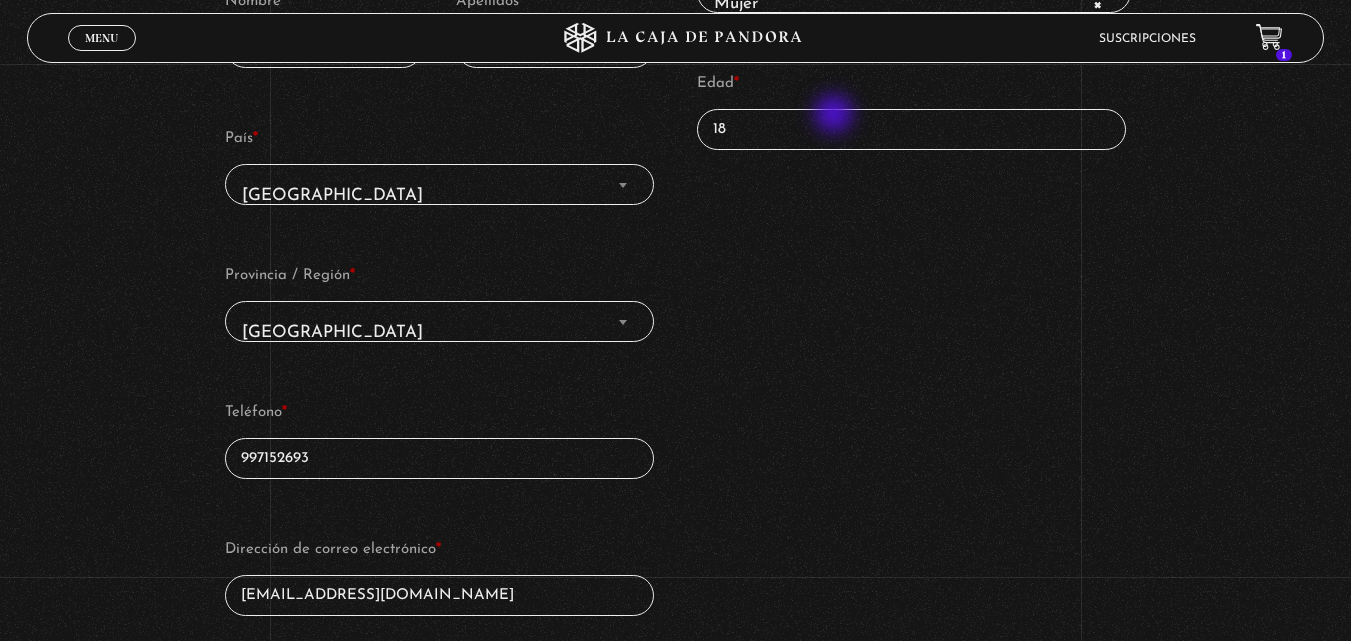 click on "18" at bounding box center [912, 129] 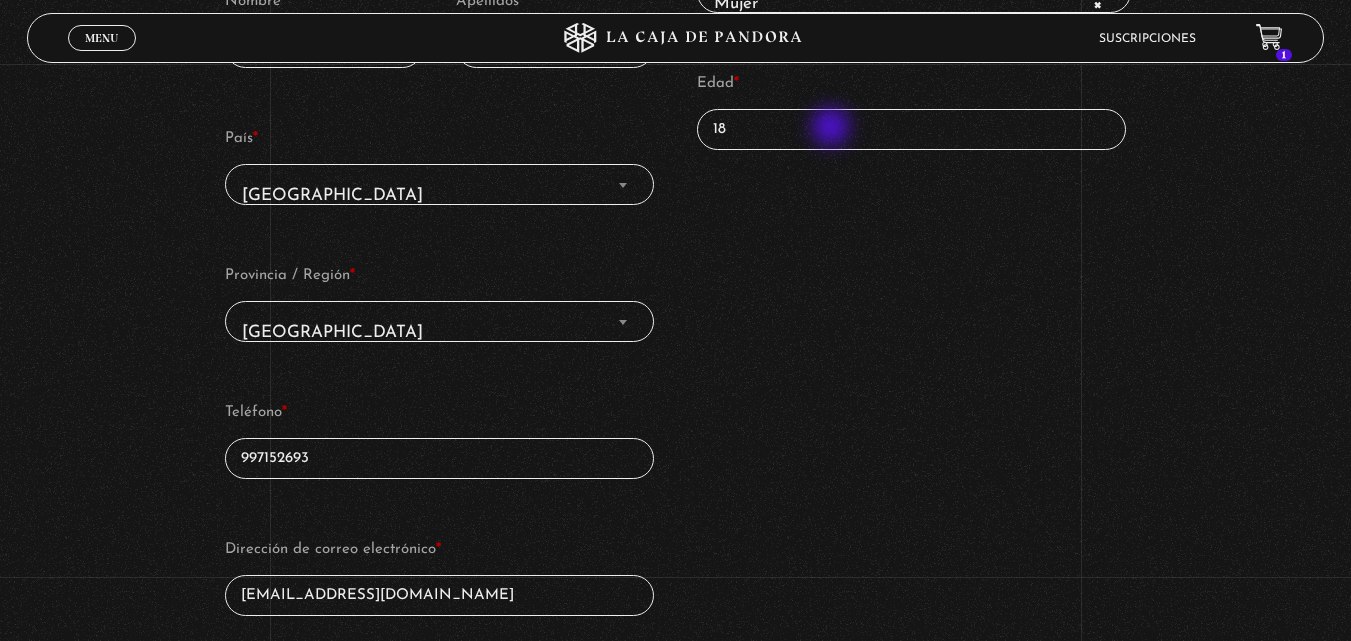 type on "1" 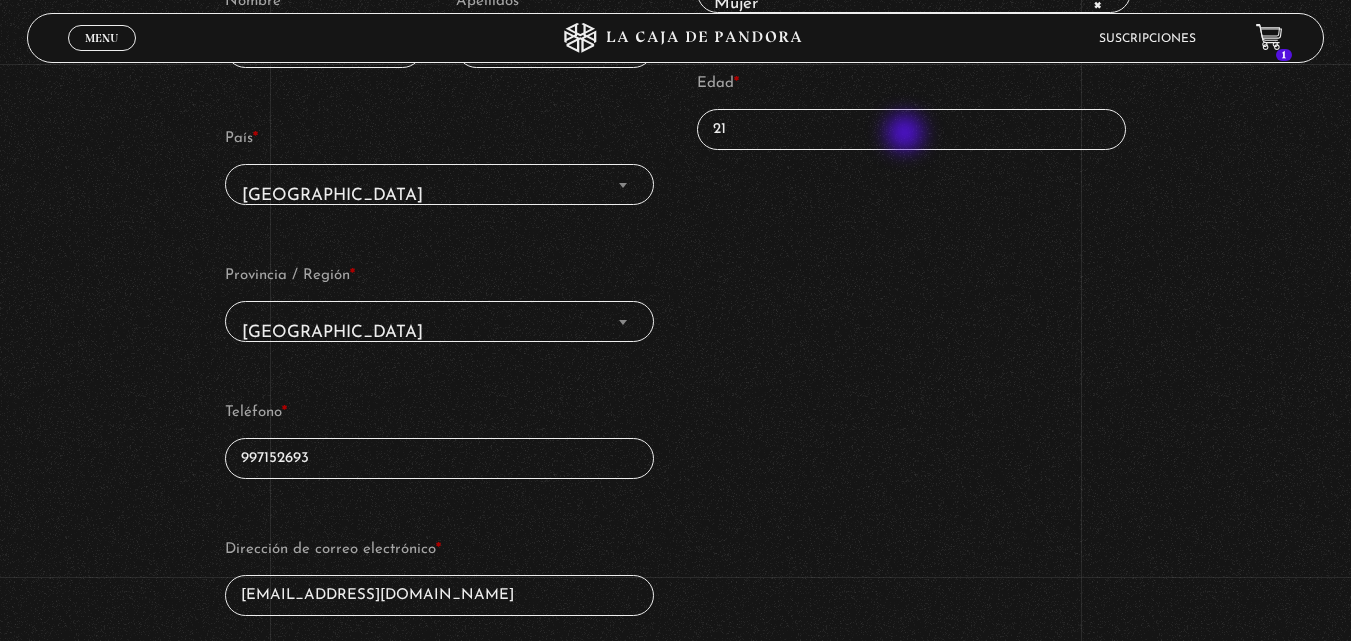 click on "21" at bounding box center [912, 129] 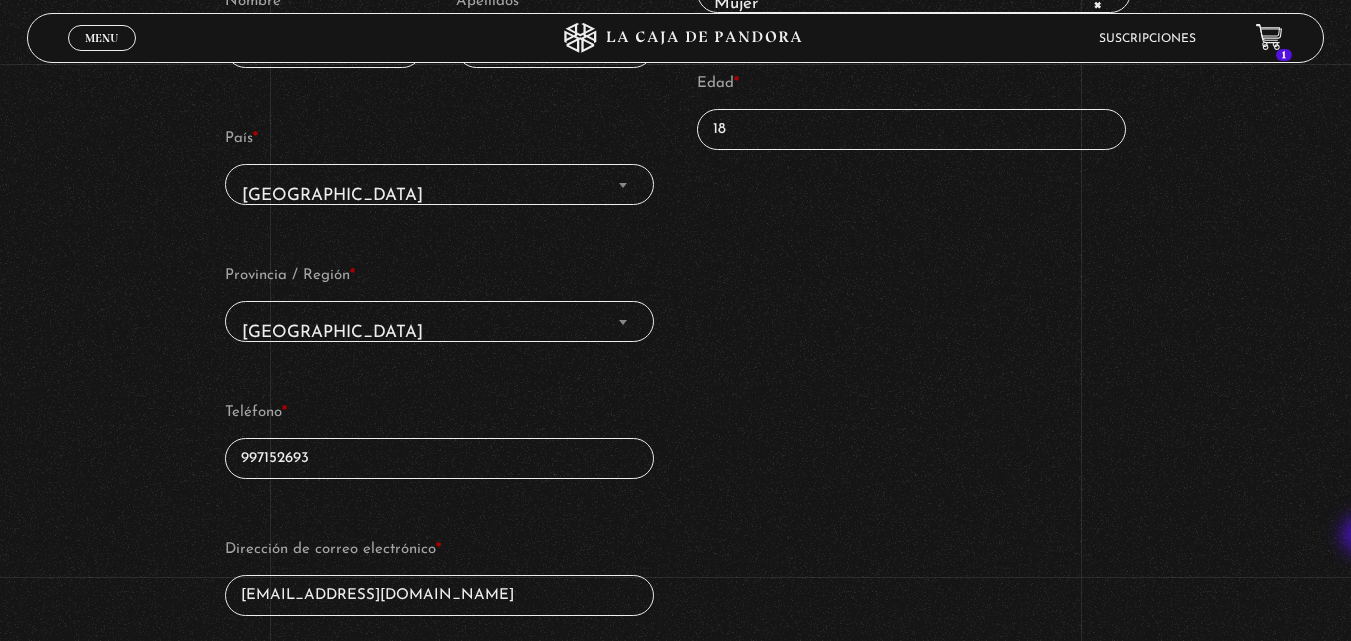 scroll, scrollTop: 1120, scrollLeft: 0, axis: vertical 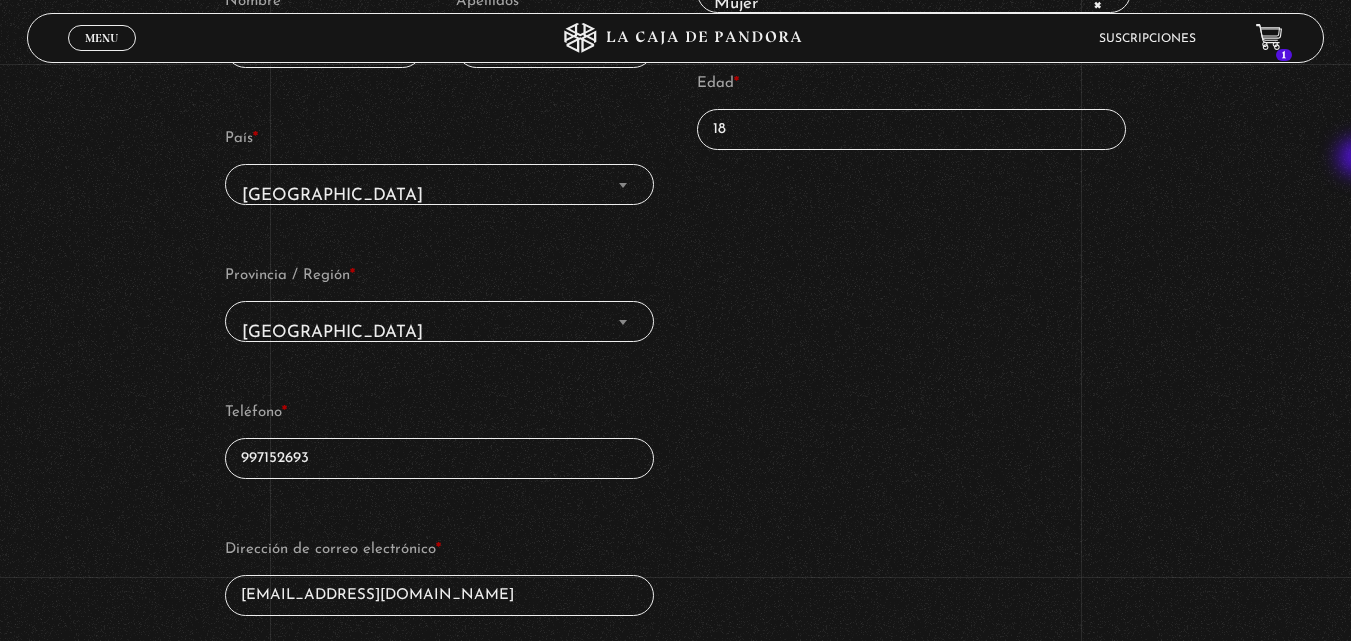 type on "1" 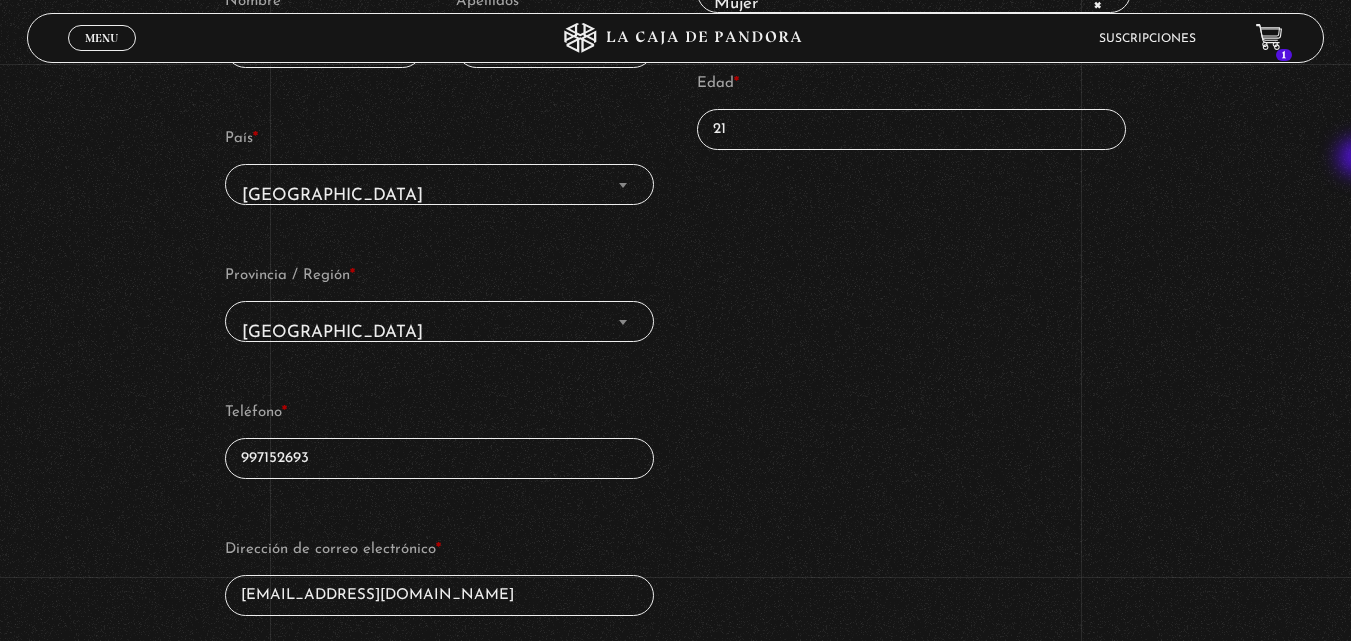type on "21" 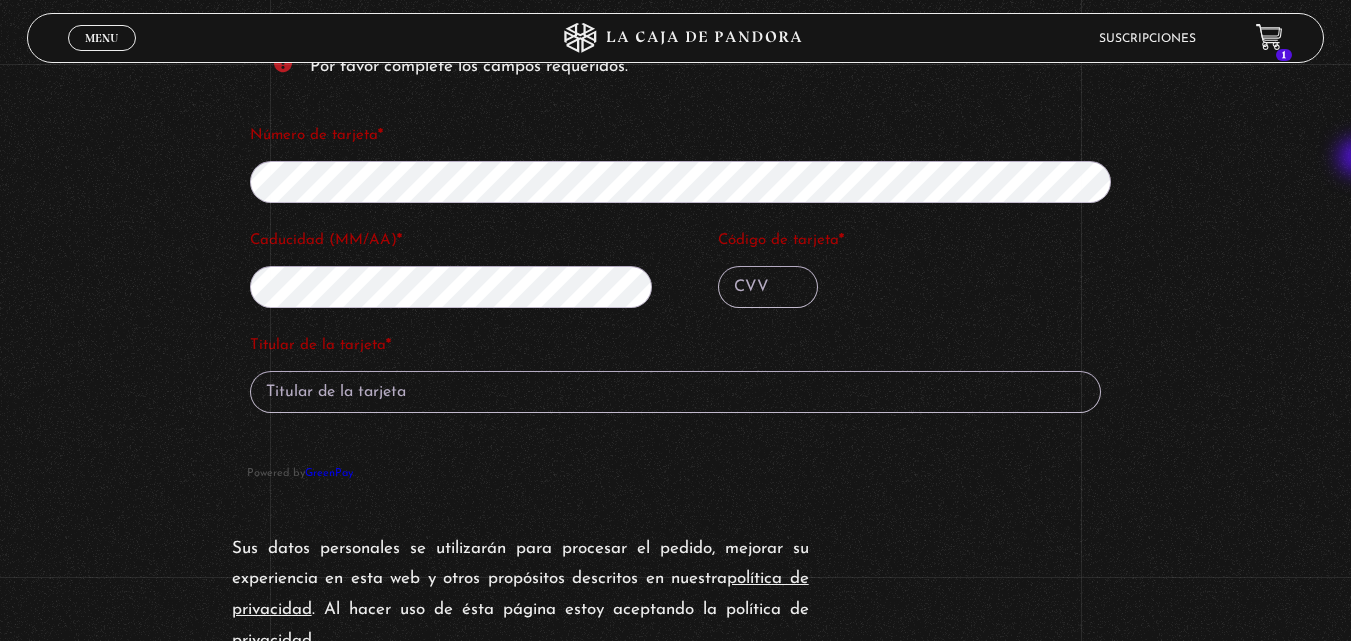 scroll, scrollTop: 1674, scrollLeft: 0, axis: vertical 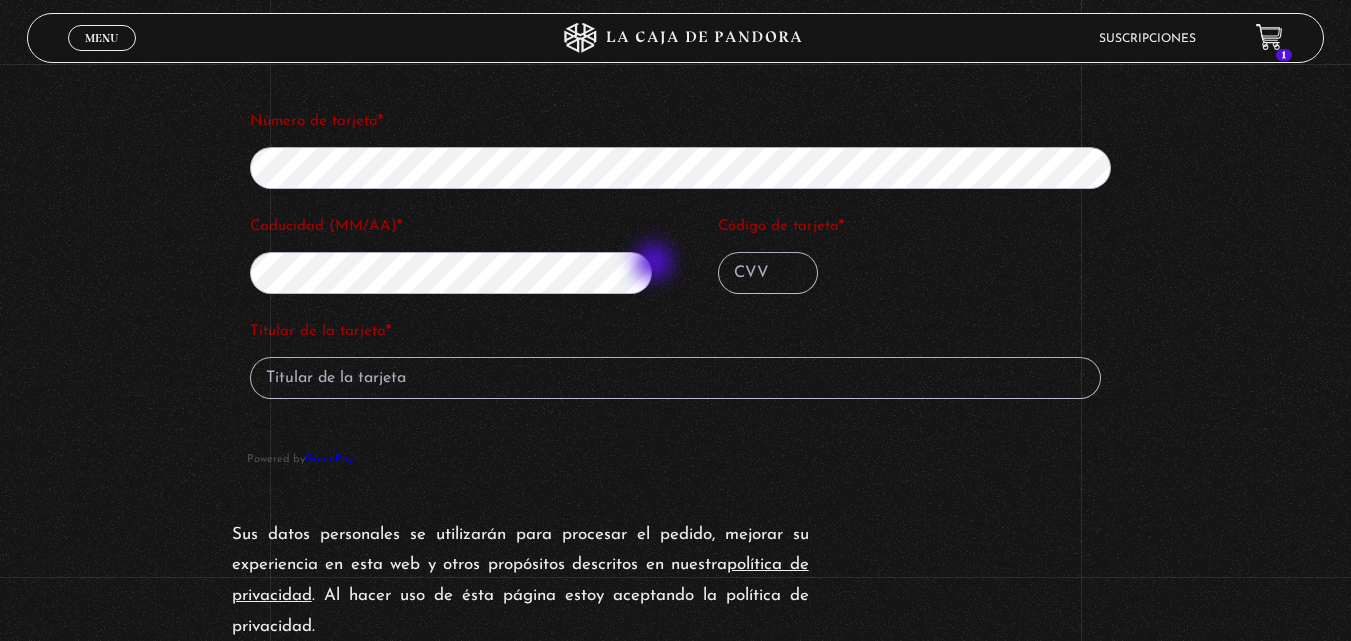 type on "017" 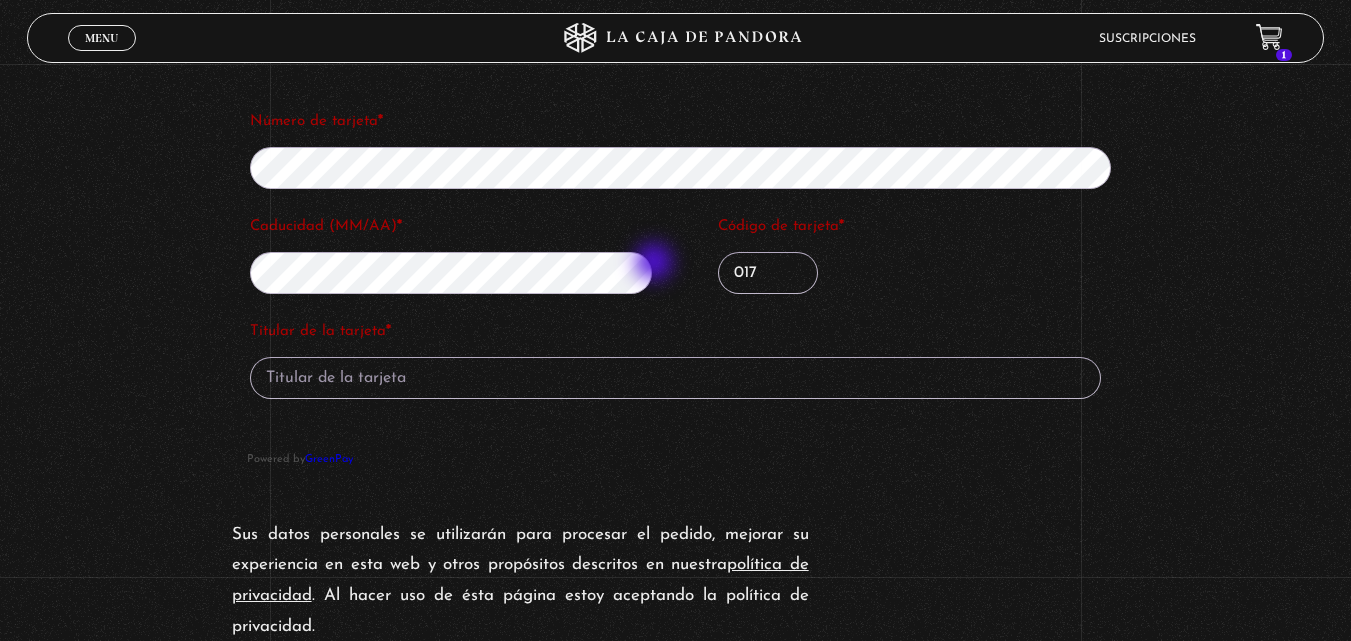 type on "Angela Luciano Rivera" 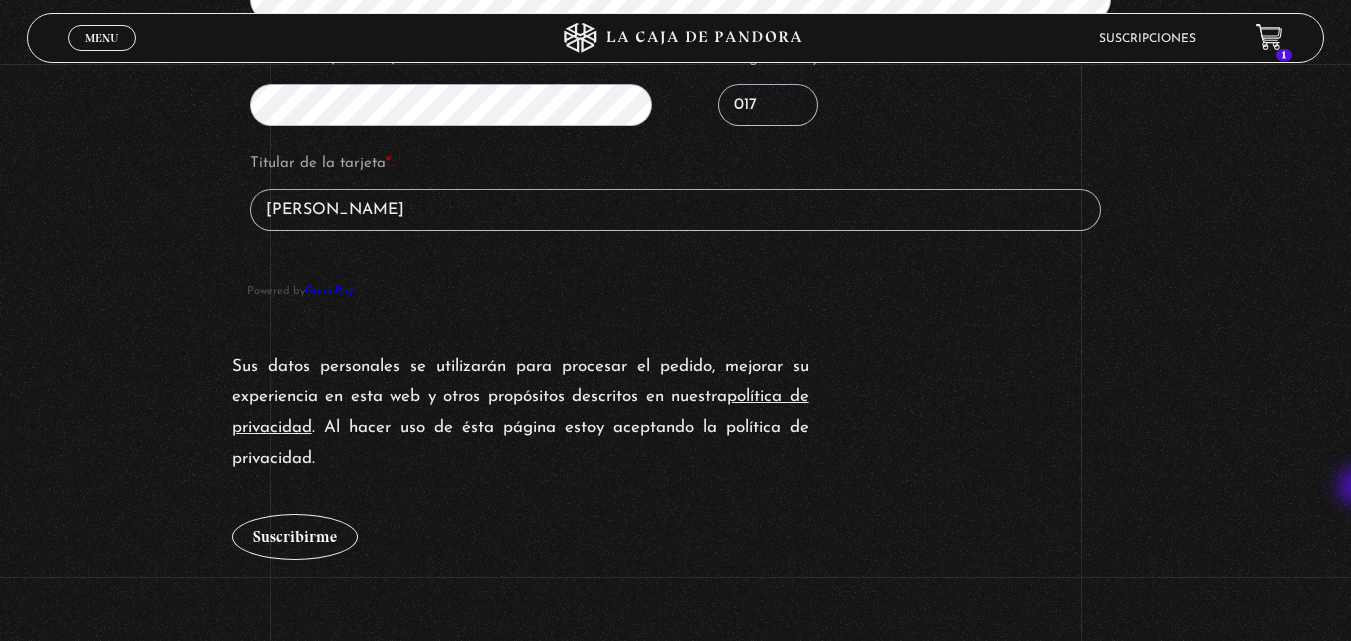 scroll, scrollTop: 1950, scrollLeft: 0, axis: vertical 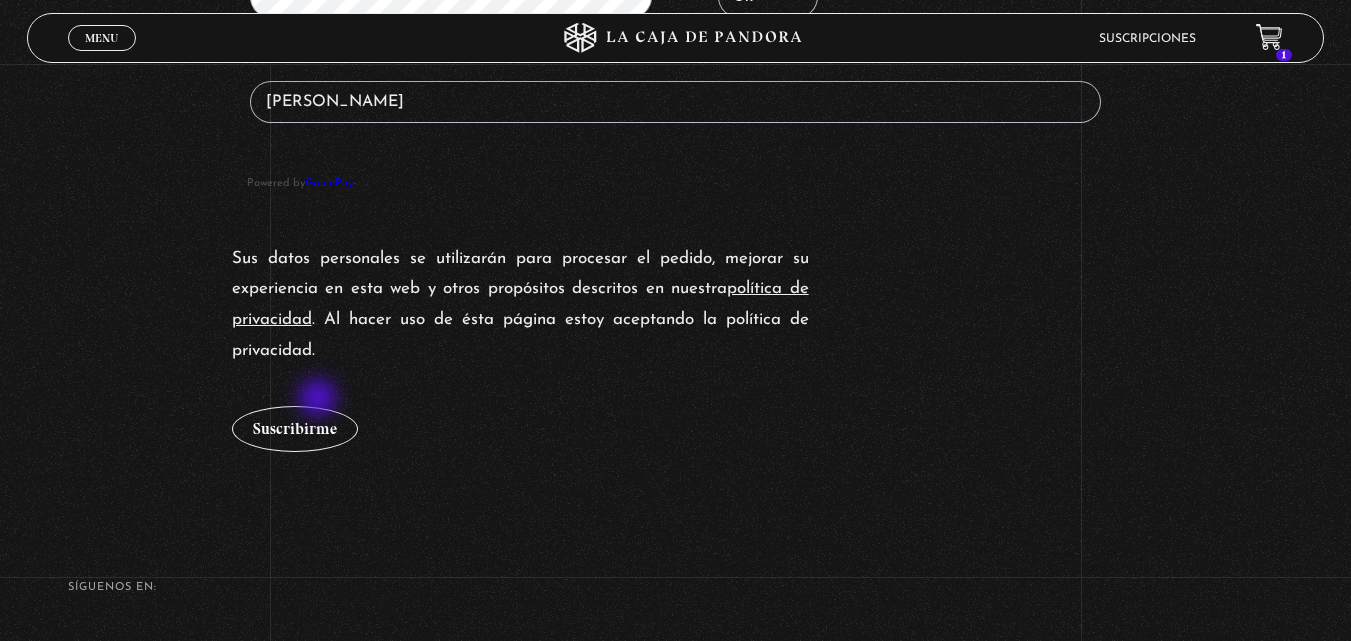 click on "Sus datos personales se utilizarán para procesar el pedido, mejorar su experiencia en esta web y otros propósitos descritos en nuestra  política de privacidad . Al hacer uso de ésta página estoy aceptando la política de privacidad.
Suscribirme" at bounding box center [676, 348] 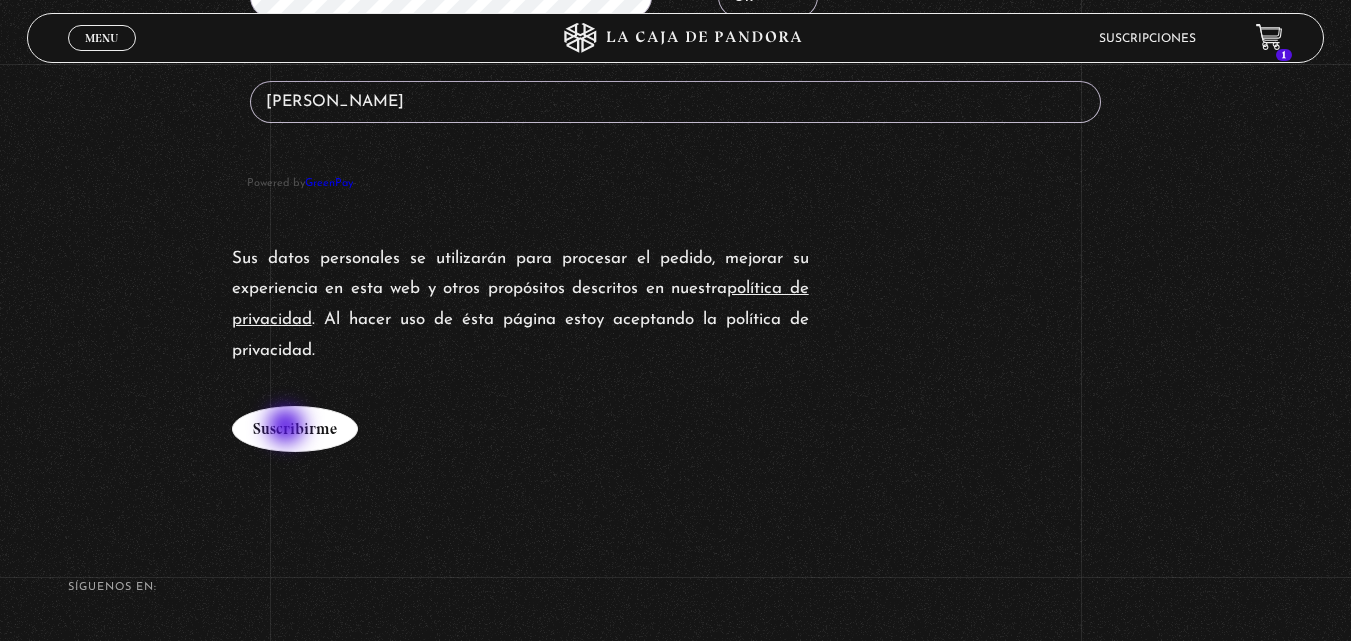 click on "Suscribirme" at bounding box center (295, 429) 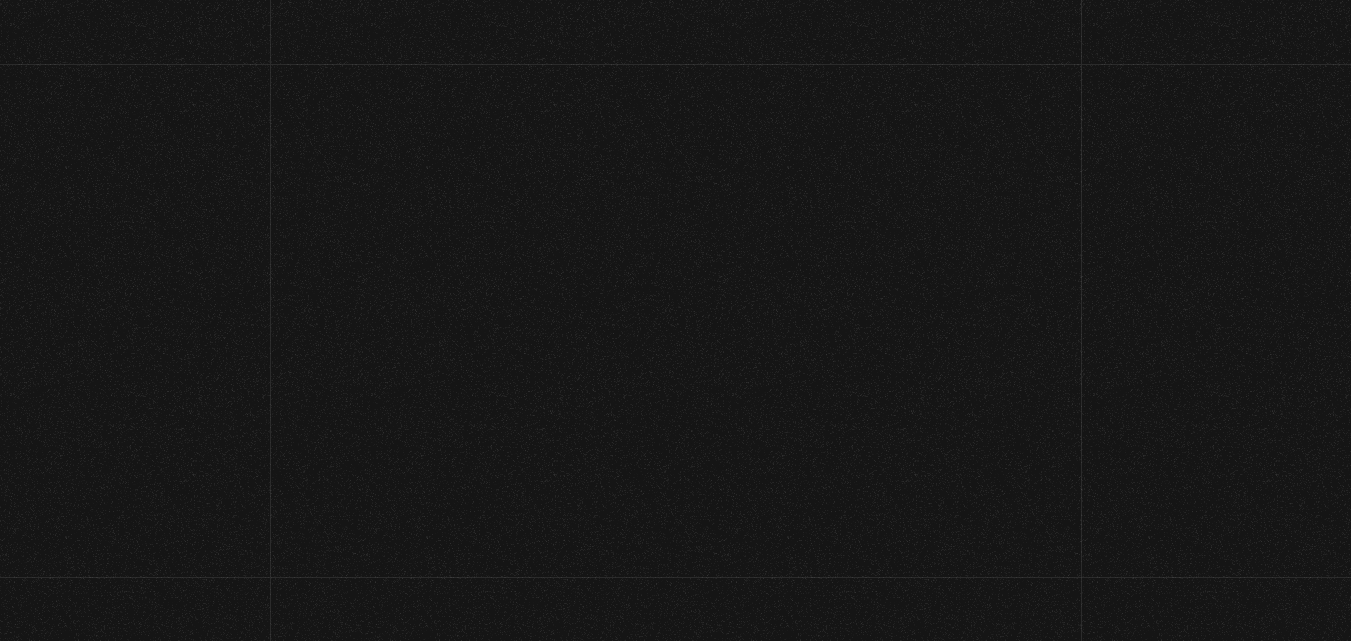 scroll, scrollTop: 0, scrollLeft: 0, axis: both 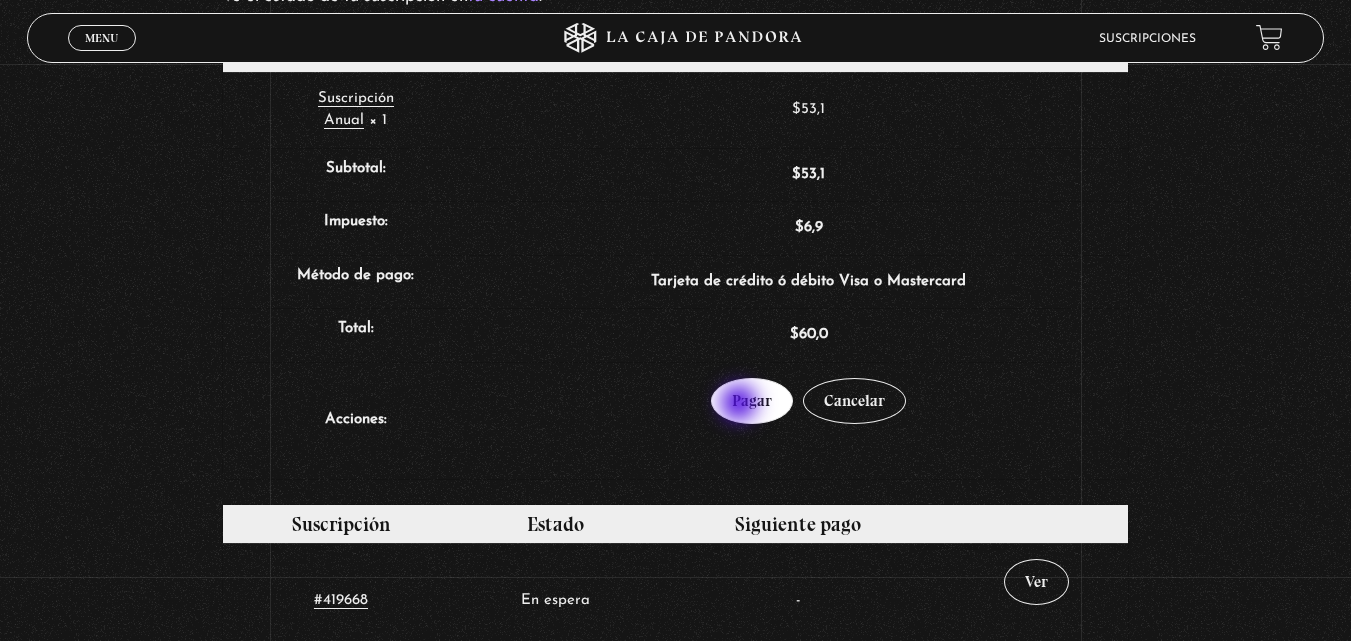 click on "Pagar" at bounding box center (752, 401) 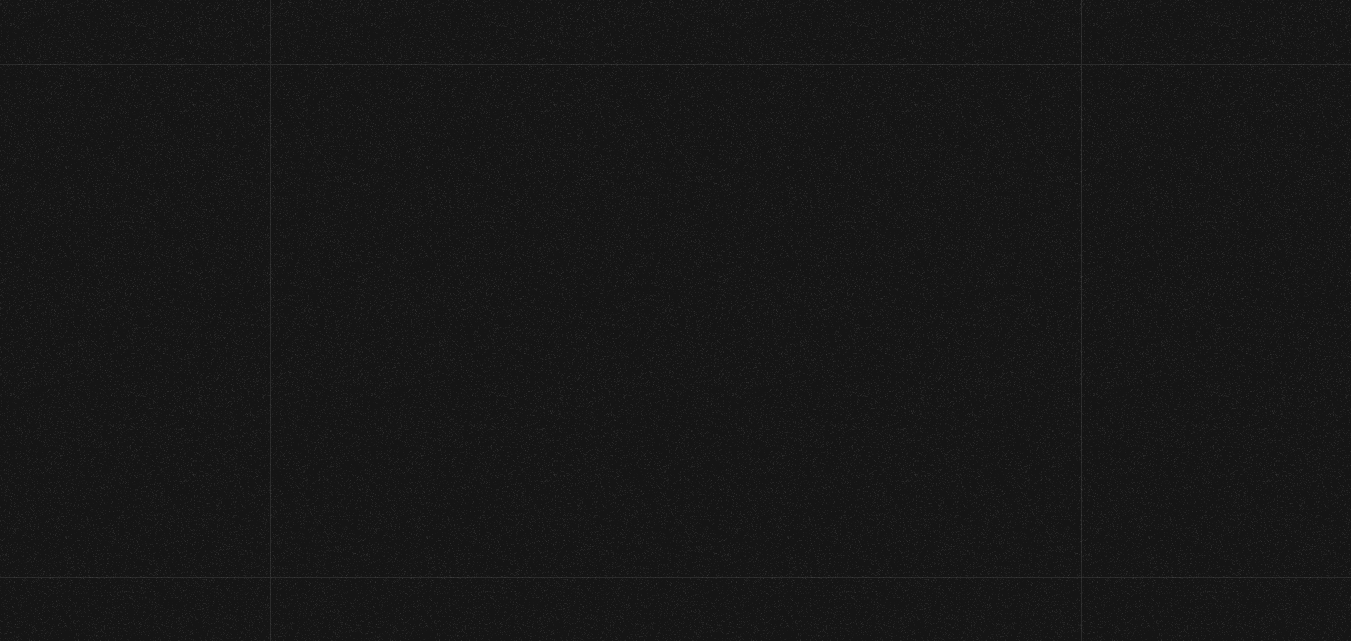 select on "LMA" 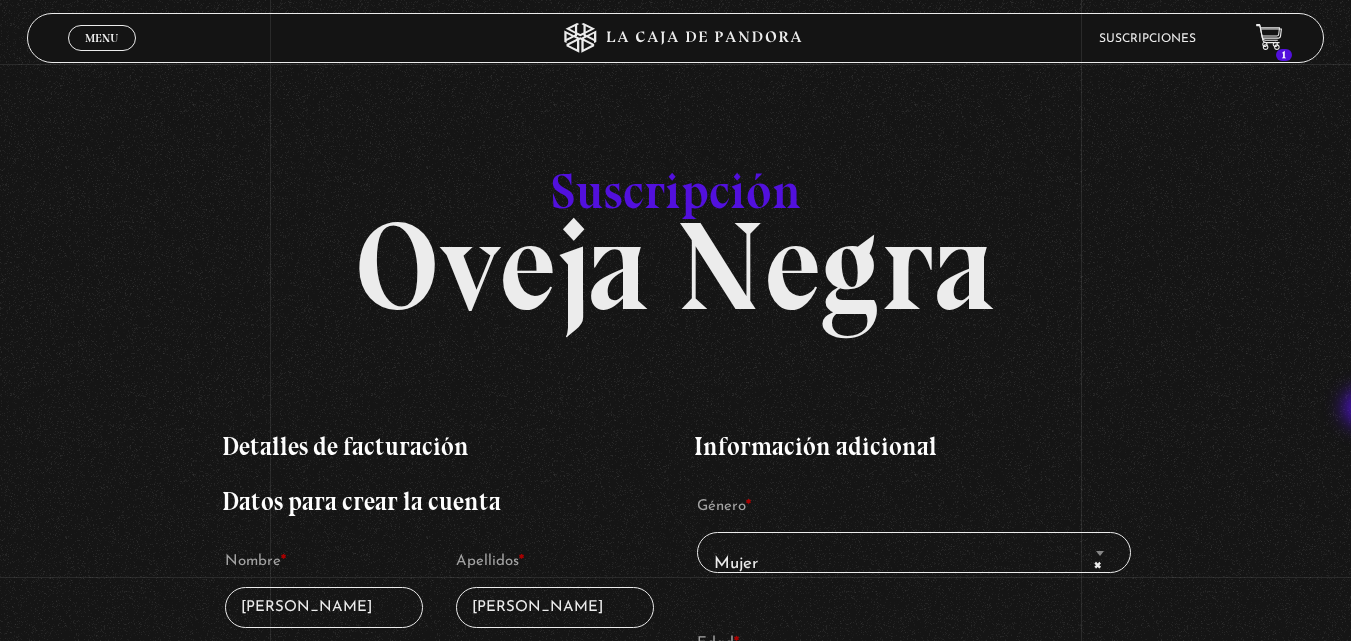 scroll, scrollTop: 560, scrollLeft: 0, axis: vertical 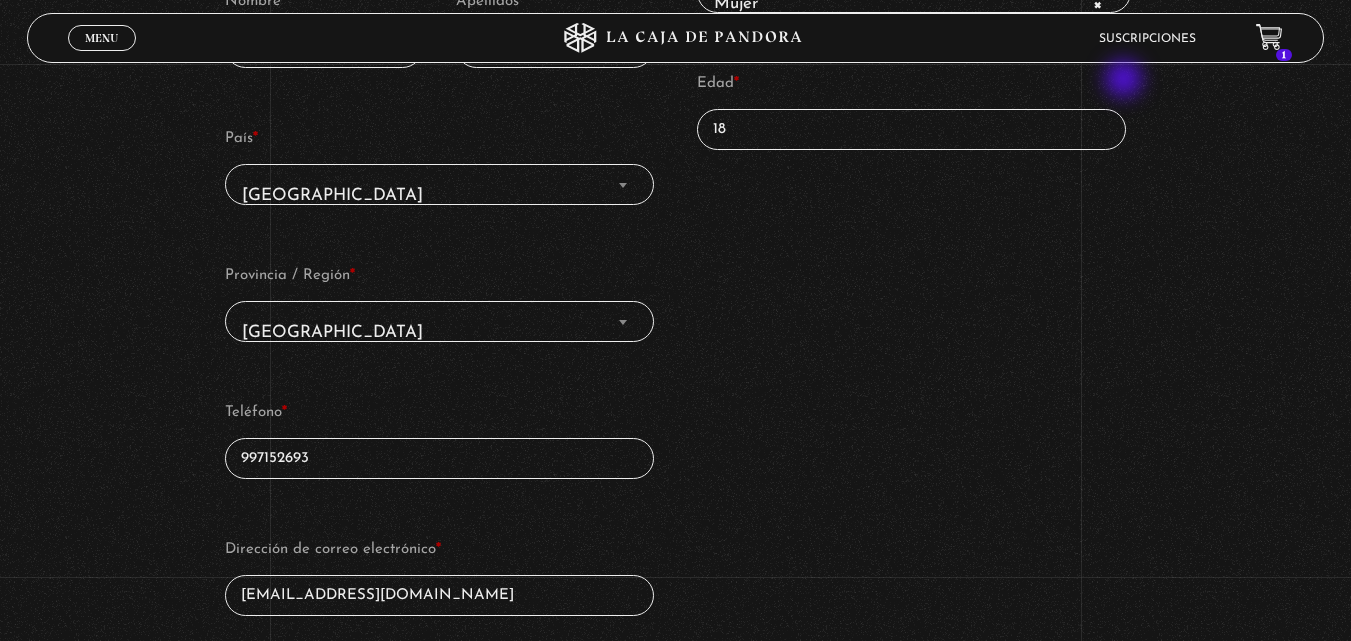 click on "Edad  *" at bounding box center (912, 84) 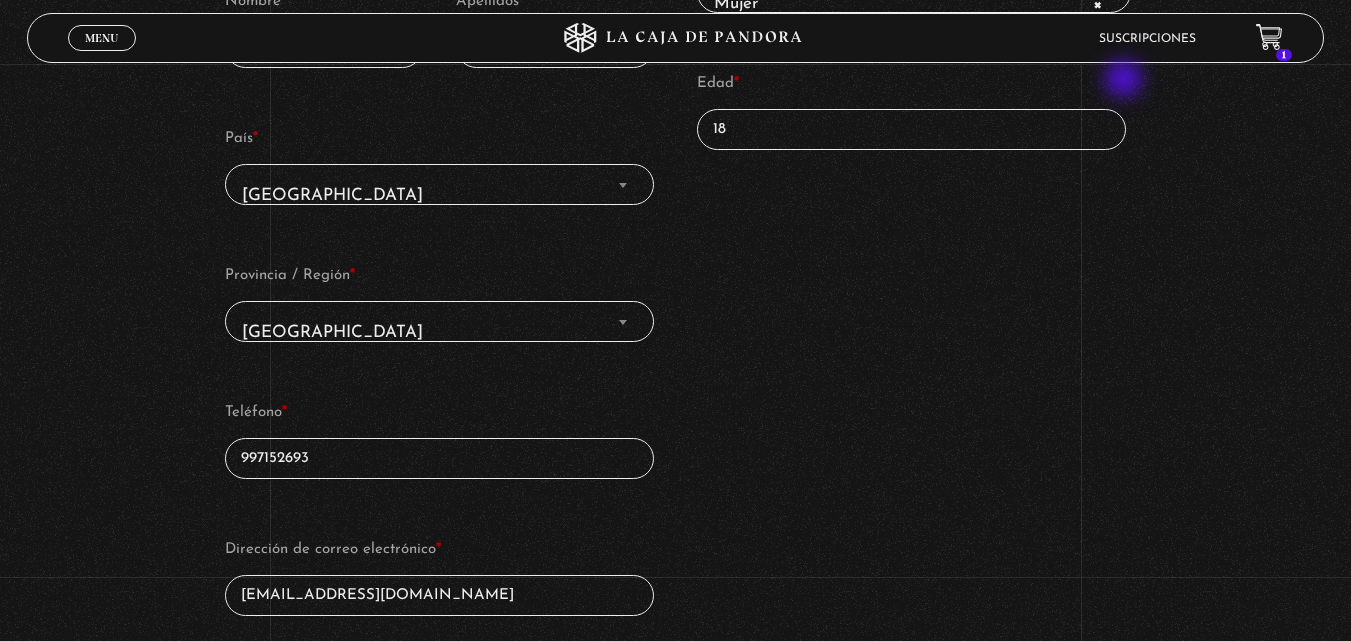 click on "18" at bounding box center (912, 129) 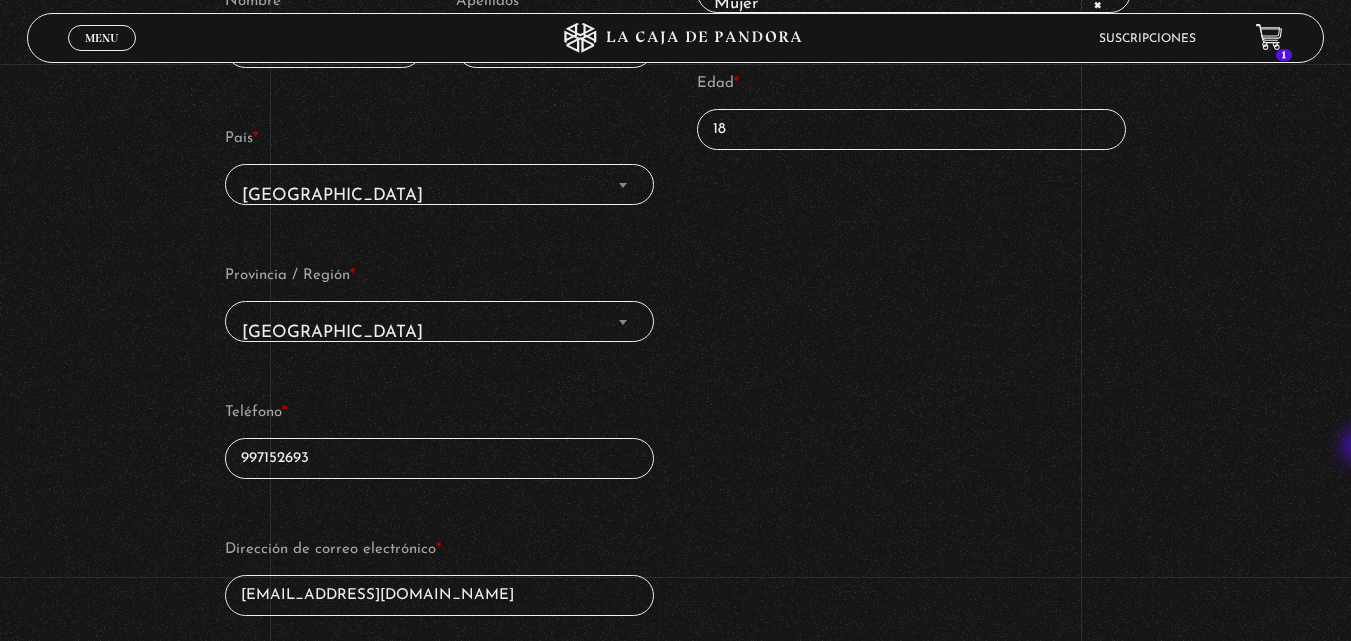 scroll, scrollTop: 1120, scrollLeft: 0, axis: vertical 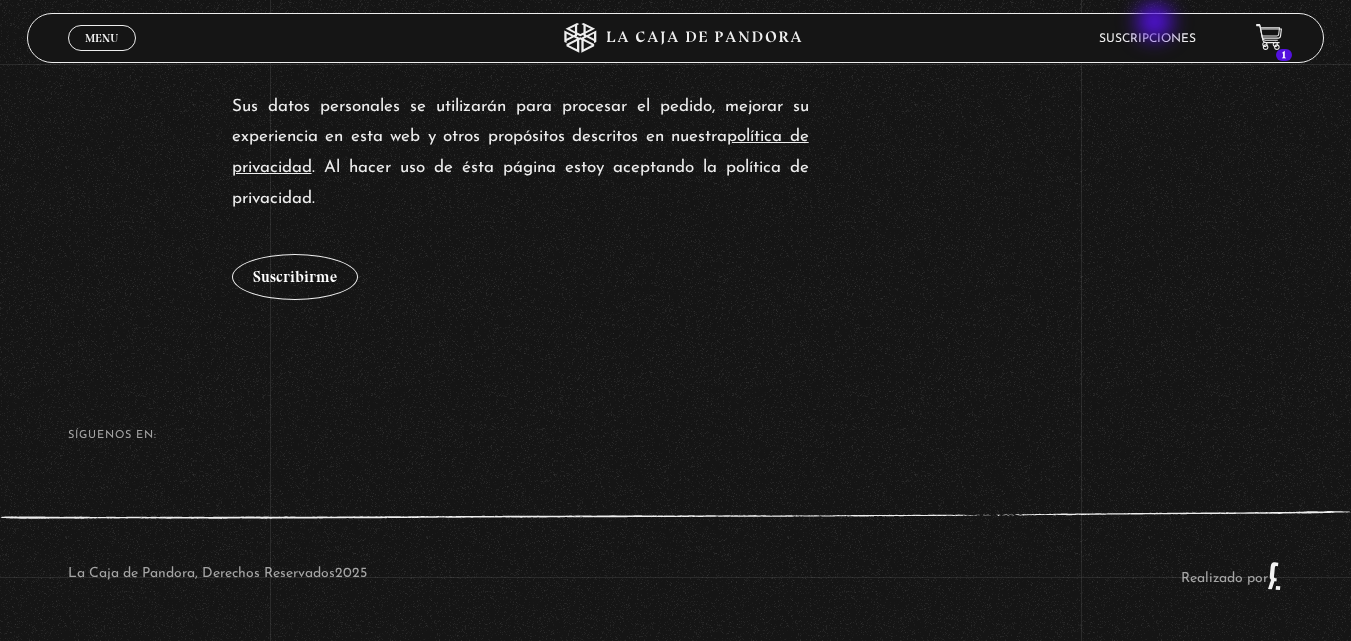 click on "Suscripciones" at bounding box center [1147, 38] 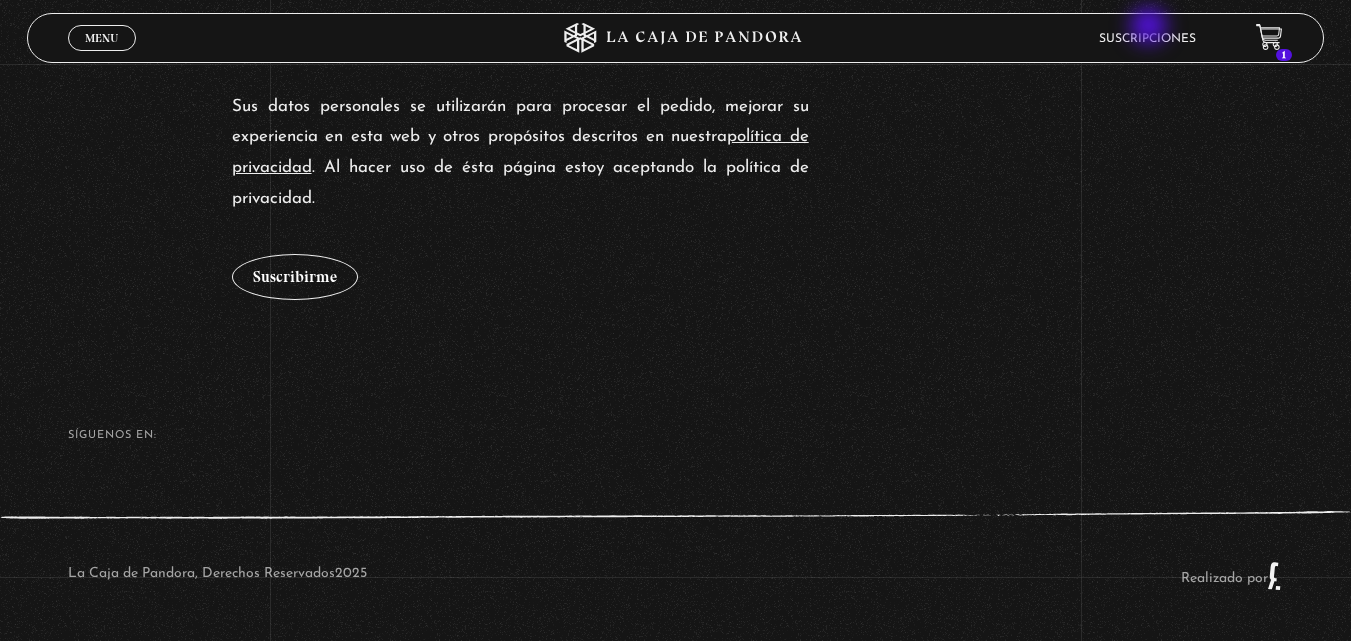 click on "Suscripciones" at bounding box center (1147, 38) 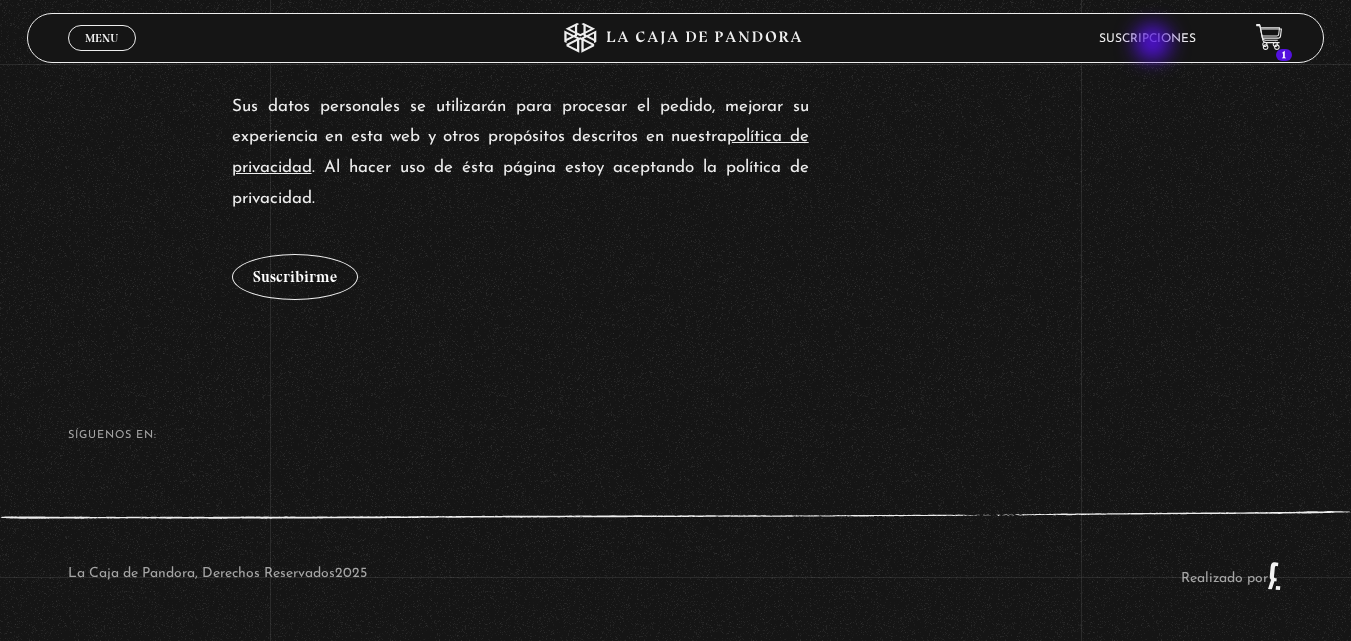 click on "Suscripciones" at bounding box center [1147, 38] 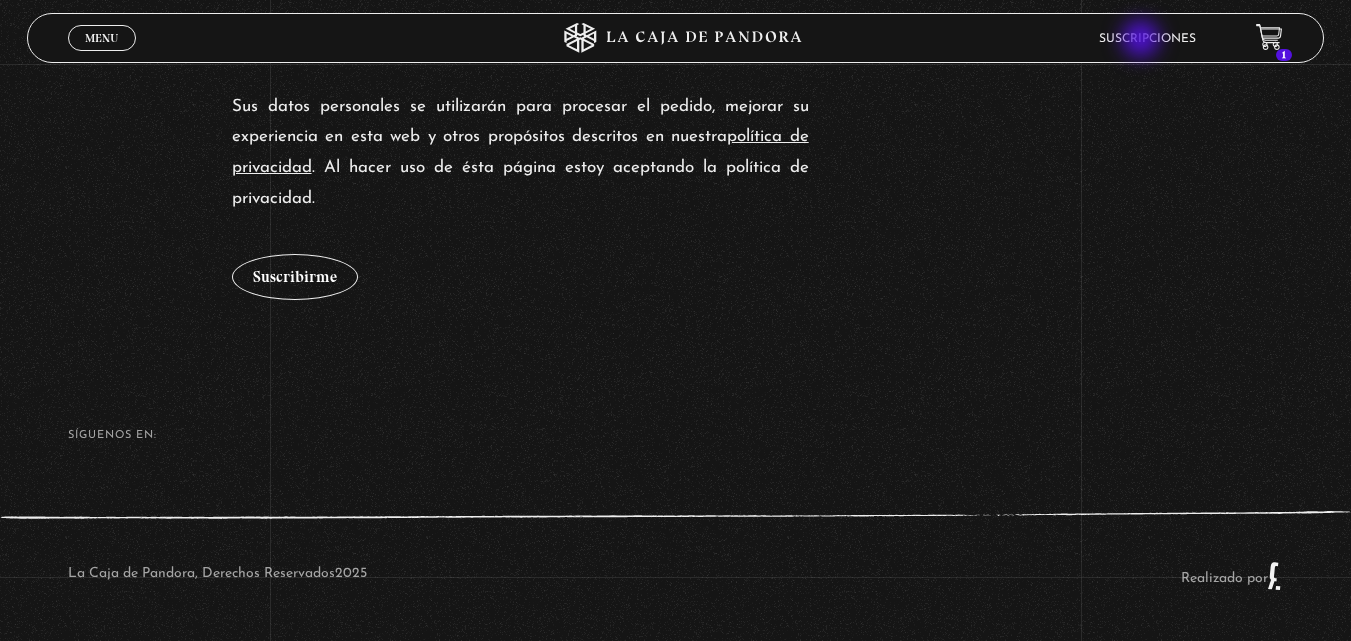 click on "Suscripciones" at bounding box center (1147, 39) 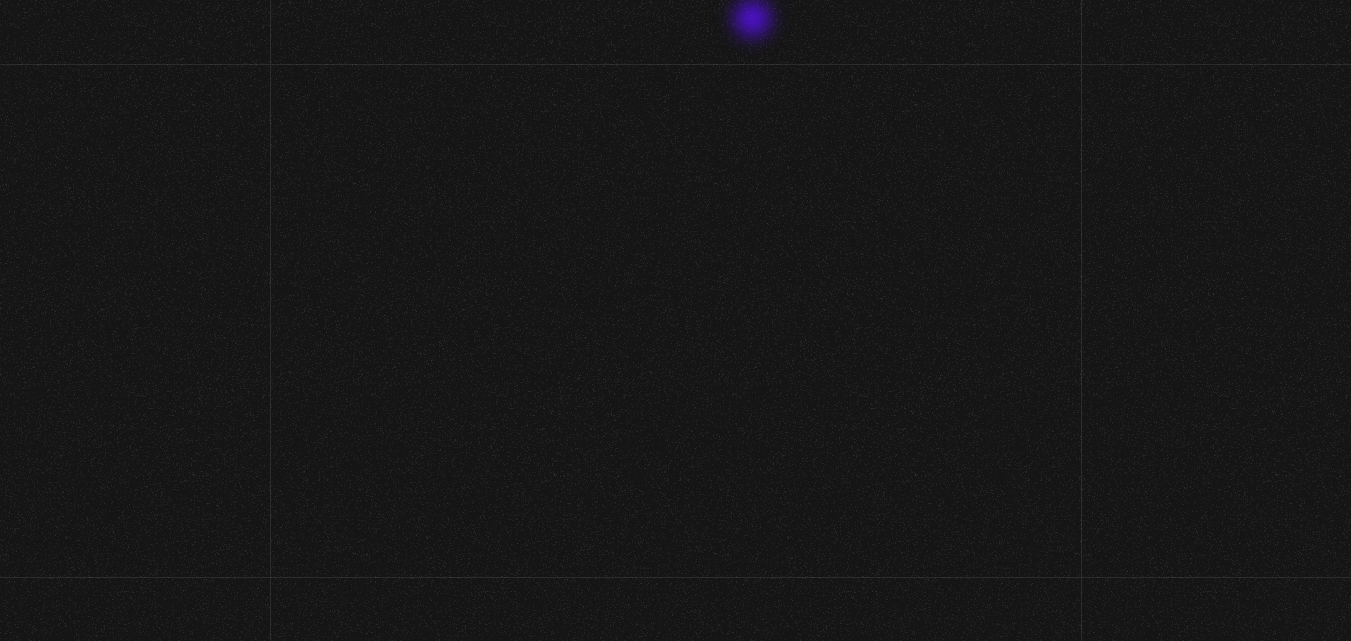 scroll, scrollTop: 0, scrollLeft: 0, axis: both 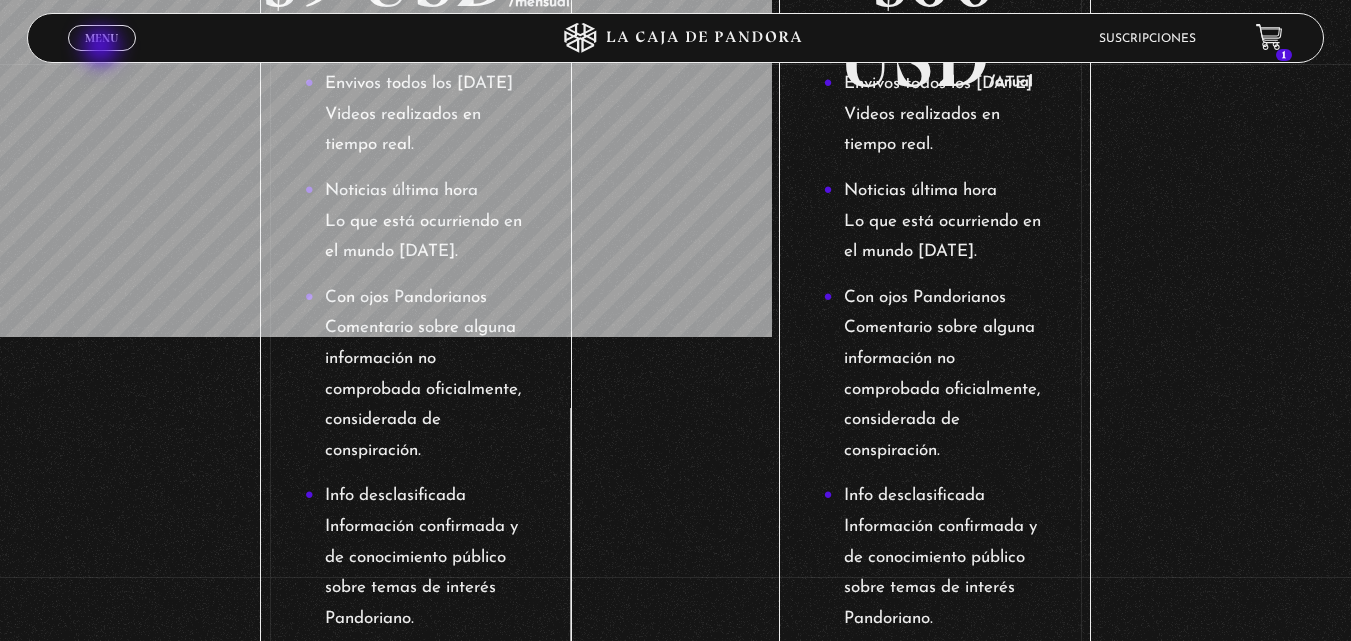 click on "Cerrar" at bounding box center [101, 56] 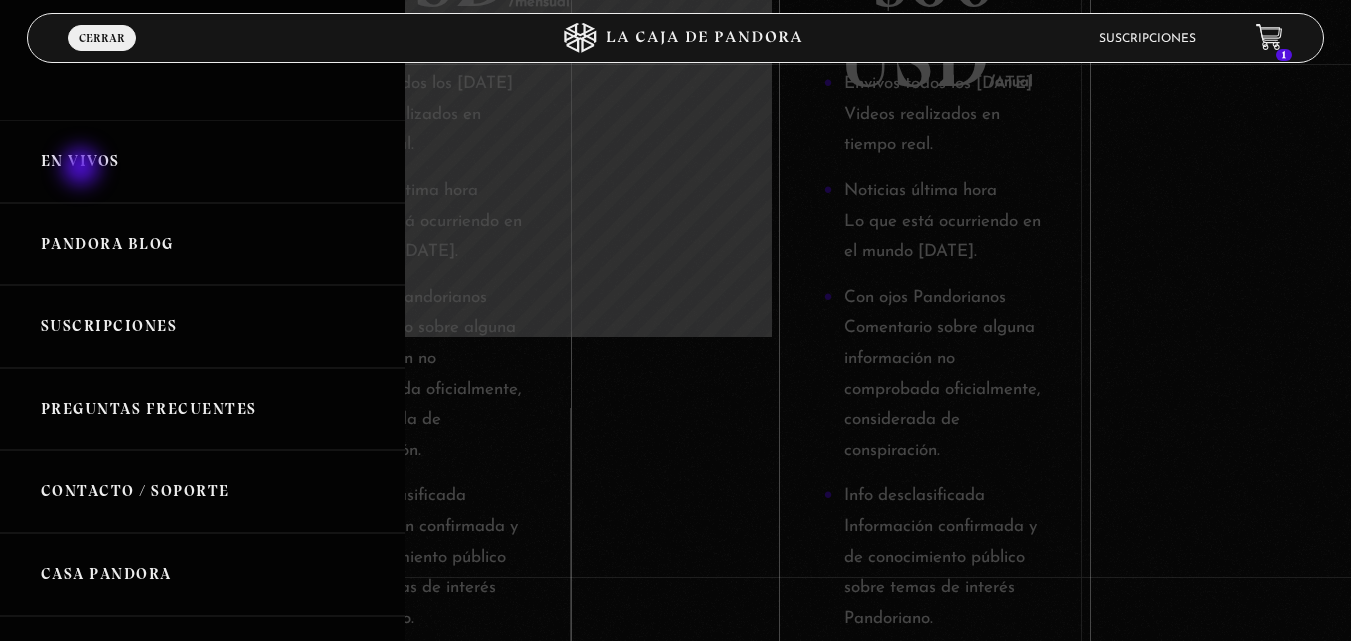click on "En vivos" at bounding box center (202, 161) 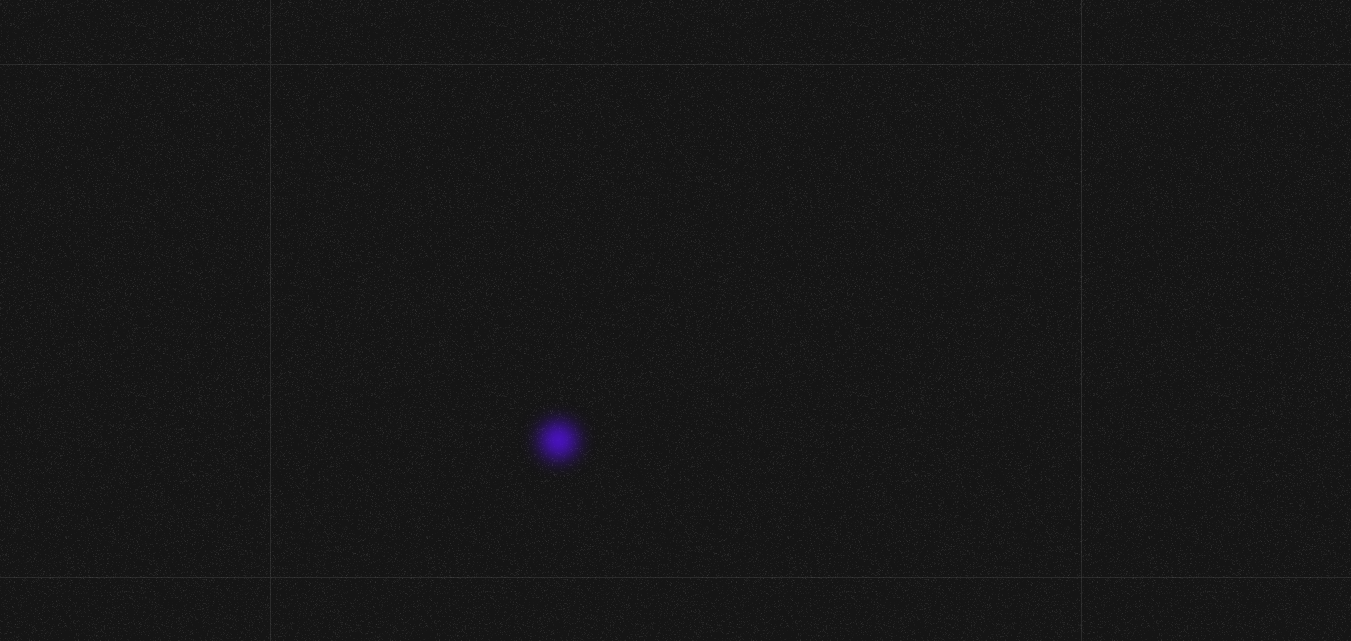scroll, scrollTop: 0, scrollLeft: 0, axis: both 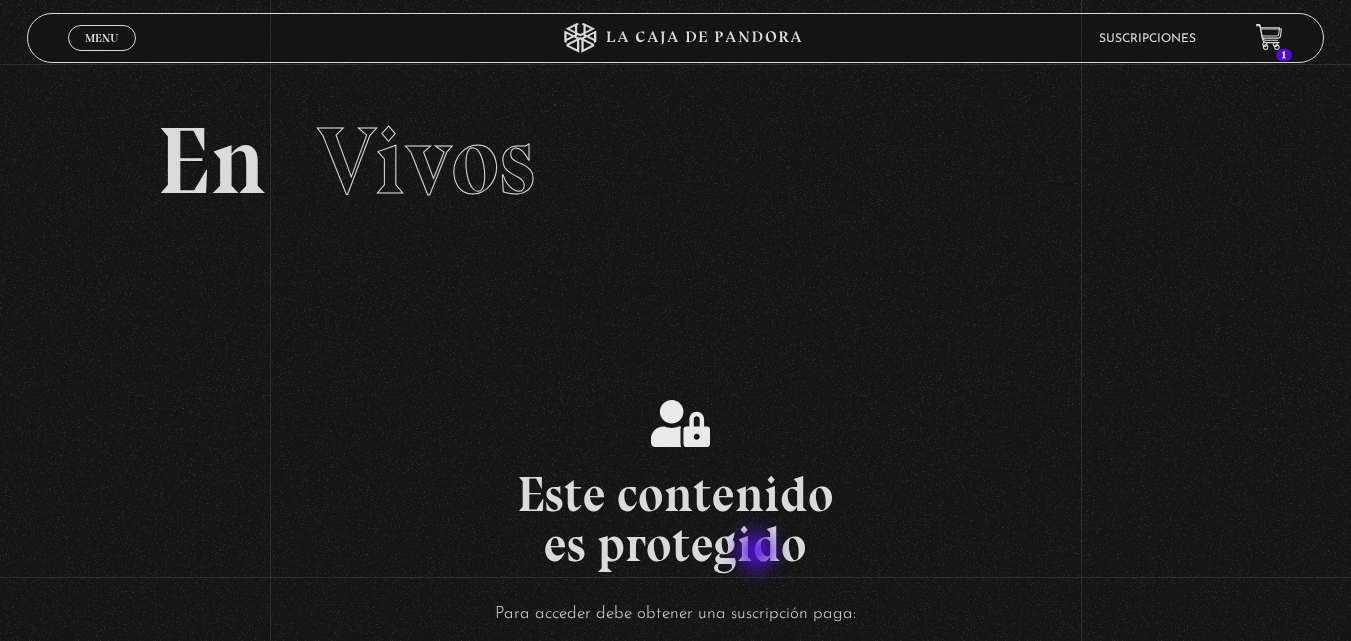 click on "Este contenido  es protegido" at bounding box center [675, 519] 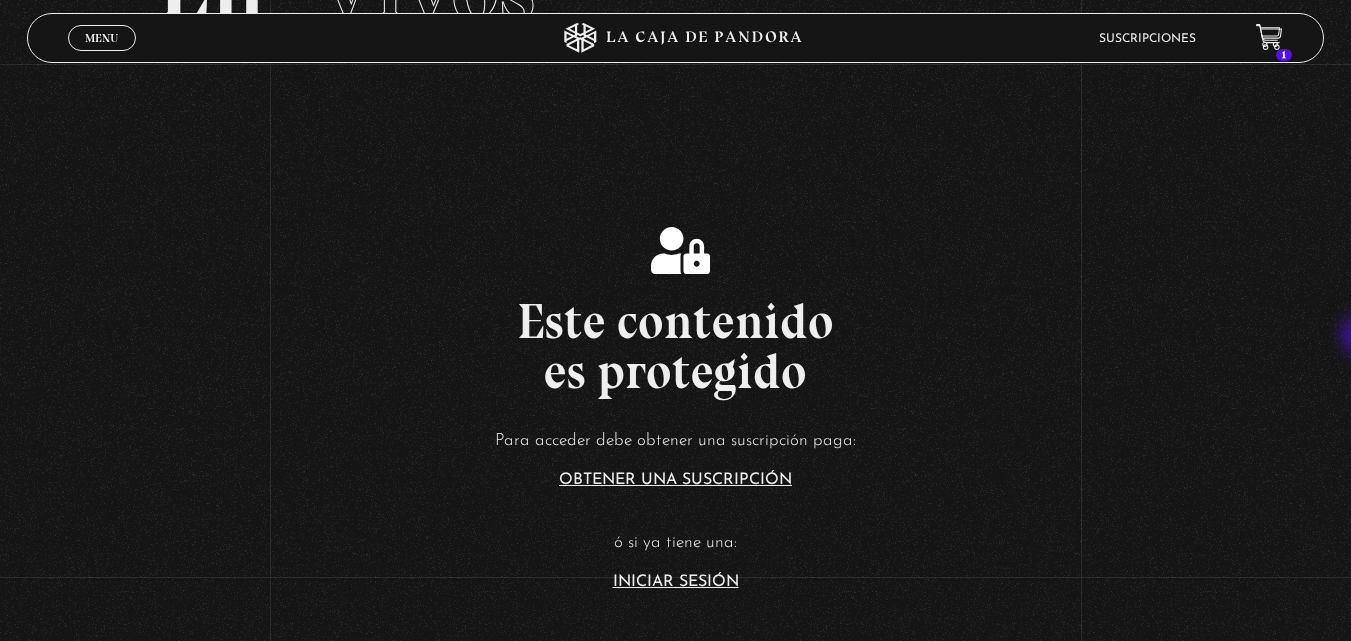 scroll, scrollTop: 197, scrollLeft: 0, axis: vertical 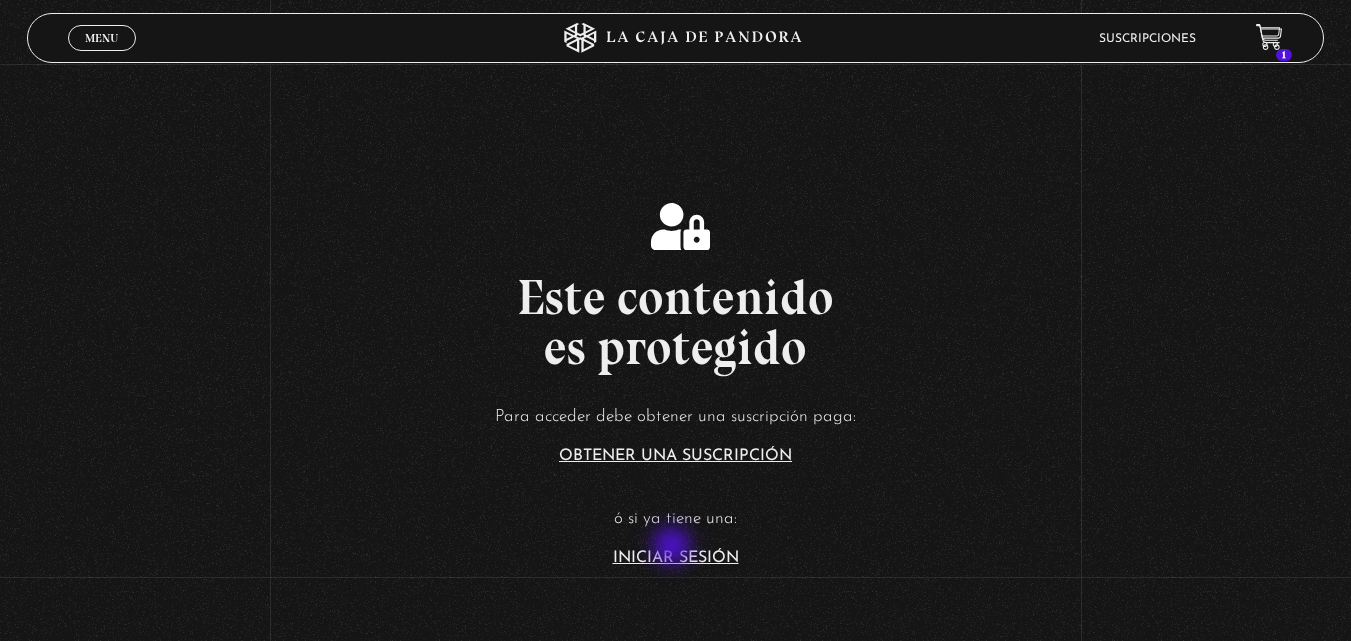 click on "Para acceder debe obtener una suscripción paga:
Obtener una suscripción
ó si ya tiene una:
Iniciar Sesión" at bounding box center (675, 483) 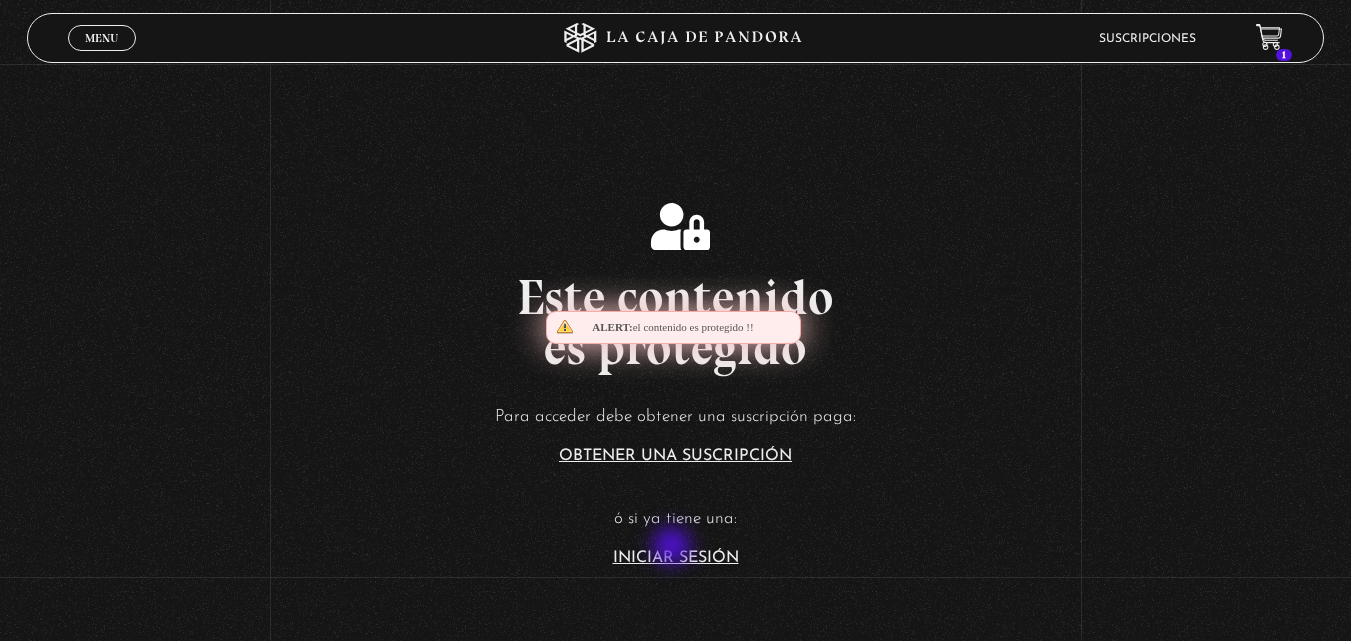 click on "Para acceder debe obtener una suscripción paga:
Obtener una suscripción
ó si ya tiene una:
Iniciar Sesión" at bounding box center [675, 483] 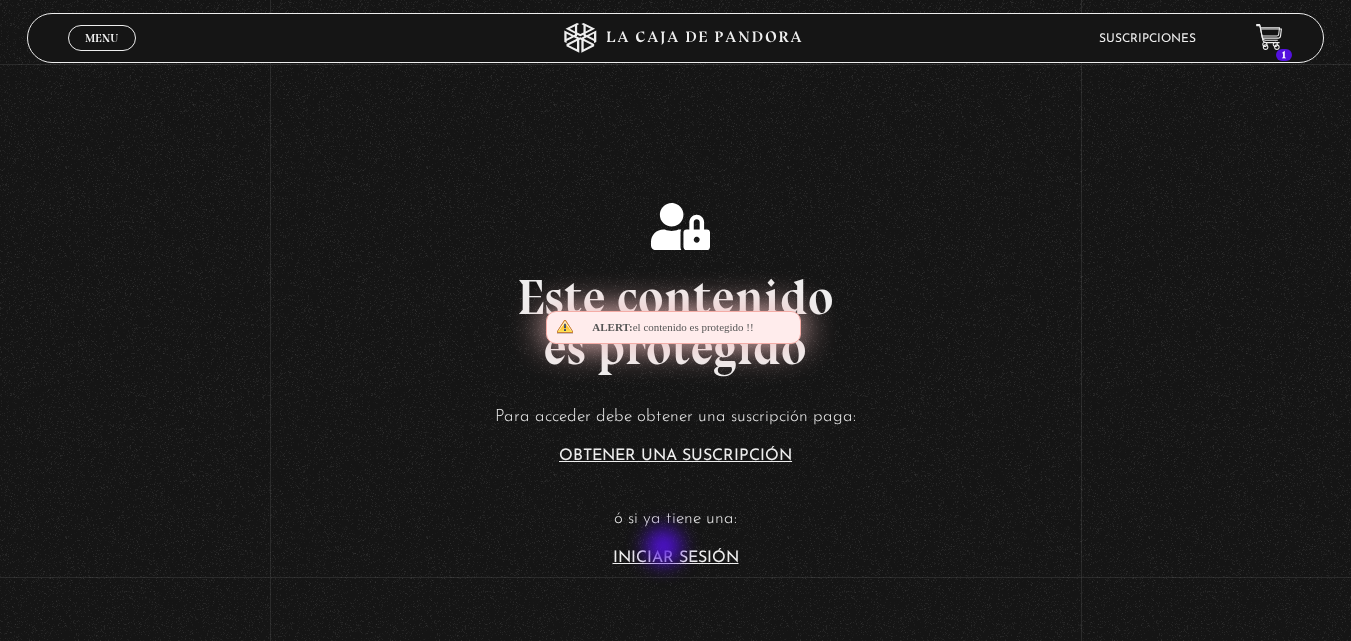 click on "Iniciar Sesión" at bounding box center [676, 558] 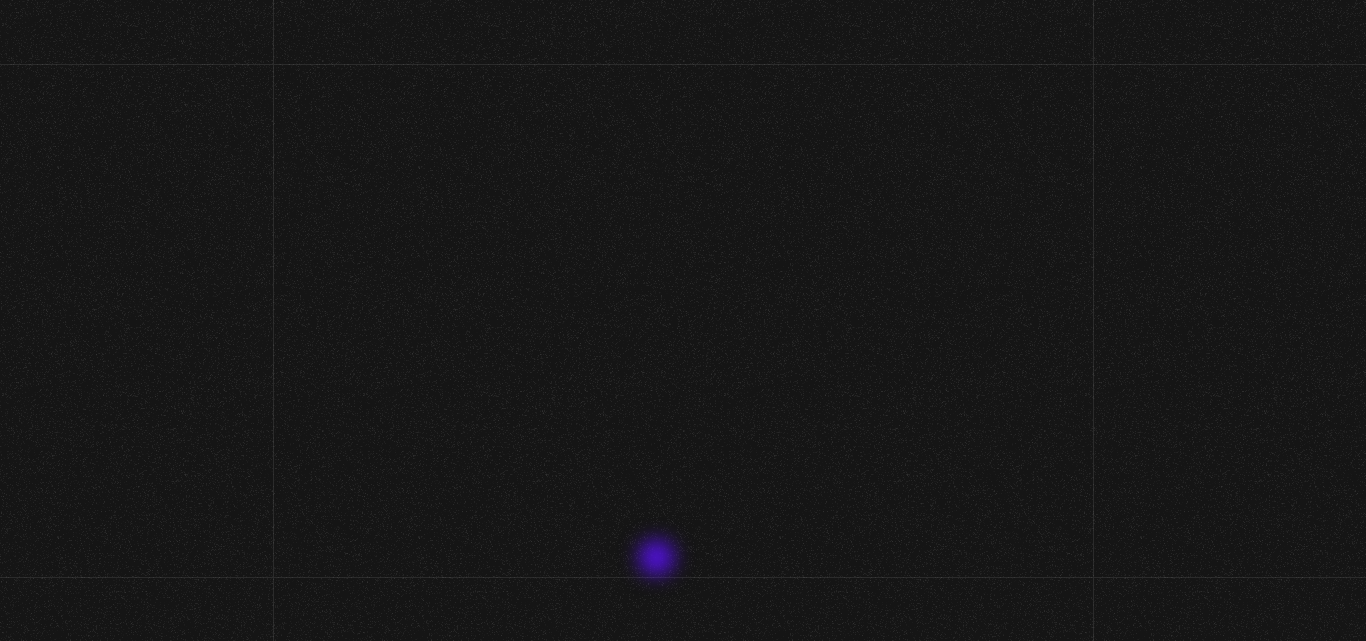 scroll, scrollTop: 0, scrollLeft: 0, axis: both 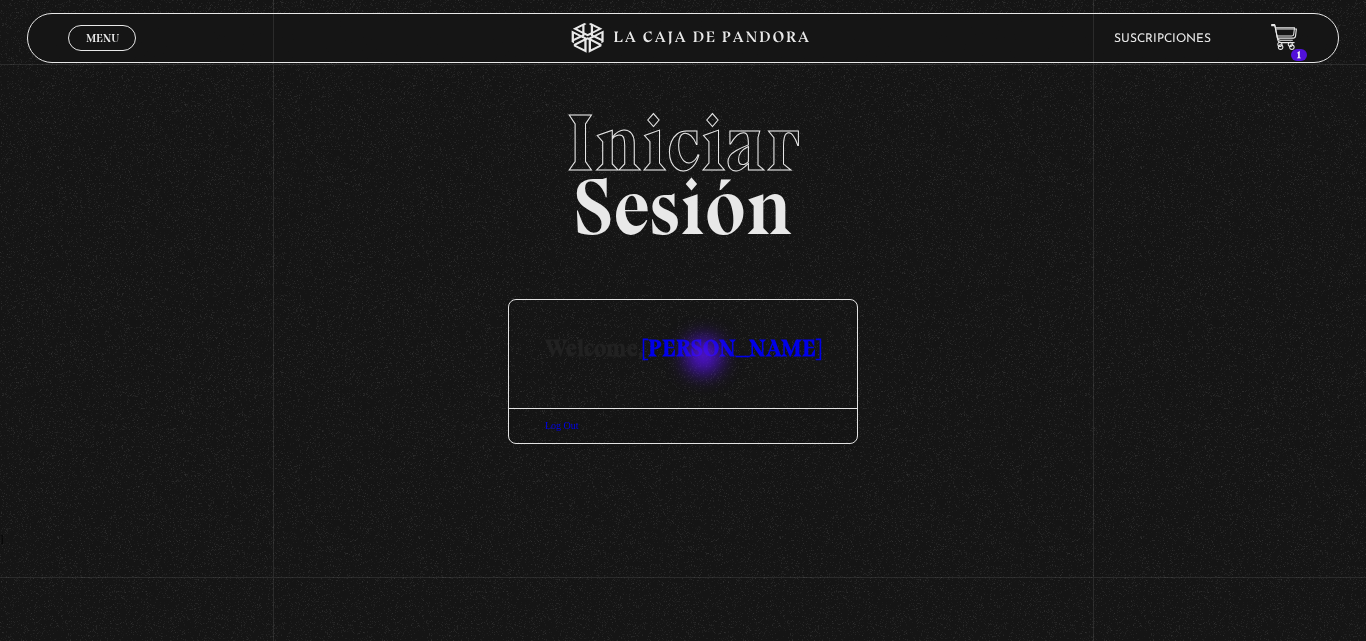 click on "[PERSON_NAME]" at bounding box center [732, 347] 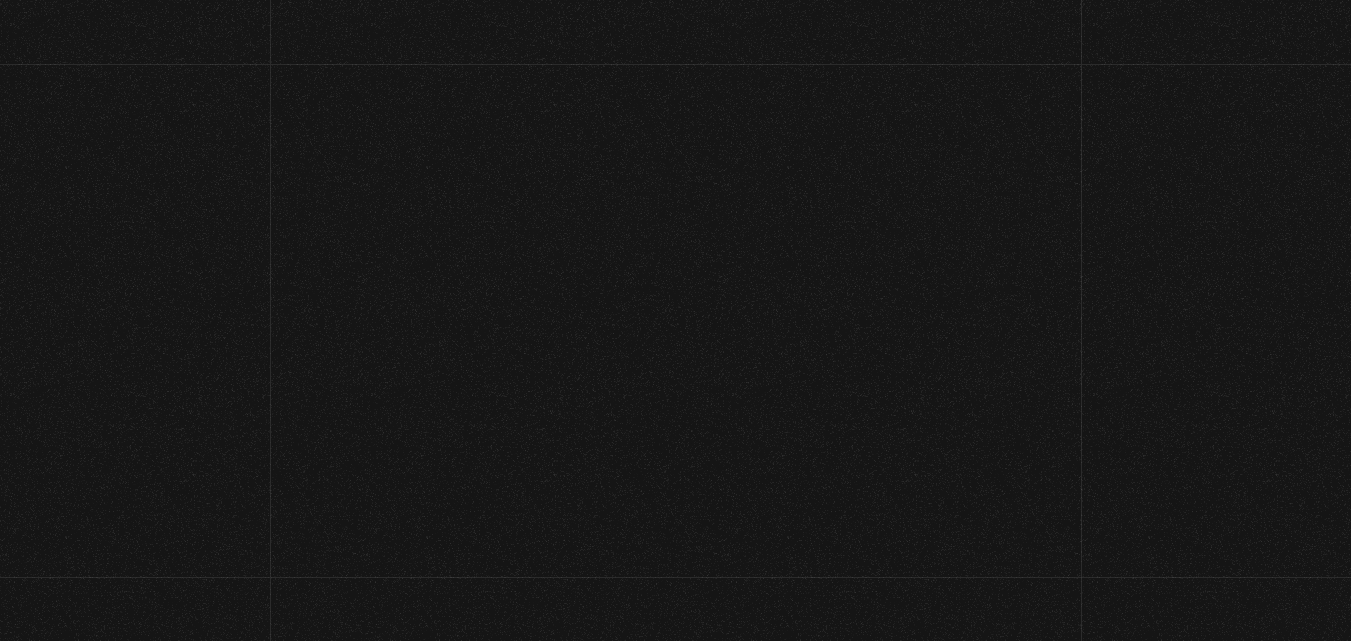 scroll, scrollTop: 0, scrollLeft: 0, axis: both 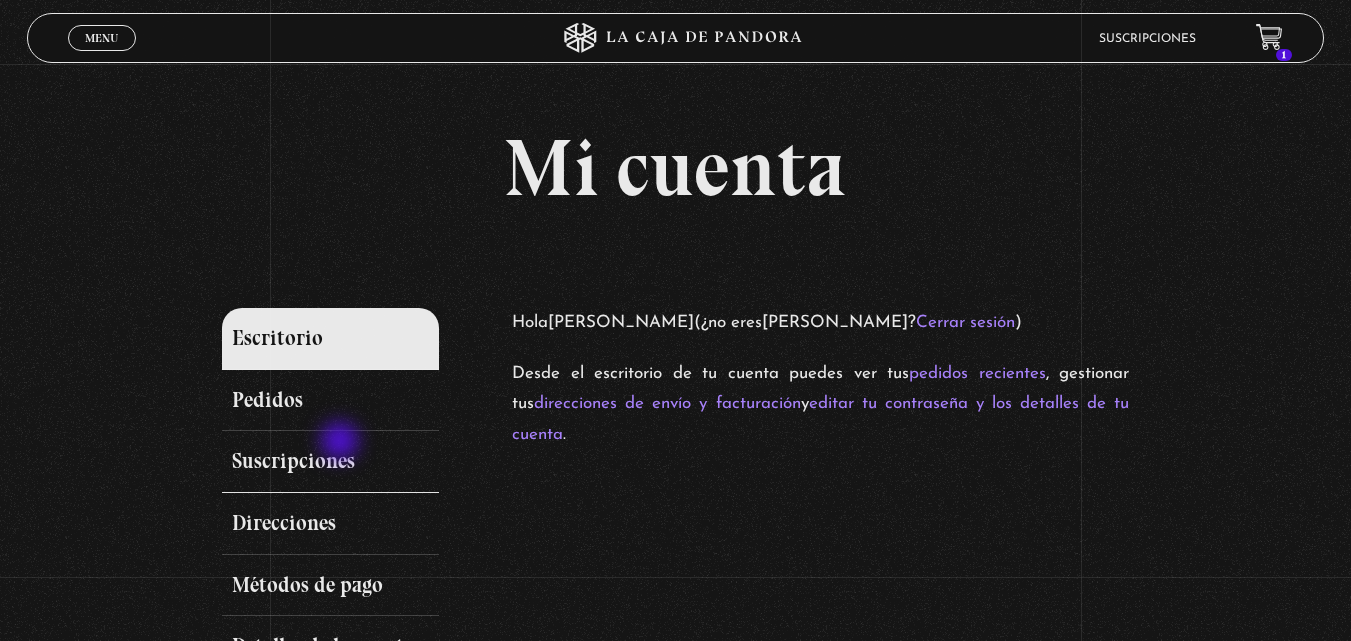 click on "Suscripciones" at bounding box center [331, 462] 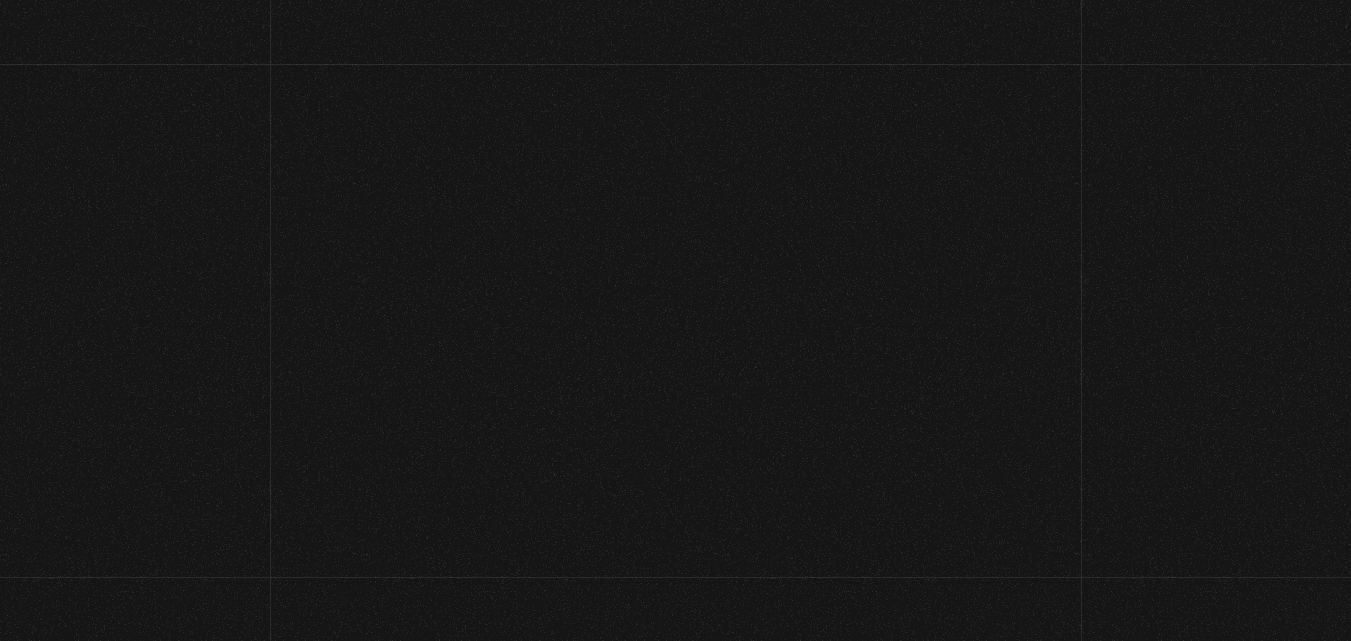 scroll, scrollTop: 0, scrollLeft: 0, axis: both 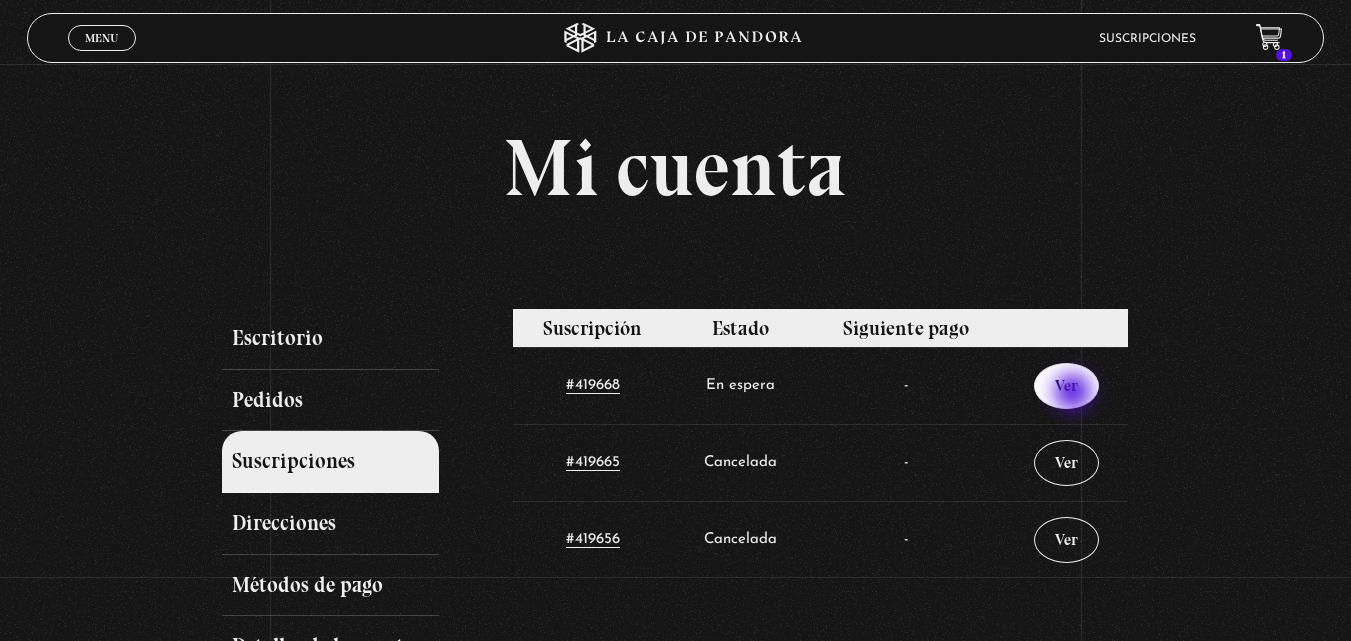 click on "Ver" at bounding box center (1066, 386) 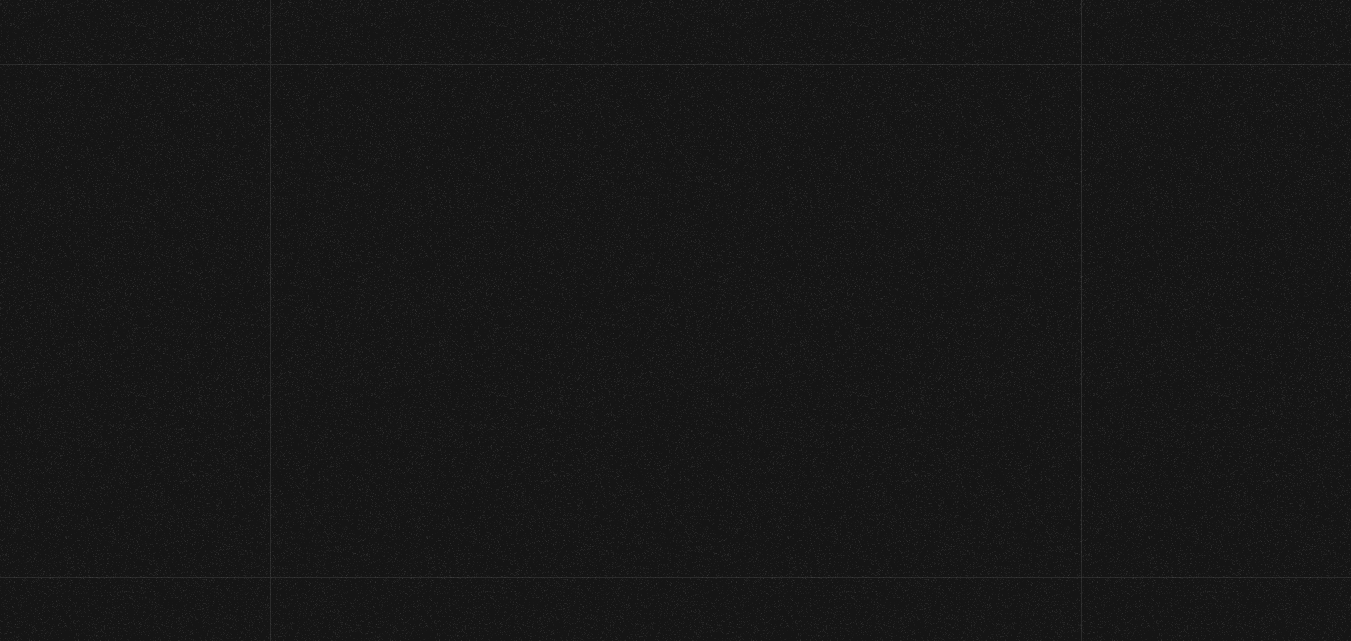 scroll, scrollTop: 0, scrollLeft: 0, axis: both 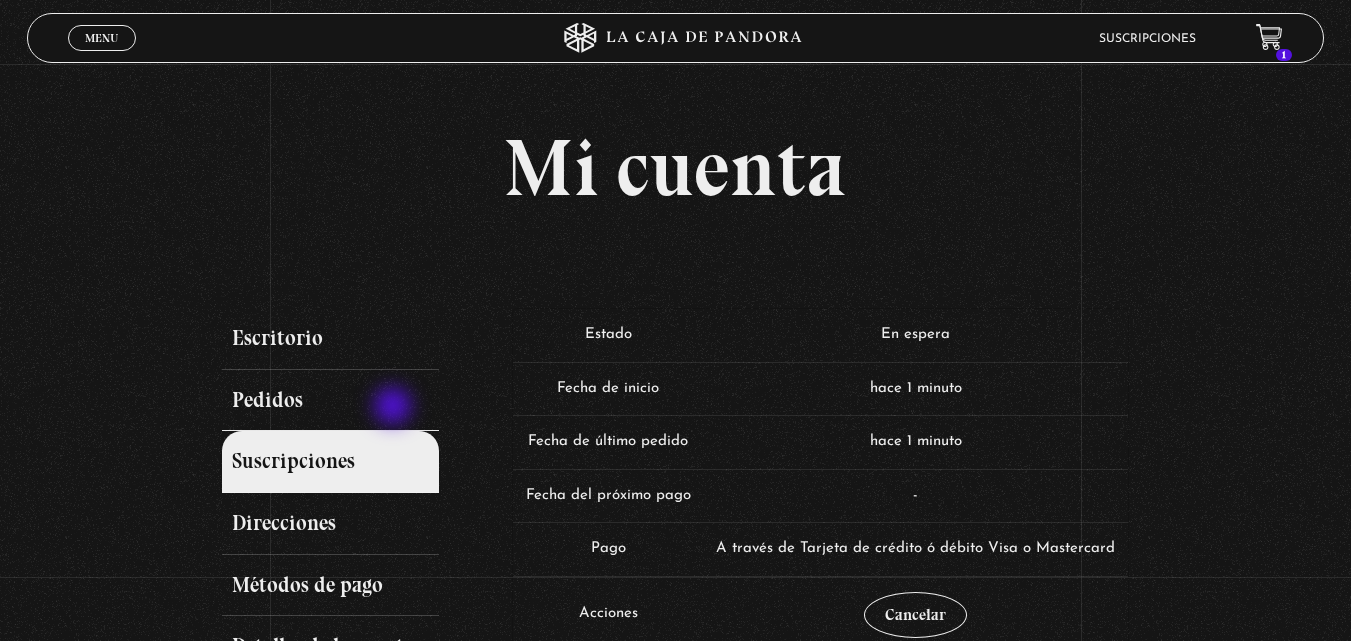 click on "Pedidos" at bounding box center [331, 401] 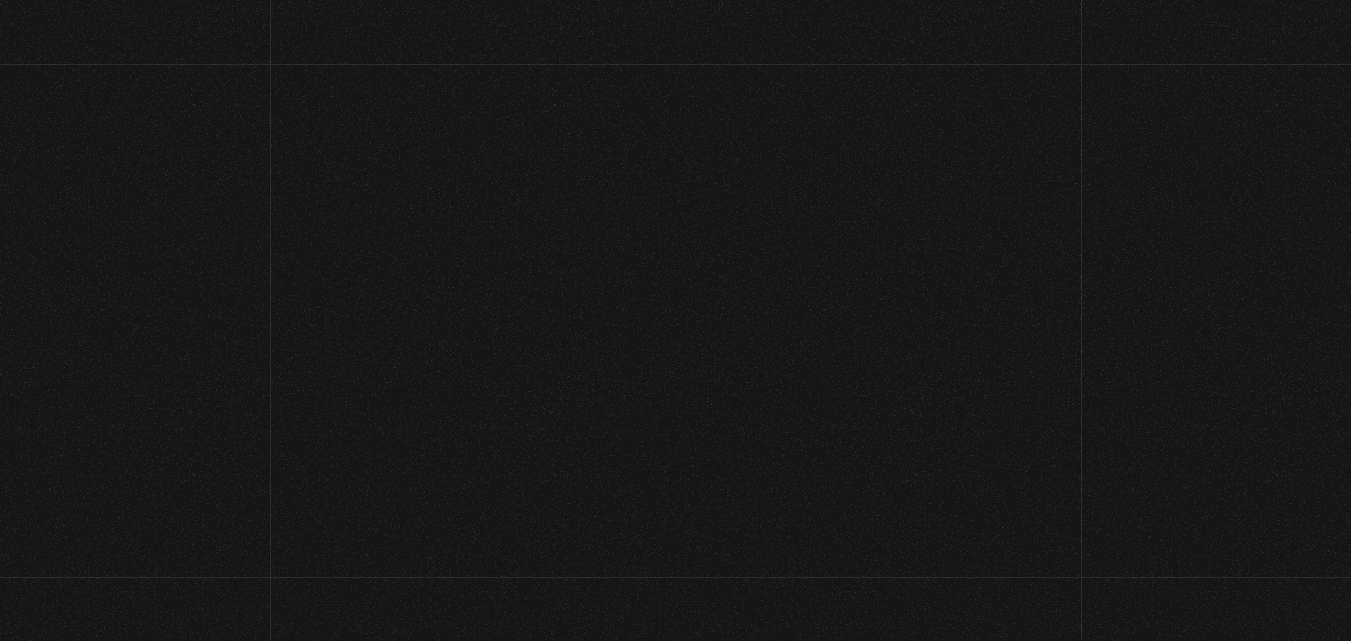 scroll, scrollTop: 0, scrollLeft: 0, axis: both 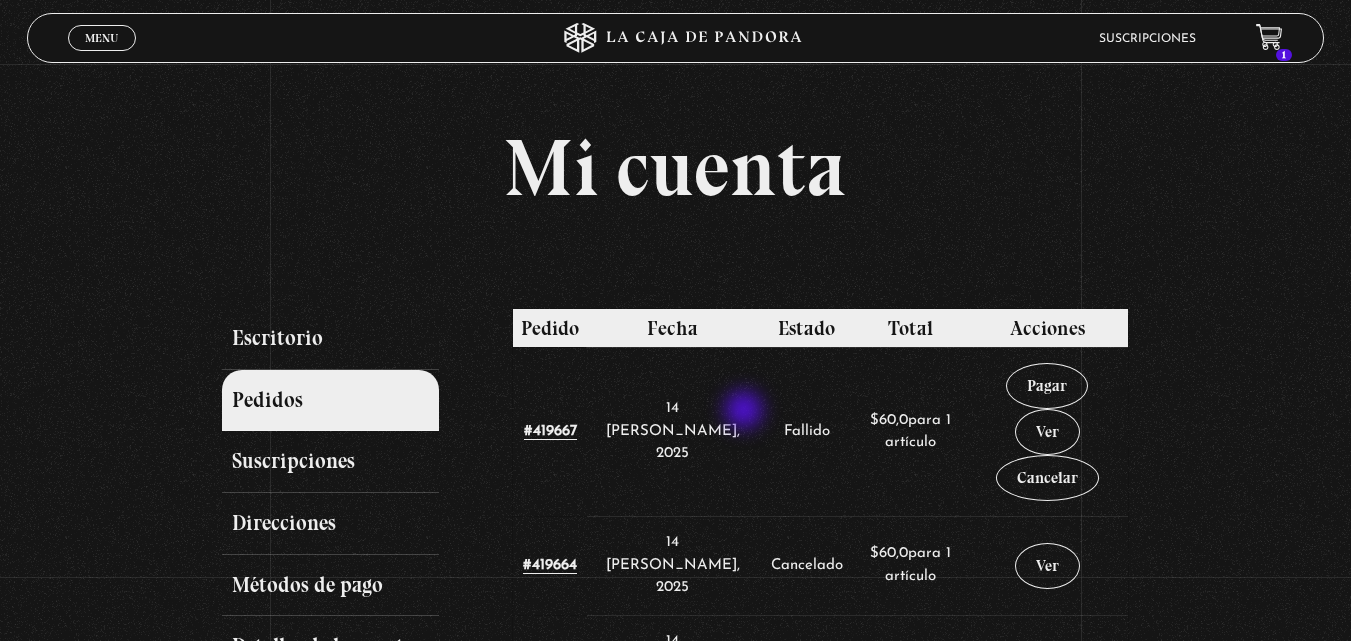 click on "Fallido" at bounding box center [807, 431] 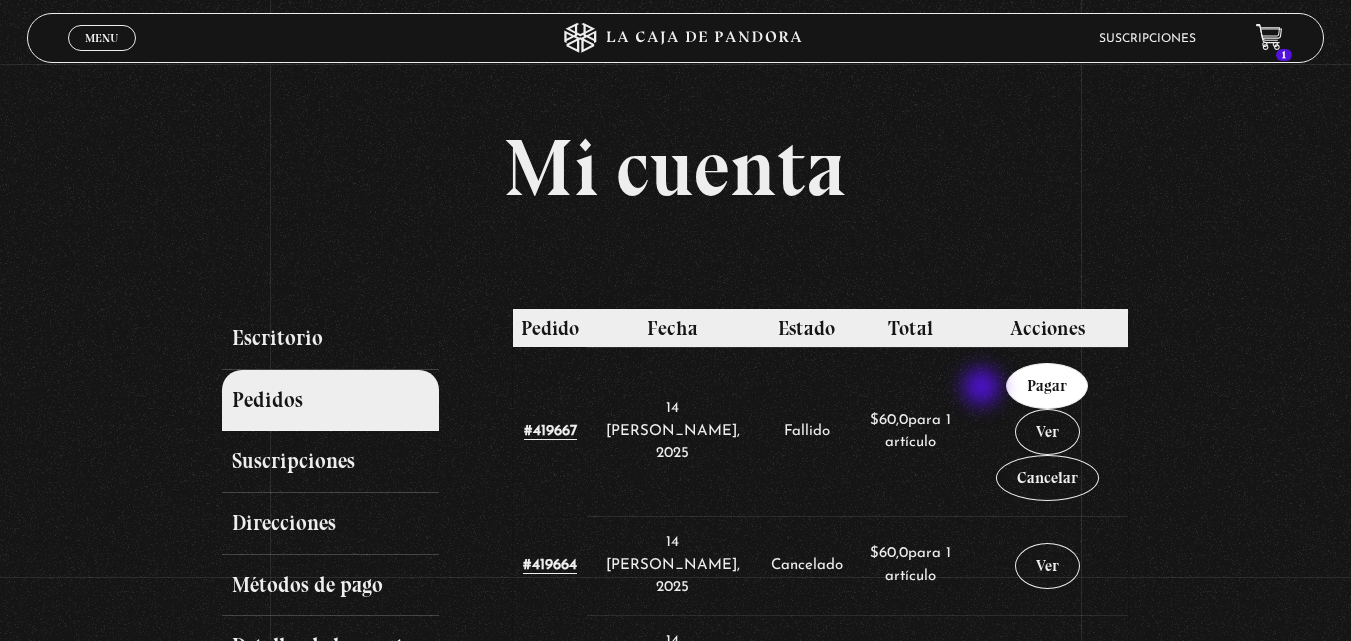 click on "Pagar" at bounding box center [1047, 386] 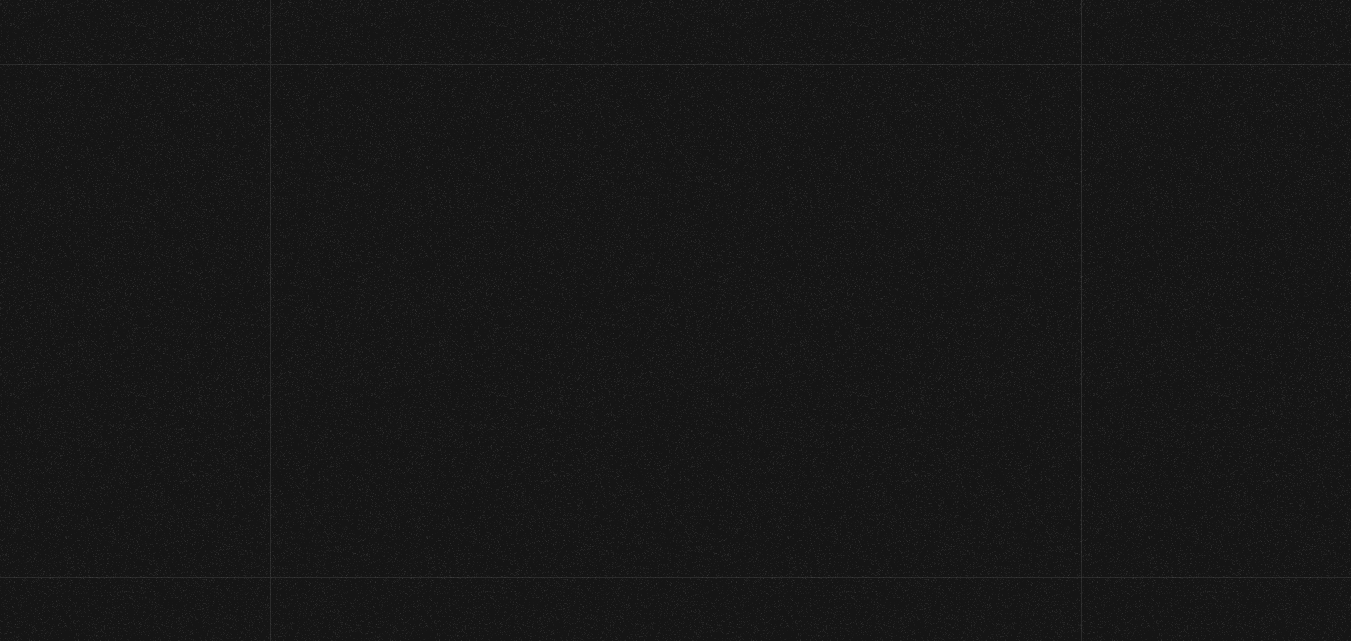 select on "LMA" 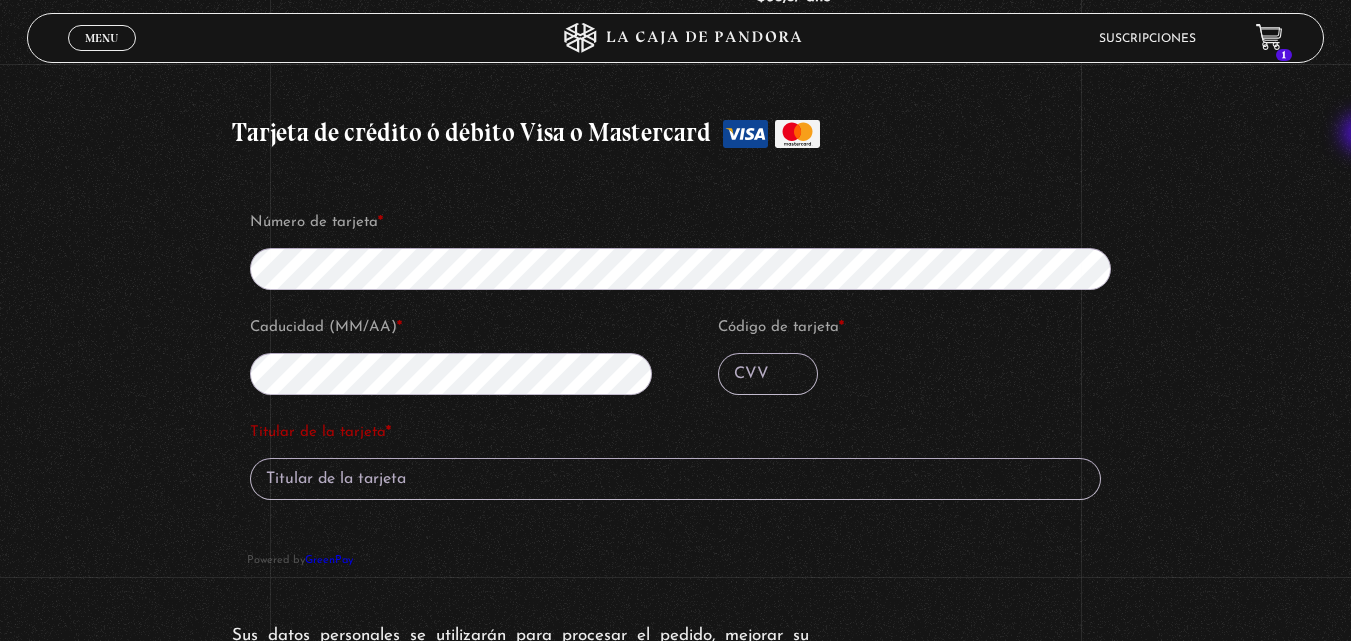 scroll, scrollTop: 1495, scrollLeft: 0, axis: vertical 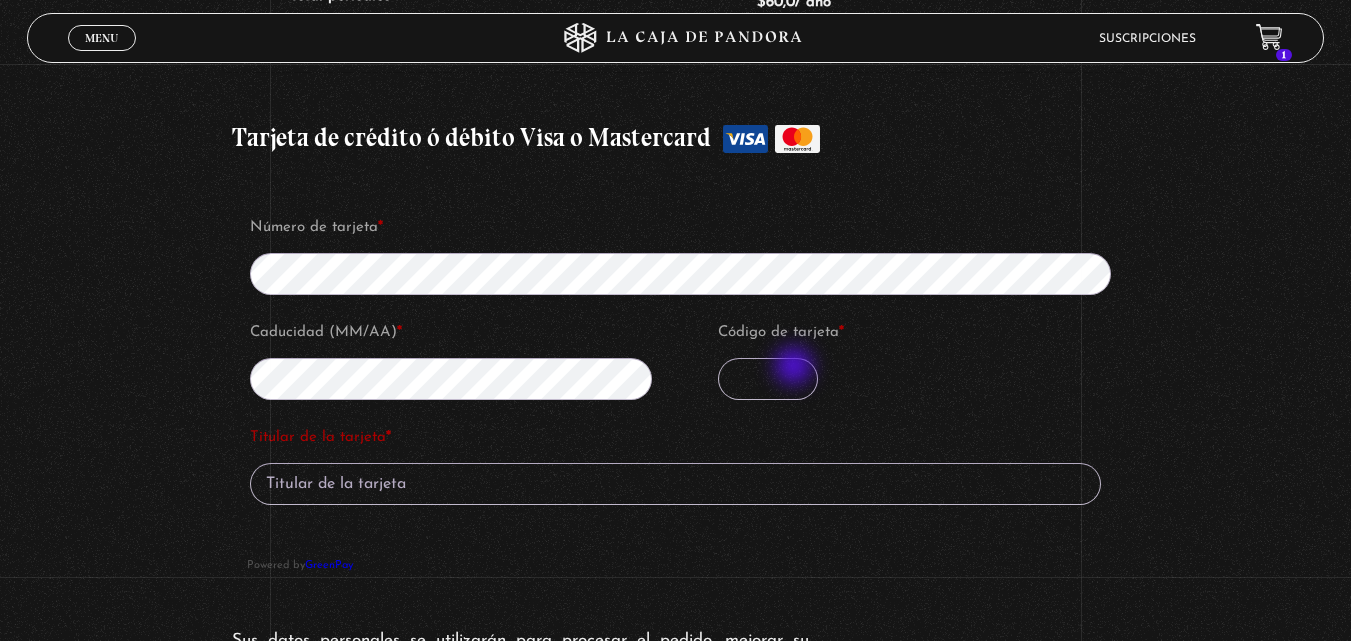 click on "Código de tarjeta  *" at bounding box center [768, 379] 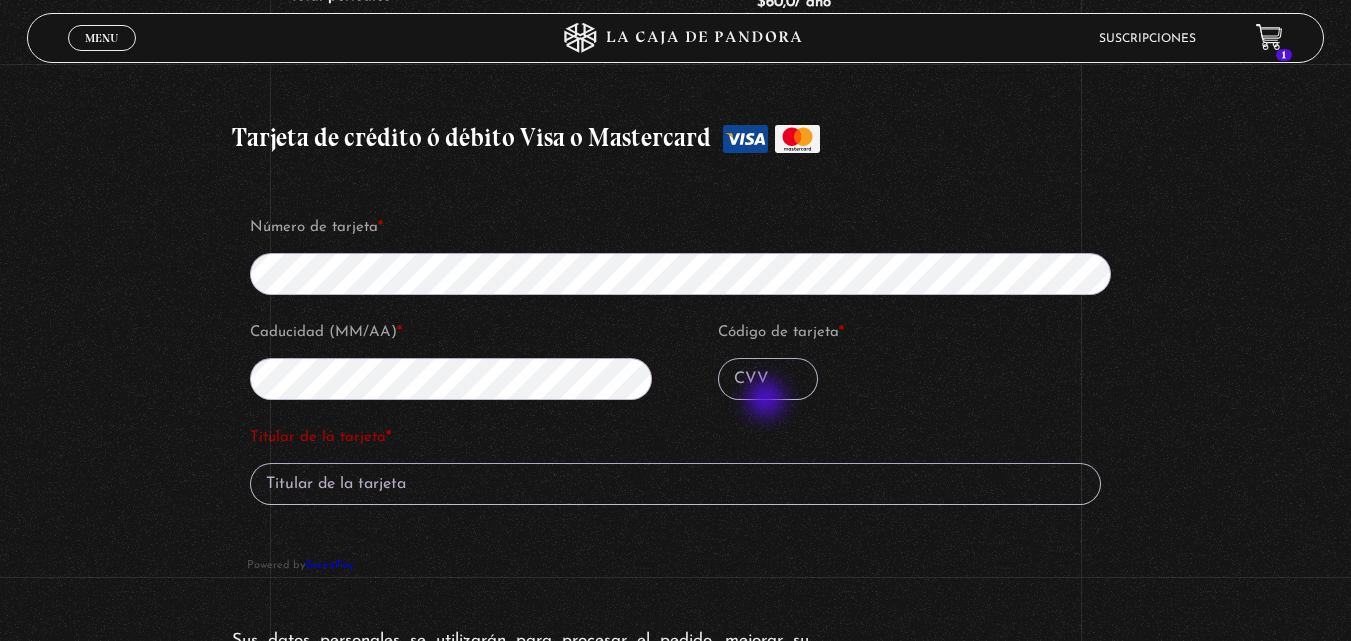 type on "017" 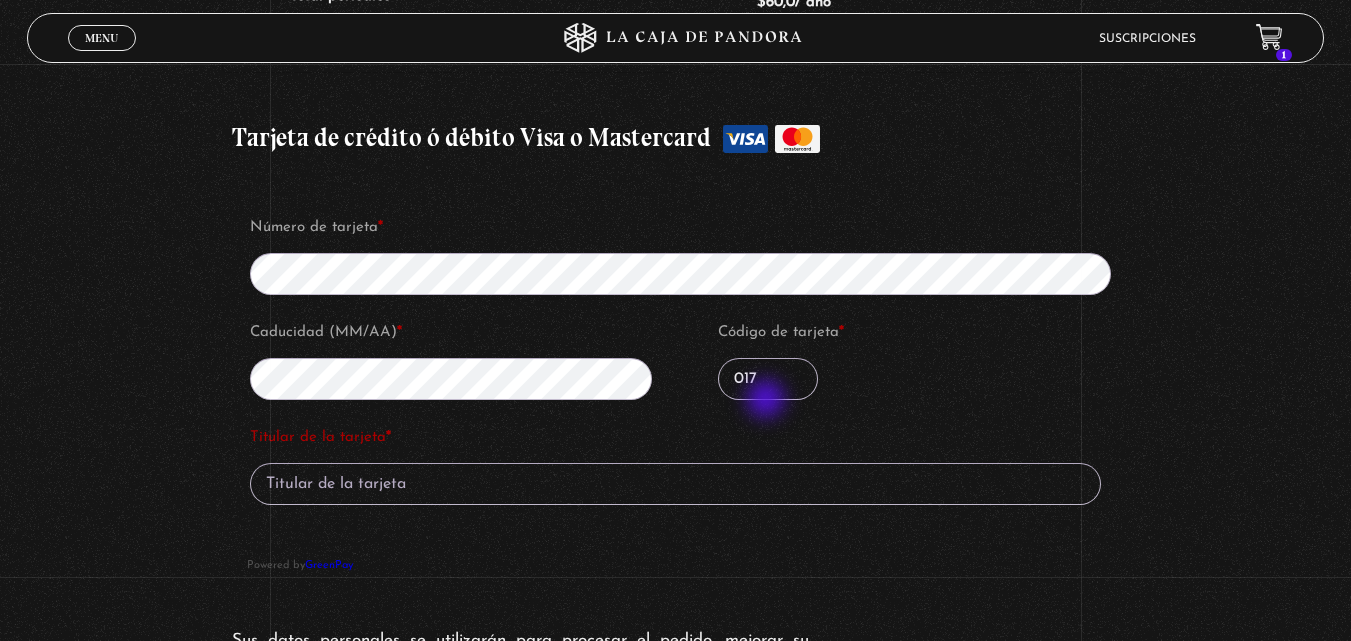 type on "Angela Luciano Rivera" 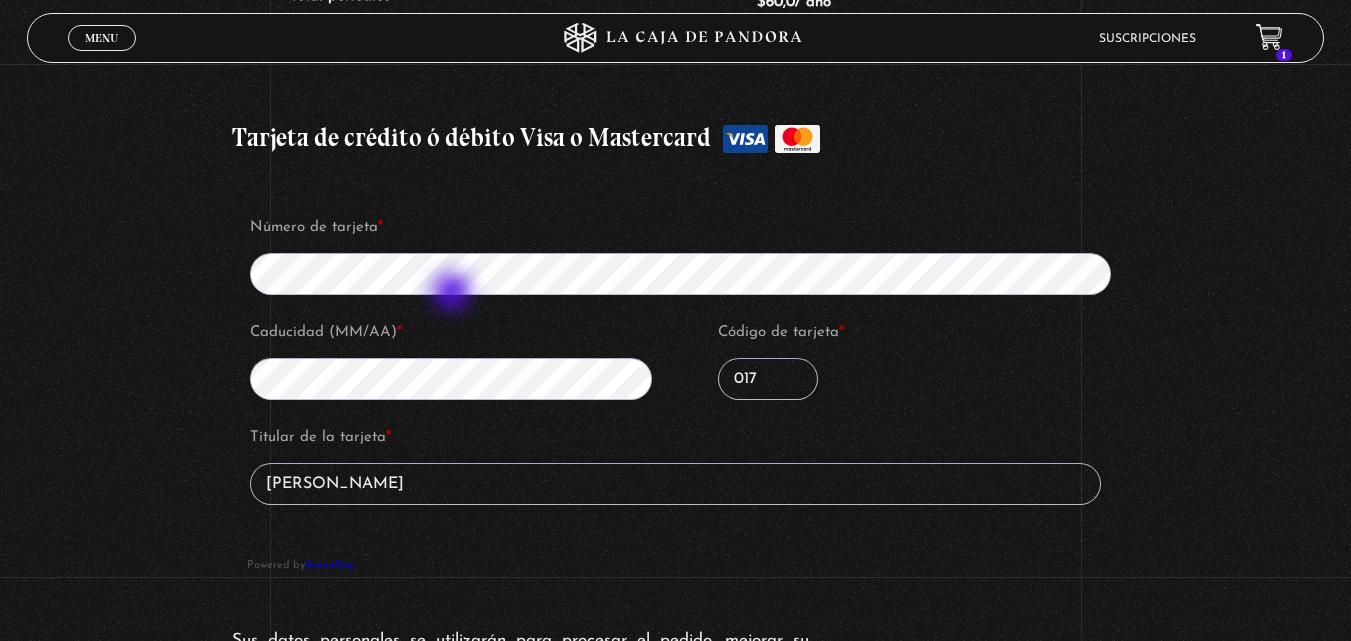 type 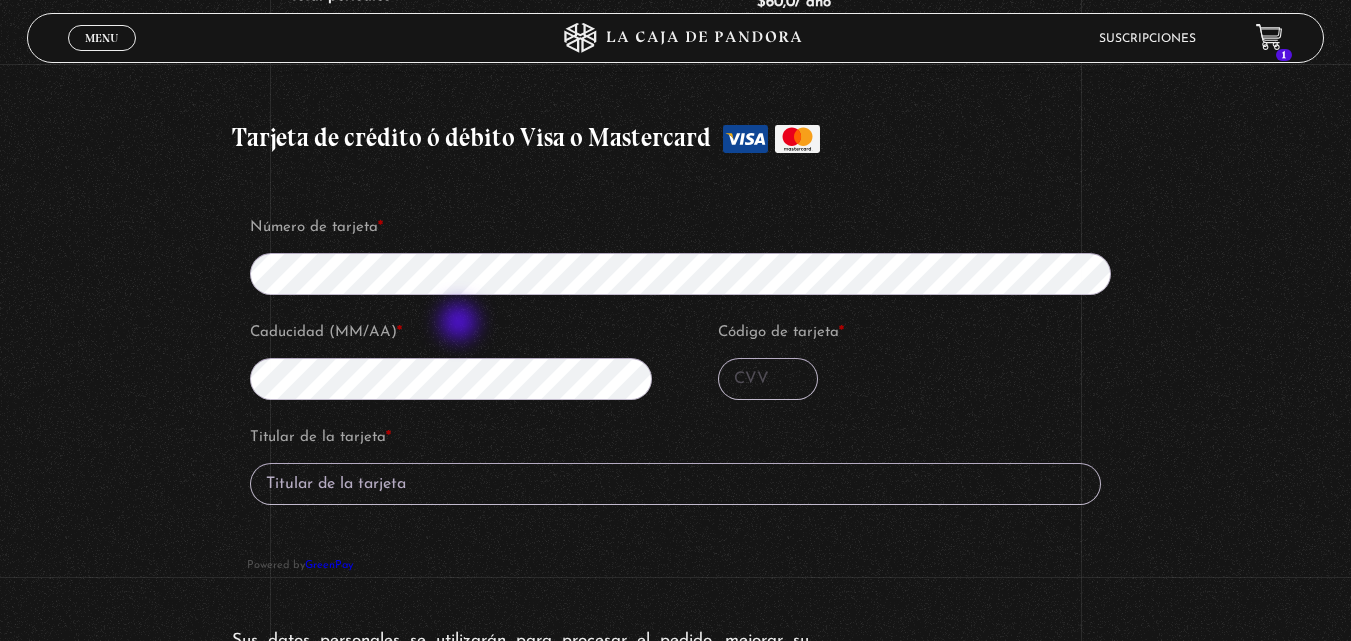 type on "017" 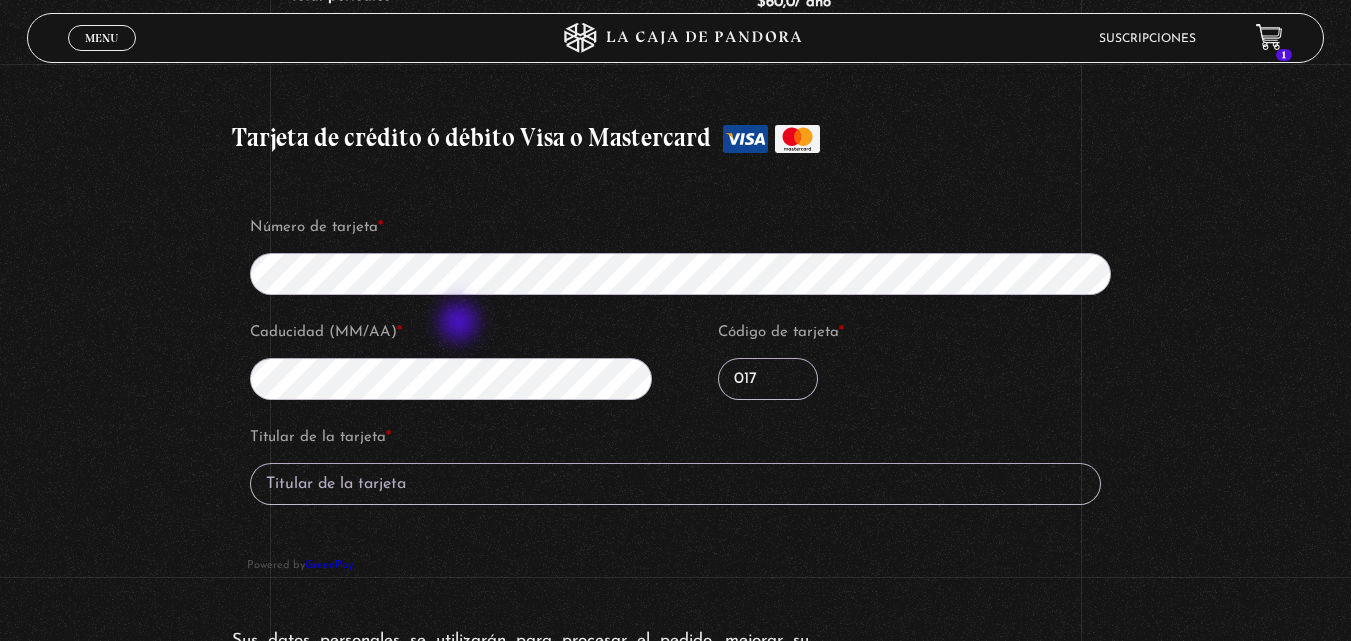 type on "Angela Luciano Rivera" 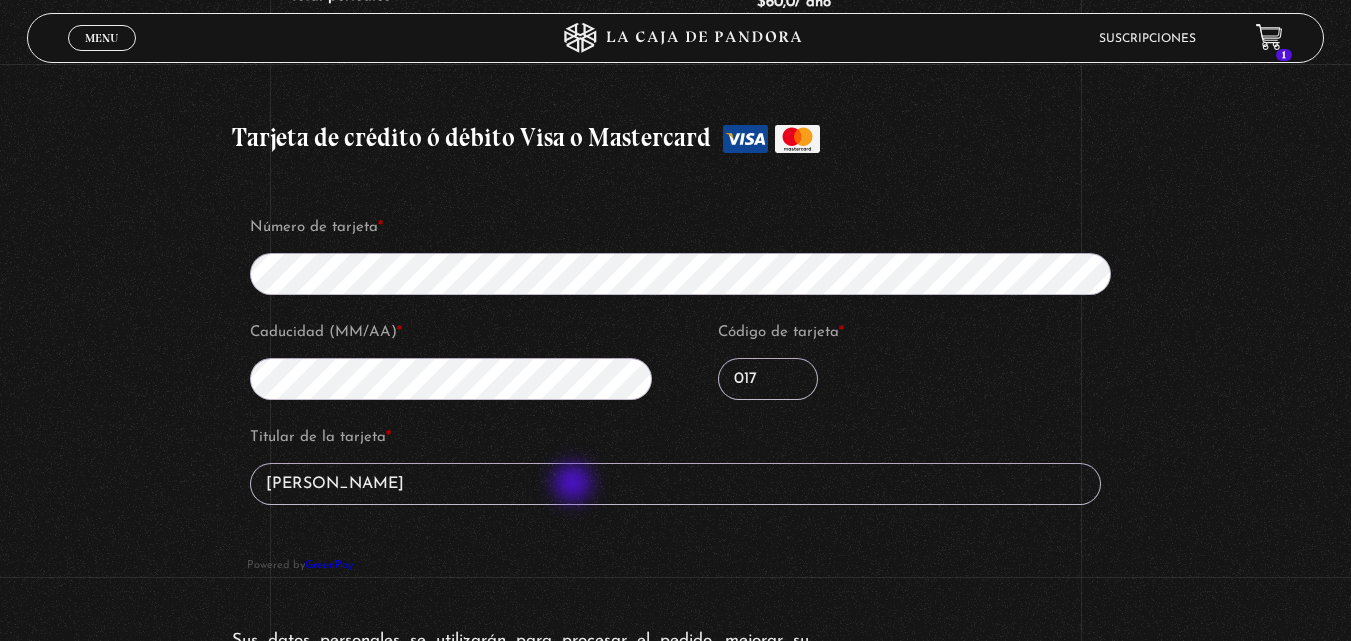 click on "Angela Luciano Rivera" at bounding box center (675, 484) 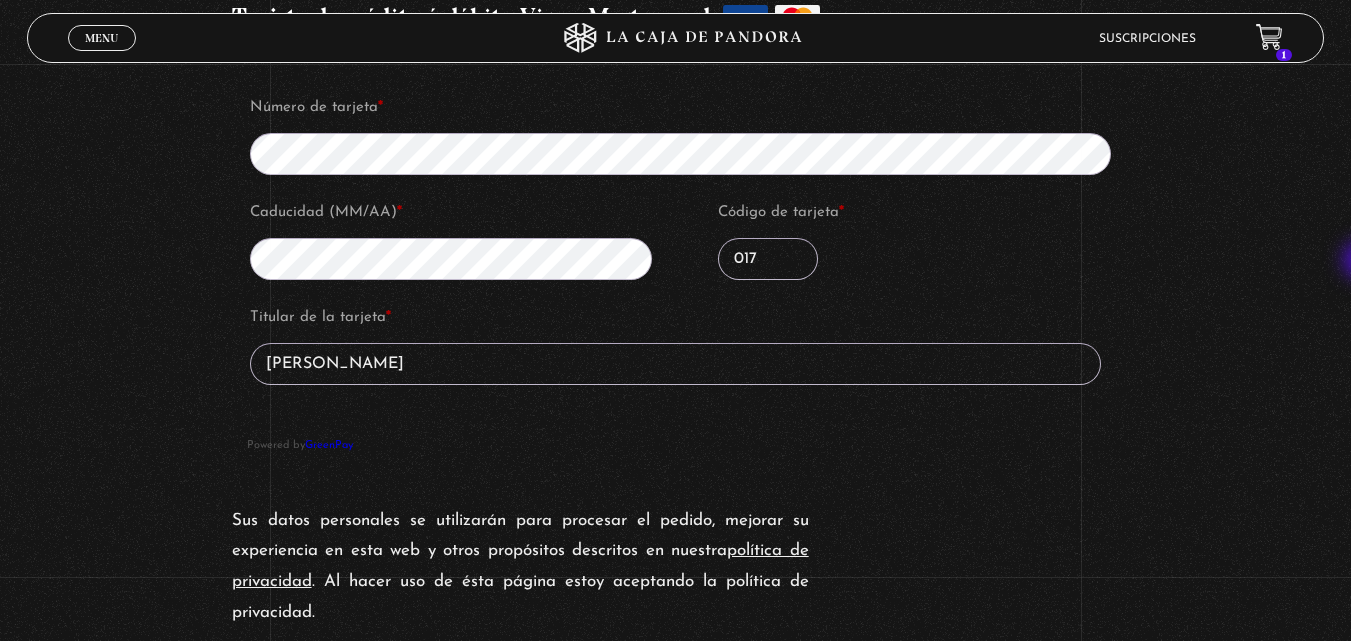 scroll, scrollTop: 2029, scrollLeft: 0, axis: vertical 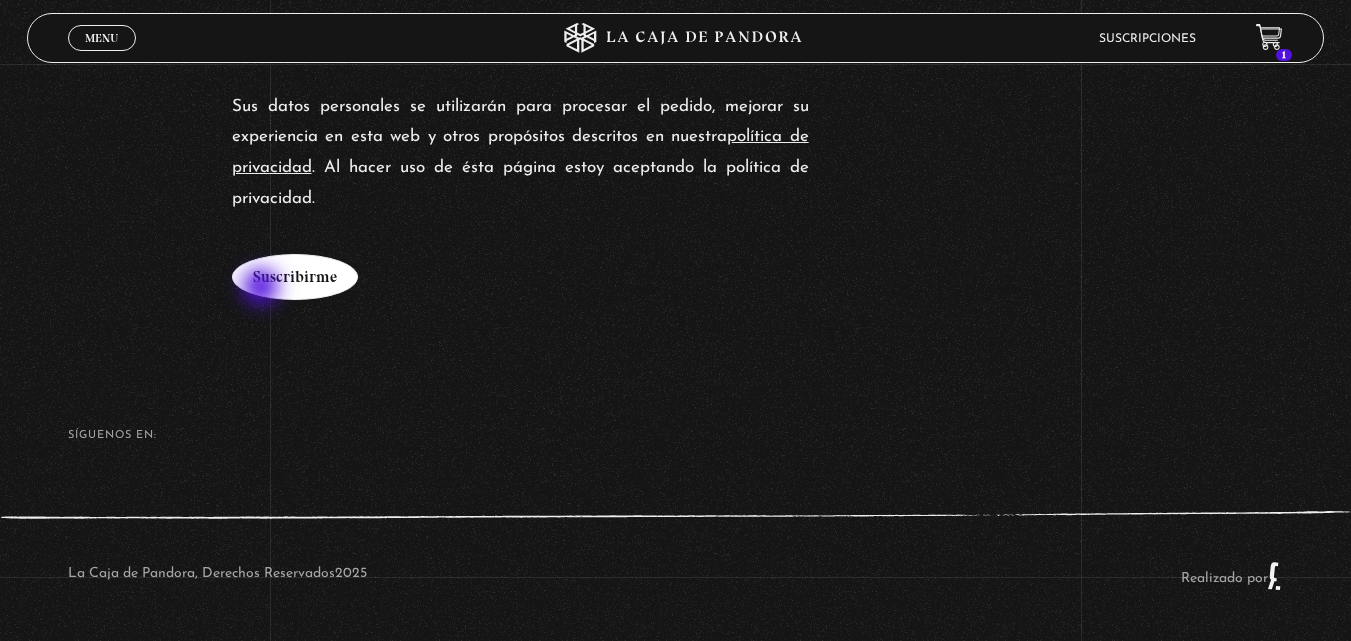 click on "Suscribirme" at bounding box center (295, 277) 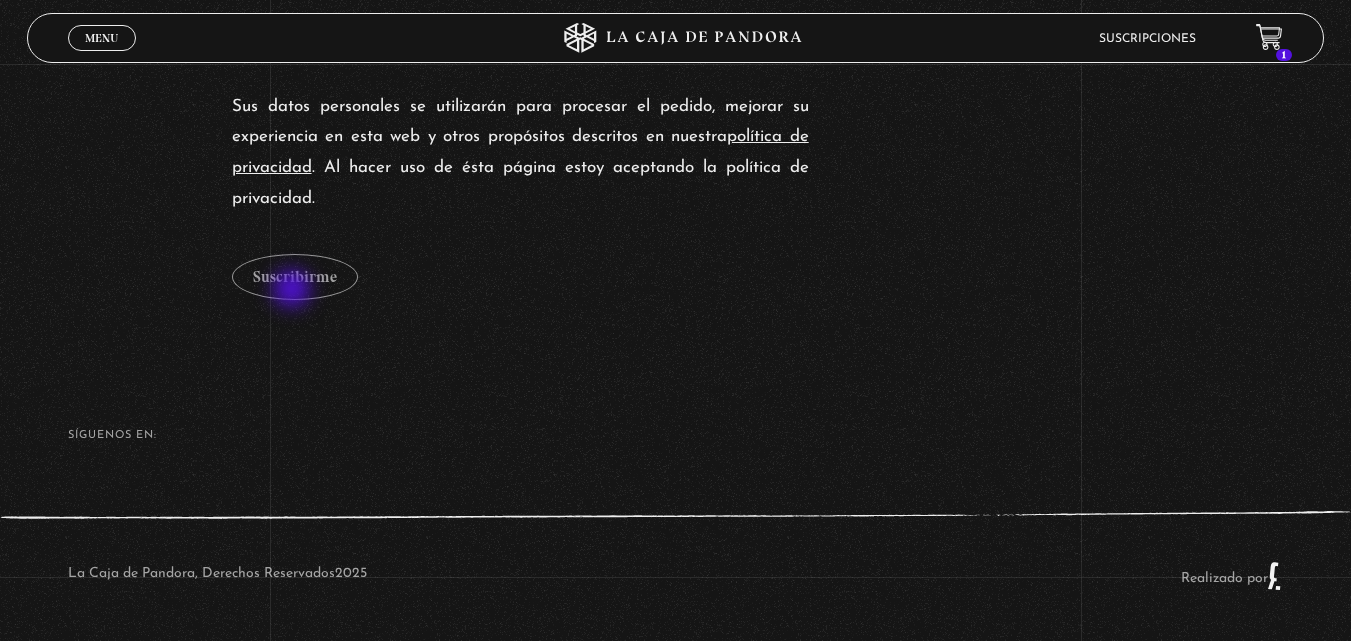 click on "Sus datos personales se utilizarán para procesar el pedido, mejorar su experiencia en esta web y otros propósitos descritos en nuestra  política de privacidad . Al hacer uso de ésta página estoy aceptando la política de privacidad.
Suscribirme" at bounding box center (676, 196) 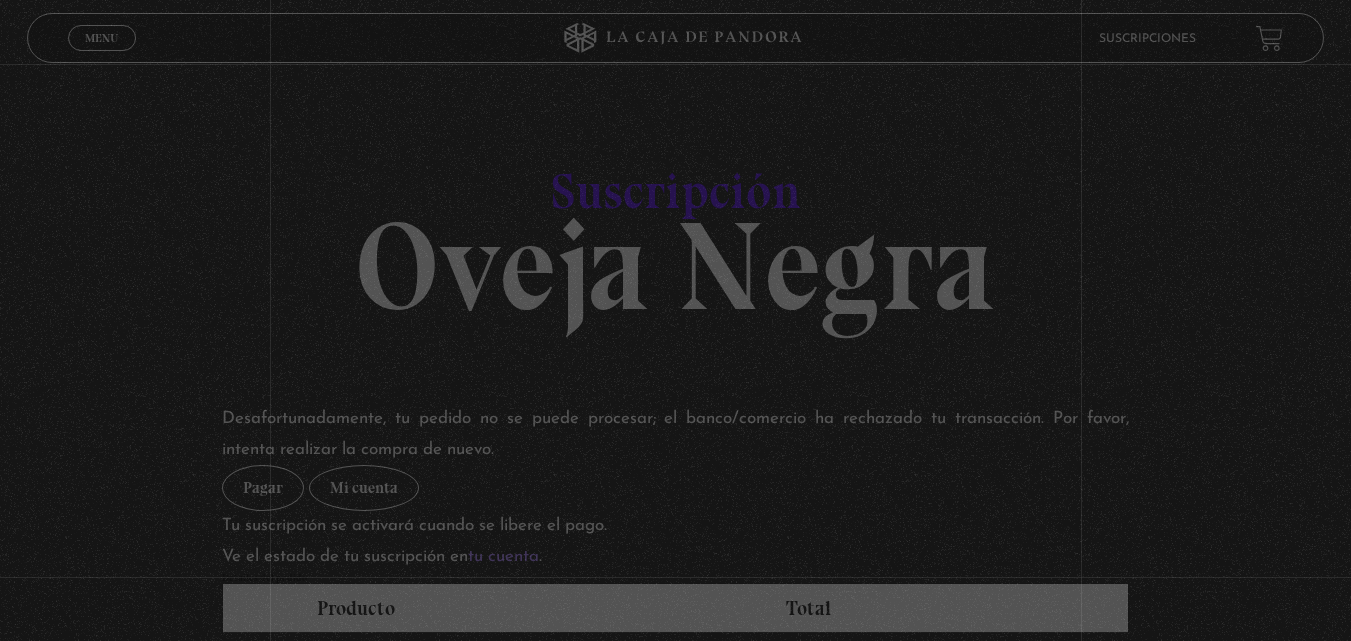 scroll, scrollTop: 0, scrollLeft: 0, axis: both 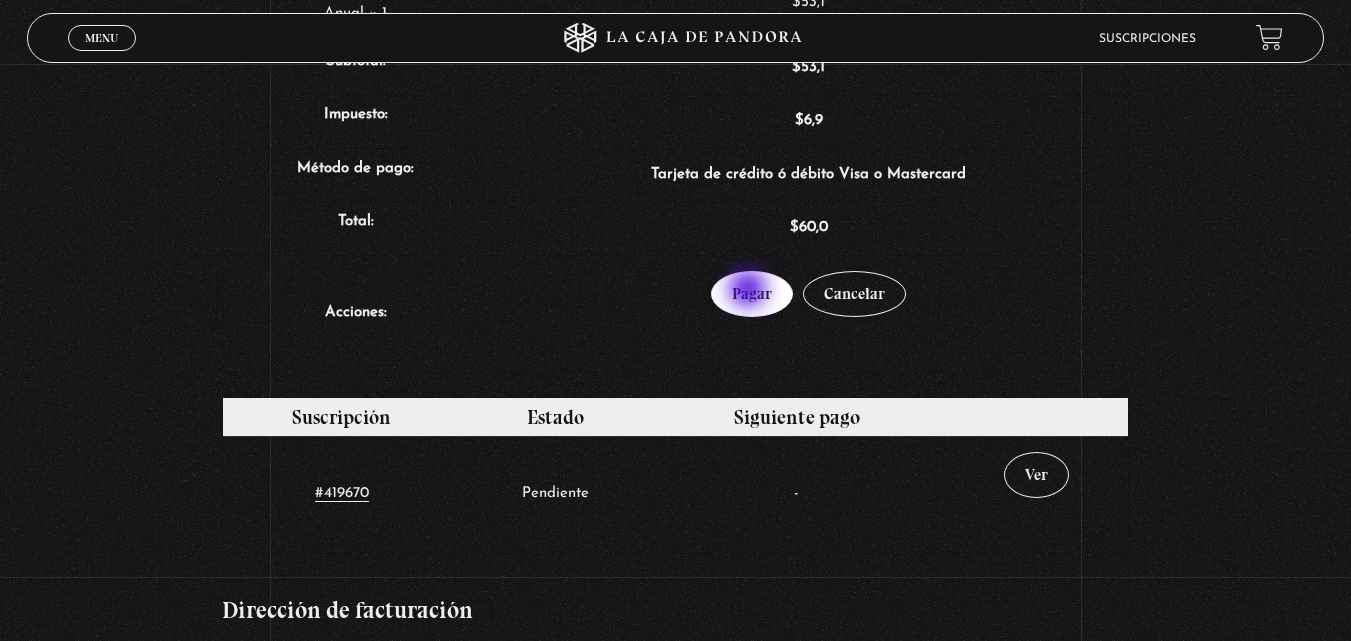 click on "Pagar" at bounding box center [752, 294] 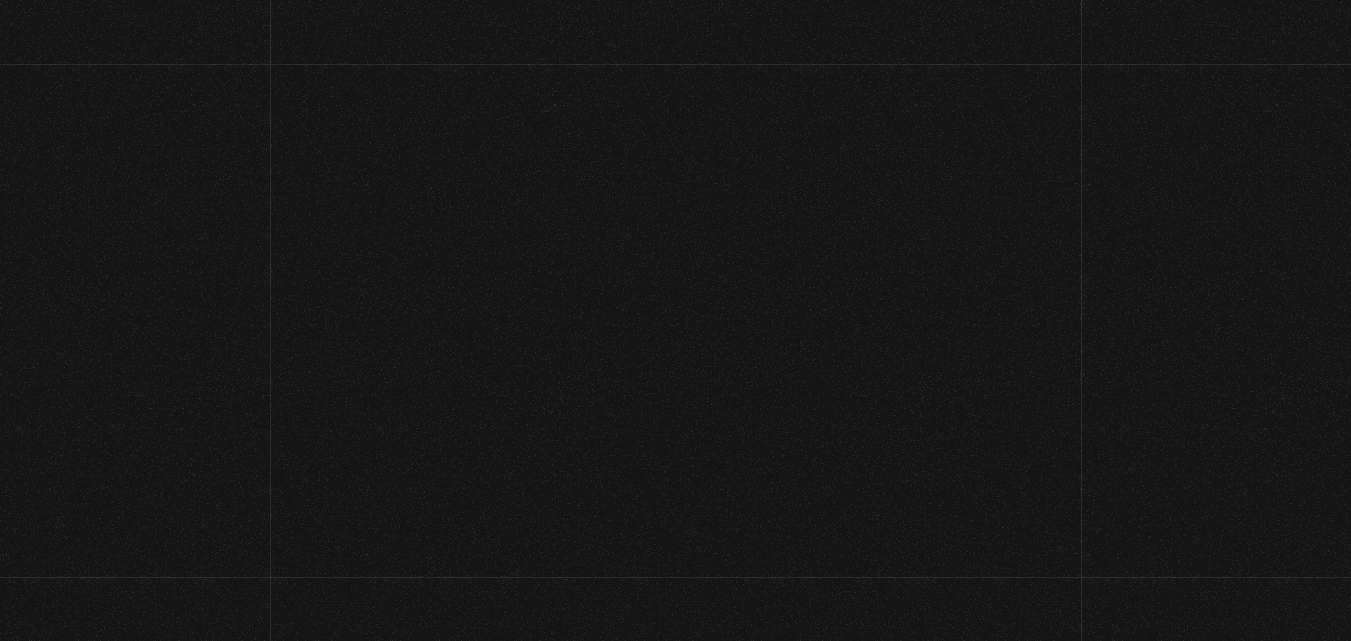 select on "LMA" 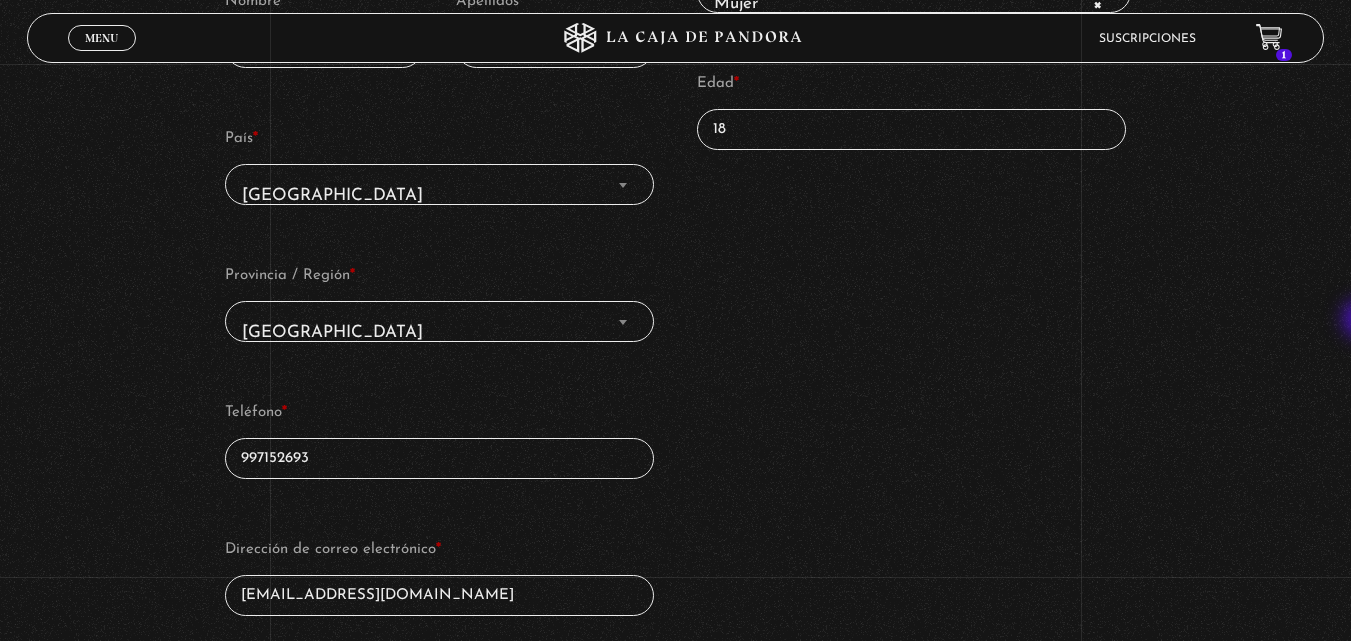 scroll, scrollTop: 933, scrollLeft: 0, axis: vertical 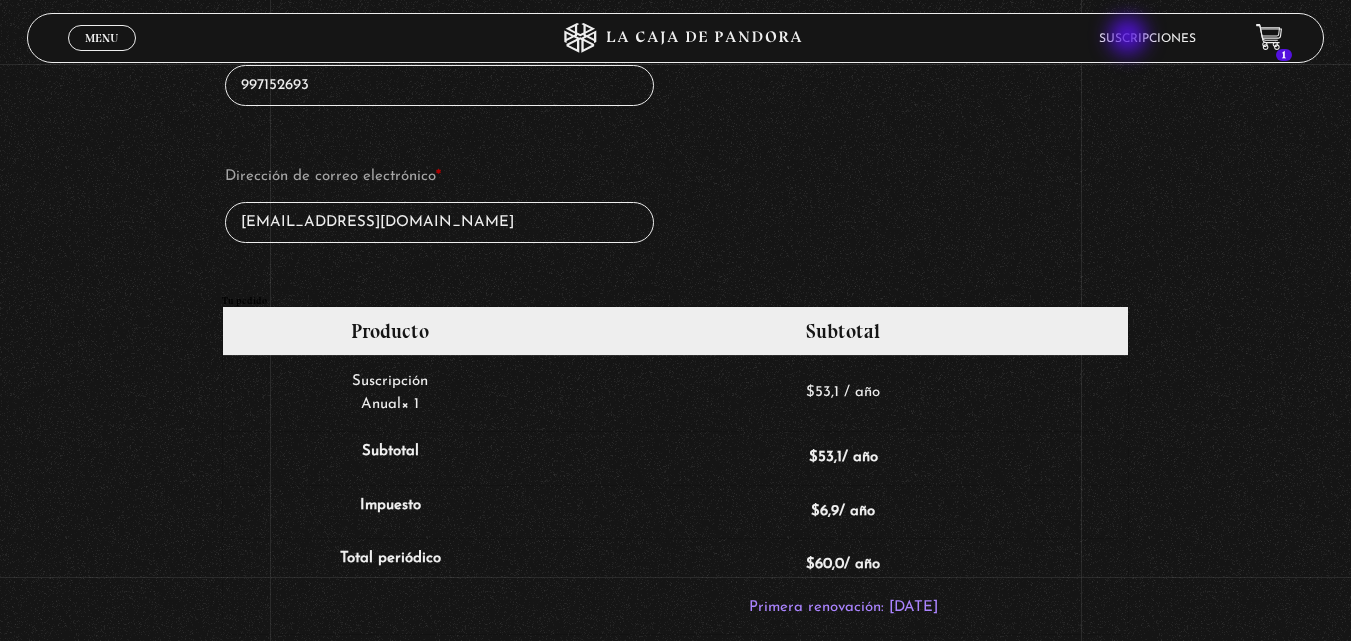 click on "Suscripciones" at bounding box center [1147, 39] 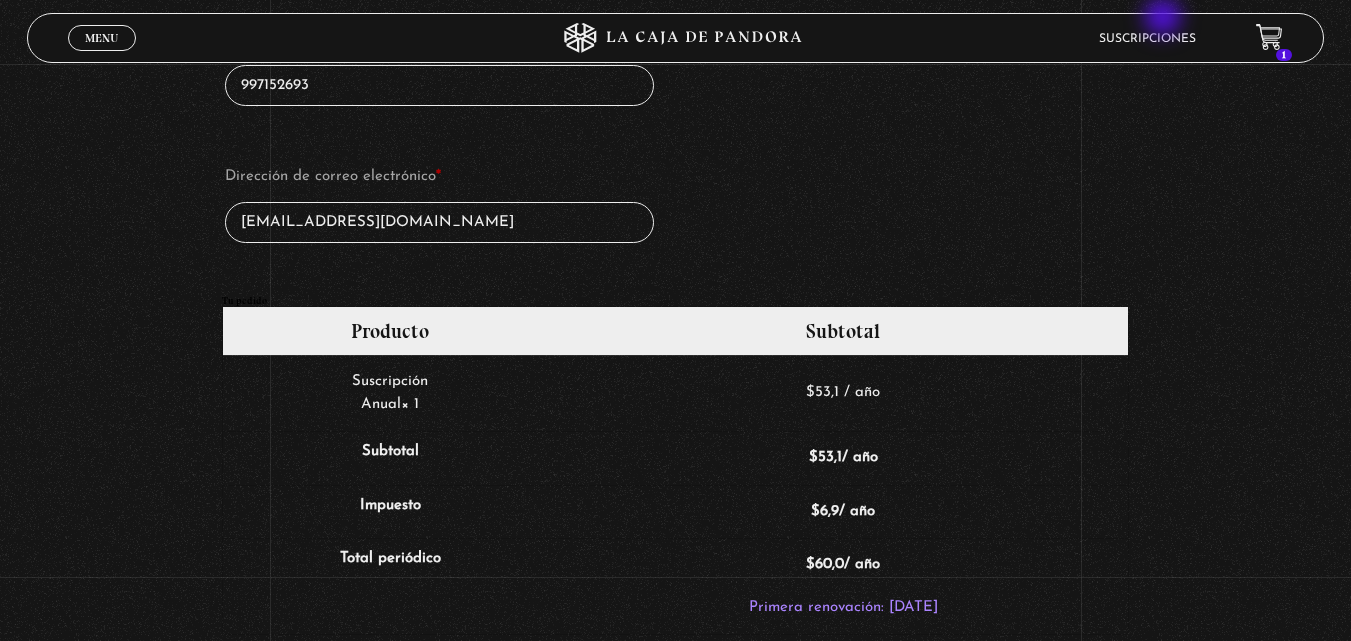 click on "Menu Cerrar
Suscripciones
1" at bounding box center (675, 38) 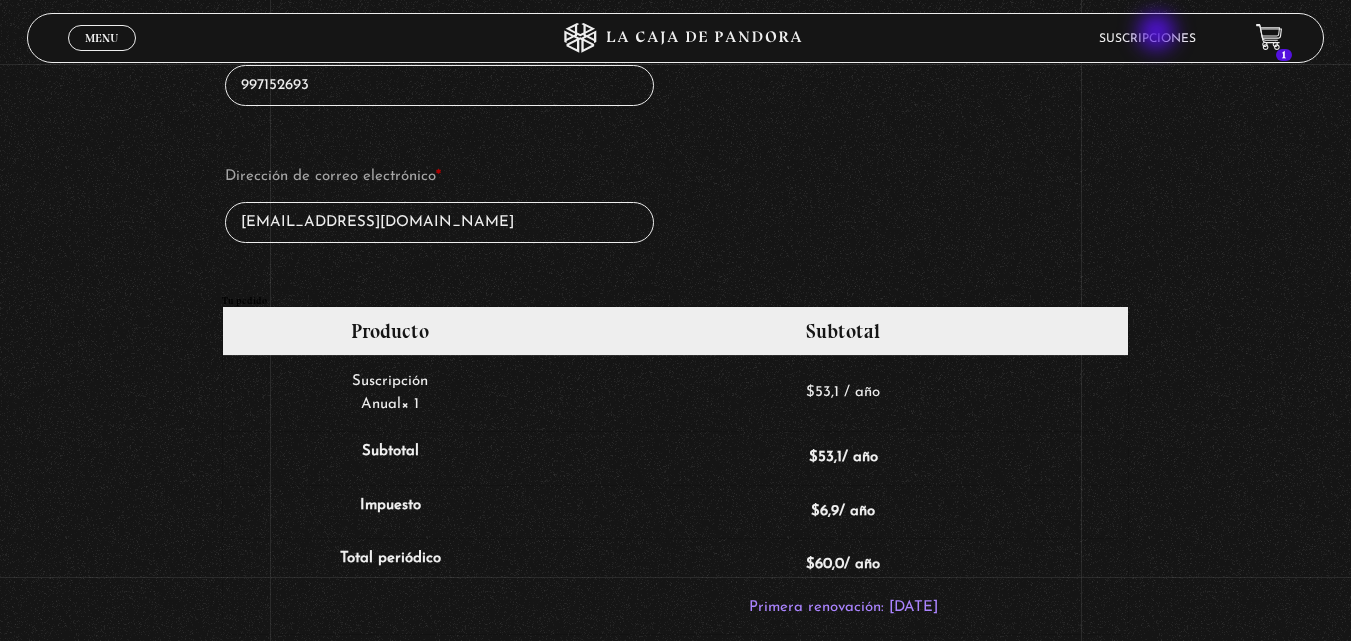 click on "Suscripciones" at bounding box center (1147, 39) 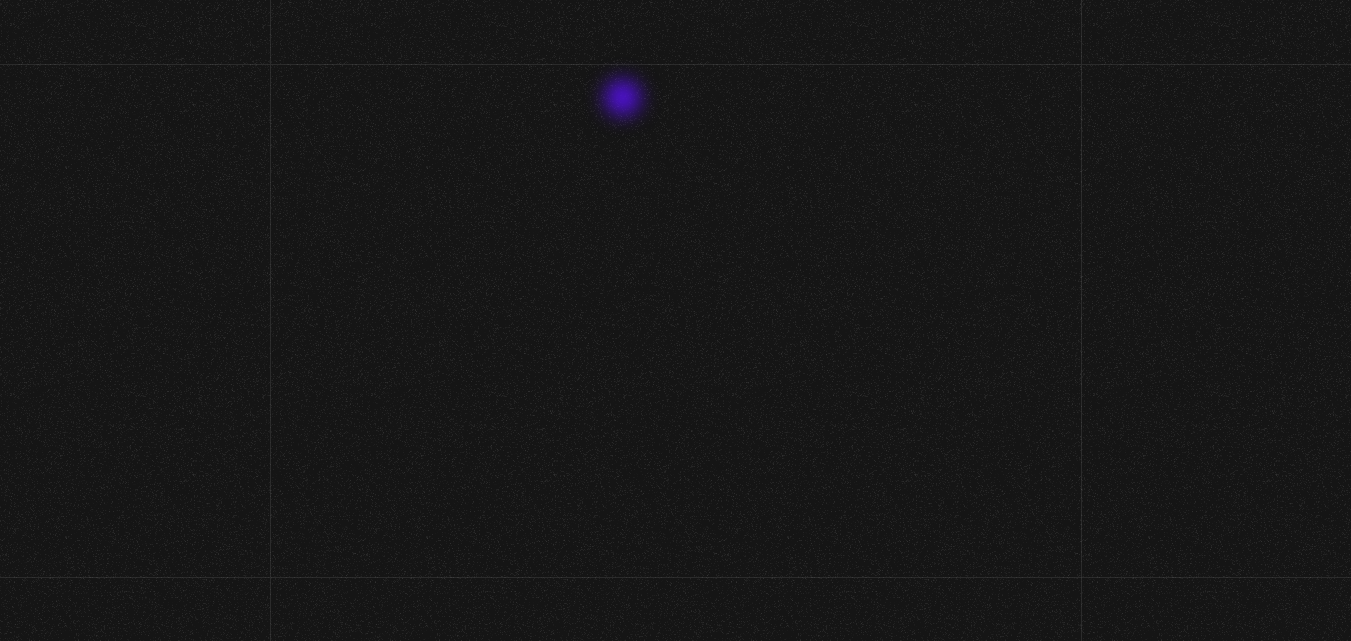scroll, scrollTop: 0, scrollLeft: 0, axis: both 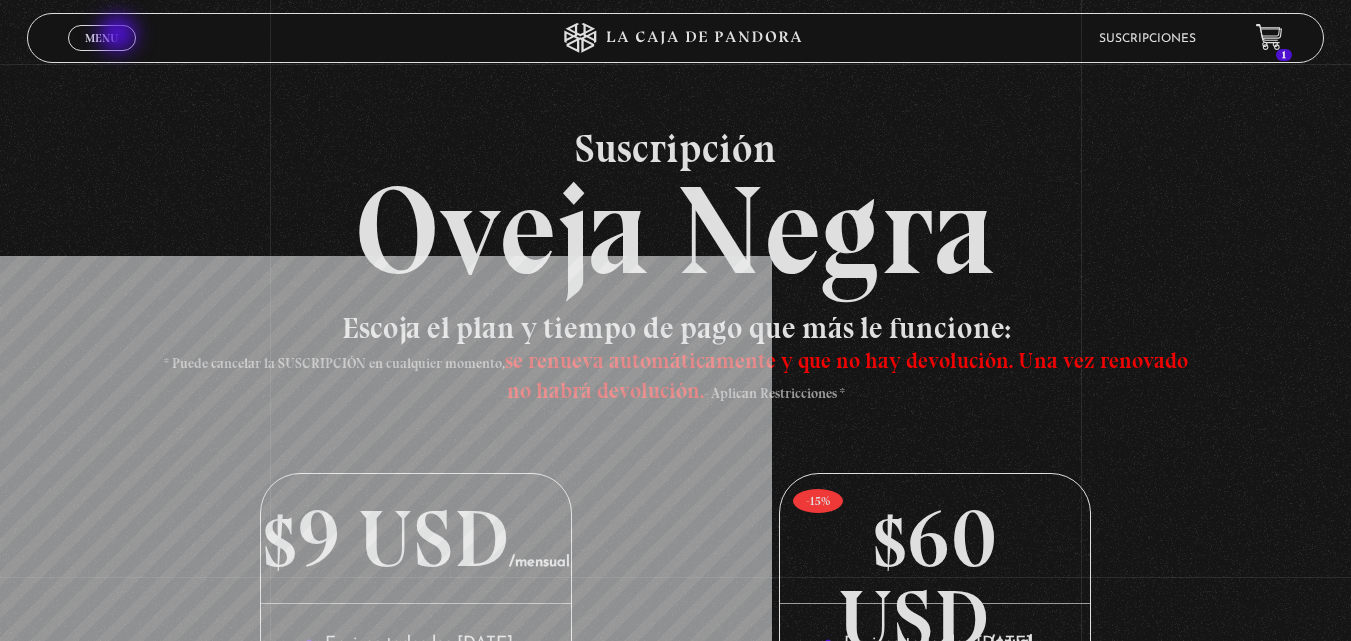 click on "Menu Cerrar" at bounding box center [102, 38] 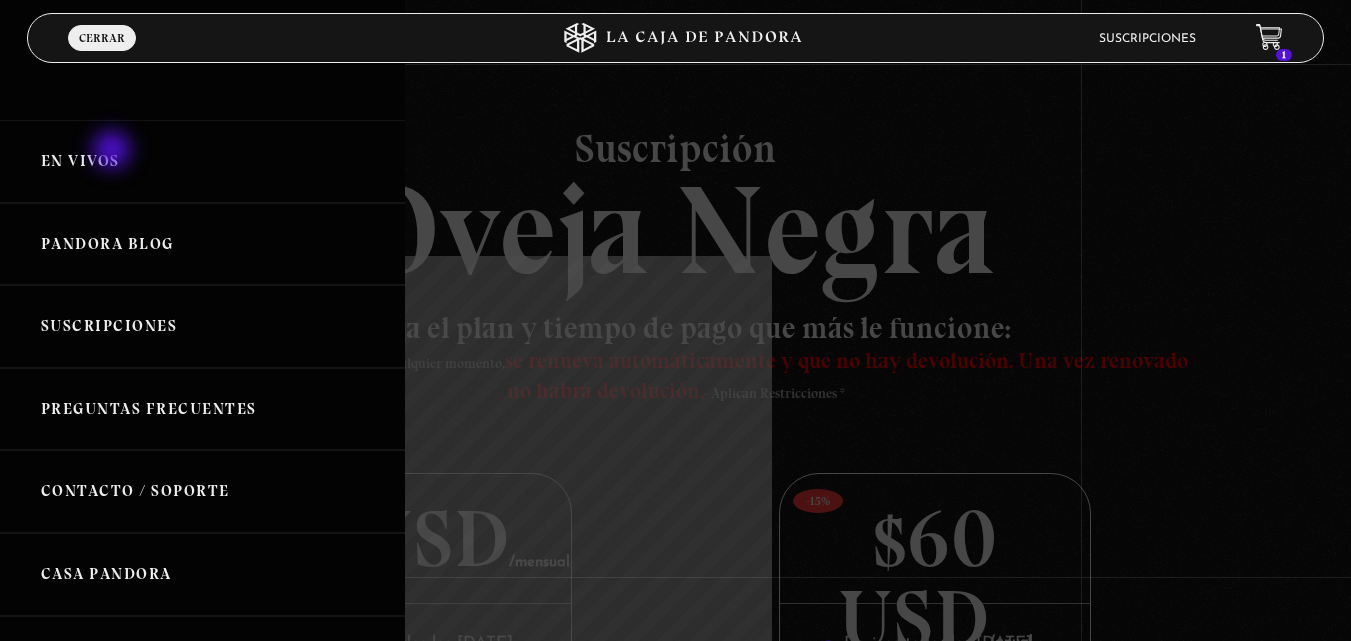 click on "En vivos" at bounding box center [202, 161] 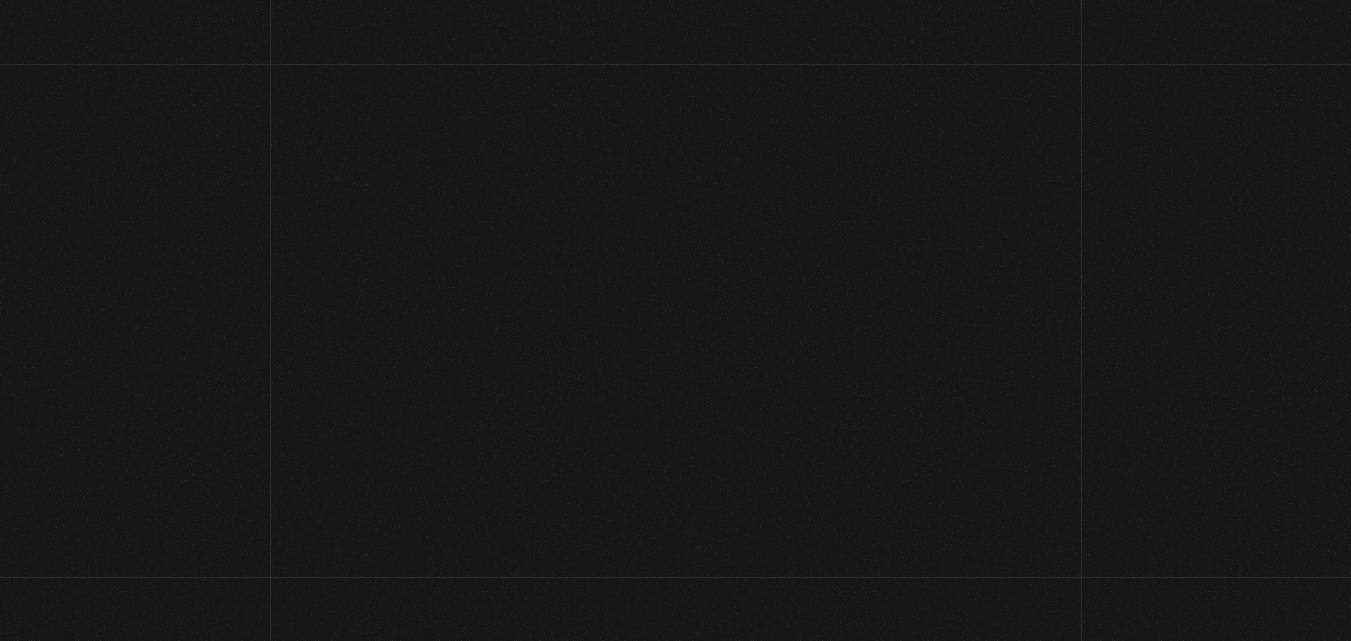 scroll, scrollTop: 0, scrollLeft: 0, axis: both 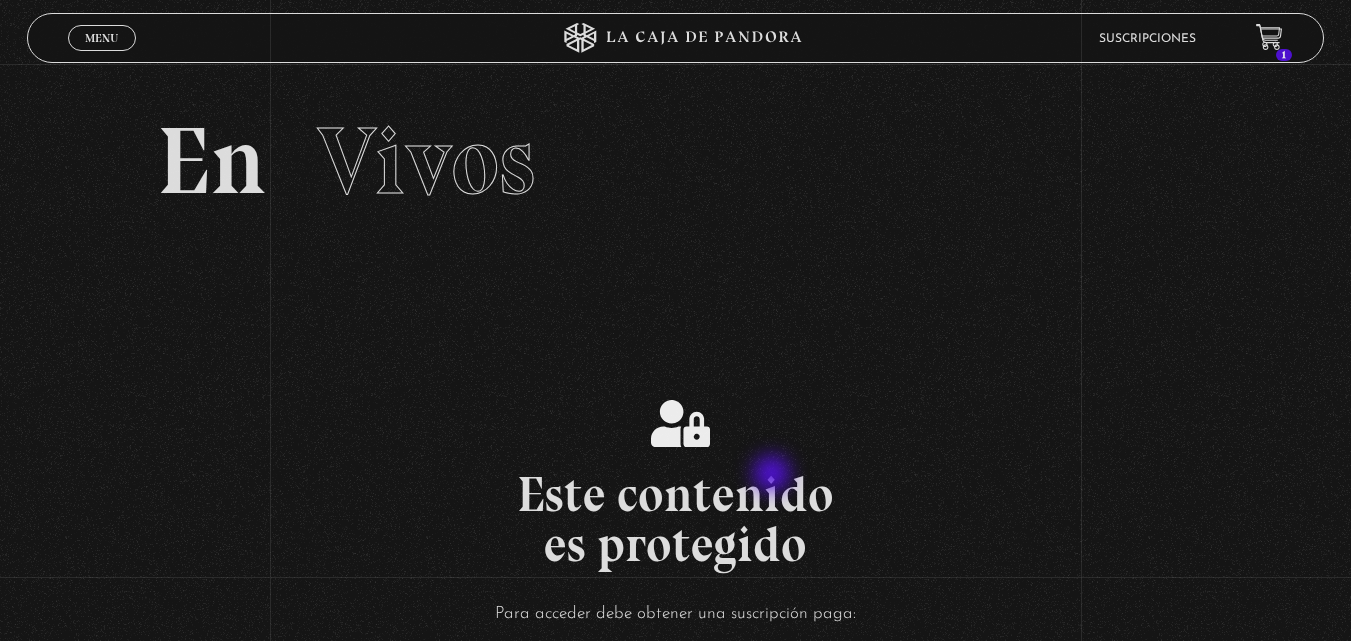 click on "Este contenido  es protegido" at bounding box center [675, 519] 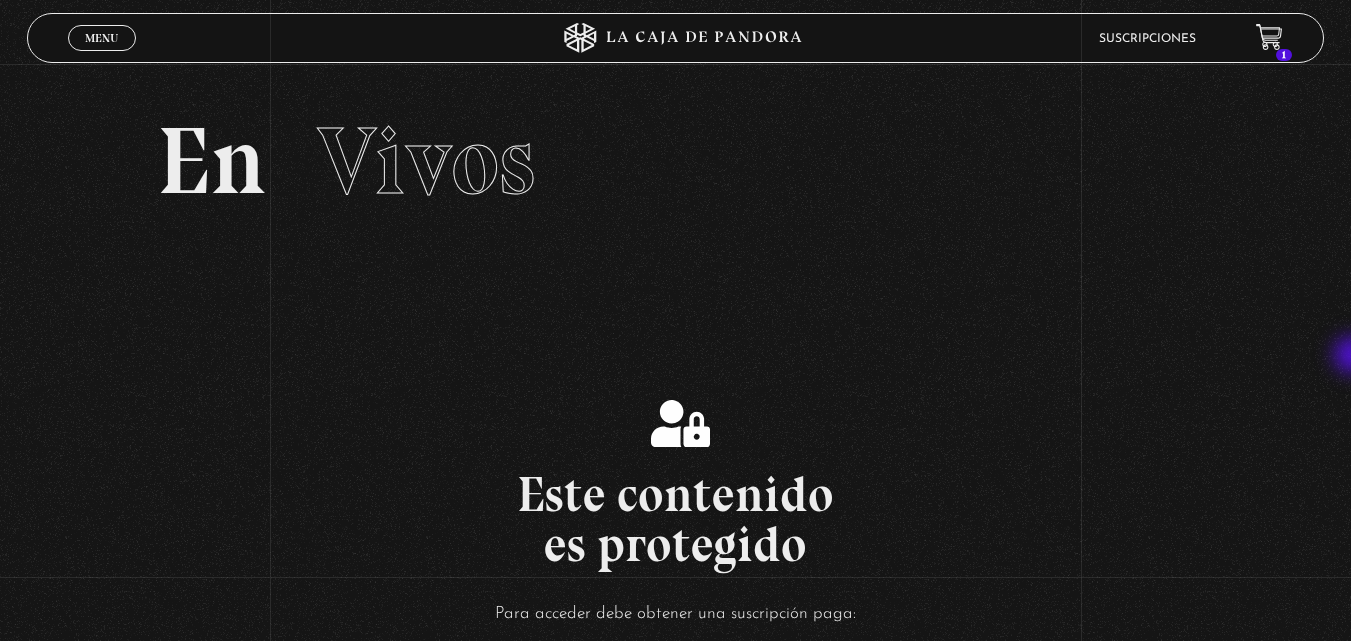 scroll, scrollTop: 462, scrollLeft: 0, axis: vertical 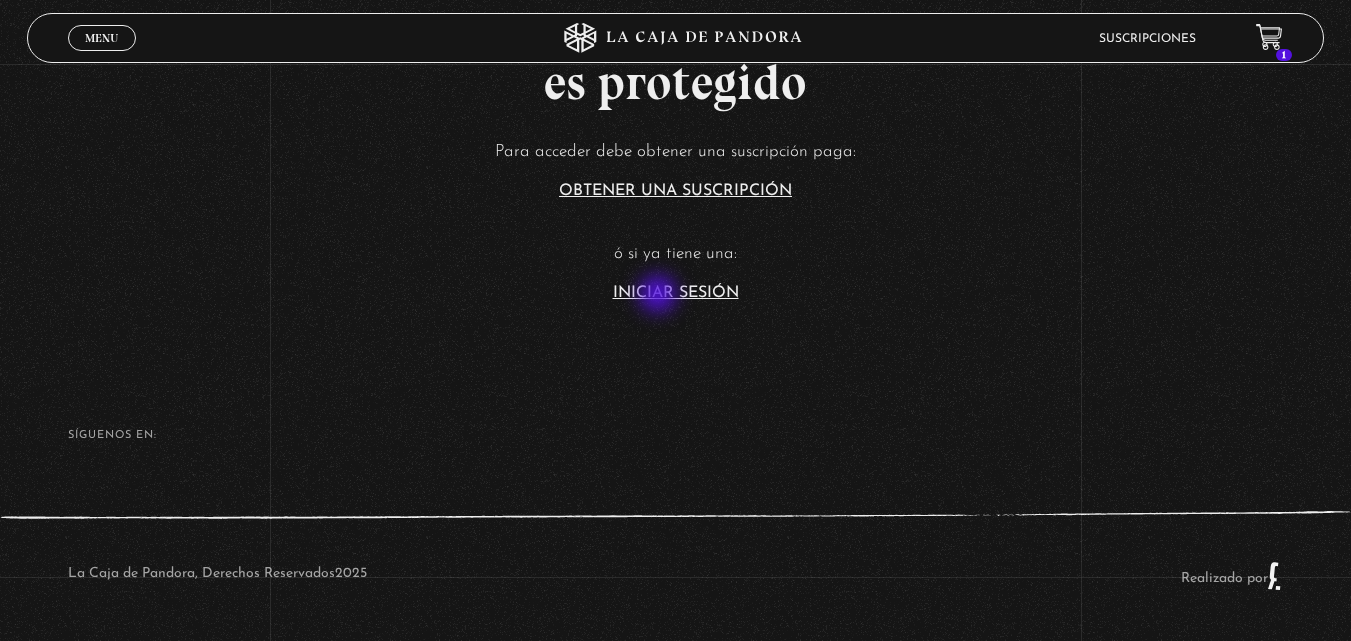 click on "Iniciar Sesión" at bounding box center (676, 293) 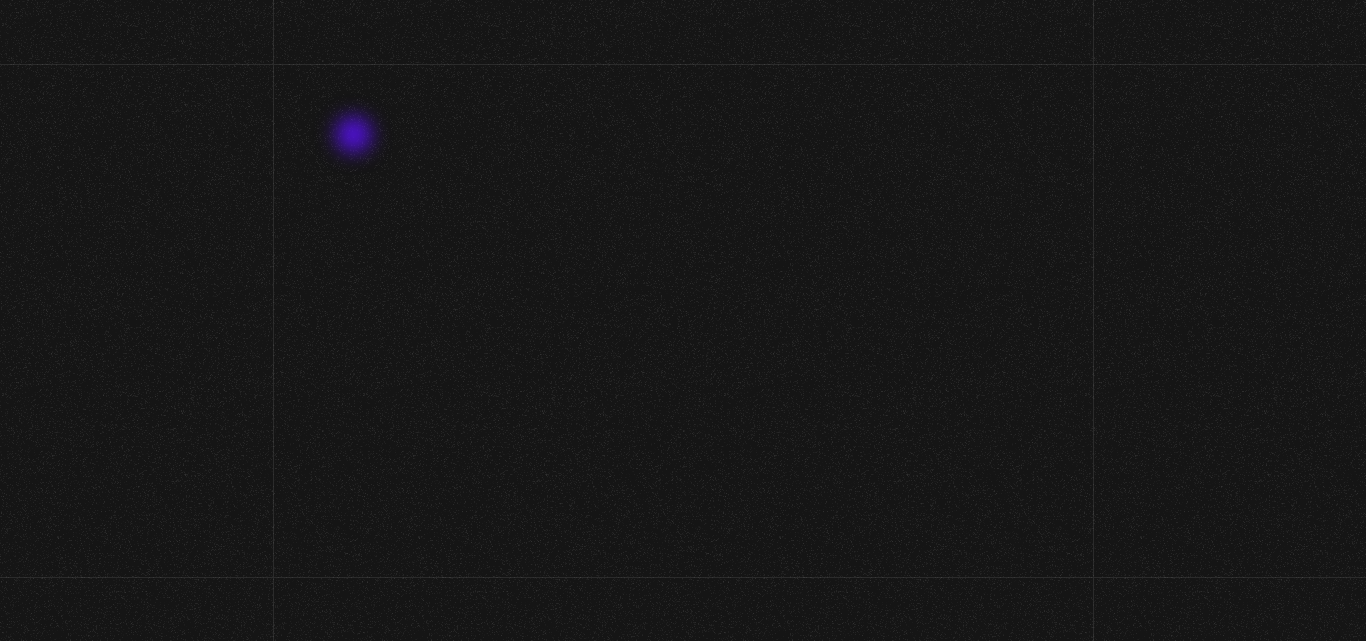 scroll, scrollTop: 0, scrollLeft: 0, axis: both 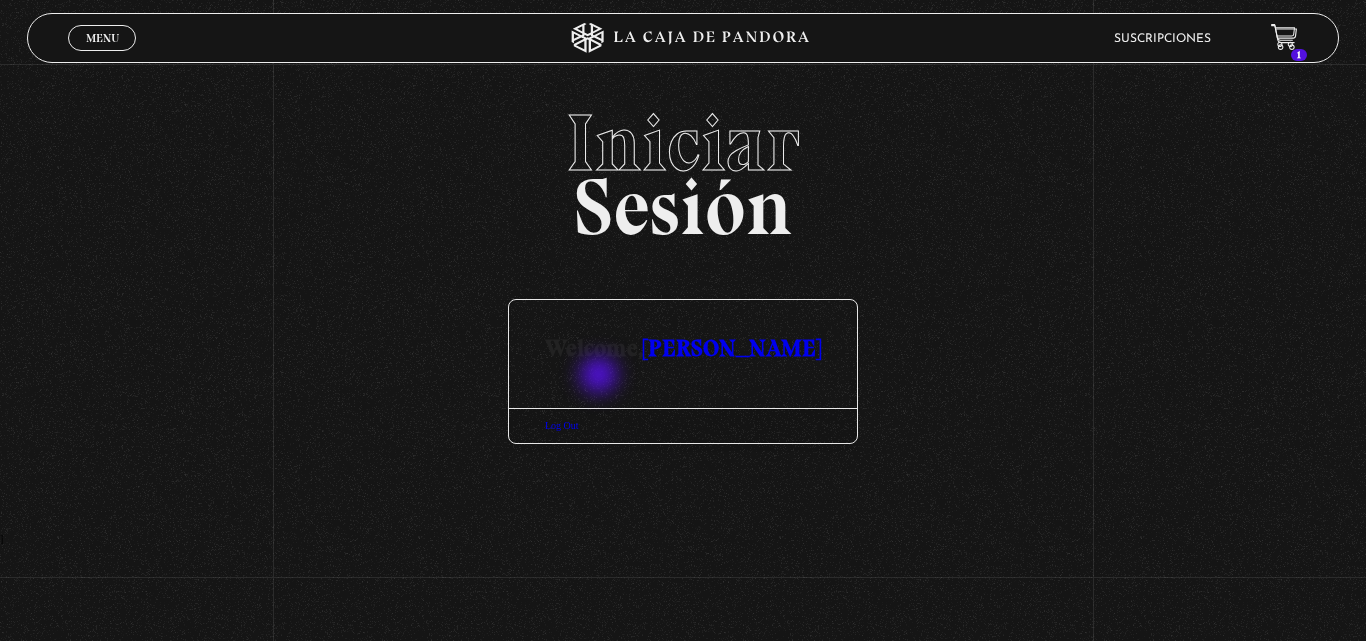 click on "[PERSON_NAME]" at bounding box center (732, 347) 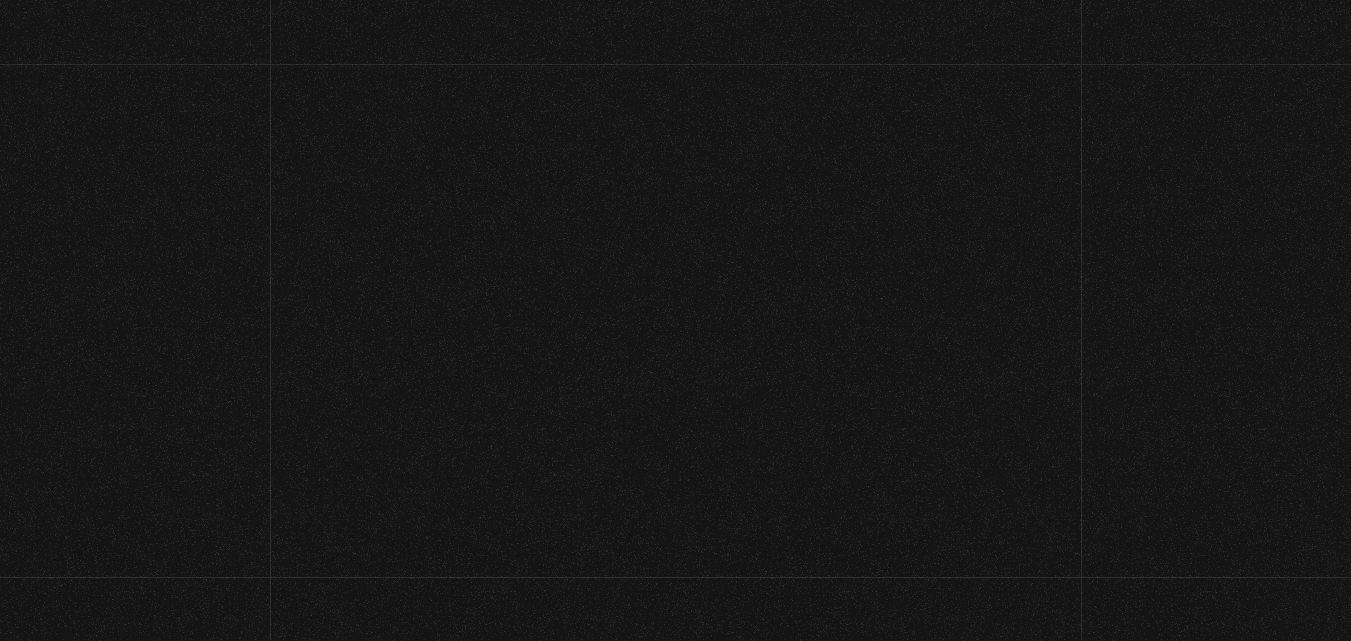 scroll, scrollTop: 0, scrollLeft: 0, axis: both 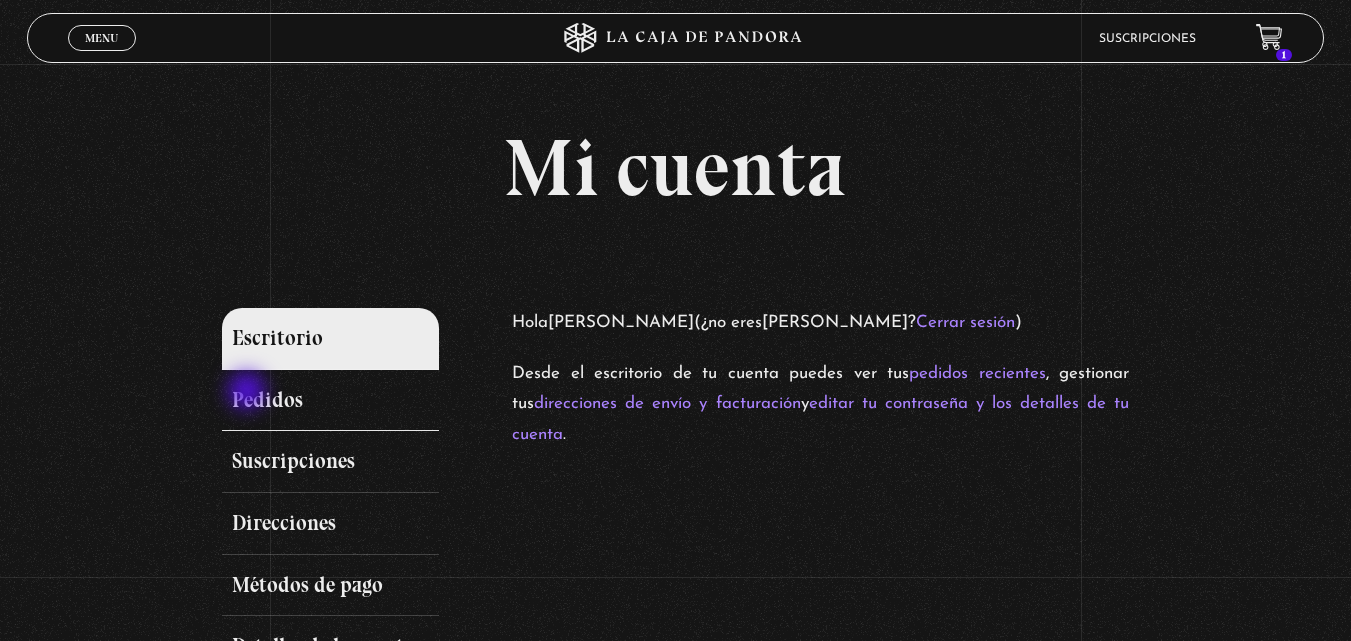 click on "Pedidos" at bounding box center (331, 401) 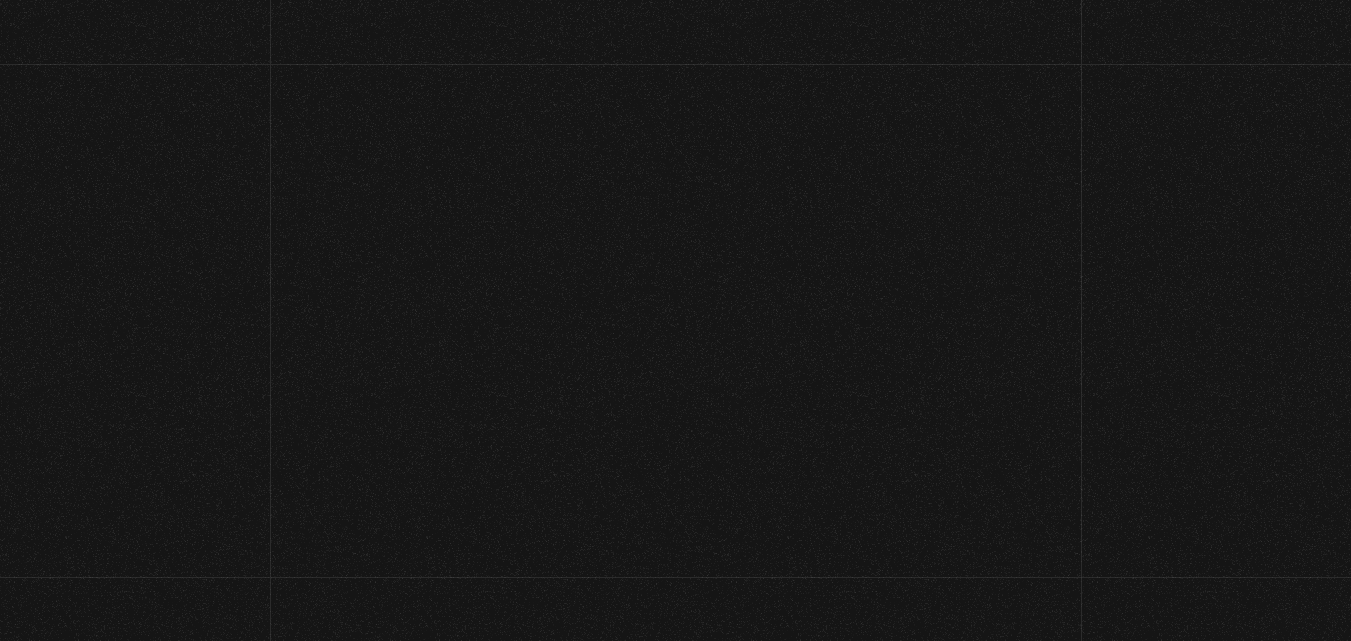 scroll, scrollTop: 0, scrollLeft: 0, axis: both 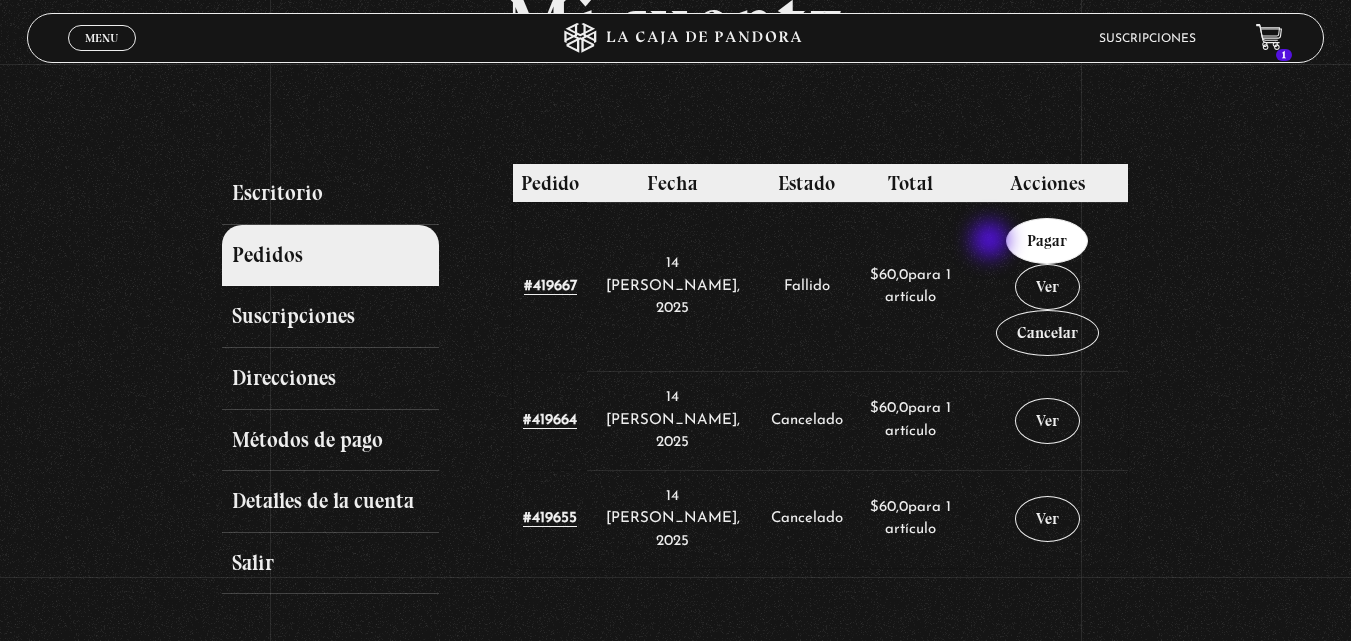 click on "Pagar" at bounding box center (1047, 241) 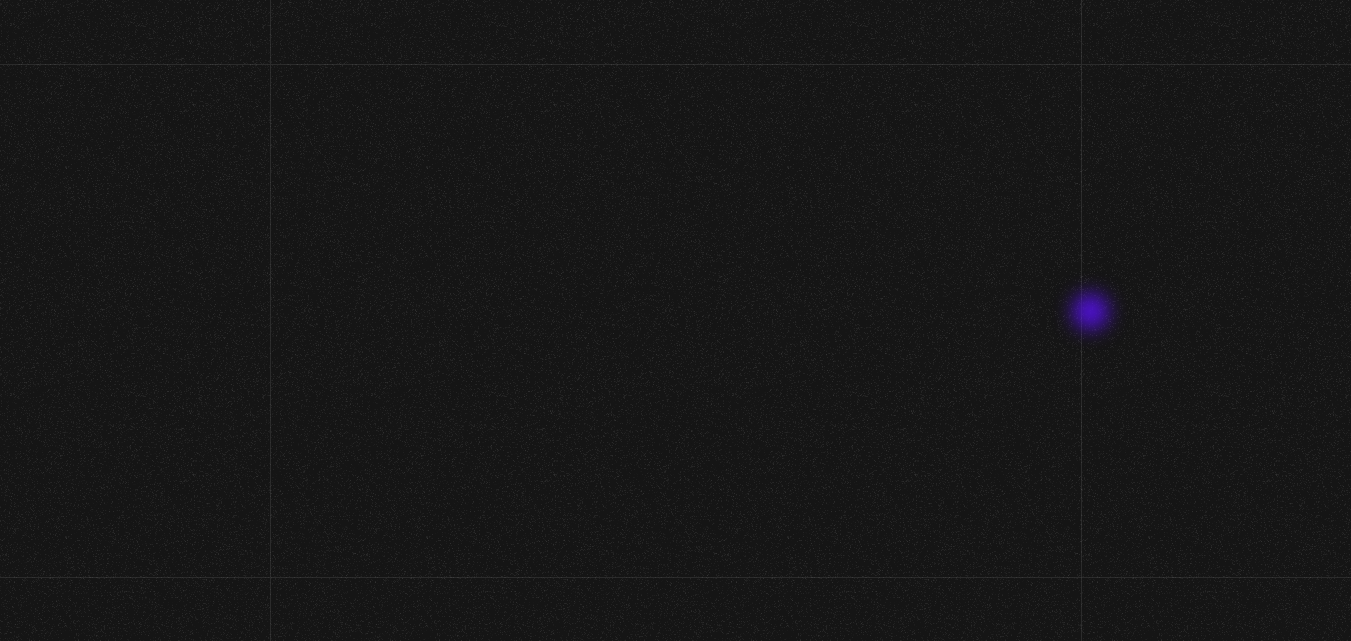 scroll, scrollTop: 0, scrollLeft: 0, axis: both 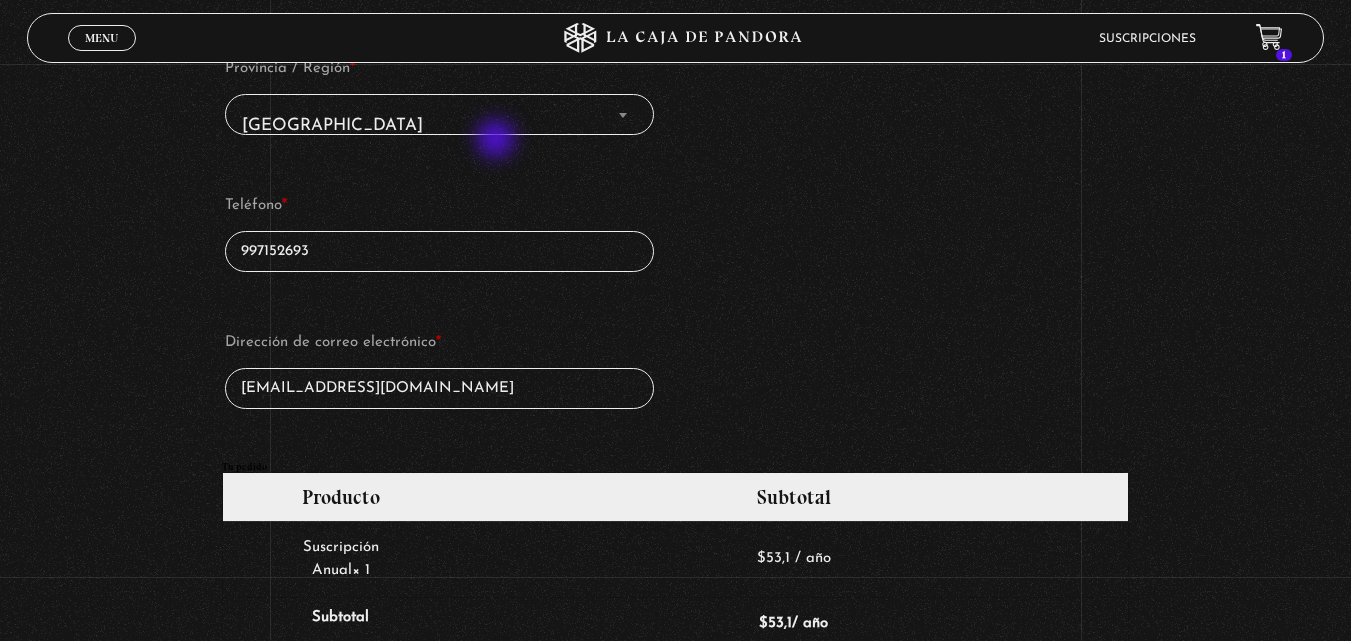 click on "Lima Metropolitana" at bounding box center [440, 125] 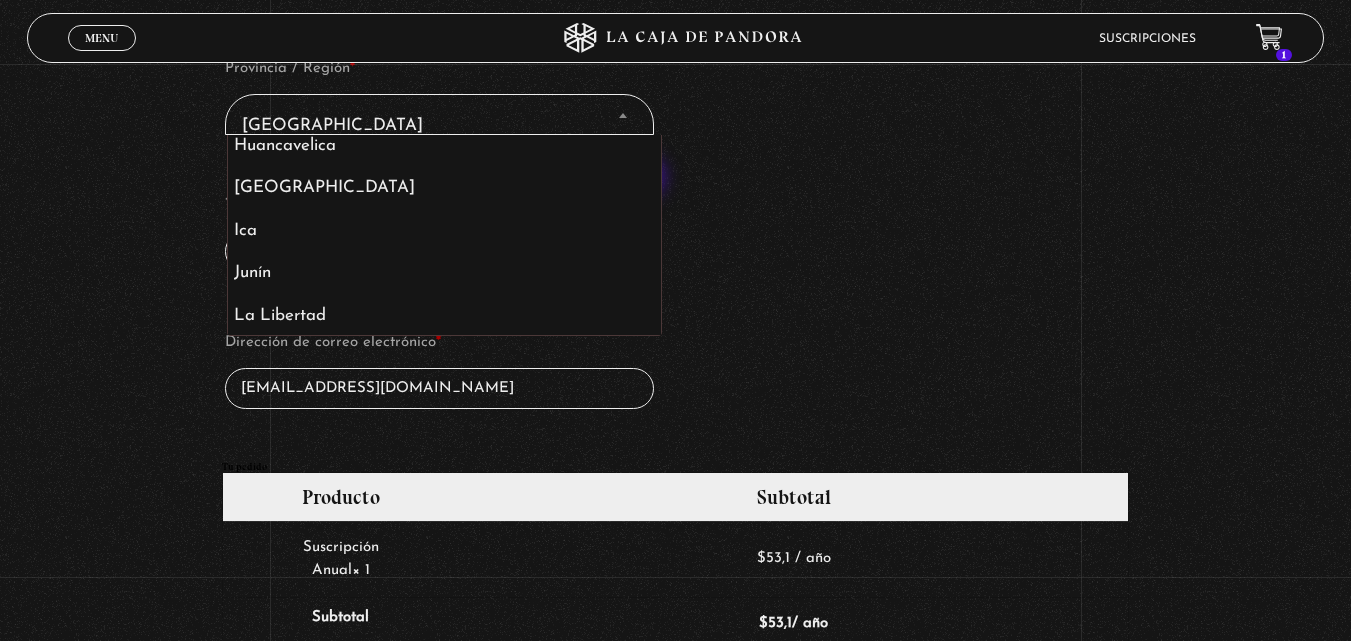 scroll, scrollTop: 350, scrollLeft: 0, axis: vertical 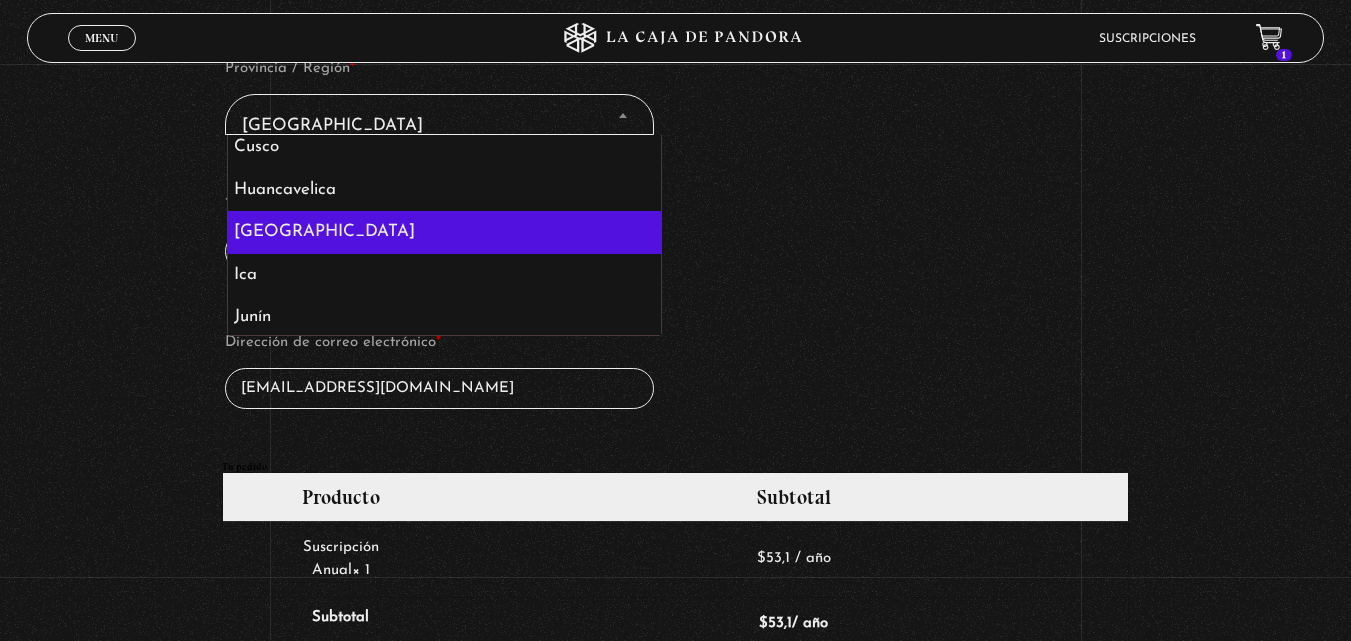 select on "HUC" 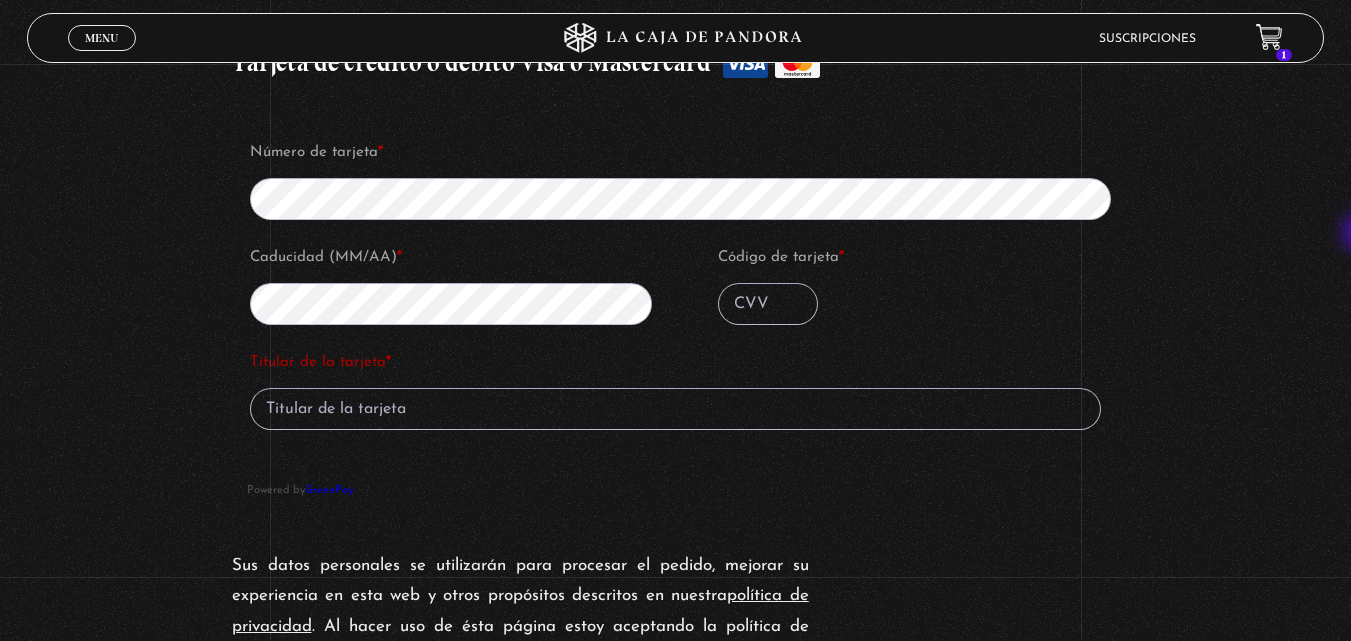 scroll, scrollTop: 1530, scrollLeft: 0, axis: vertical 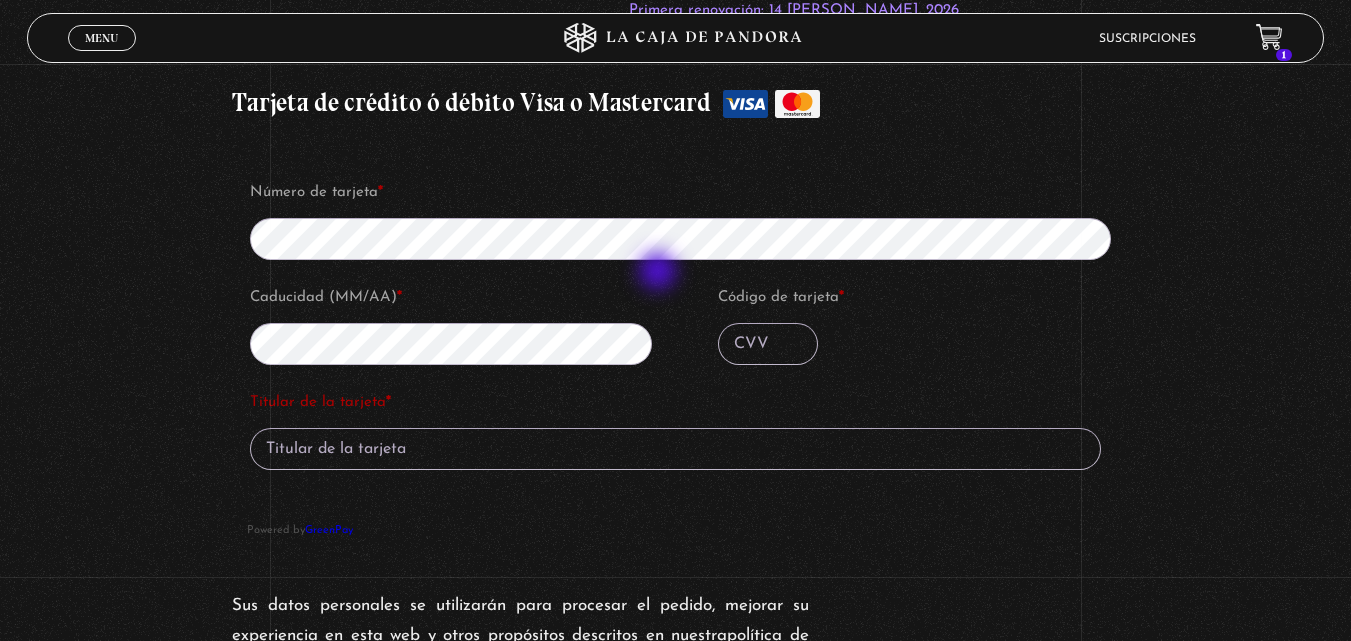 type on "017" 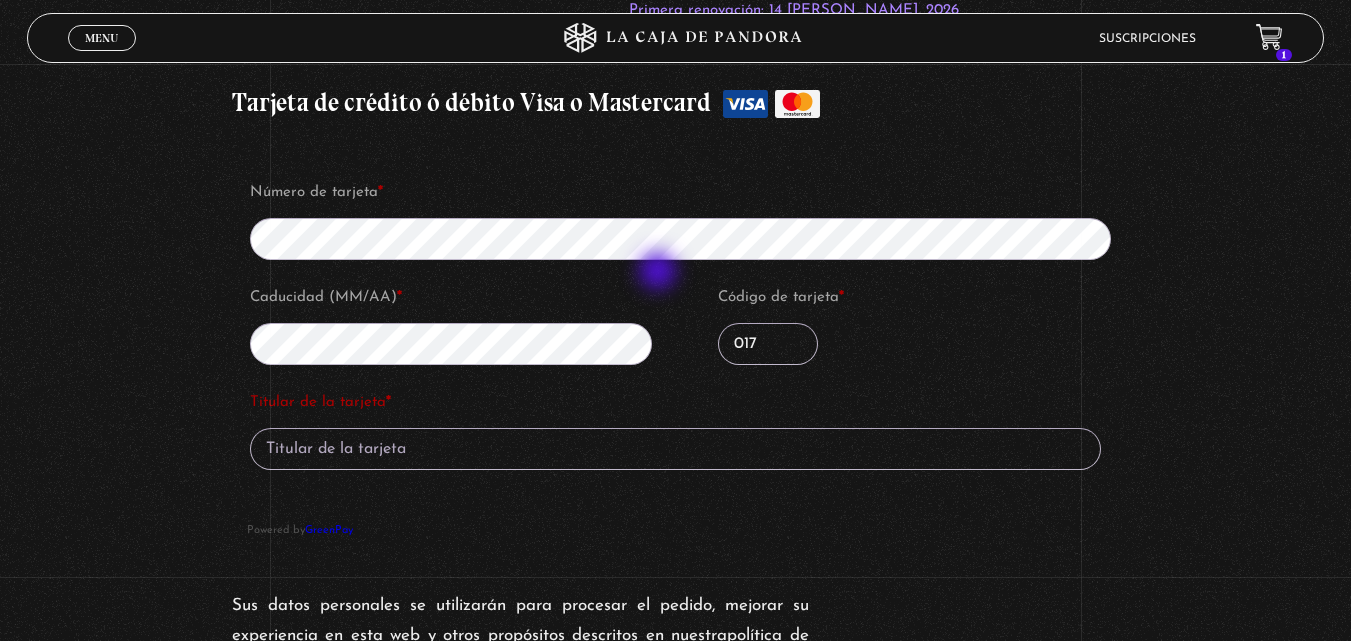 type on "[PERSON_NAME]" 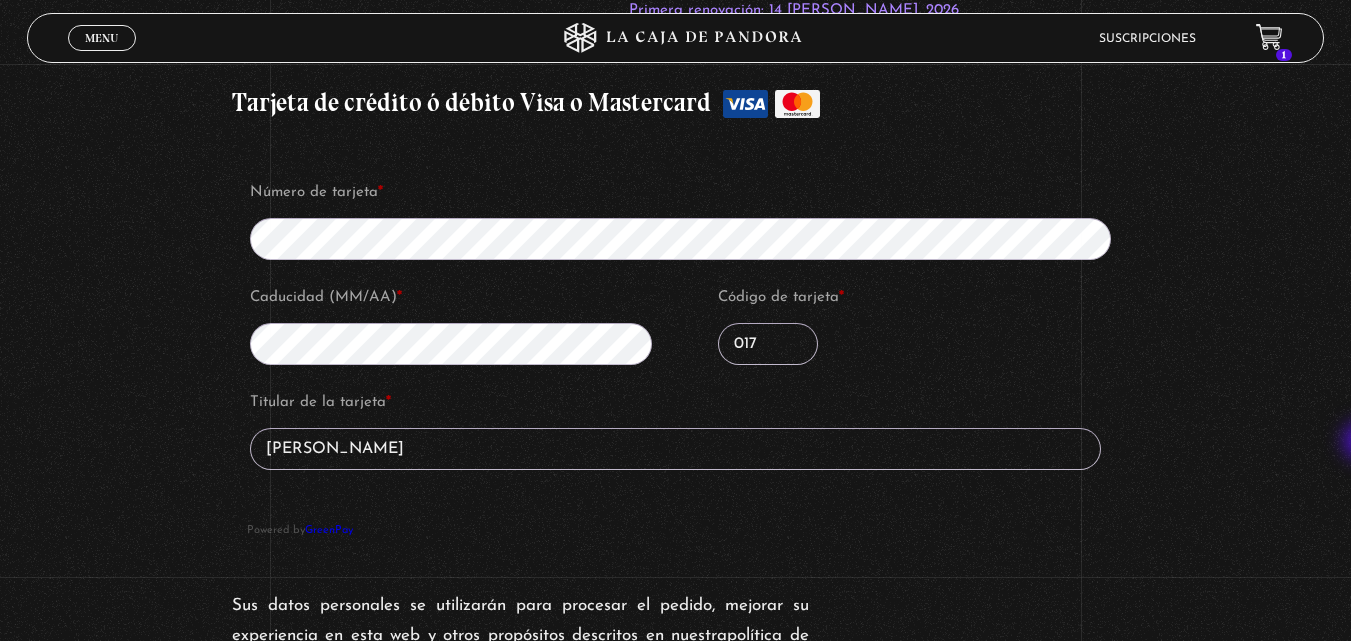 scroll, scrollTop: 2029, scrollLeft: 0, axis: vertical 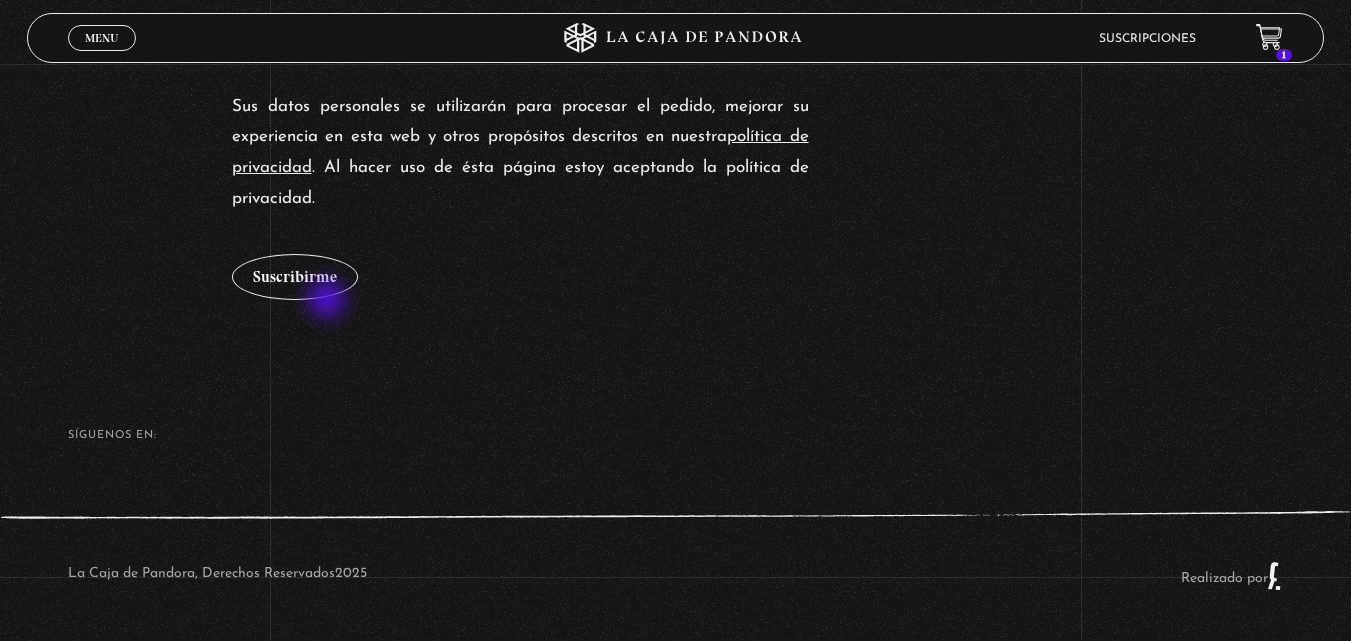 click on "Sus datos personales se utilizarán para procesar el pedido, mejorar su experiencia en esta web y otros propósitos descritos en nuestra  política de privacidad . Al hacer uso de ésta página estoy aceptando la política de privacidad.
Suscribirme" at bounding box center (676, 196) 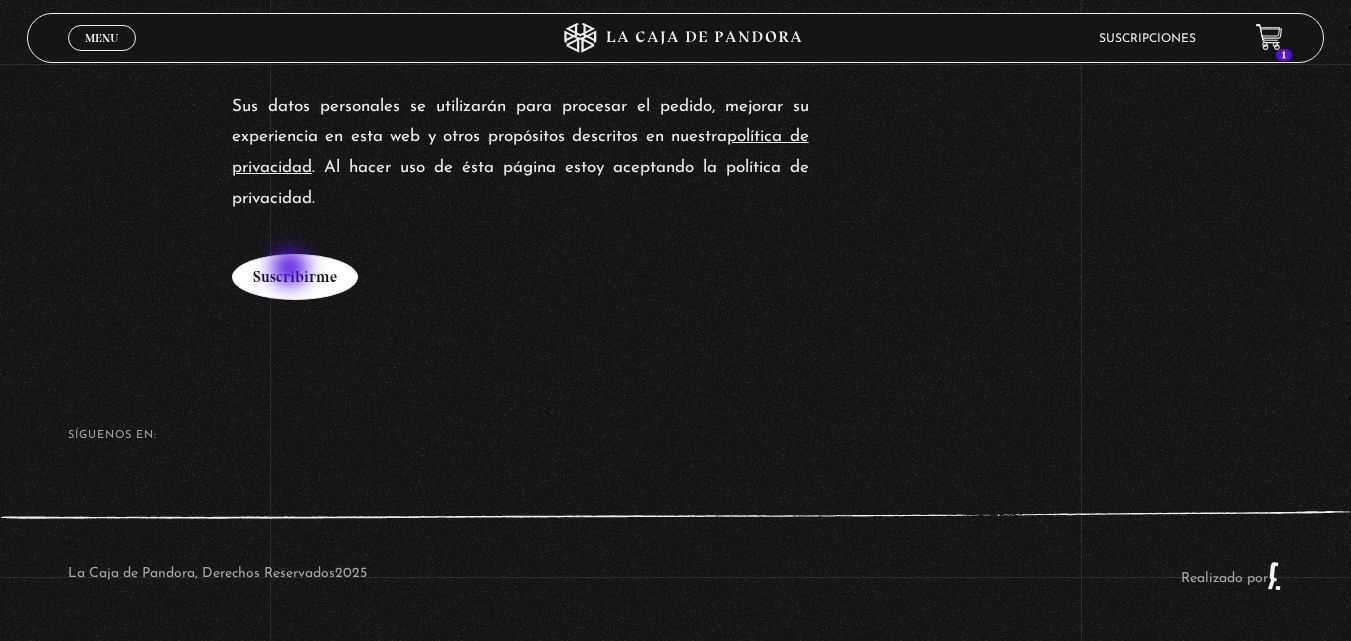 click on "Suscribirme" at bounding box center (295, 277) 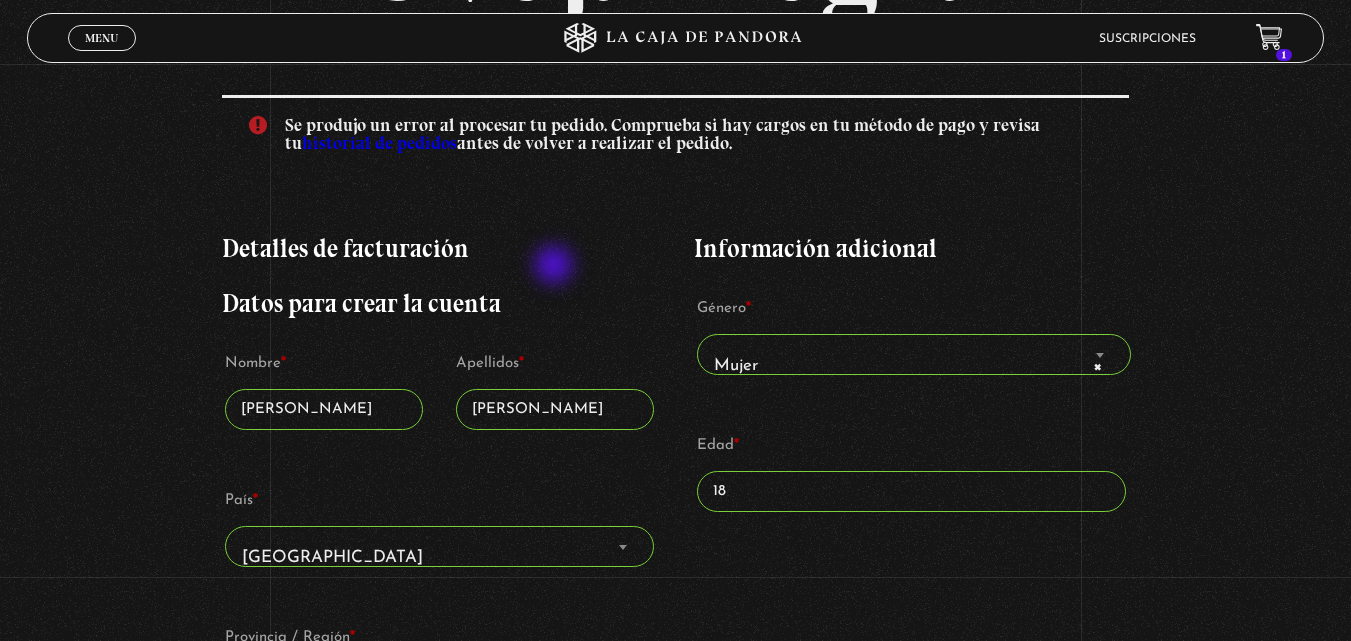 scroll, scrollTop: 304, scrollLeft: 0, axis: vertical 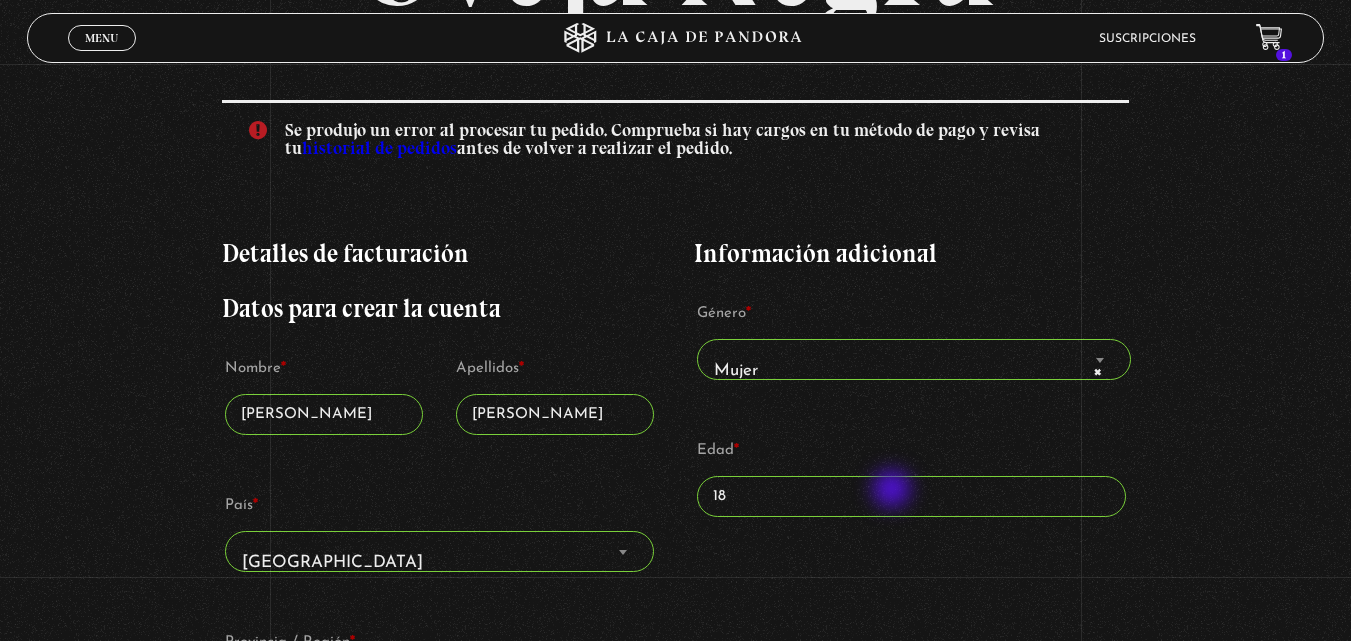 click on "18" at bounding box center (912, 496) 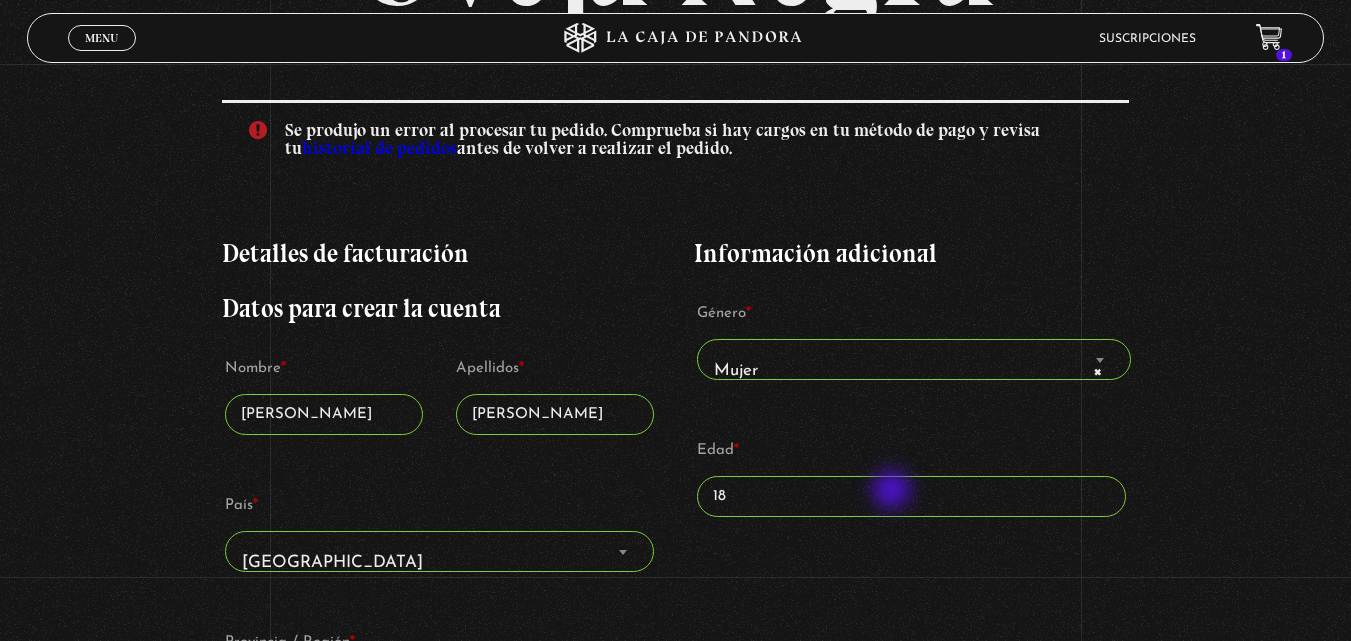 type on "1" 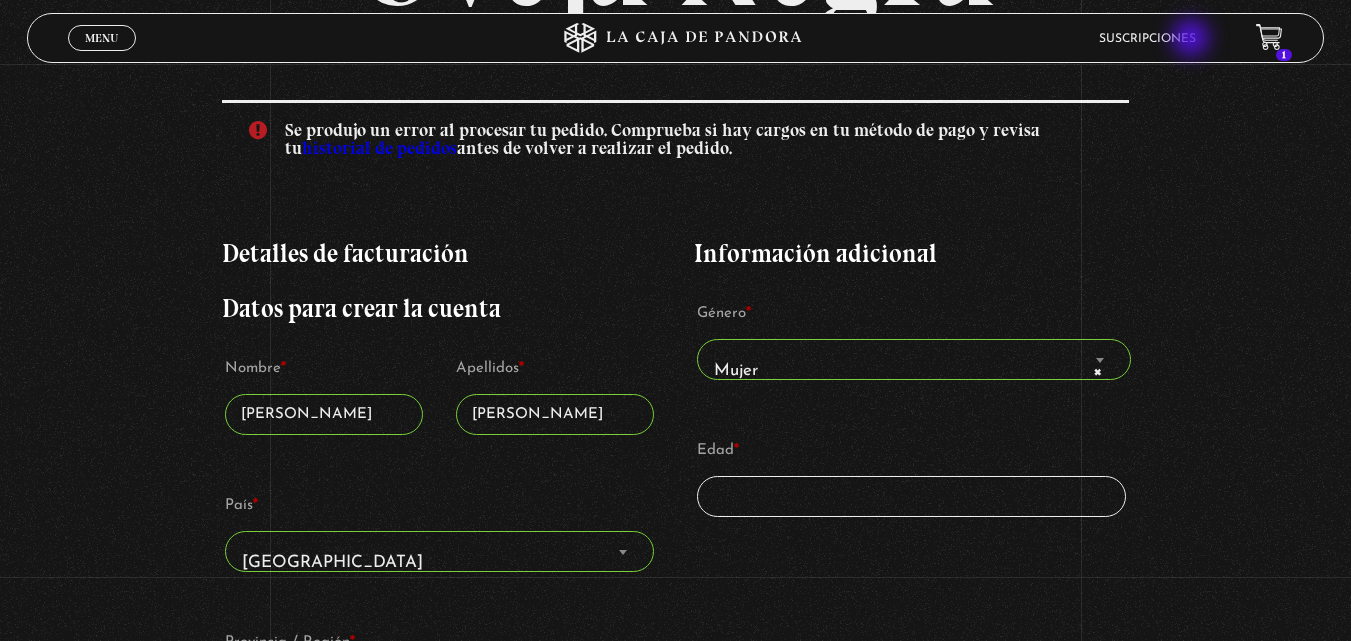 click on "Suscripciones" at bounding box center [1147, 38] 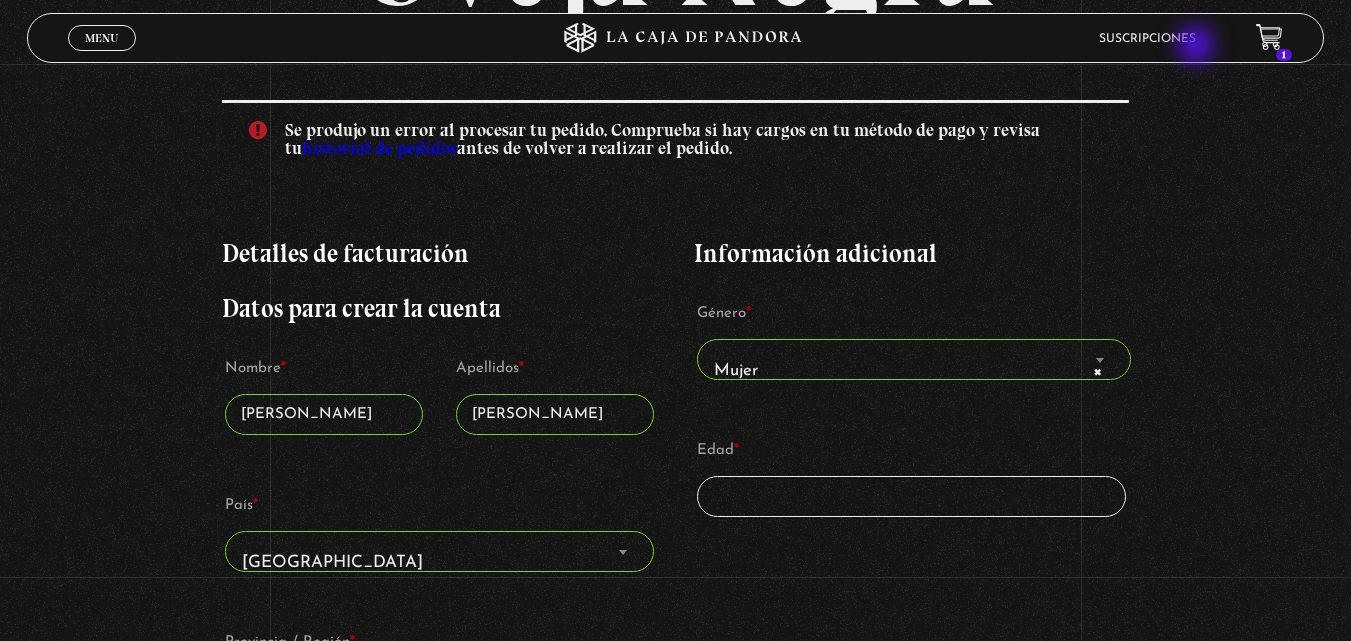 click on "Suscripciones" at bounding box center (1147, 38) 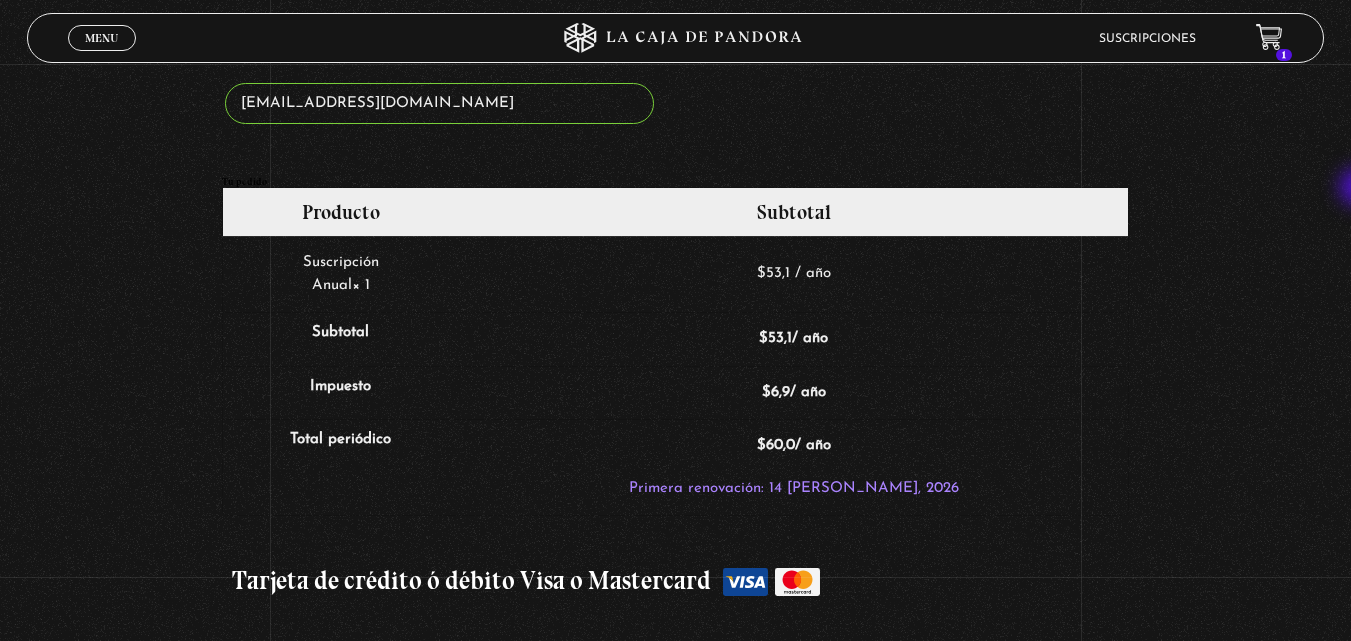 scroll, scrollTop: 2140, scrollLeft: 0, axis: vertical 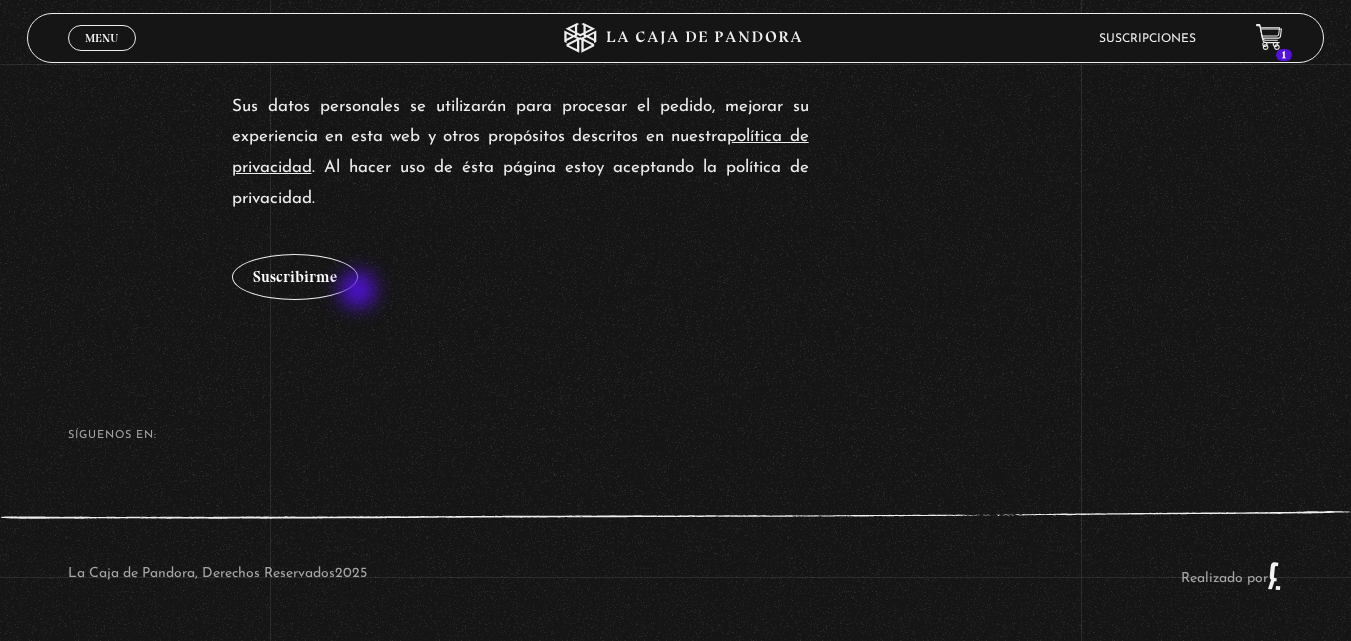 click on "Sus datos personales se utilizarán para procesar el pedido, mejorar su experiencia en esta web y otros propósitos descritos en nuestra  política de privacidad . Al hacer uso de ésta página estoy aceptando la política de privacidad.
Suscribirme" at bounding box center (676, 196) 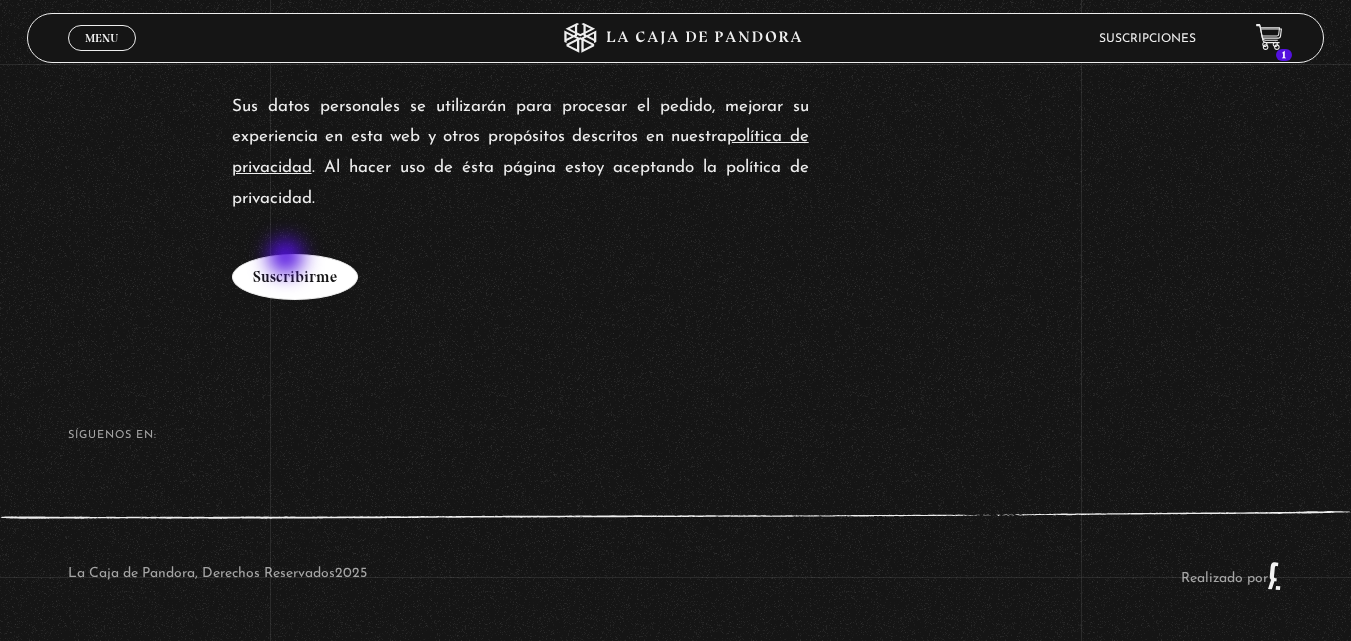 click on "Suscribirme" at bounding box center [295, 277] 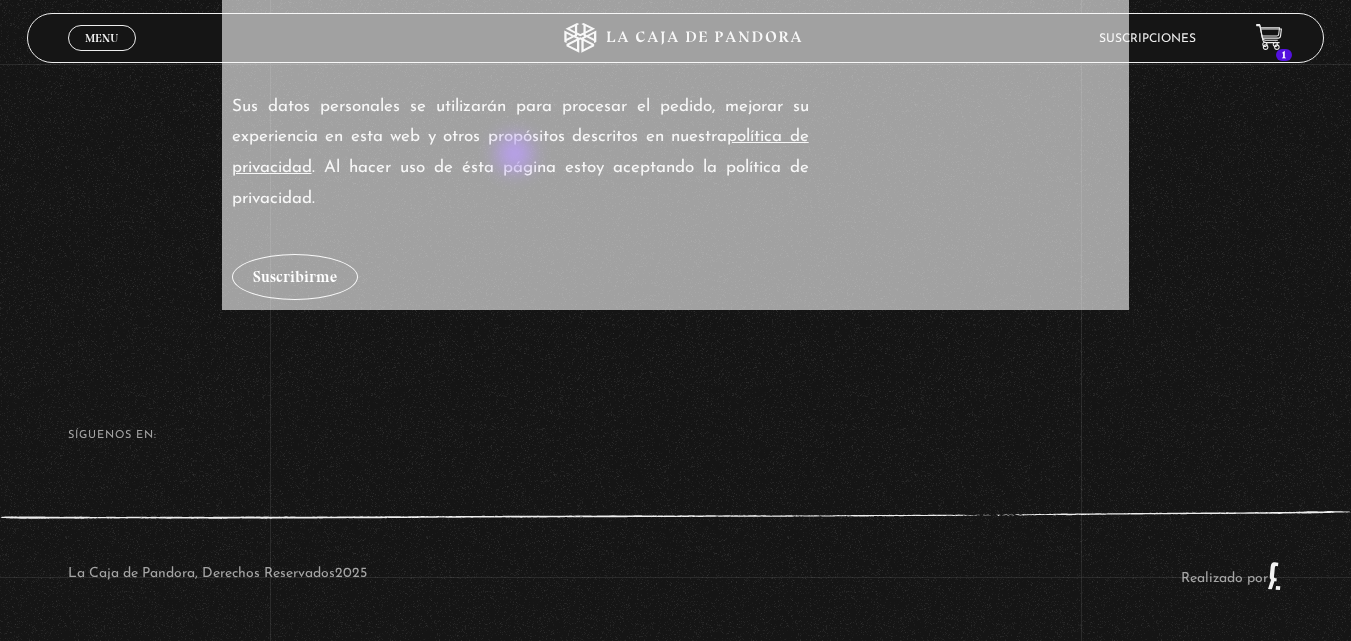 type on "21" 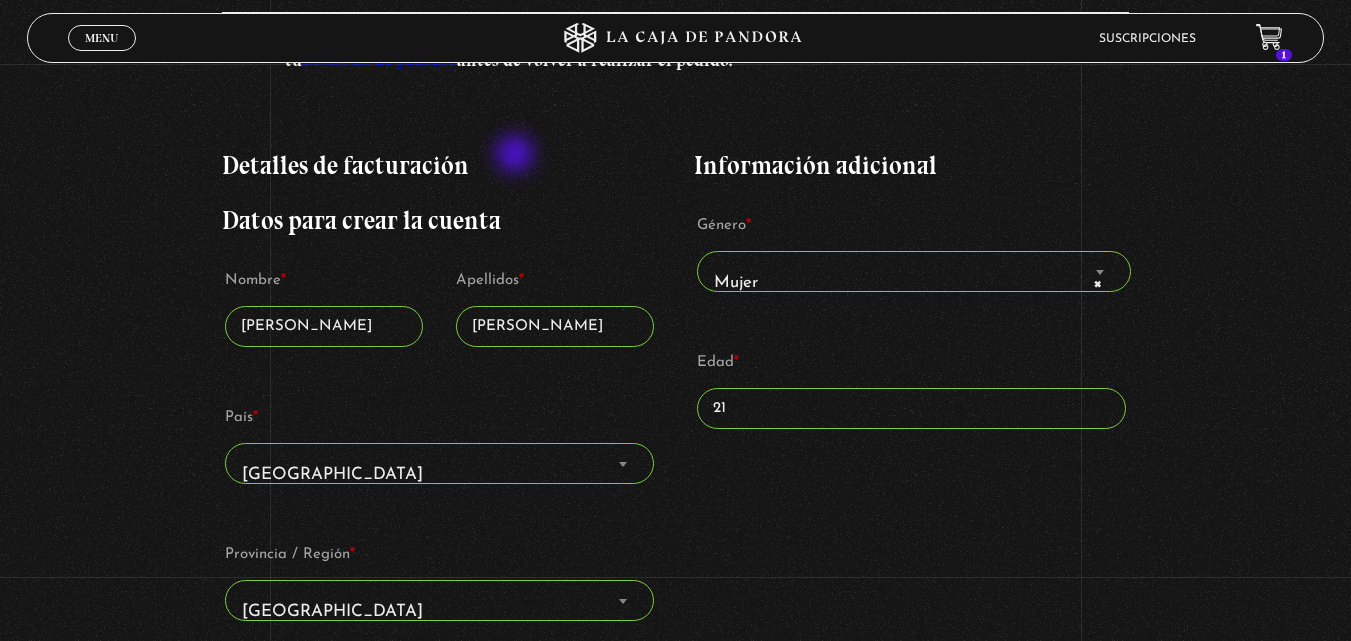 scroll, scrollTop: 304, scrollLeft: 0, axis: vertical 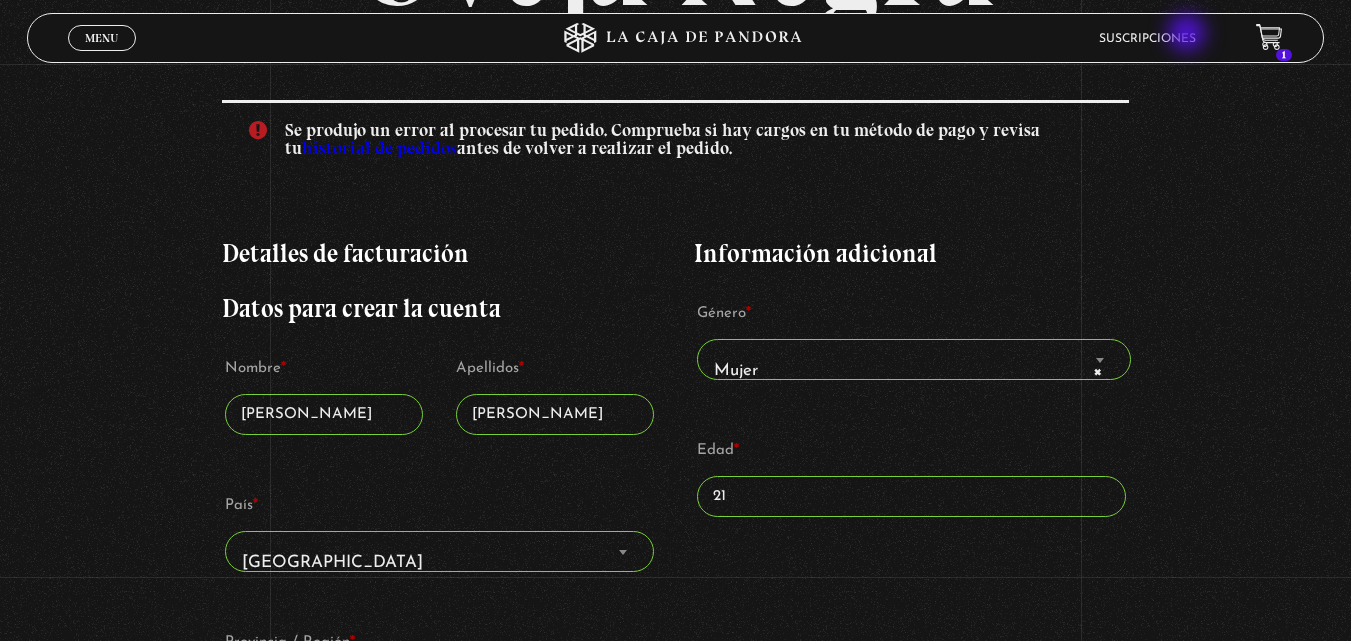 click on "Suscripciones" at bounding box center [1147, 39] 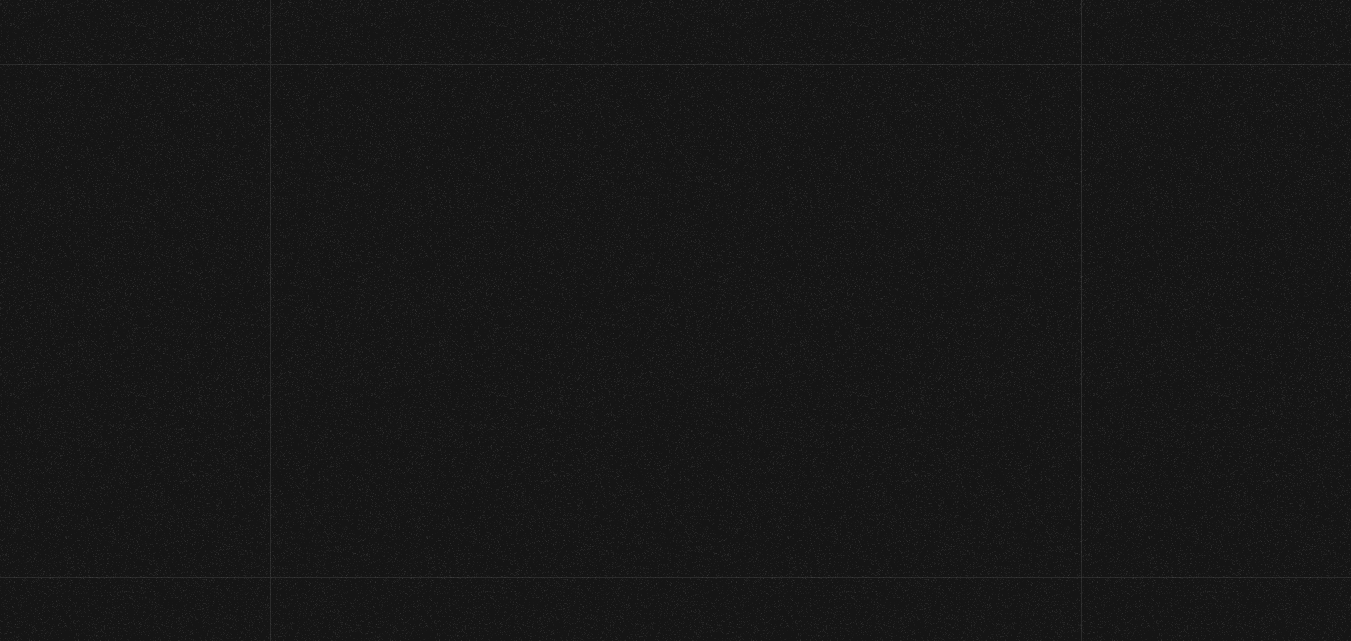 scroll, scrollTop: 0, scrollLeft: 0, axis: both 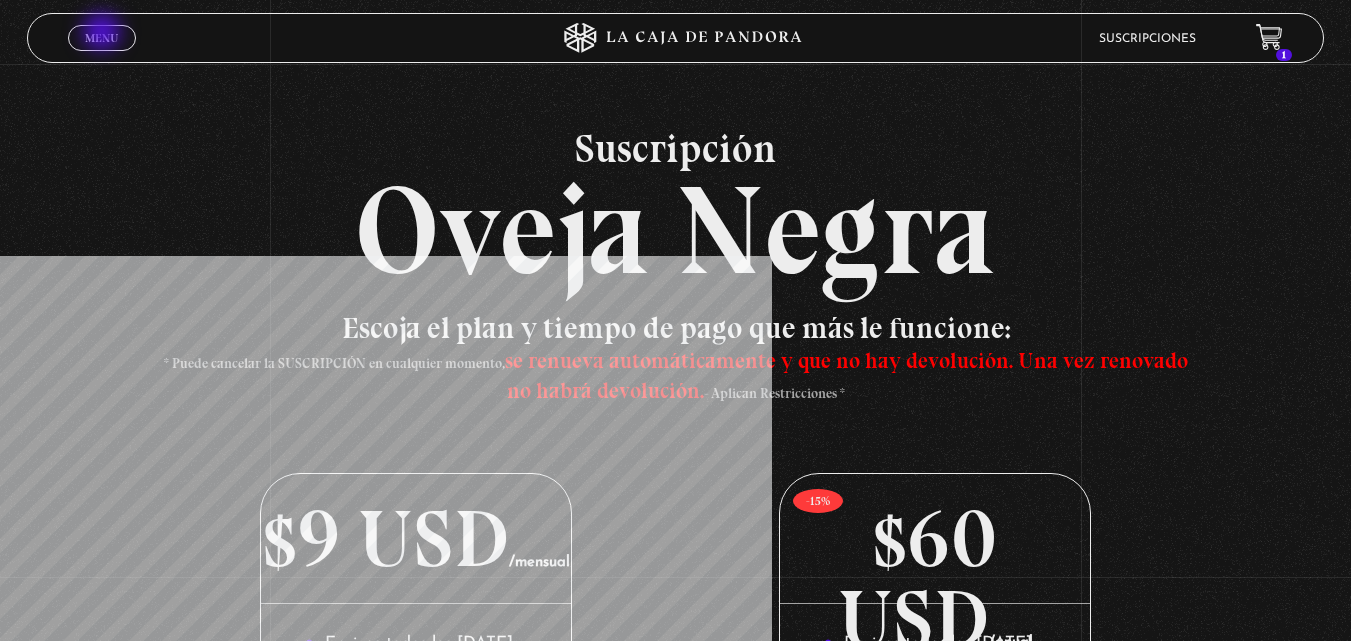 click on "Menu" at bounding box center (101, 38) 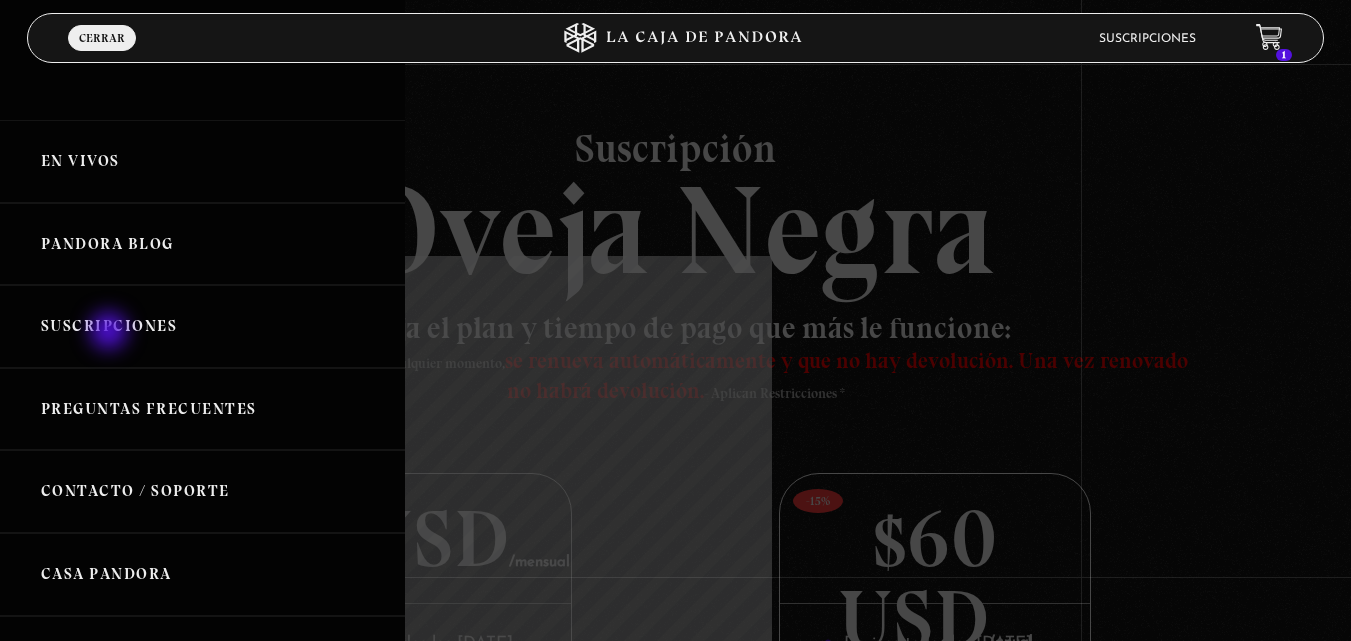 click on "Suscripciones" at bounding box center [202, 326] 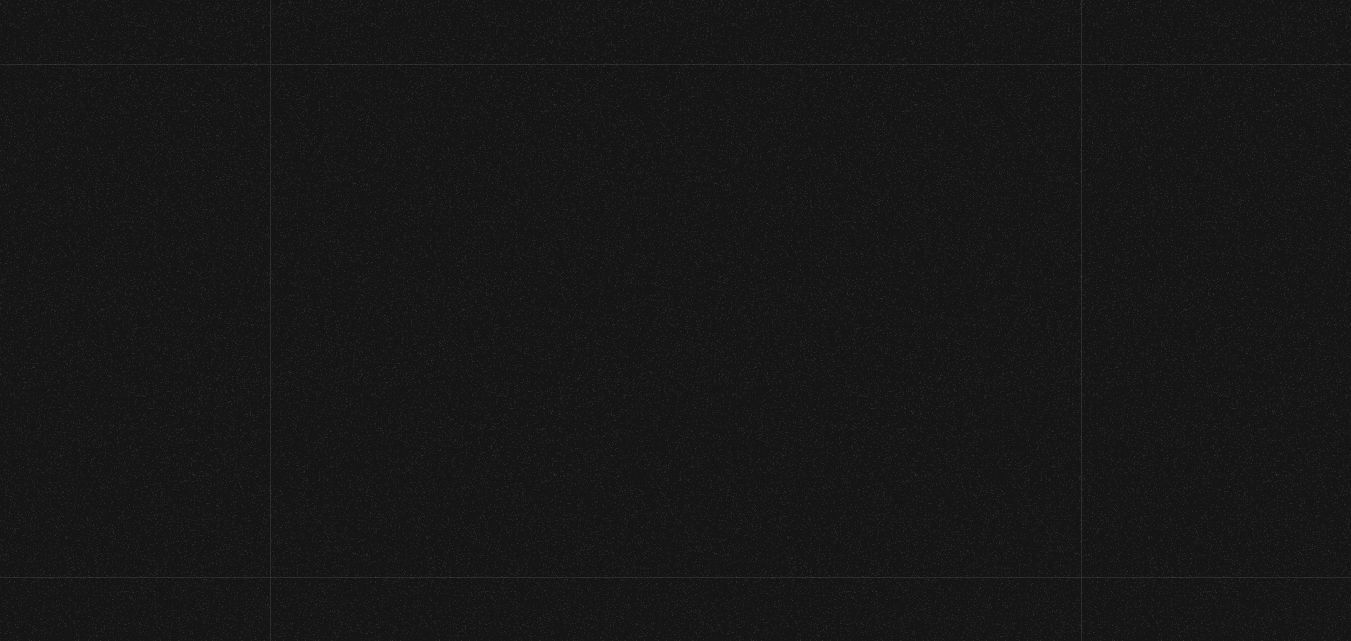 scroll, scrollTop: 0, scrollLeft: 0, axis: both 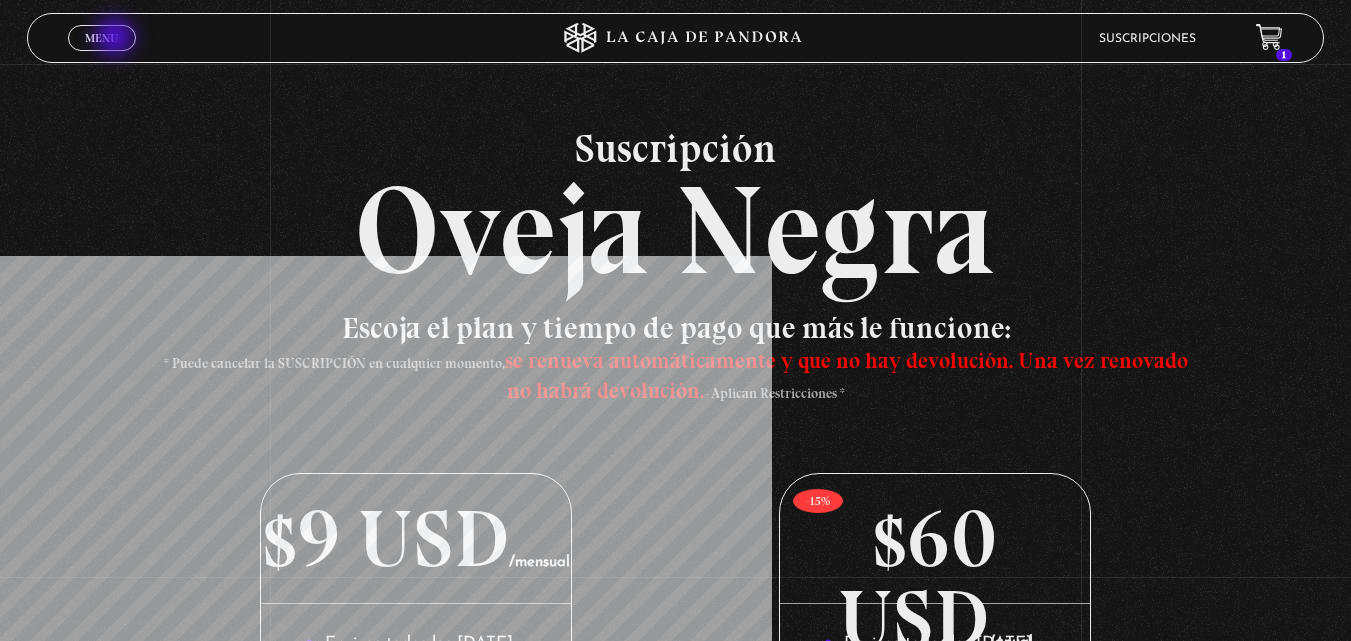 click on "Menu" at bounding box center [101, 38] 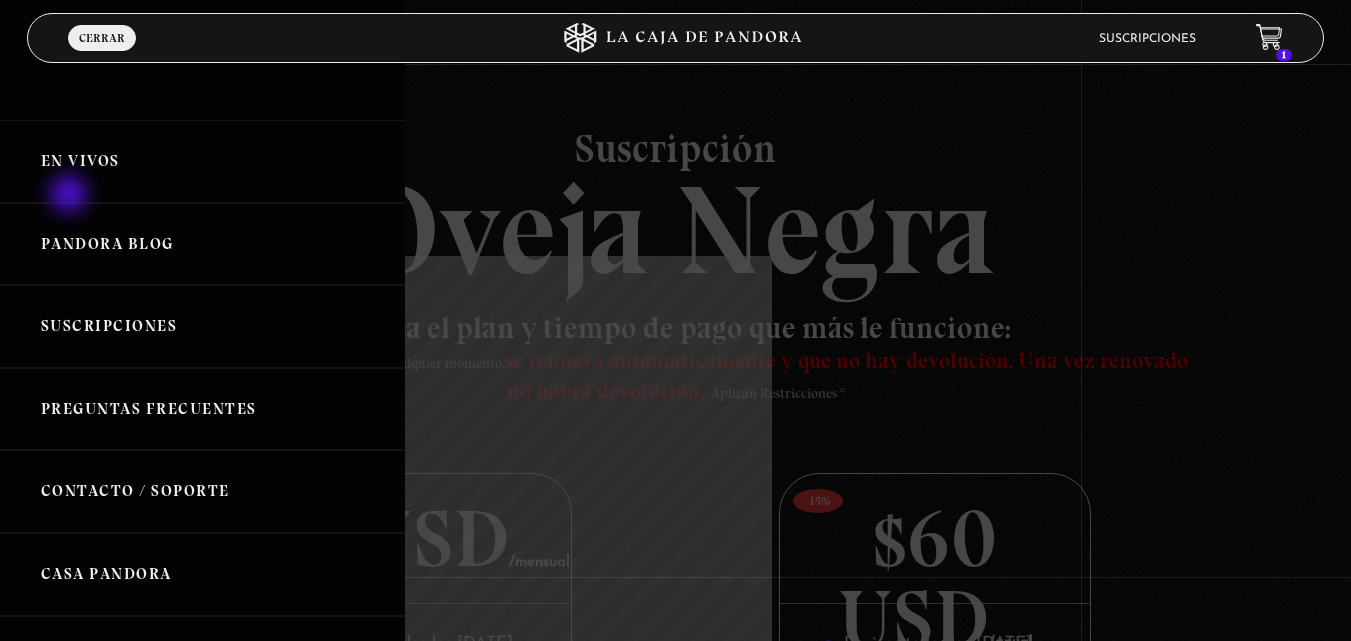 click on "En vivos" at bounding box center (202, 161) 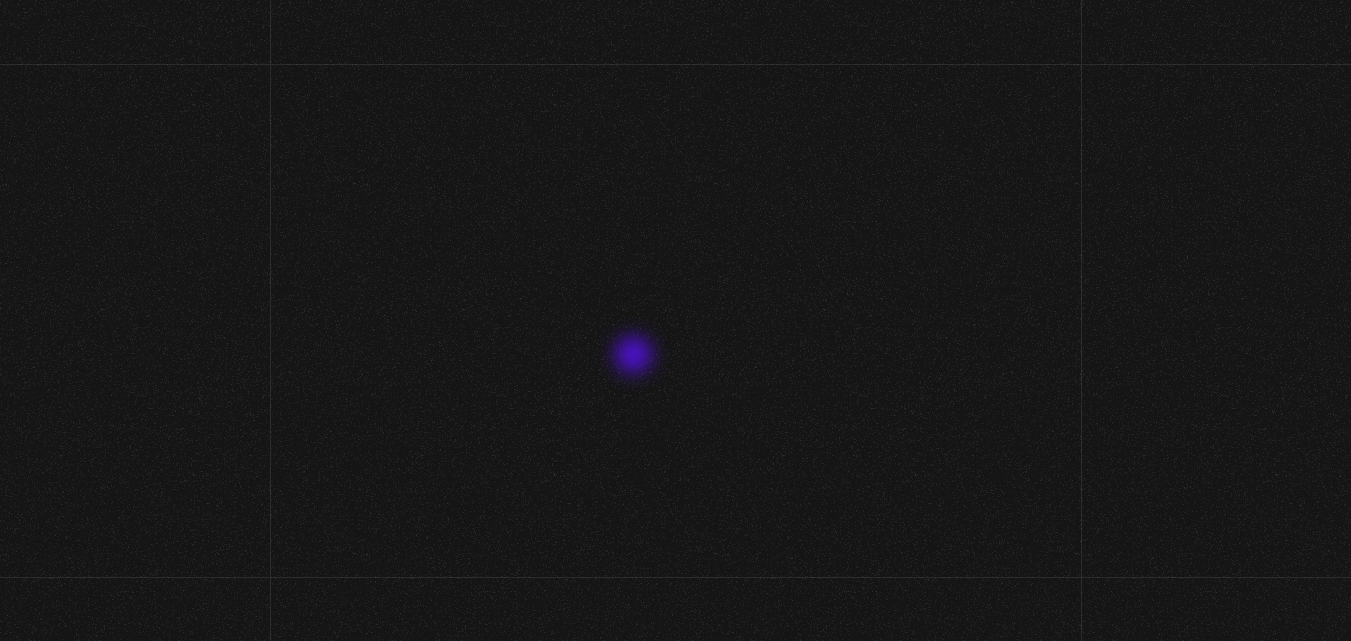 scroll, scrollTop: 0, scrollLeft: 0, axis: both 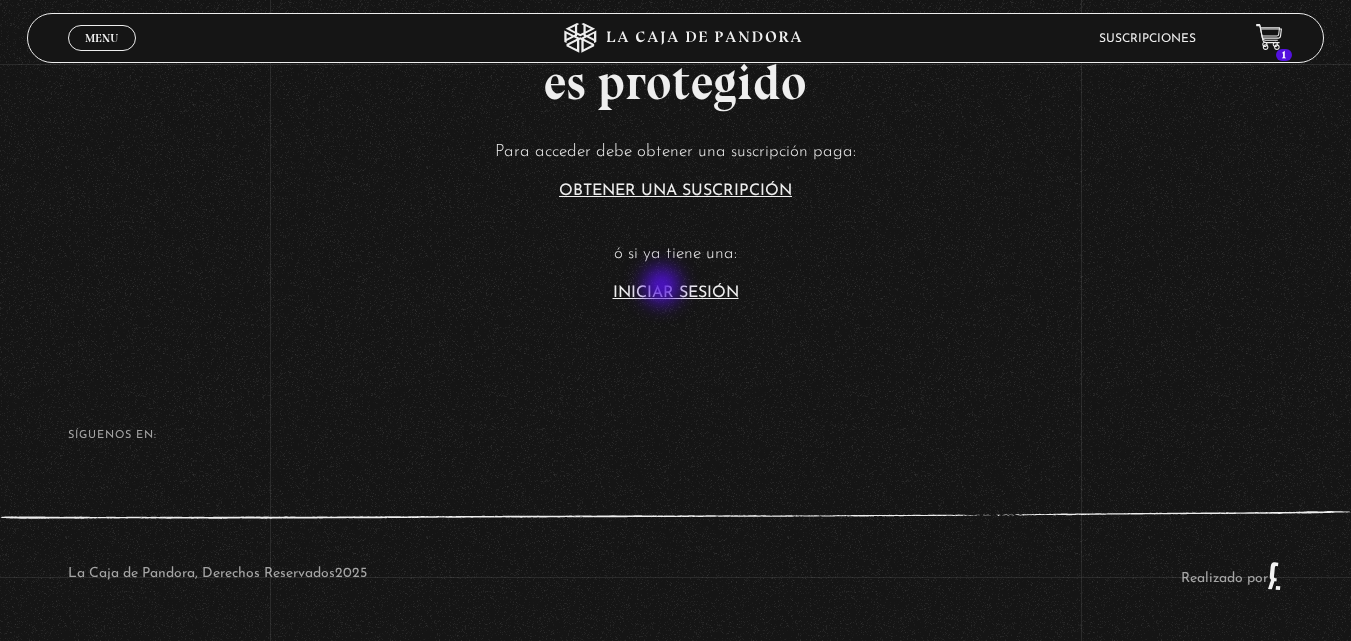 click on "Iniciar Sesión" at bounding box center (676, 293) 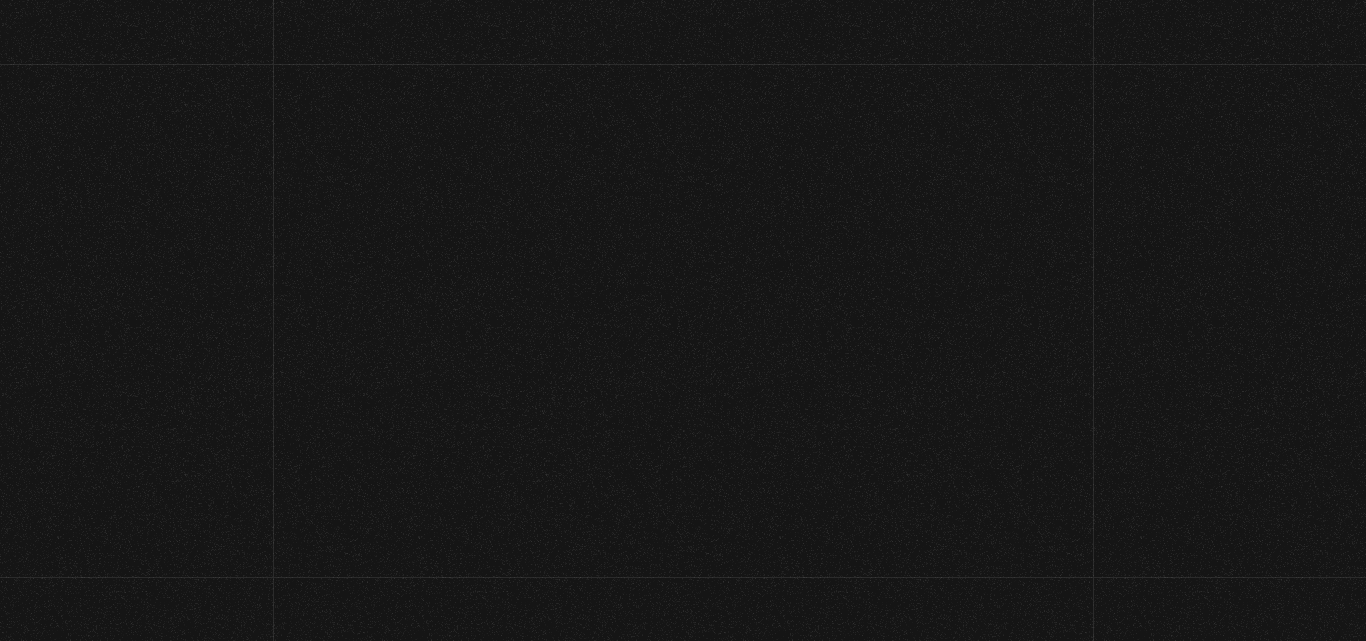 scroll, scrollTop: 0, scrollLeft: 0, axis: both 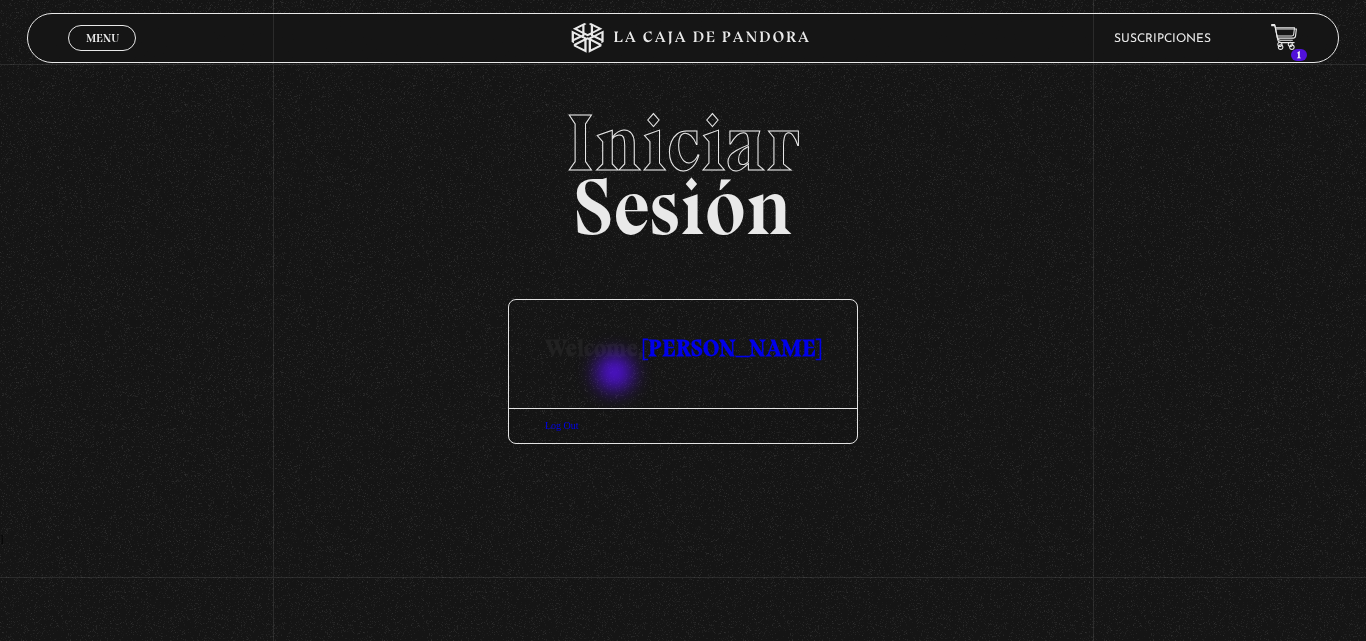 click on "[PERSON_NAME]" at bounding box center (732, 347) 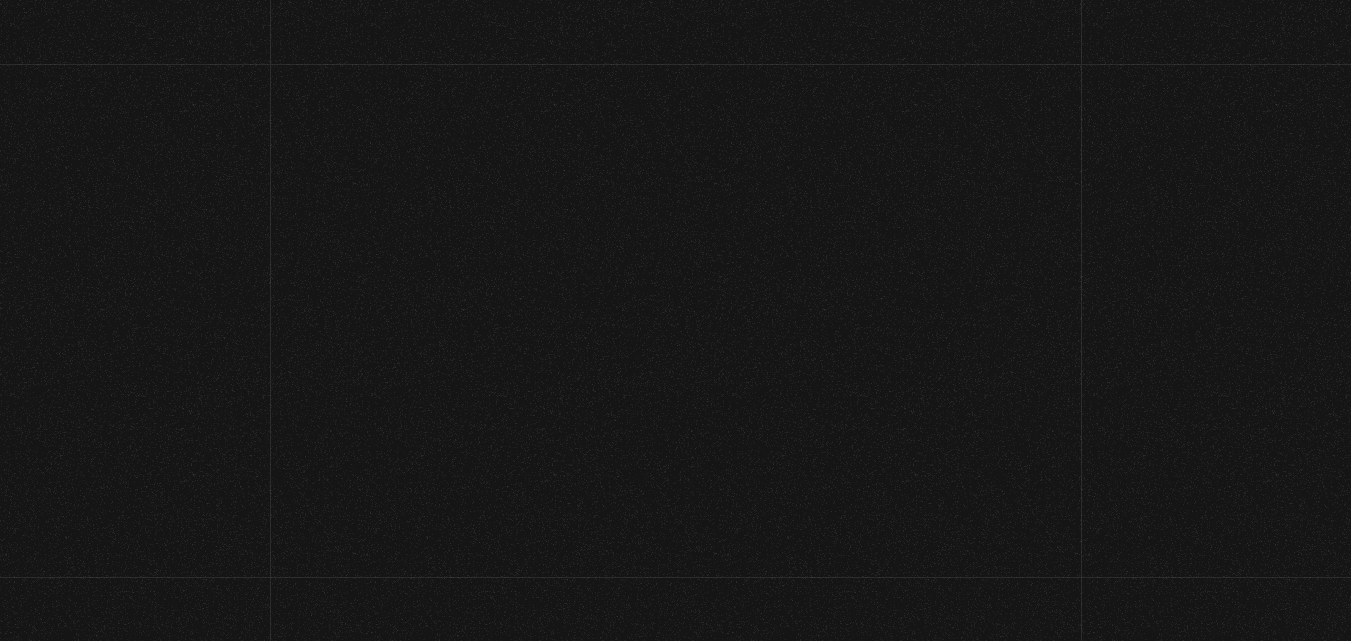 scroll, scrollTop: 0, scrollLeft: 0, axis: both 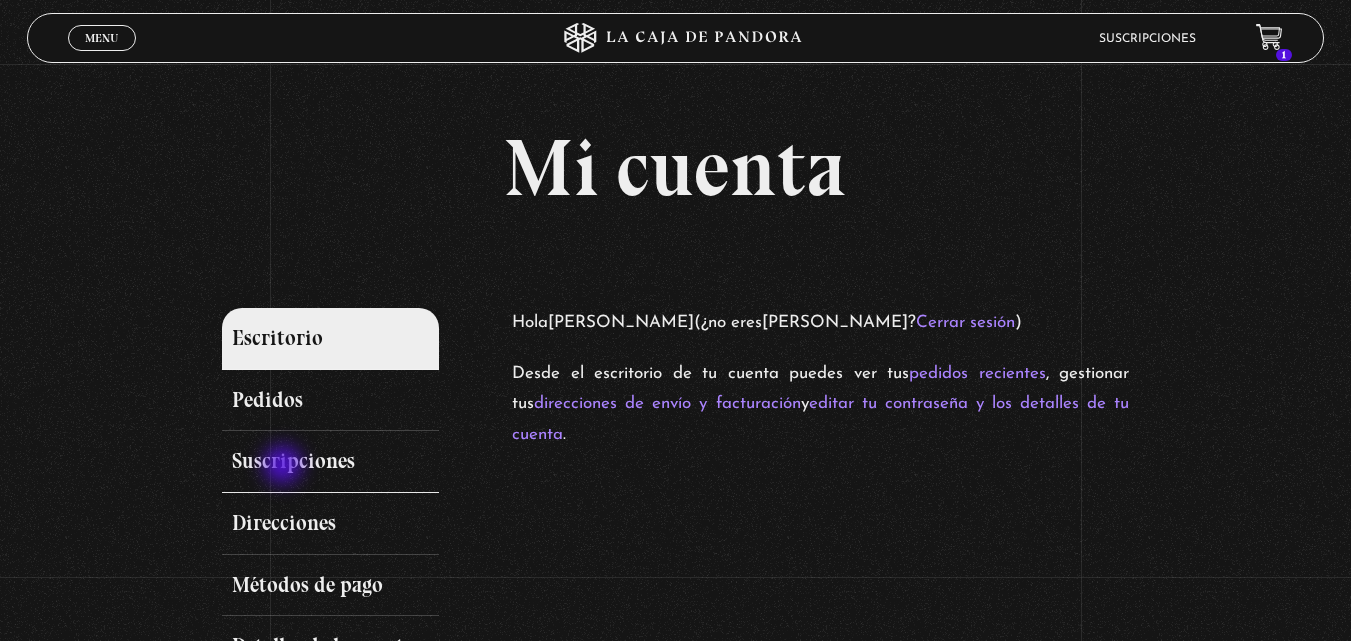 click on "Suscripciones" at bounding box center [331, 462] 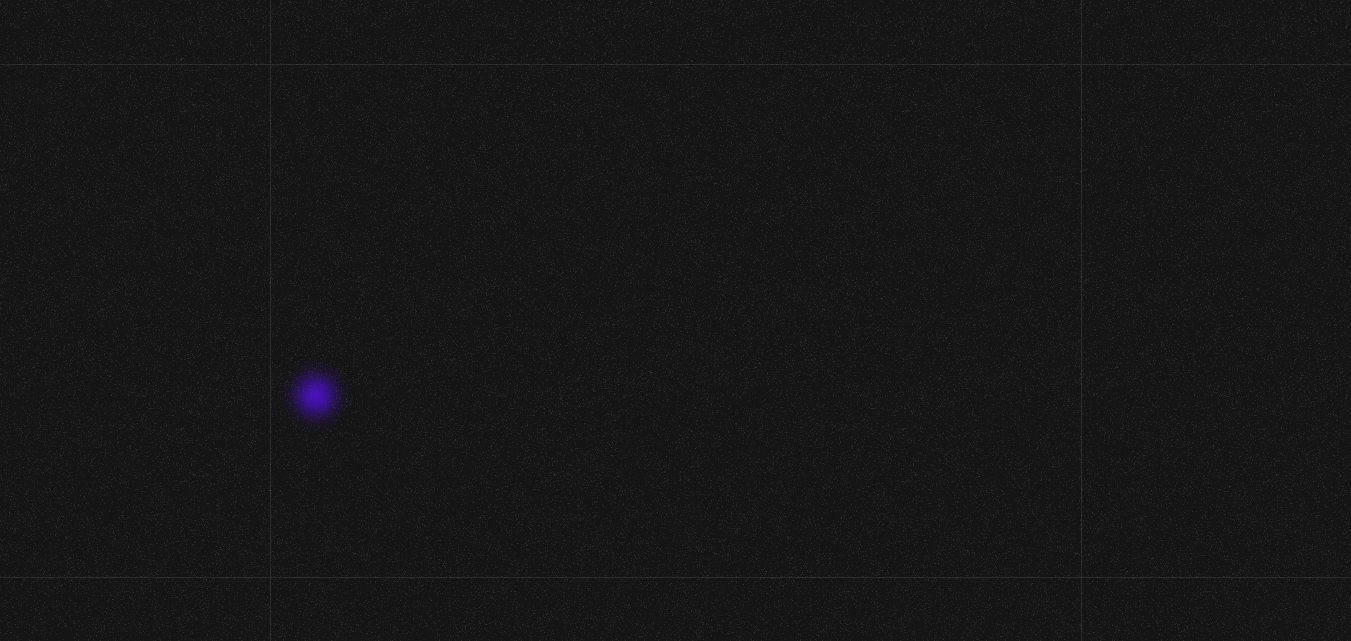 scroll, scrollTop: 0, scrollLeft: 0, axis: both 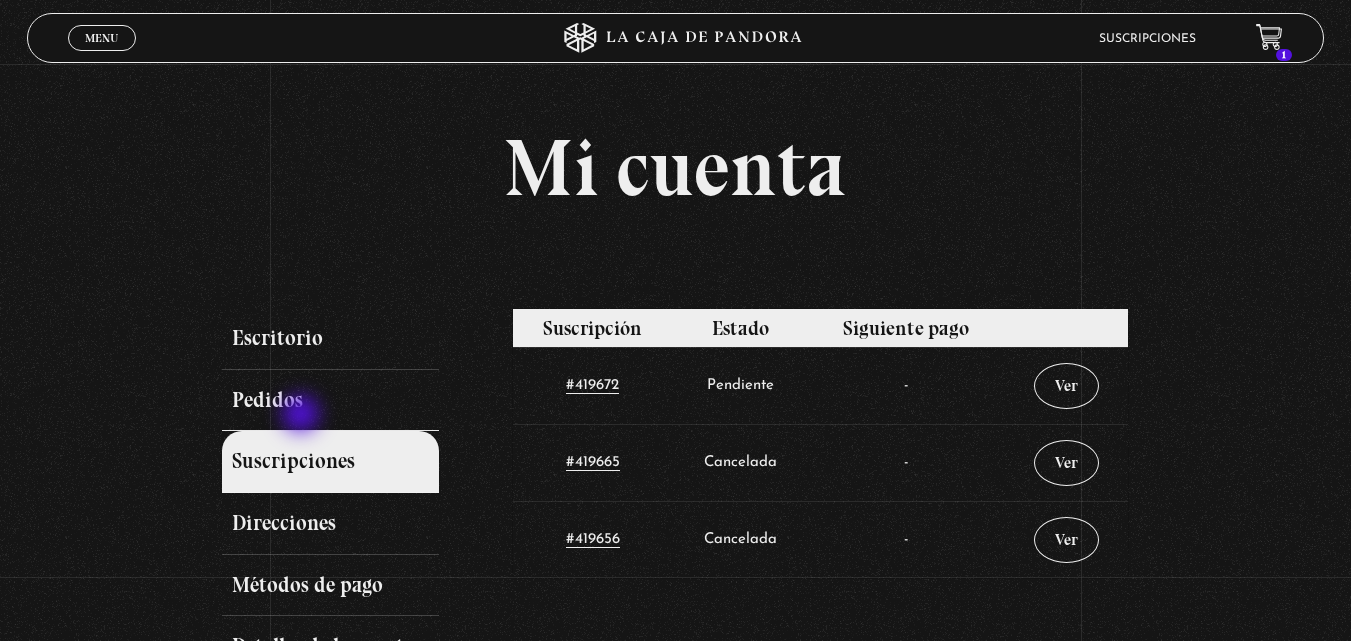 click on "Pedidos" at bounding box center [331, 401] 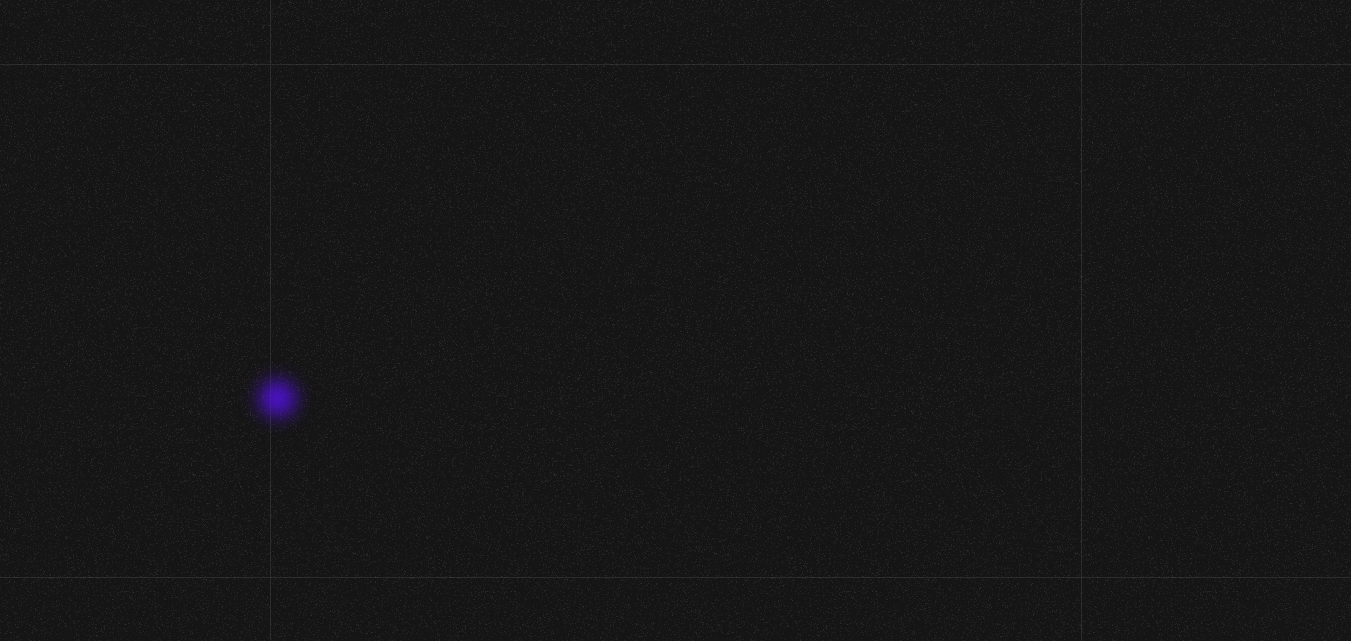 scroll, scrollTop: 0, scrollLeft: 0, axis: both 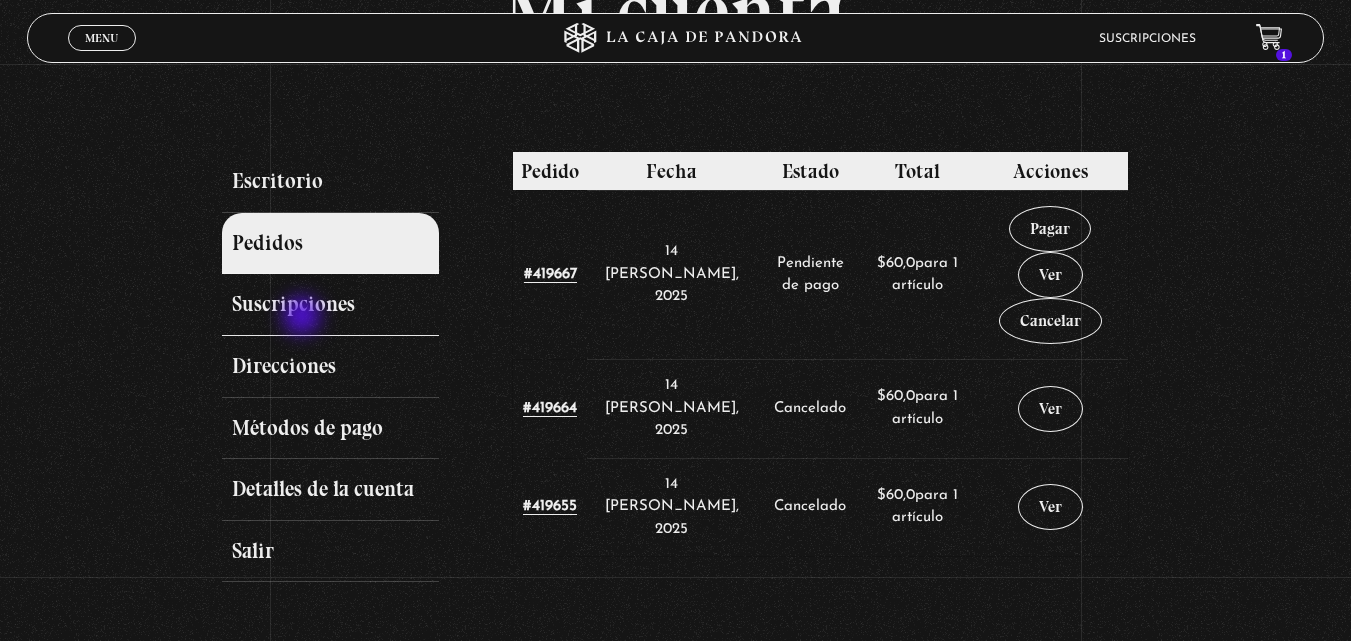 click on "Suscripciones" at bounding box center [331, 305] 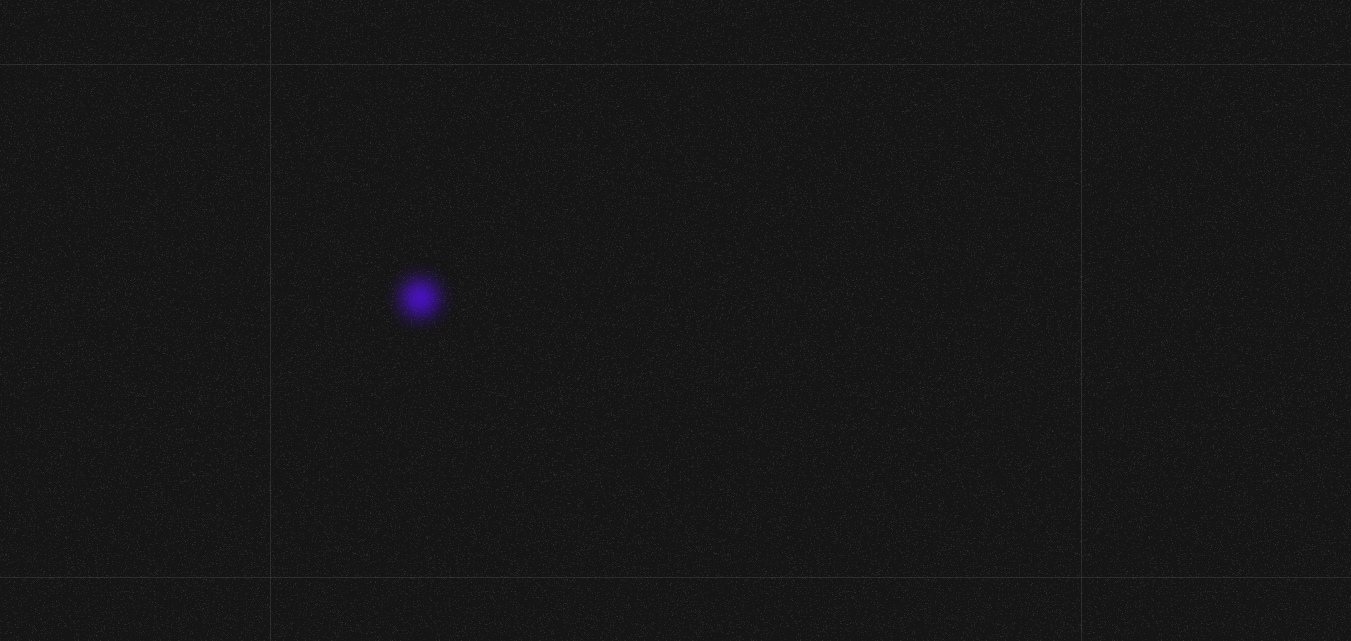 scroll, scrollTop: 0, scrollLeft: 0, axis: both 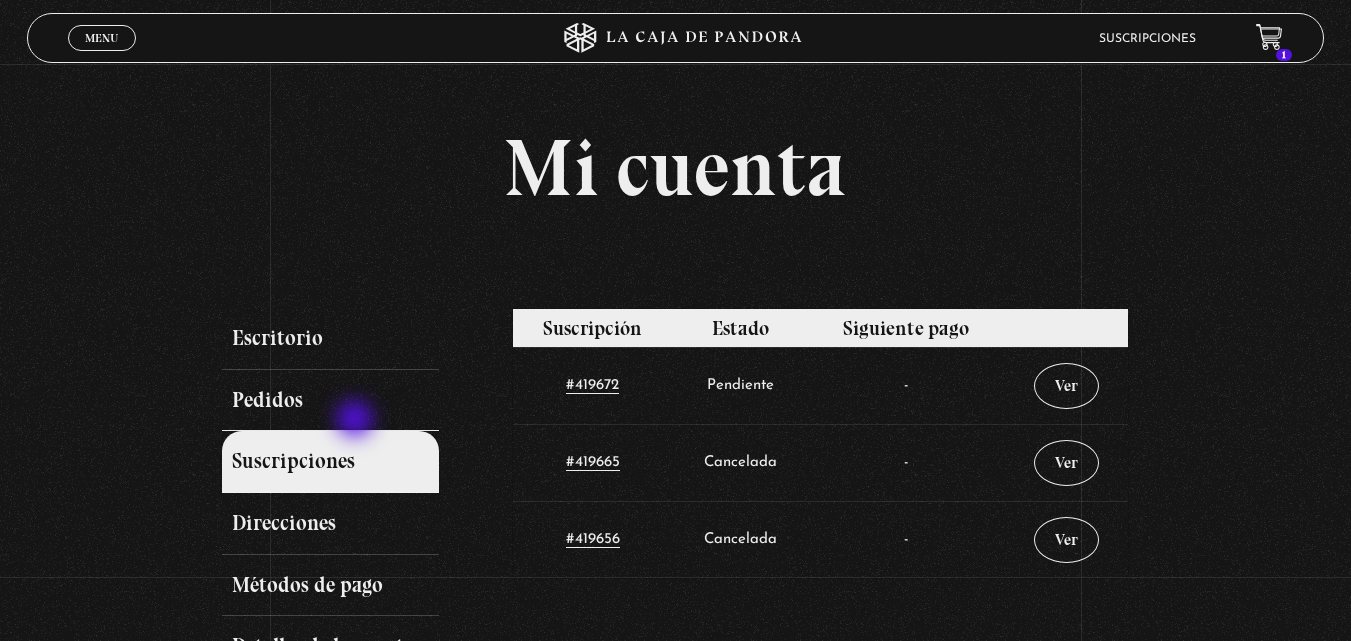 click on "Pedidos" at bounding box center [331, 401] 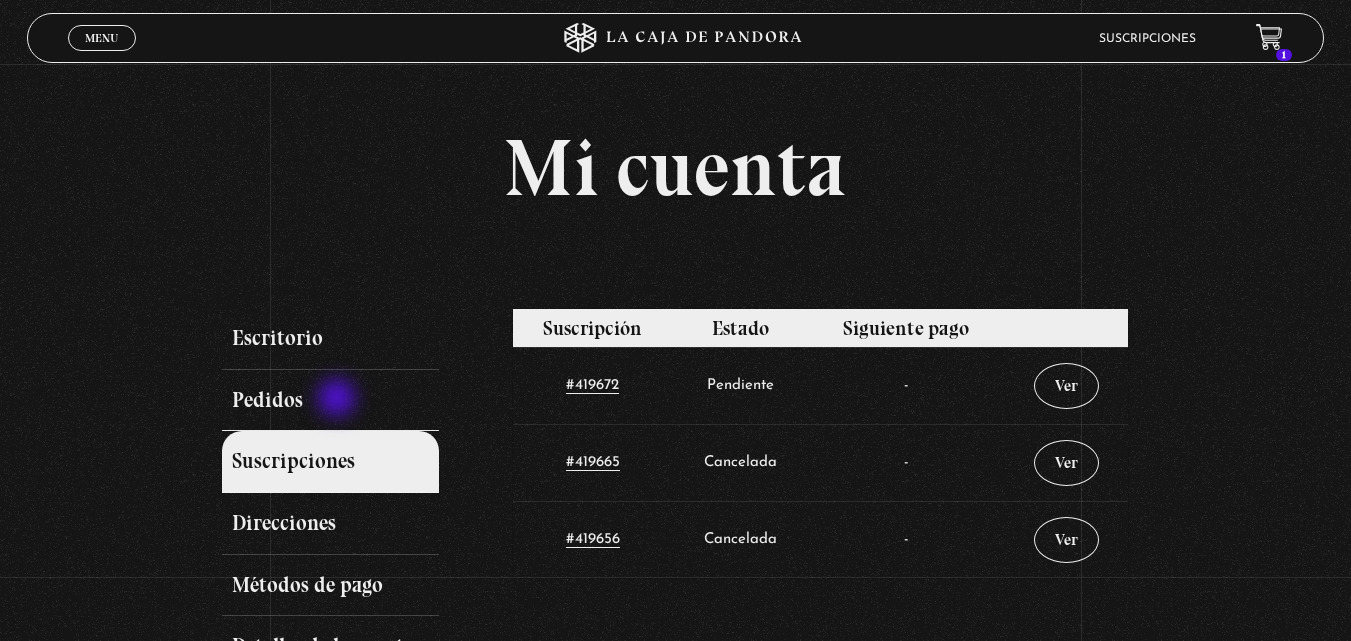 click on "Pedidos" at bounding box center [331, 401] 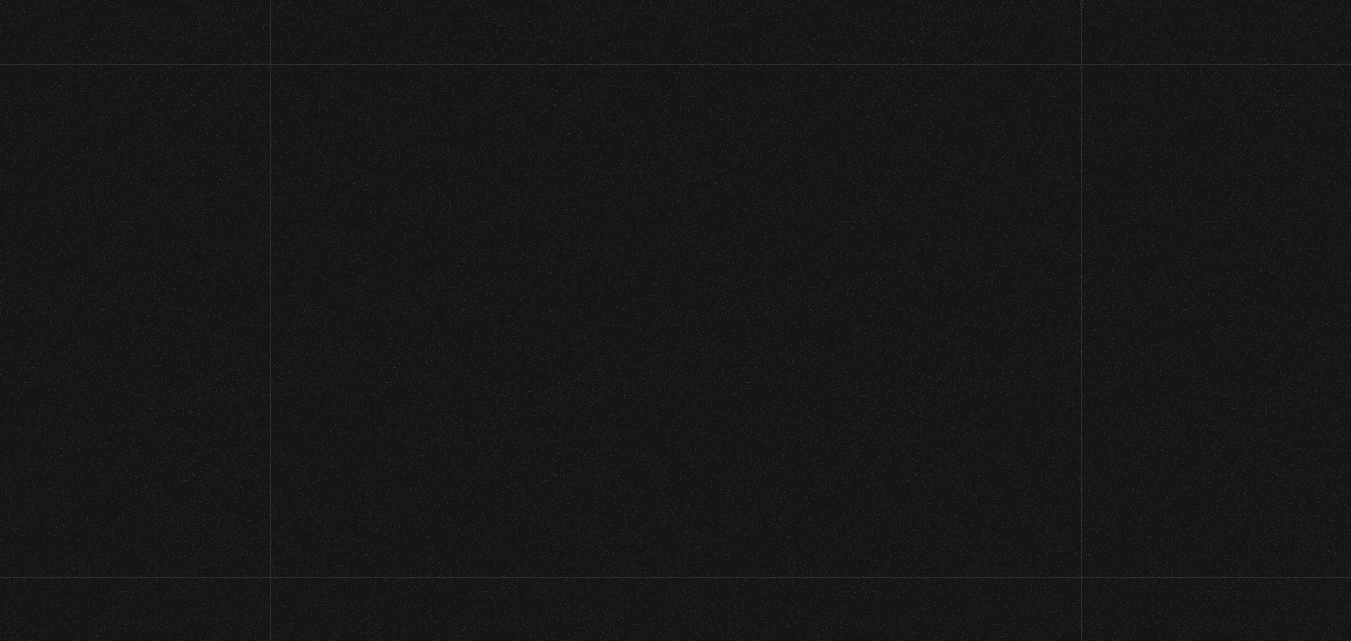 scroll, scrollTop: 0, scrollLeft: 0, axis: both 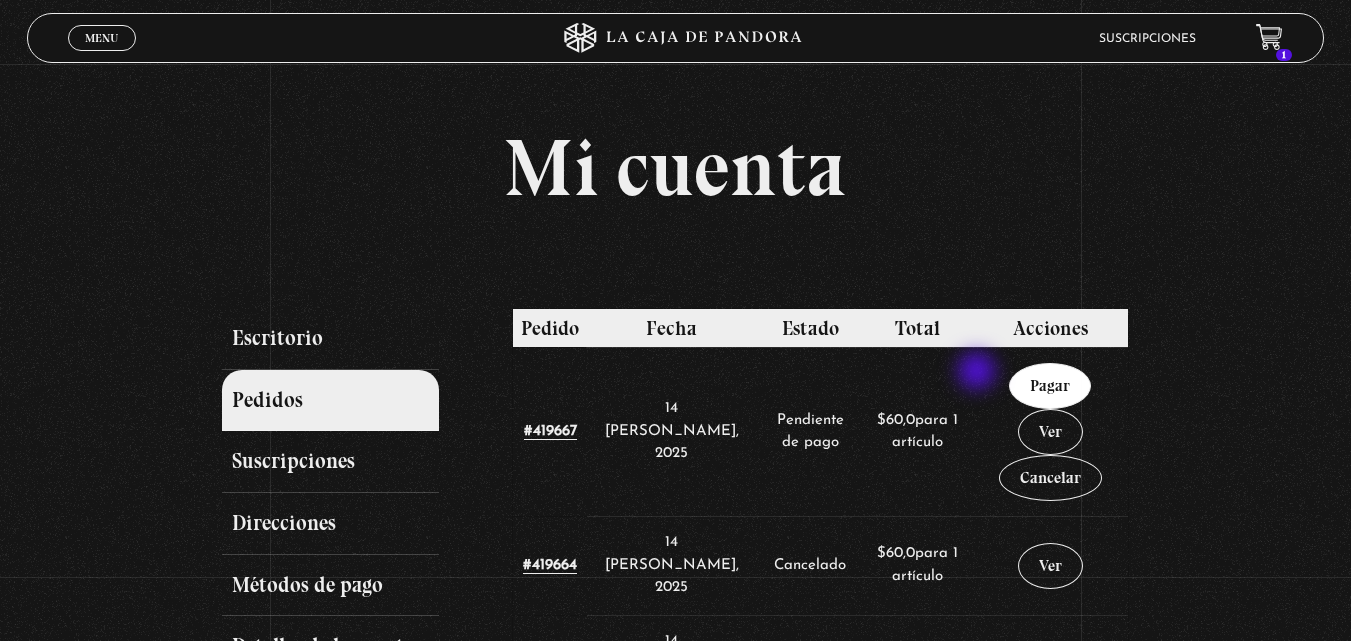 click on "Pagar" at bounding box center (1050, 386) 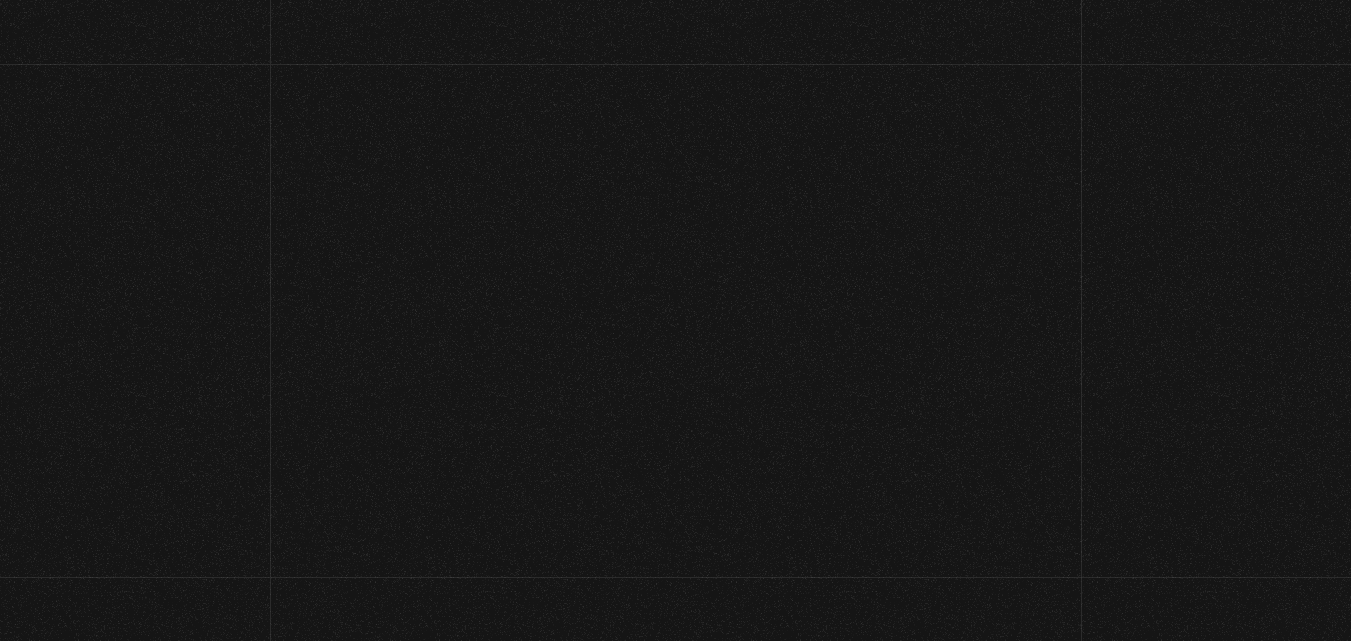 select on "HUC" 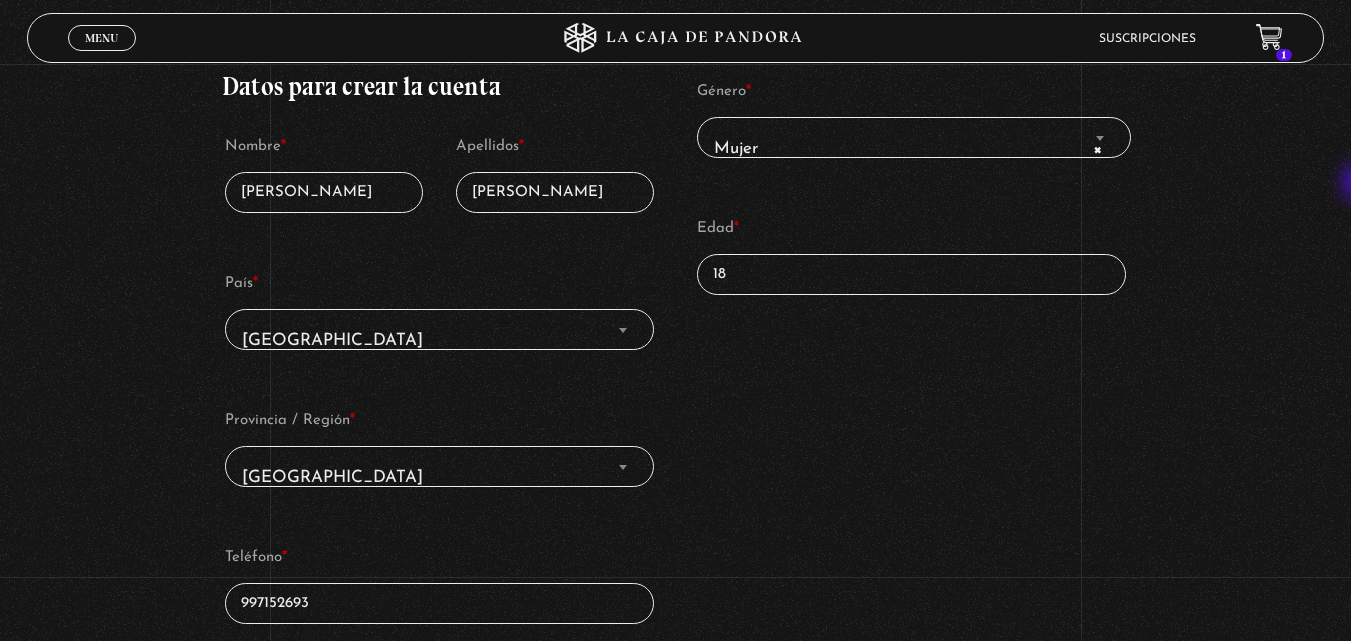 scroll, scrollTop: 419, scrollLeft: 0, axis: vertical 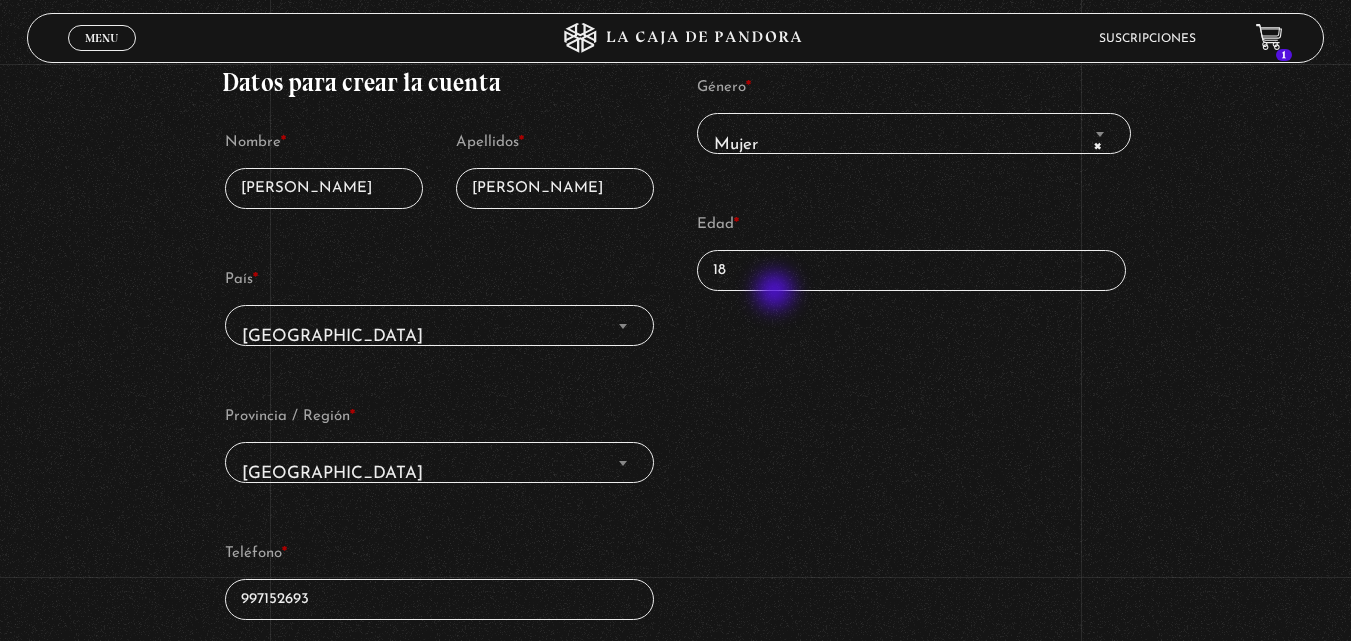 click on "Edad  * 18" at bounding box center [912, 250] 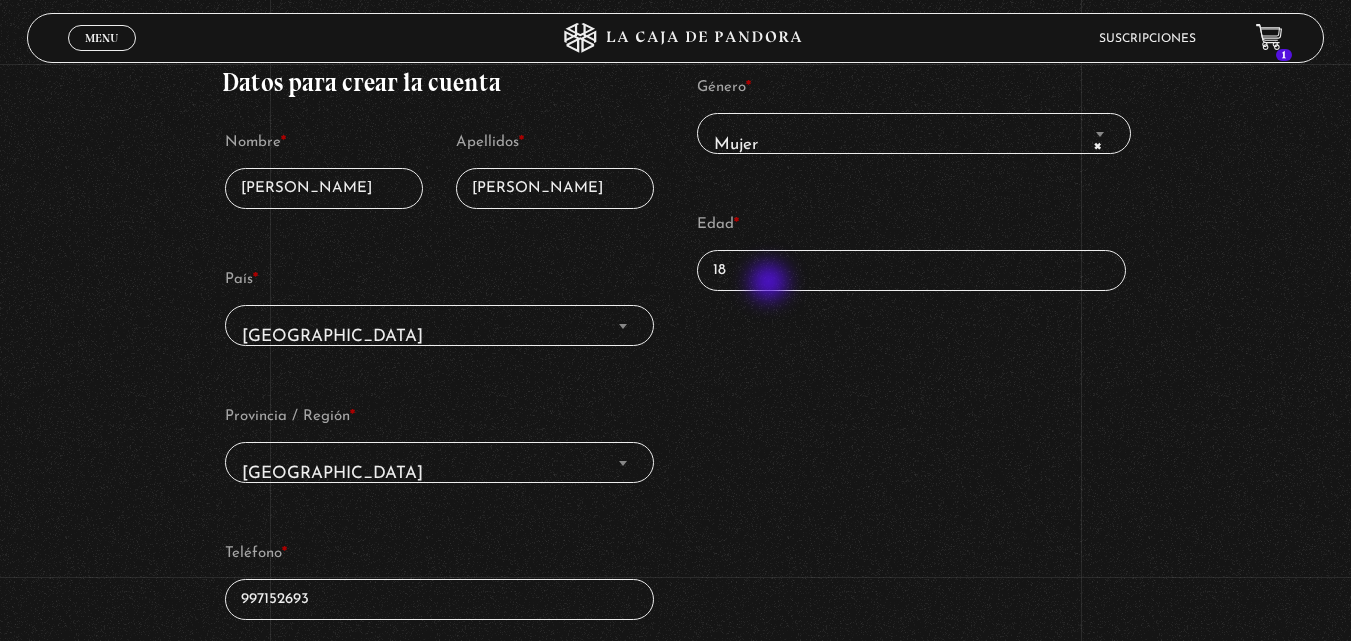 click on "18" at bounding box center (912, 270) 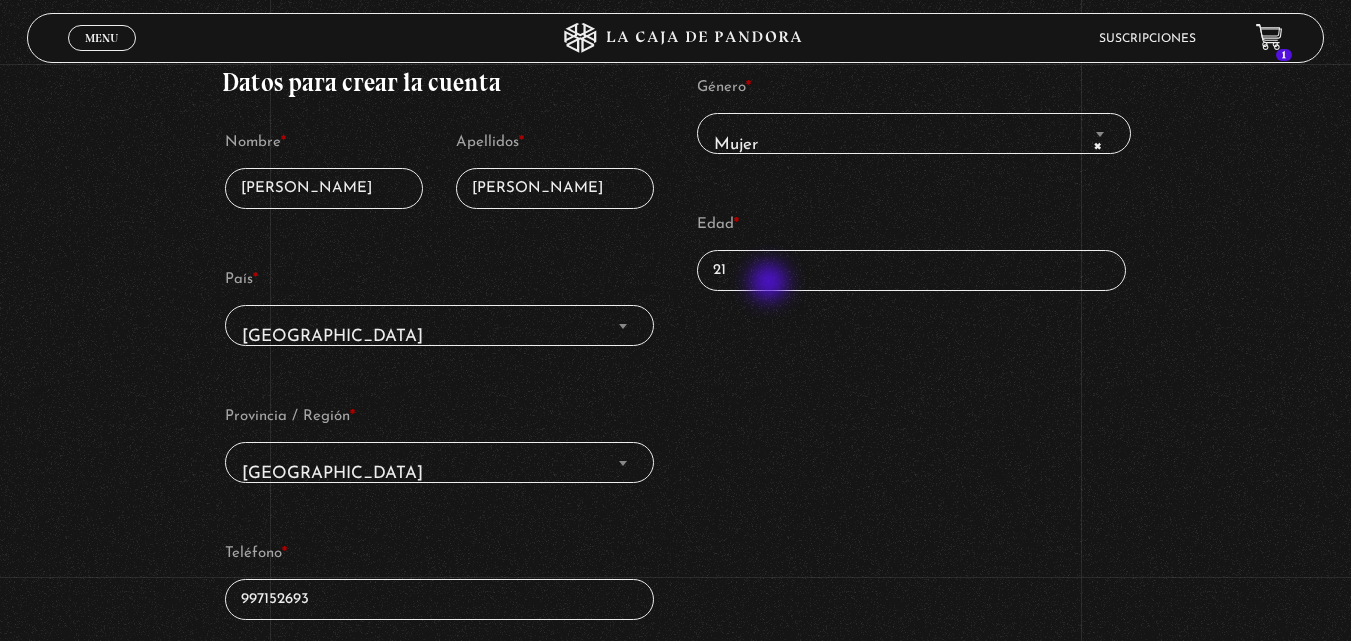 type on "21" 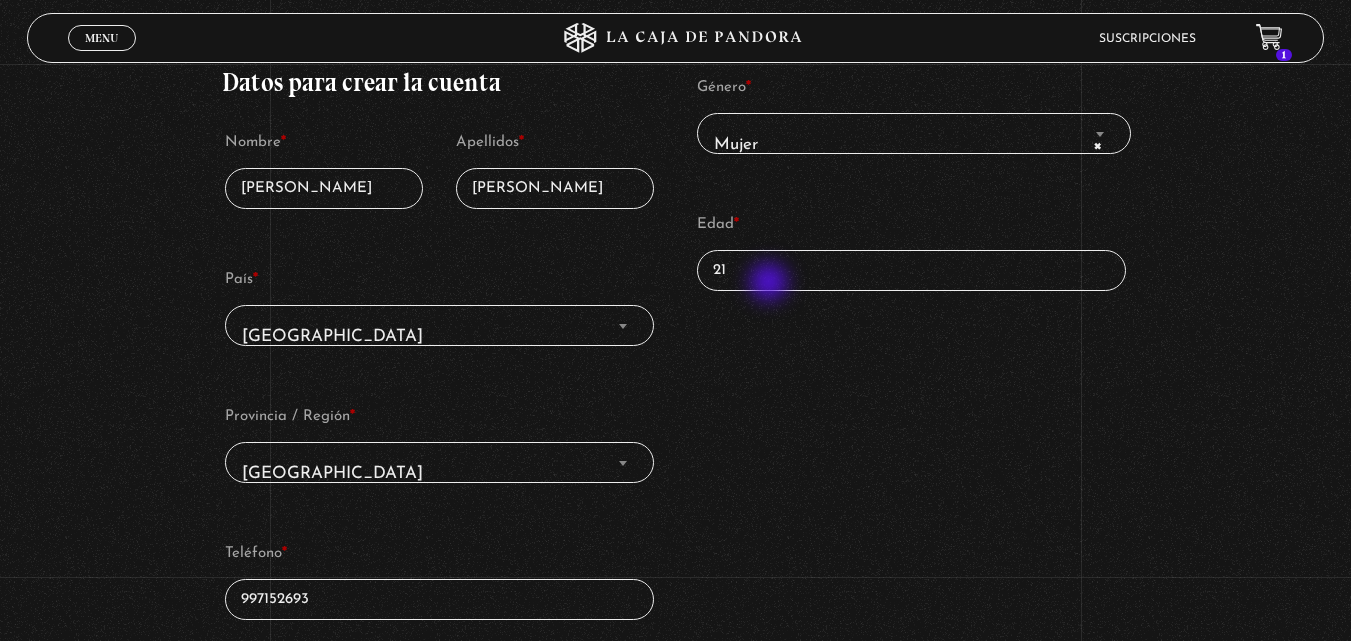 click on "Suscribirme" at bounding box center (295, 1887) 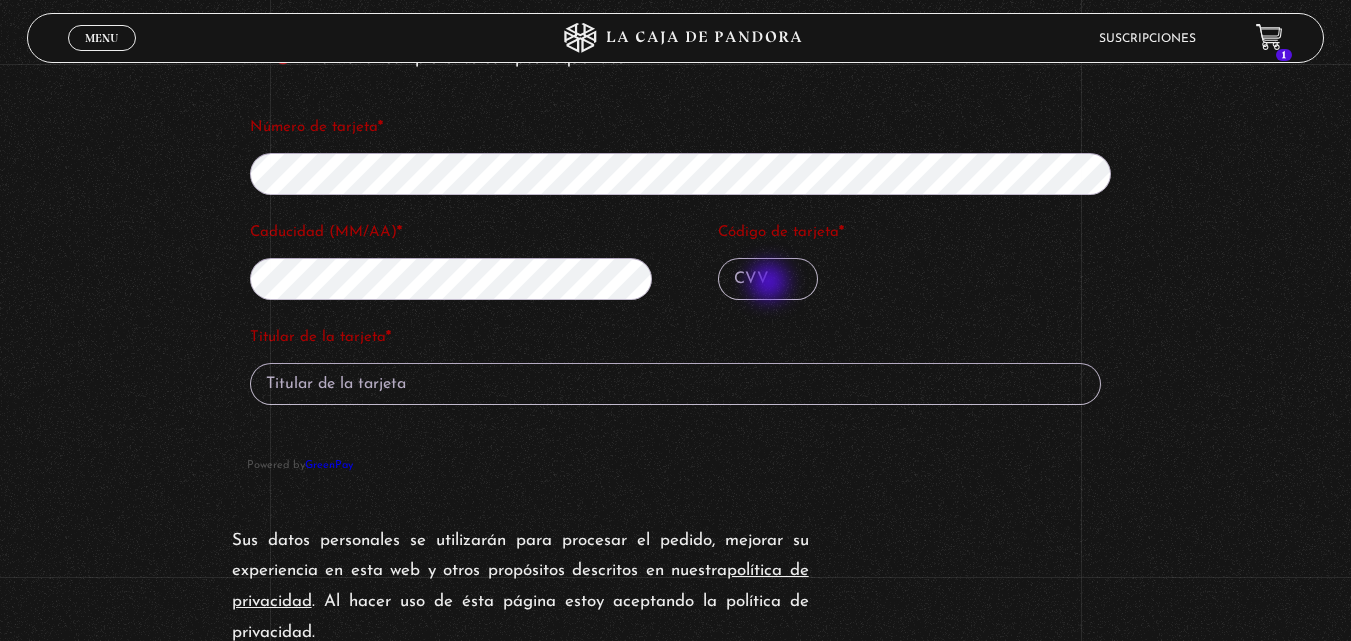 scroll, scrollTop: 1674, scrollLeft: 0, axis: vertical 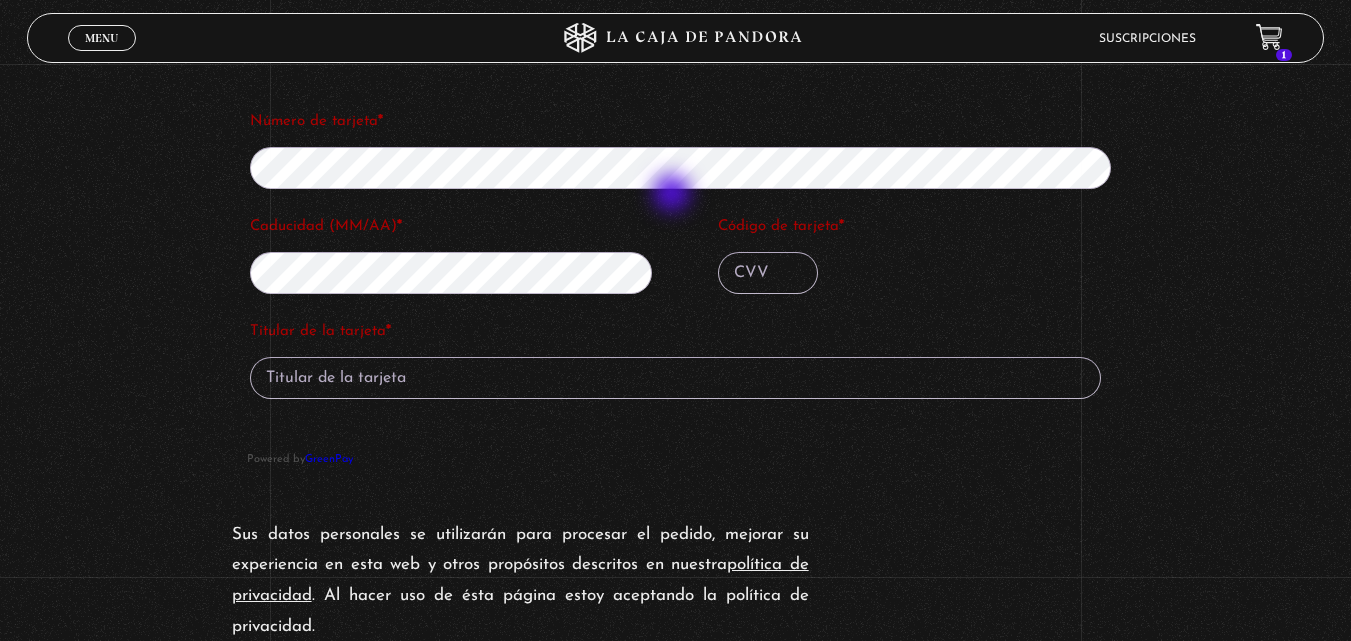 click on "Número de tarjeta  *
Caducidad (MM/AA)  *
Código de tarjeta  *" at bounding box center [688, 209] 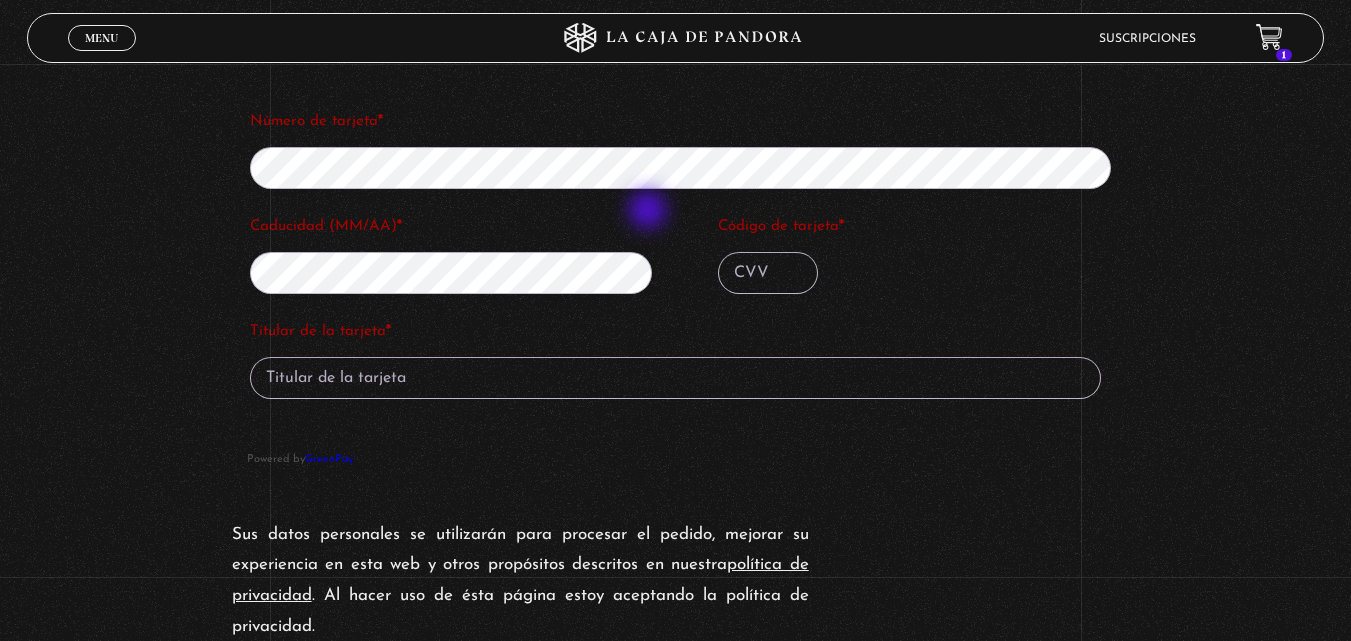 type on "017" 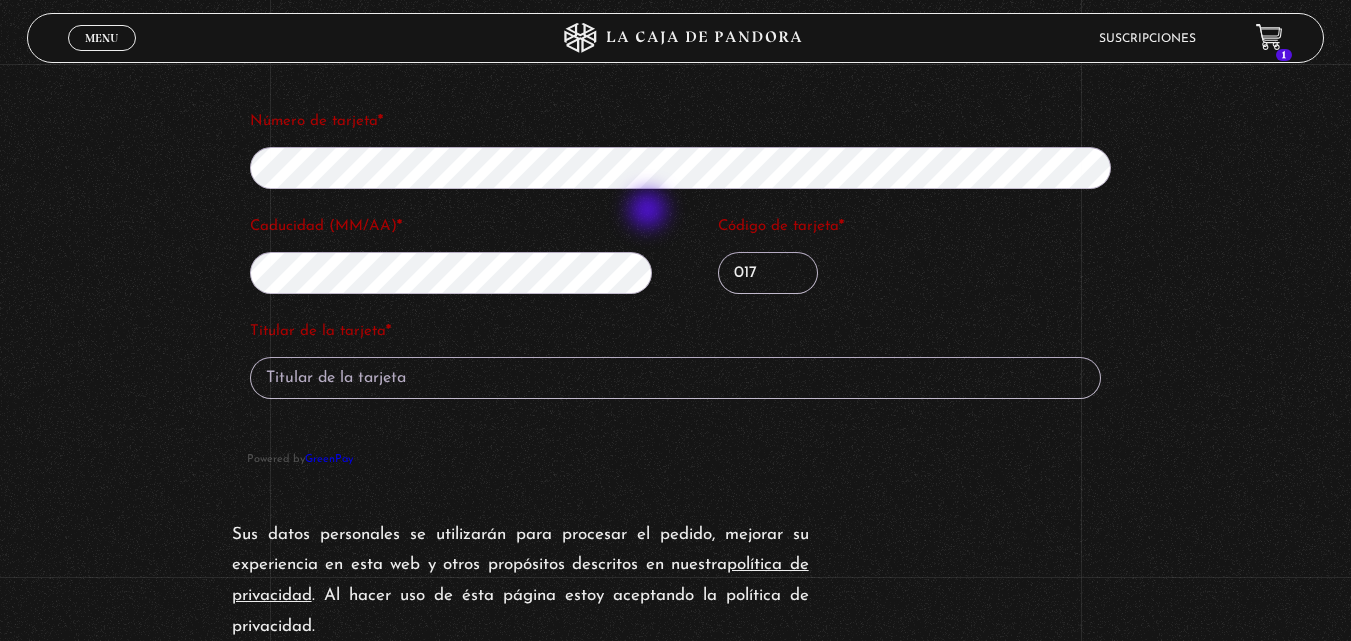 type on "Angela Luciano Rivera" 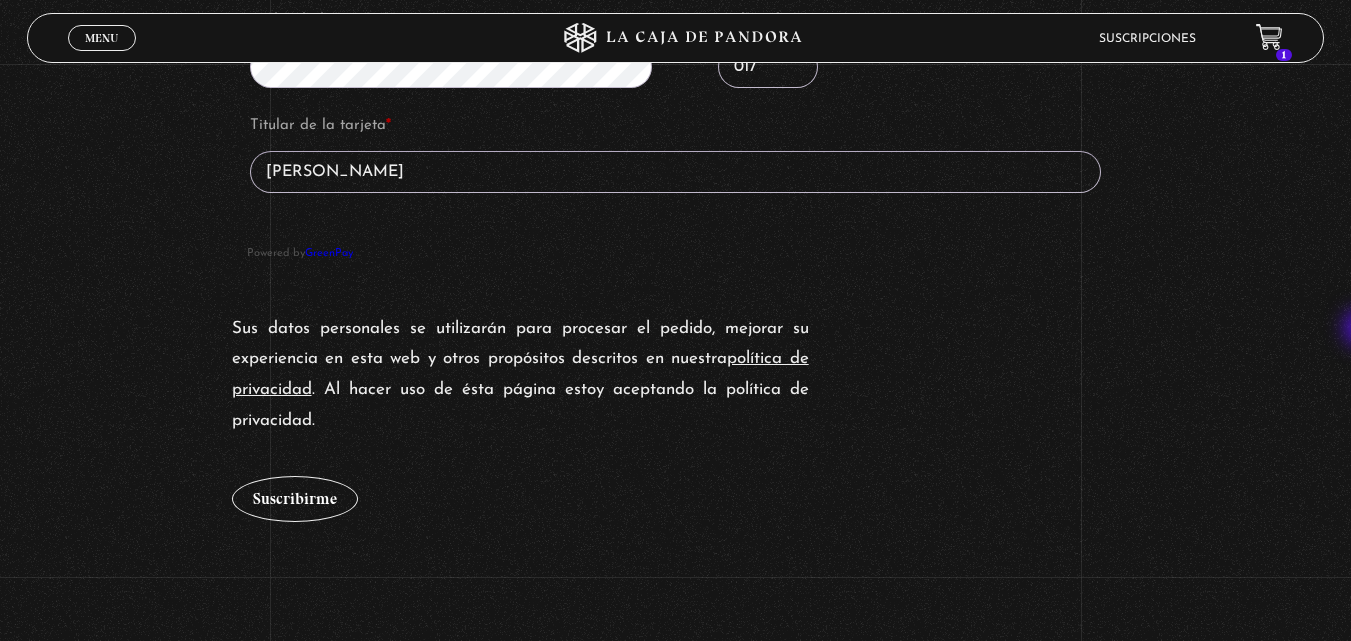 scroll, scrollTop: 1898, scrollLeft: 0, axis: vertical 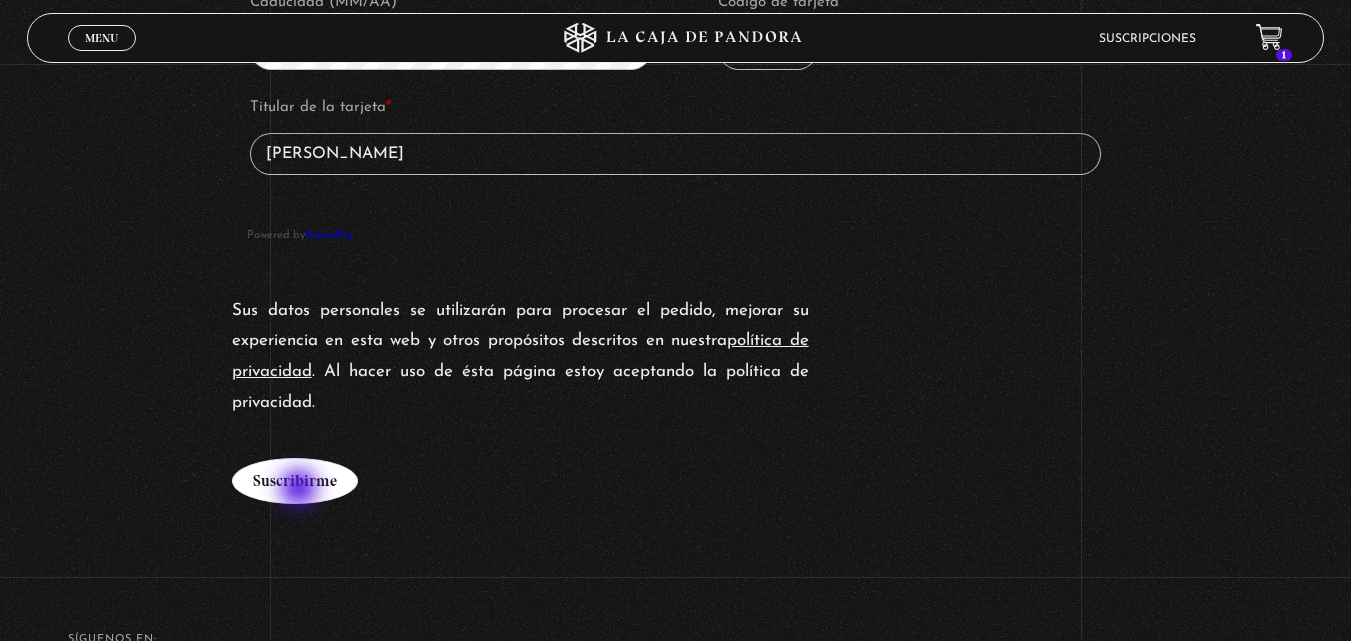 click on "Suscribirme" at bounding box center (295, 481) 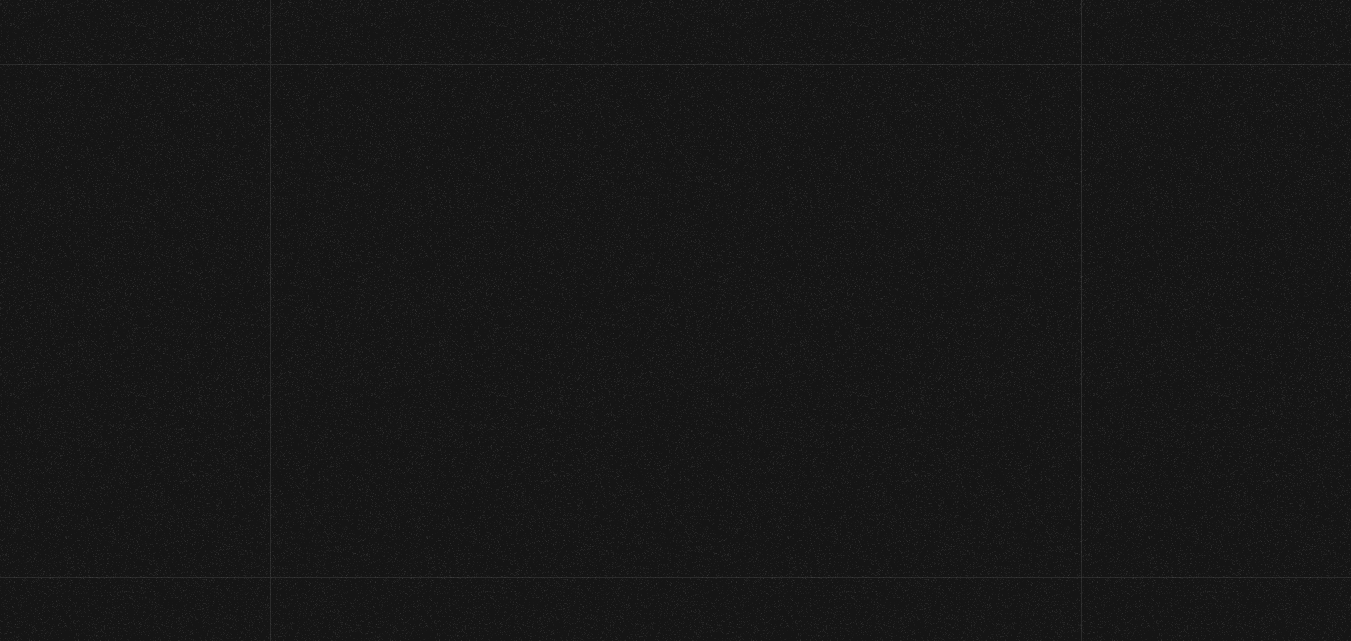 scroll, scrollTop: 0, scrollLeft: 0, axis: both 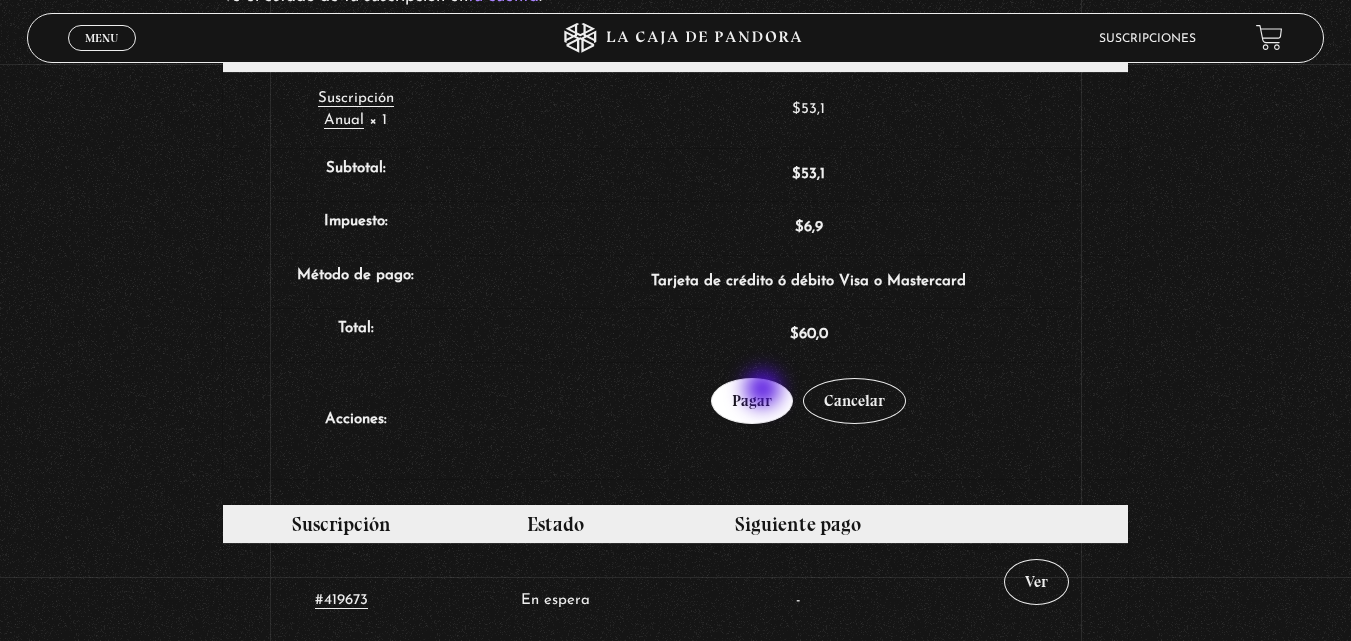 click on "Pagar" at bounding box center [752, 401] 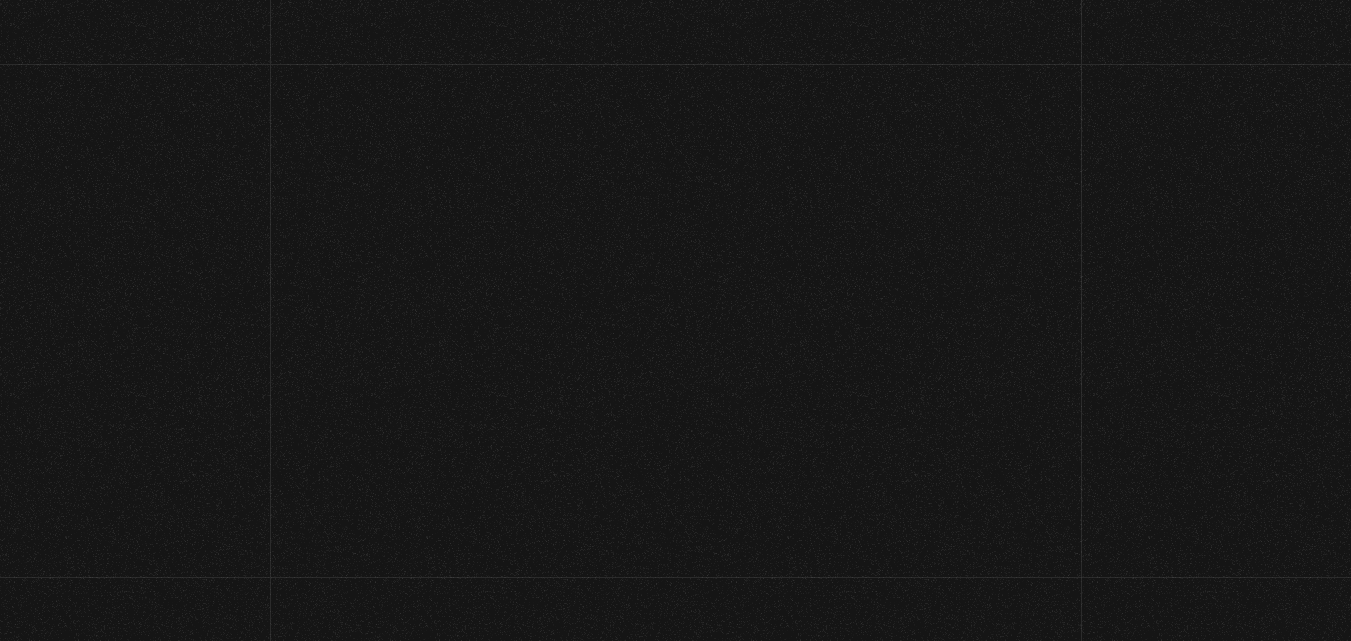 select on "HUC" 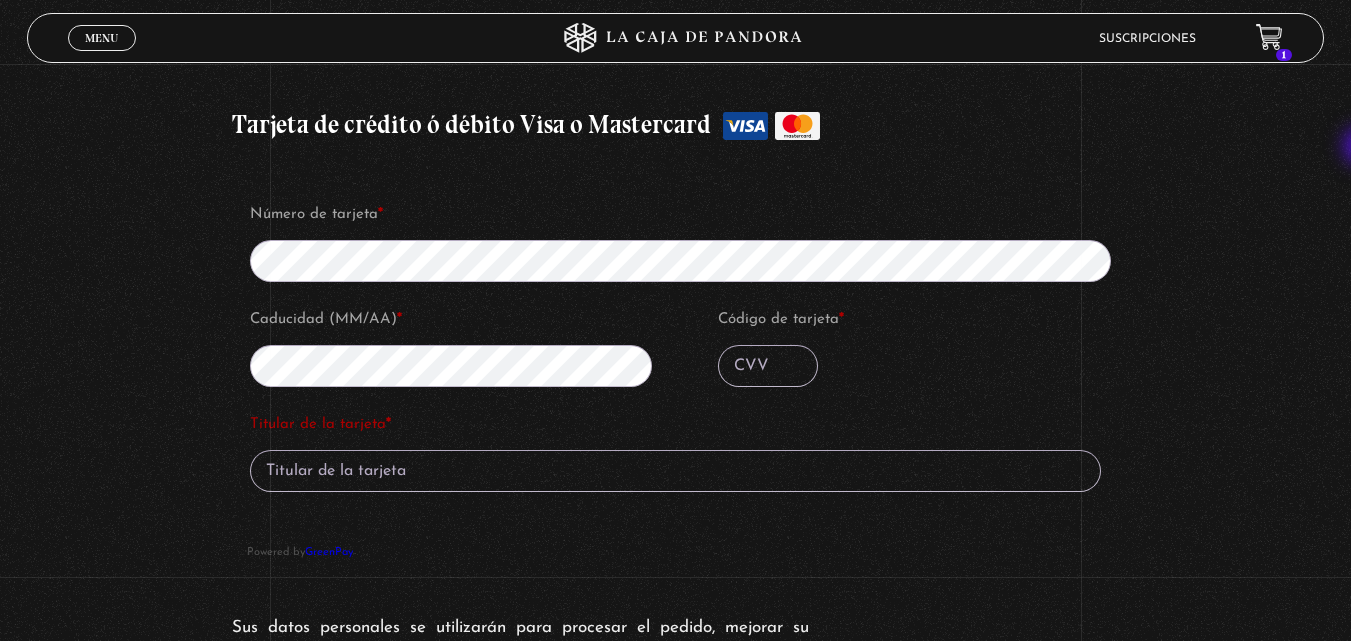 scroll, scrollTop: 2029, scrollLeft: 0, axis: vertical 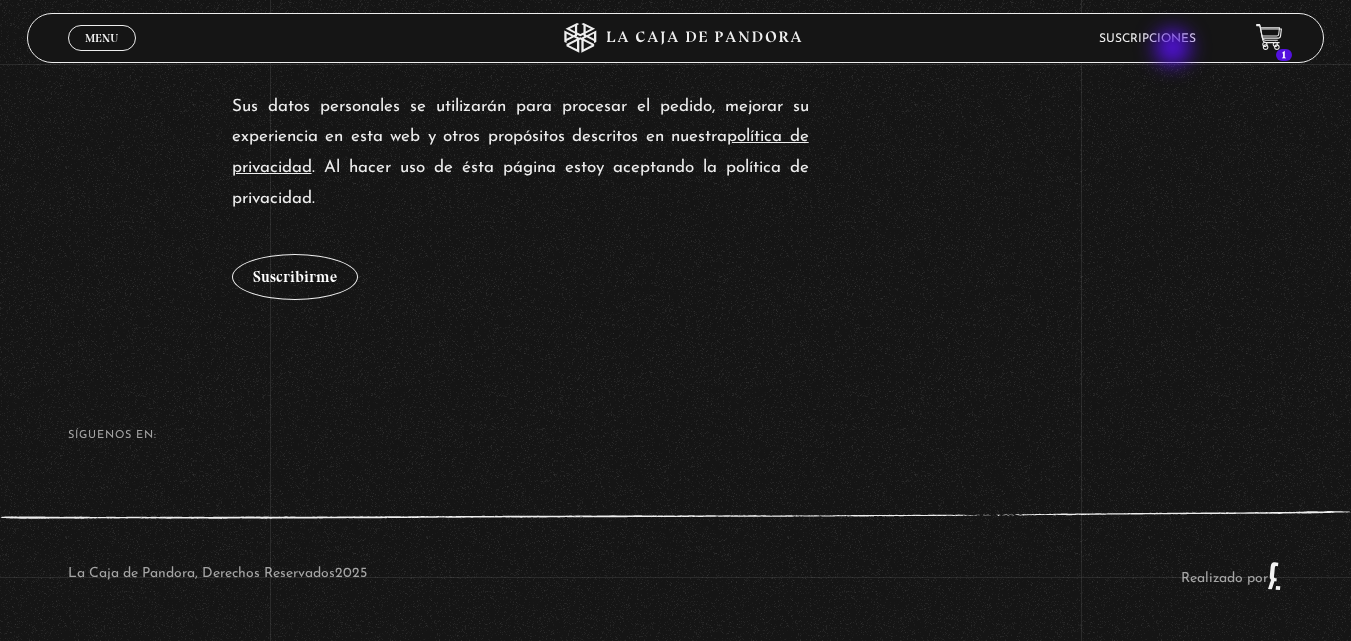 click on "Suscripciones" at bounding box center (1147, 38) 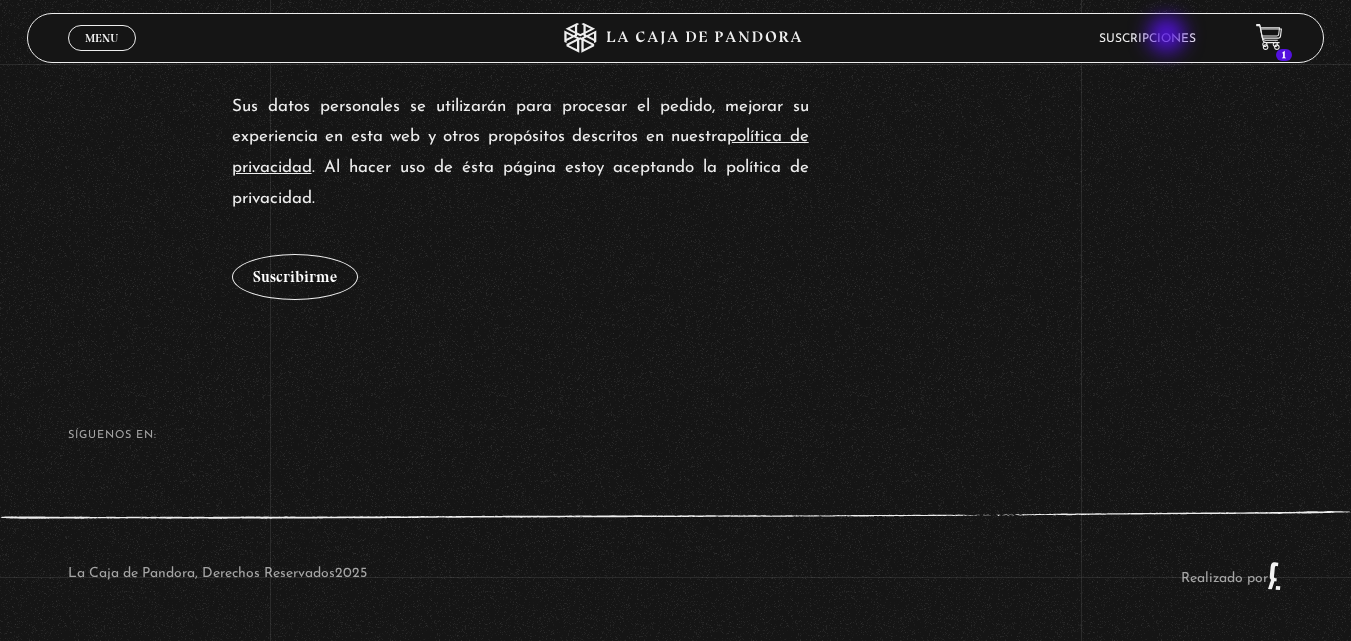 click on "Suscripciones" at bounding box center (1147, 39) 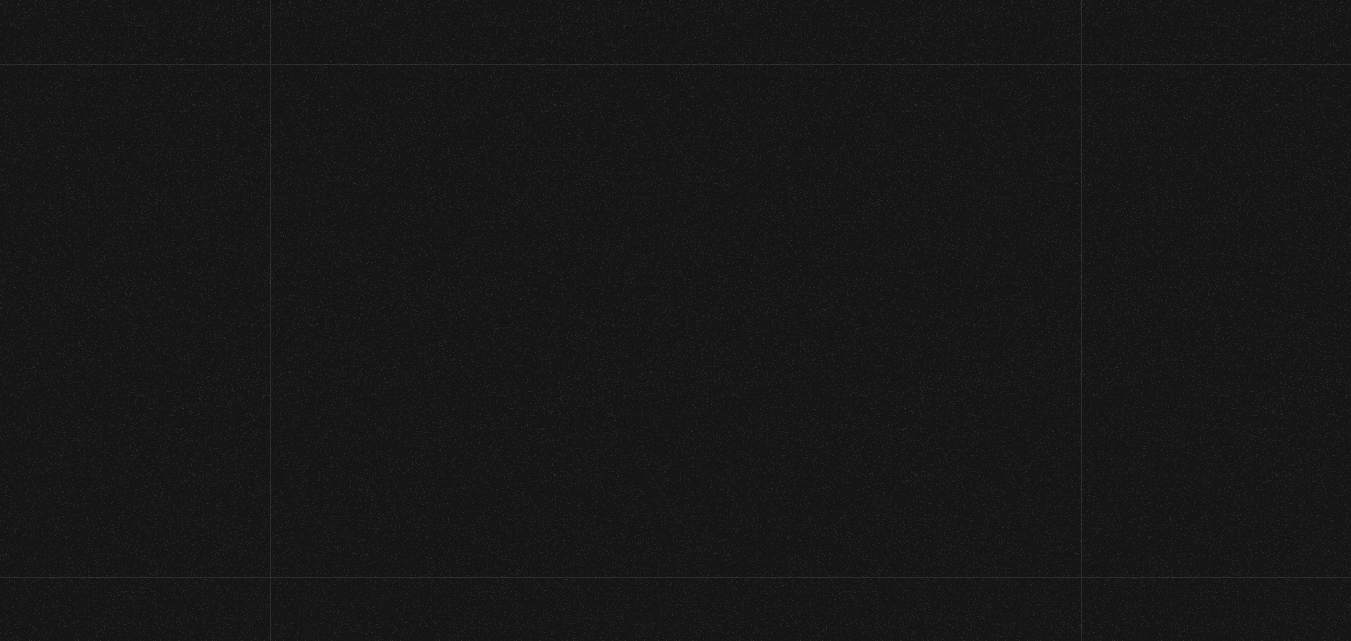 scroll, scrollTop: 0, scrollLeft: 0, axis: both 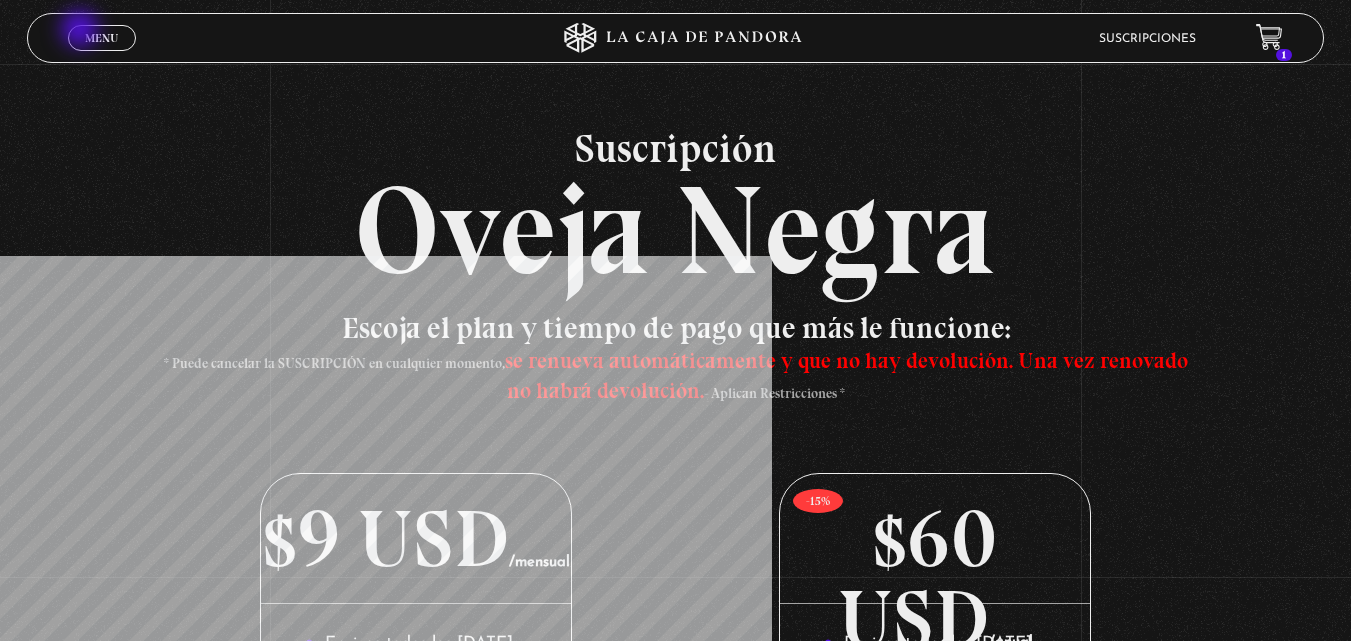 click on "Menu" at bounding box center (101, 38) 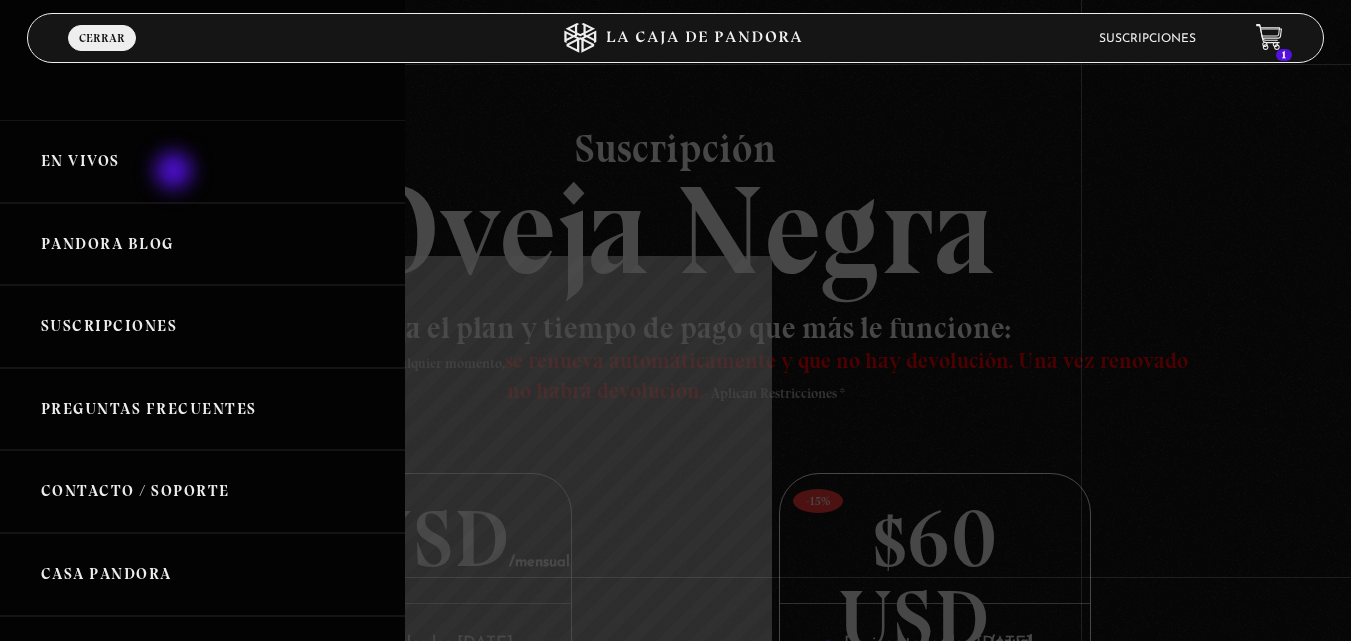 click on "En vivos" at bounding box center (202, 161) 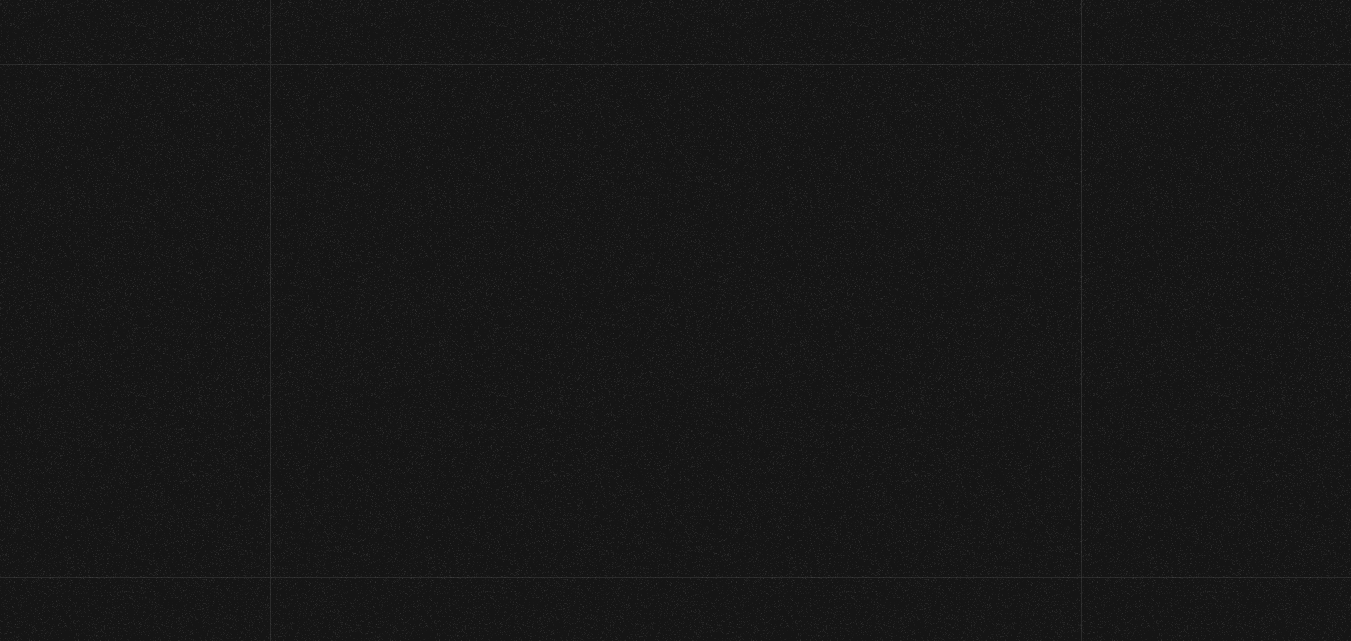 scroll, scrollTop: 0, scrollLeft: 0, axis: both 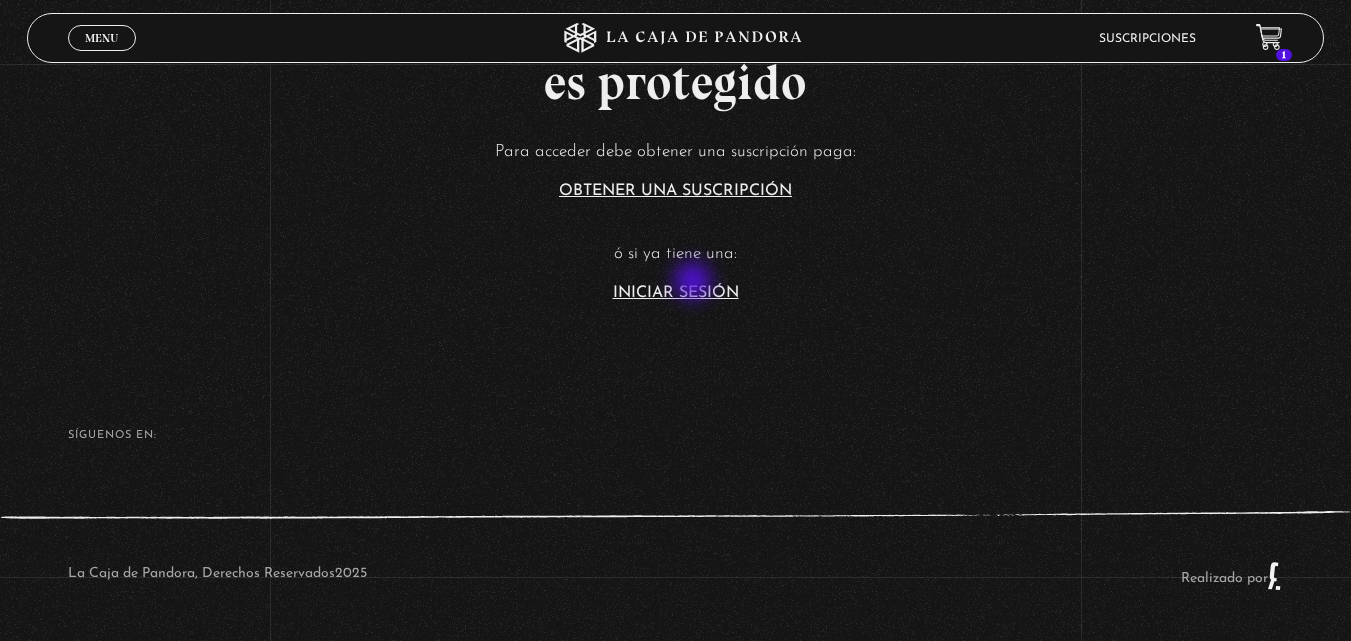 click on "Iniciar Sesión" at bounding box center [676, 293] 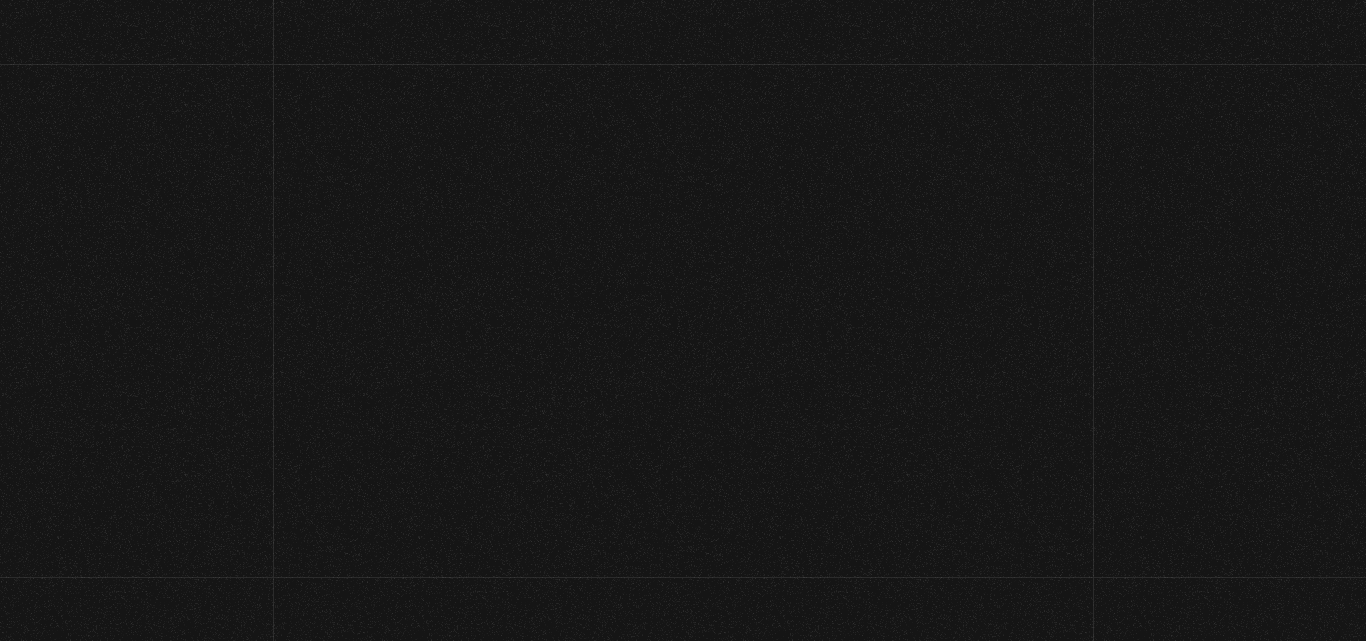 scroll, scrollTop: 0, scrollLeft: 0, axis: both 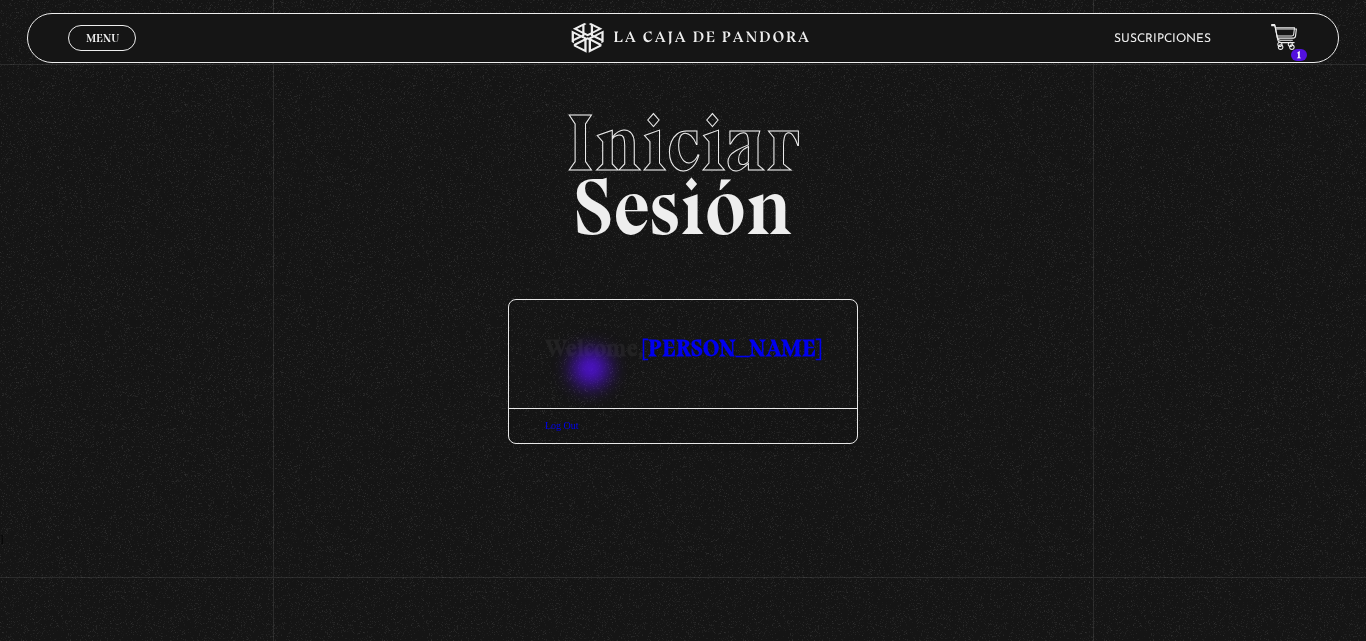 click on "[PERSON_NAME]" at bounding box center [732, 347] 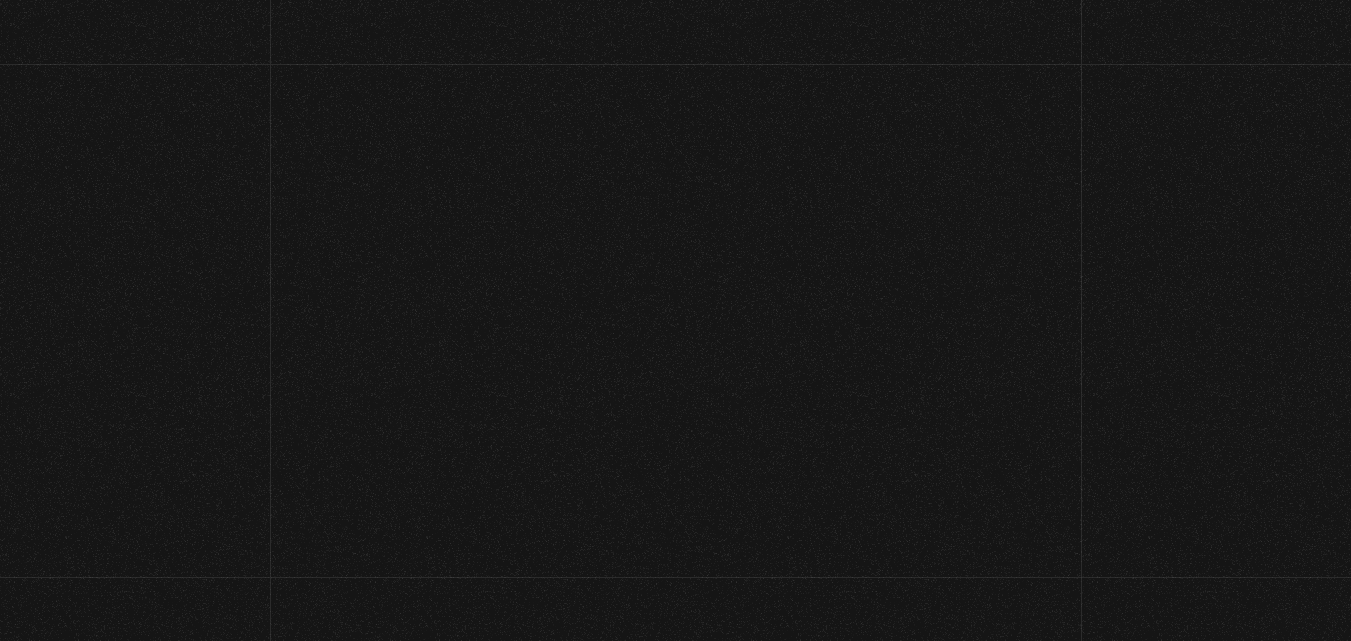 scroll, scrollTop: 0, scrollLeft: 0, axis: both 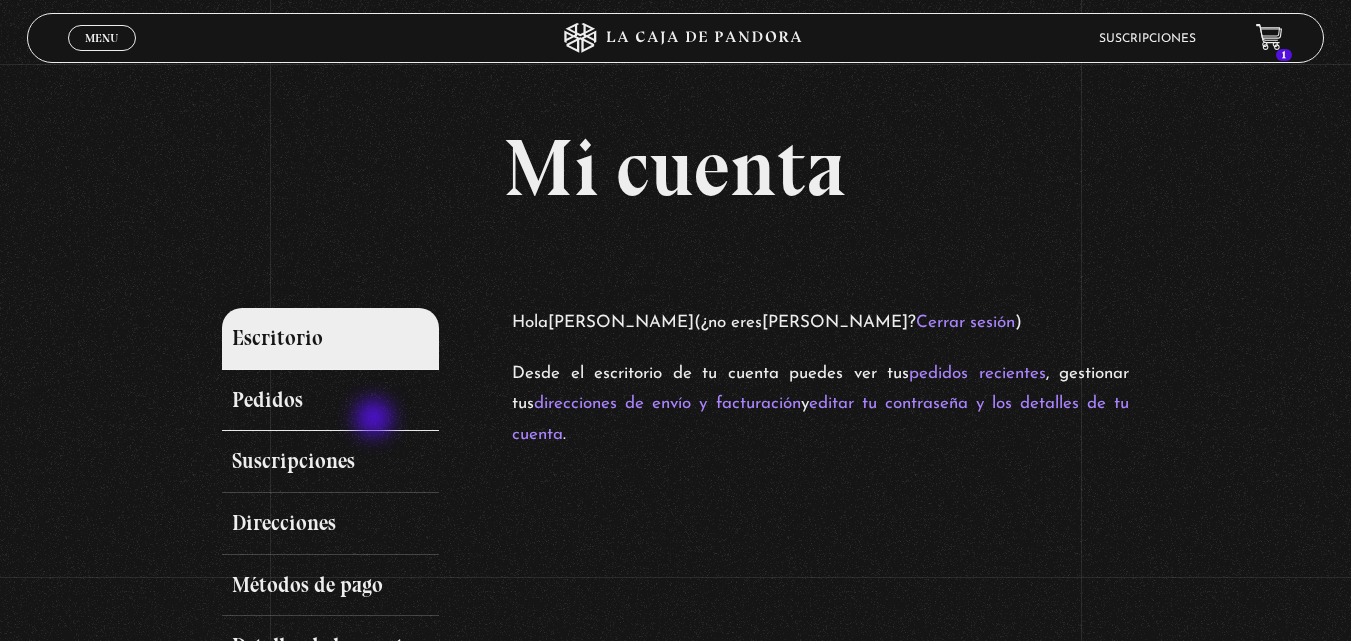 click on "Pedidos" at bounding box center (331, 401) 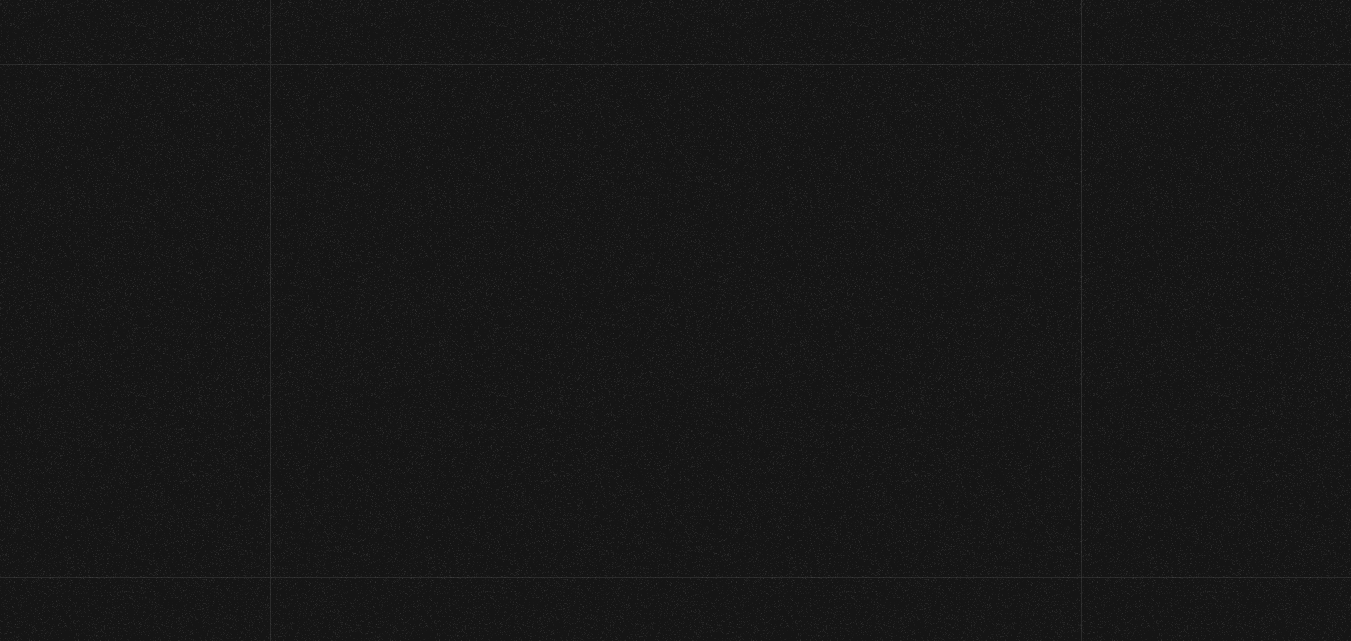 scroll, scrollTop: 0, scrollLeft: 0, axis: both 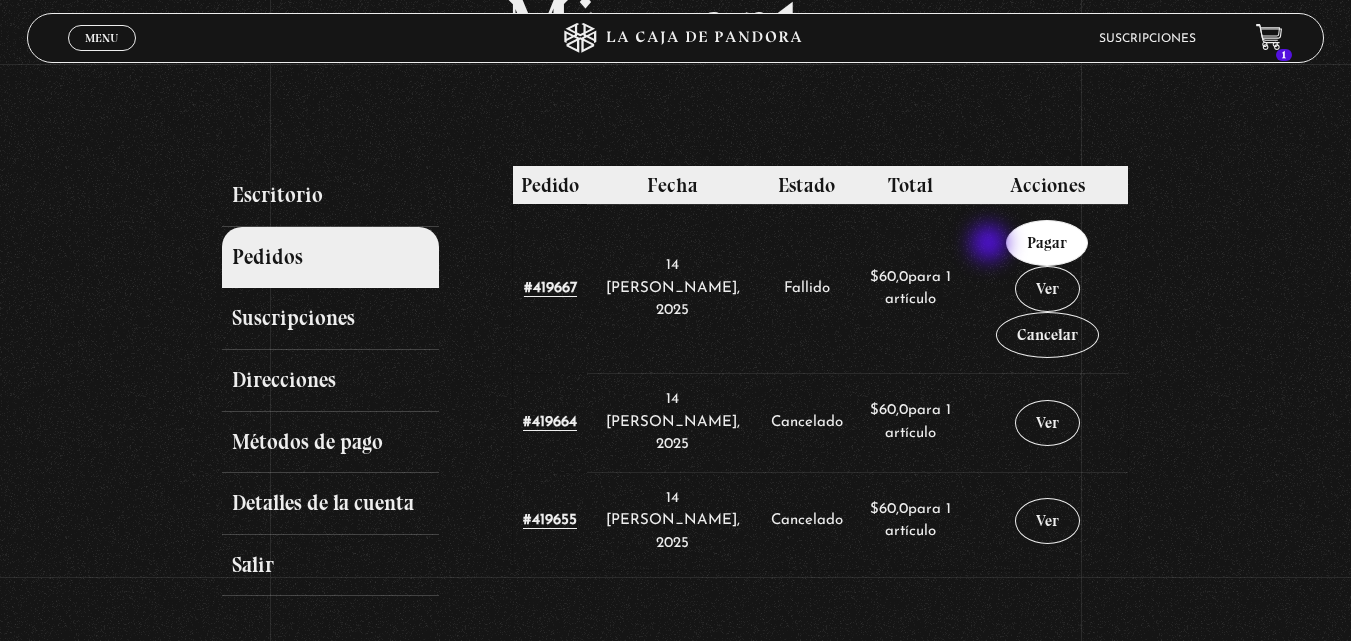 click on "Pagar" at bounding box center [1047, 243] 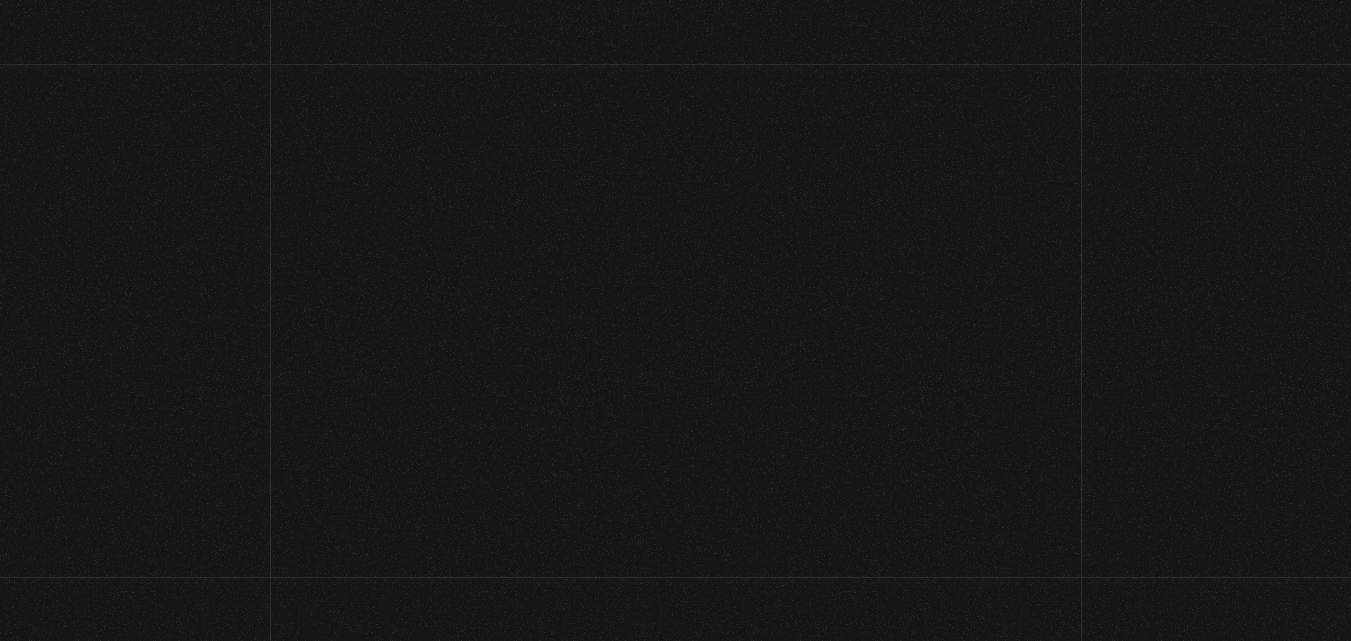 select on "HUC" 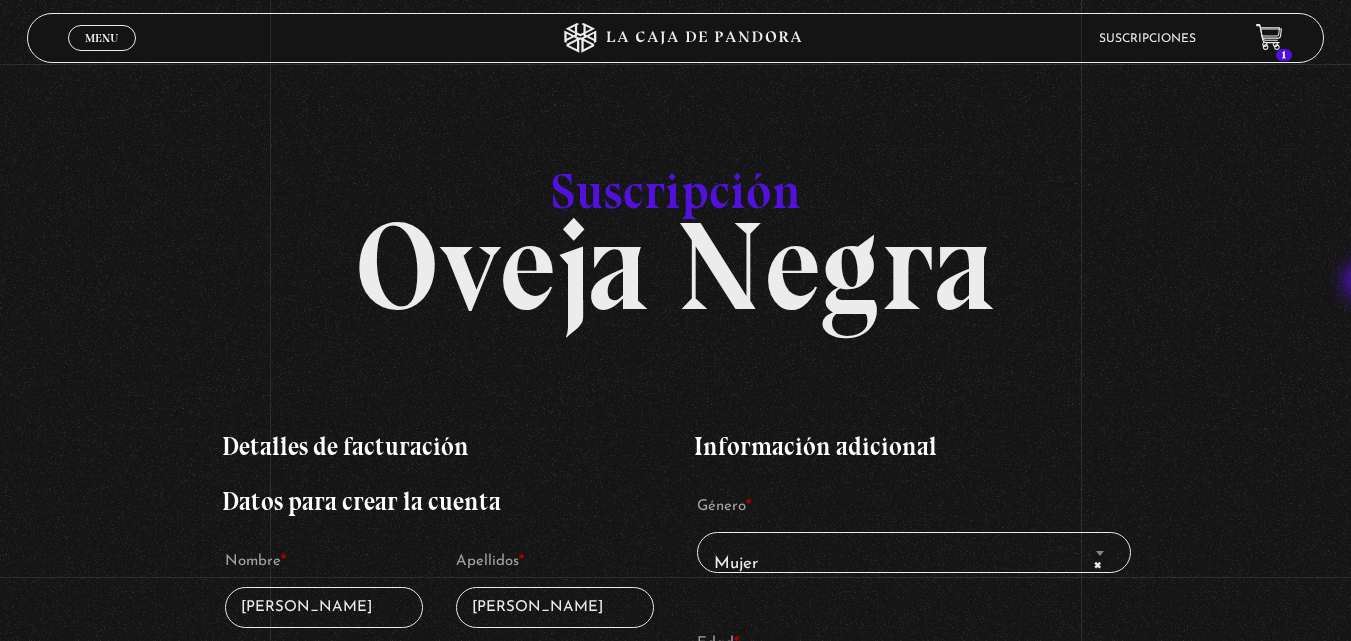 scroll, scrollTop: 560, scrollLeft: 0, axis: vertical 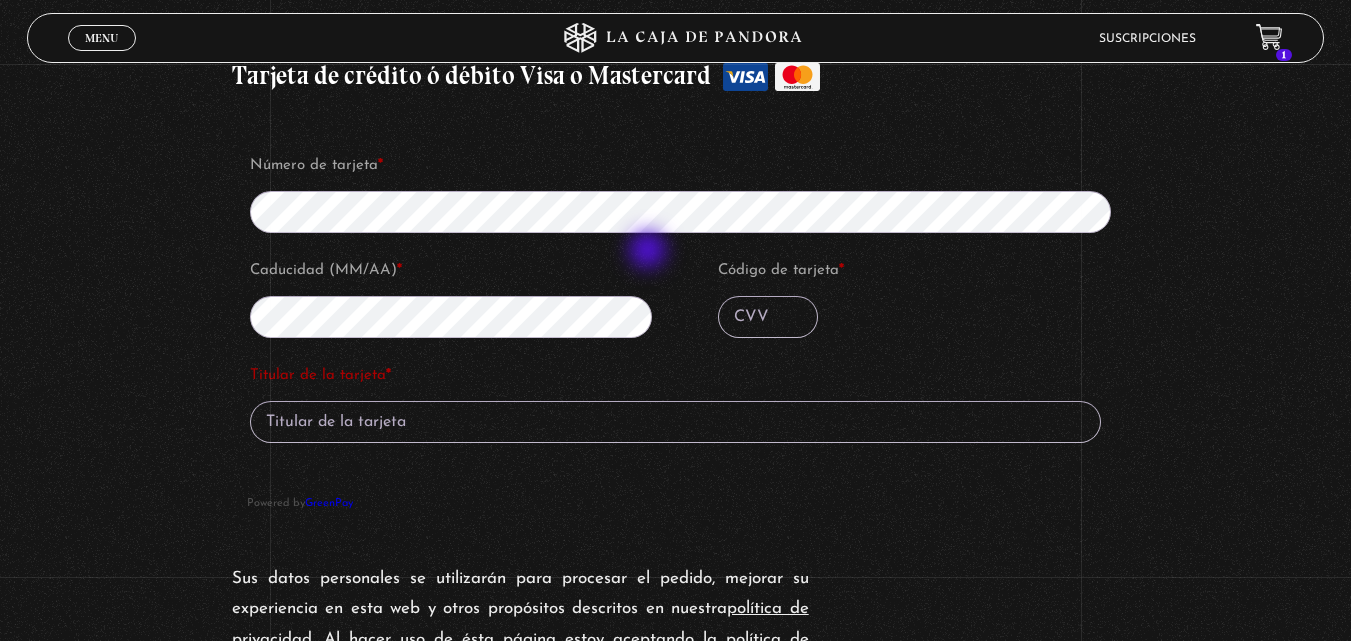type on "017" 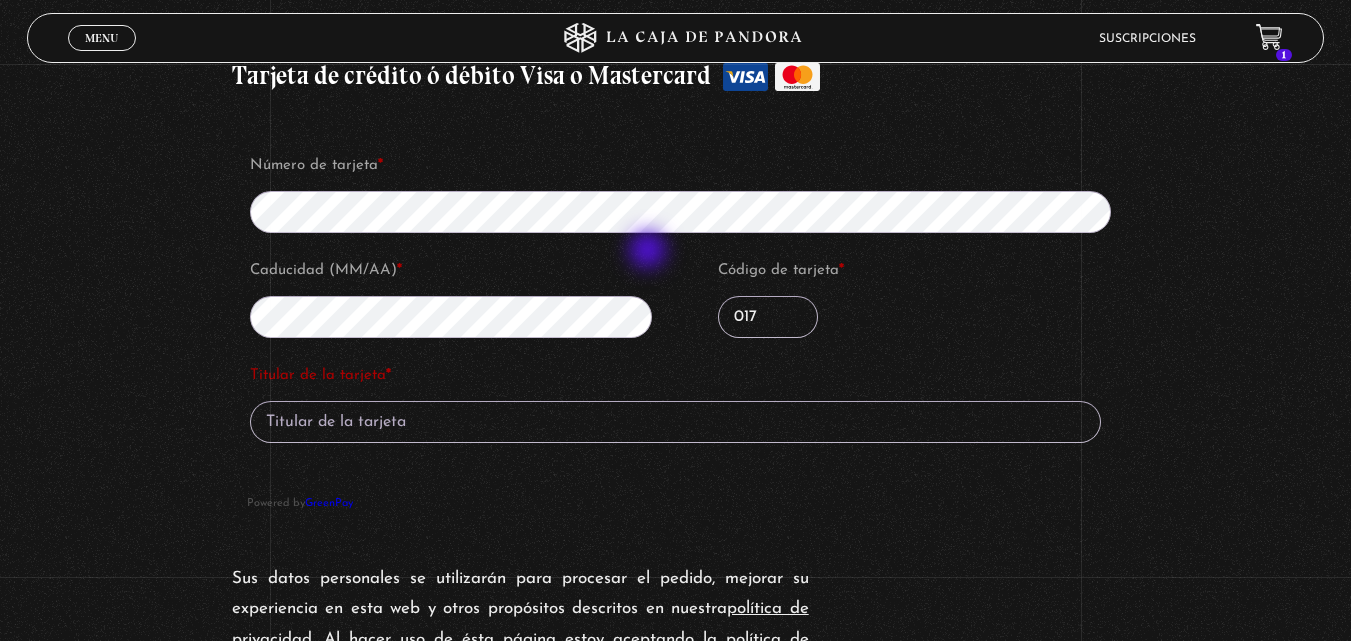 type on "Angela Luciano Rivera" 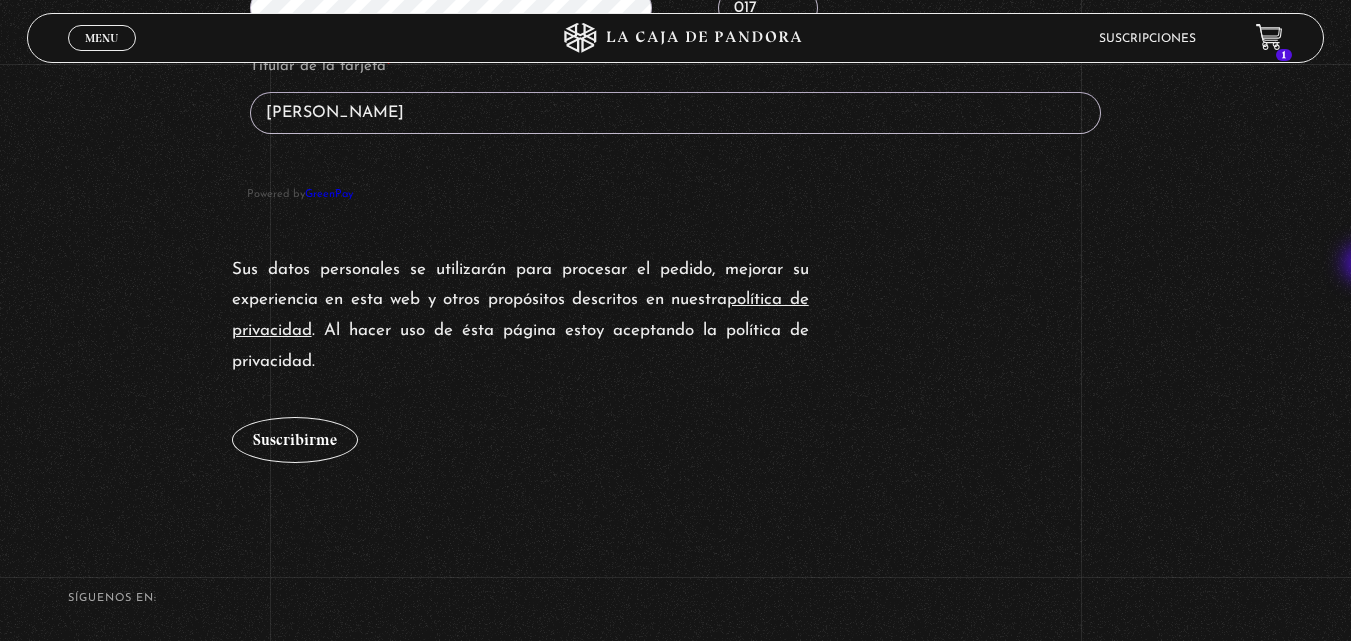 scroll, scrollTop: 1888, scrollLeft: 0, axis: vertical 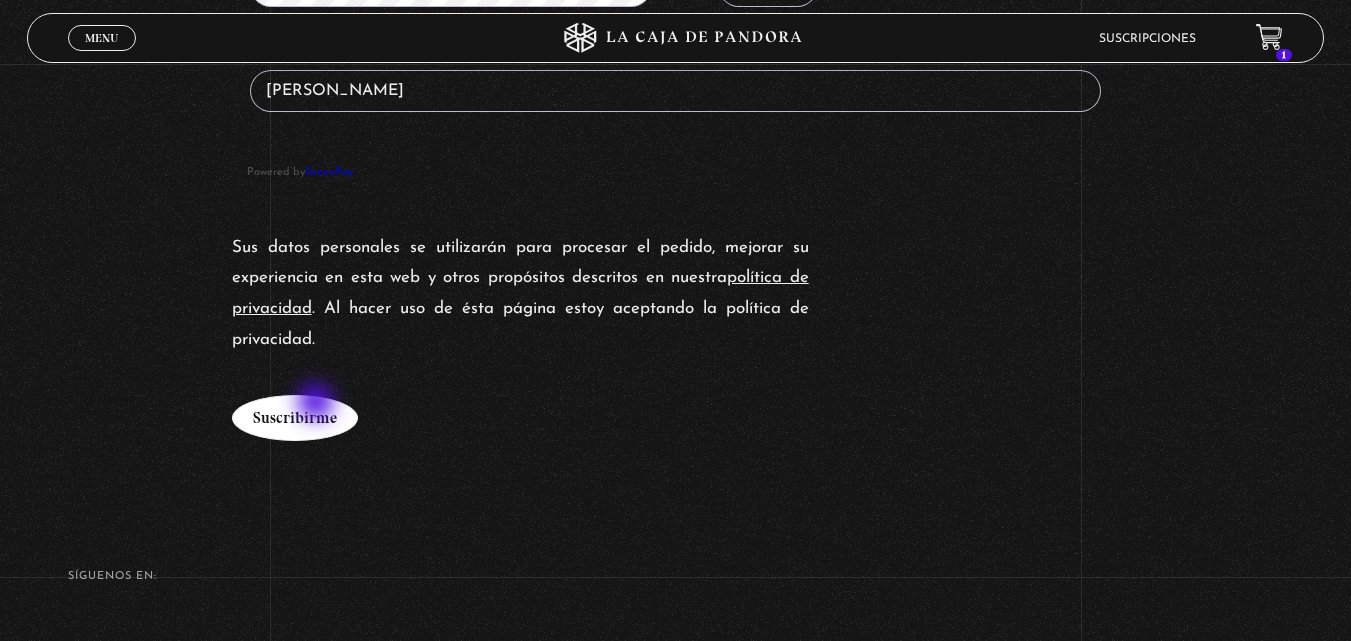 click on "Suscribirme" at bounding box center (295, 418) 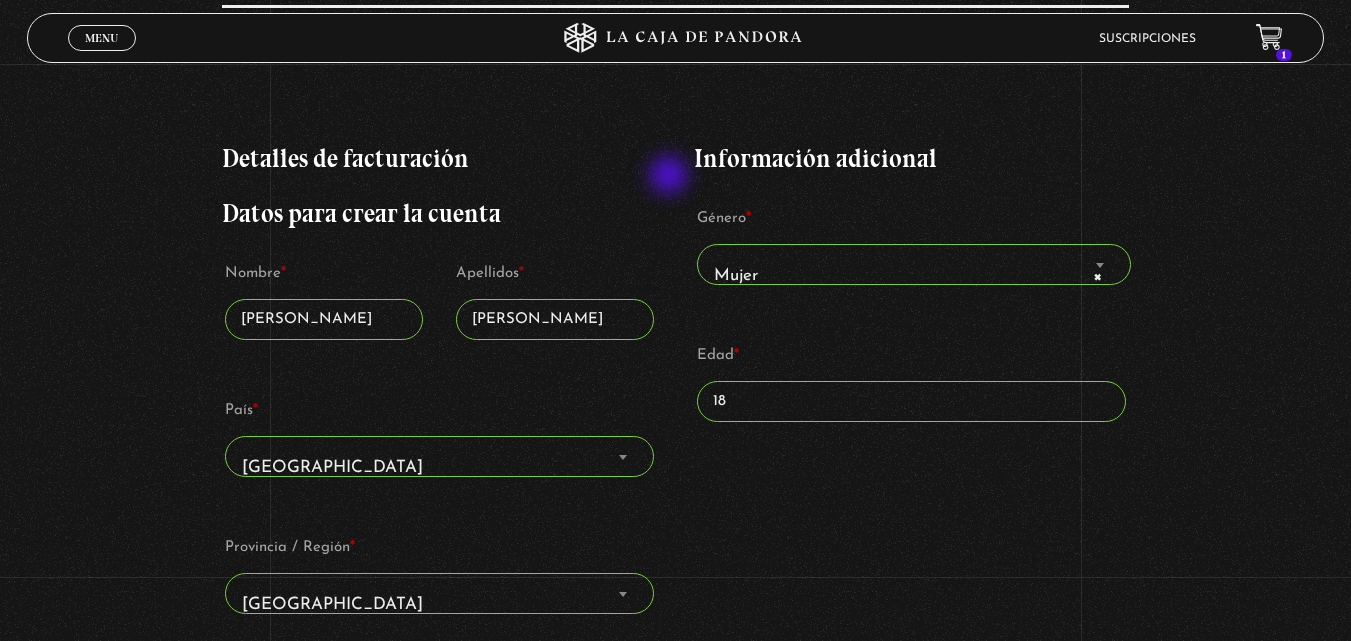 scroll, scrollTop: 304, scrollLeft: 0, axis: vertical 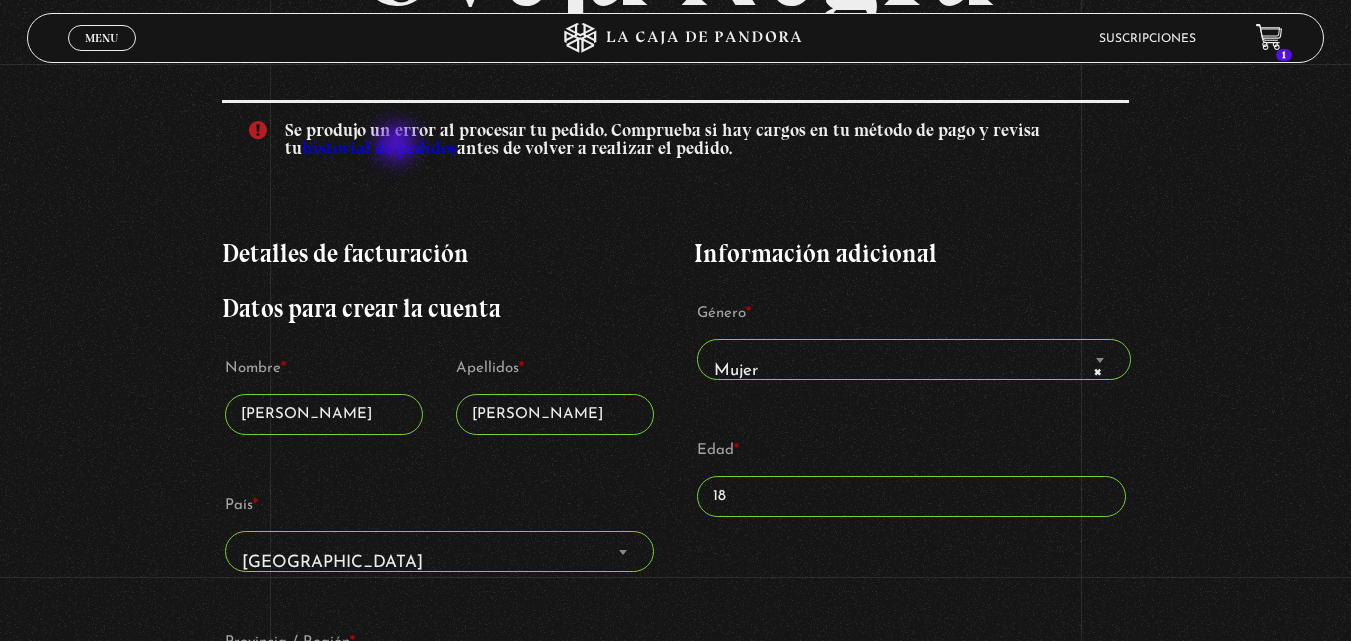 click on "historial de pedidos" at bounding box center (379, 148) 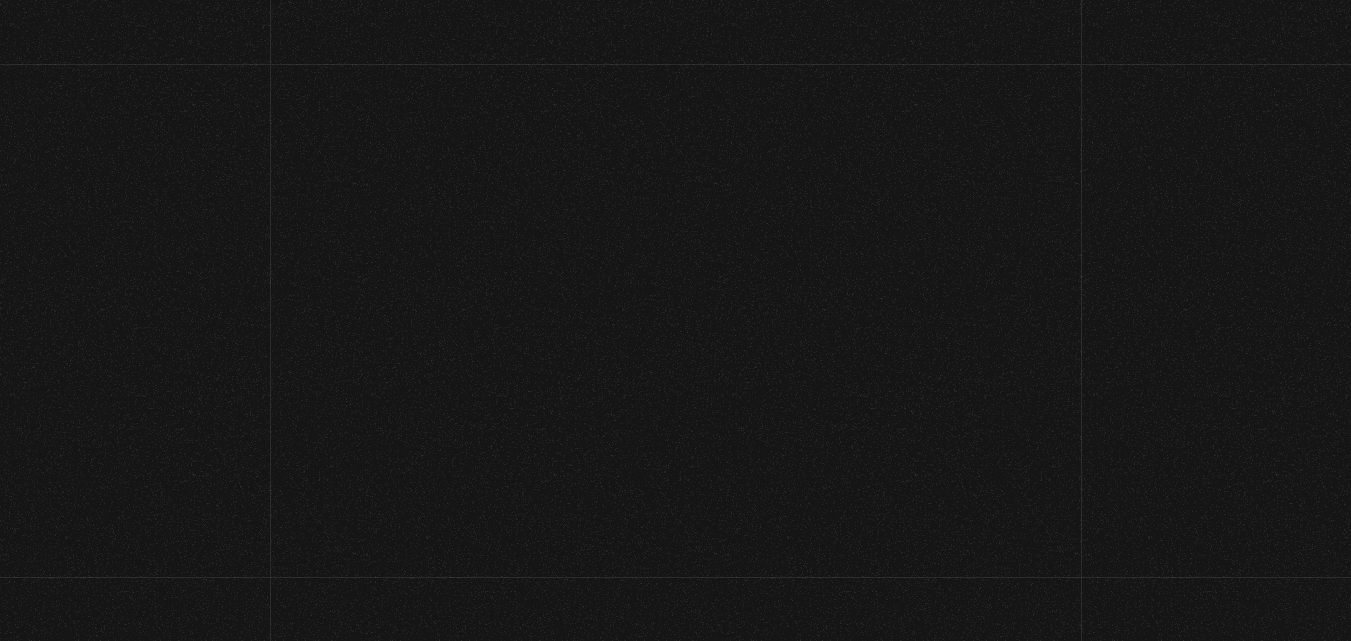 scroll, scrollTop: 0, scrollLeft: 0, axis: both 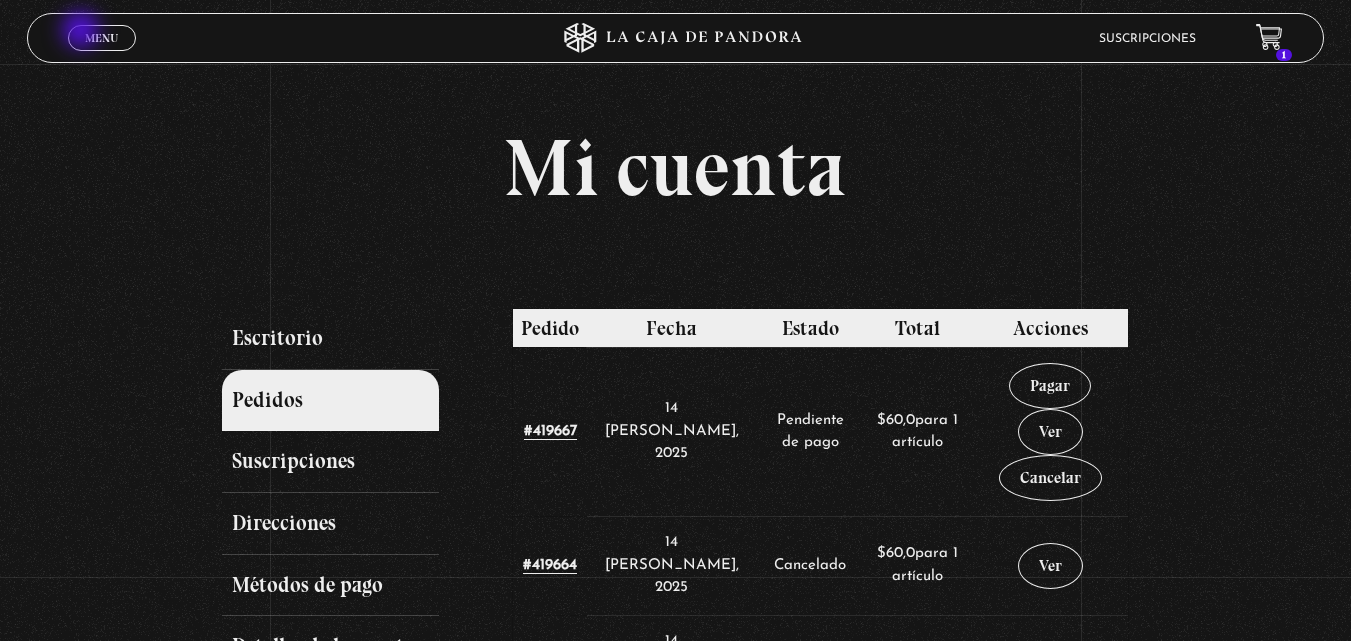 click on "Menu" at bounding box center (101, 38) 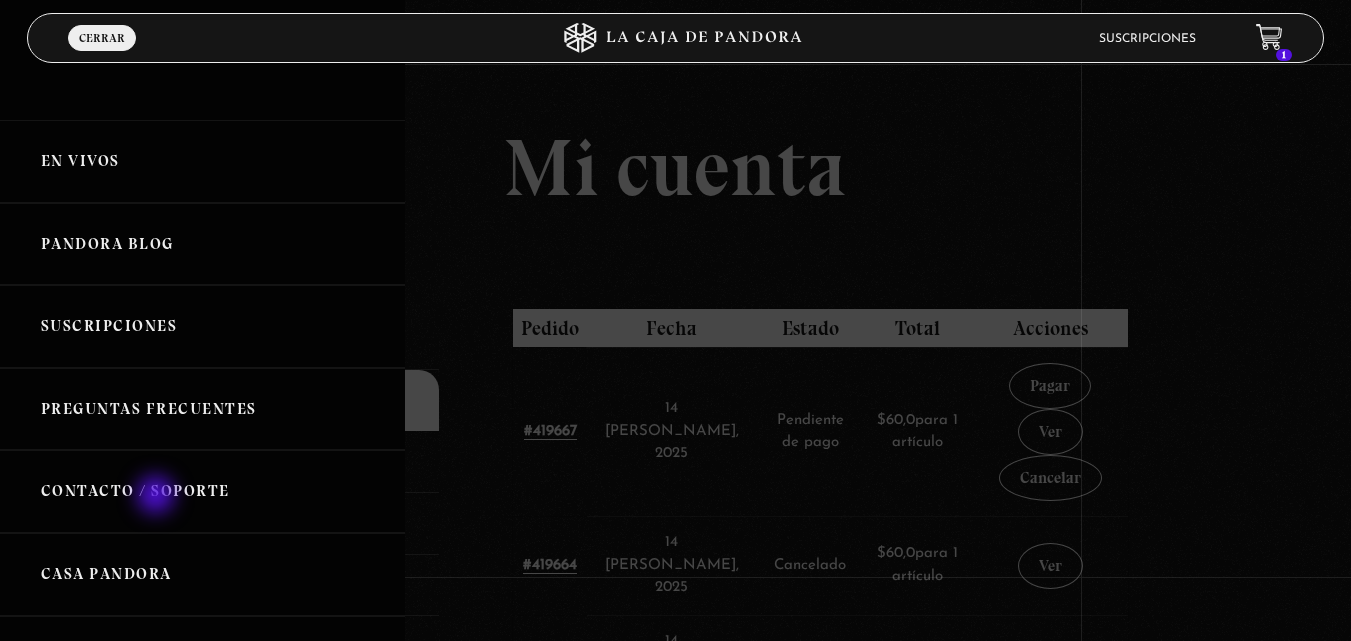 click on "Contacto / Soporte" at bounding box center [202, 491] 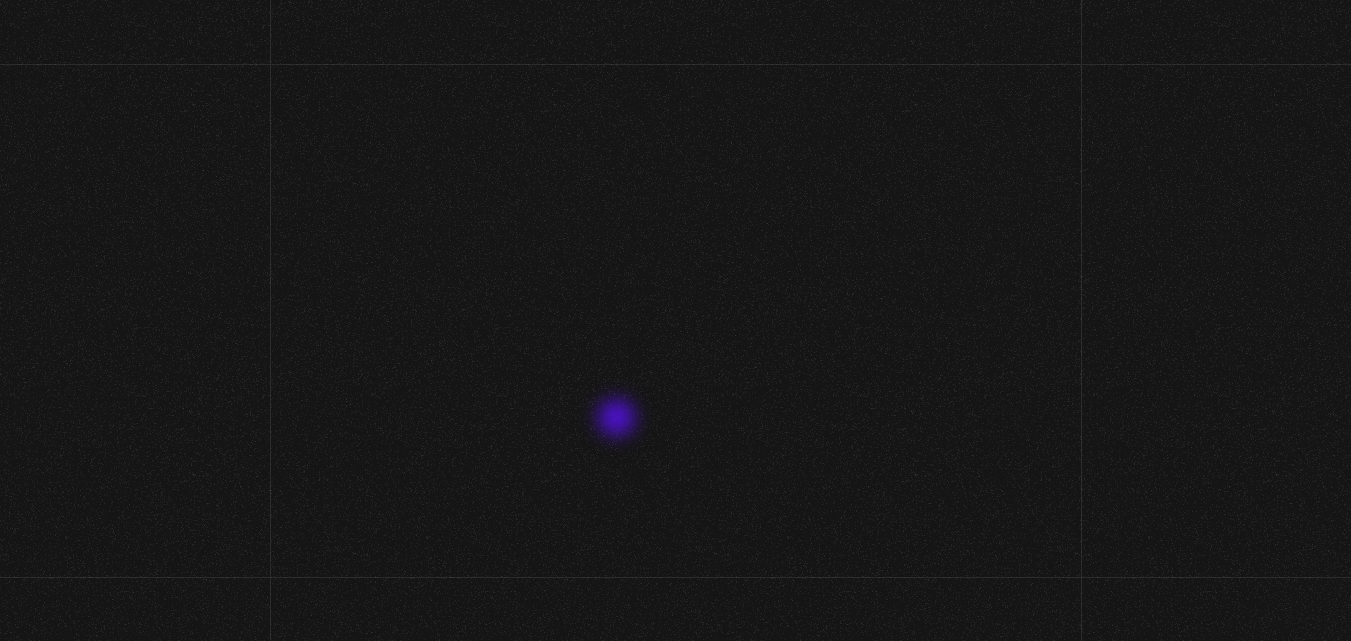 scroll, scrollTop: 0, scrollLeft: 0, axis: both 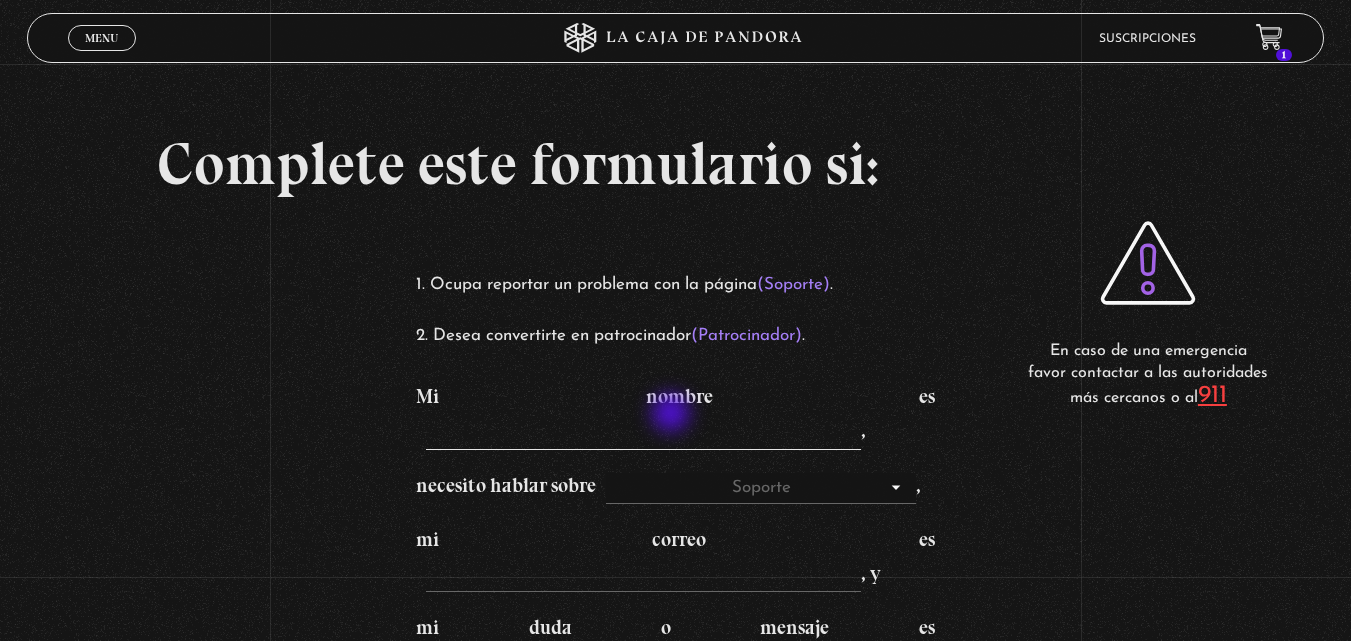 click on "Mi nombre es  ," at bounding box center (643, 434) 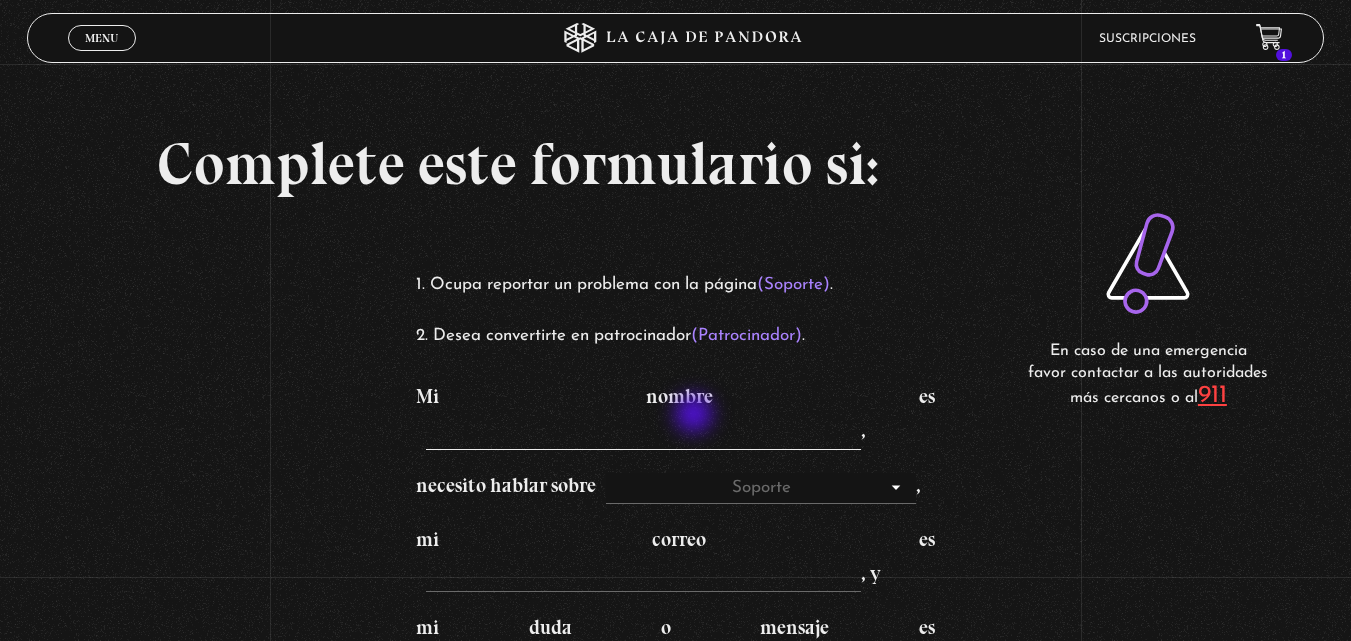 type on "[PERSON_NAME]" 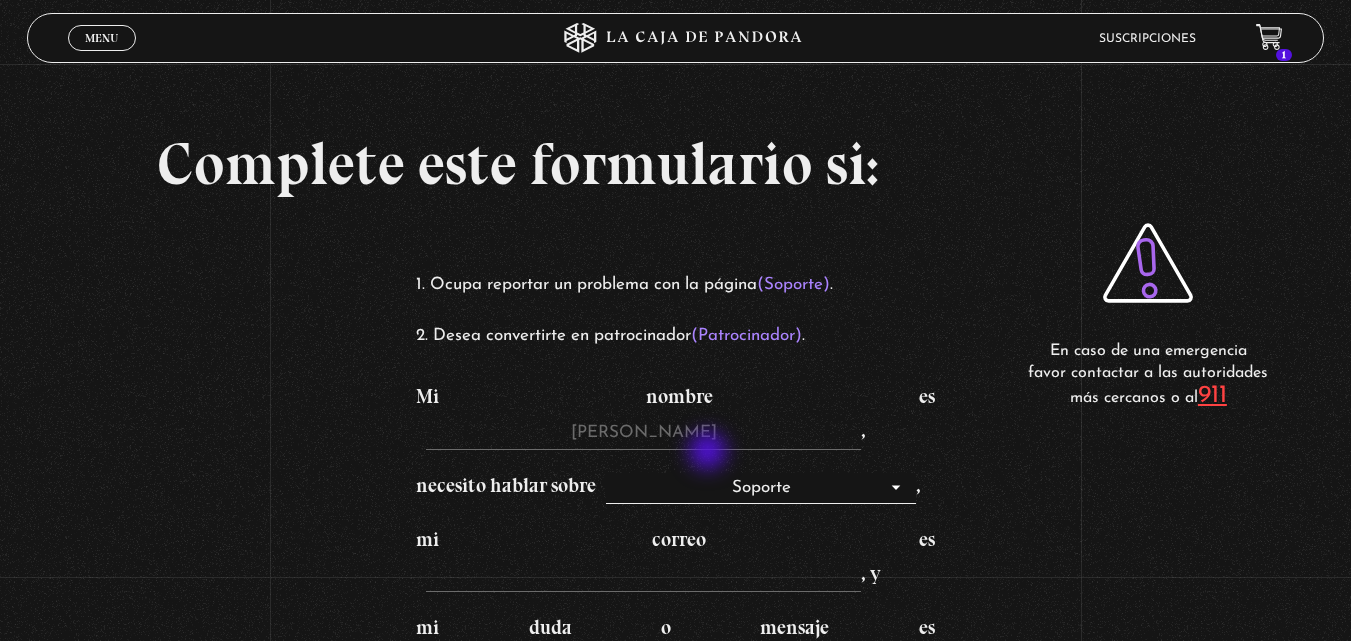 click on "Soporte Patrocinadores" at bounding box center (761, 489) 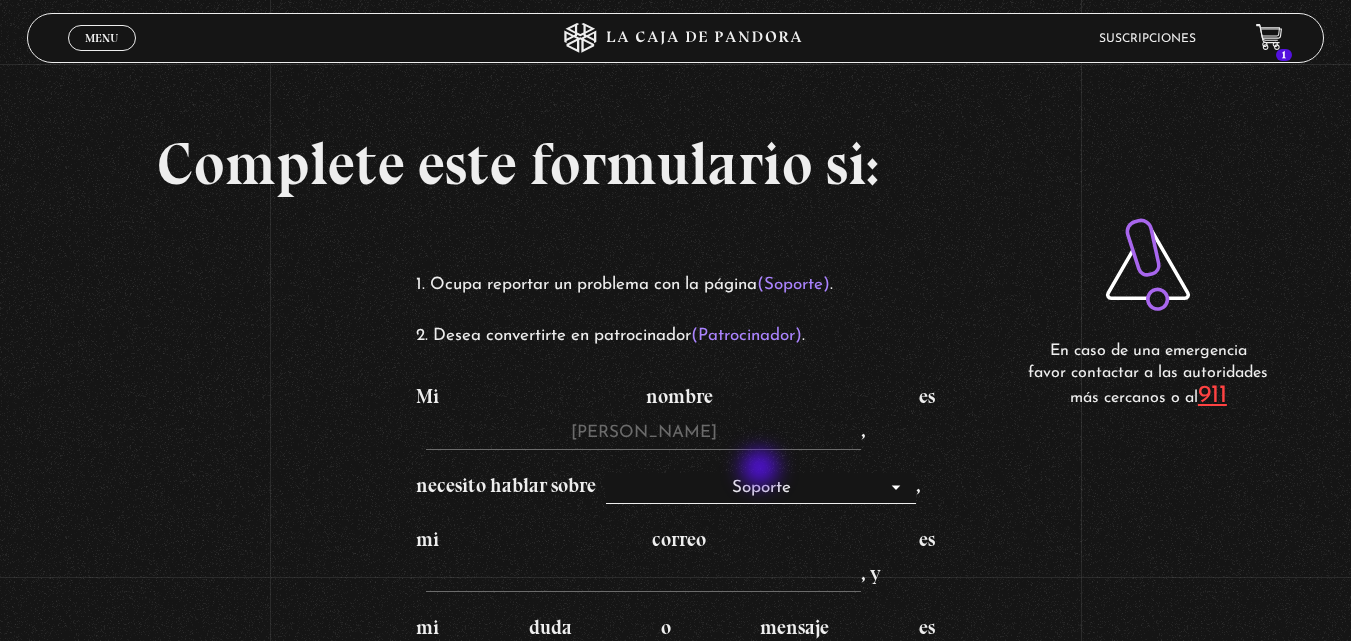 click on "Soporte Patrocinadores" at bounding box center (761, 489) 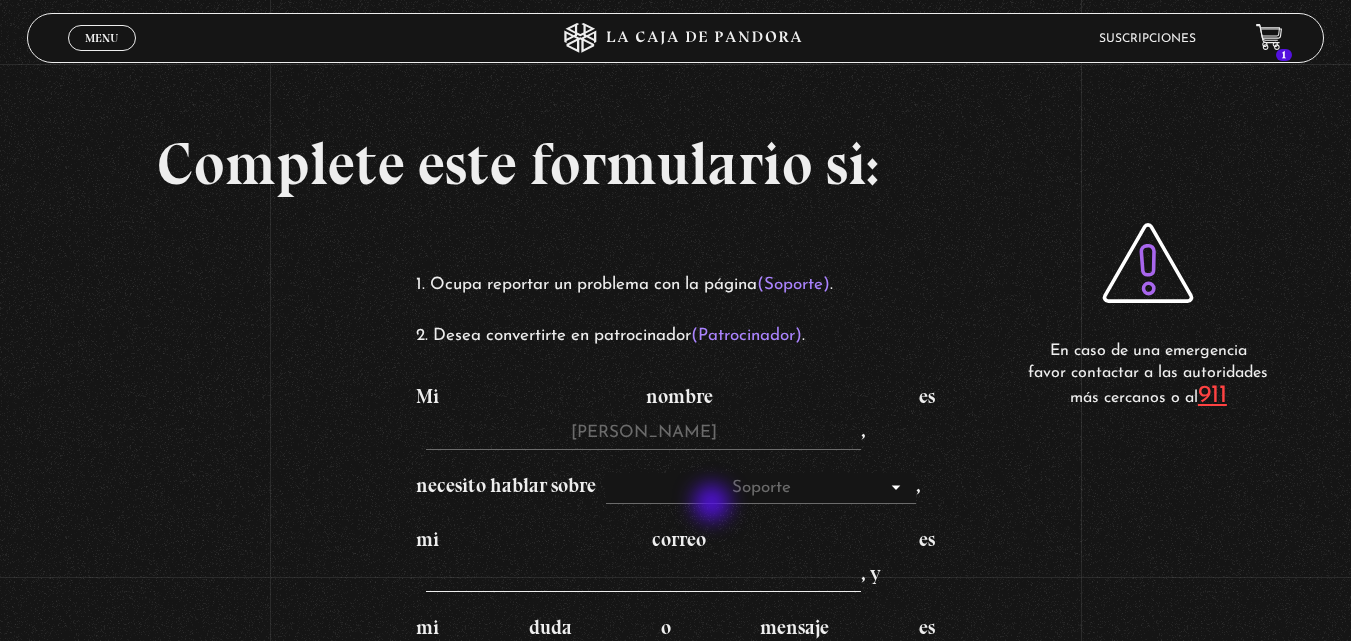 click on "mi correo es  , y" at bounding box center (643, 577) 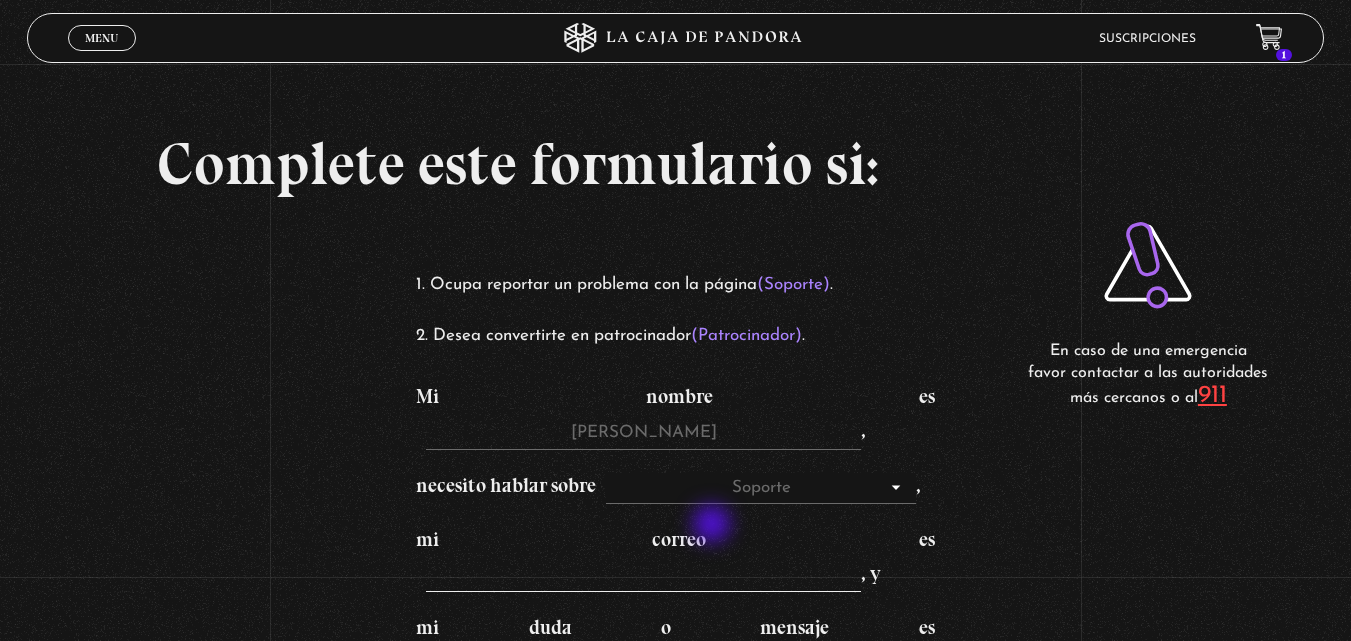 type on "subliminalsublime11@gmail.com" 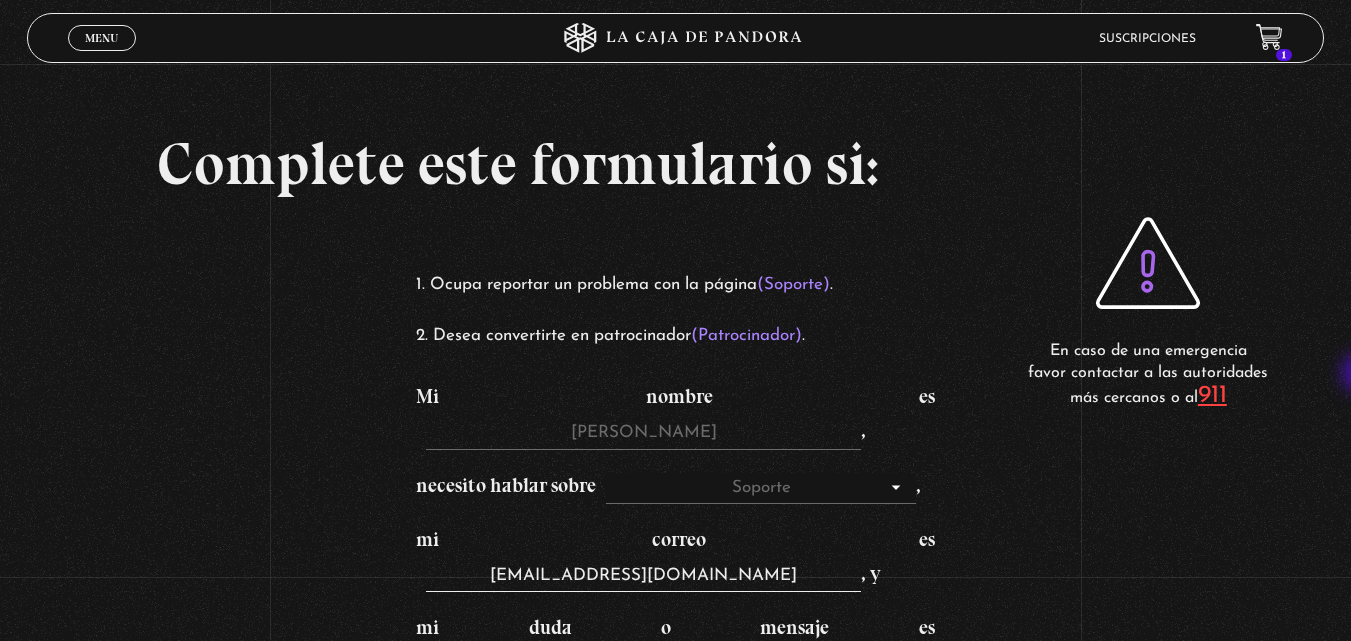 scroll, scrollTop: 533, scrollLeft: 0, axis: vertical 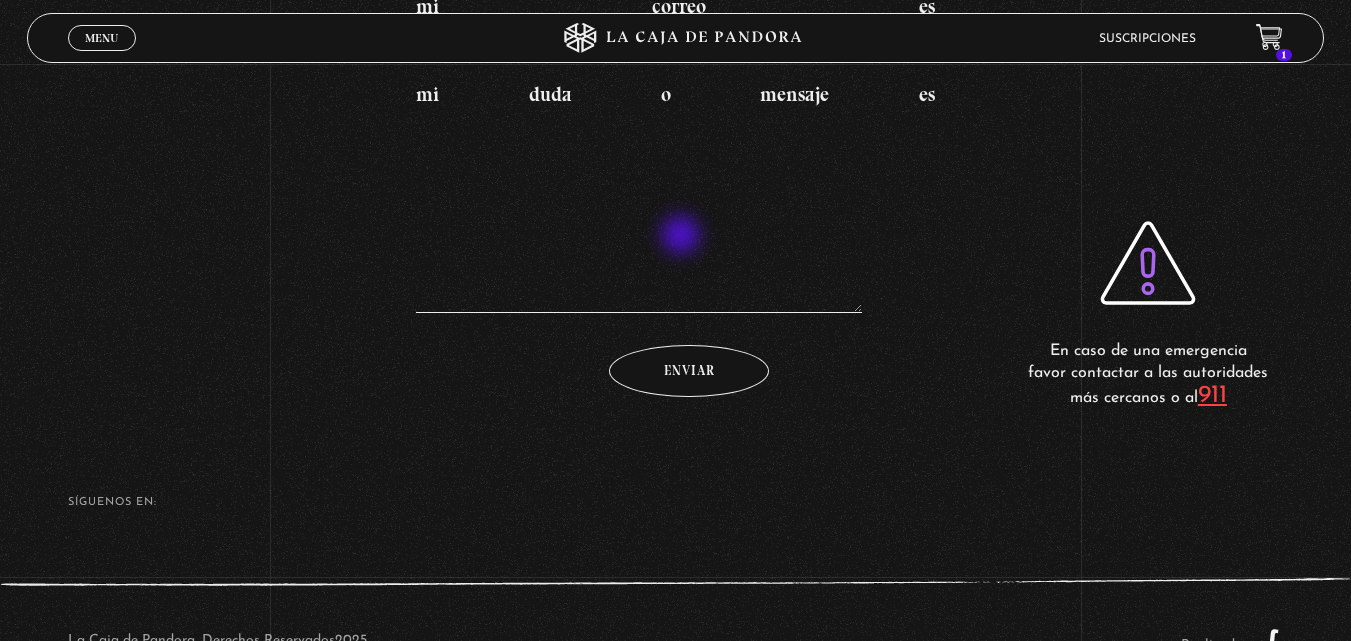 click on "mi duda o mensaje es" at bounding box center (639, 213) 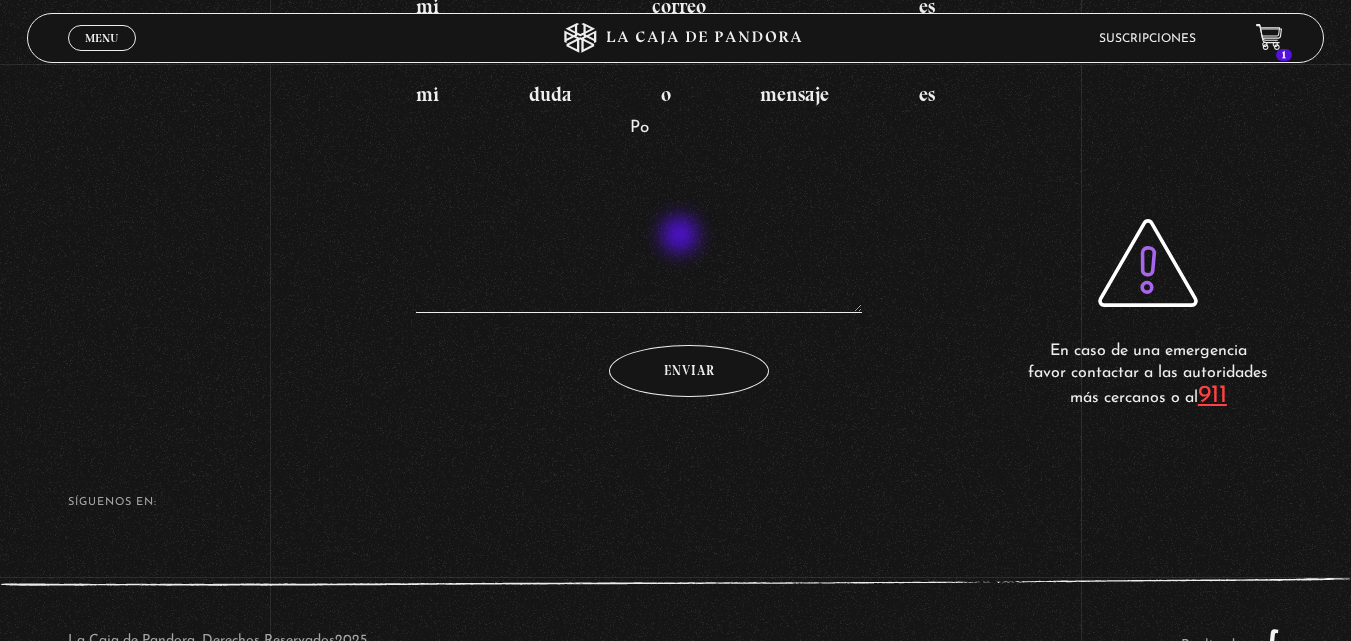type on "P" 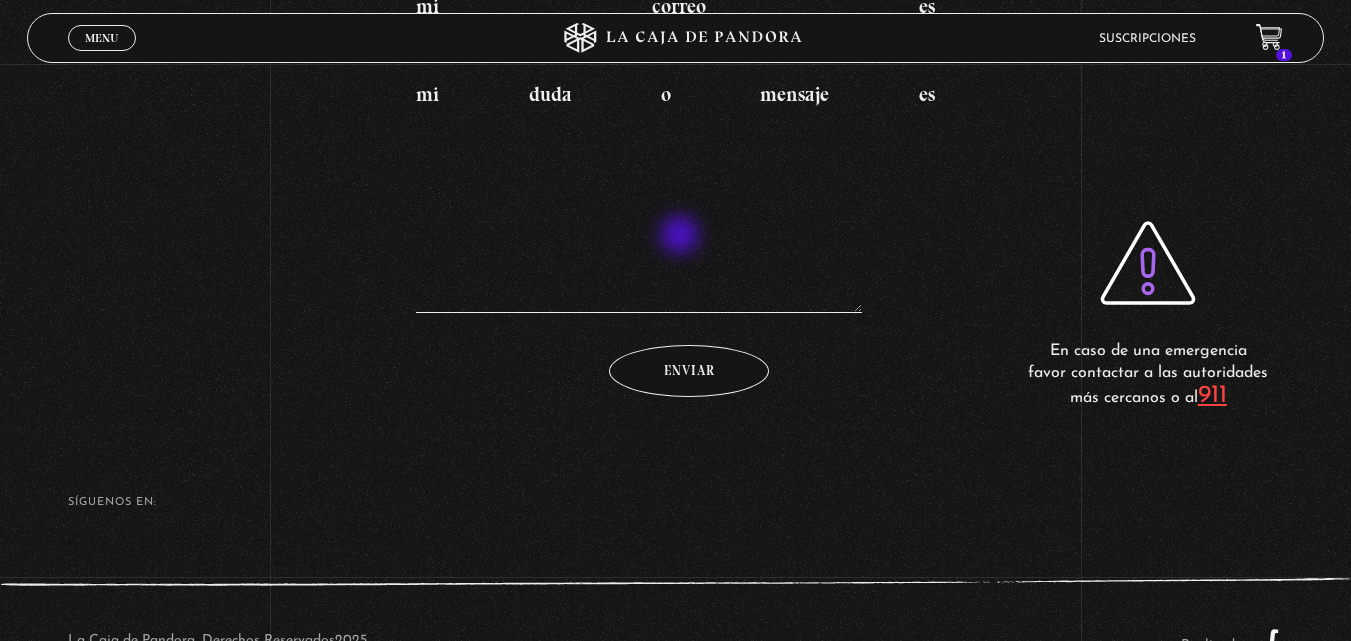 type on "h" 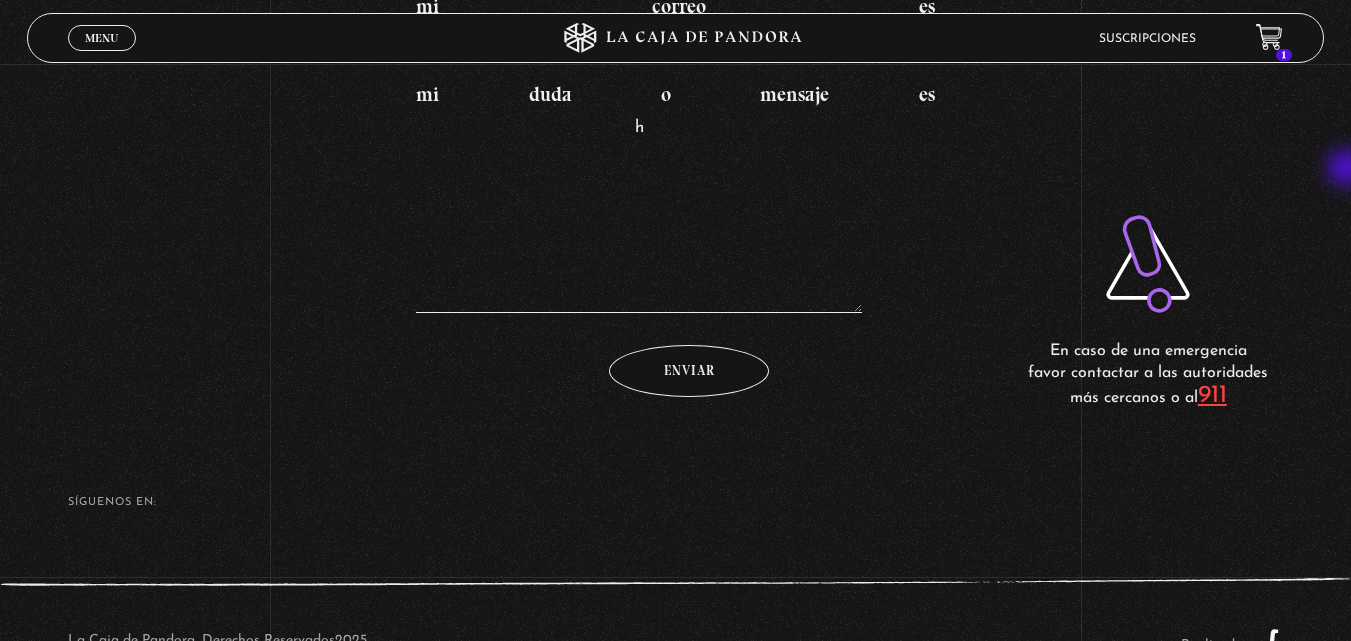scroll, scrollTop: 0, scrollLeft: 0, axis: both 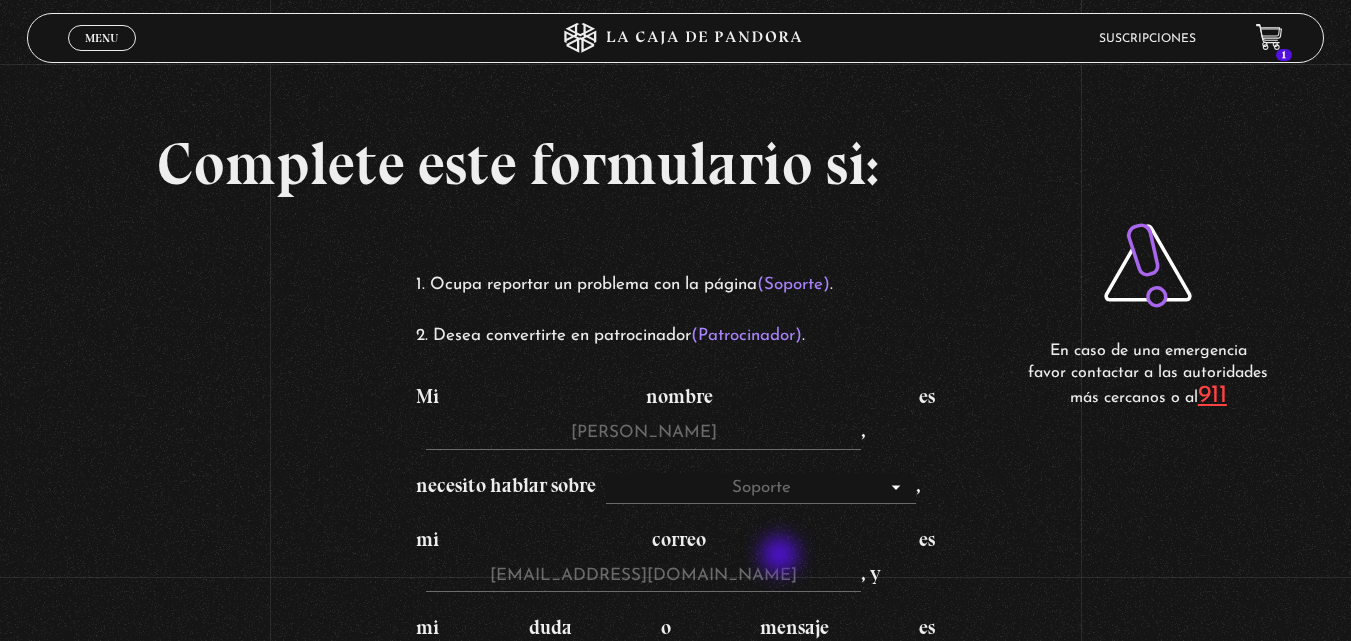 click on "mi duda o mensaje es  H" at bounding box center [675, 733] 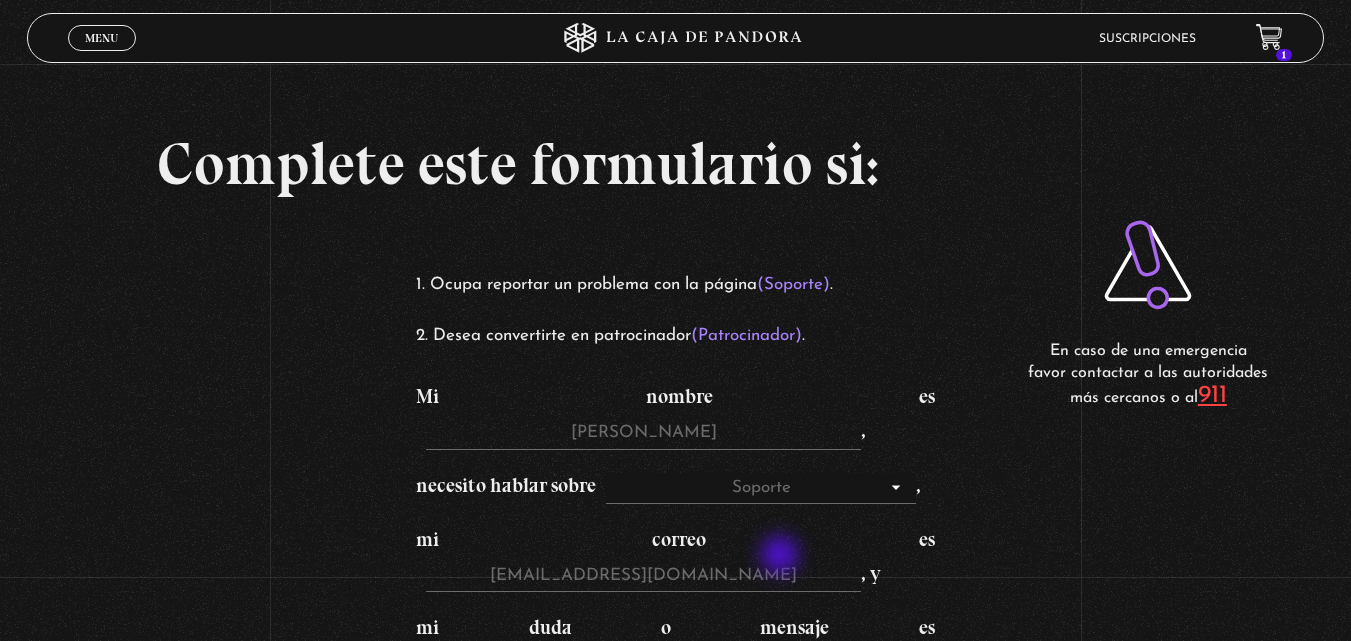 scroll, scrollTop: 22, scrollLeft: 0, axis: vertical 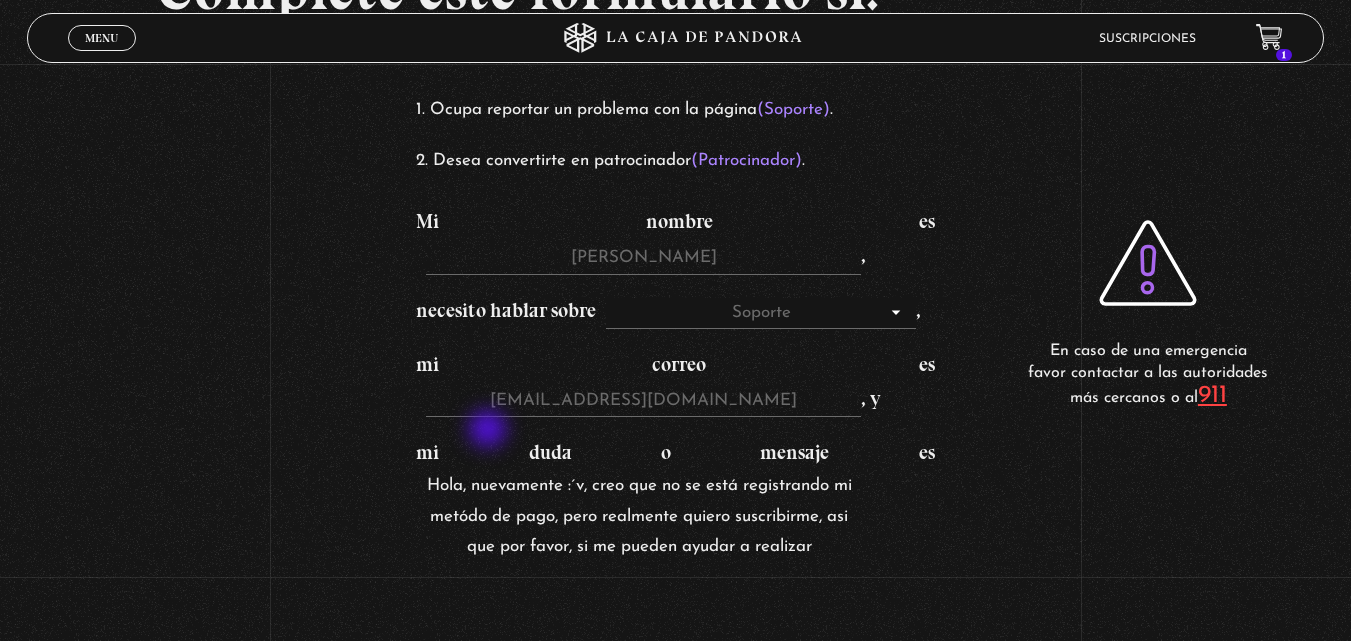 click on "Hola, nuevamente :´v, creo que no se está registrando mi metódo de pago, pero realmente quiero suscribirme, asi que por favor, si me pueden ayudar a realizar" at bounding box center [639, 571] 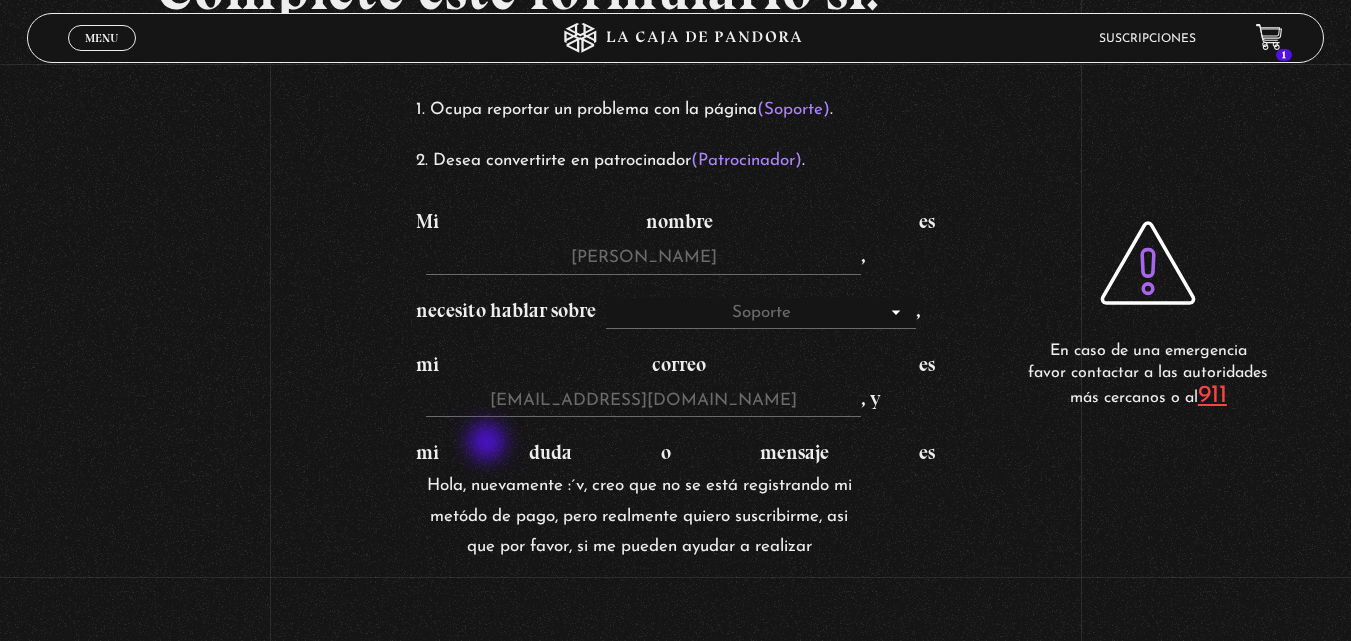 click on "Hola, nuevamente :´v, creo que no se está registrando mi metódo de pago, pero realmente quiero suscribirme, asi que por favor, si me pueden ayudar a realizar" at bounding box center (639, 571) 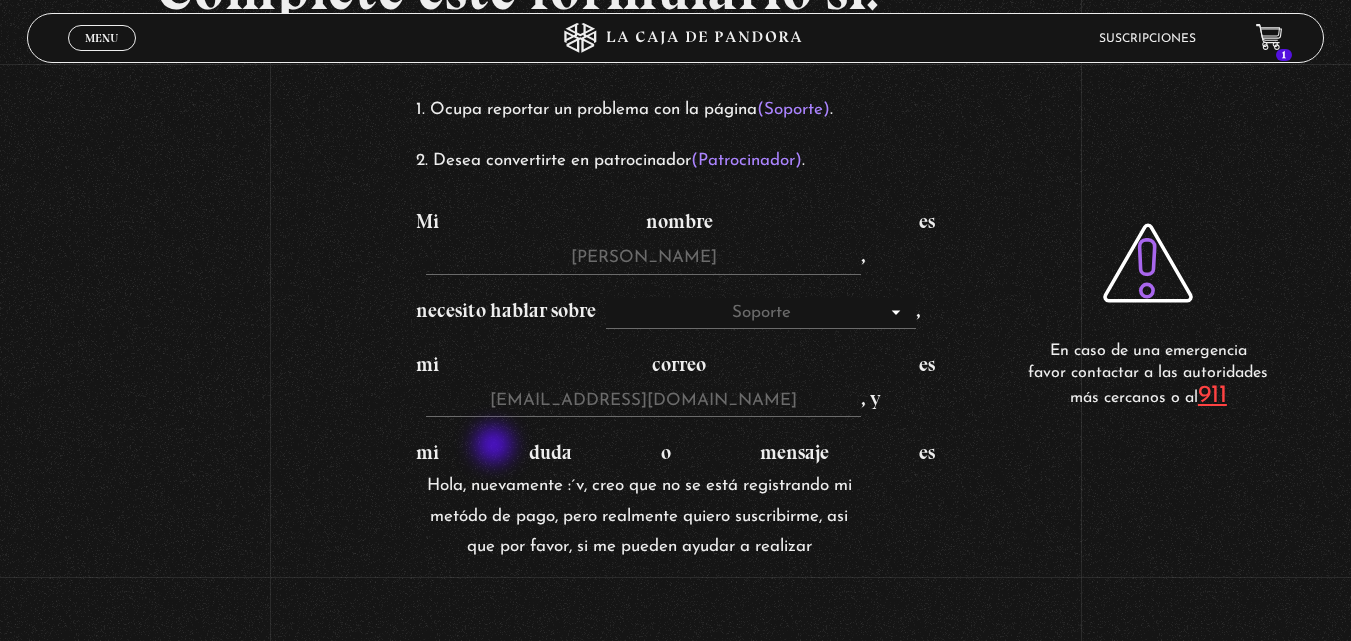 click on "Hola, nuevamente :´v, creo que no se está registrando mi metódo de pago, pero realmente quiero suscribirme, asi que por favor, si me pueden ayudar a realizar" at bounding box center (639, 571) 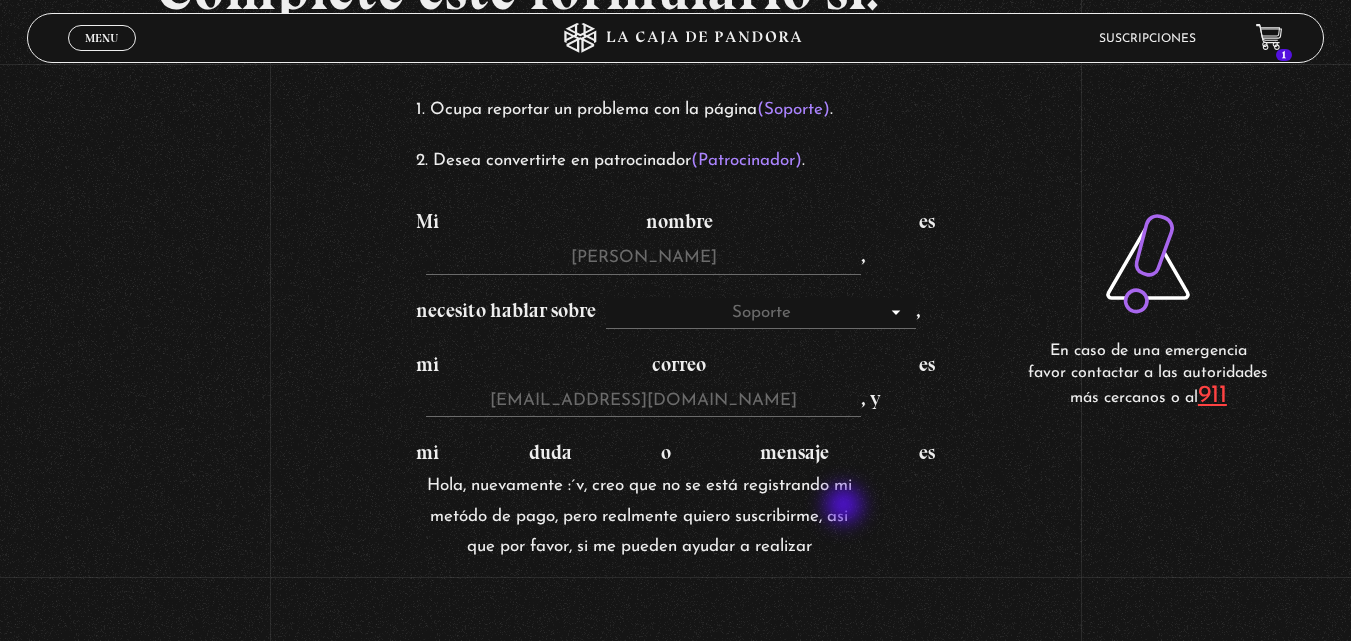 click on "Hola, nuevamente :´v, creo que no se está registrando mi metódo de pago, pero realmente quiero suscribirme, asi que por favor, si me pueden ayudar a realizar" at bounding box center (639, 571) 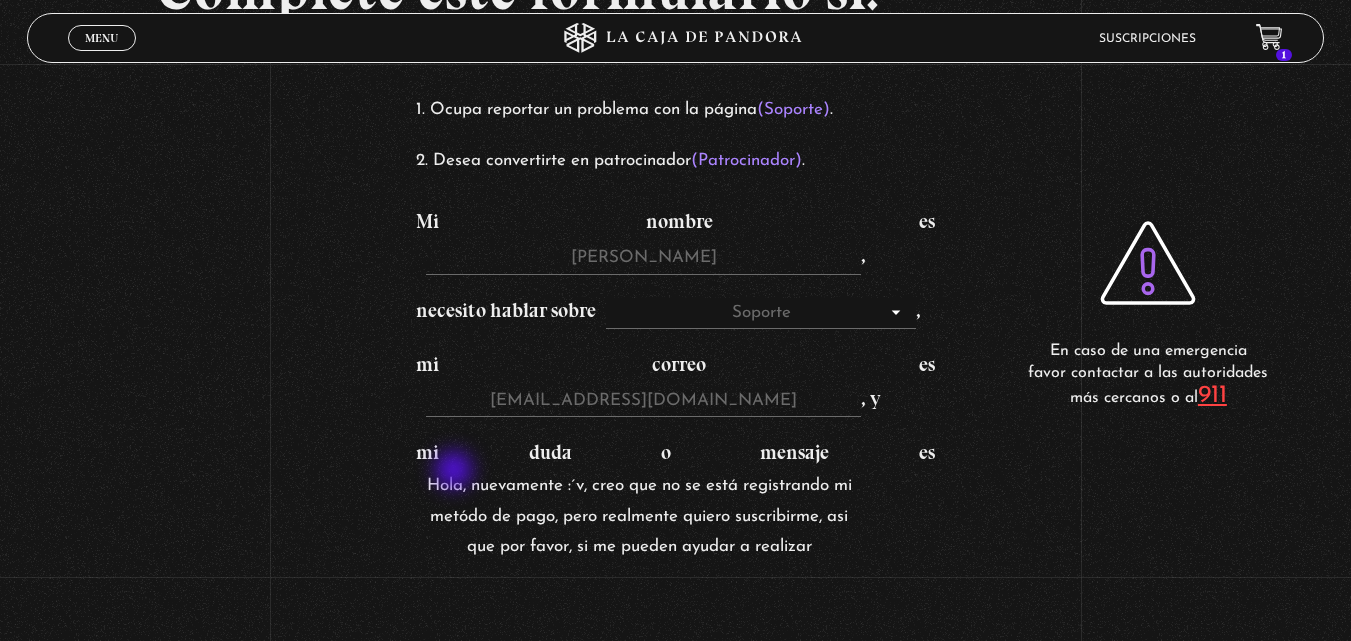 drag, startPoint x: 861, startPoint y: 479, endPoint x: 456, endPoint y: 472, distance: 405.0605 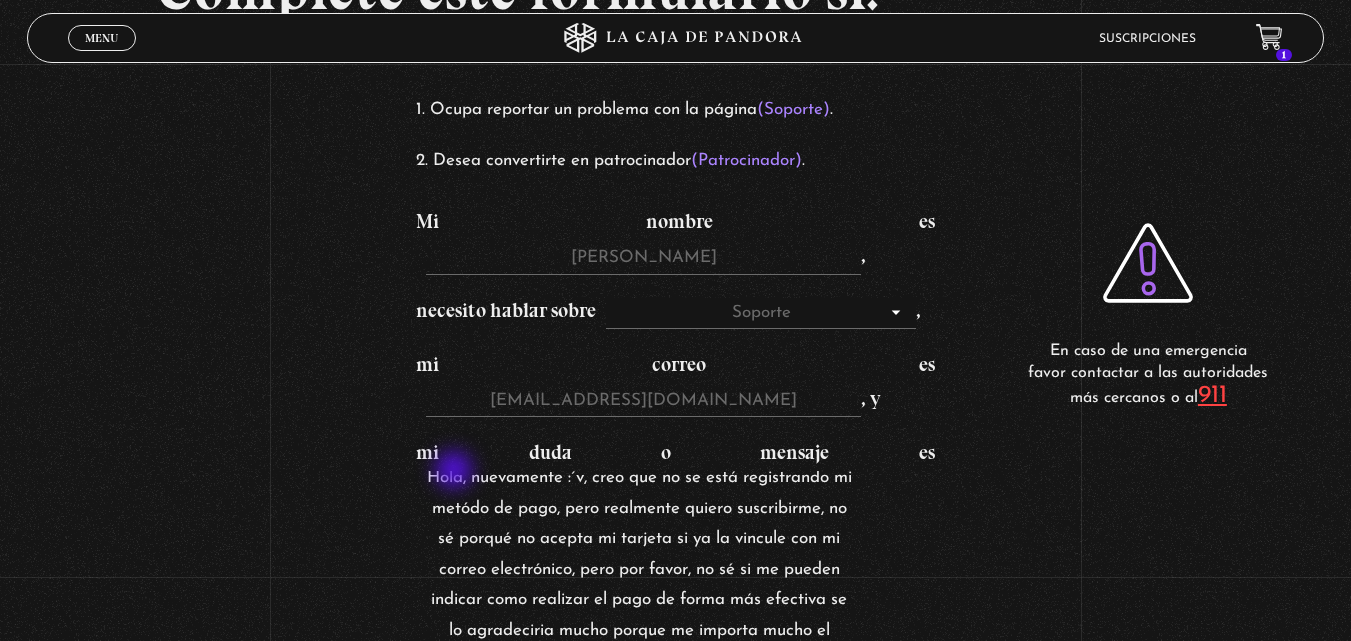 scroll, scrollTop: 38, scrollLeft: 0, axis: vertical 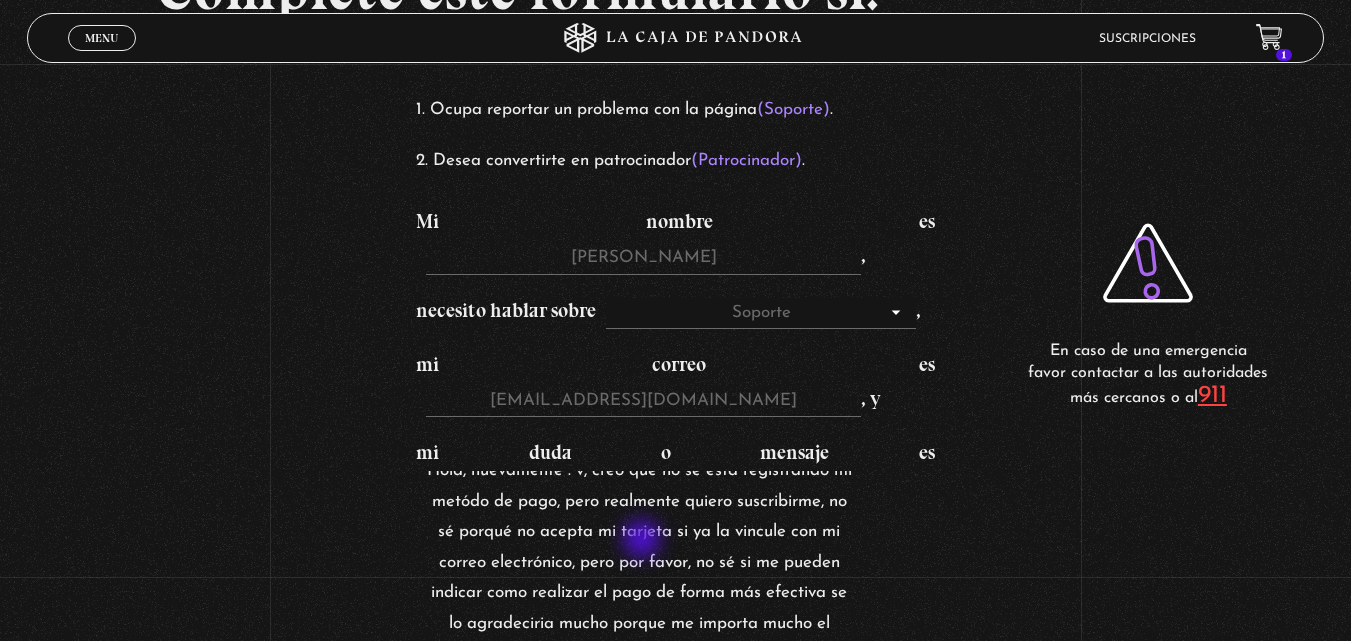 click on "Hola, nuevamente :´v, creo que no se está registrando mi metódo de pago, pero realmente quiero suscribirme, no sé porqué no acepta mi tarjeta si ya la vincule con mi correo electrónico, pero por favor, no sé si me pueden indicar como realizar el pago de forma más efectiva se lo agradeciria mucho porque me importa mucho el contenido de la página. De antemano muchas gracias." at bounding box center [639, 571] 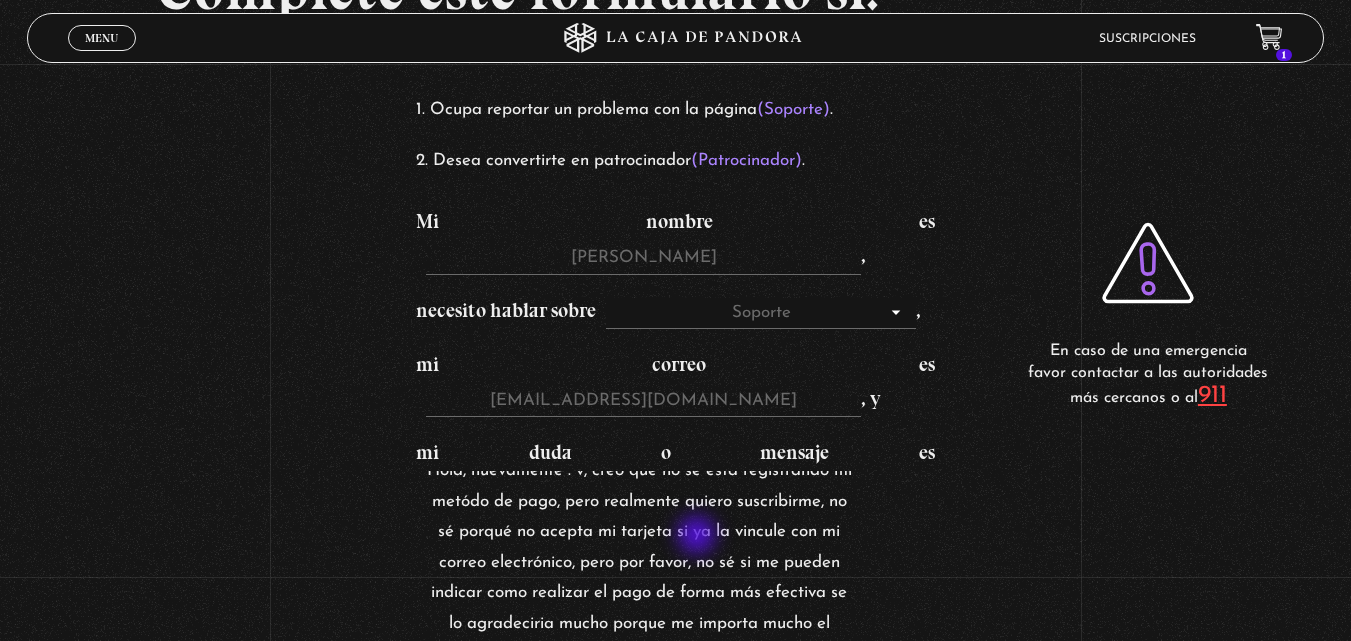 click on "Hola, nuevamente :´v, creo que no se está registrando mi metódo de pago, pero realmente quiero suscribirme, no sé porqué no acepta mi tarjeta si ya la vincule con mi correo electrónico, pero por favor, no sé si me pueden indicar como realizar el pago de forma más efectiva se lo agradeciria mucho porque me importa mucho el contenido de la página. De antemano muchas gracias." at bounding box center [639, 571] 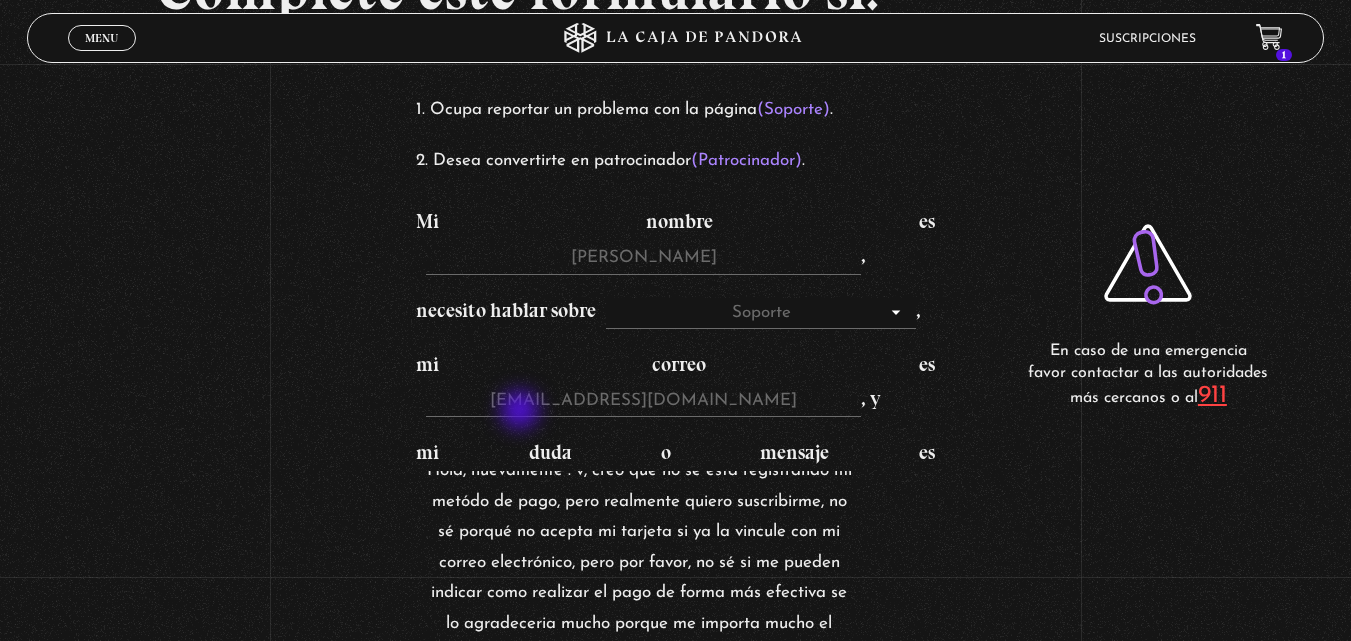 click on "Hola, nuevamente :´v, creo que no se está registrando mi metódo de pago, pero realmente quiero suscribirme, no sé porqué no acepta mi tarjeta si ya la vincule con mi correo electrónico, pero por favor, no sé si me pueden indicar como realizar el pago de forma más efectiva se lo agradeceria mucho porque me importa mucho el contenido de la página. De antemano muchas gracias." at bounding box center (639, 571) 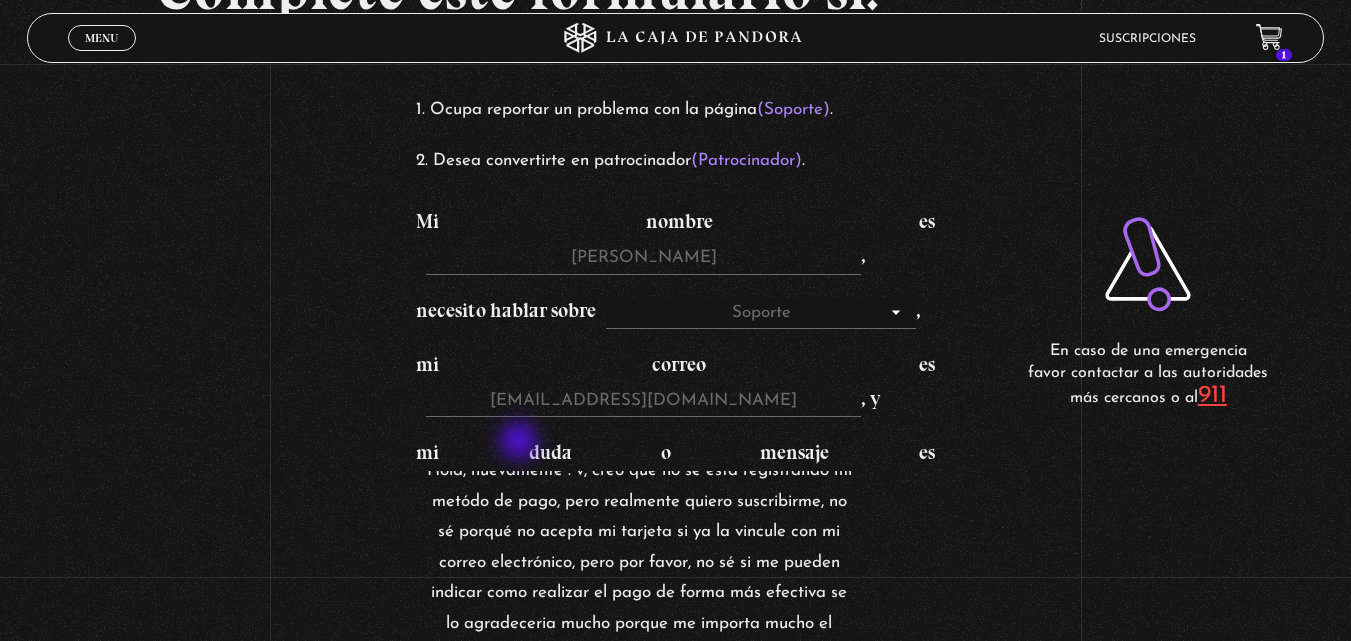 scroll, scrollTop: 36, scrollLeft: 0, axis: vertical 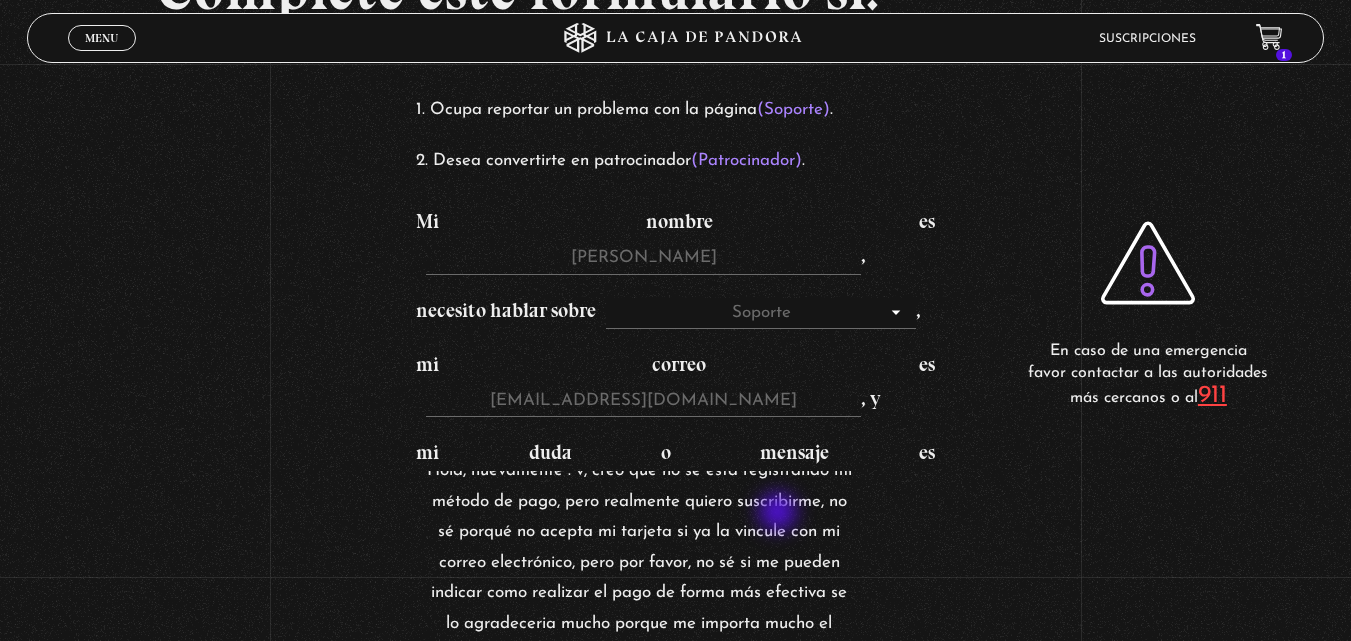 click on "Hola, nuevamente :´v, creo que no se está registrando mi método de pago, pero realmente quiero suscribirme, no sé porqué no acepta mi tarjeta si ya la vincule con mi correo electrónico, pero por favor, no sé si me pueden indicar como realizar el pago de forma más efectiva se lo agradeceria mucho porque me importa mucho el contenido de la página. De antemano muchas gracias." at bounding box center (639, 571) 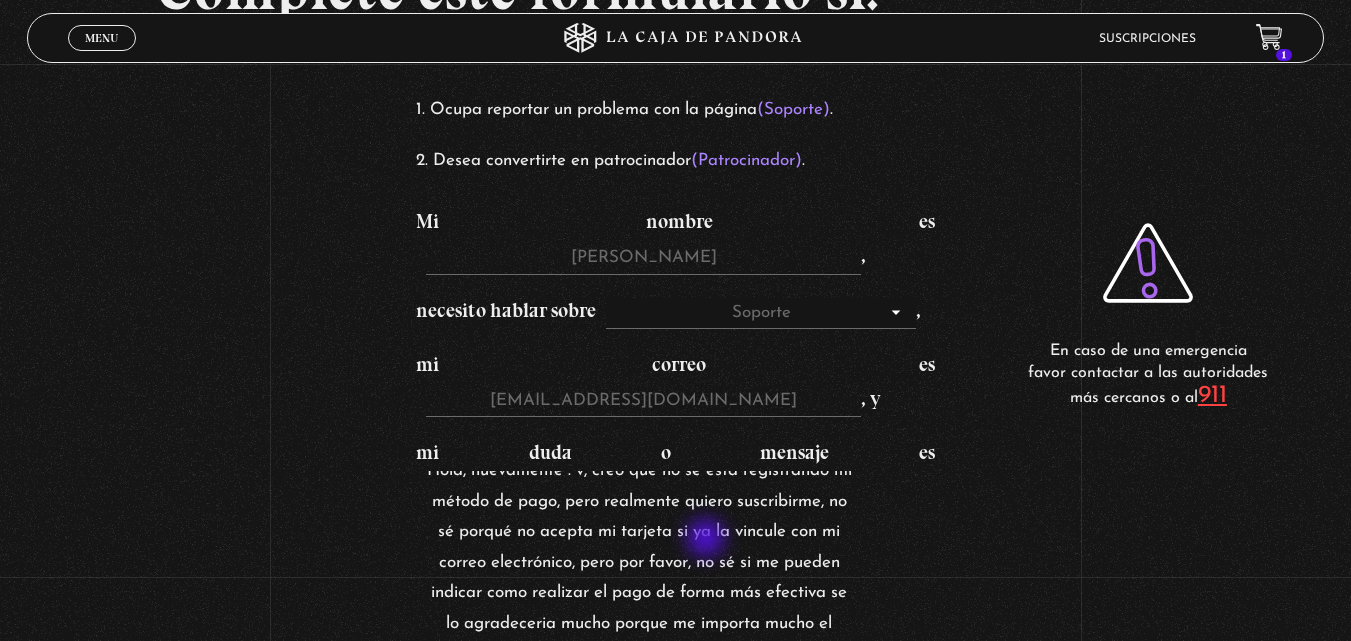 click on "Hola, nuevamente :´v, creo que no se está registrando mi método de pago, pero realmente quiero suscribirme, no sé porqué no acepta mi tarjeta si ya la vincule con mi correo electrónico, pero por favor, no sé si me pueden indicar como realizar el pago de forma más efectiva se lo agradeceria mucho porque me importa mucho el contenido de la página. De antemano muchas gracias." at bounding box center [639, 571] 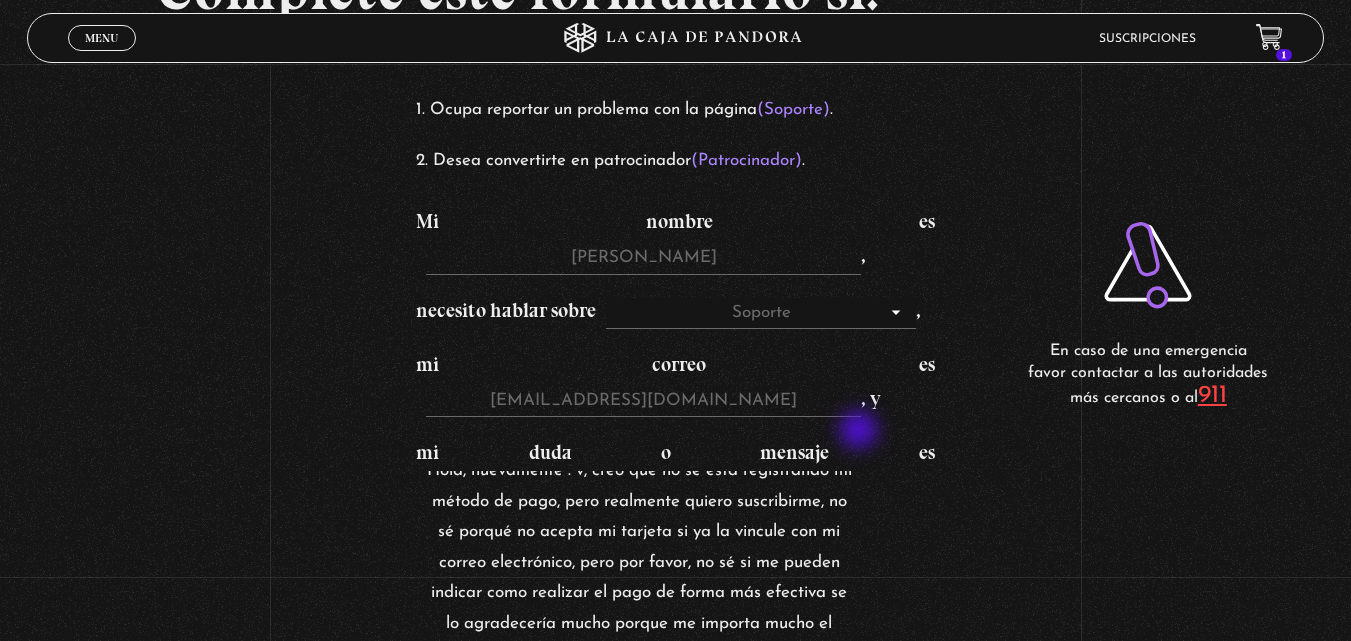 scroll, scrollTop: 0, scrollLeft: 0, axis: both 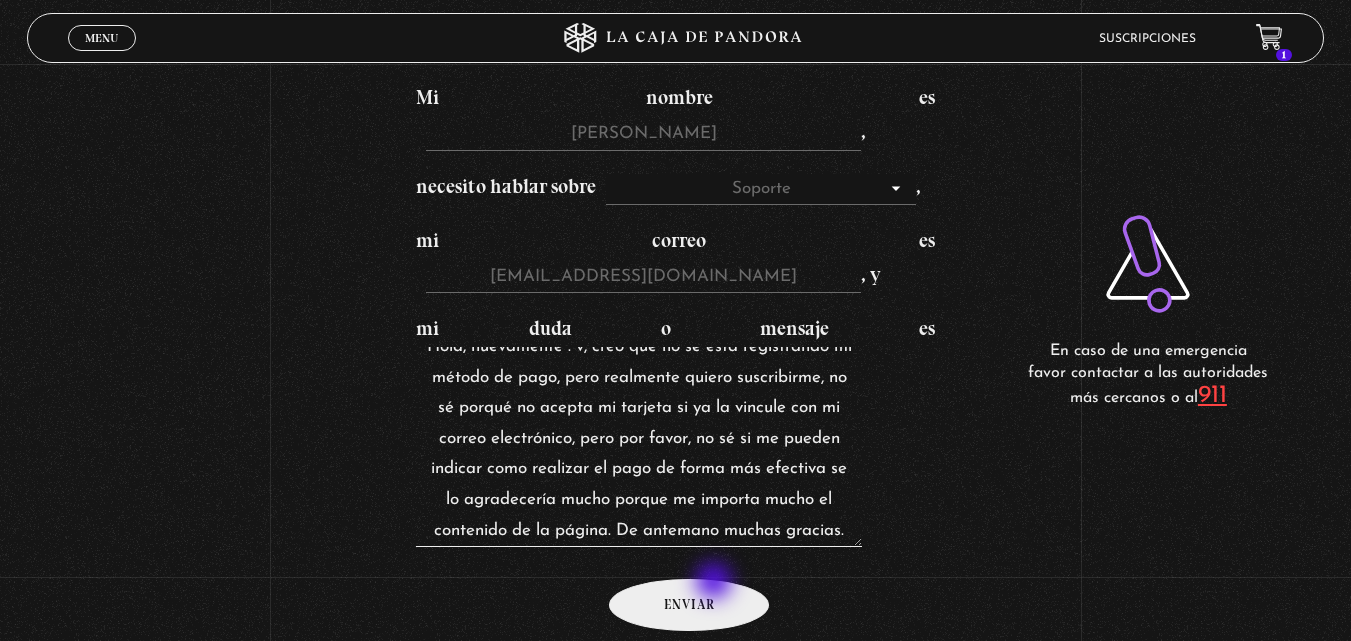 type on "Hola, nuevamente :´v, creo que no se está registrando mi método de pago, pero realmente quiero suscribirme, no sé porqué no acepta mi tarjeta si ya la vincule con mi correo electrónico, pero por favor, no sé si me pueden indicar como realizar el pago de forma más efectiva se lo agradecería mucho porque me importa mucho el contenido de la página. De antemano muchas gracias." 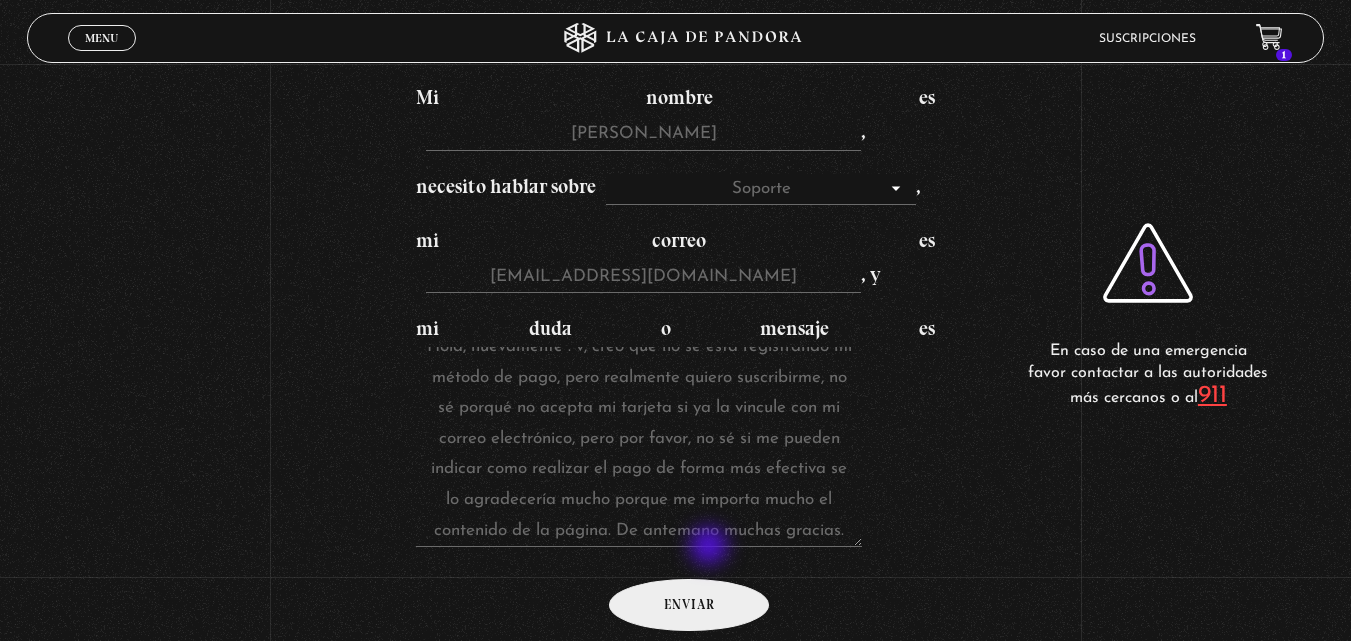 click on "Enviar" at bounding box center [689, 605] 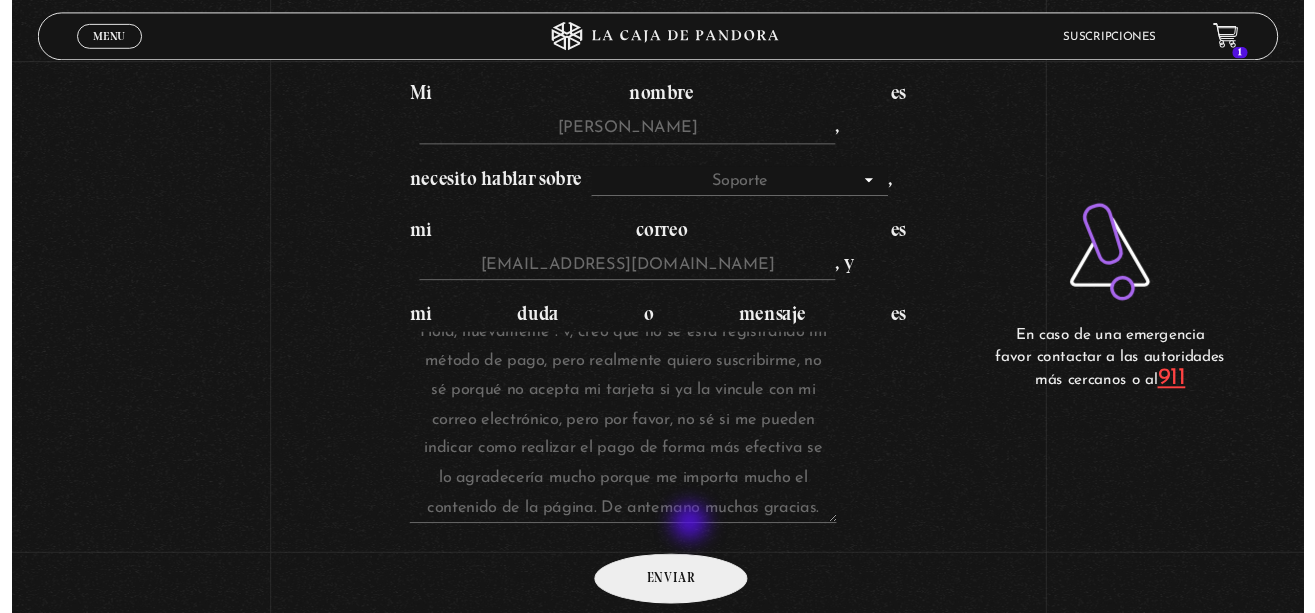scroll, scrollTop: 0, scrollLeft: 0, axis: both 